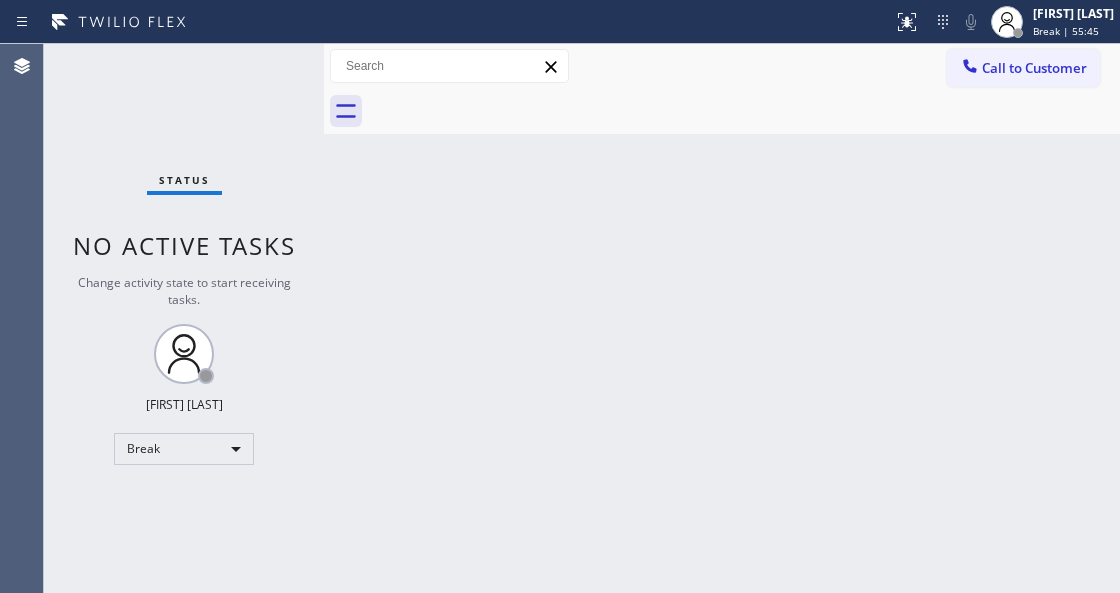 scroll, scrollTop: 0, scrollLeft: 0, axis: both 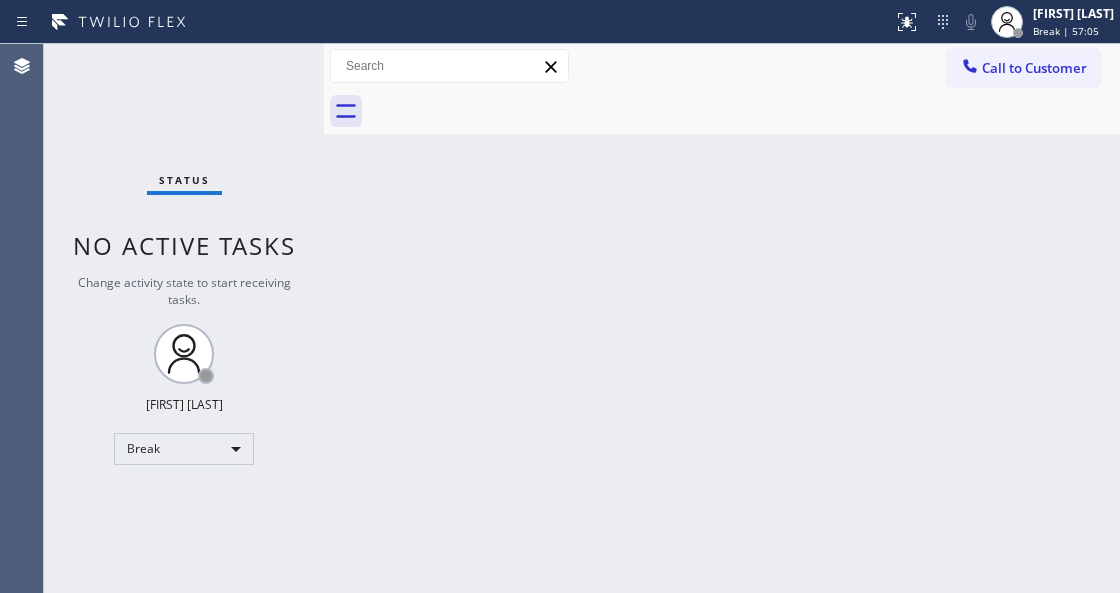 click on "Back to Dashboard Change Sender ID Customers Technicians Select a contact Outbound call Technician Search Technician Your caller id phone number Your caller id phone number Call Technician info Name Phone none Address none Change Sender ID HVAC [PHONE] 5 Star Appliance [PHONE] Appliance Repair [PHONE] Plumbing [PHONE] Air Duct Cleaning [PHONE] Electricians [PHONE] Cancel Change Check personal SMS Reset Change No tabs Call to Customer Outbound call Location Search location Your caller id phone number [PHONE] Customer number Call Outbound call Technician Search Technician Your caller id phone number Your caller id phone number Call" at bounding box center (722, 318) 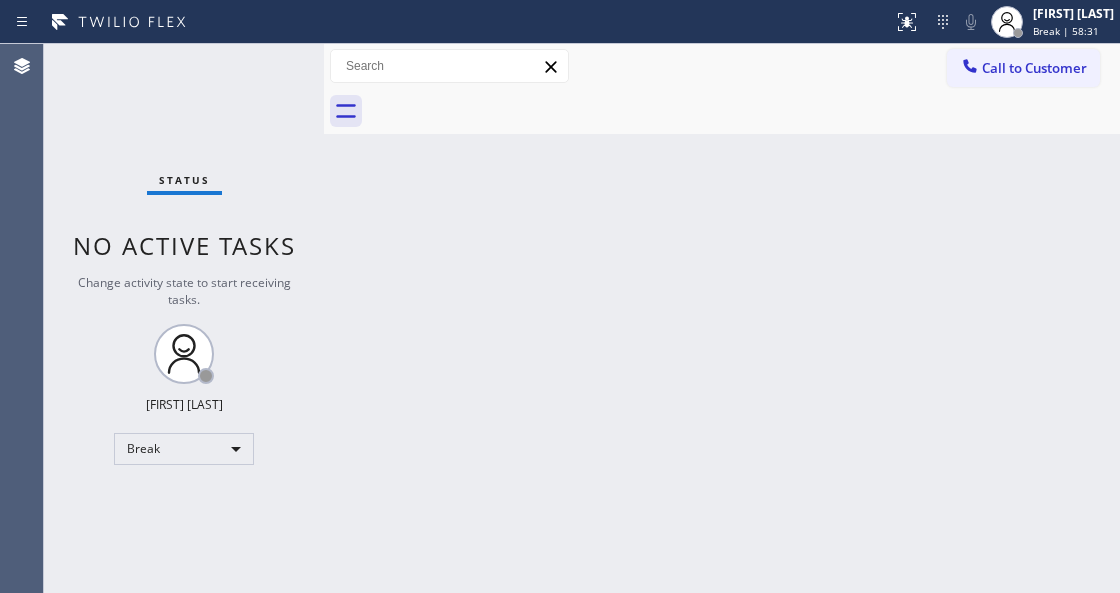 click on "Back to Dashboard Change Sender ID Customers Technicians Select a contact Outbound call Technician Search Technician Your caller id phone number Your caller id phone number Call Technician info Name Phone none Address none Change Sender ID HVAC [PHONE] 5 Star Appliance [PHONE] Appliance Repair [PHONE] Plumbing [PHONE] Air Duct Cleaning [PHONE] Electricians [PHONE] Cancel Change Check personal SMS Reset Change No tabs Call to Customer Outbound call Location Search location Your caller id phone number [PHONE] Customer number Call Outbound call Technician Search Technician Your caller id phone number Your caller id phone number Call" at bounding box center (722, 318) 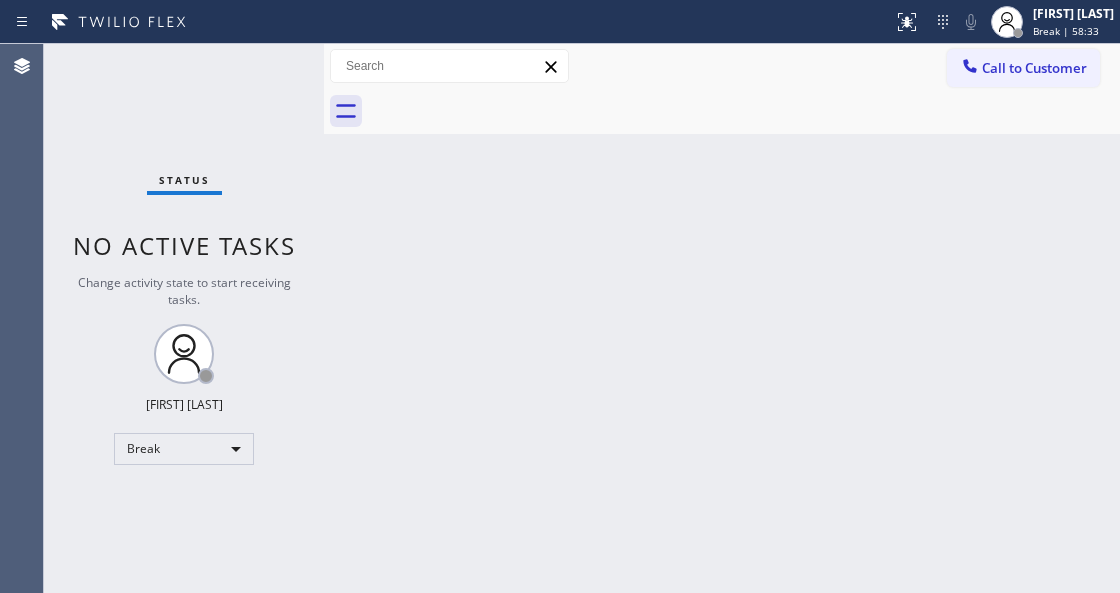 click on "Status   No active tasks     Change activity state to start receiving tasks.   Venezza Koren Intas Break" at bounding box center [184, 318] 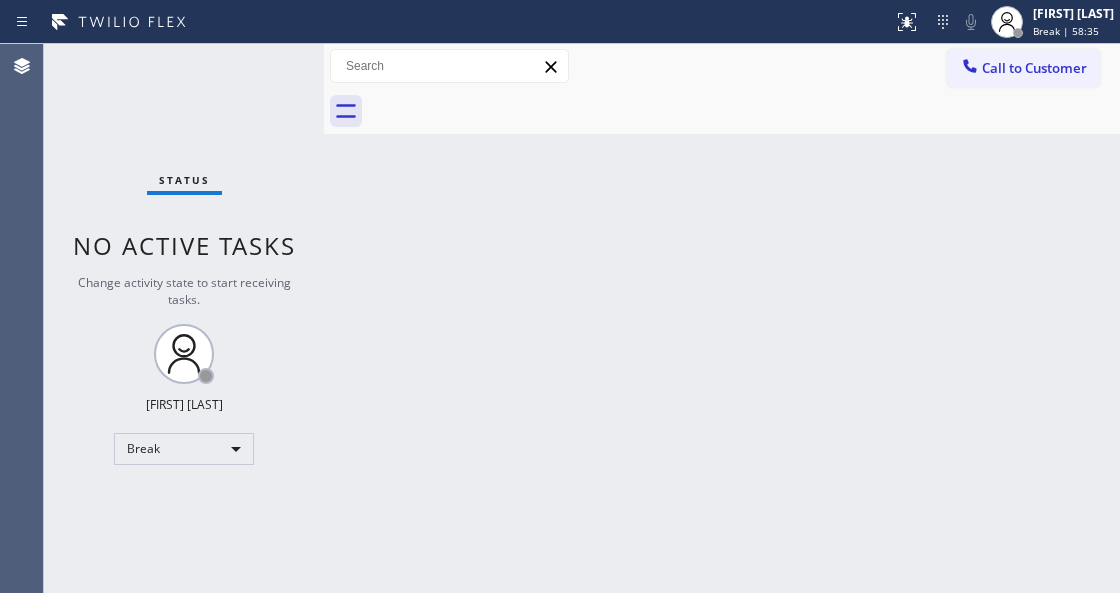 click on "Back to Dashboard Change Sender ID Customers Technicians Select a contact Outbound call Technician Search Technician Your caller id phone number Your caller id phone number Call Technician info Name Phone none Address none Change Sender ID HVAC [PHONE] 5 Star Appliance [PHONE] Appliance Repair [PHONE] Plumbing [PHONE] Air Duct Cleaning [PHONE] Electricians [PHONE] Cancel Change Check personal SMS Reset Change No tabs Call to Customer Outbound call Location Search location Your caller id phone number [PHONE] Customer number Call Outbound call Technician Search Technician Your caller id phone number Your caller id phone number Call" at bounding box center [722, 318] 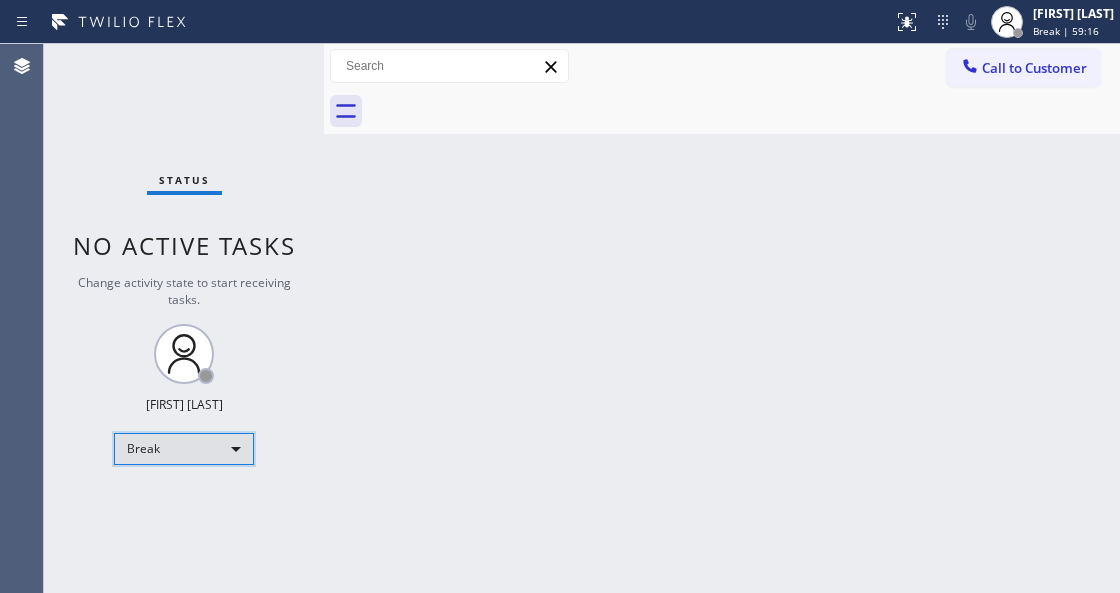 click on "Break" at bounding box center [184, 449] 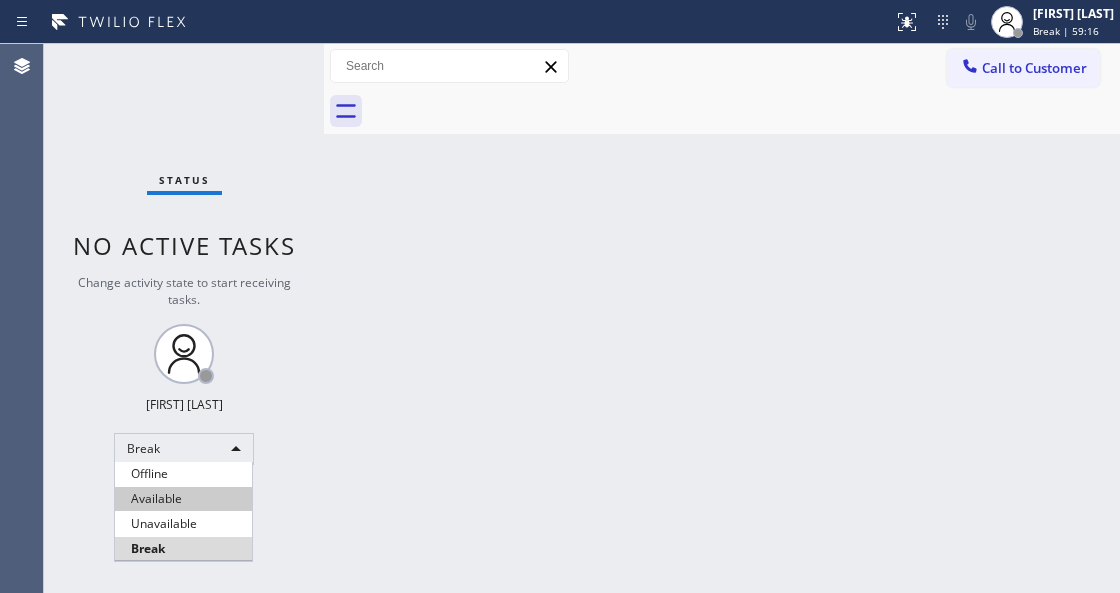 click on "Available" at bounding box center (183, 499) 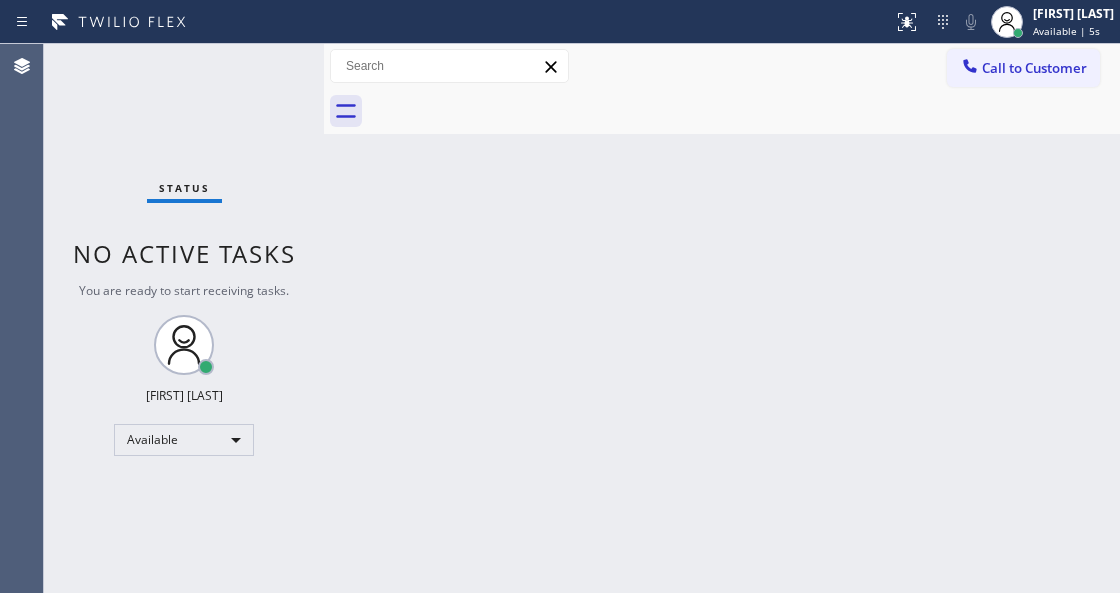 click on "Status   No active tasks     You are ready to start receiving tasks.   Venezza Koren Intas Available" at bounding box center [184, 318] 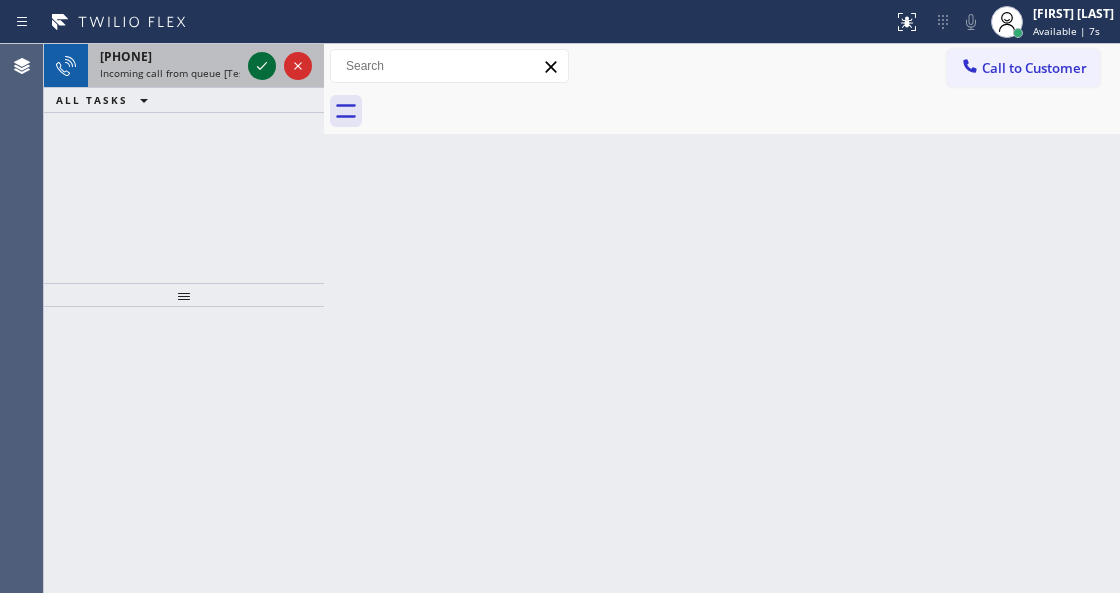 click 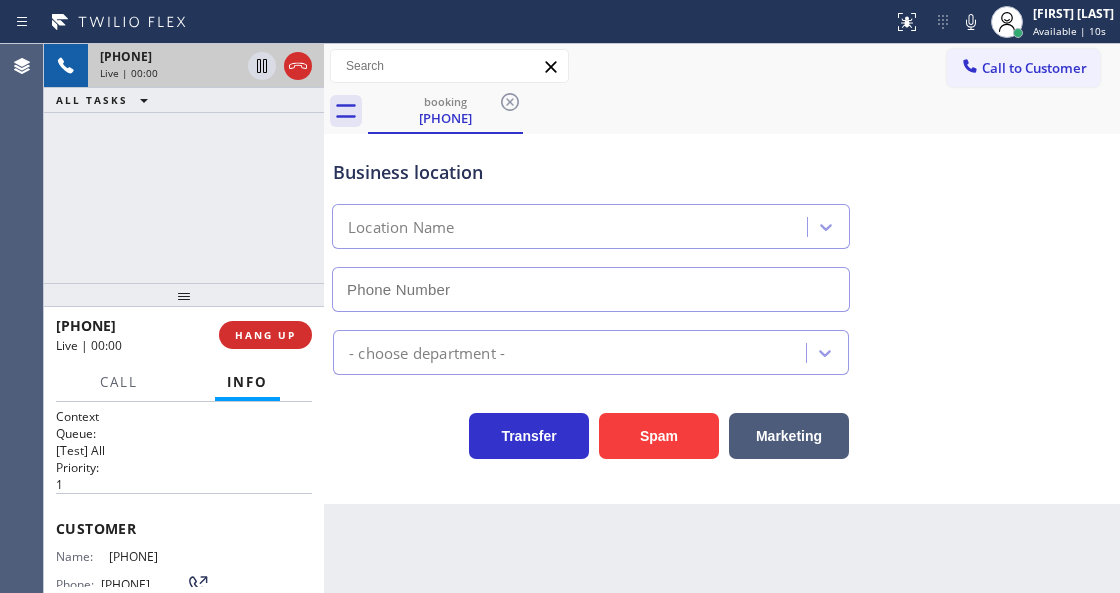 scroll, scrollTop: 200, scrollLeft: 0, axis: vertical 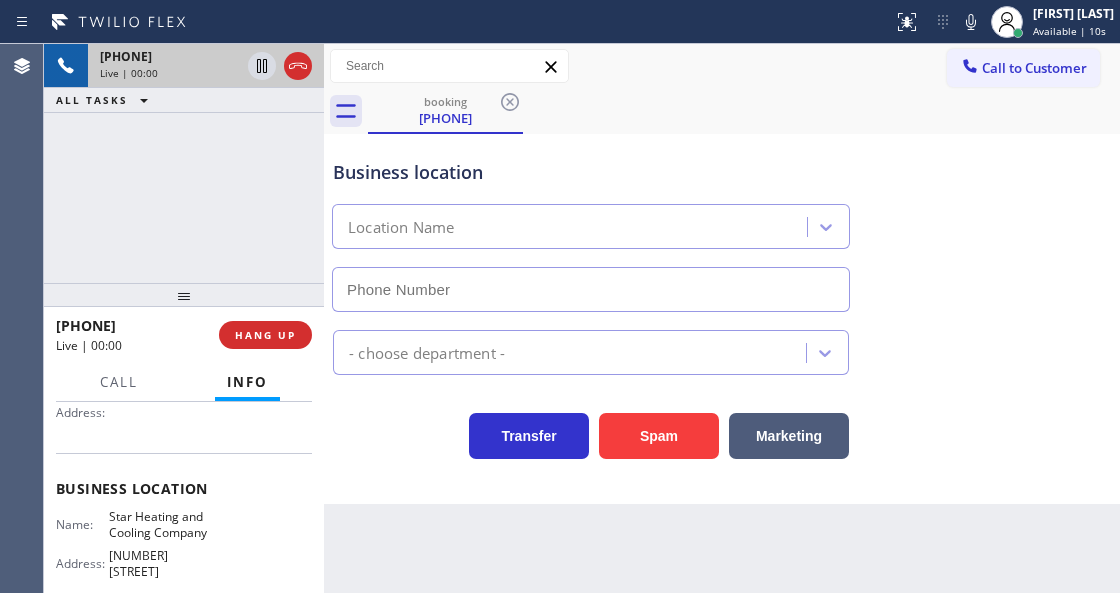 type on "([AREA]) [PHONE]" 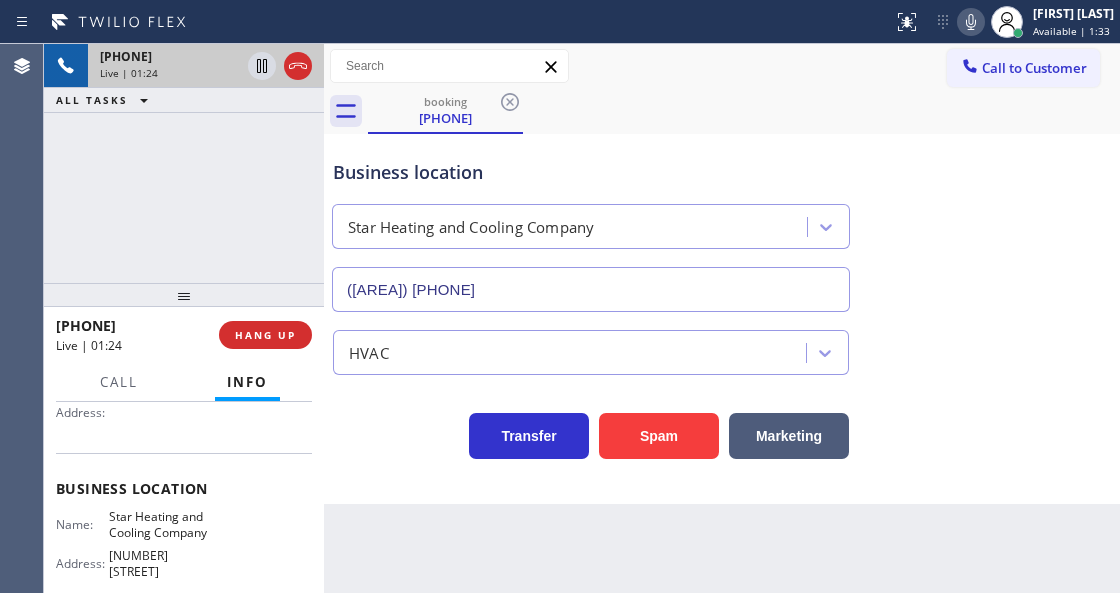 click 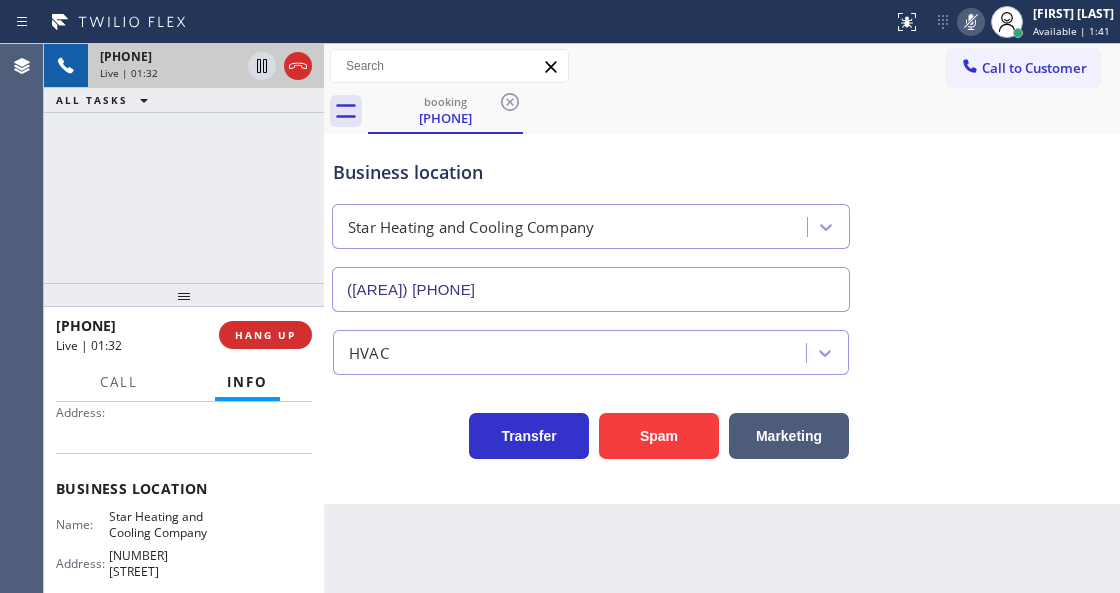 click 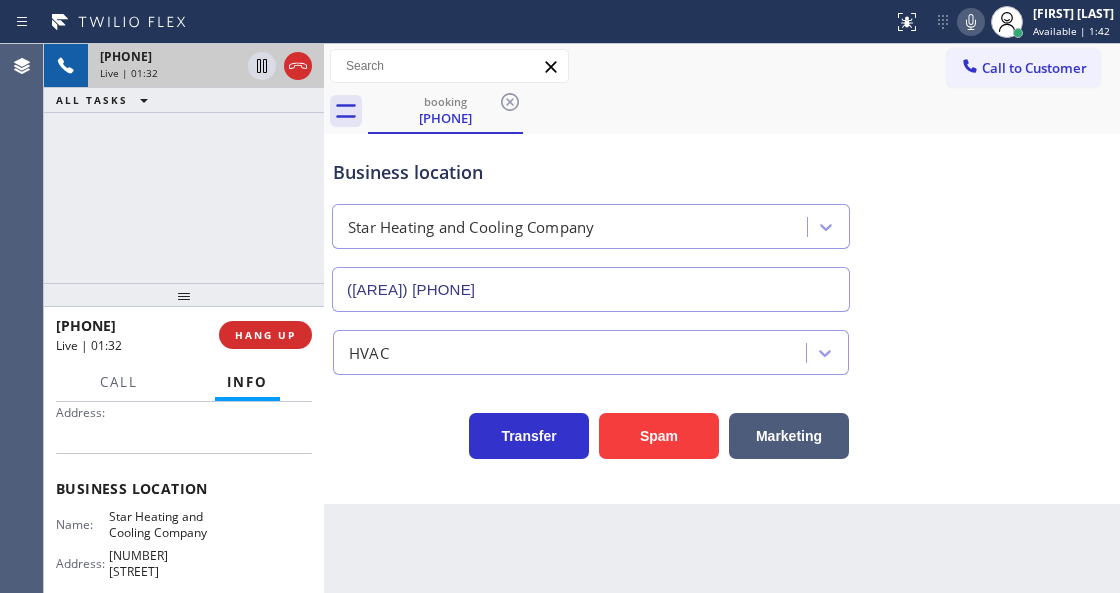 click on "Business location Star Heating and Cooling Company ([AREA]) [PHONE]" at bounding box center [722, 221] 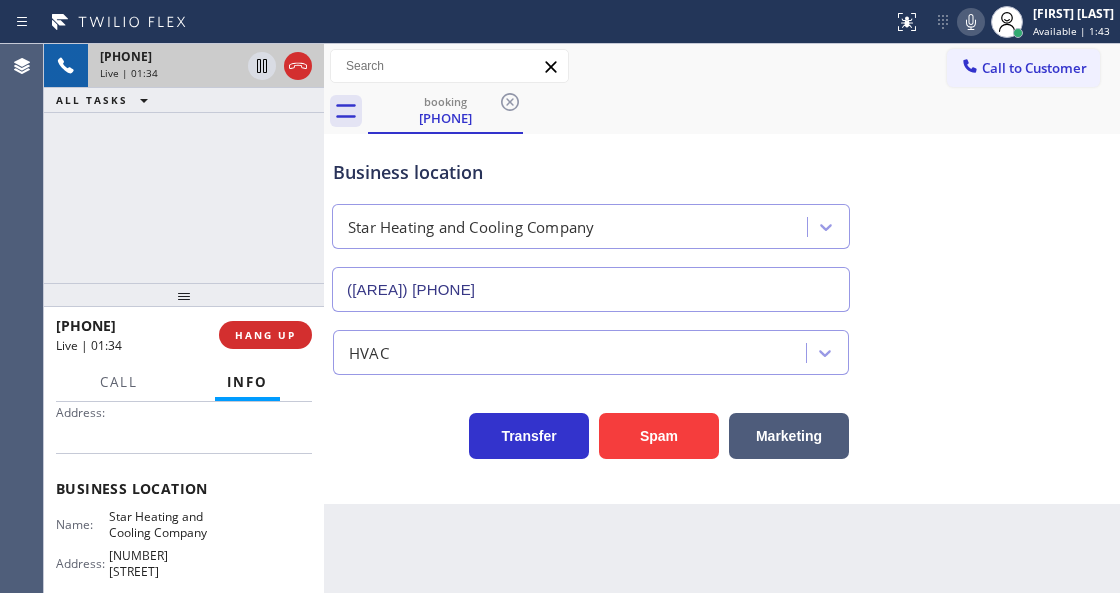 click on "Back to Dashboard Change Sender ID Customers Technicians Select a contact Outbound call Technician Search Technician Your caller id phone number Your caller id phone number Call Technician info Name Phone none Address none Change Sender ID HVAC [PHONE] 5 Star Appliance [PHONE] Appliance Repair [PHONE] Plumbing [PHONE] Air Duct Cleaning [PHONE] Electricians [PHONE] Cancel Change Check personal SMS Reset Change booking [PHONE] Call to Customer Outbound call Location Search location Your caller id phone number [PHONE] Customer number Call Outbound call Technician Search Technician Your caller id phone number Your caller id phone number Call booking [PHONE] Business location Star Heating and Cooling Company [PHONE] HVAC Transfer Spam Marketing" at bounding box center (722, 318) 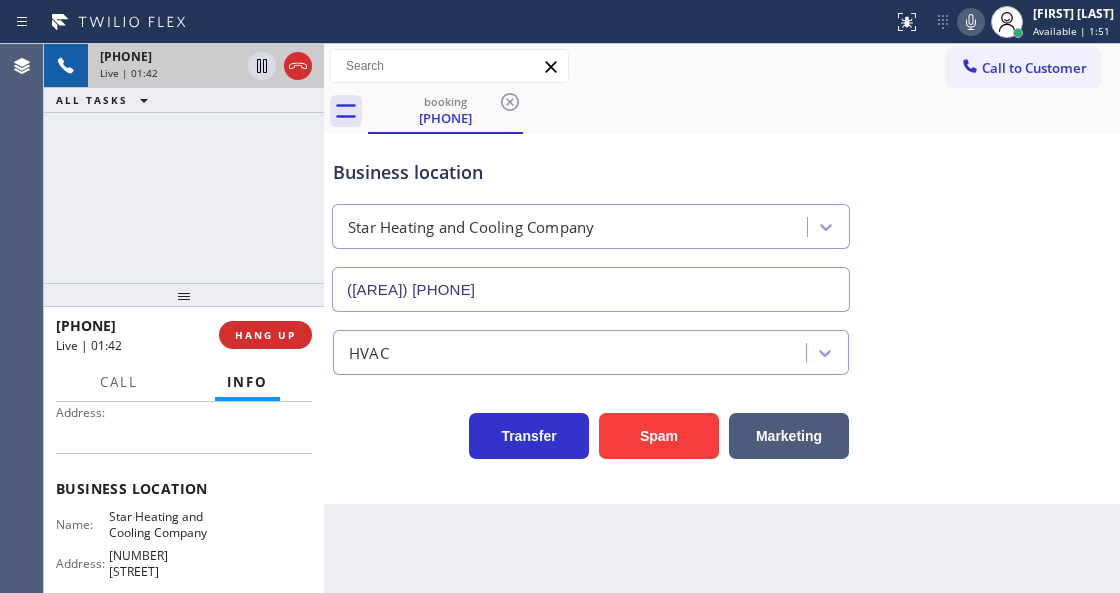 click 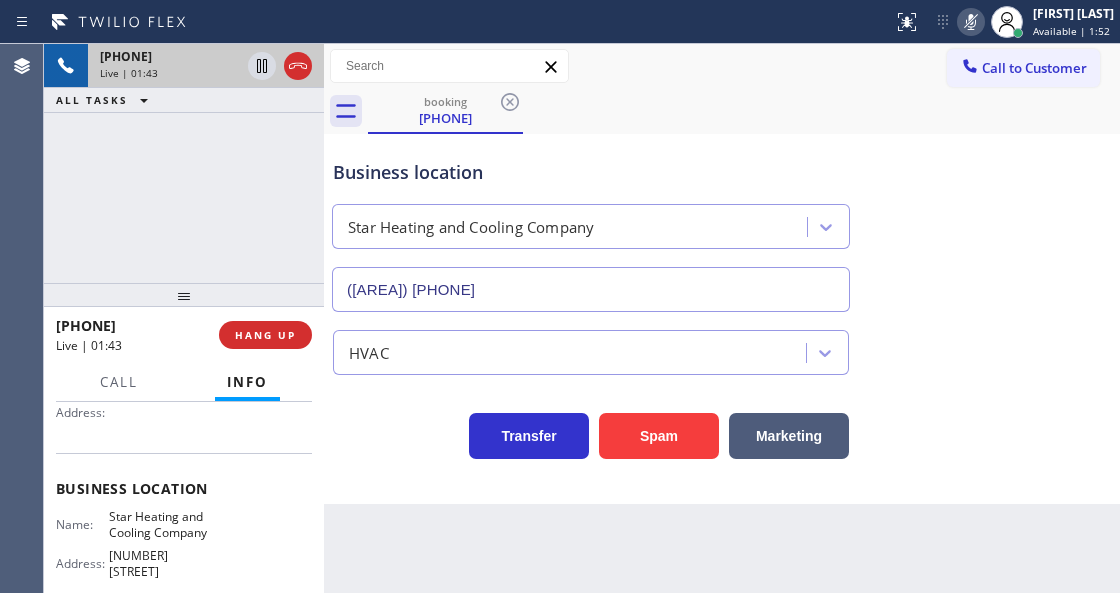 click 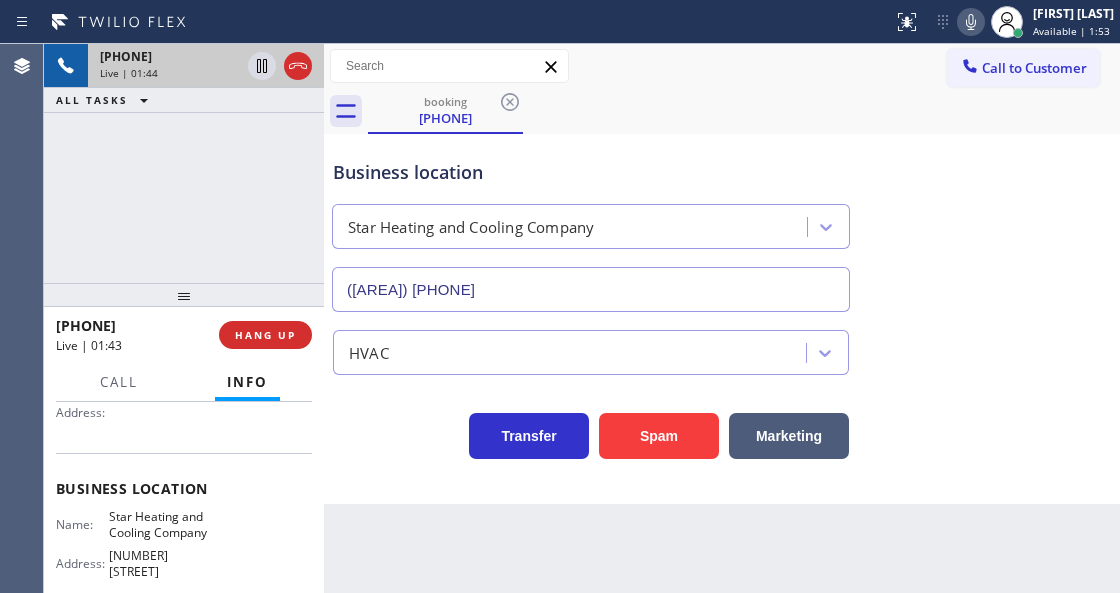 click on "Business location Star Heating and Cooling Company ([AREA]) [PHONE]" at bounding box center [722, 221] 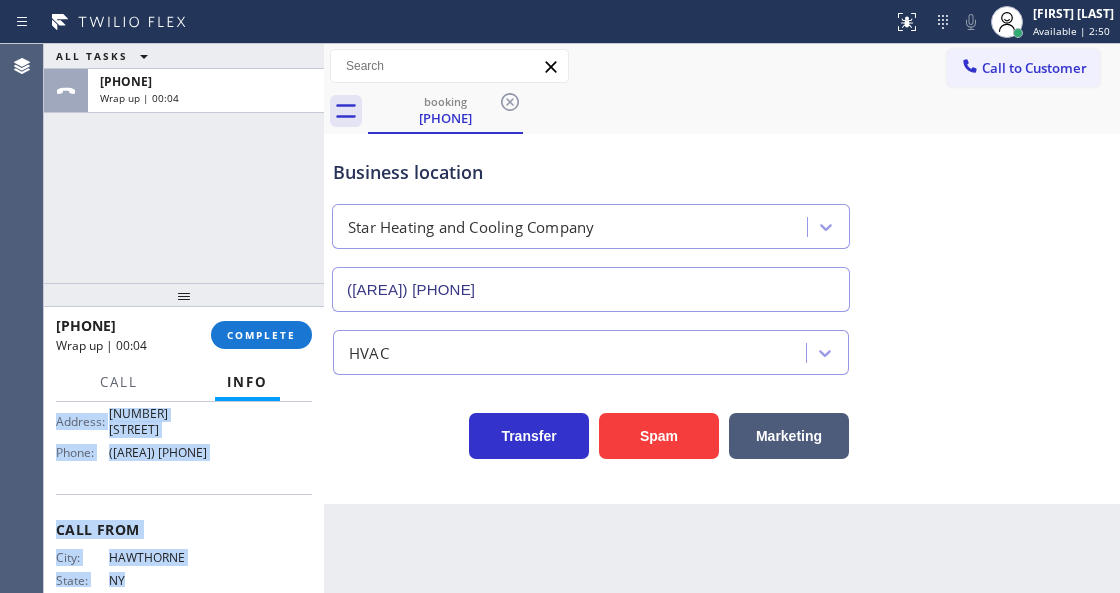 scroll, scrollTop: 368, scrollLeft: 0, axis: vertical 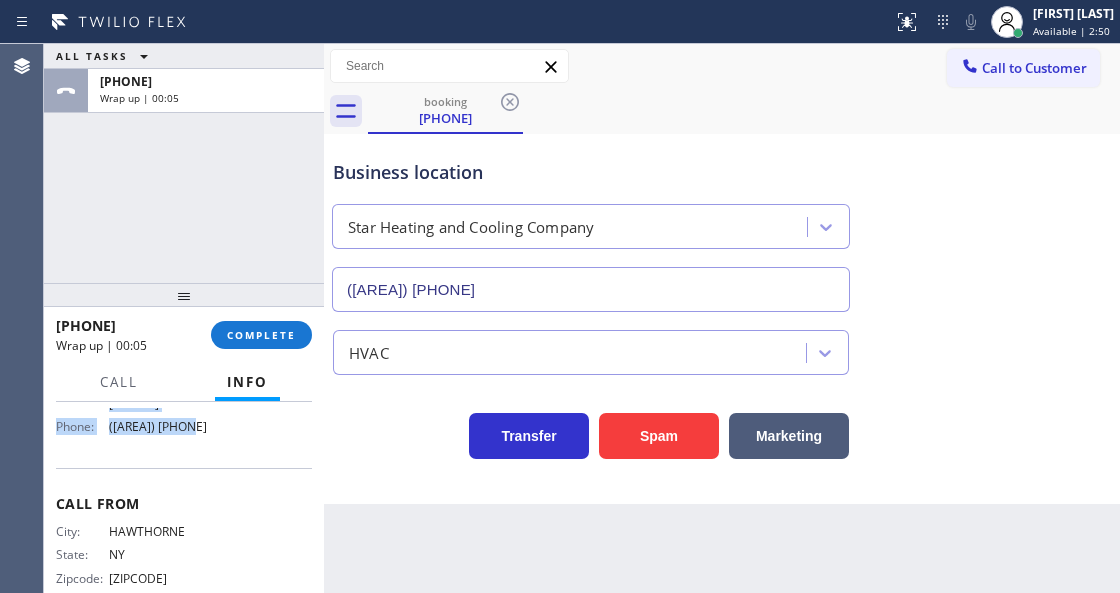 drag, startPoint x: 52, startPoint y: 452, endPoint x: 228, endPoint y: 456, distance: 176.04546 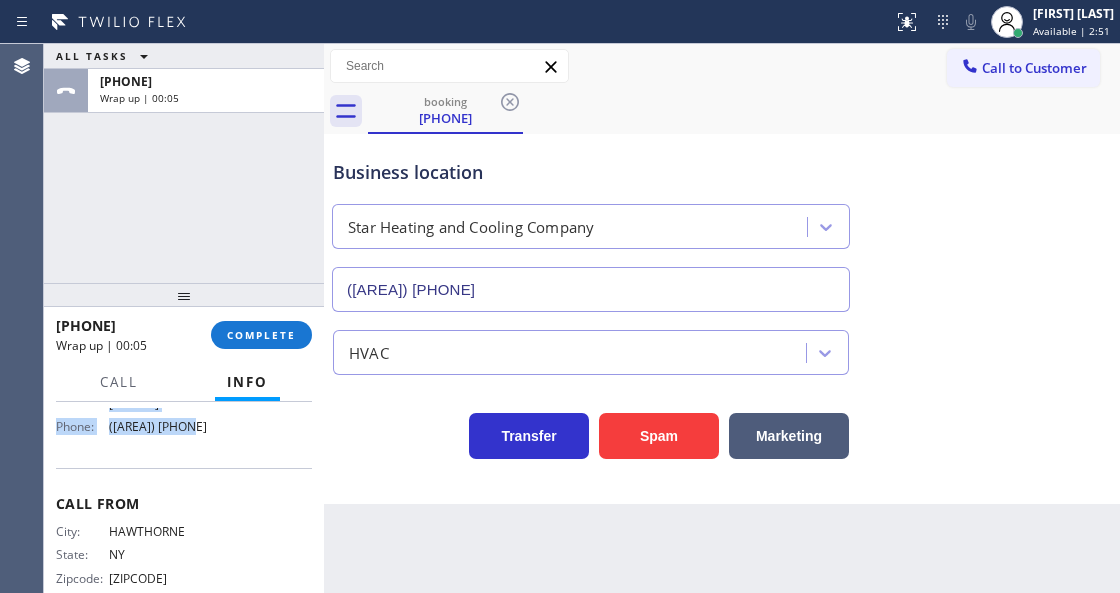 copy on "Customer Name: [PHONE] Phone: [PHONE] Address: Business location Name: Star Heating and Cooling Company Address: [NUMBER] [STREET] Phone: [PHONE]" 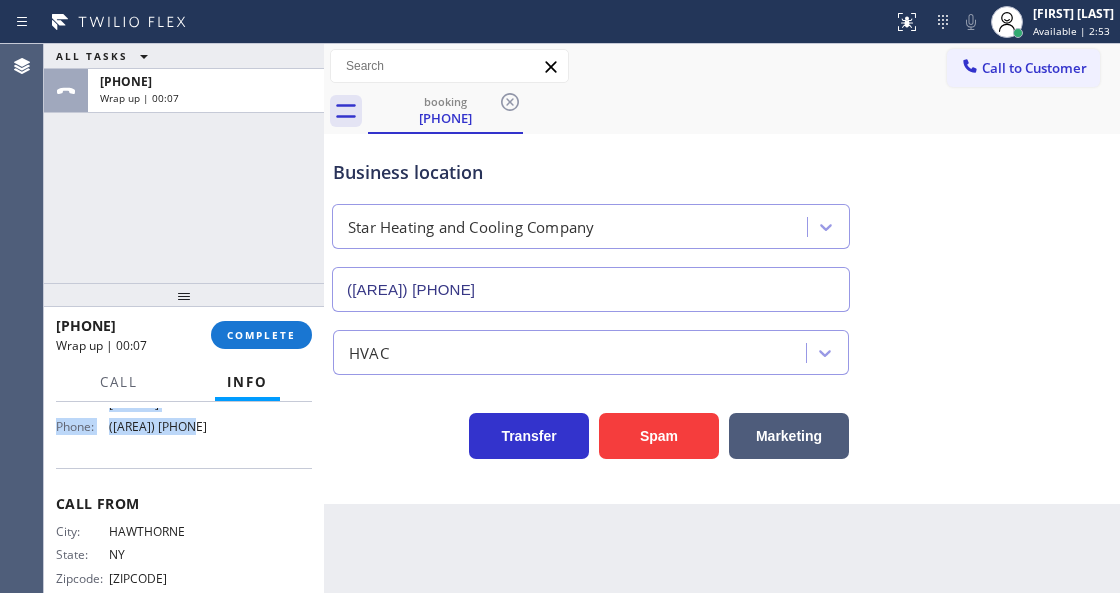 click on "COMPLETE" at bounding box center (261, 335) 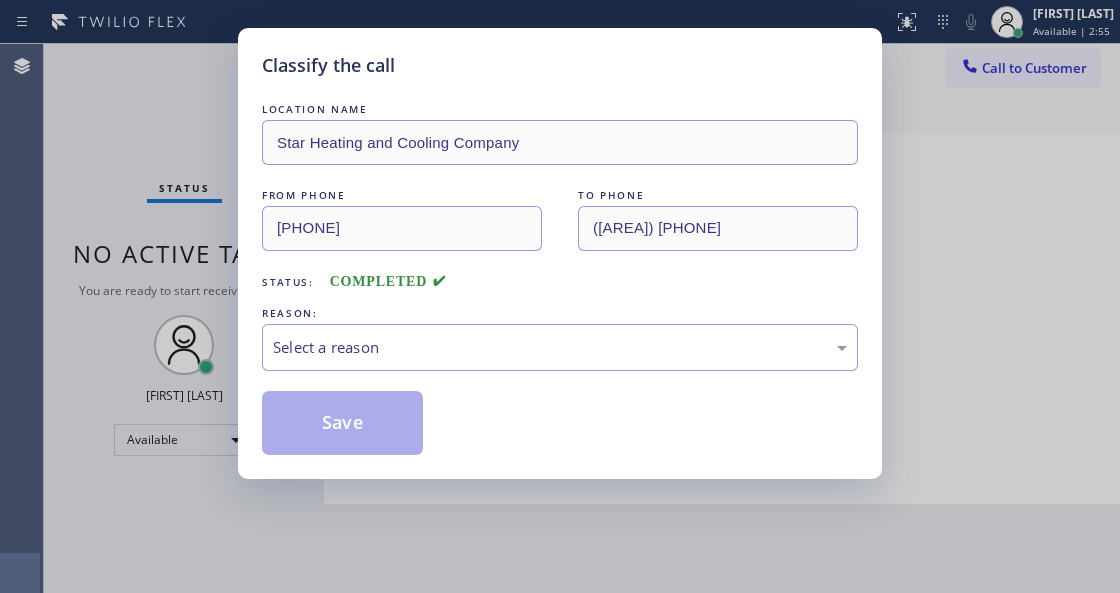 click on "Select a reason" at bounding box center (560, 347) 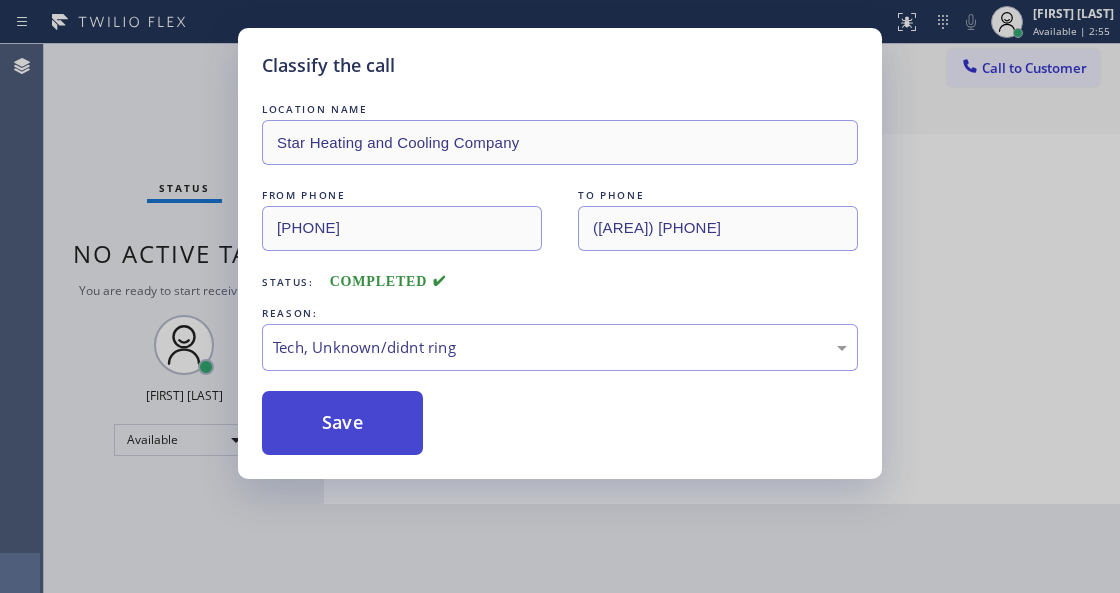 click on "Save" at bounding box center [342, 423] 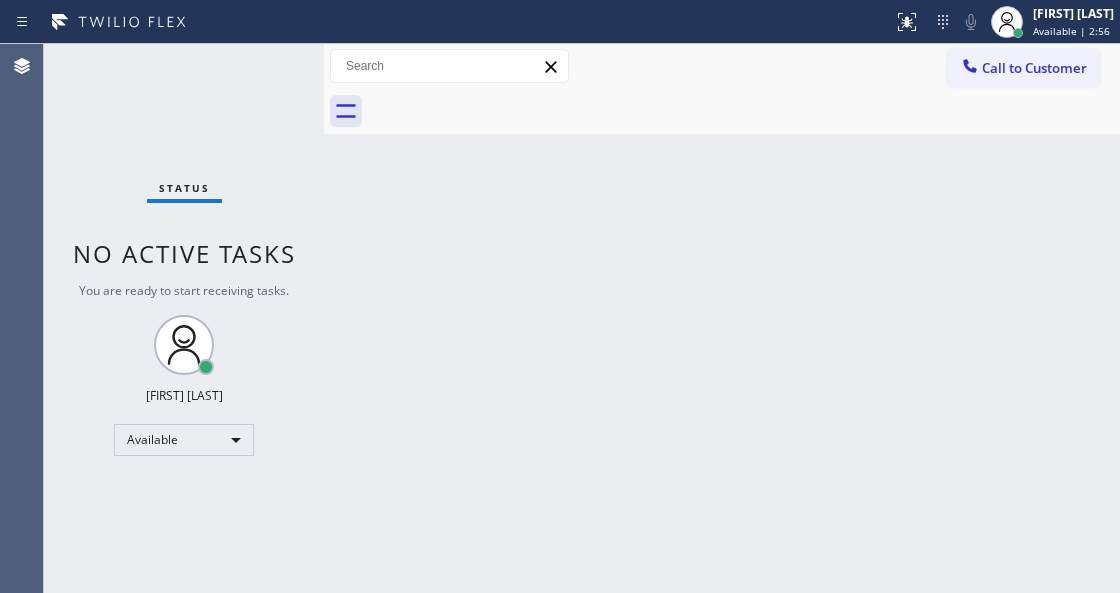 click on "Available | 2:56" at bounding box center (1071, 31) 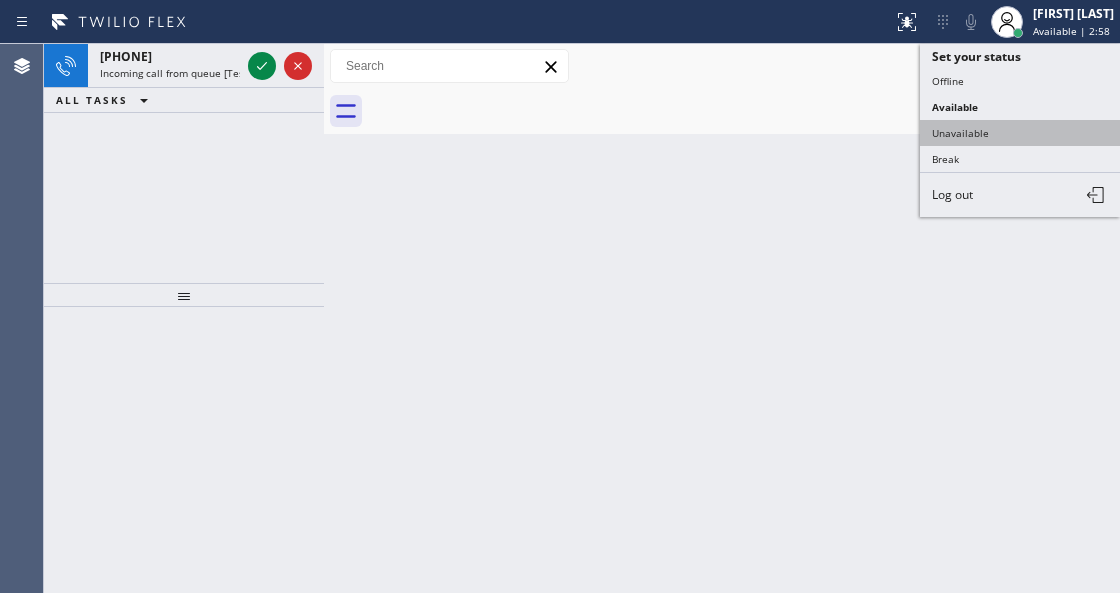 click on "Unavailable" at bounding box center [1020, 133] 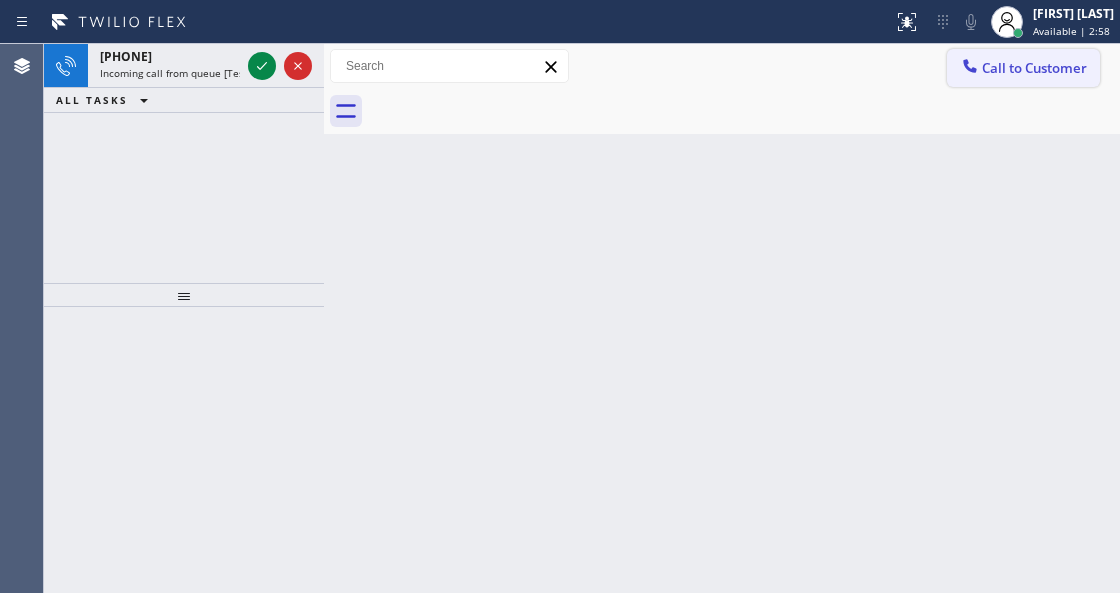 click on "Call to Customer" at bounding box center (1023, 68) 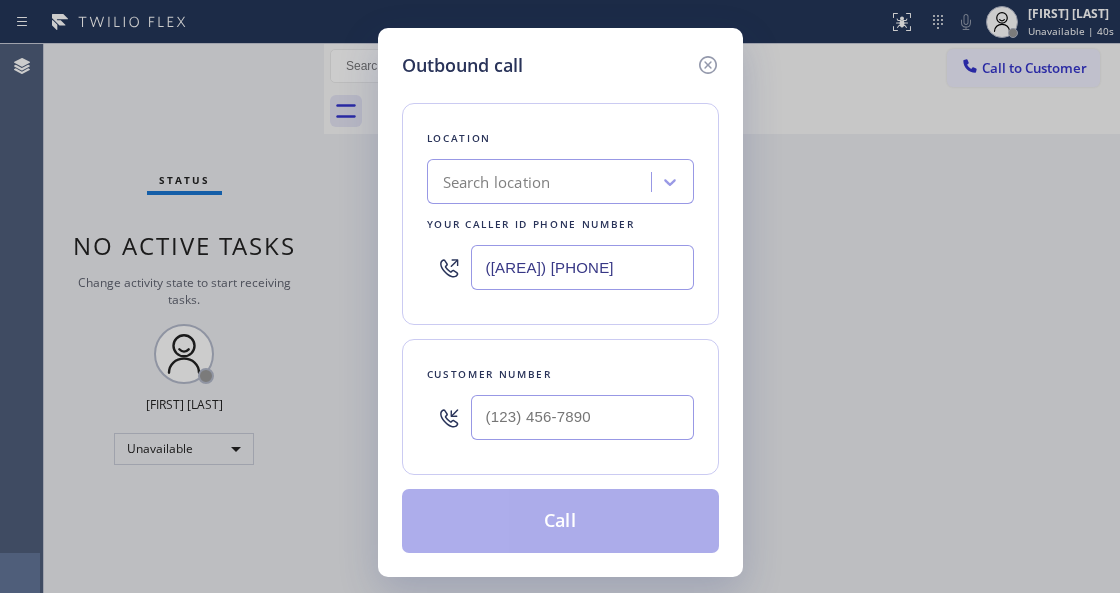 drag, startPoint x: 538, startPoint y: 272, endPoint x: 366, endPoint y: 251, distance: 173.27724 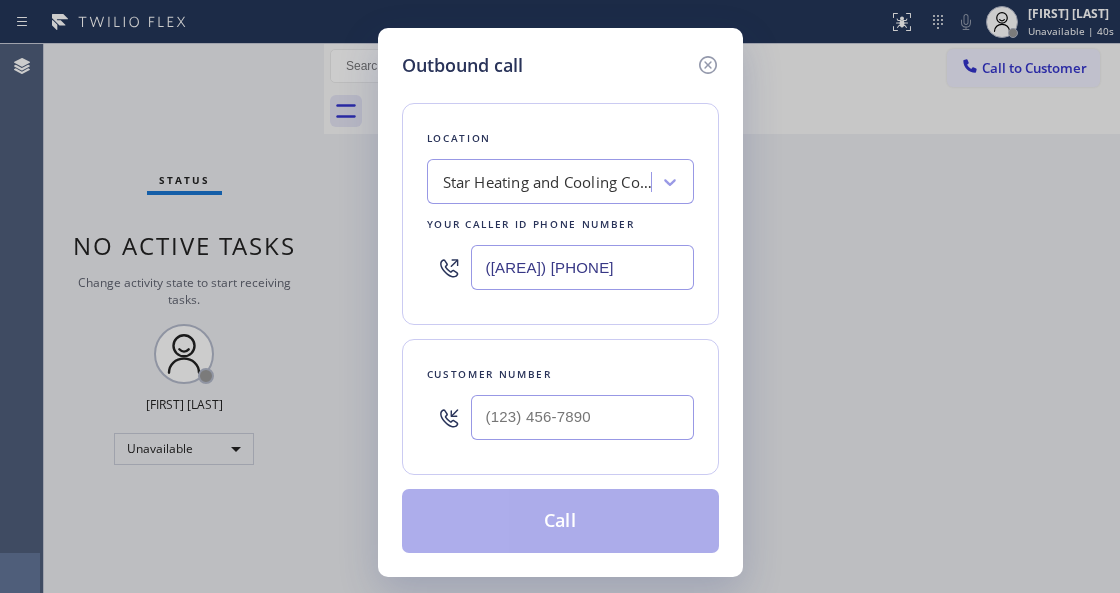 type on "([AREA]) [PHONE]" 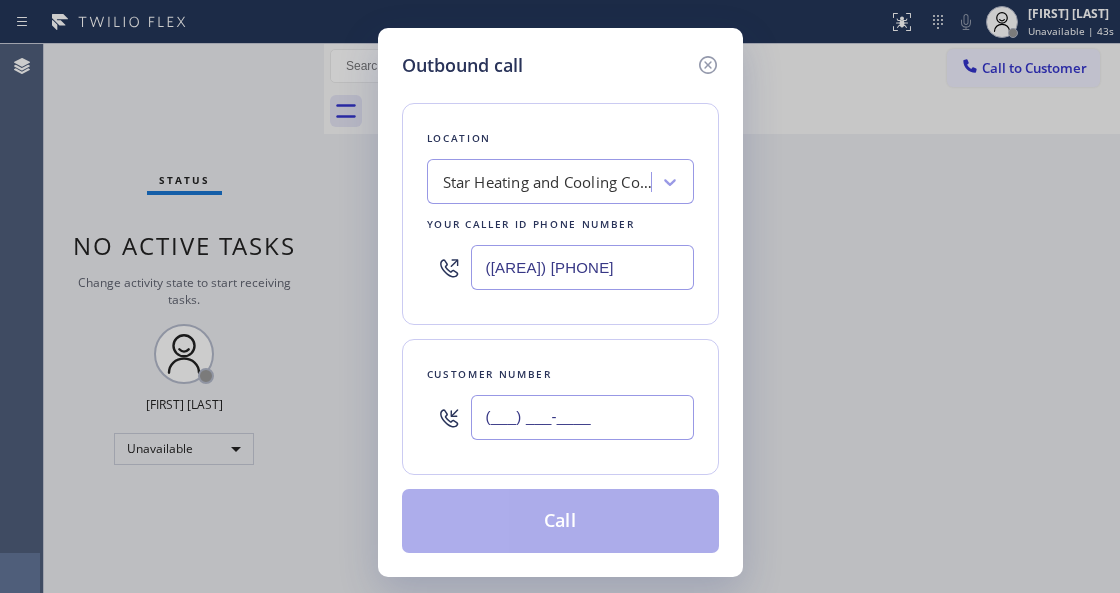 click on "(___) ___-____" at bounding box center [582, 417] 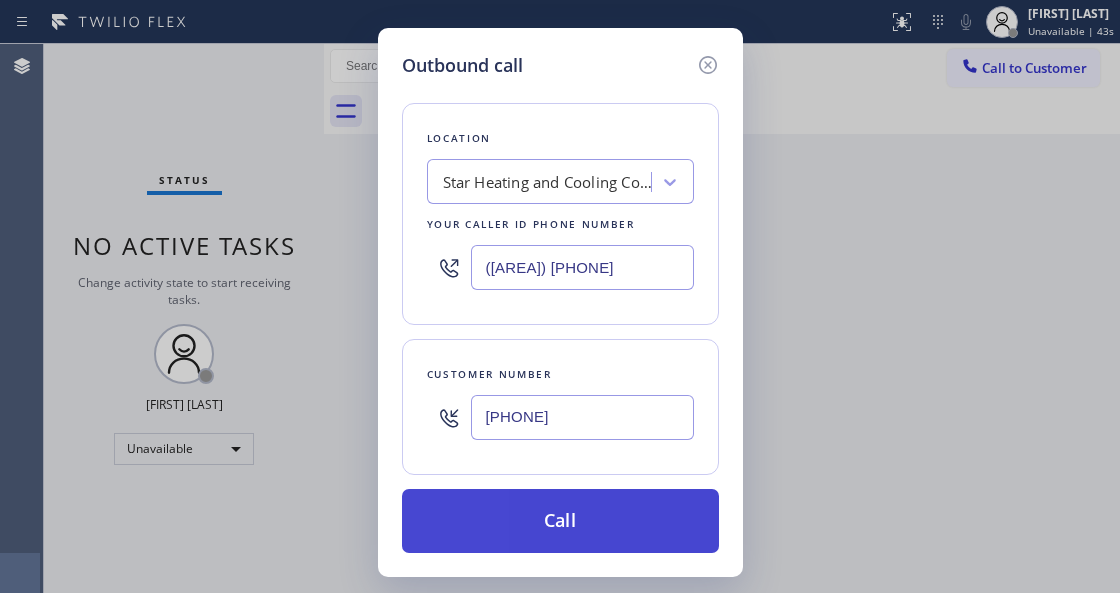 type on "[PHONE]" 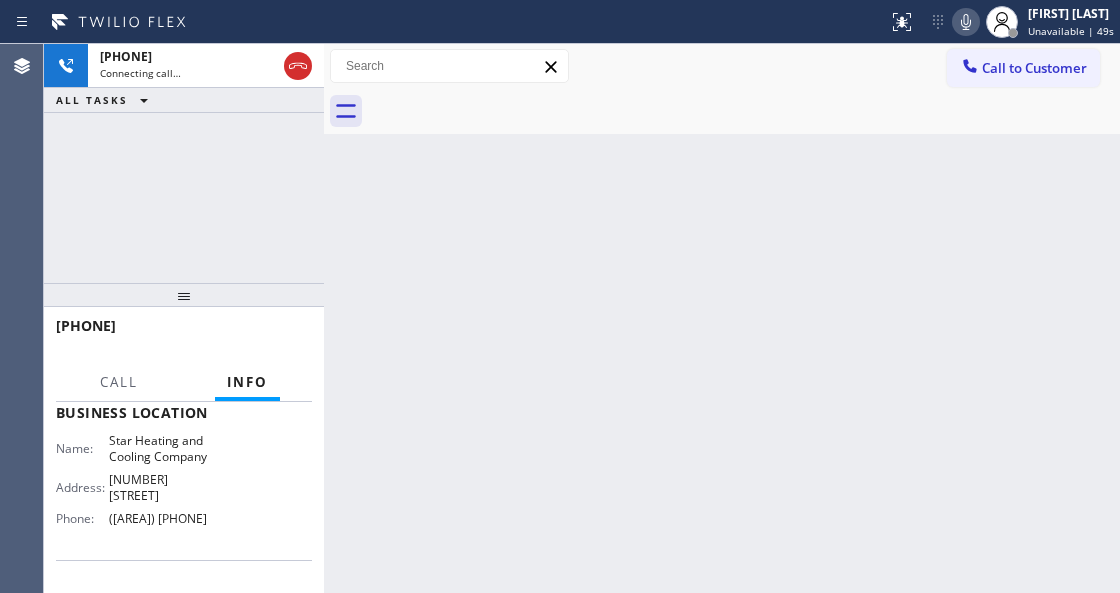 scroll, scrollTop: 400, scrollLeft: 0, axis: vertical 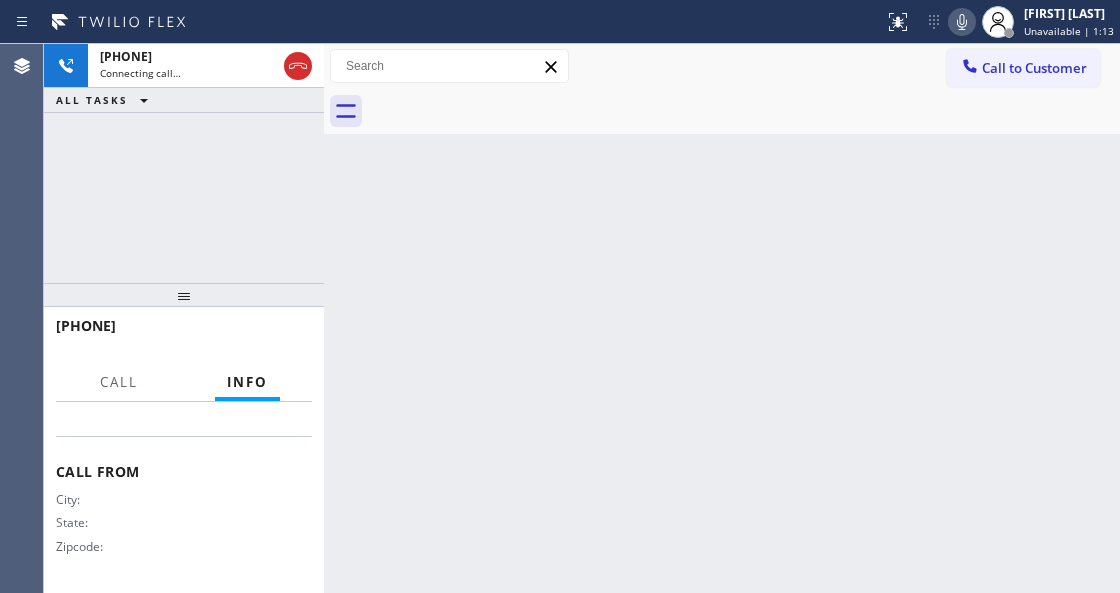 click at bounding box center [962, 22] 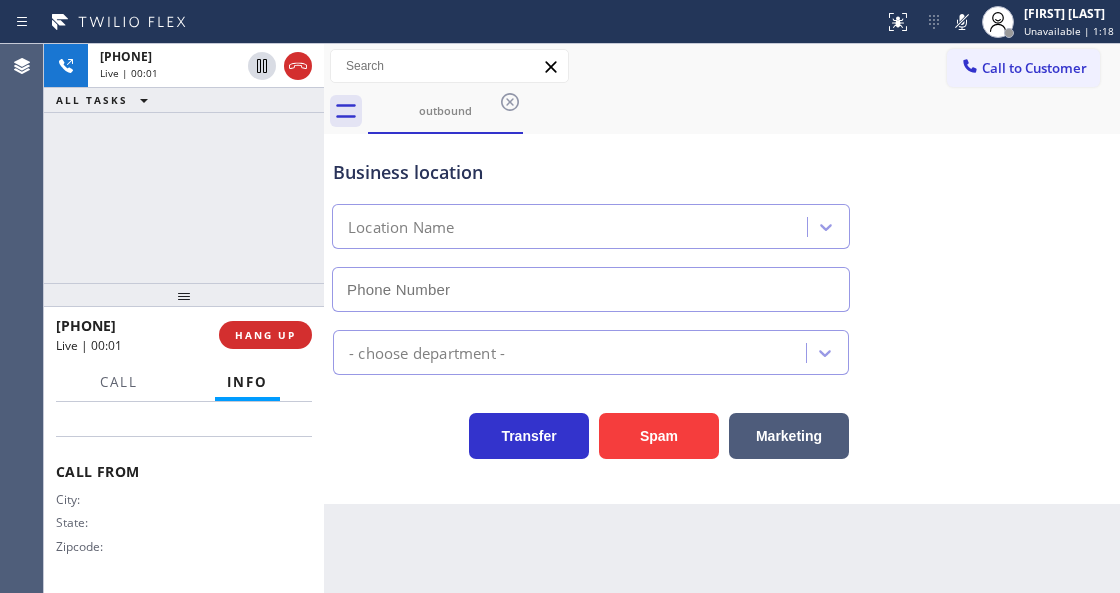 type on "([AREA]) [PHONE]" 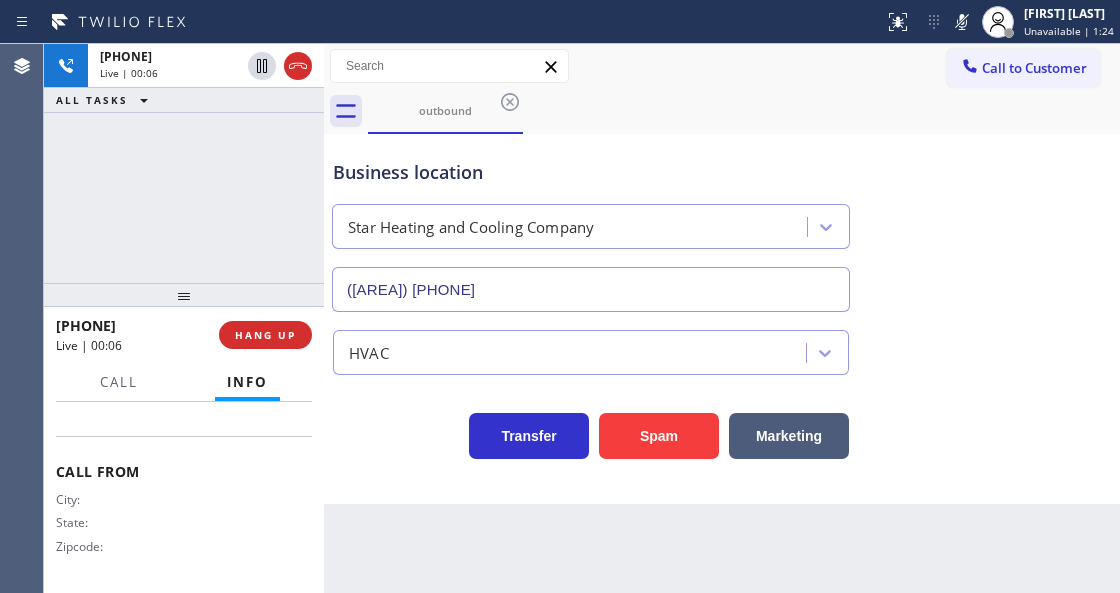 drag, startPoint x: 924, startPoint y: 16, endPoint x: 926, endPoint y: 126, distance: 110.01818 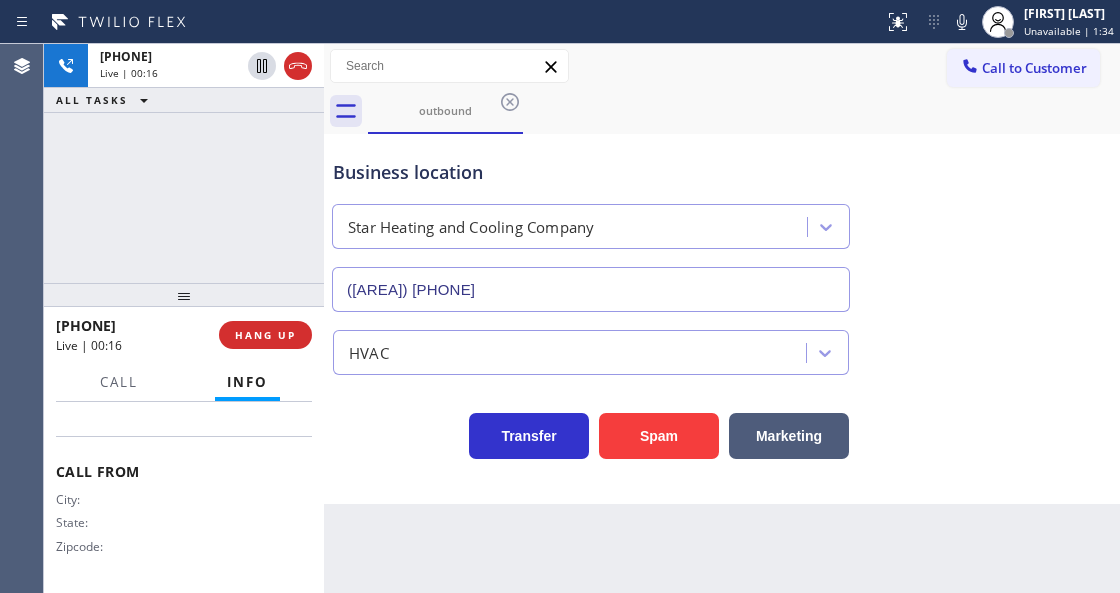 click on "Business location" at bounding box center (591, 172) 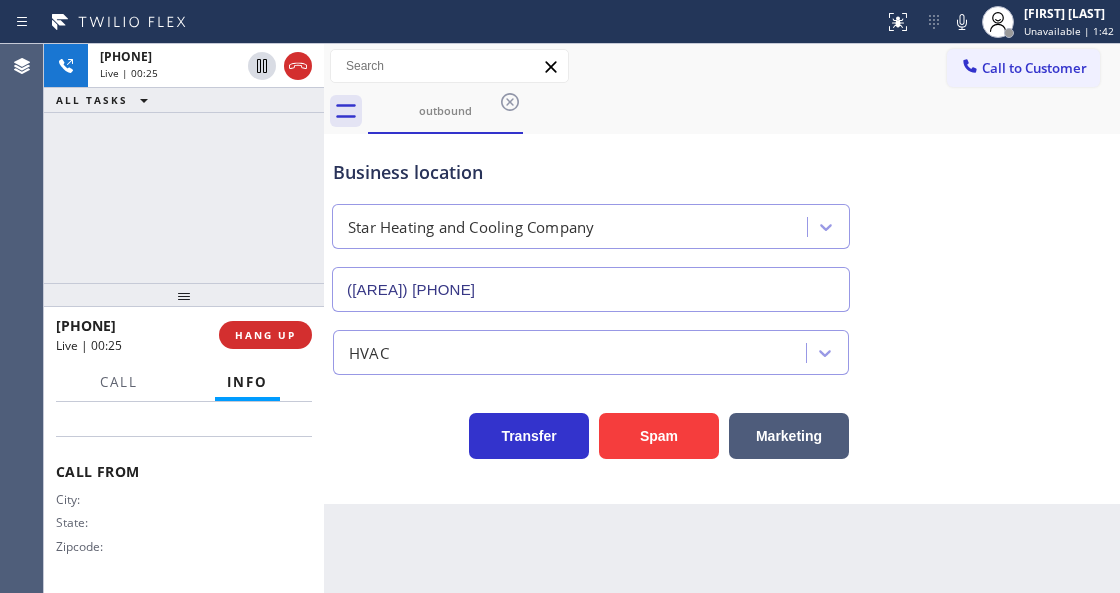 click on "Business location" at bounding box center [591, 172] 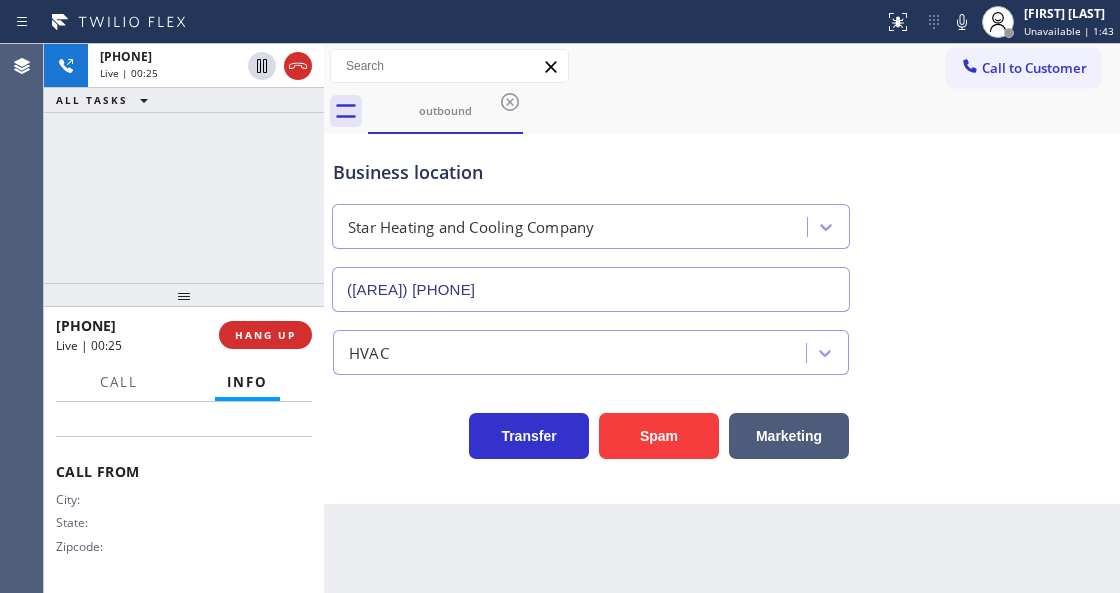 click on "Business location" at bounding box center (591, 172) 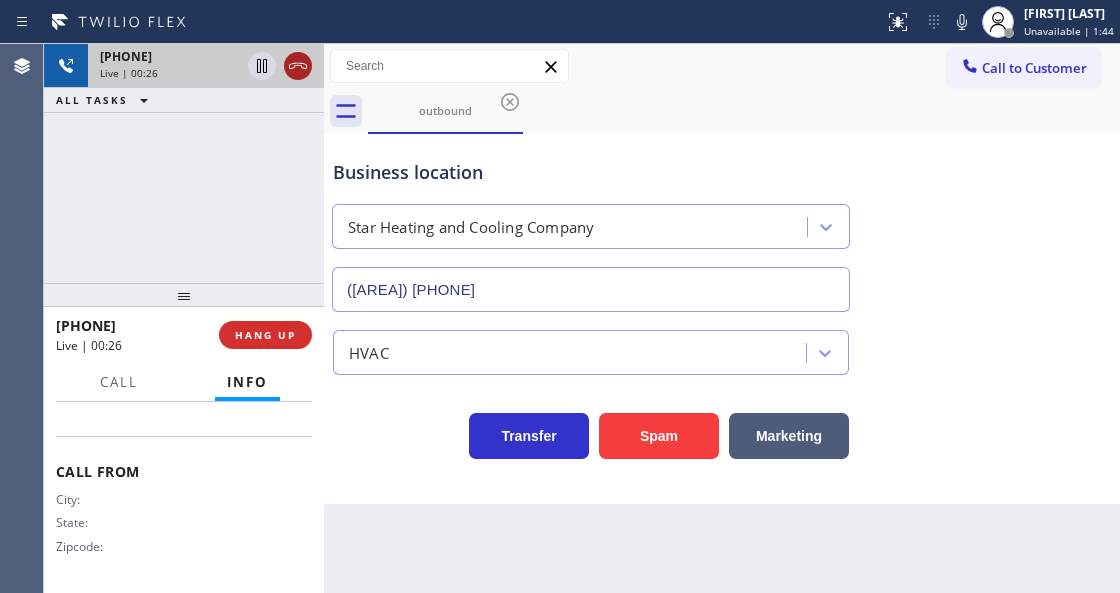 click 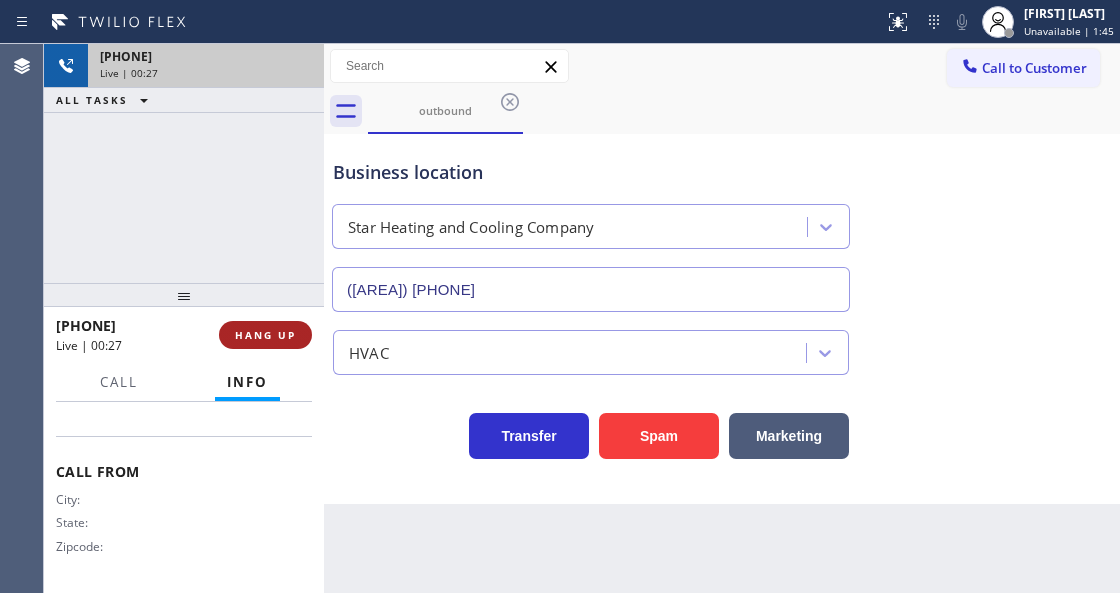 click on "HANG UP" at bounding box center [265, 335] 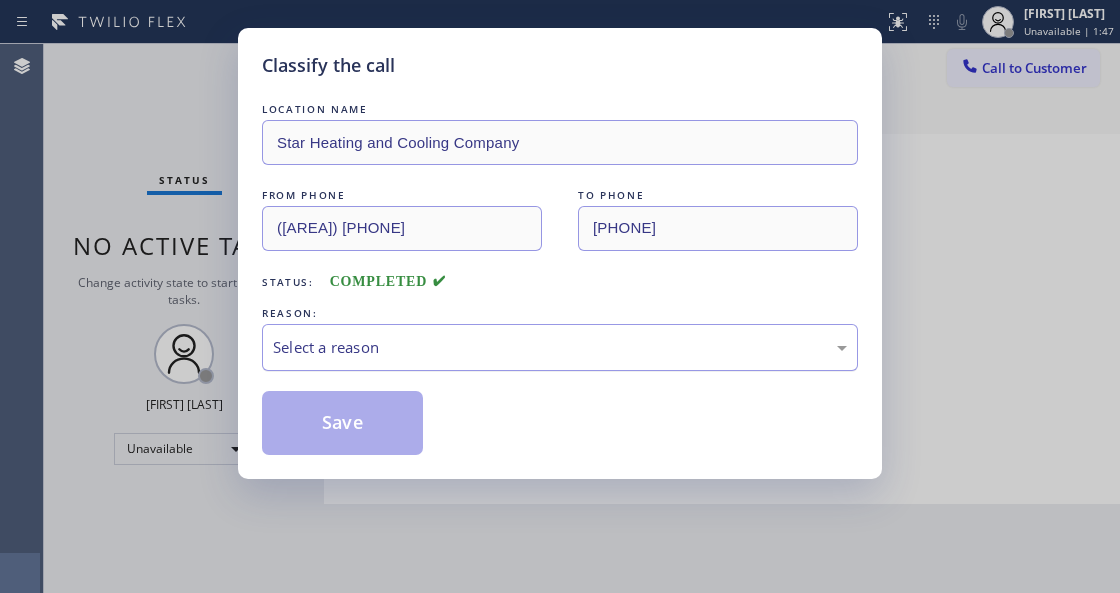 click on "Select a reason" at bounding box center [560, 347] 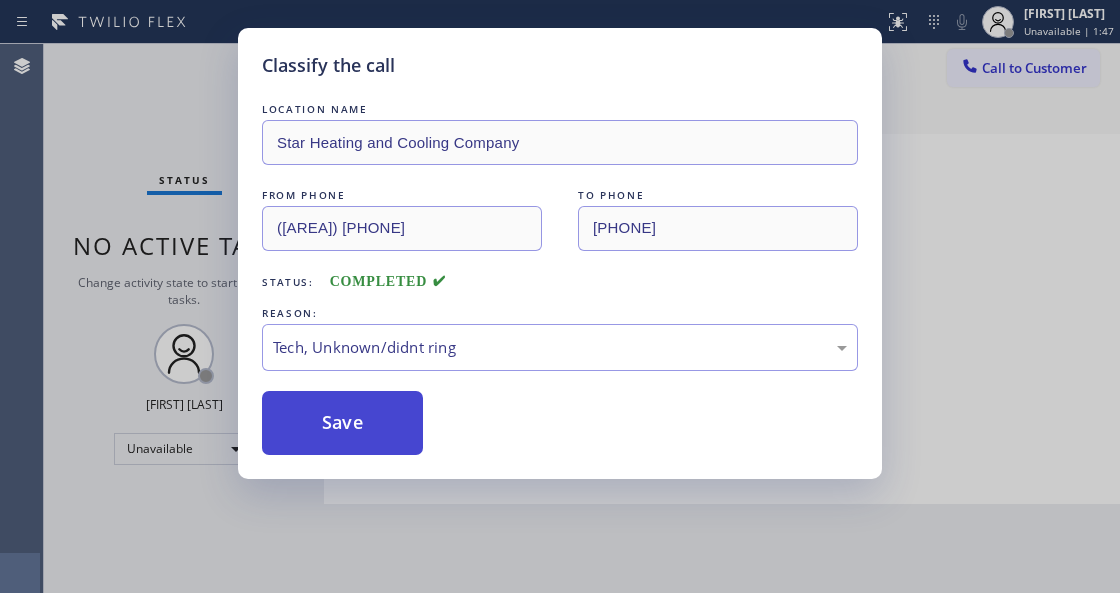 click on "Save" at bounding box center [342, 423] 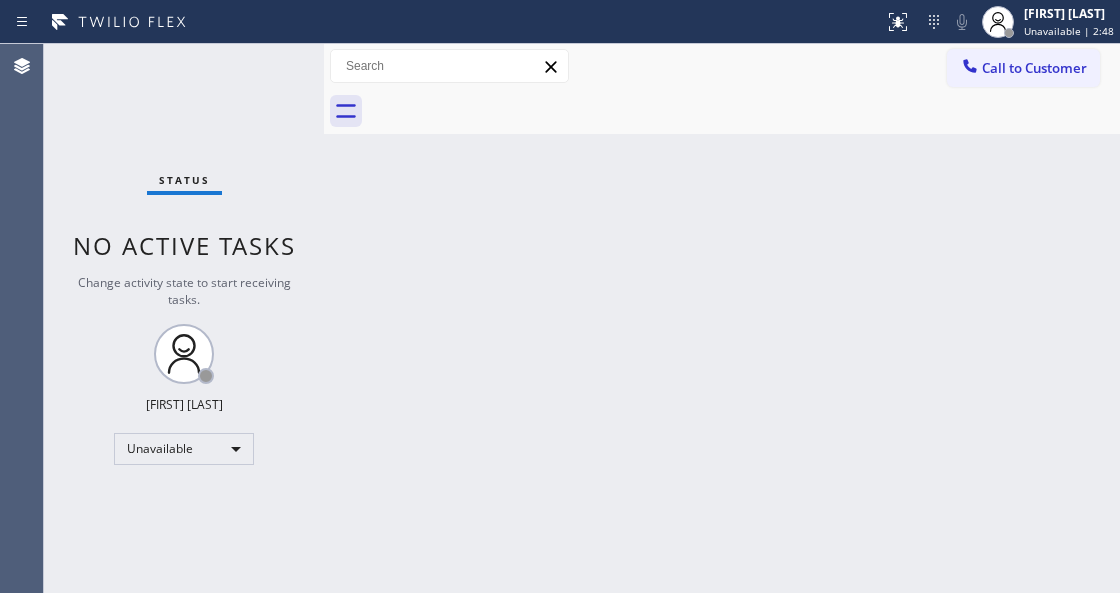 click on "Back to Dashboard Change Sender ID Customers Technicians Select a contact Outbound call Technician Search Technician Your caller id phone number Your caller id phone number Call Technician info Name   Phone none Address none Change Sender ID HVAC +1[PHONE] [COMPANY] +1[PHONE] [COMPANY] +1[PHONE] [COMPANY] +1[PHONE] [COMPANY]  Electricians +1[PHONE]  Cancel Change Check personal SMS Reset Change No tabs Call to Customer Outbound call Location Star Heating and Cooling Company Your caller id phone number ([AREA]) [PHONE] Customer number Call Outbound call Technician Search Technician Your caller id phone number Your caller id phone number Call" at bounding box center (722, 318) 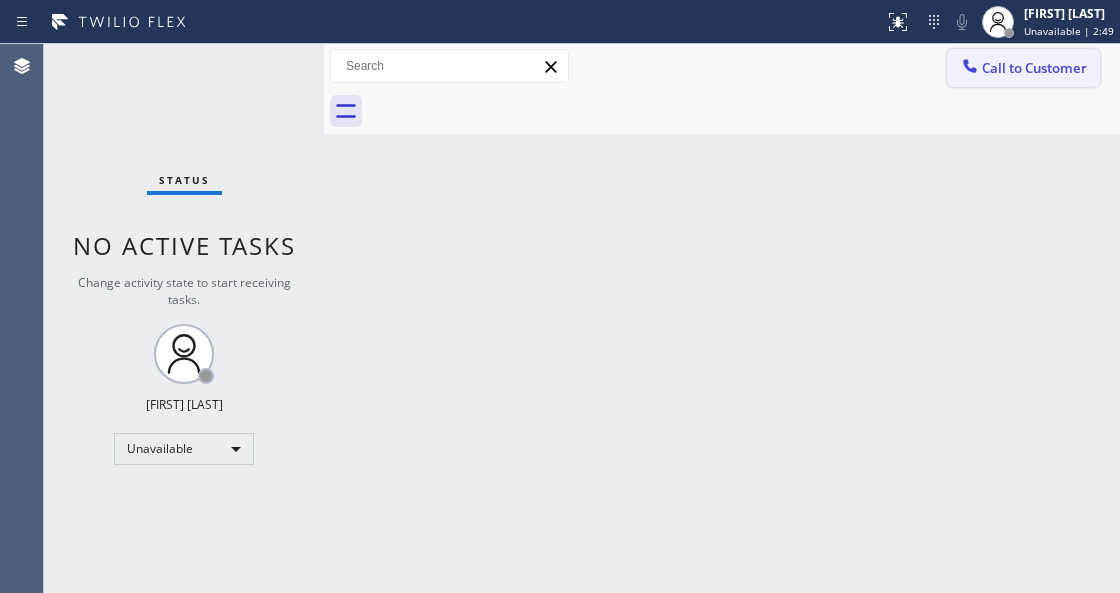 click on "Call to Customer" at bounding box center (1034, 68) 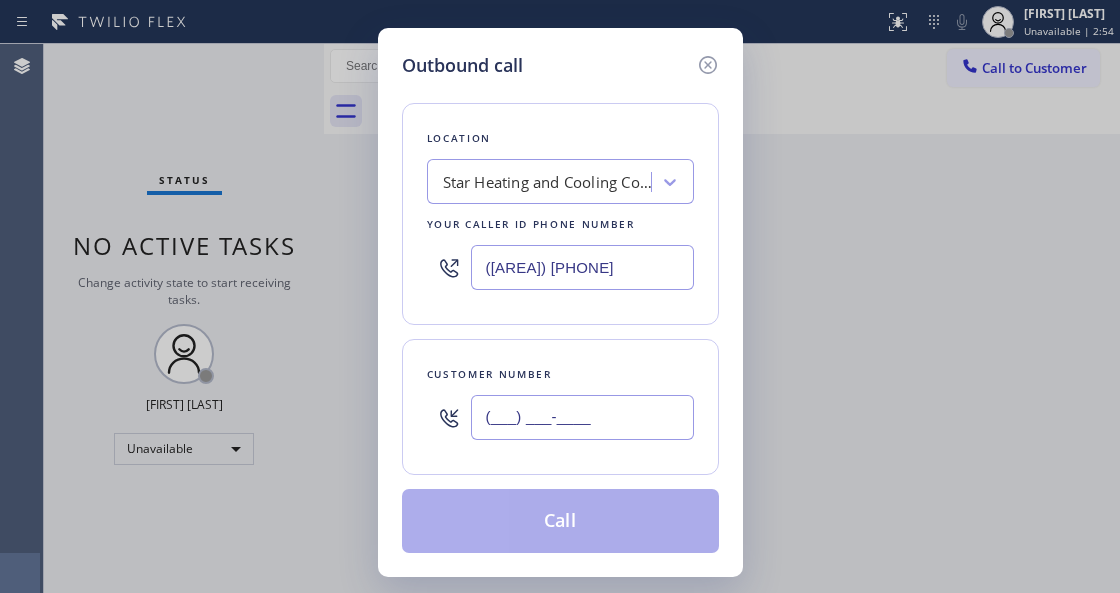 click on "(___) ___-____" at bounding box center [582, 417] 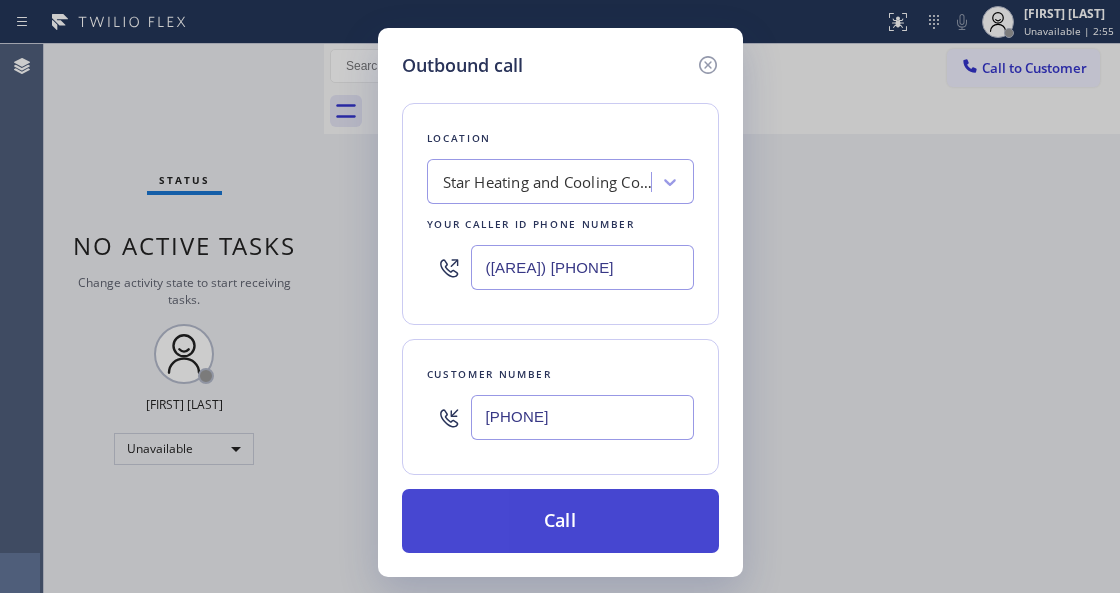 type on "[PHONE]" 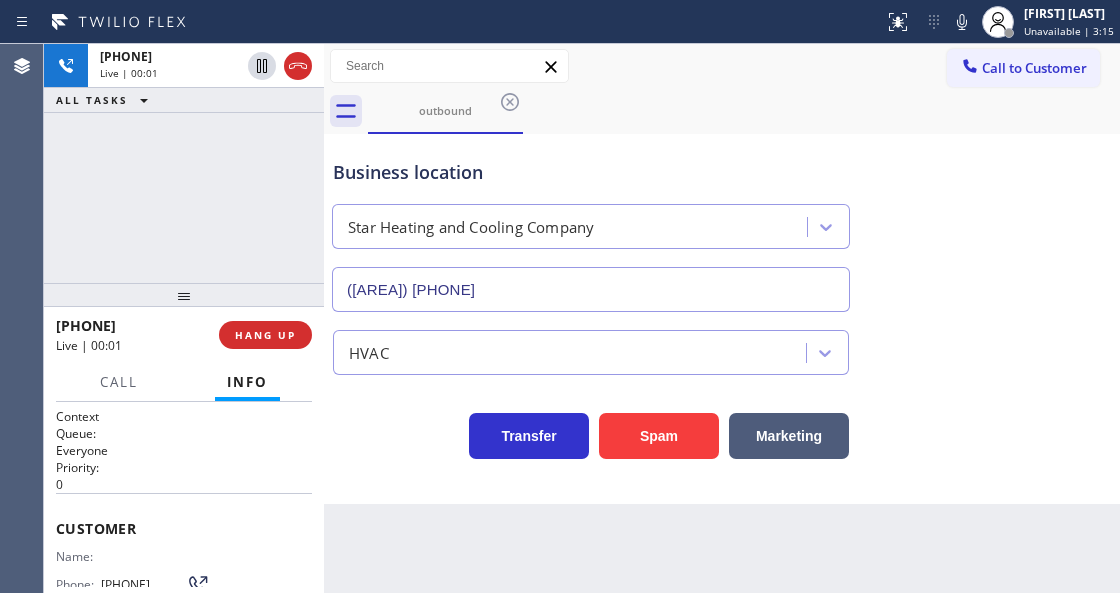 type on "([AREA]) [PHONE]" 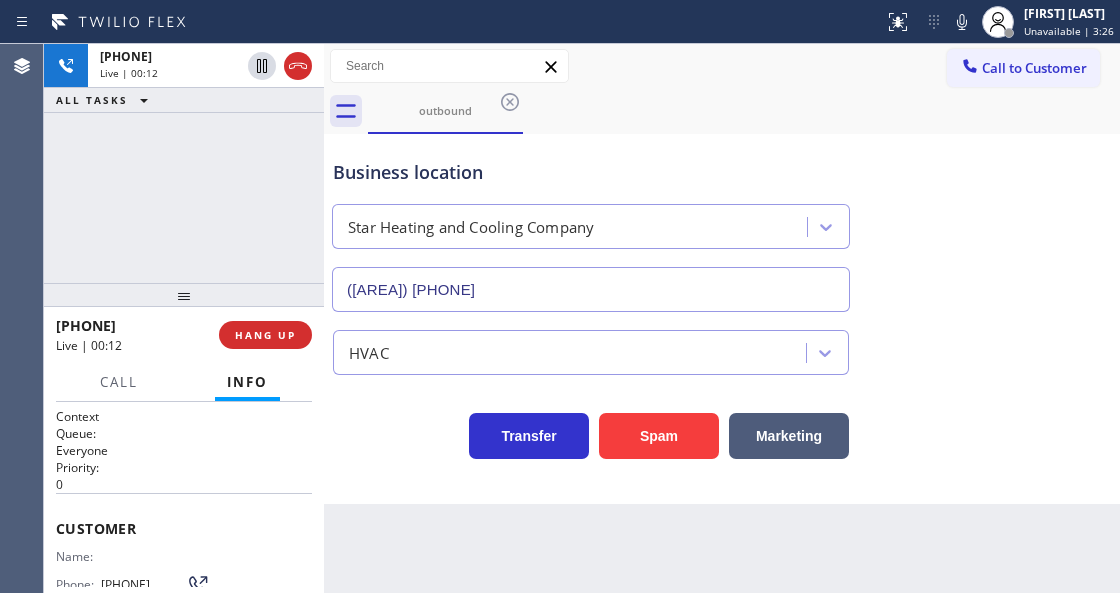 click on "Business location" at bounding box center (591, 172) 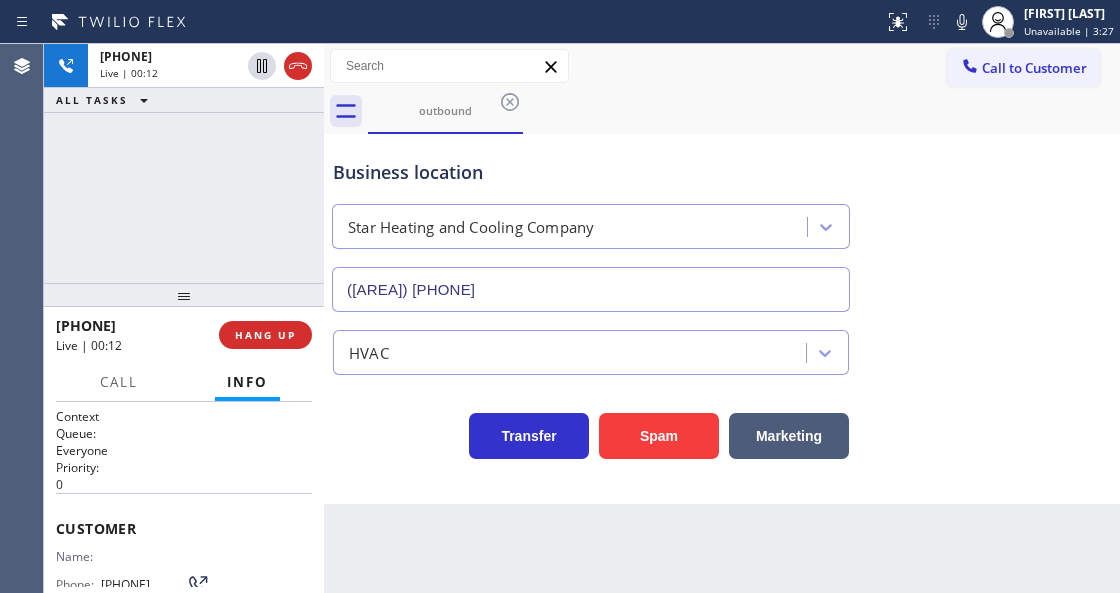 click on "Business location" at bounding box center (591, 172) 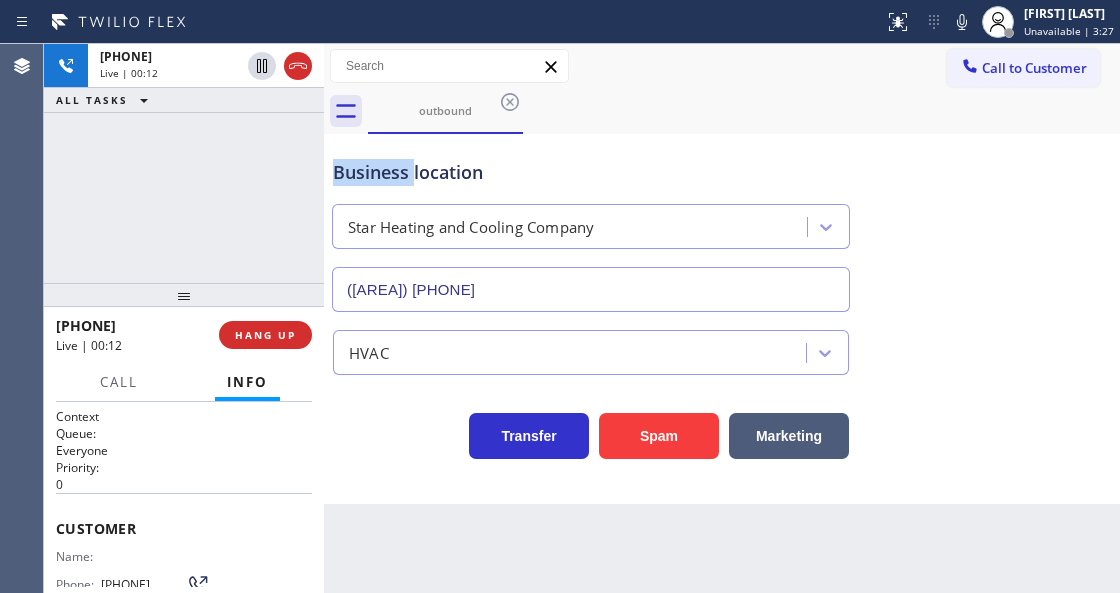 click on "Business location" at bounding box center (591, 172) 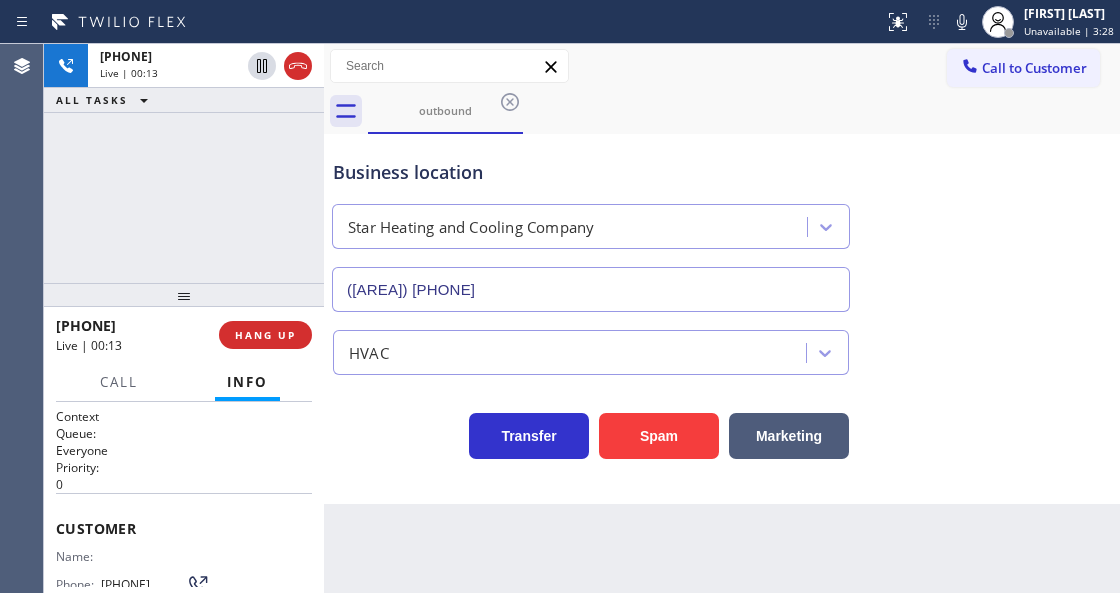 click on "Business location" at bounding box center (591, 172) 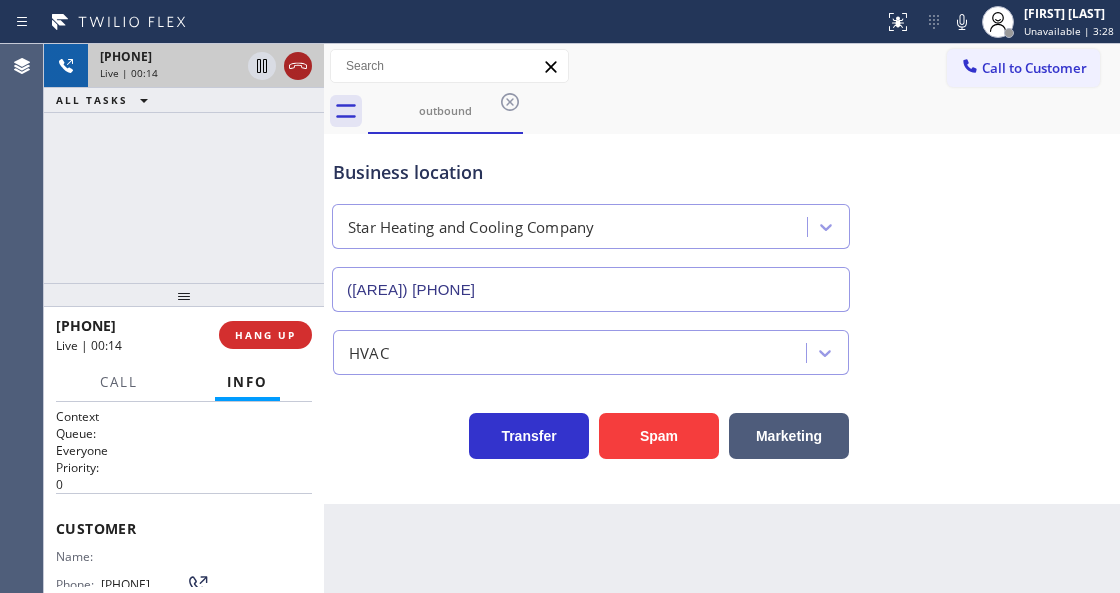 click 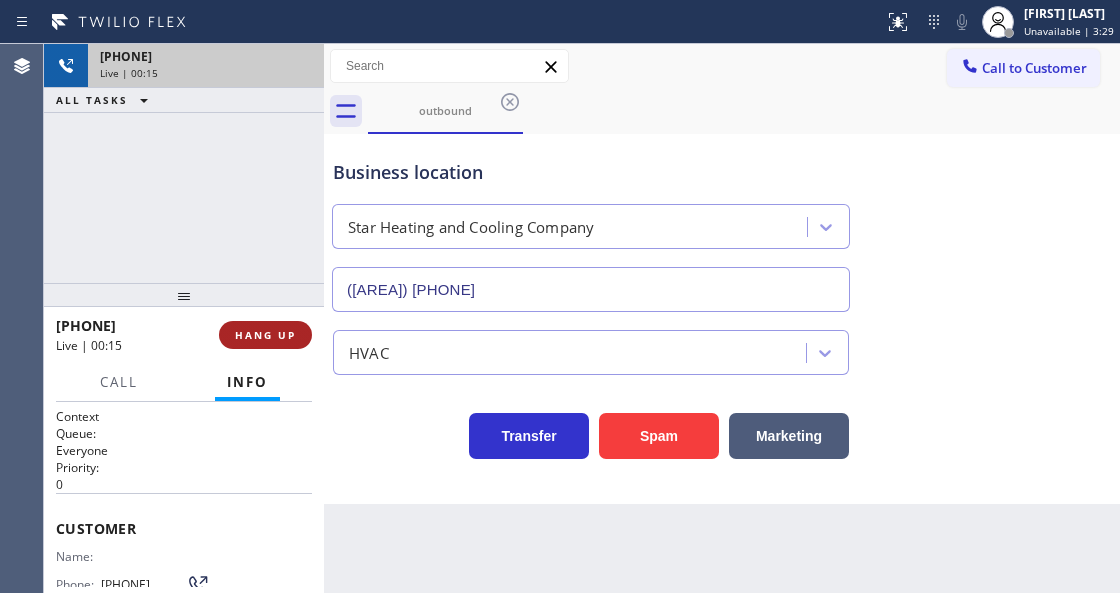 click on "HANG UP" at bounding box center (265, 335) 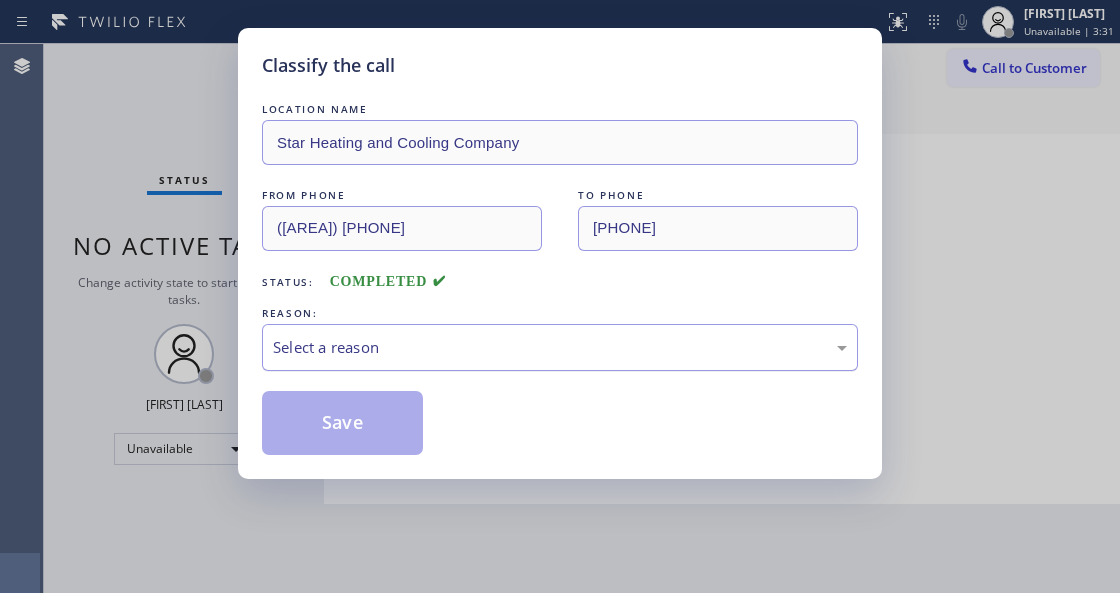click on "Select a reason" at bounding box center (560, 347) 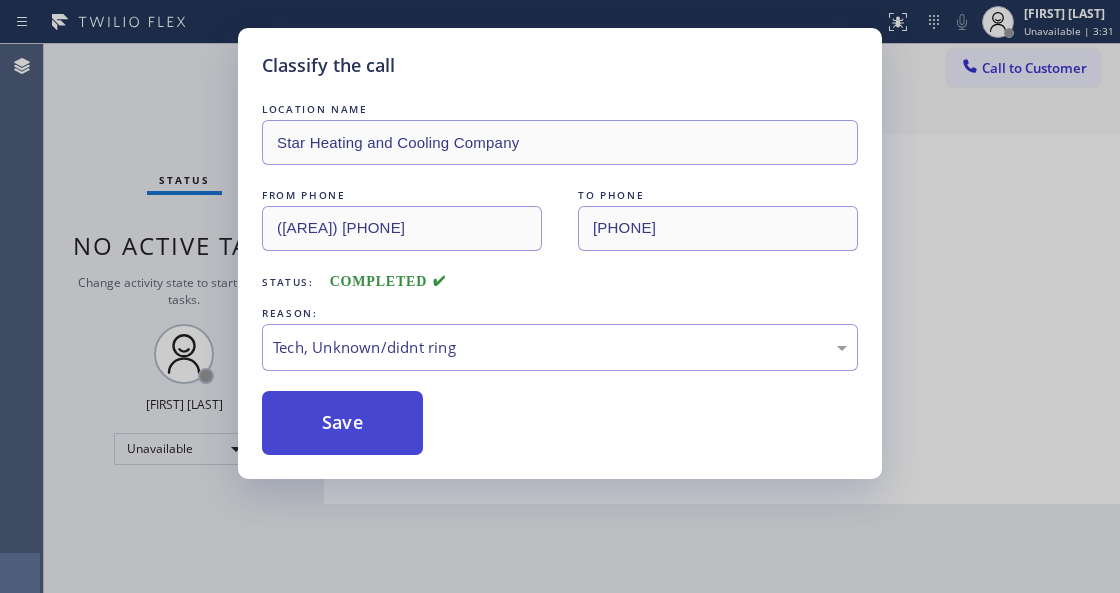 click on "Save" at bounding box center (342, 423) 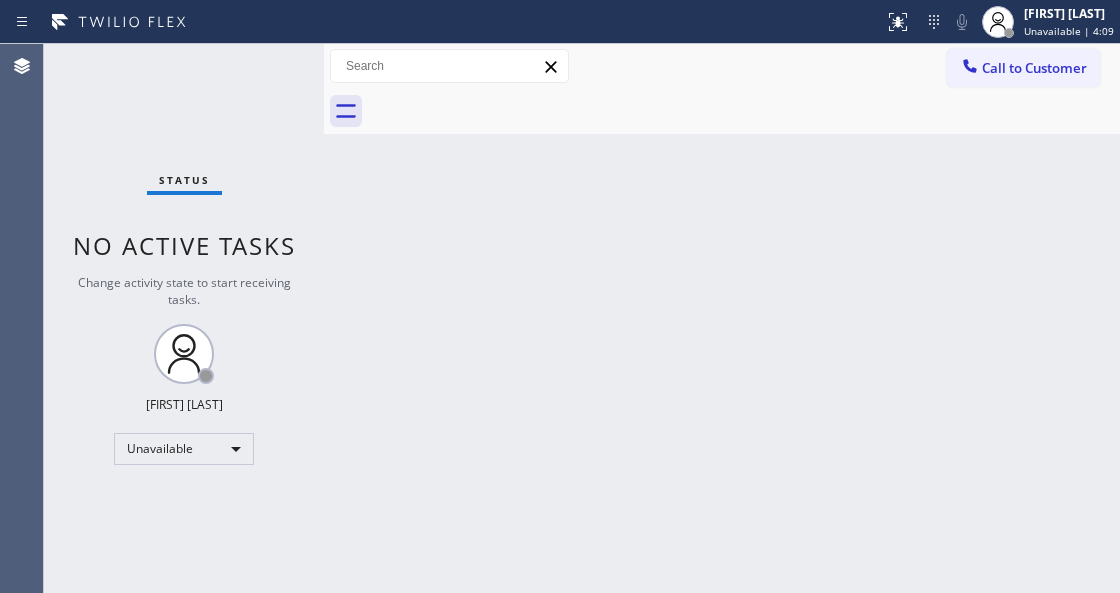 click on "Back to Dashboard Change Sender ID Customers Technicians Select a contact Outbound call Technician Search Technician Your caller id phone number Your caller id phone number Call Technician info Name   Phone none Address none Change Sender ID HVAC +1[PHONE] [COMPANY] +1[PHONE] [COMPANY] +1[PHONE] [COMPANY] +1[PHONE] [COMPANY]  Electricians +1[PHONE]  Cancel Change Check personal SMS Reset Change No tabs Call to Customer Outbound call Location Star Heating and Cooling Company Your caller id phone number ([AREA]) [PHONE] Customer number Call Outbound call Technician Search Technician Your caller id phone number Your caller id phone number Call" at bounding box center [722, 318] 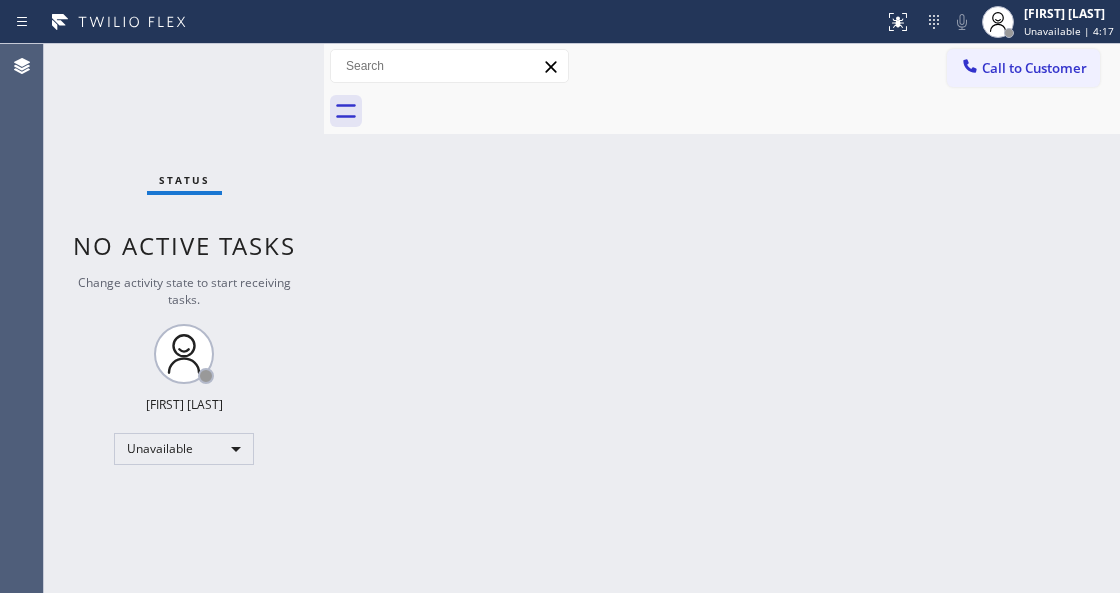 drag, startPoint x: 327, startPoint y: 389, endPoint x: 622, endPoint y: 366, distance: 295.89526 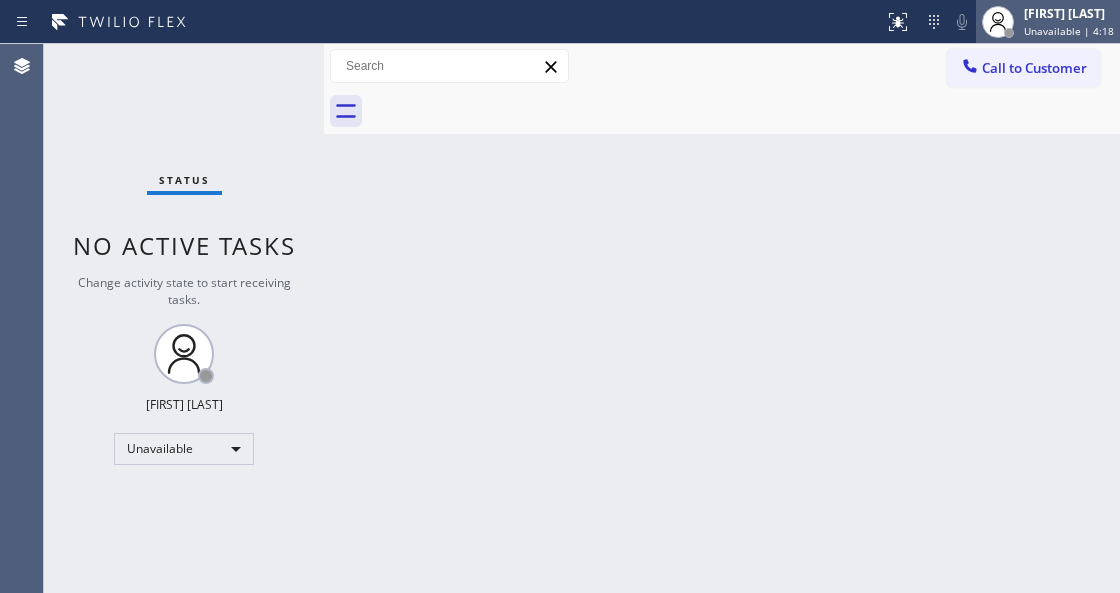 click on "[FIRST] [LAST] Unavailable | 4:18" at bounding box center (1048, 22) 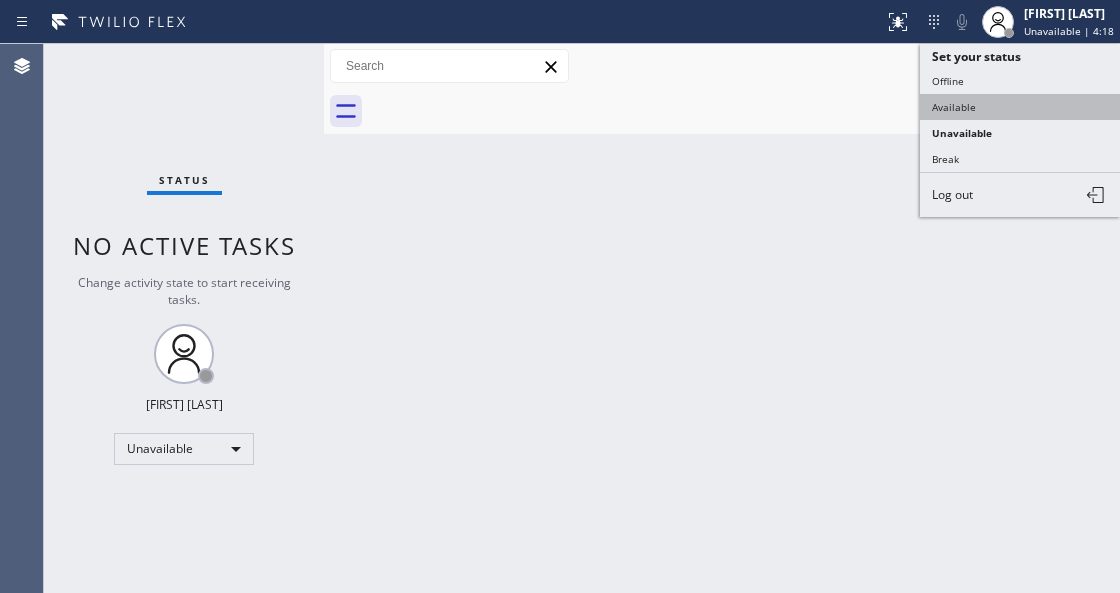 click on "Available" at bounding box center (1020, 107) 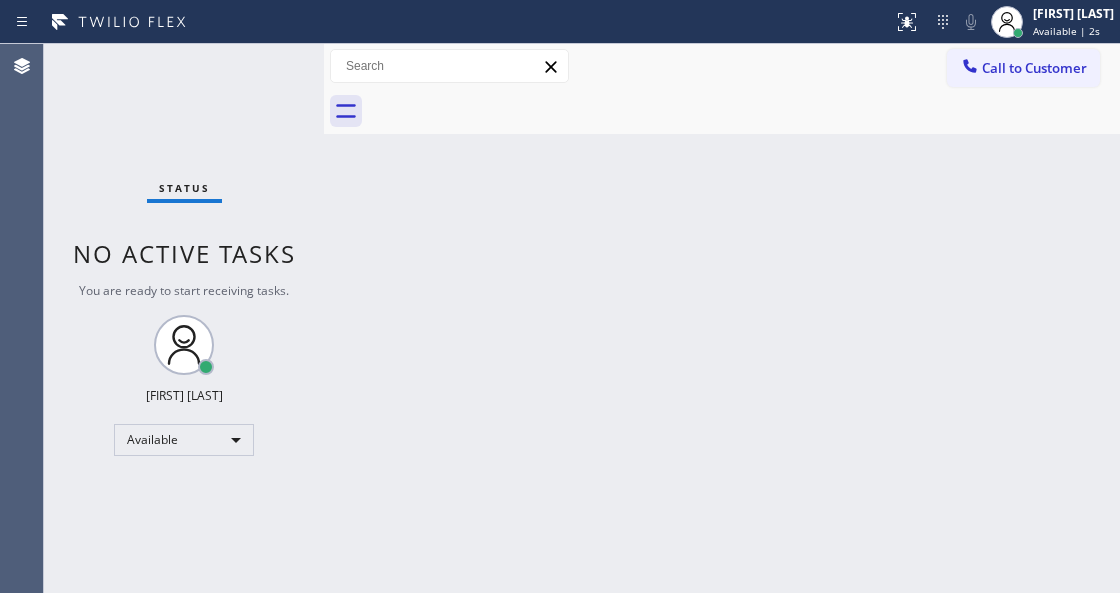 click on "Back to Dashboard Change Sender ID Customers Technicians Select a contact Outbound call Technician Search Technician Your caller id phone number Your caller id phone number Call Technician info Name   Phone none Address none Change Sender ID HVAC +1[PHONE] [COMPANY] +1[PHONE] [COMPANY] +1[PHONE] [COMPANY] +1[PHONE] [COMPANY]  Electricians +1[PHONE]  Cancel Change Check personal SMS Reset Change No tabs Call to Customer Outbound call Location Star Heating and Cooling Company Your caller id phone number ([AREA]) [PHONE] Customer number Call Outbound call Technician Search Technician Your caller id phone number Your caller id phone number Call" at bounding box center (722, 318) 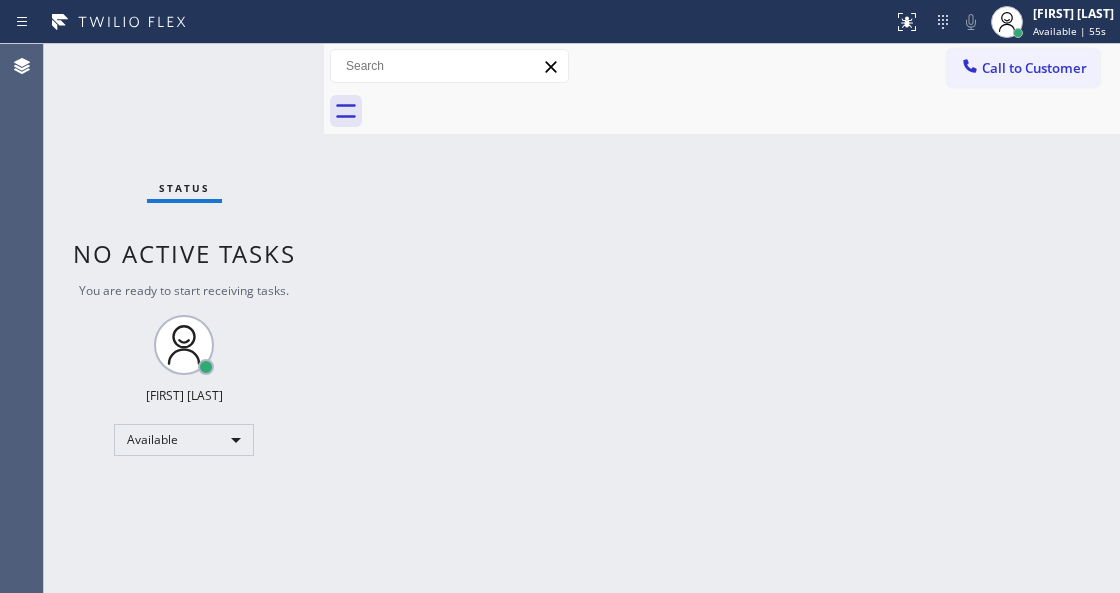 click on "Status   No active tasks     You are ready to start receiving tasks.   Venezza Koren Intas Available" at bounding box center (184, 318) 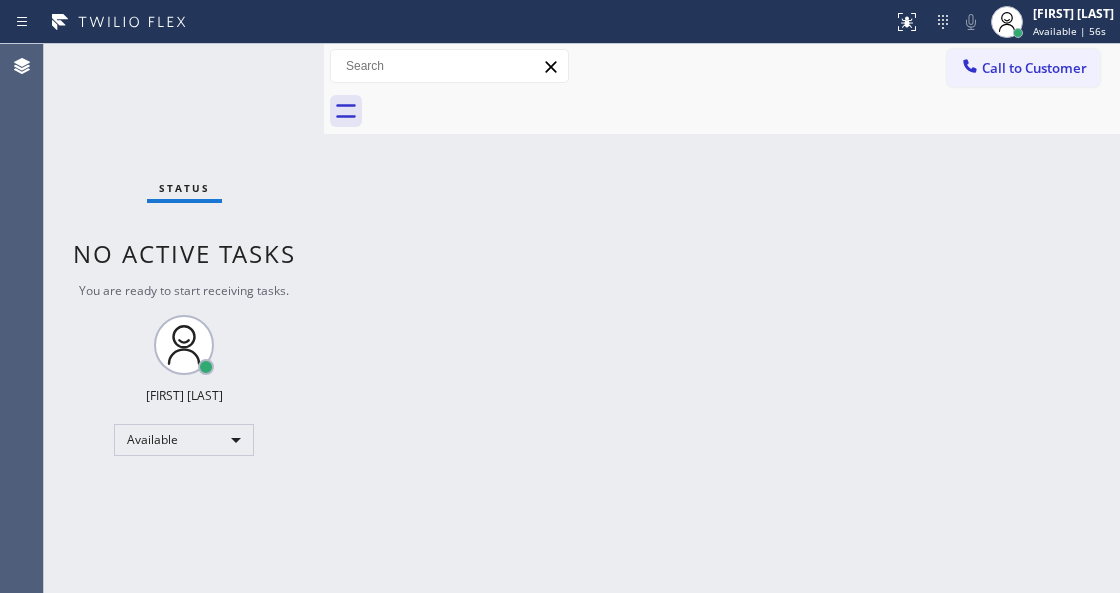 drag, startPoint x: 288, startPoint y: 180, endPoint x: 298, endPoint y: 229, distance: 50.01 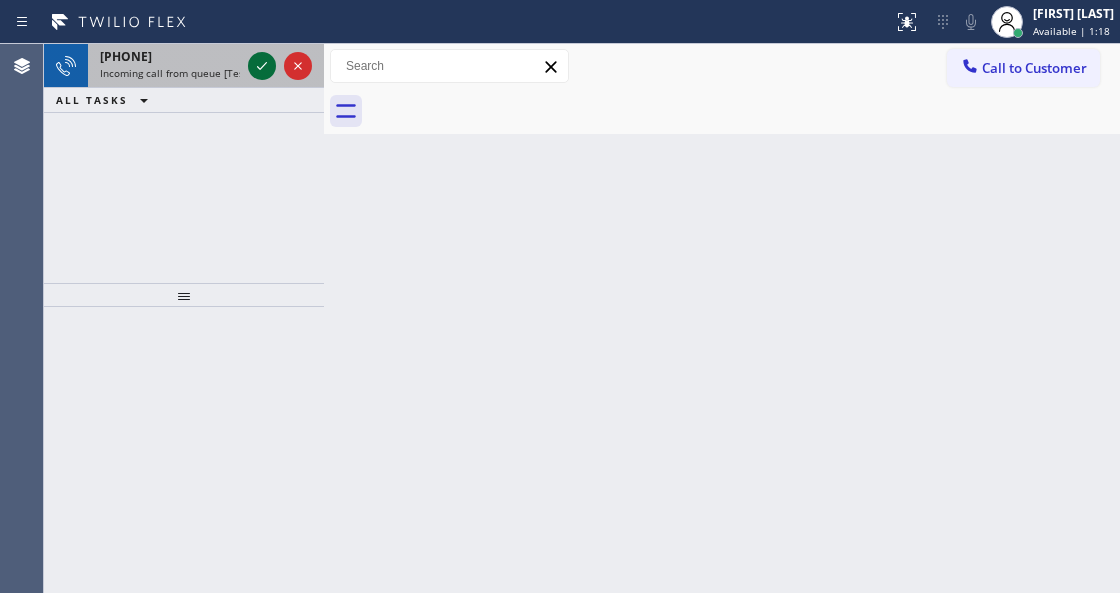 click 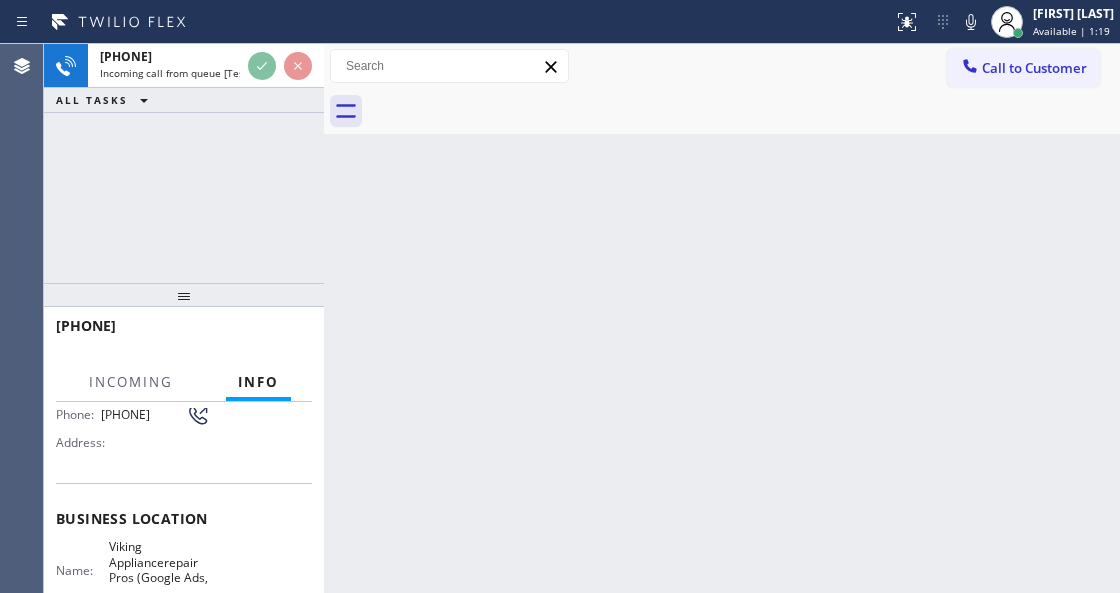 scroll, scrollTop: 200, scrollLeft: 0, axis: vertical 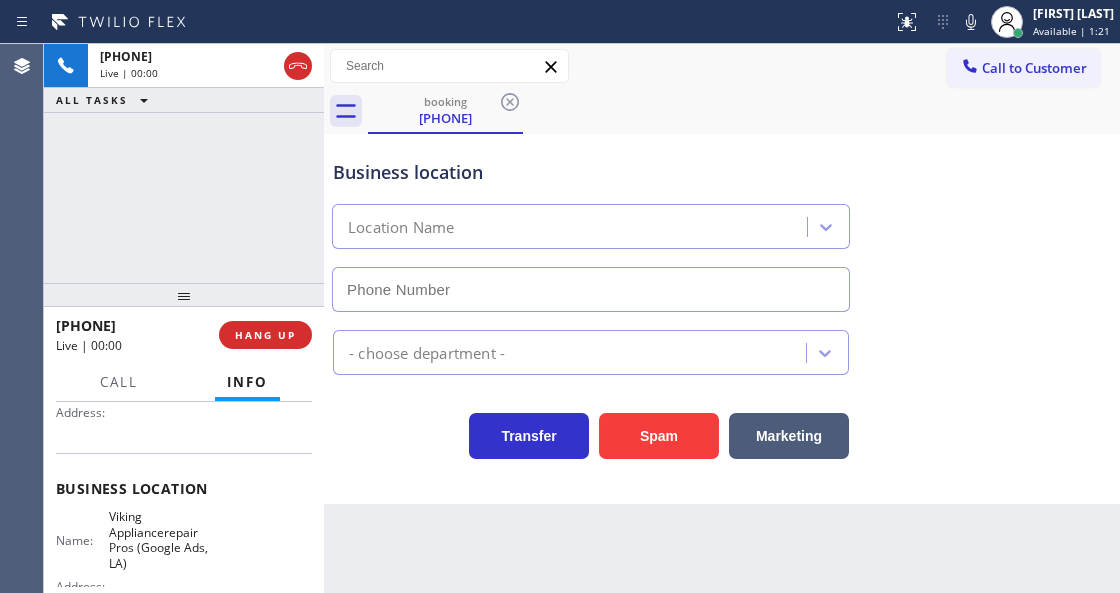 type on "([AREA]) [PHONE]" 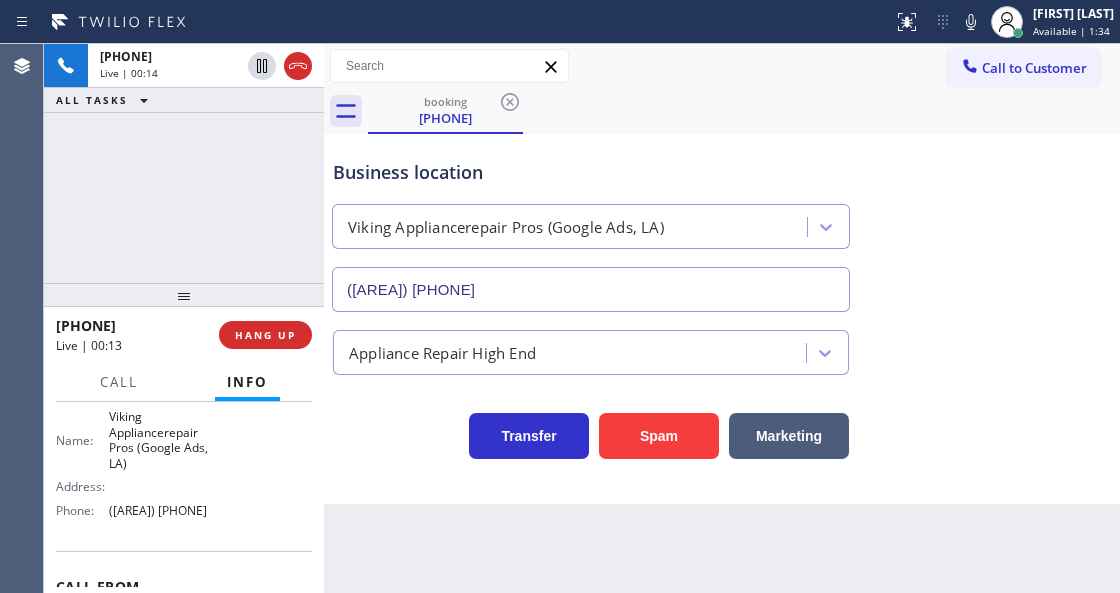 scroll, scrollTop: 333, scrollLeft: 0, axis: vertical 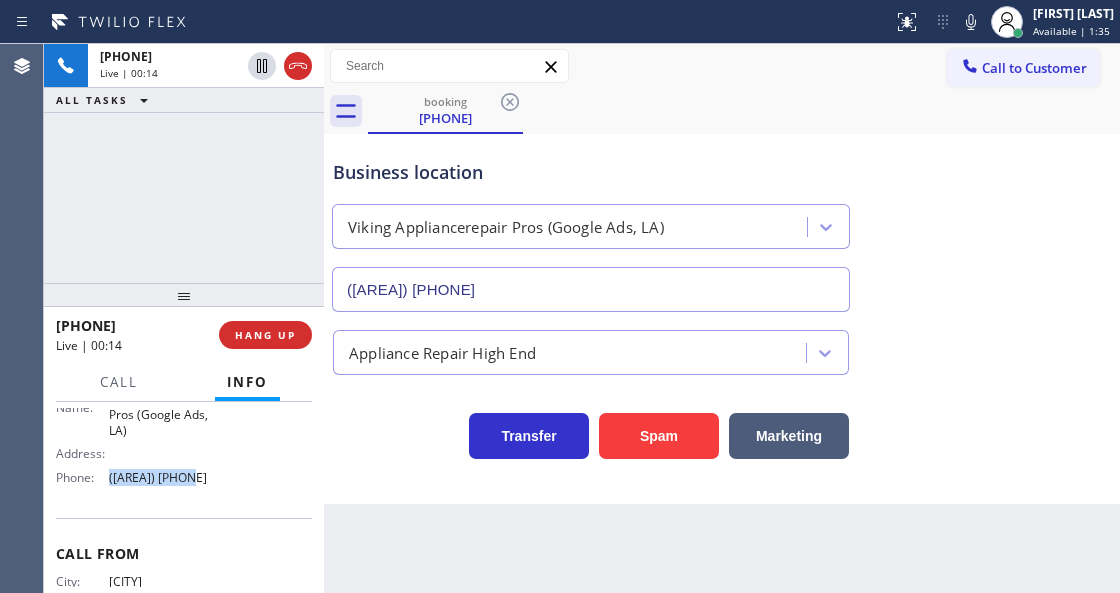 drag, startPoint x: 215, startPoint y: 483, endPoint x: 104, endPoint y: 476, distance: 111.220505 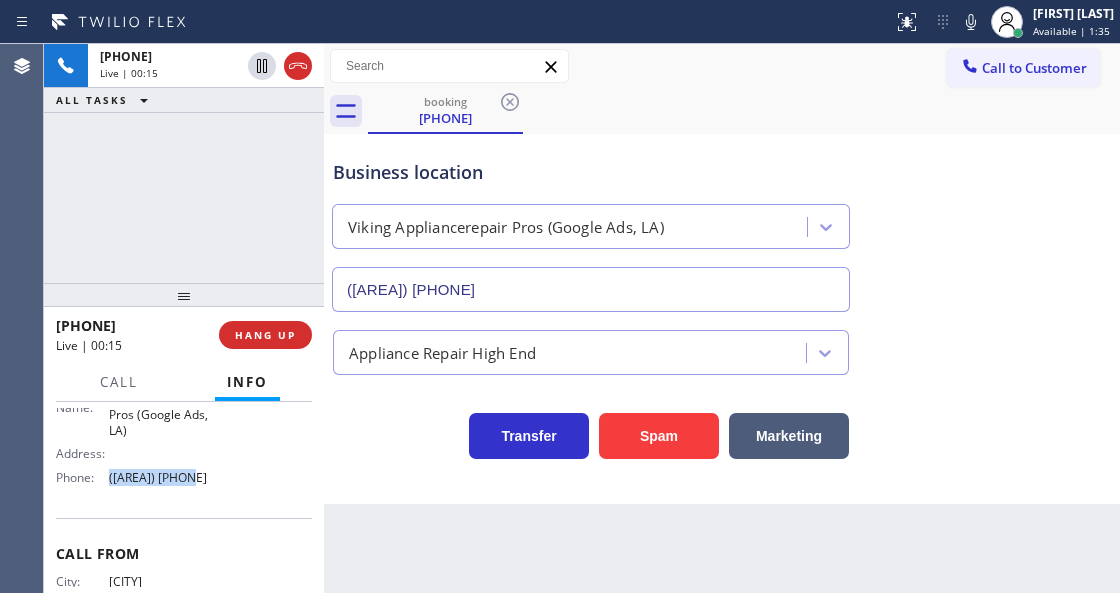 copy on "([AREA]) [PHONE]" 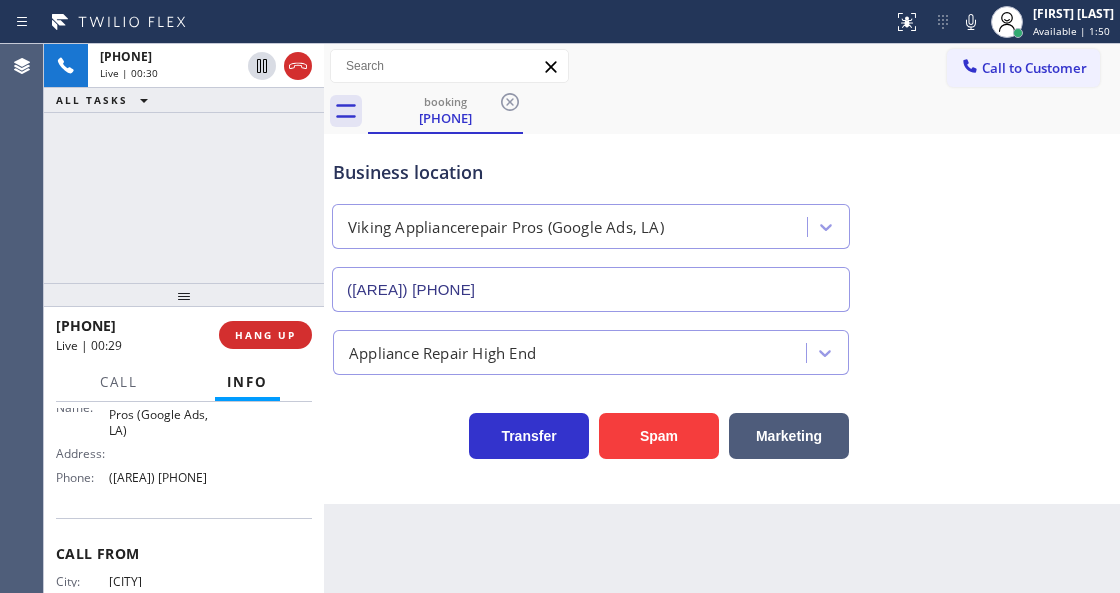 click on "Call to Customer Outbound call Location Star Heating and Cooling Company Your caller id phone number [PHONE] Customer number Call Outbound call Technician Search Technician Your caller id phone number Your caller id phone number Call" at bounding box center (722, 66) 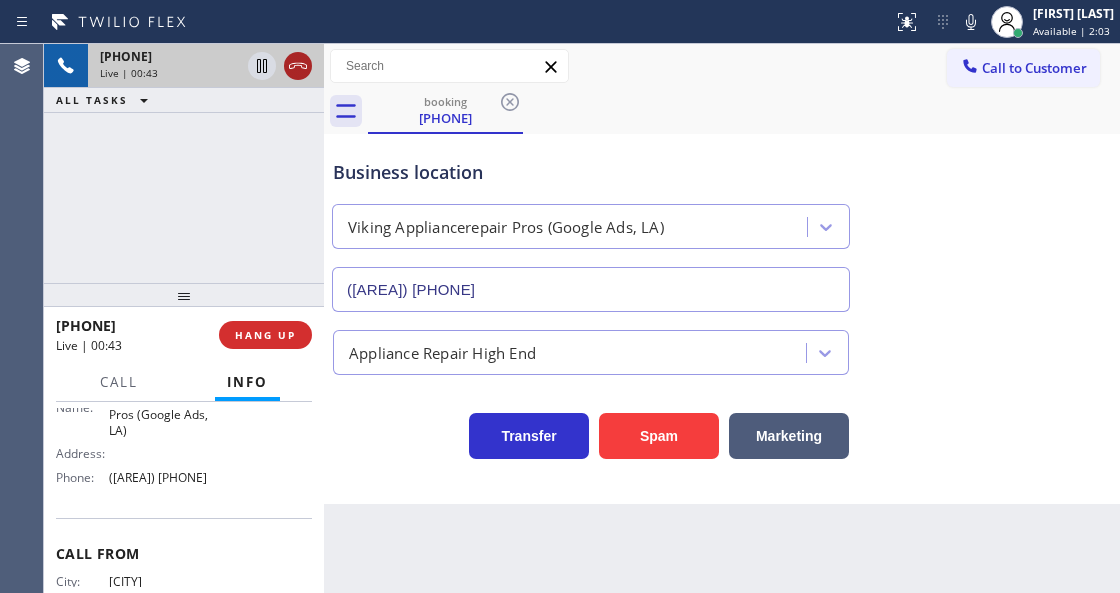 click 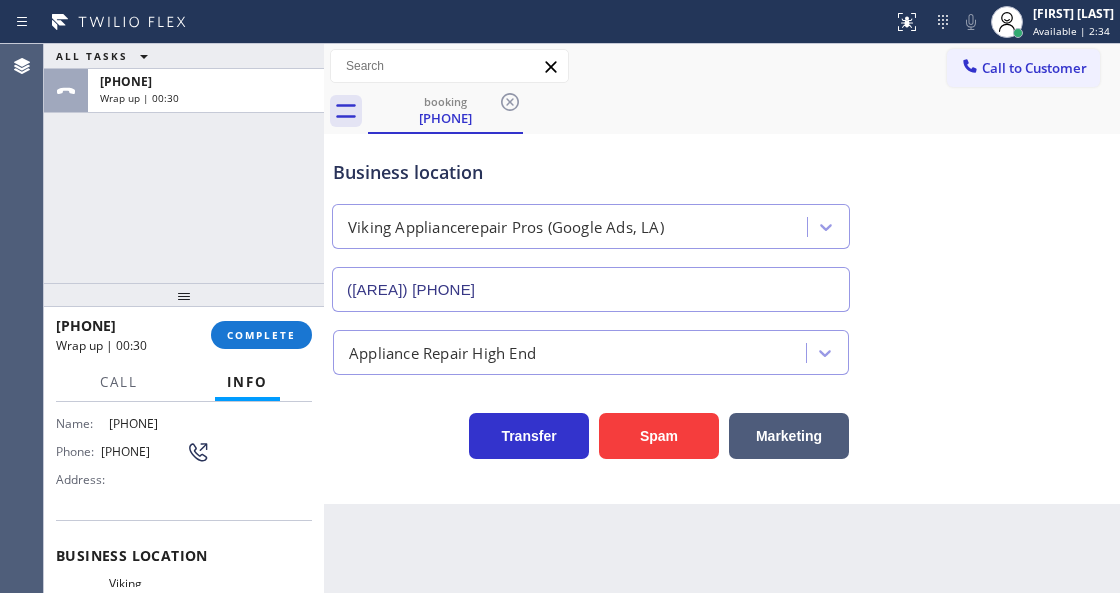 scroll, scrollTop: 0, scrollLeft: 0, axis: both 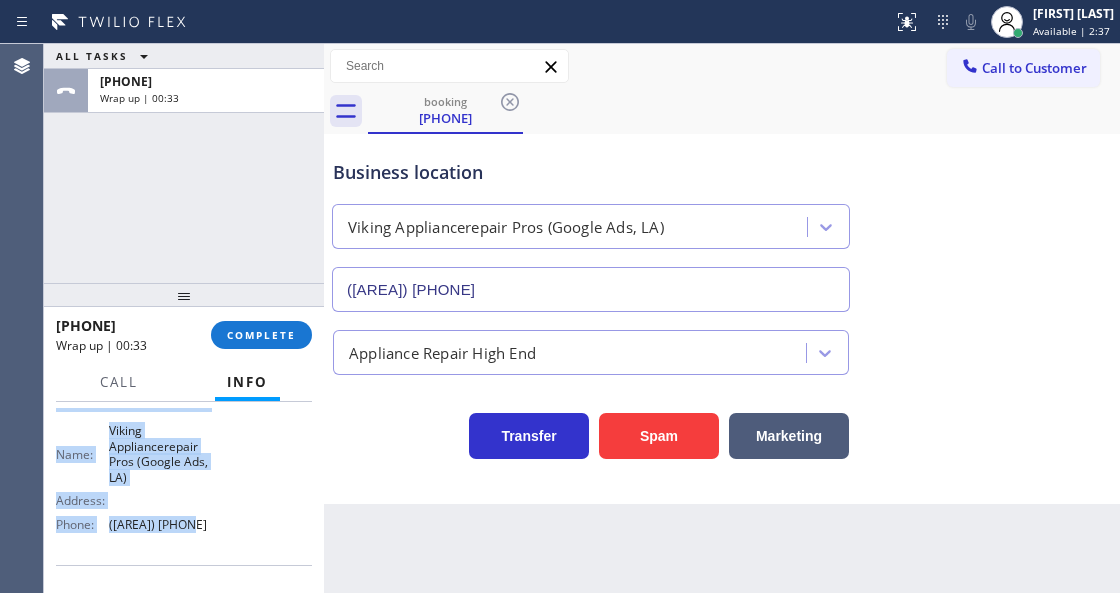 drag, startPoint x: 54, startPoint y: 520, endPoint x: 224, endPoint y: 524, distance: 170.04706 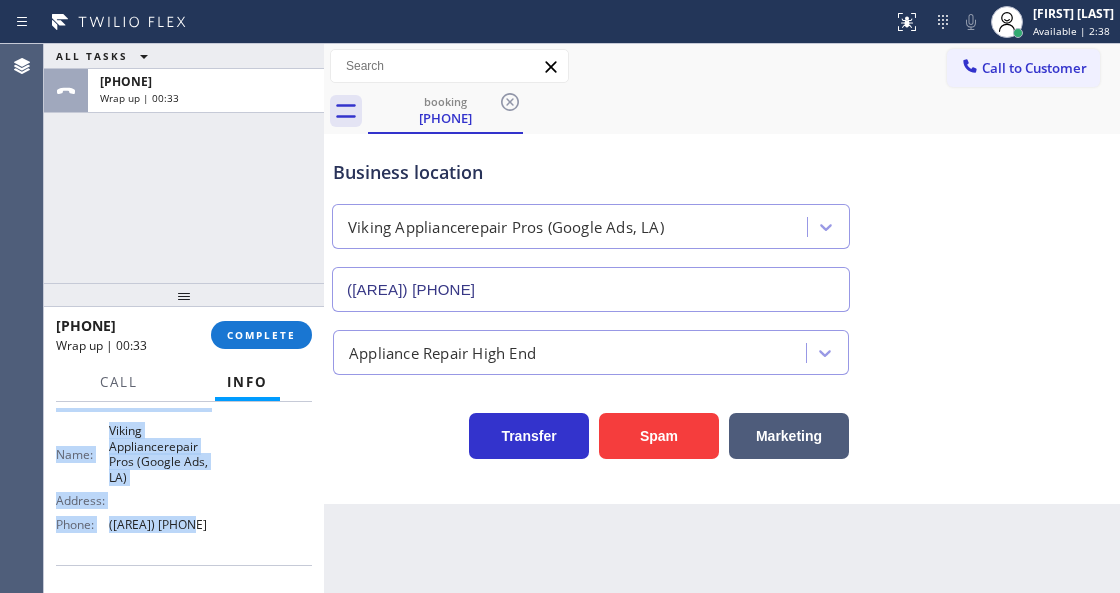 copy on "Customer Name: ([AREA]) [PHONE] Phone: ([AREA]) [PHONE] Address: Business location Name: Viking Appliancerepair Pros (Google Ads, LA) Address:   Phone: ([AREA]) [PHONE]" 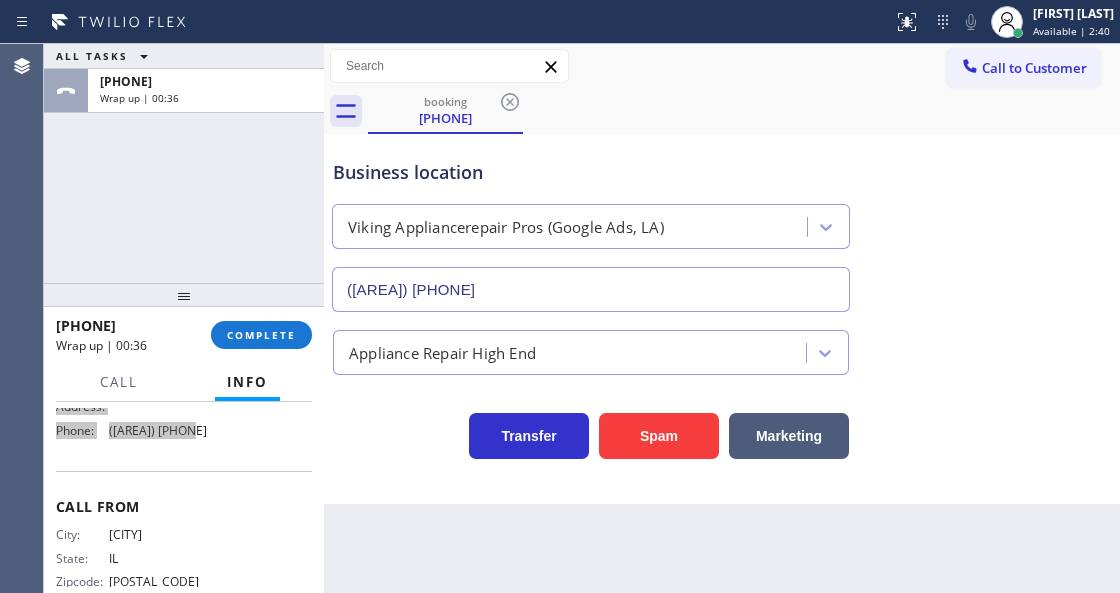 scroll, scrollTop: 415, scrollLeft: 0, axis: vertical 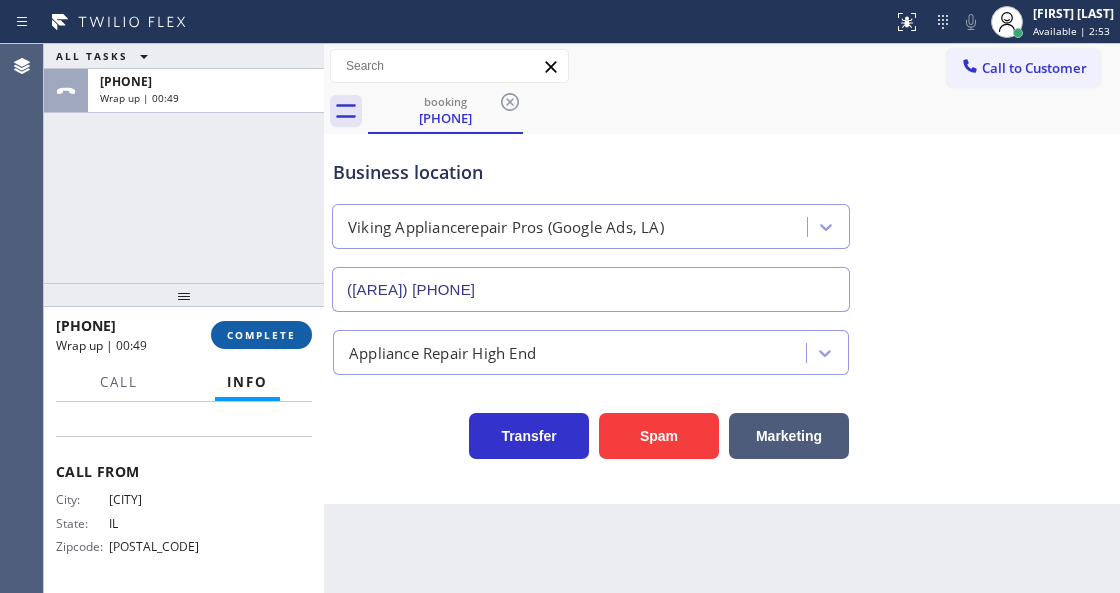 click on "COMPLETE" at bounding box center [261, 335] 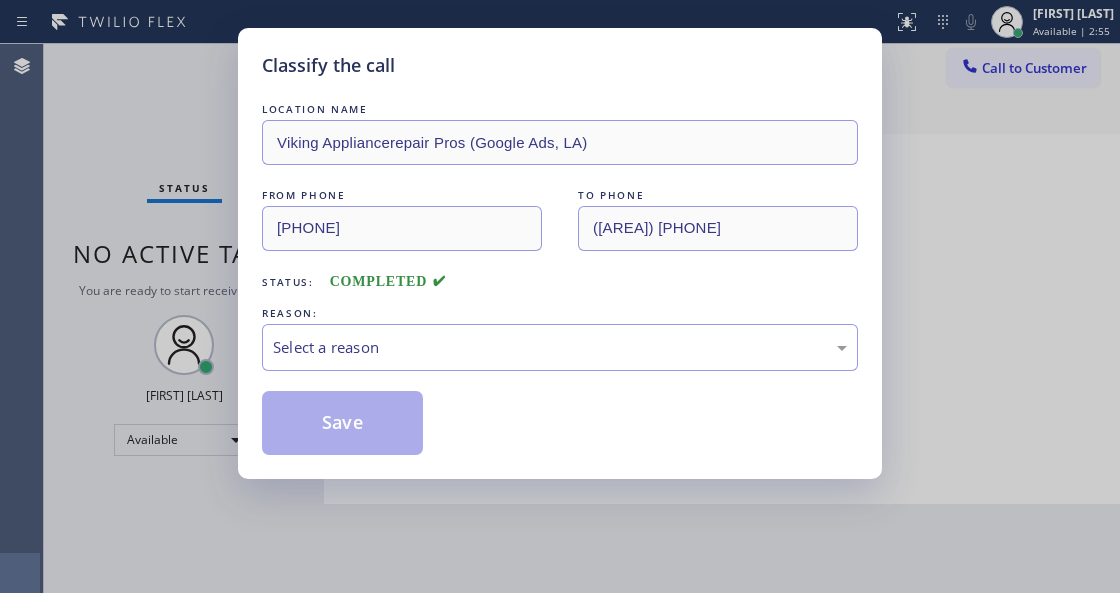 click on "Select a reason" at bounding box center (560, 347) 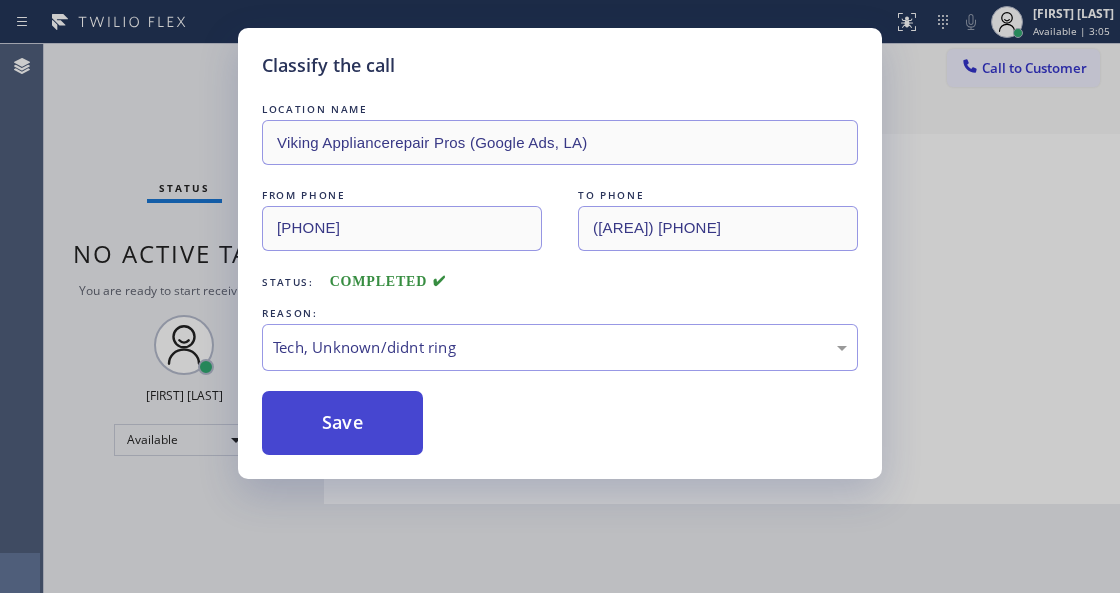click on "Save" at bounding box center [342, 423] 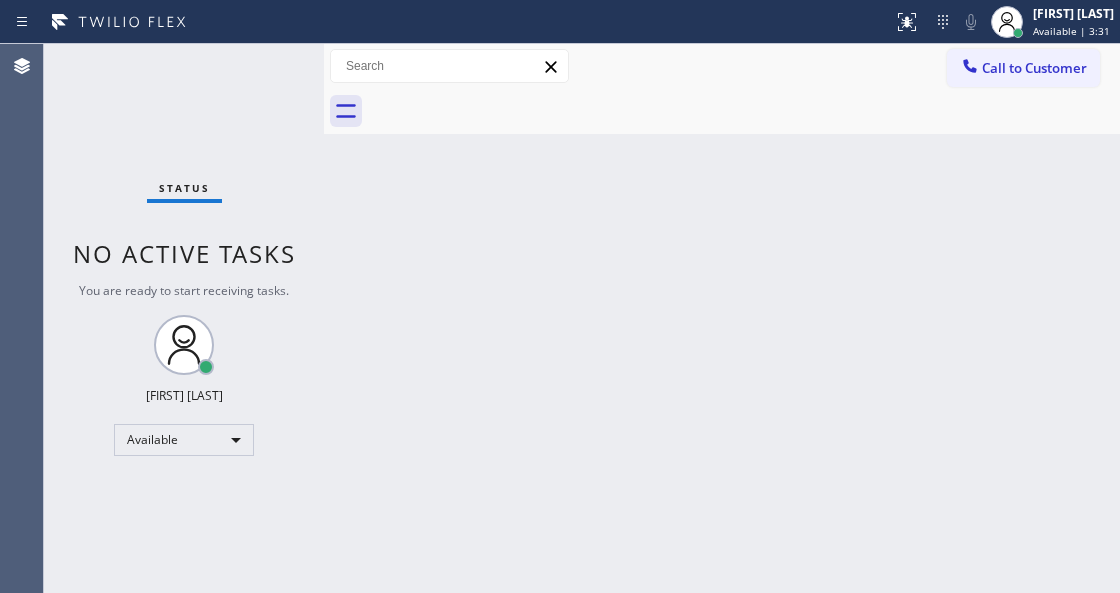 drag, startPoint x: 612, startPoint y: 222, endPoint x: 605, endPoint y: 264, distance: 42.579338 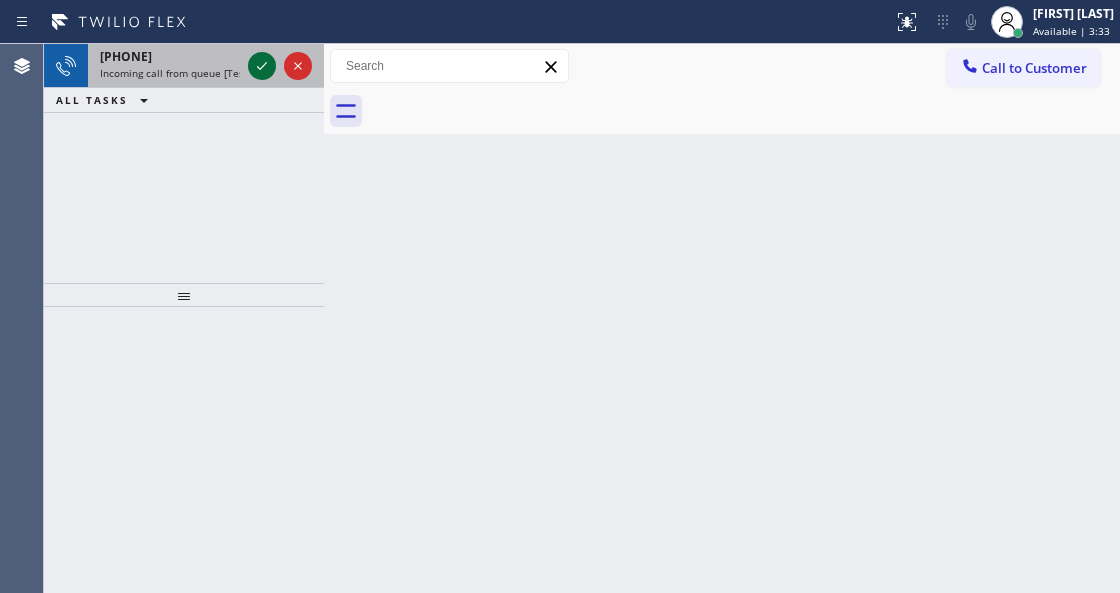 click 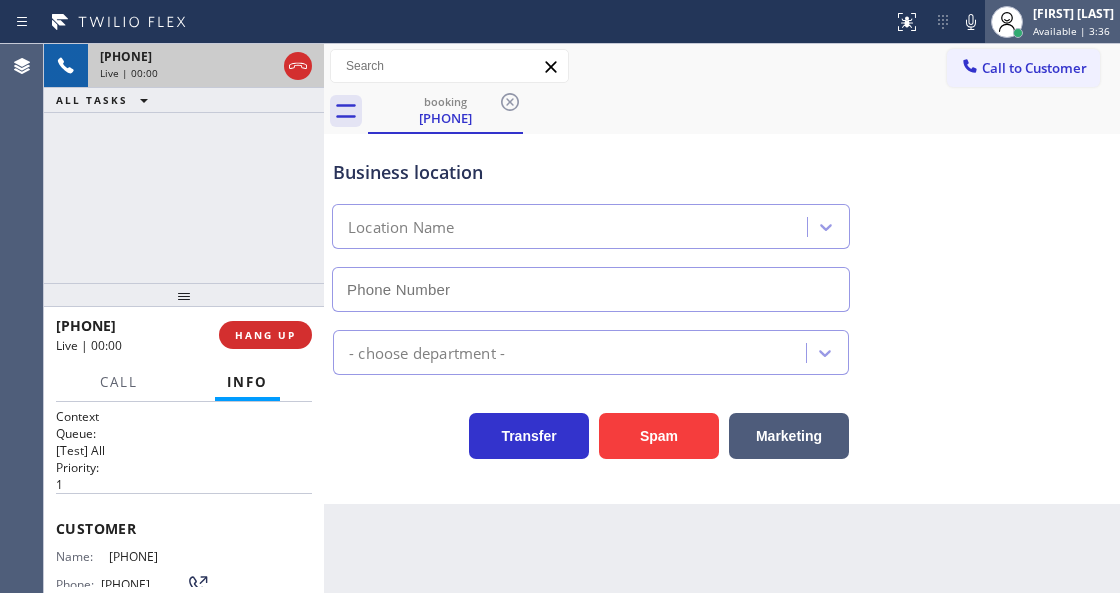 type on "[PHONE]" 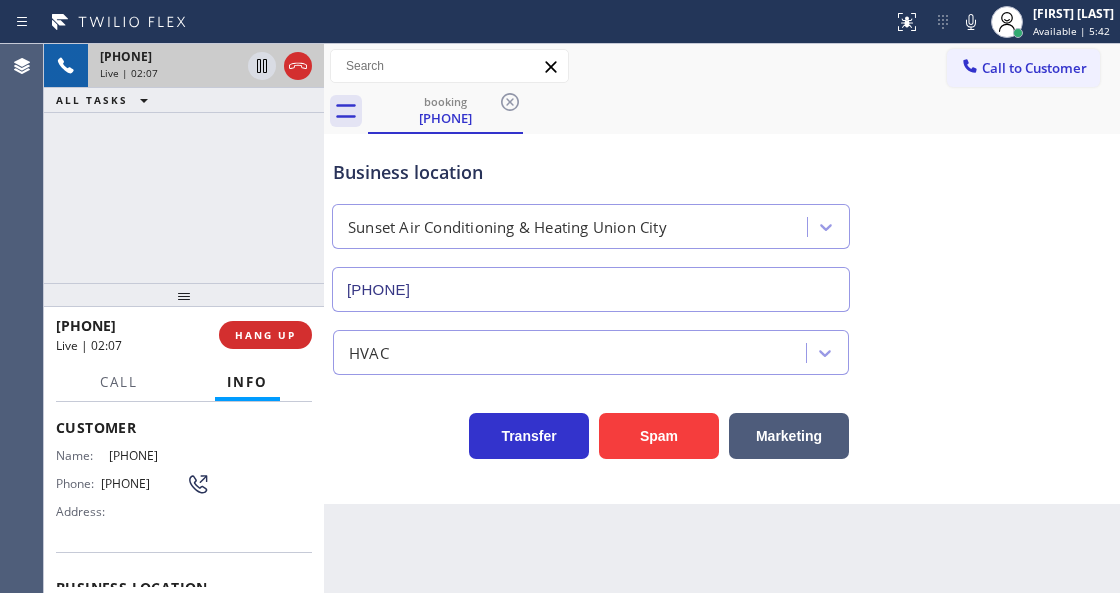 scroll, scrollTop: 200, scrollLeft: 0, axis: vertical 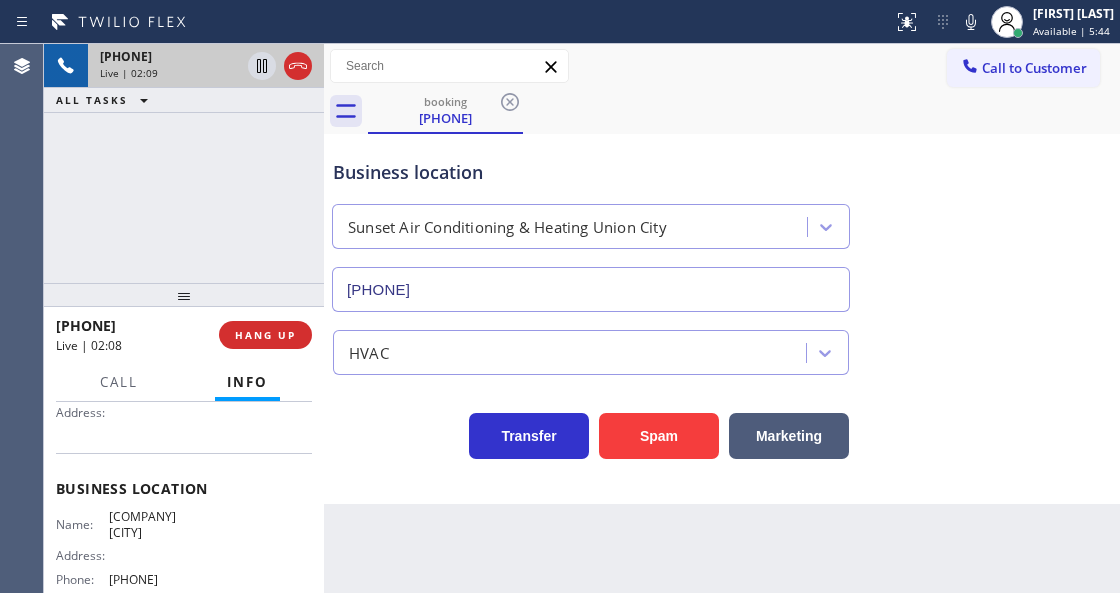 drag, startPoint x: 104, startPoint y: 514, endPoint x: 142, endPoint y: 559, distance: 58.898216 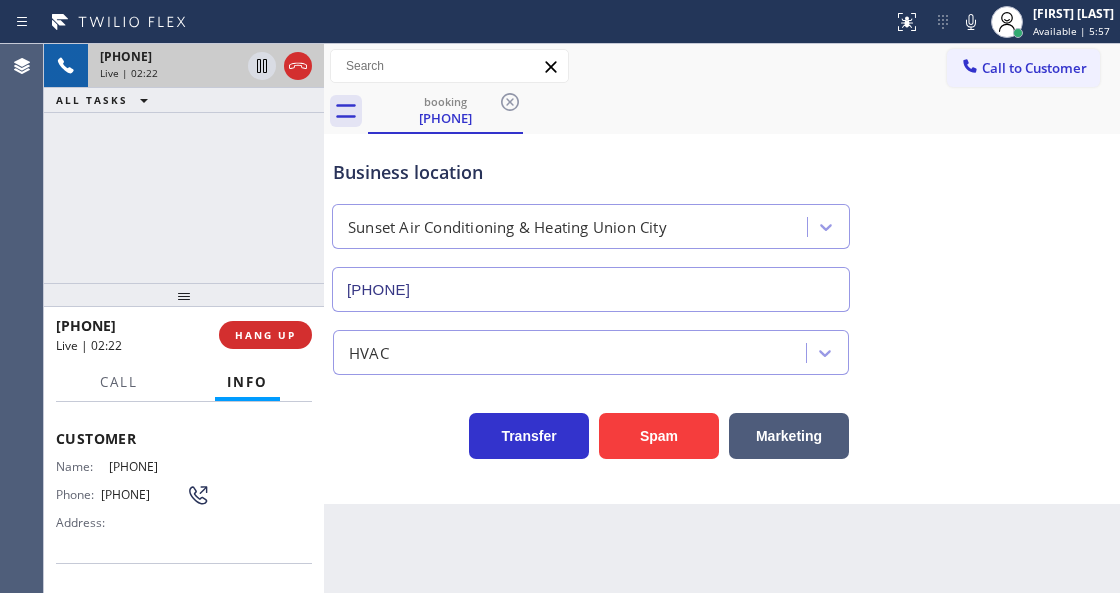 scroll, scrollTop: 66, scrollLeft: 0, axis: vertical 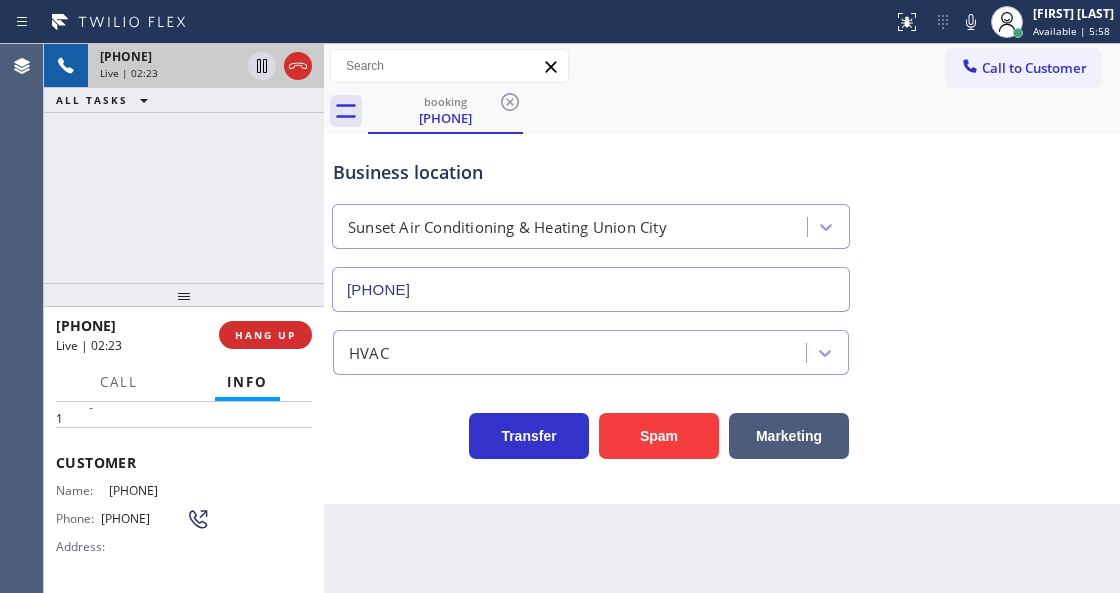 drag, startPoint x: 205, startPoint y: 486, endPoint x: 106, endPoint y: 488, distance: 99.0202 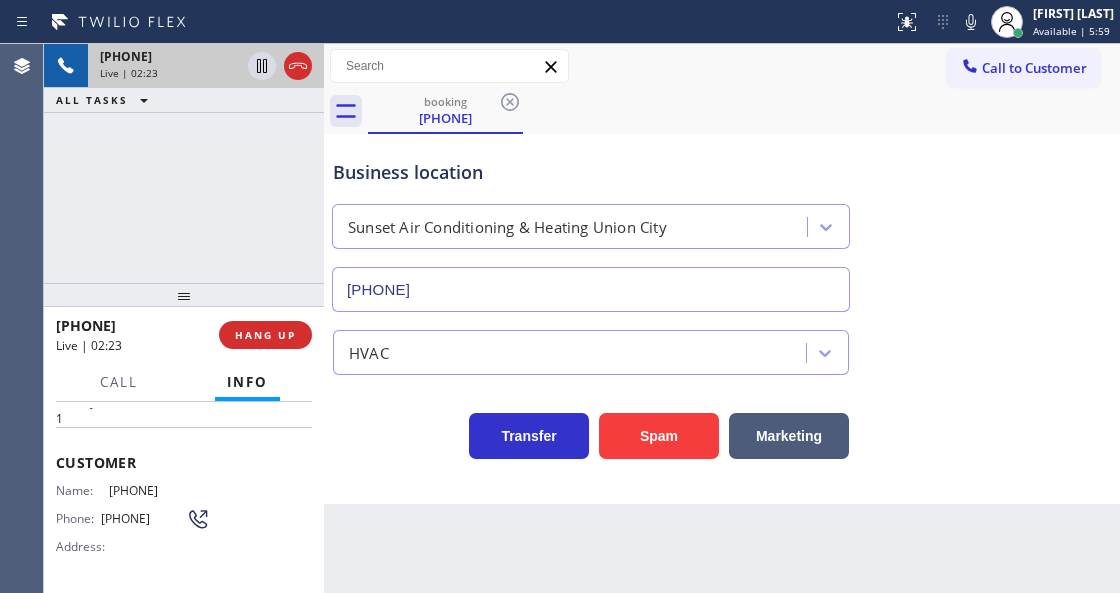 copy on "[PHONE]" 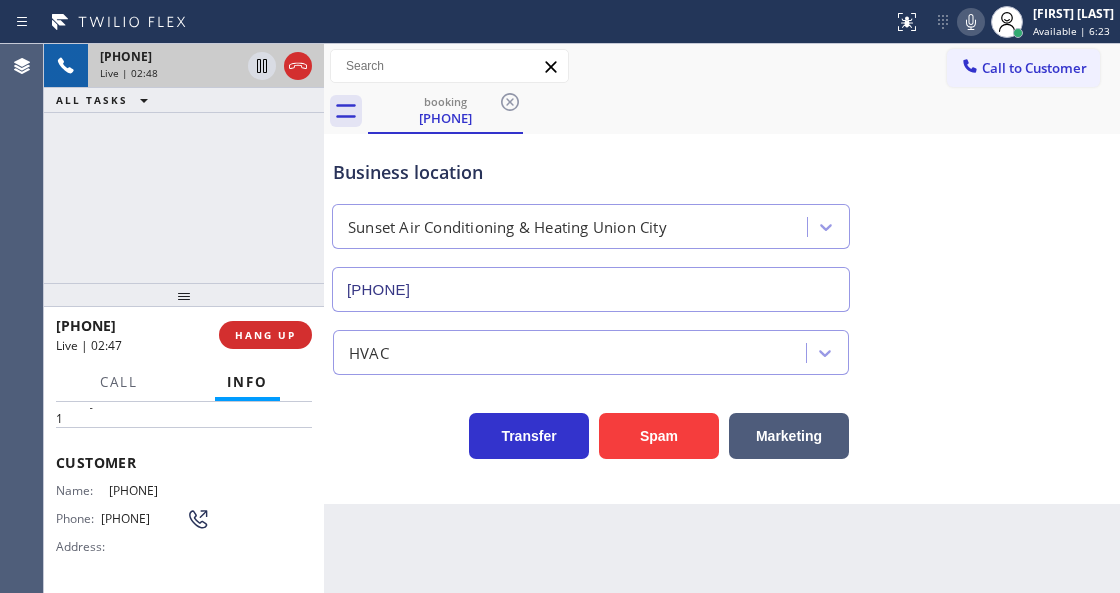 click 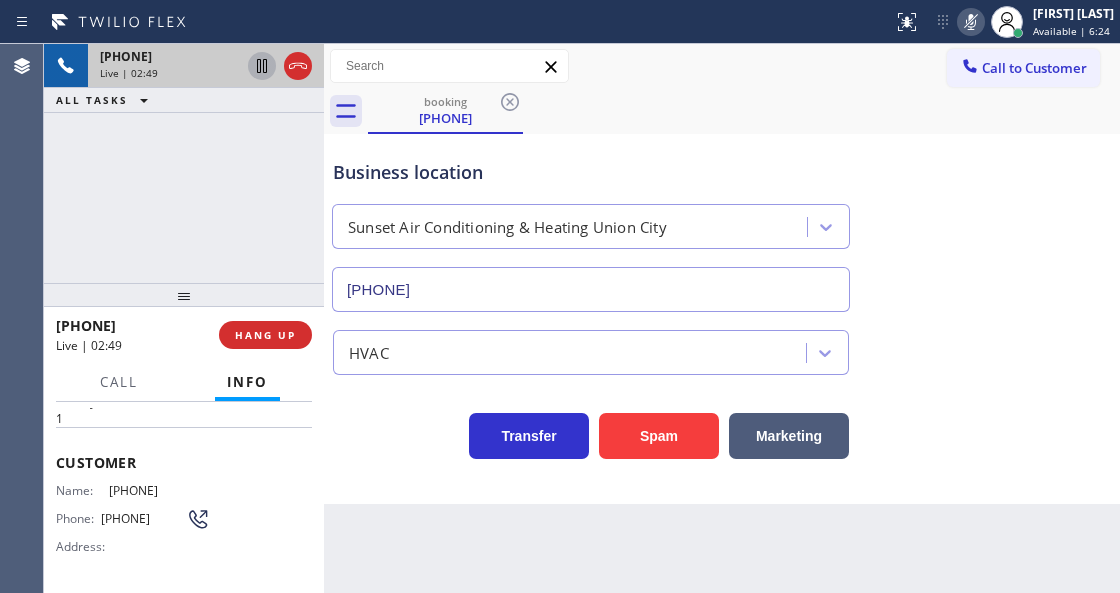 click 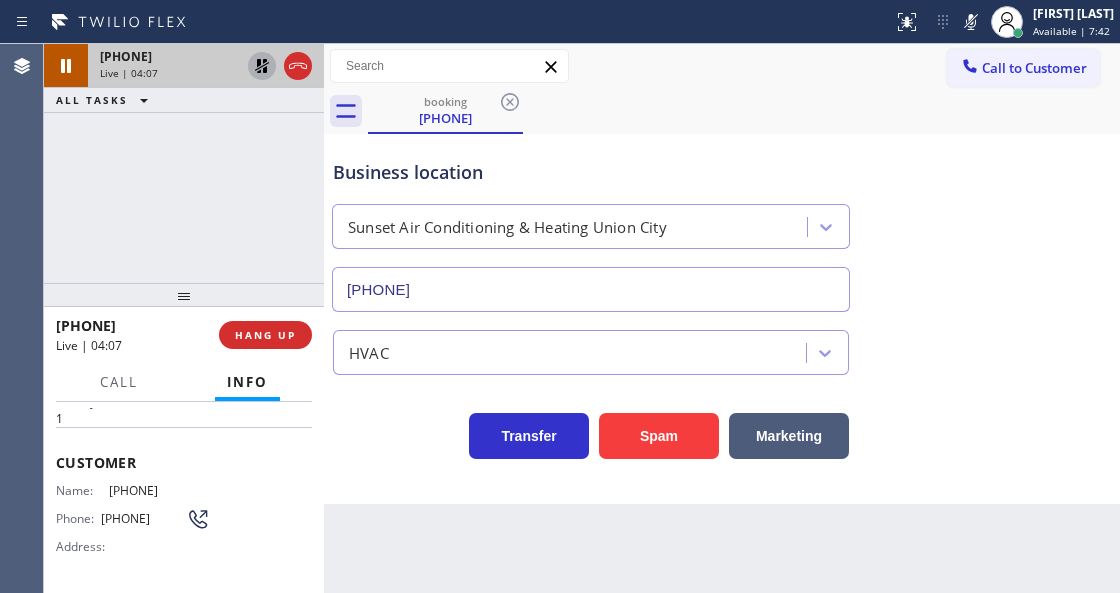 drag, startPoint x: 933, startPoint y: 25, endPoint x: 896, endPoint y: 88, distance: 73.061615 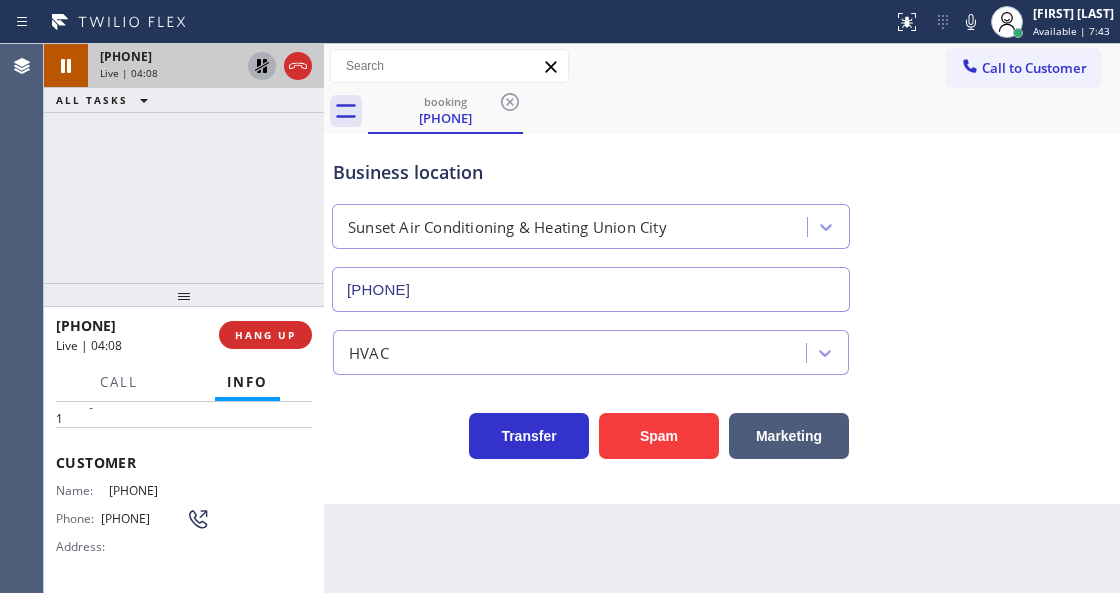 click 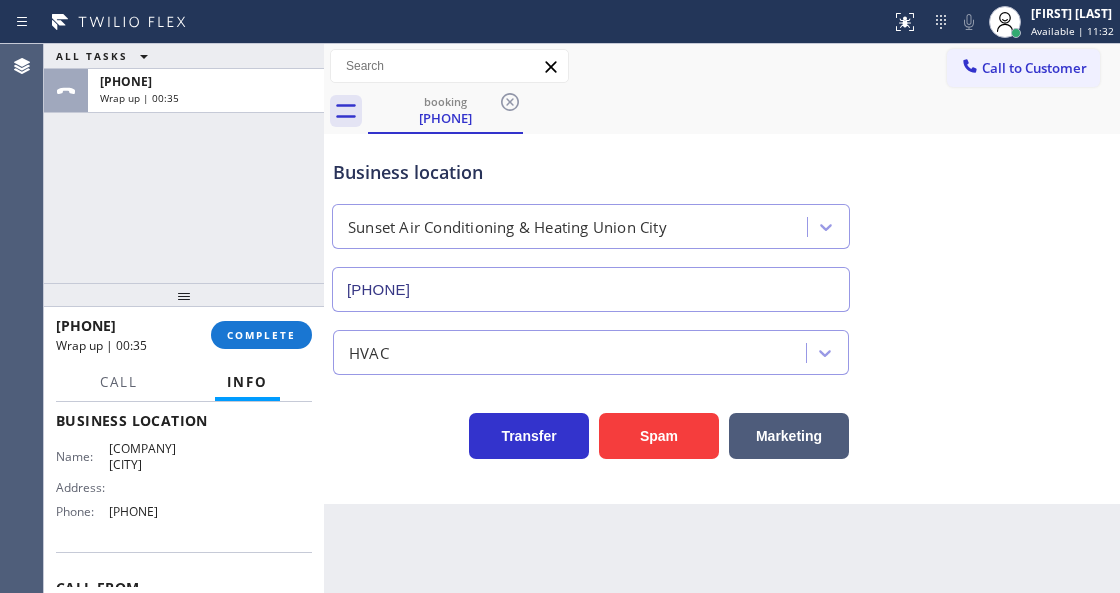 scroll, scrollTop: 333, scrollLeft: 0, axis: vertical 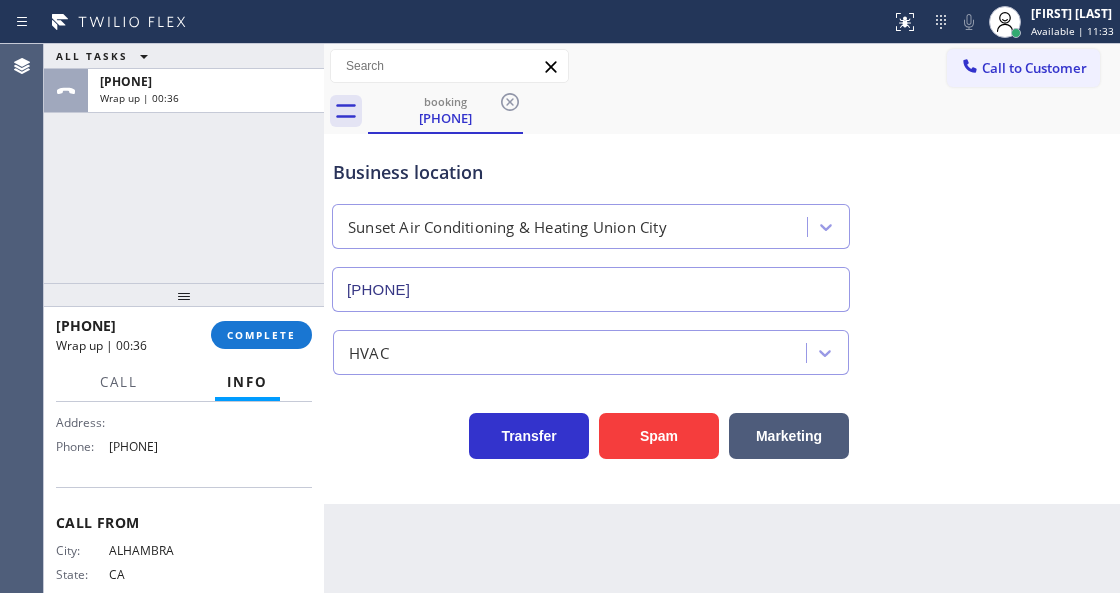 drag, startPoint x: 203, startPoint y: 482, endPoint x: 110, endPoint y: 487, distance: 93.13431 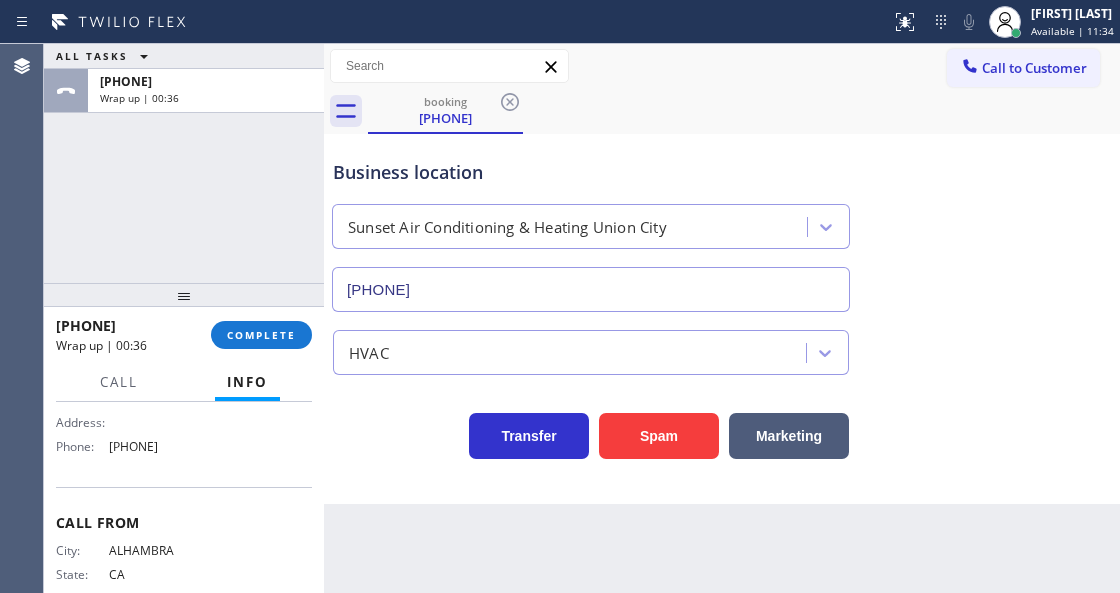 copy on "([AREA]) [PHONE]" 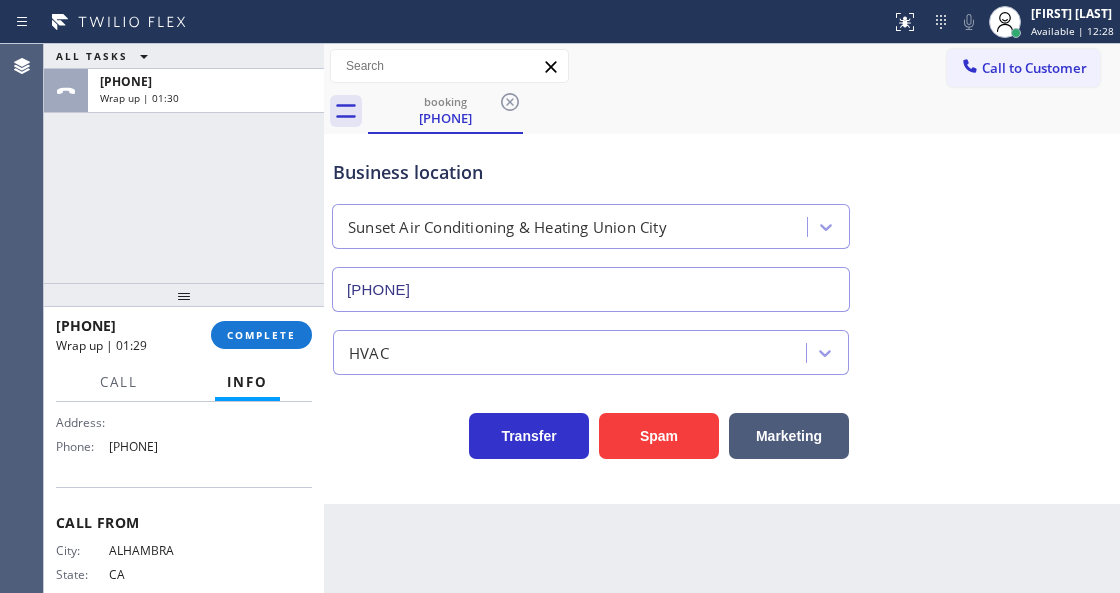 click on "+1[PHONE] Wrap up | 01:29 COMPLETE" at bounding box center [184, 335] 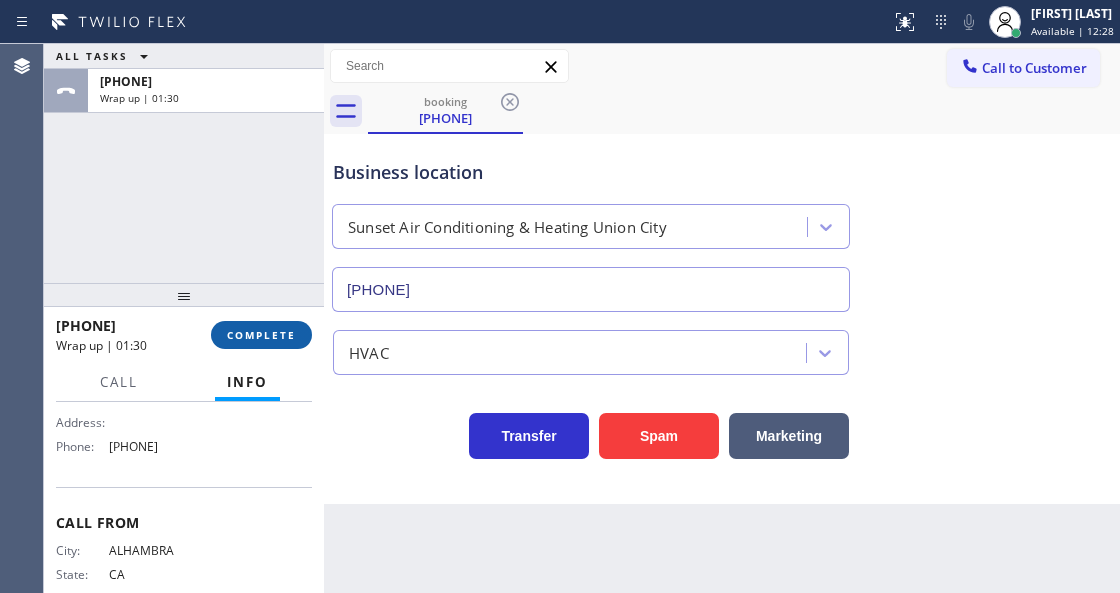 click on "COMPLETE" at bounding box center (261, 335) 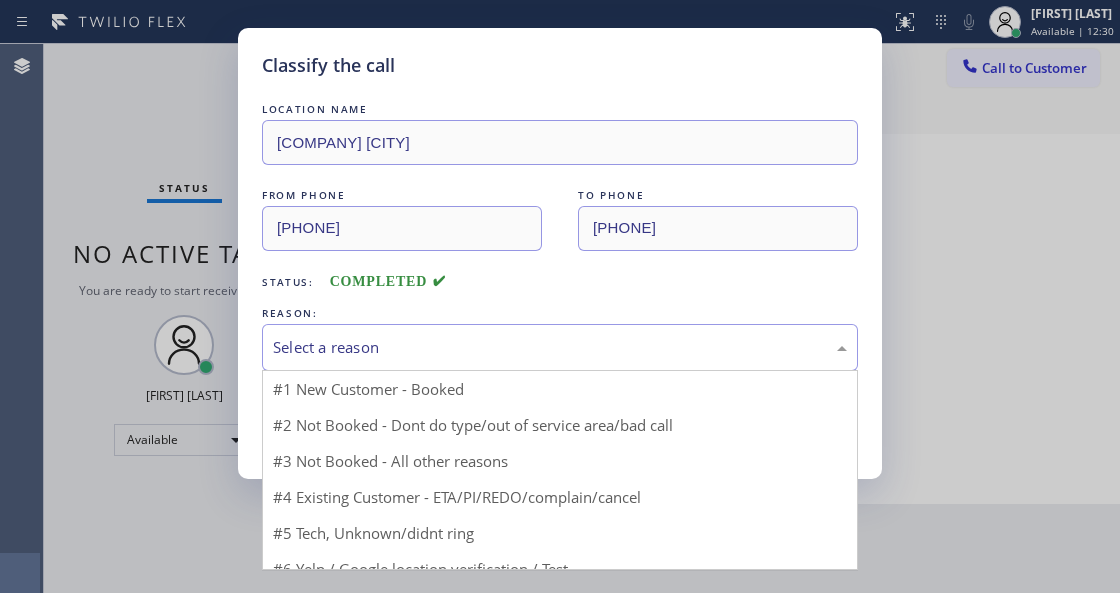 click on "Select a reason" at bounding box center [560, 347] 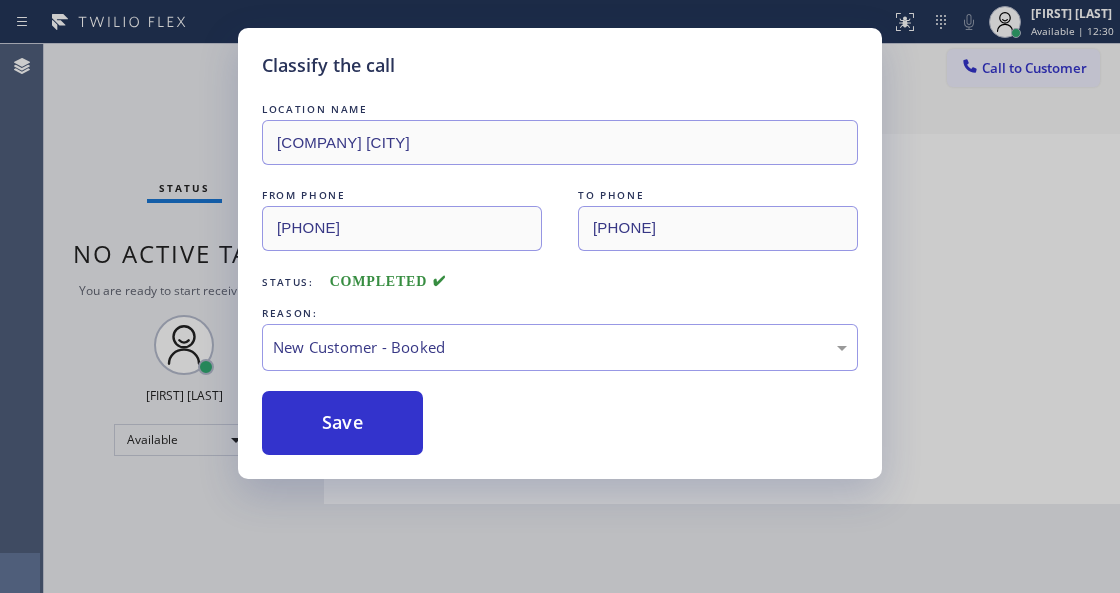 click on "Save" at bounding box center (342, 423) 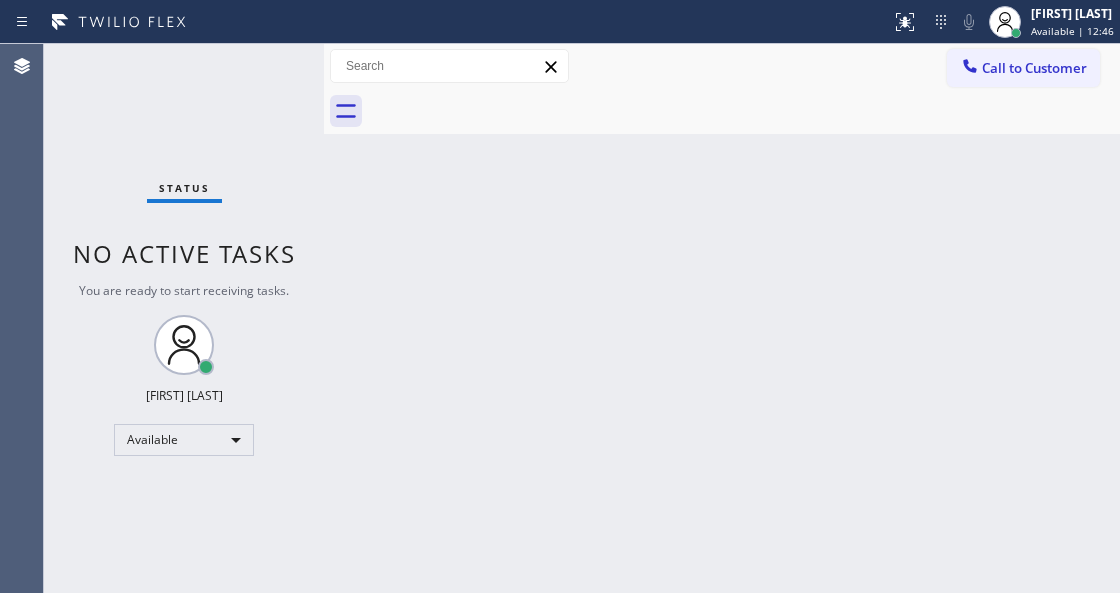 click on "Back to Dashboard Change Sender ID Customers Technicians Select a contact Outbound call Technician Search Technician Your caller id phone number Your caller id phone number Call Technician info Name   Phone none Address none Change Sender ID HVAC +1[PHONE] [COMPANY] +1[PHONE] [COMPANY] +1[PHONE] [COMPANY] +1[PHONE] [COMPANY]  Electricians +1[PHONE]  Cancel Change Check personal SMS Reset Change No tabs Call to Customer Outbound call Location Star Heating and Cooling Company Your caller id phone number ([AREA]) [PHONE] Customer number Call Outbound call Technician Search Technician Your caller id phone number Your caller id phone number Call" at bounding box center [722, 318] 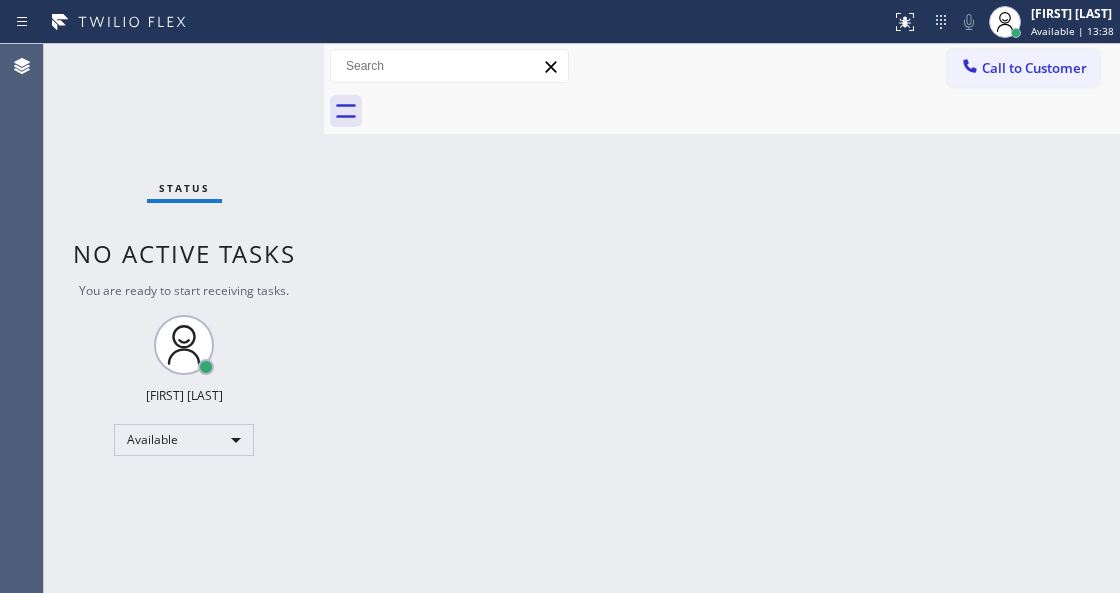 click on "Back to Dashboard Change Sender ID Customers Technicians Select a contact Outbound call Technician Search Technician Your caller id phone number Your caller id phone number Call Technician info Name   Phone none Address none Change Sender ID HVAC +1[PHONE] [COMPANY] +1[PHONE] [COMPANY] +1[PHONE] [COMPANY] +1[PHONE] [COMPANY]  Electricians +1[PHONE]  Cancel Change Check personal SMS Reset Change No tabs Call to Customer Outbound call Location Star Heating and Cooling Company Your caller id phone number ([AREA]) [PHONE] Customer number Call Outbound call Technician Search Technician Your caller id phone number Your caller id phone number Call" at bounding box center (722, 318) 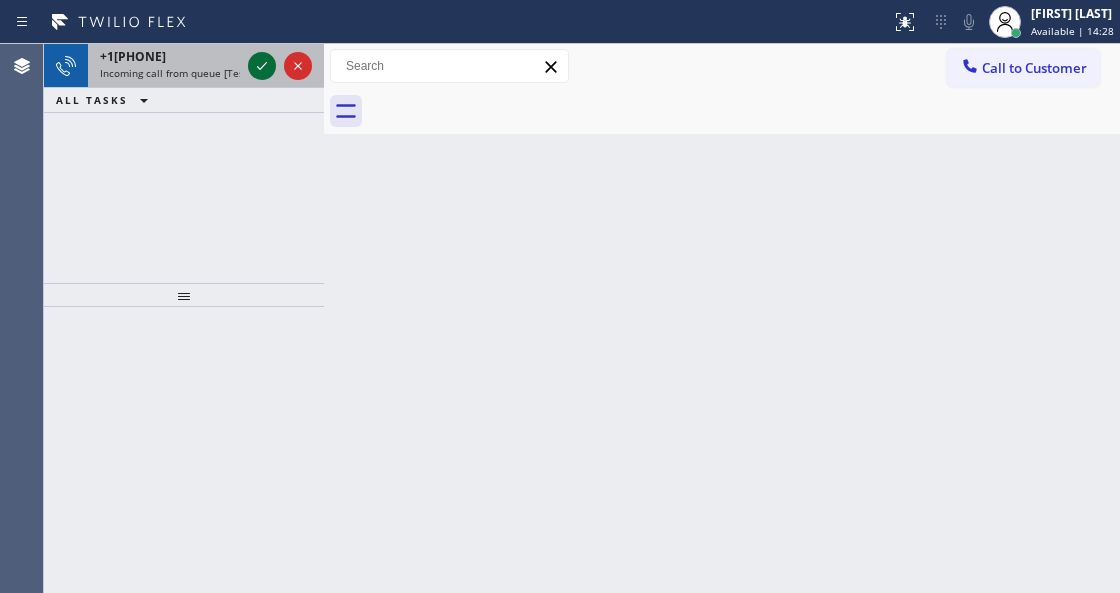 click 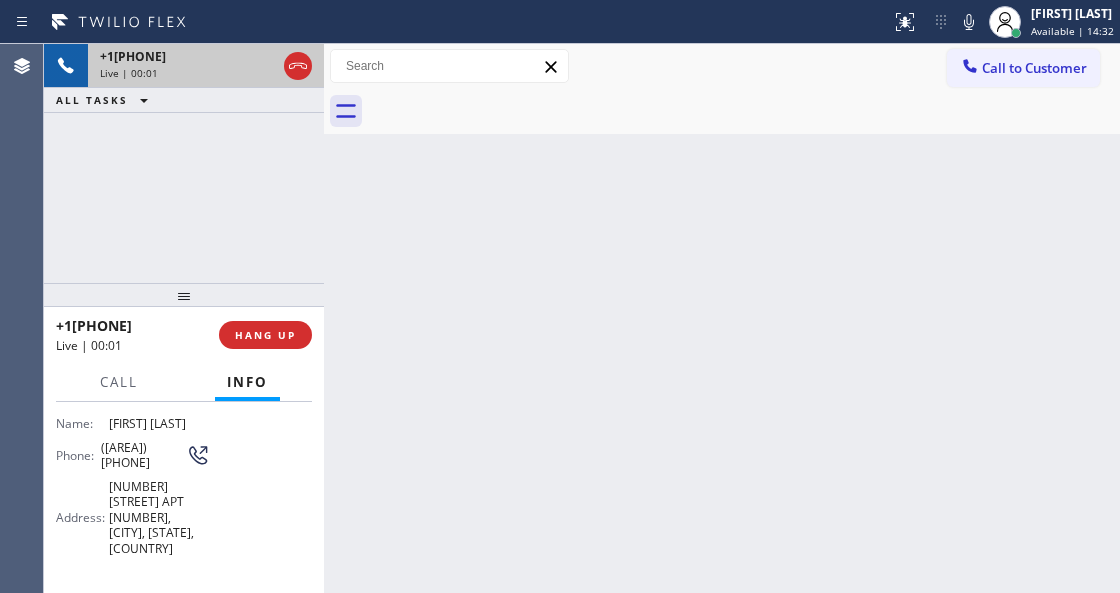 scroll, scrollTop: 200, scrollLeft: 0, axis: vertical 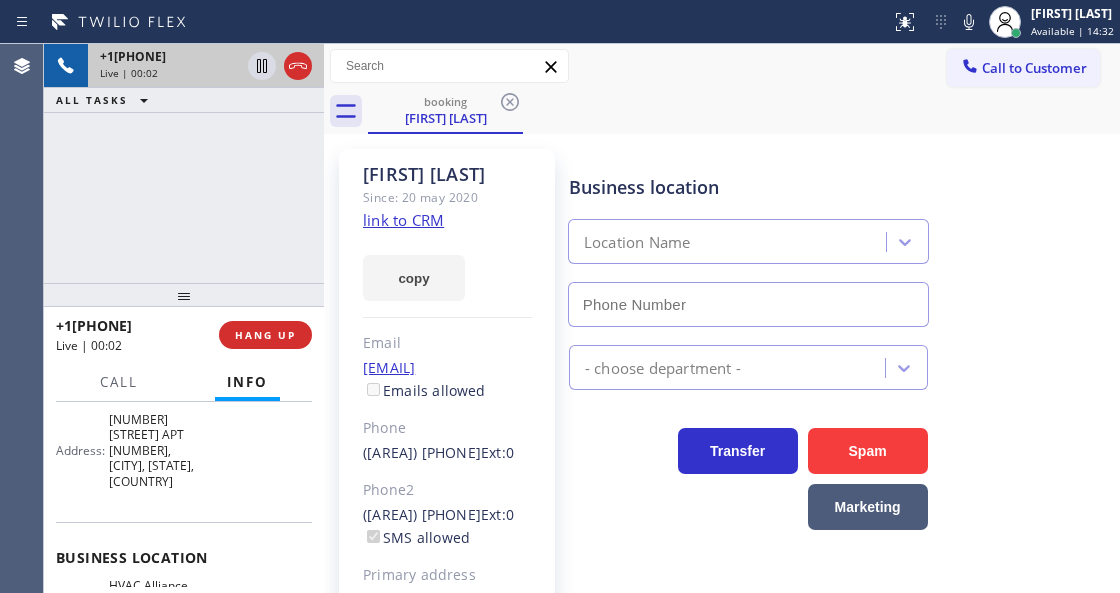 type on "(855) 999-4417" 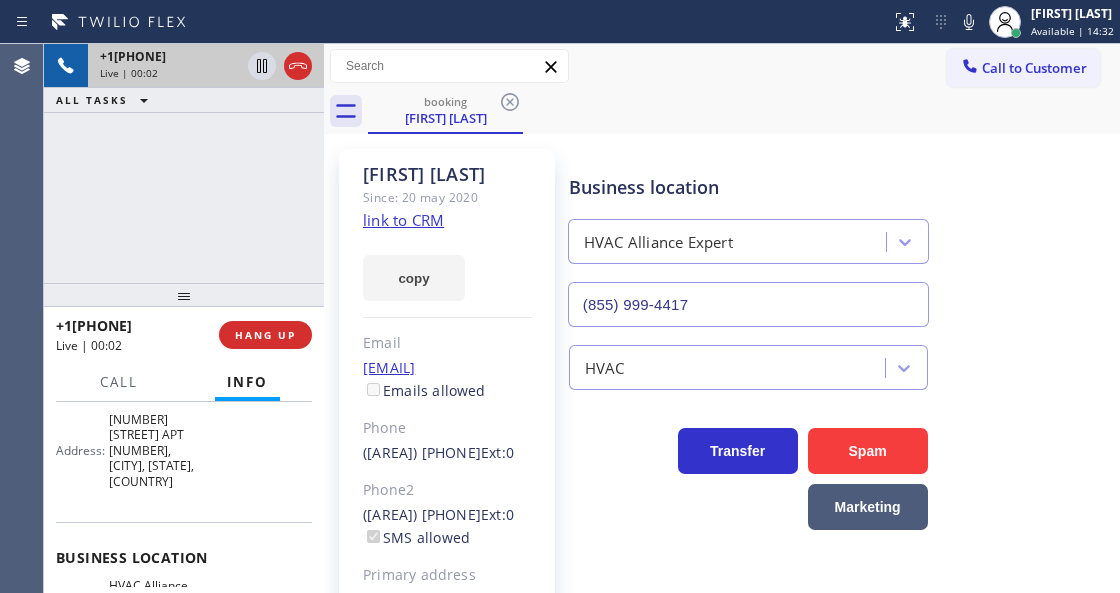 click on "link to CRM" 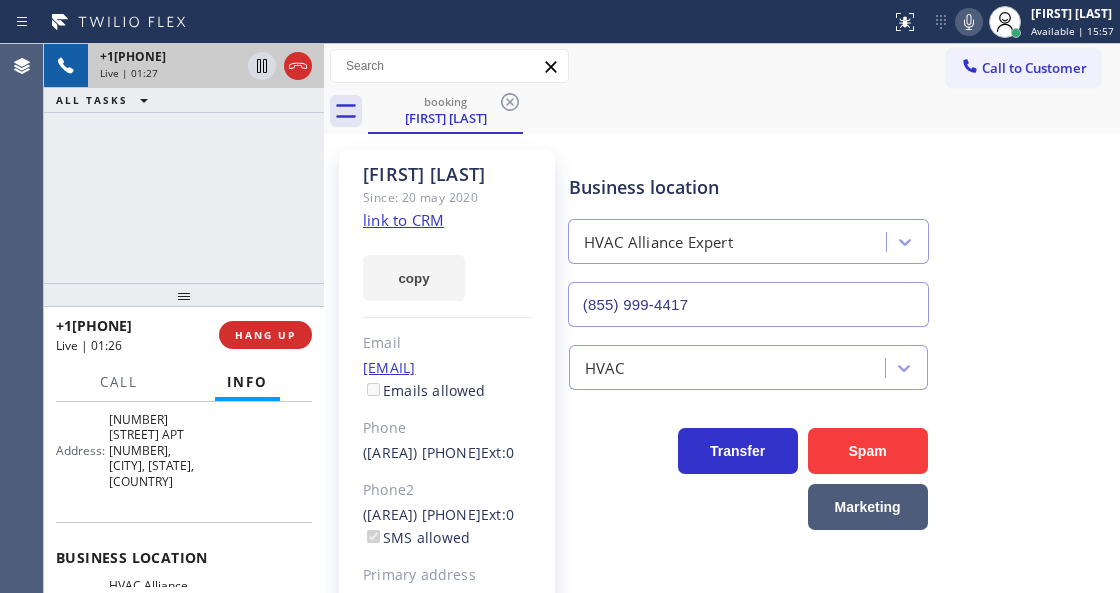 click 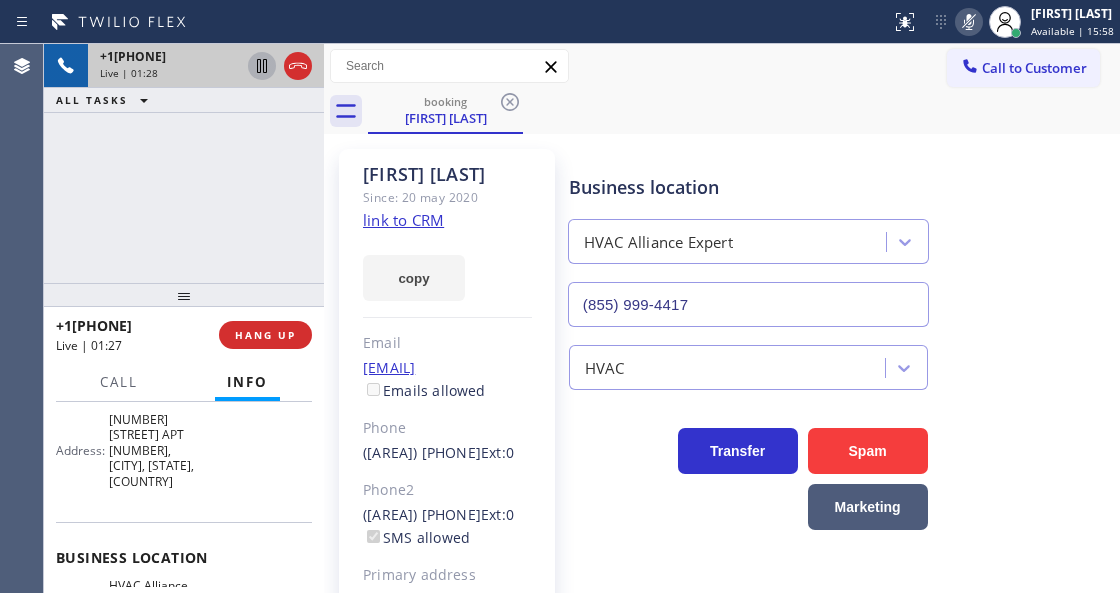 click 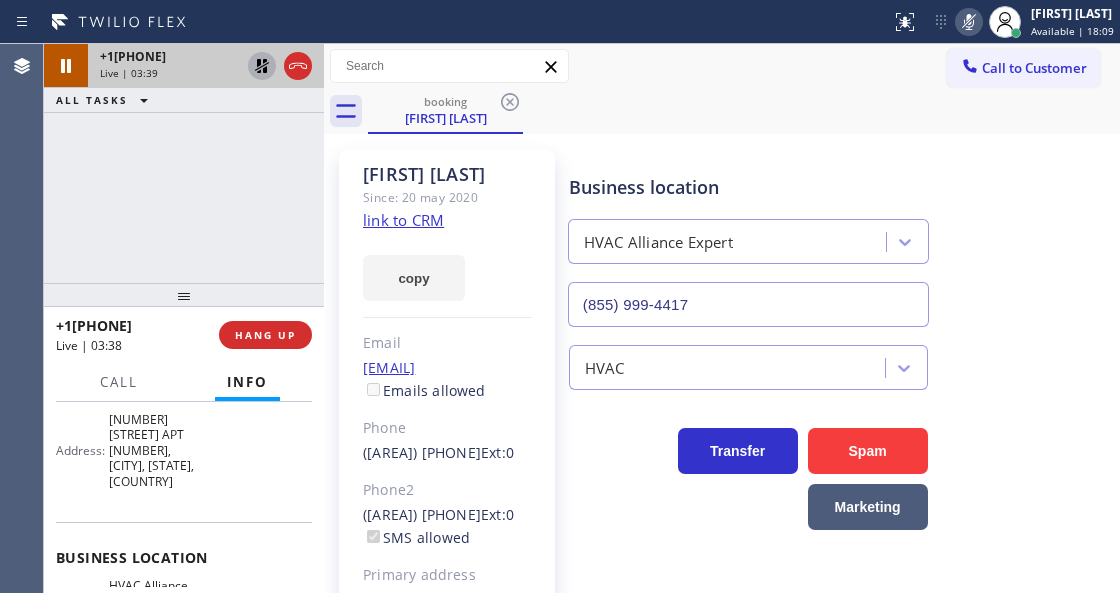 click 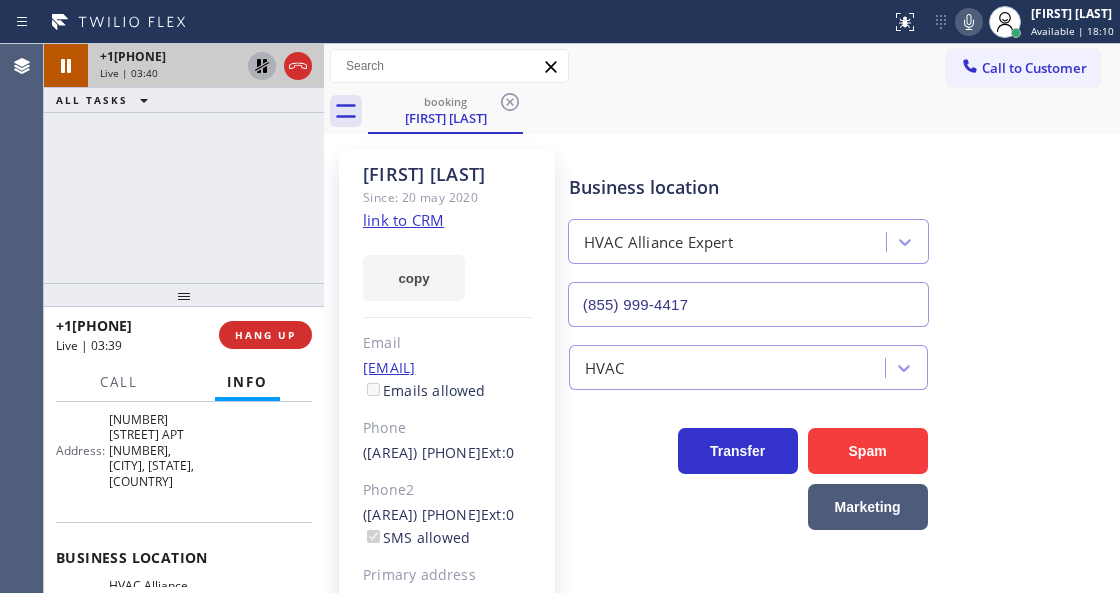 click 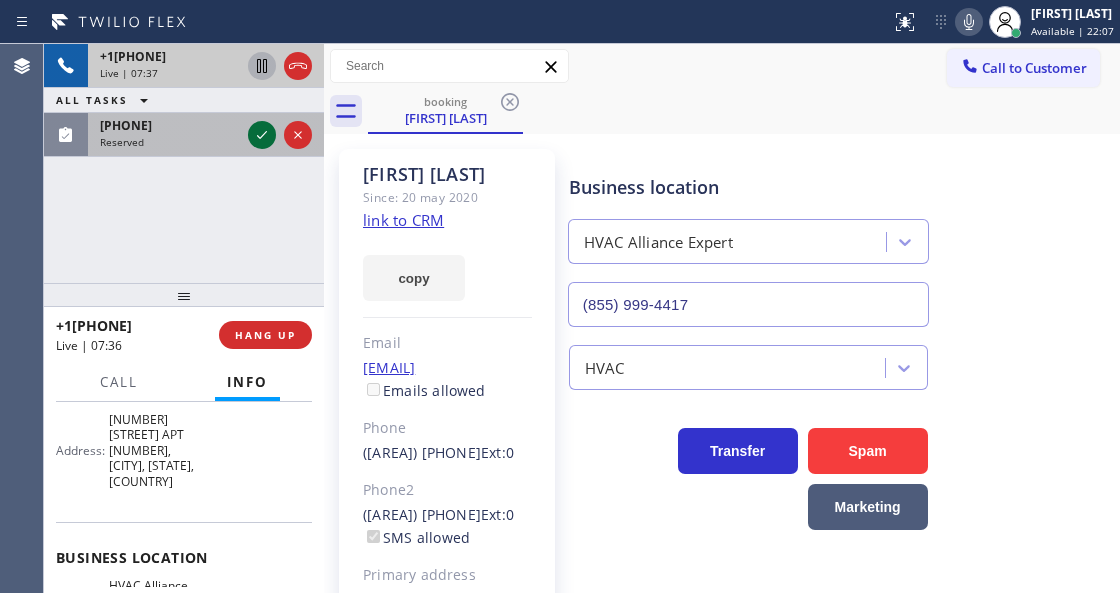 click 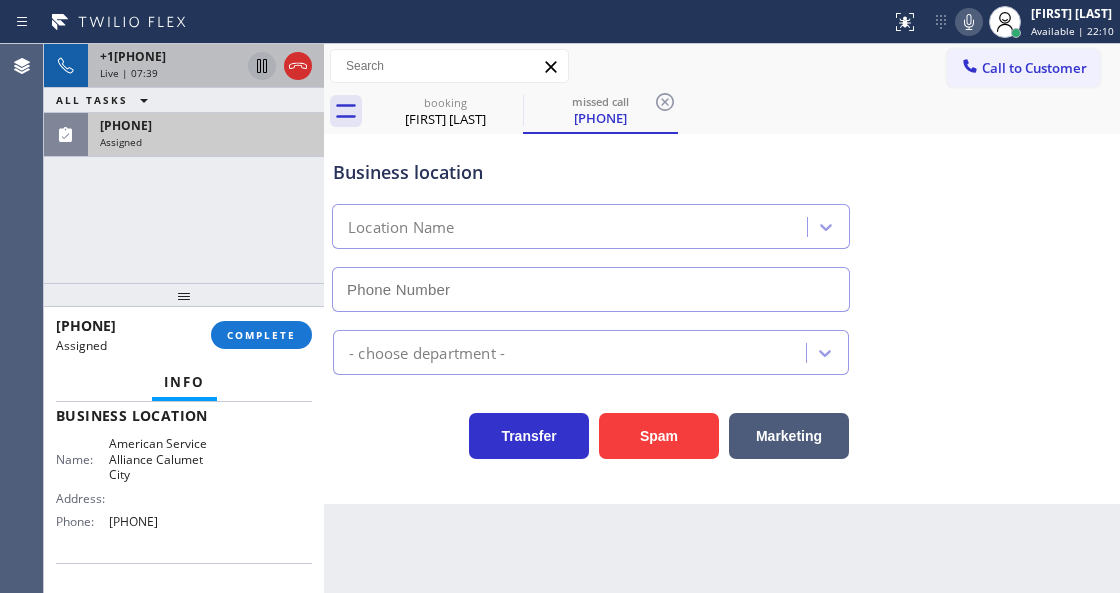scroll, scrollTop: 393, scrollLeft: 0, axis: vertical 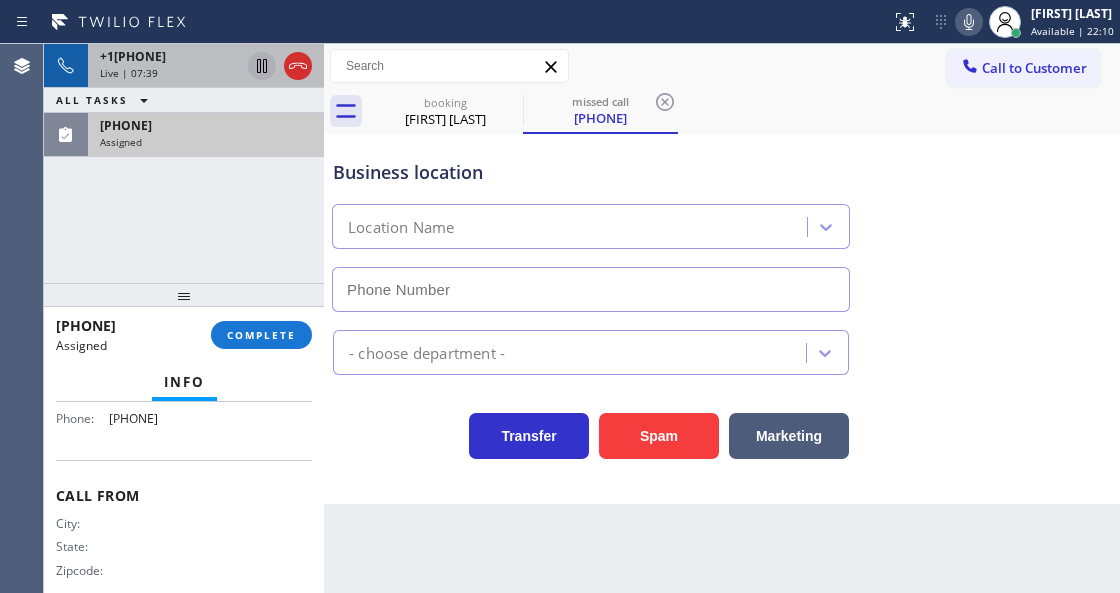 click on "[PHONE]" at bounding box center [206, 125] 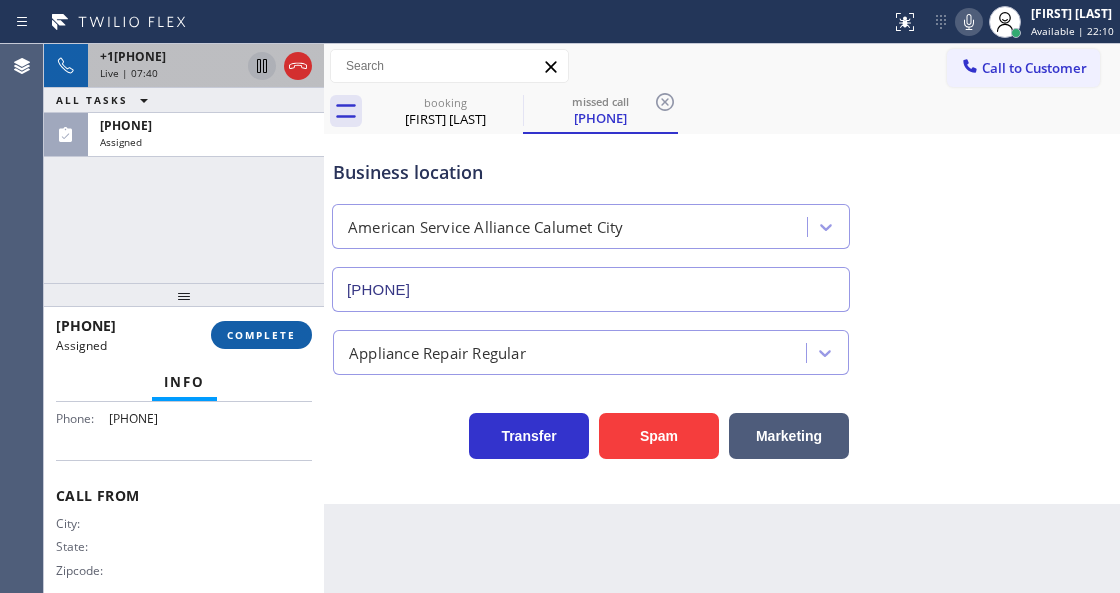 click on "COMPLETE" at bounding box center (261, 335) 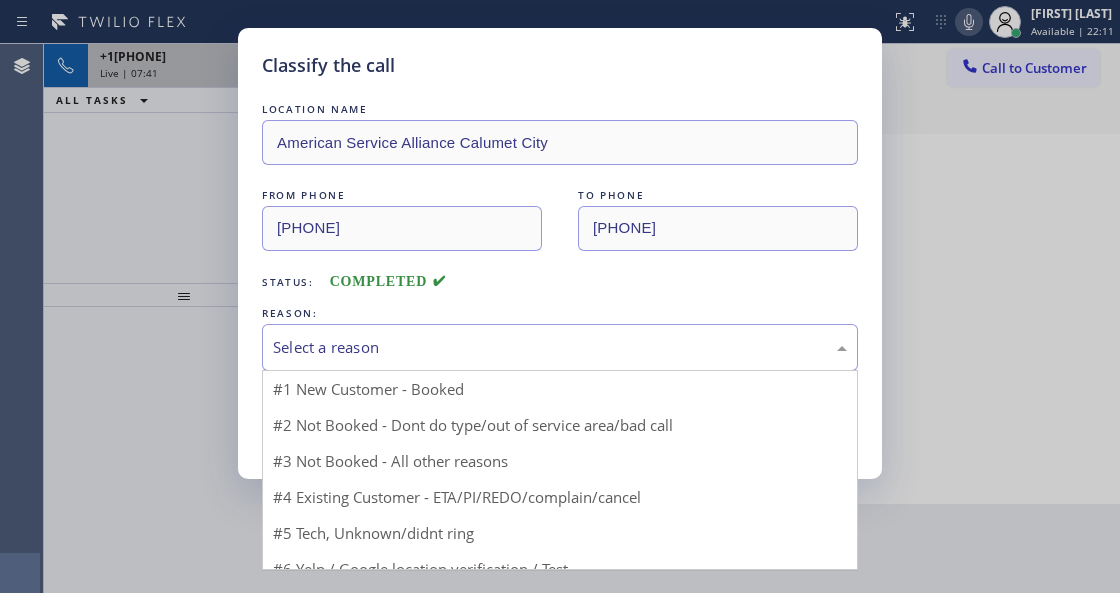 drag, startPoint x: 524, startPoint y: 345, endPoint x: 451, endPoint y: 491, distance: 163.23296 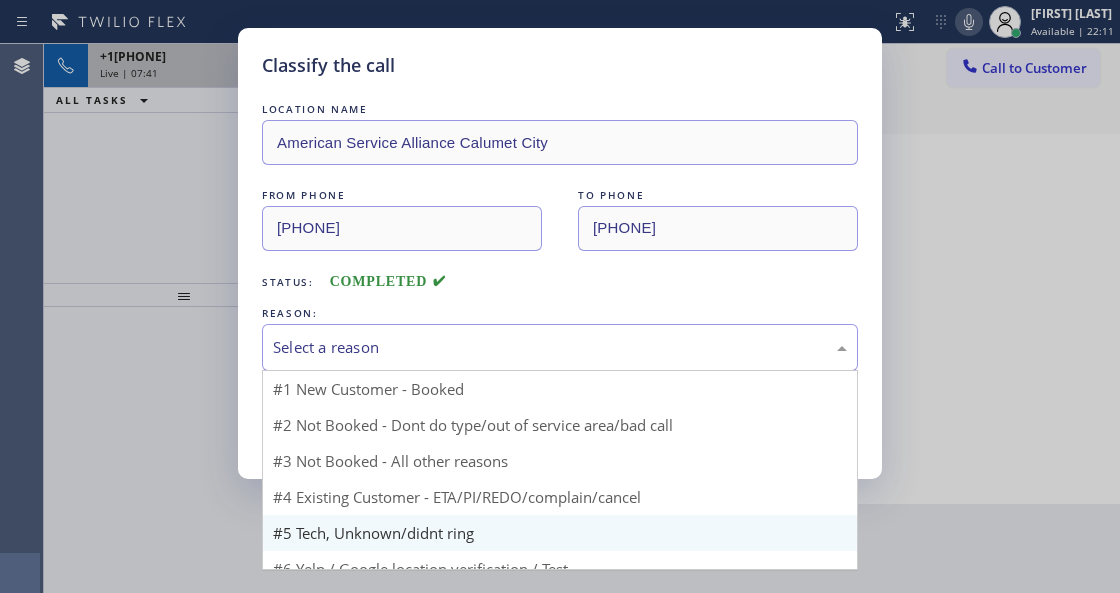 click on "Select a reason" at bounding box center (560, 347) 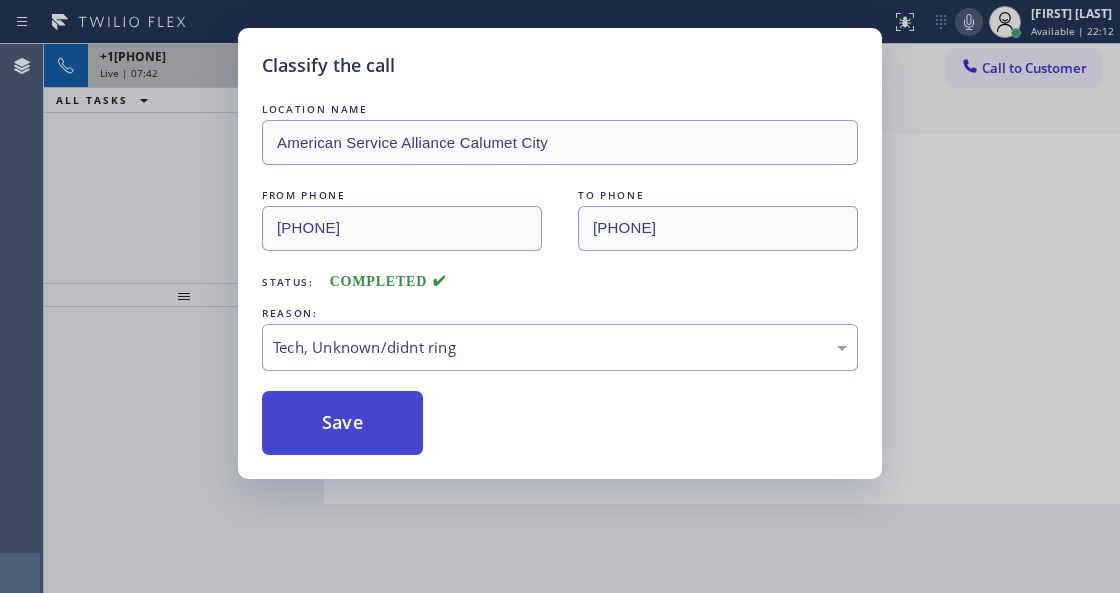 click on "Save" at bounding box center (342, 423) 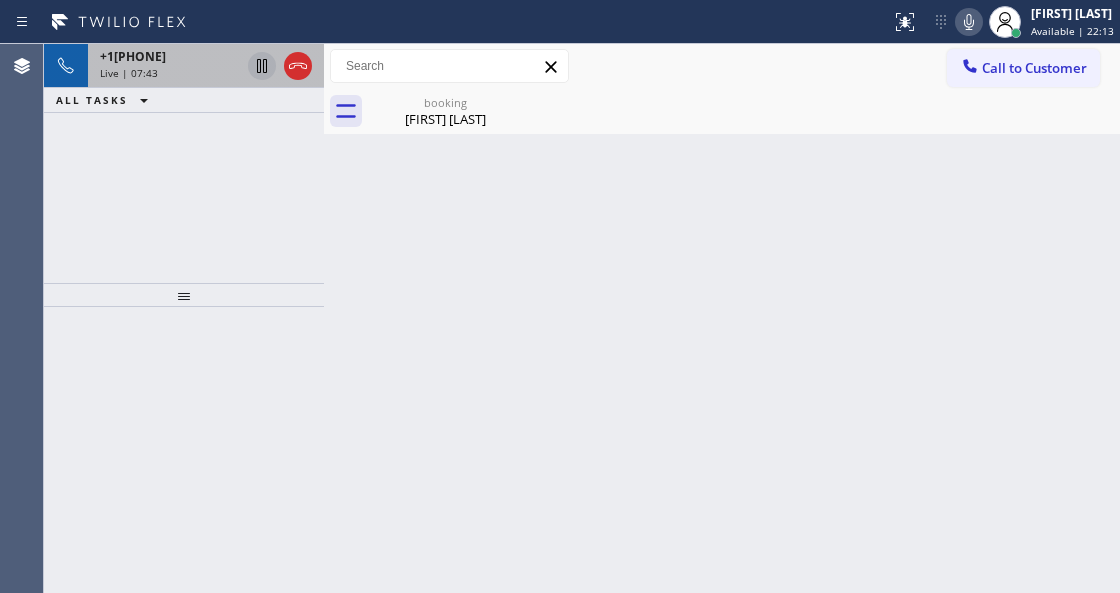 click on "Live | 07:43" at bounding box center (170, 73) 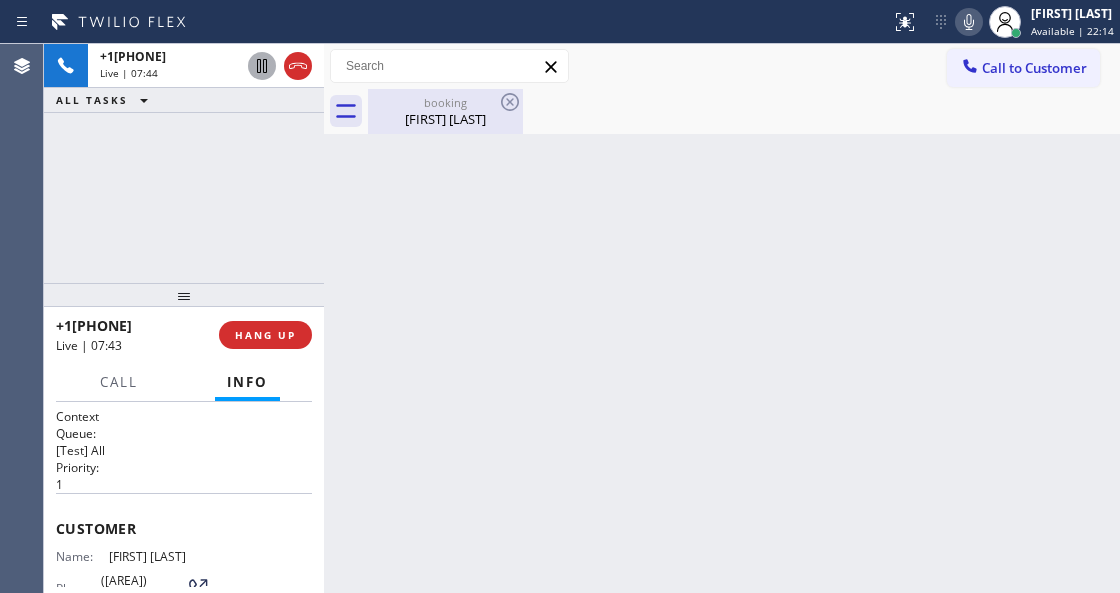 click on "booking" at bounding box center (445, 102) 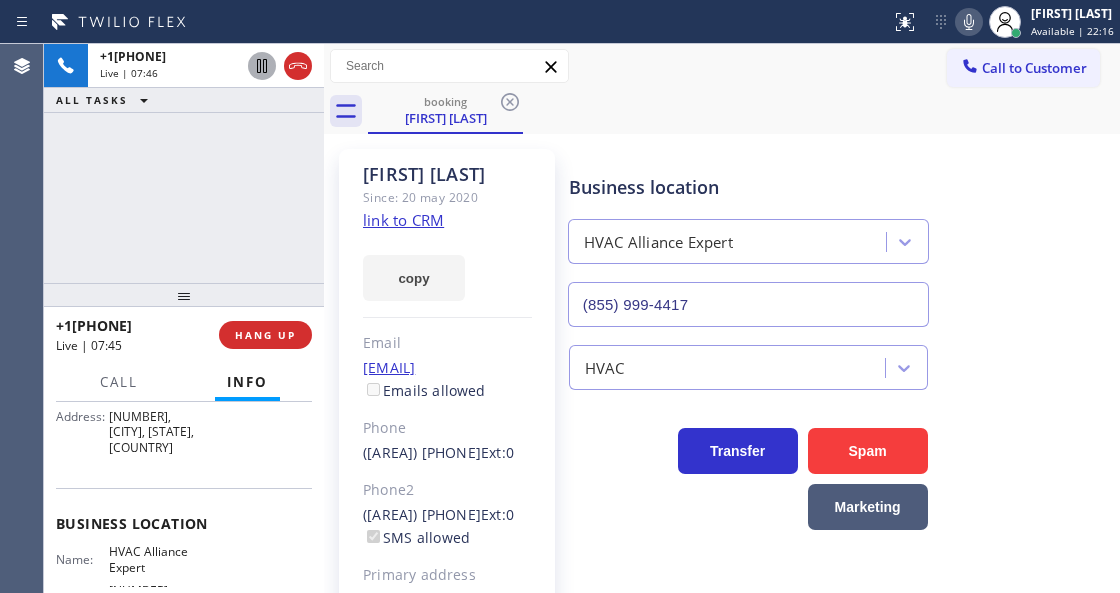 scroll, scrollTop: 266, scrollLeft: 0, axis: vertical 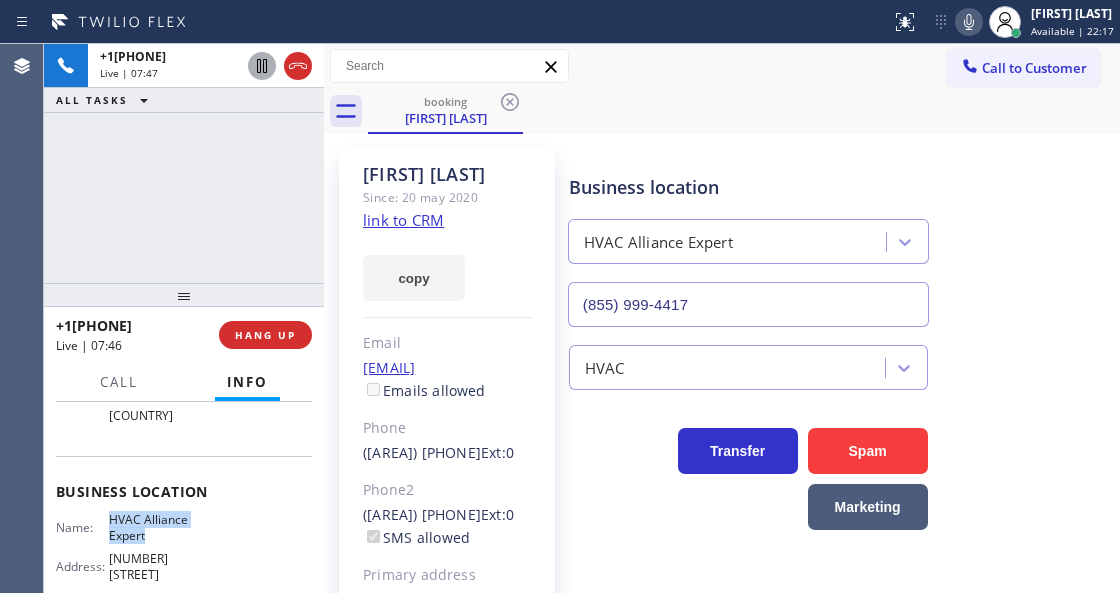 drag, startPoint x: 155, startPoint y: 514, endPoint x: 108, endPoint y: 499, distance: 49.335587 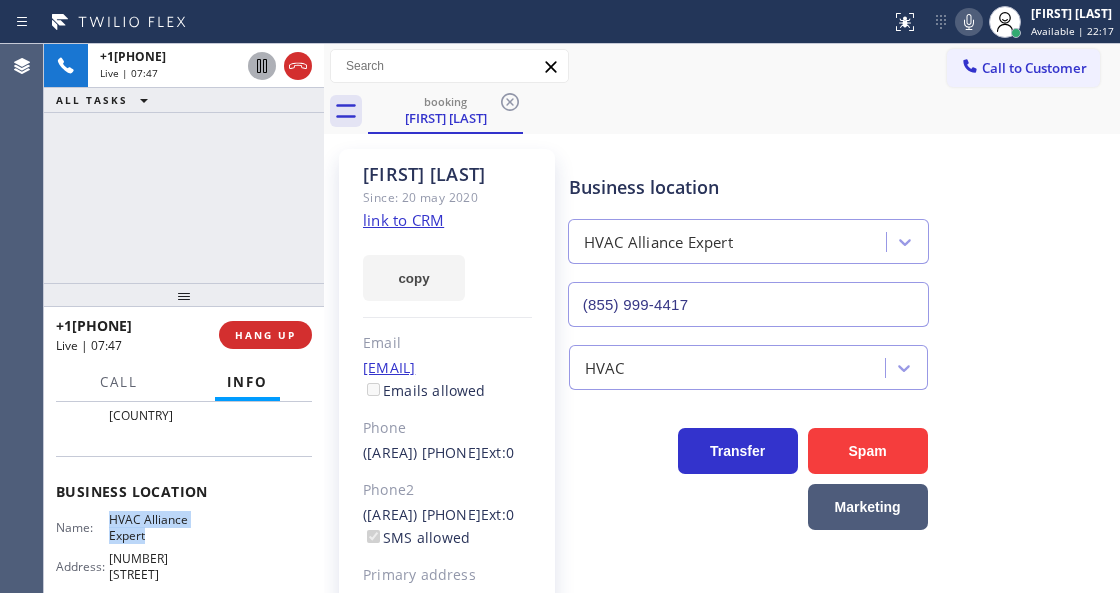 copy on "HVAC Alliance Expert" 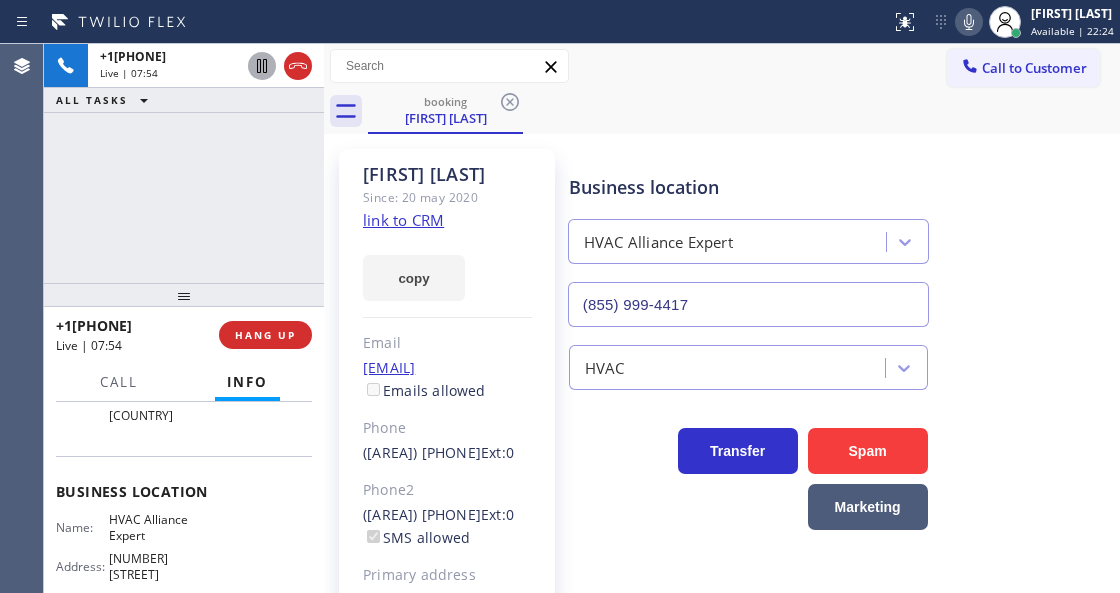 click on "Call to Customer Outbound call Location Star Heating and Cooling Company Your caller id phone number [PHONE] Customer number Call Outbound call Technician Search Technician Your caller id phone number Your caller id phone number Call" at bounding box center (722, 66) 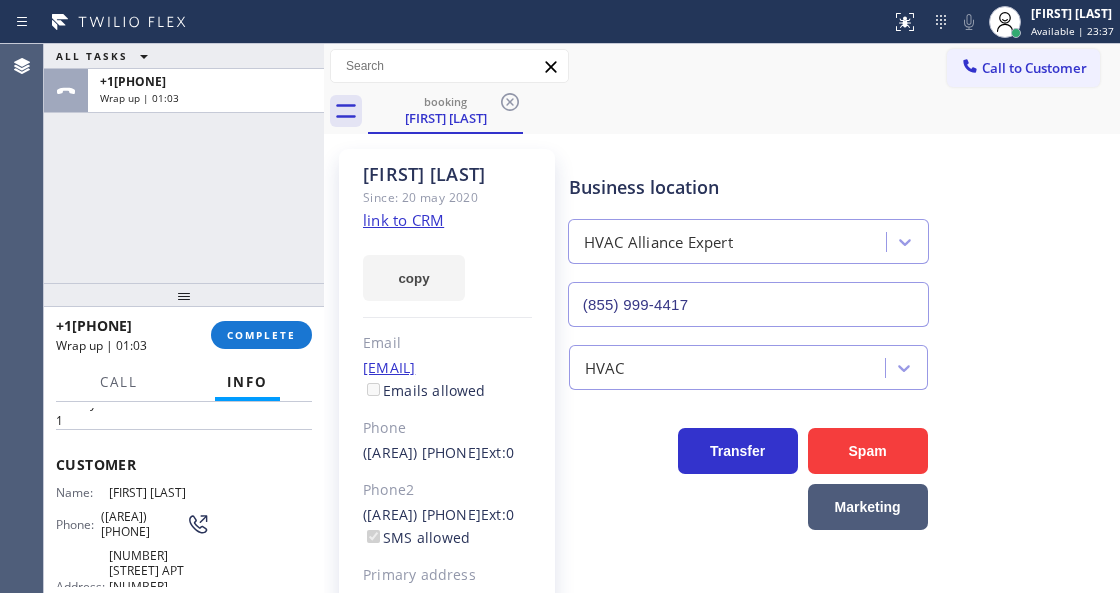 scroll, scrollTop: 0, scrollLeft: 0, axis: both 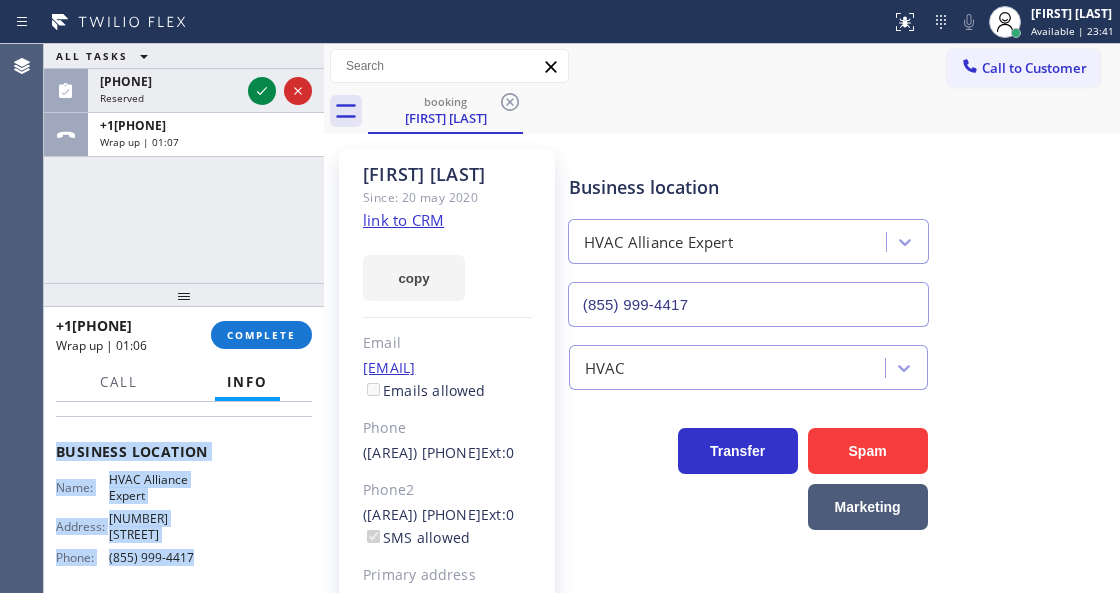 drag, startPoint x: 109, startPoint y: 546, endPoint x: 252, endPoint y: 526, distance: 144.39183 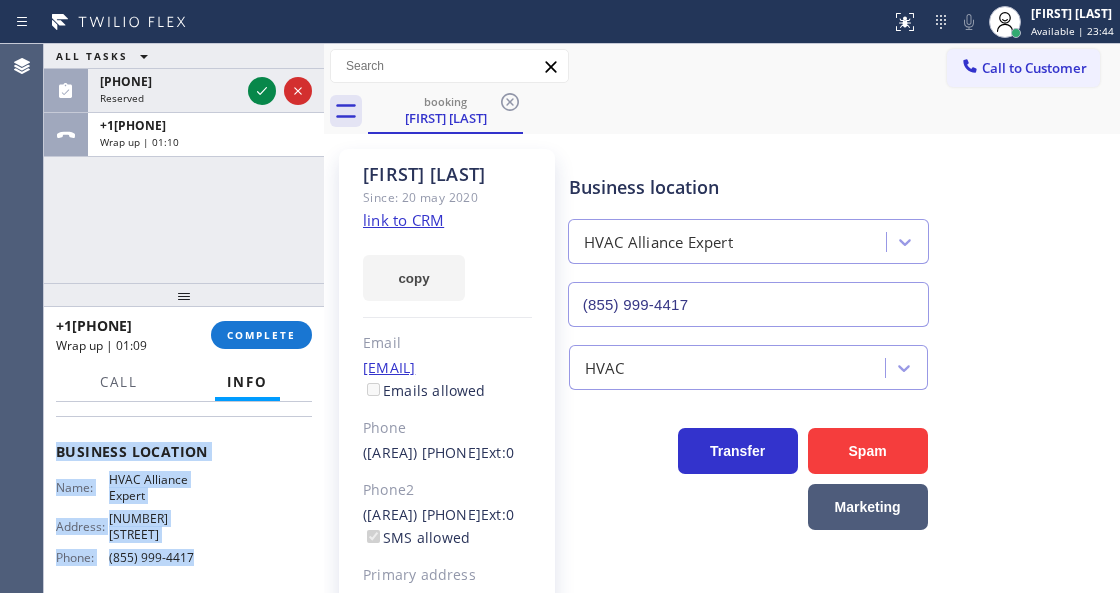 drag, startPoint x: 263, startPoint y: 132, endPoint x: 263, endPoint y: 166, distance: 34 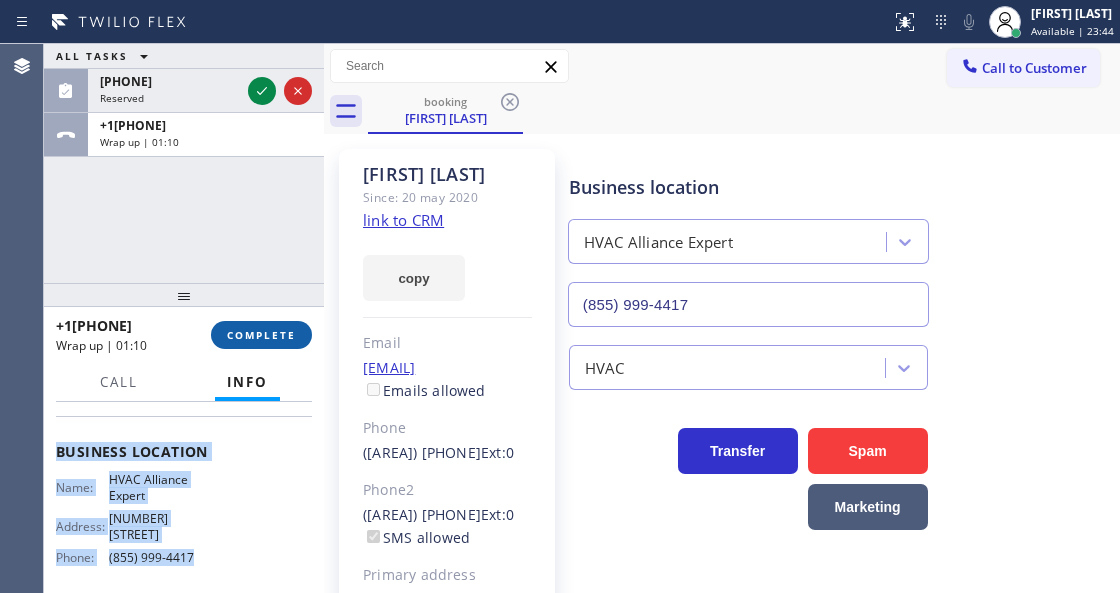 click on "COMPLETE" at bounding box center [261, 335] 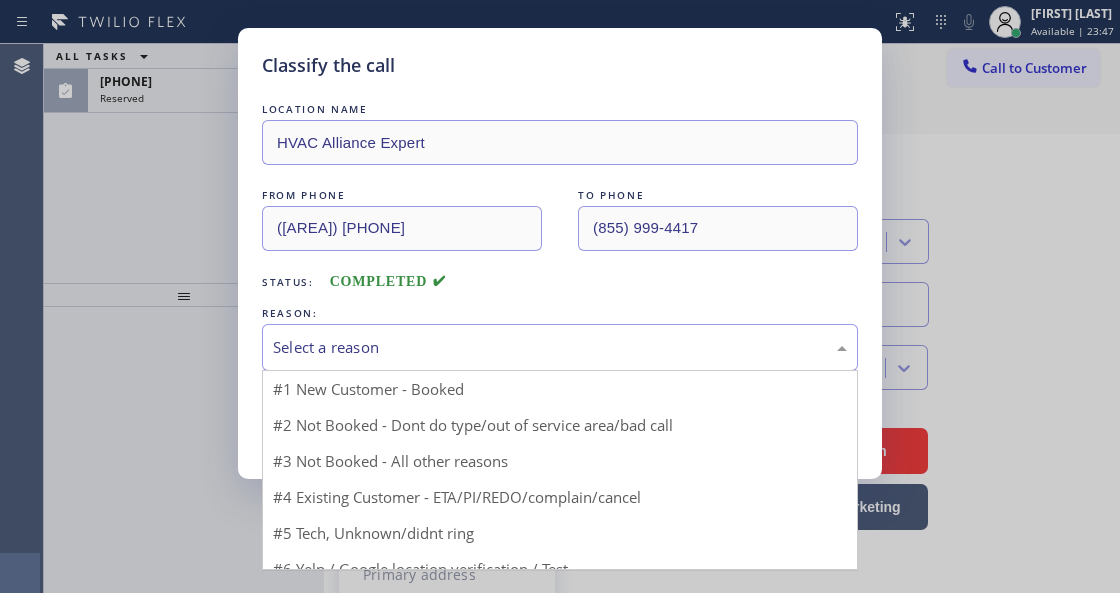 click on "Select a reason" at bounding box center [560, 347] 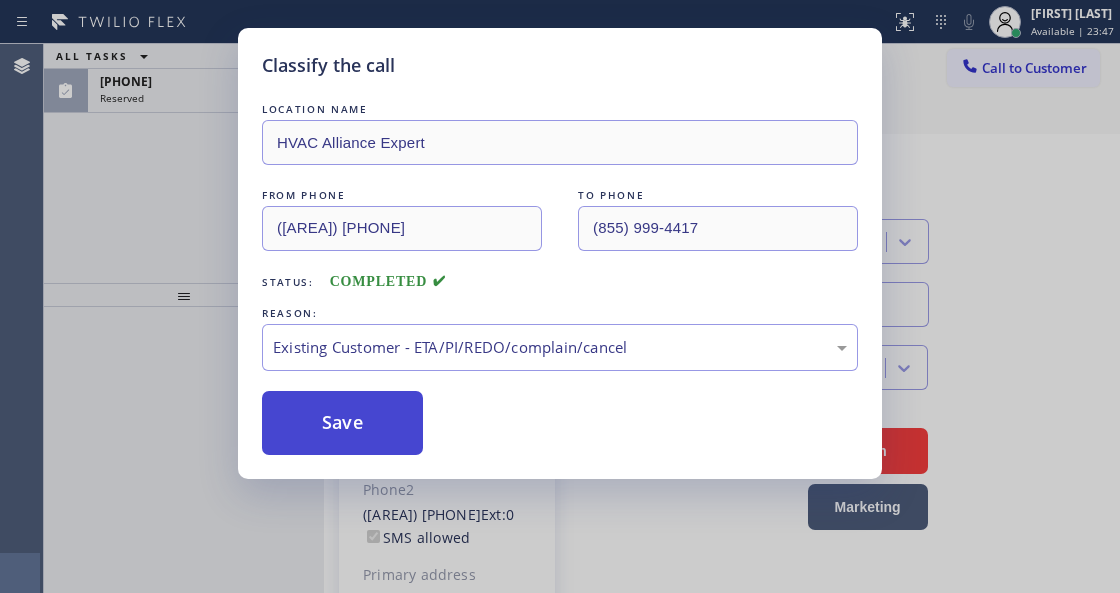 click on "Save" at bounding box center [342, 423] 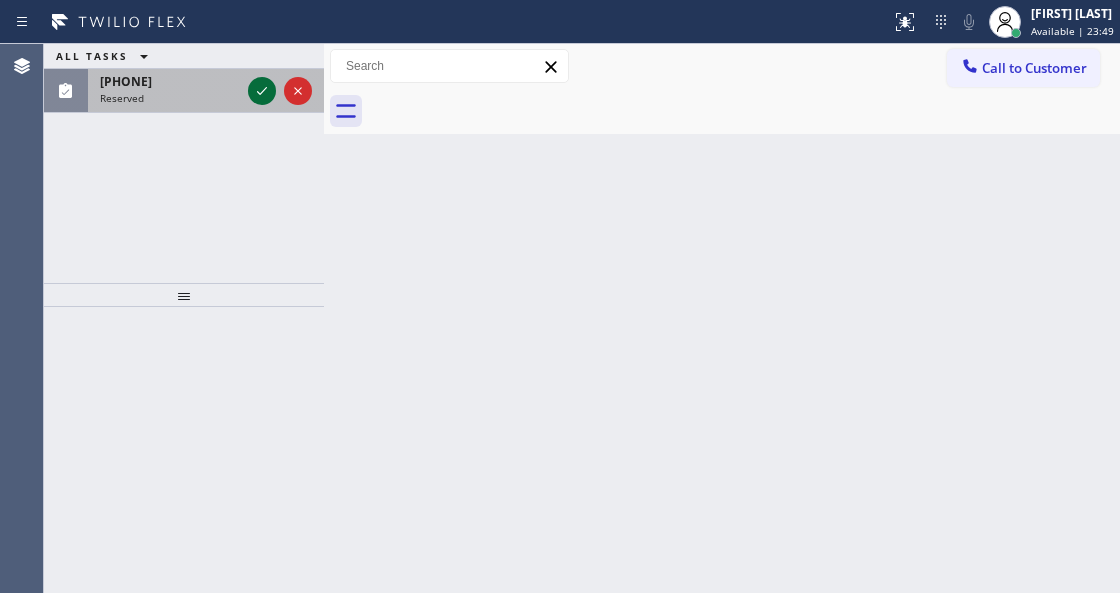 click 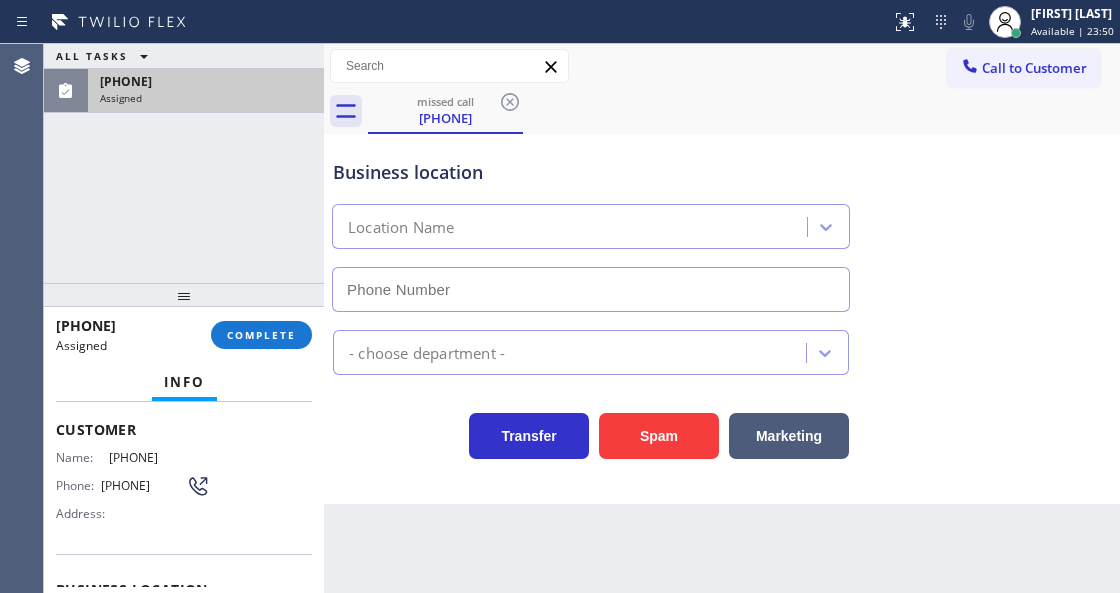 type on "[PHONE]" 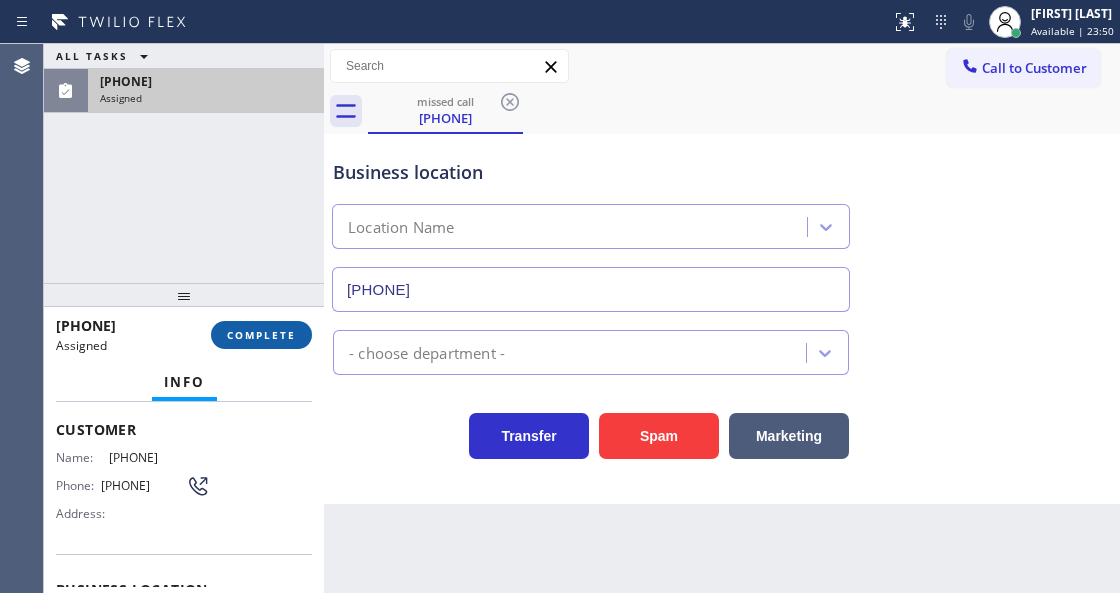 scroll, scrollTop: 117, scrollLeft: 0, axis: vertical 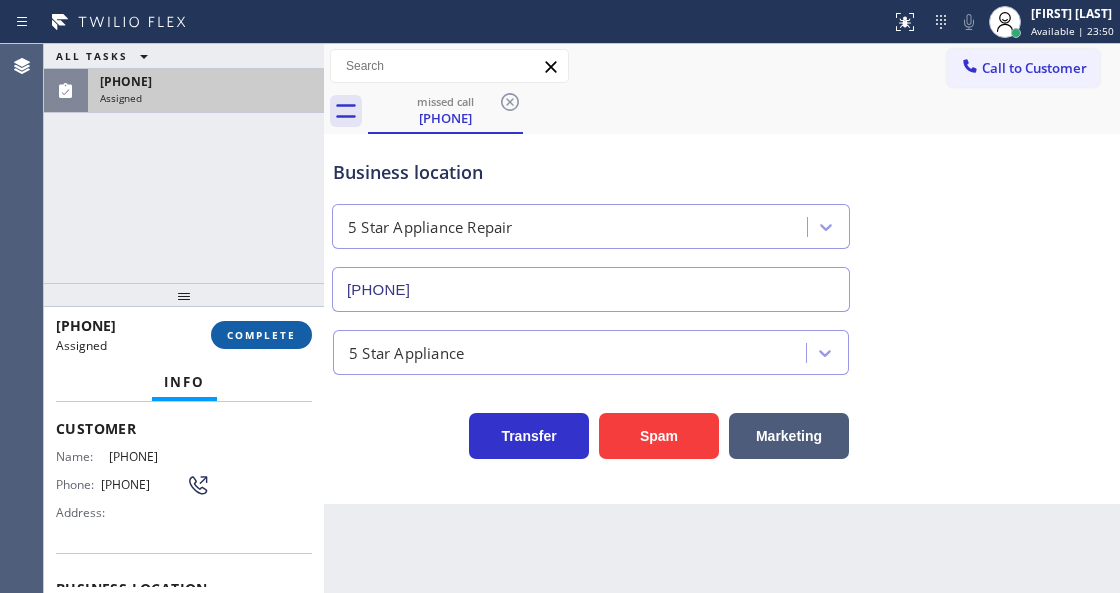 click on "COMPLETE" at bounding box center [261, 335] 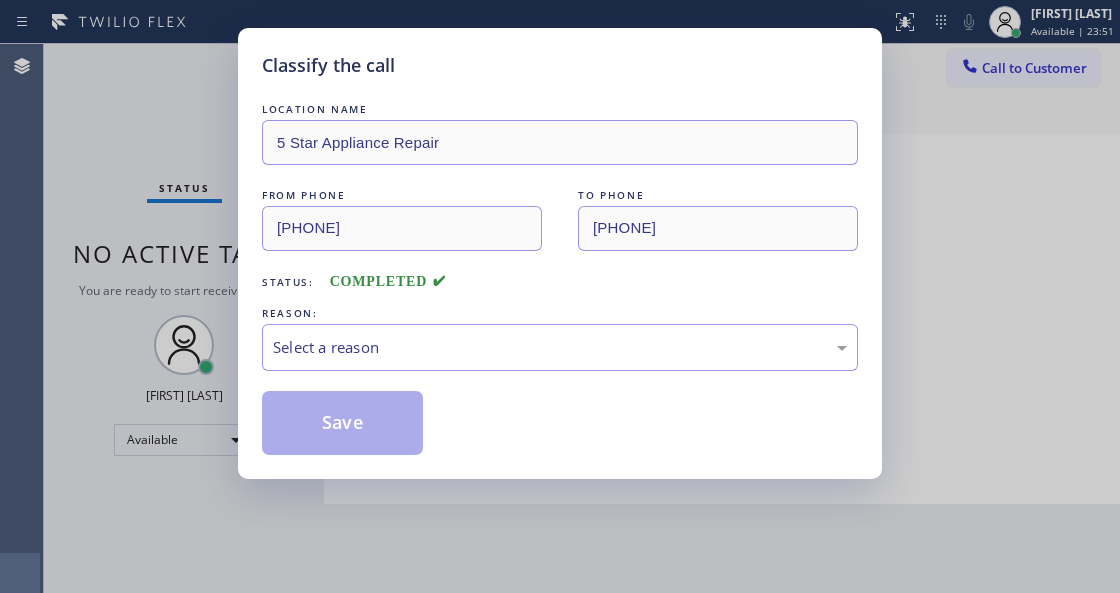 click on "Select a reason" at bounding box center [560, 347] 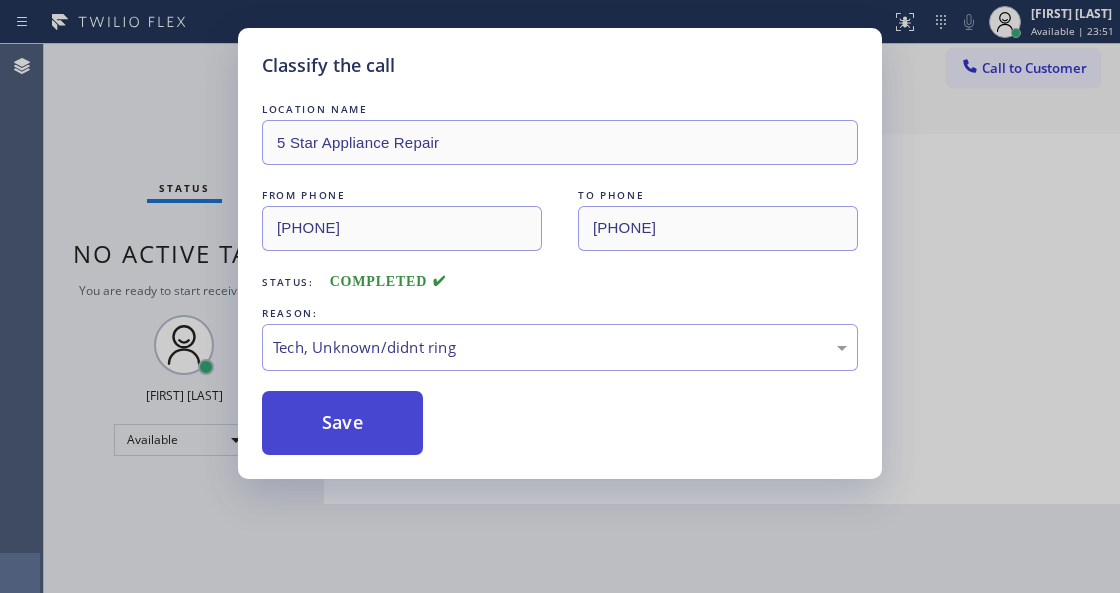 click on "Save" at bounding box center [342, 423] 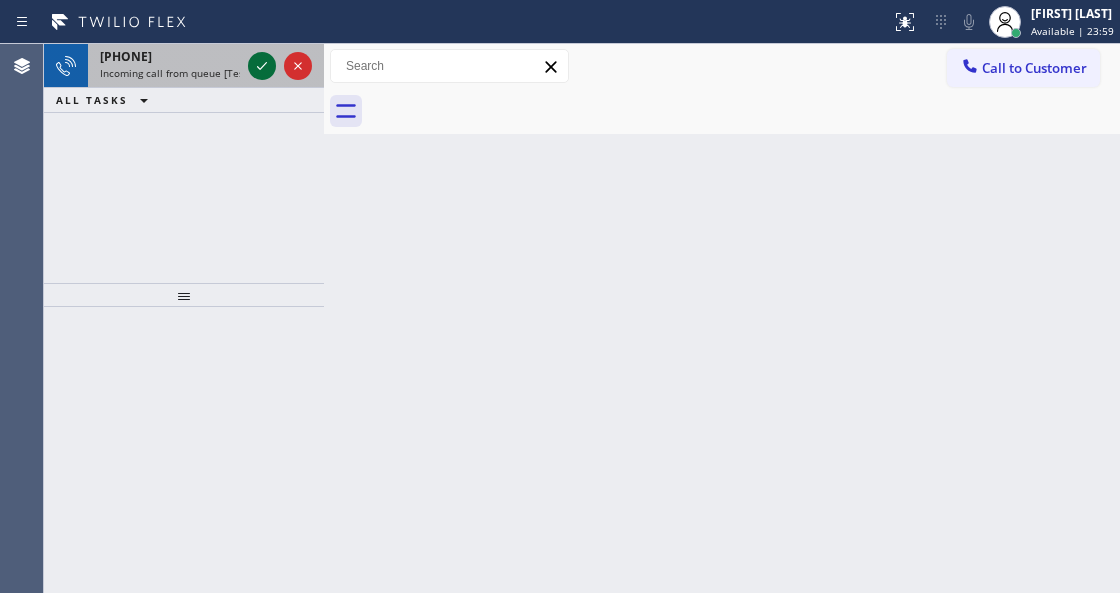 drag, startPoint x: 266, startPoint y: 65, endPoint x: 254, endPoint y: 68, distance: 12.369317 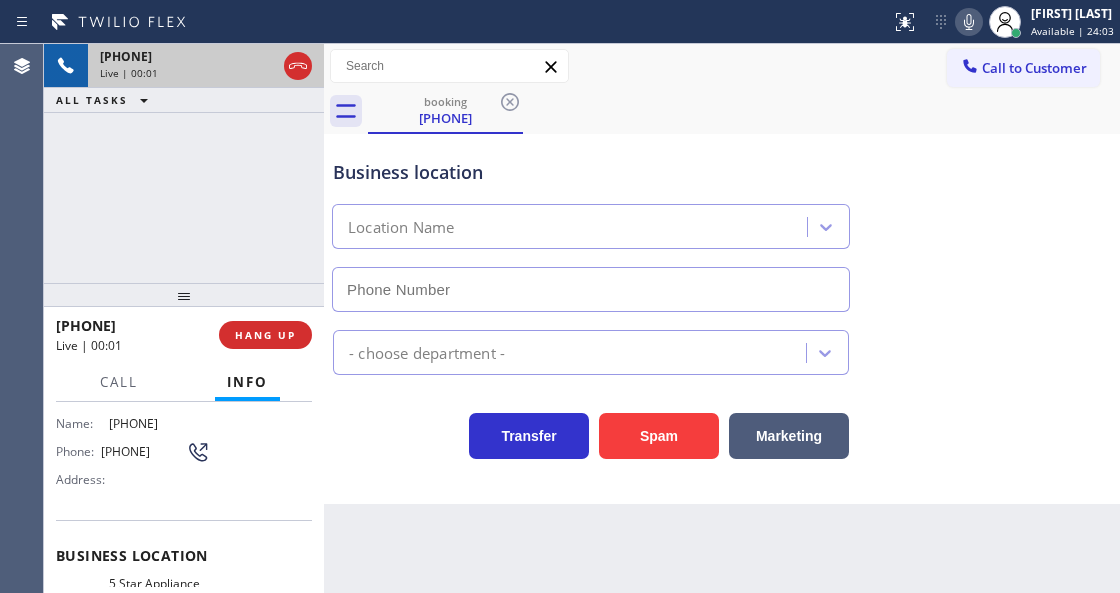 scroll, scrollTop: 200, scrollLeft: 0, axis: vertical 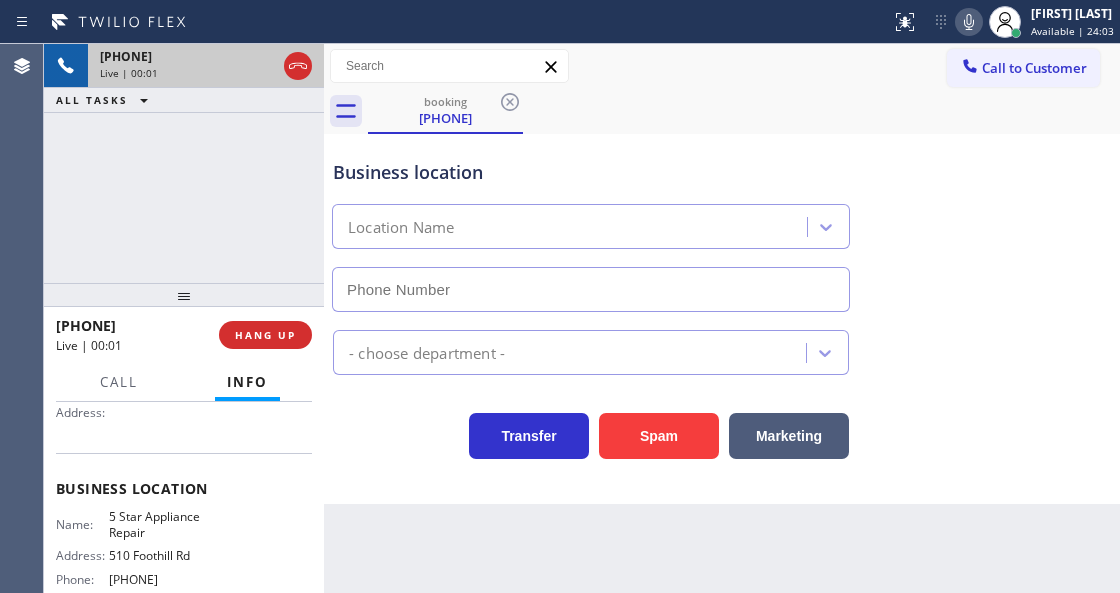 type on "[PHONE]" 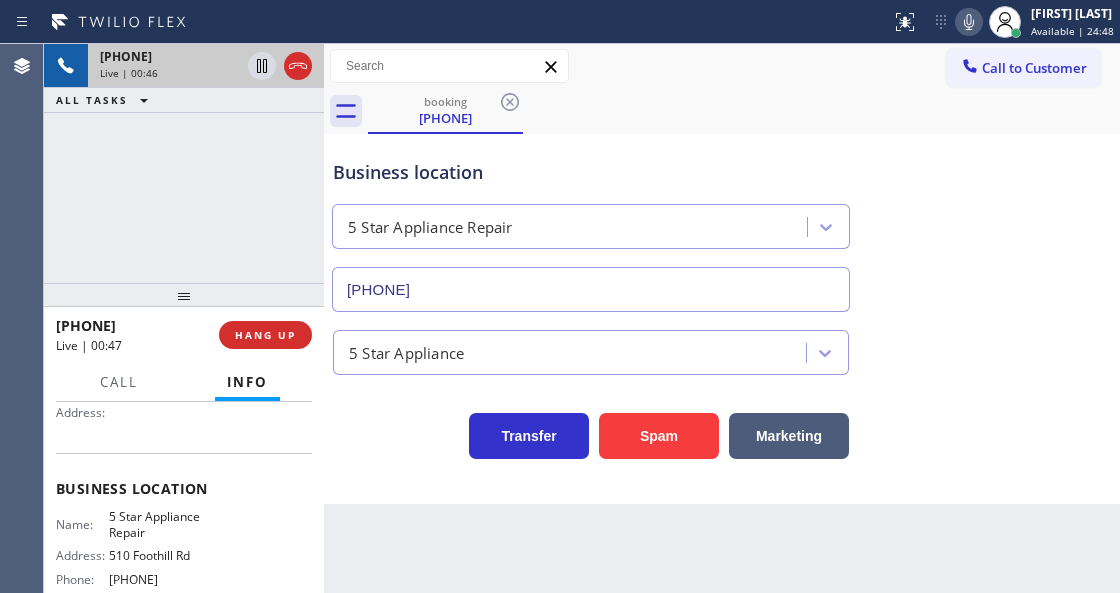 click on "+1[PHONE] Live | 00:46 ALL TASKS ALL TASKS ACTIVE TASKS TASKS IN WRAP UP" at bounding box center (184, 163) 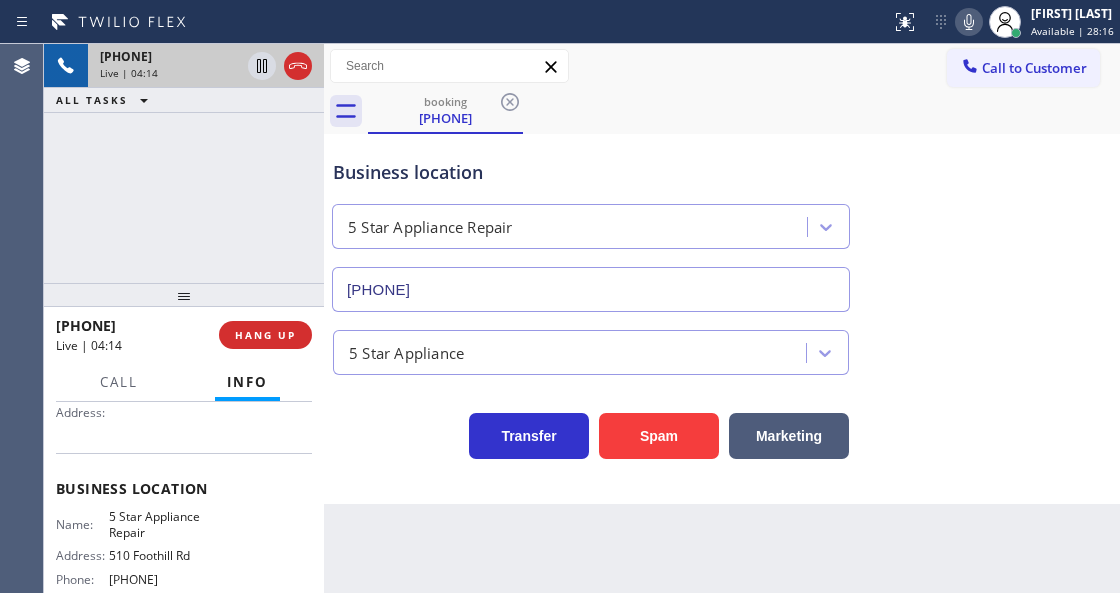 click 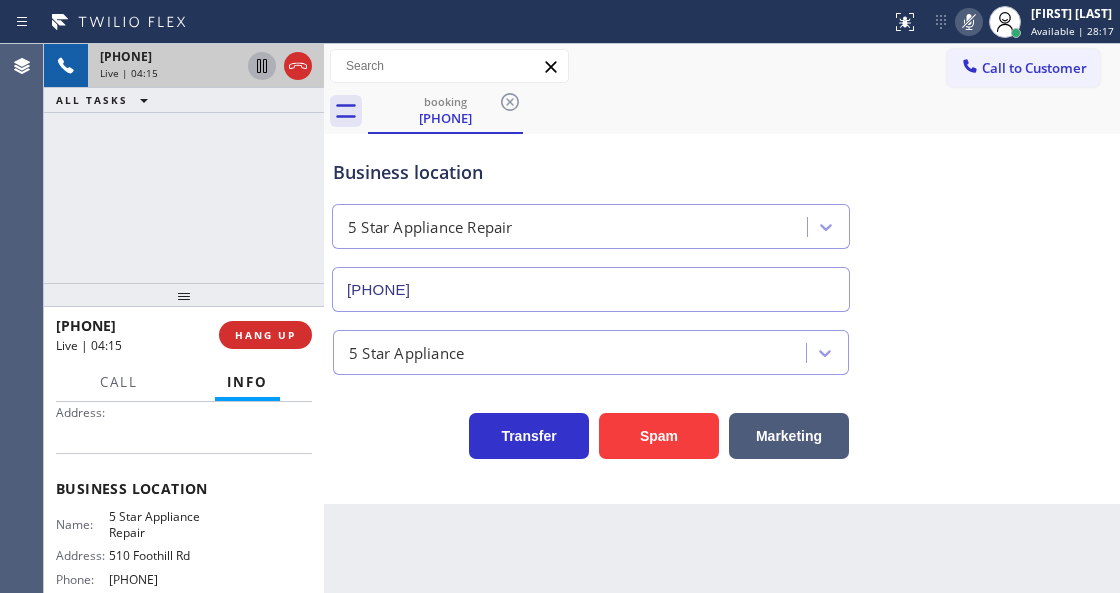 click 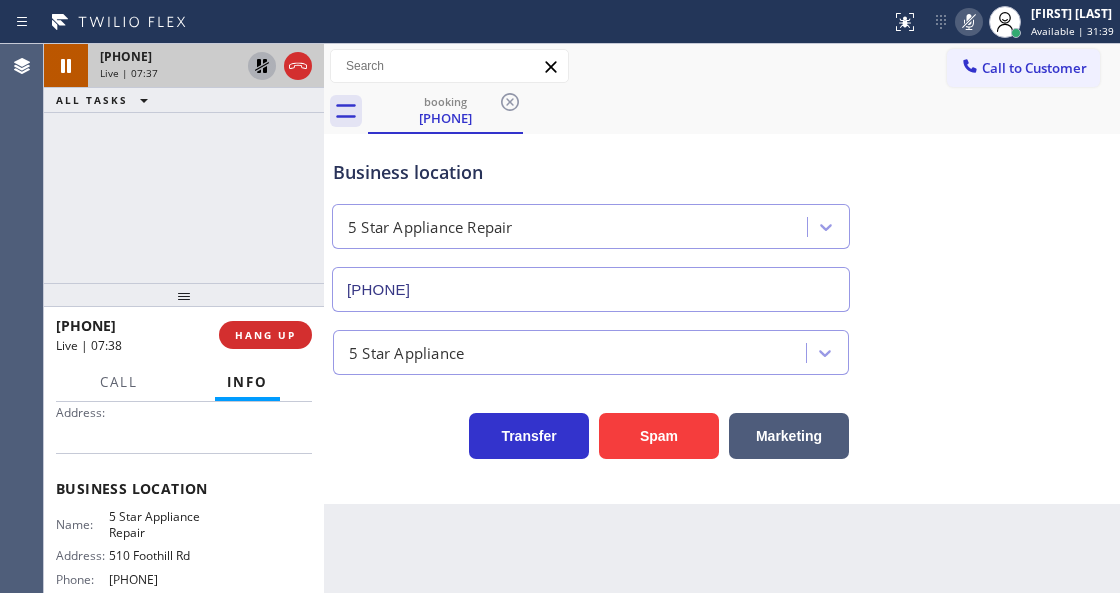 click 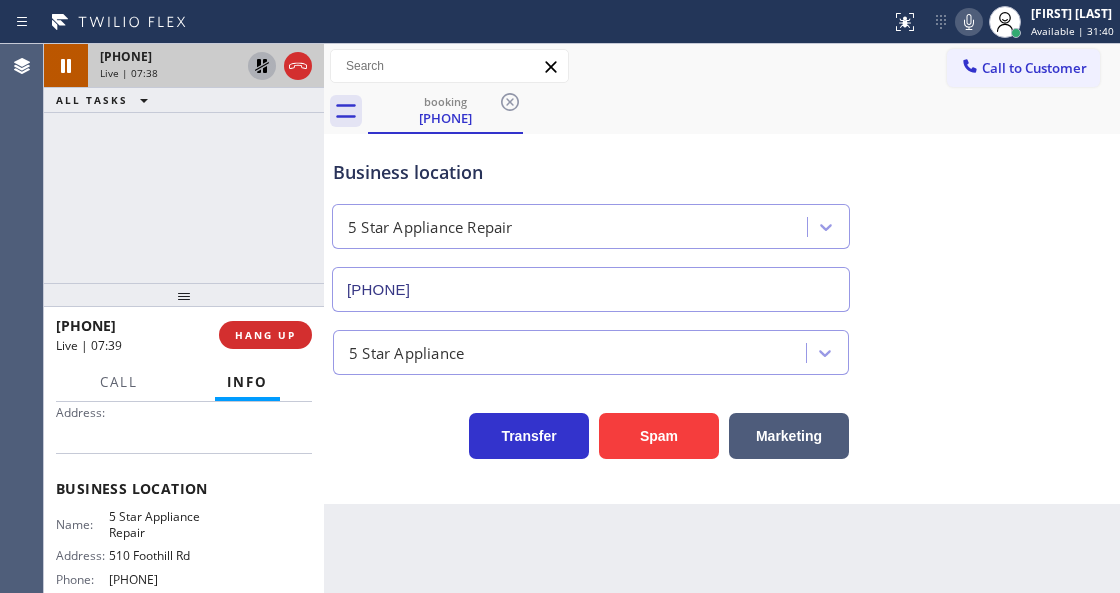 click 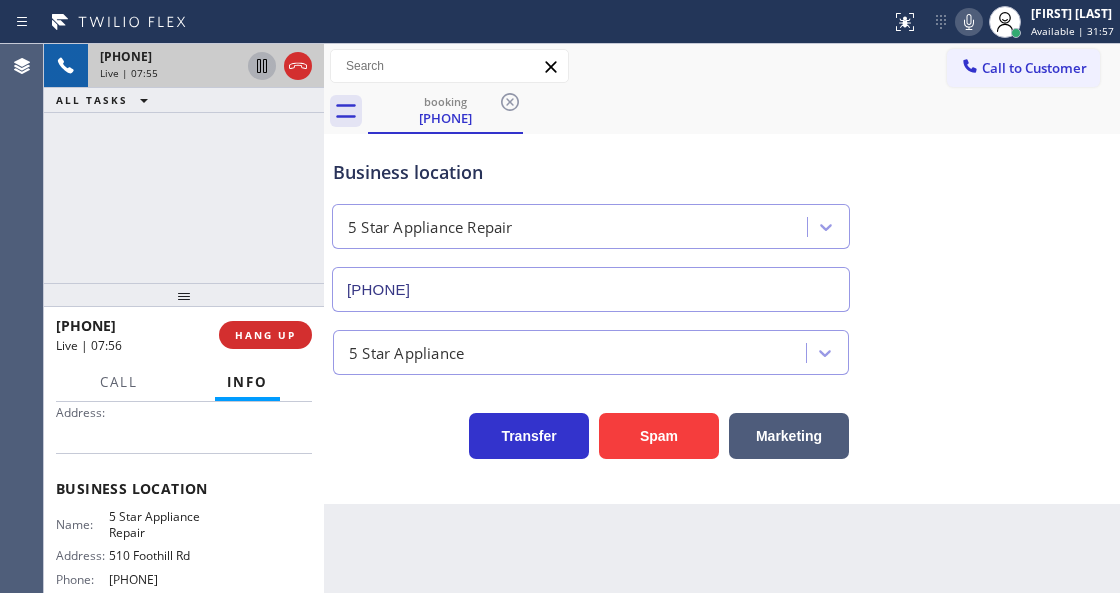 click 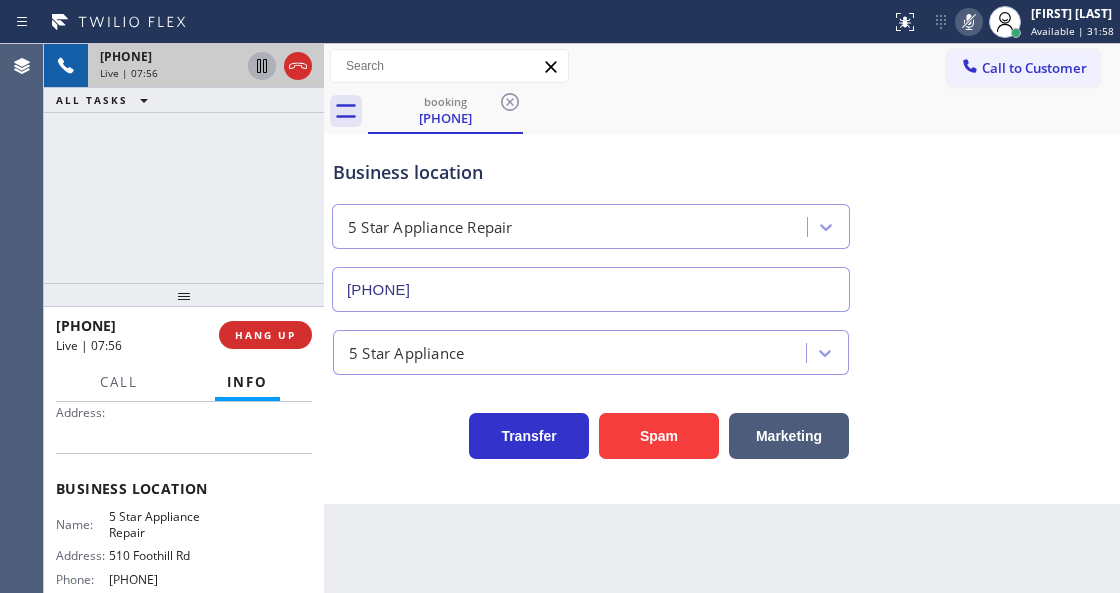 click 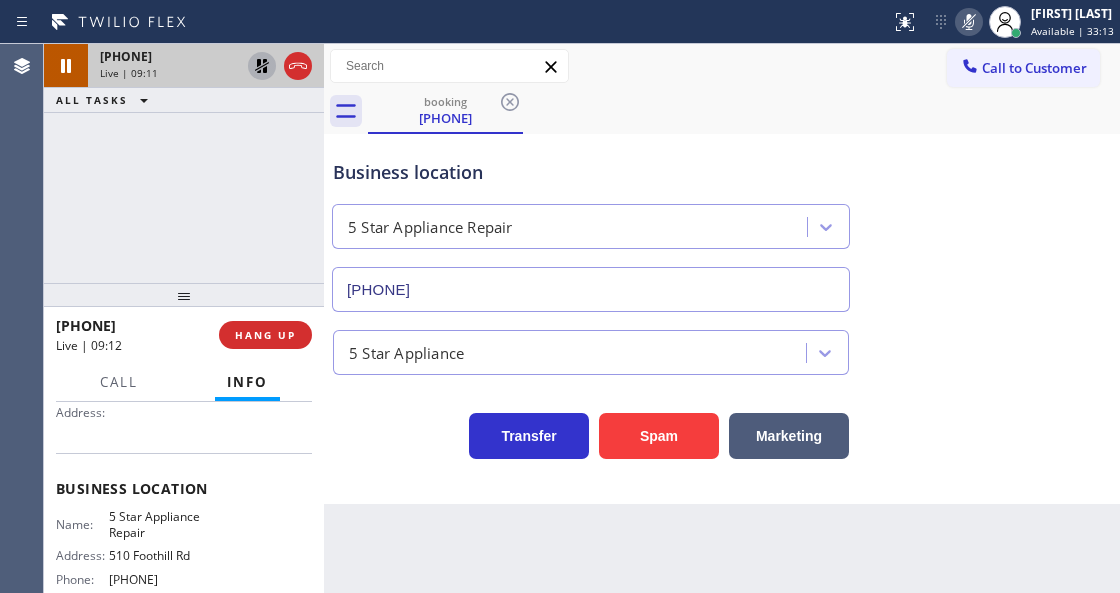 click 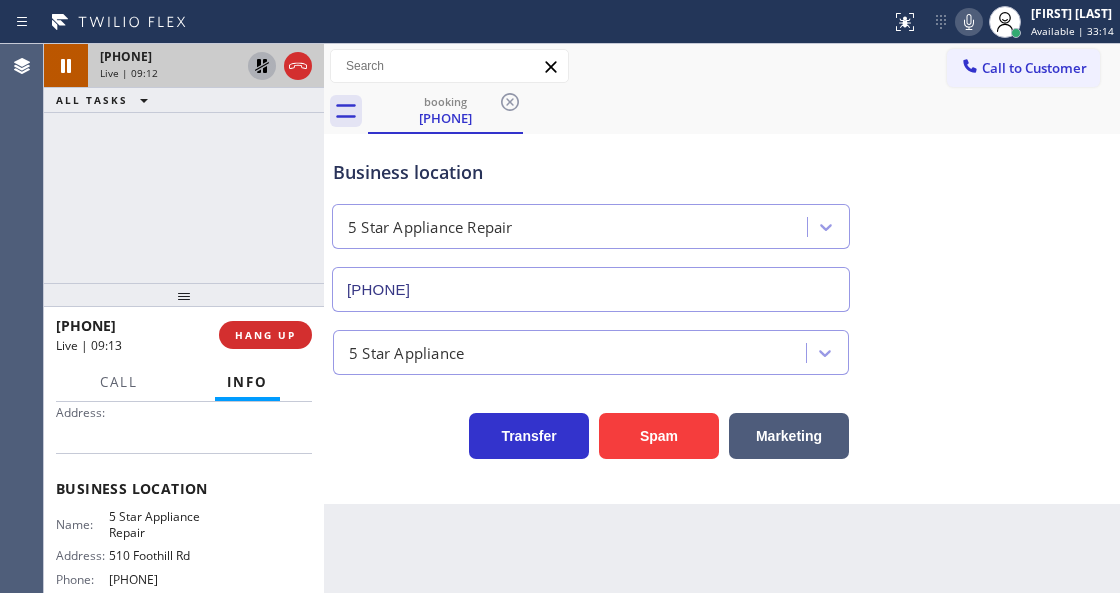 click 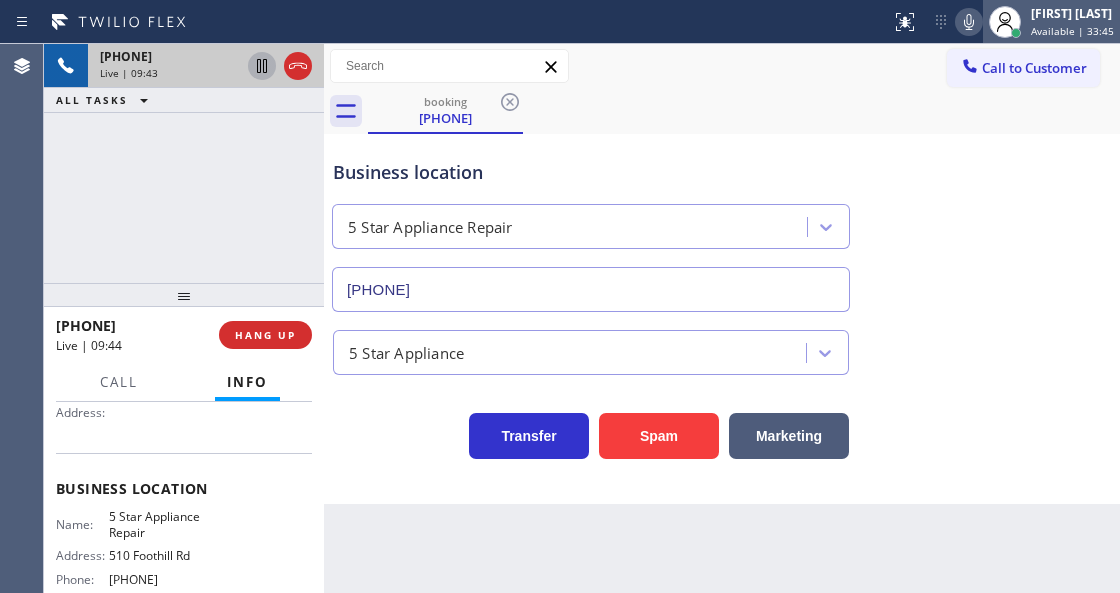 click on "Available | 33:45" at bounding box center [1072, 31] 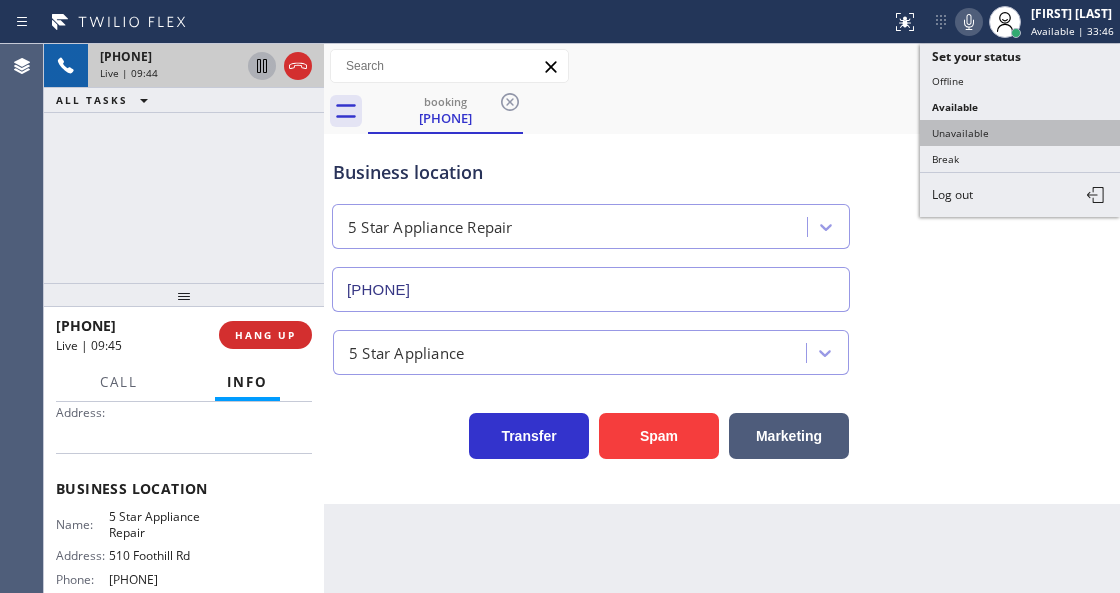 click on "Unavailable" at bounding box center (1020, 133) 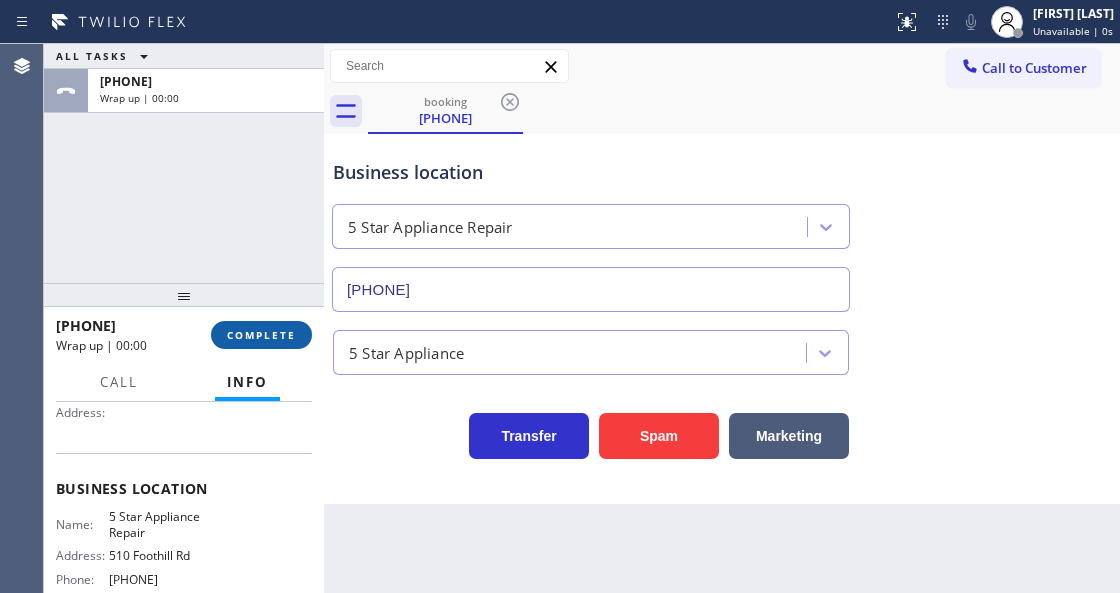 click on "COMPLETE" at bounding box center (261, 335) 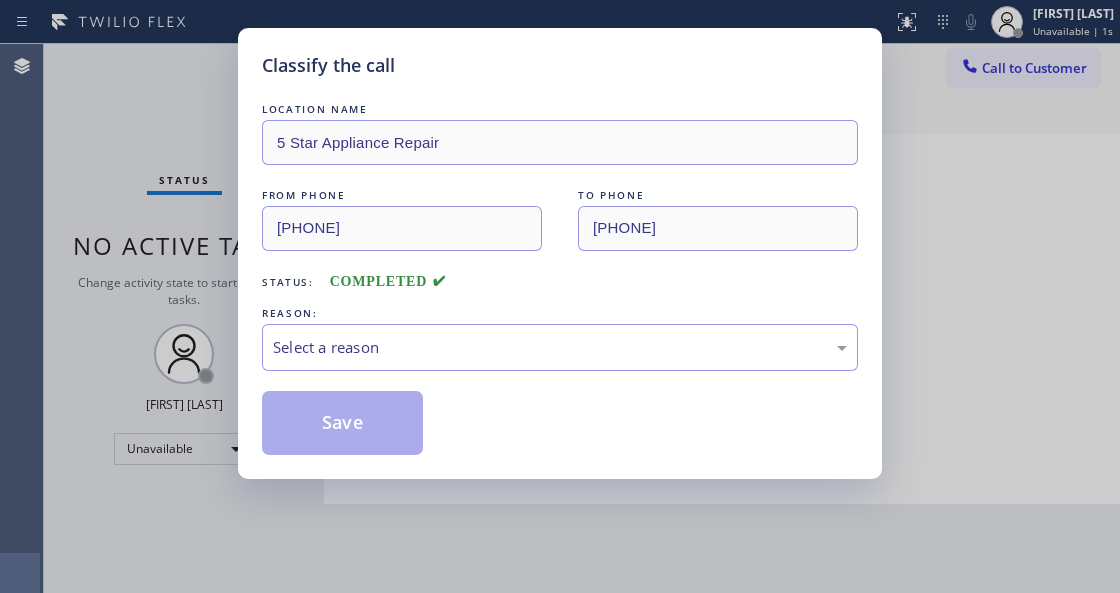 click on "Select a reason" at bounding box center (560, 347) 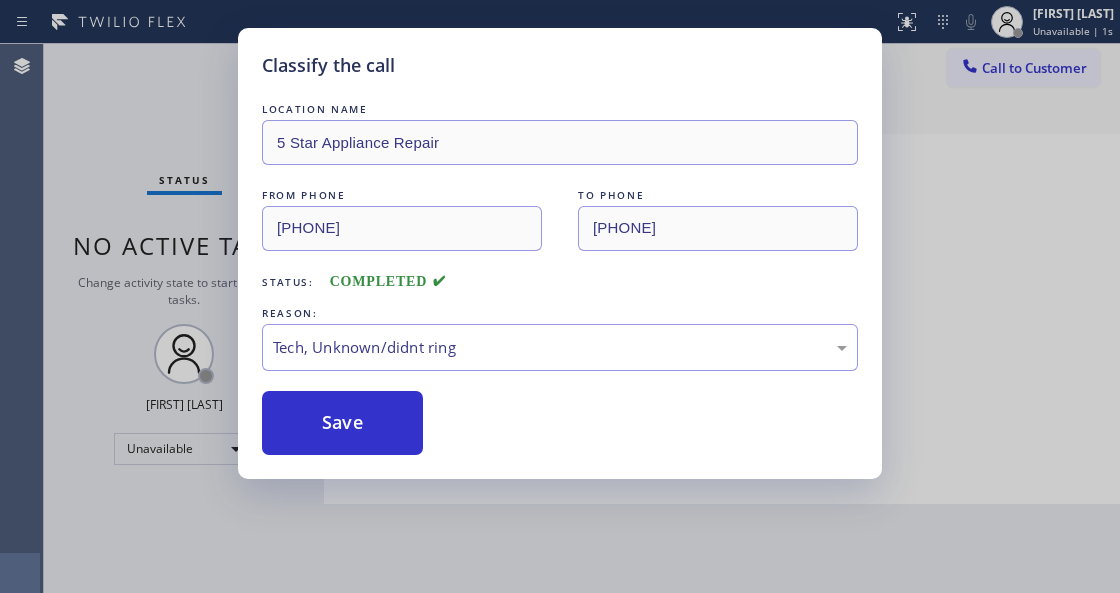click on "Save" at bounding box center (342, 423) 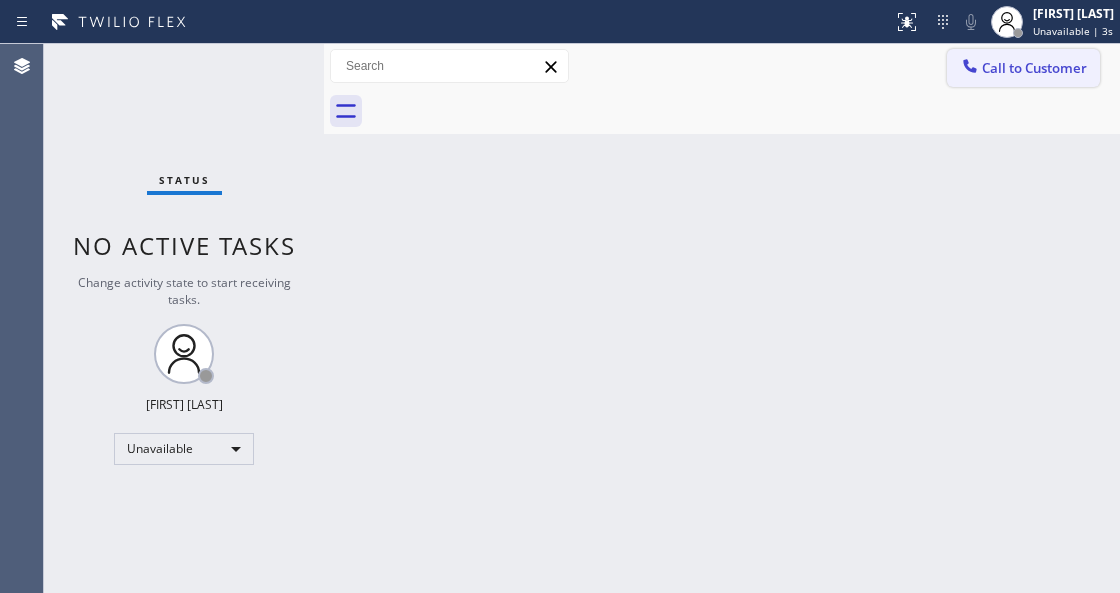 click on "Call to Customer" at bounding box center (1034, 68) 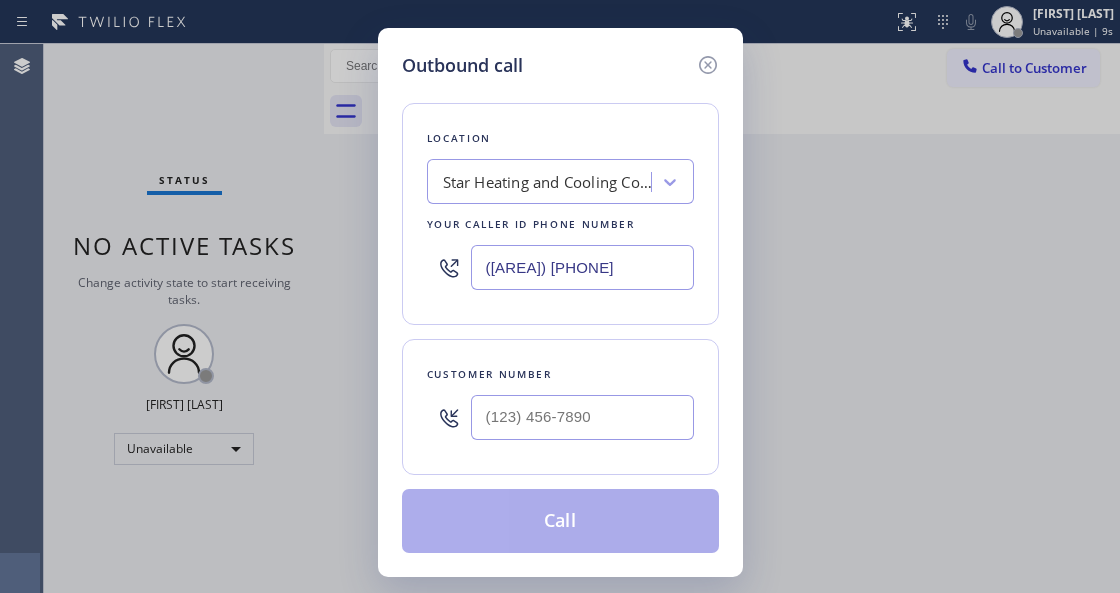drag, startPoint x: 600, startPoint y: 266, endPoint x: 466, endPoint y: 262, distance: 134.0597 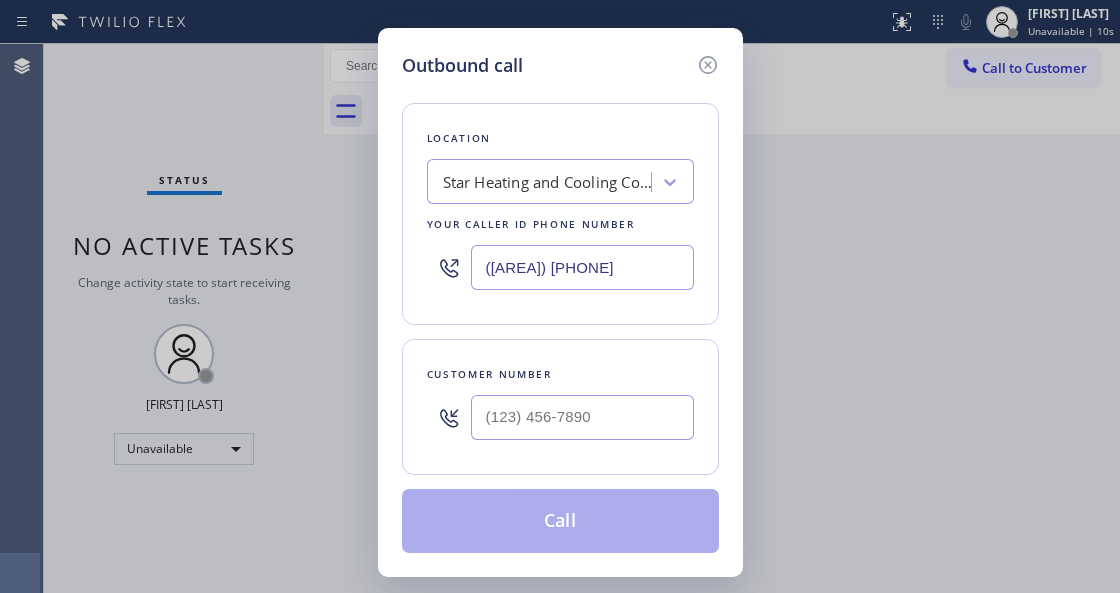 paste on "[PHONE]" 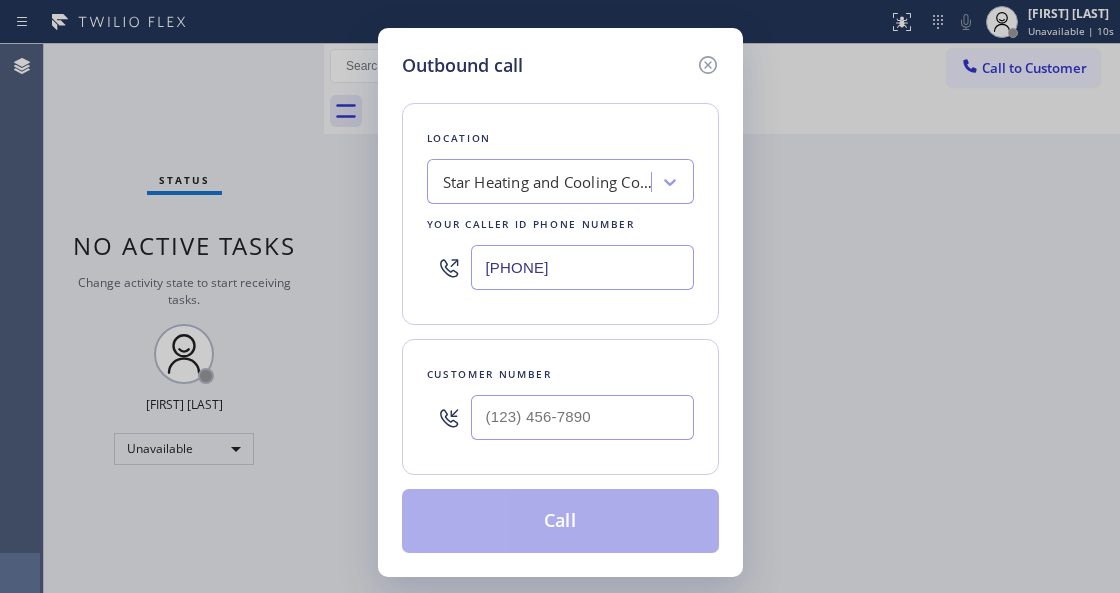 type on "[PHONE]" 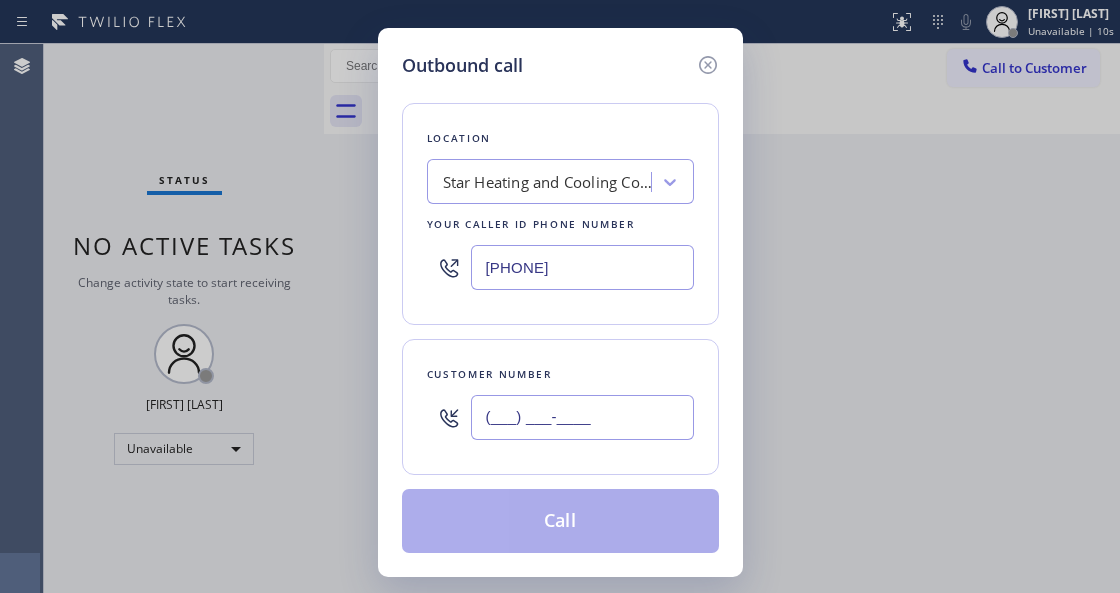 click on "(___) ___-____" at bounding box center [582, 417] 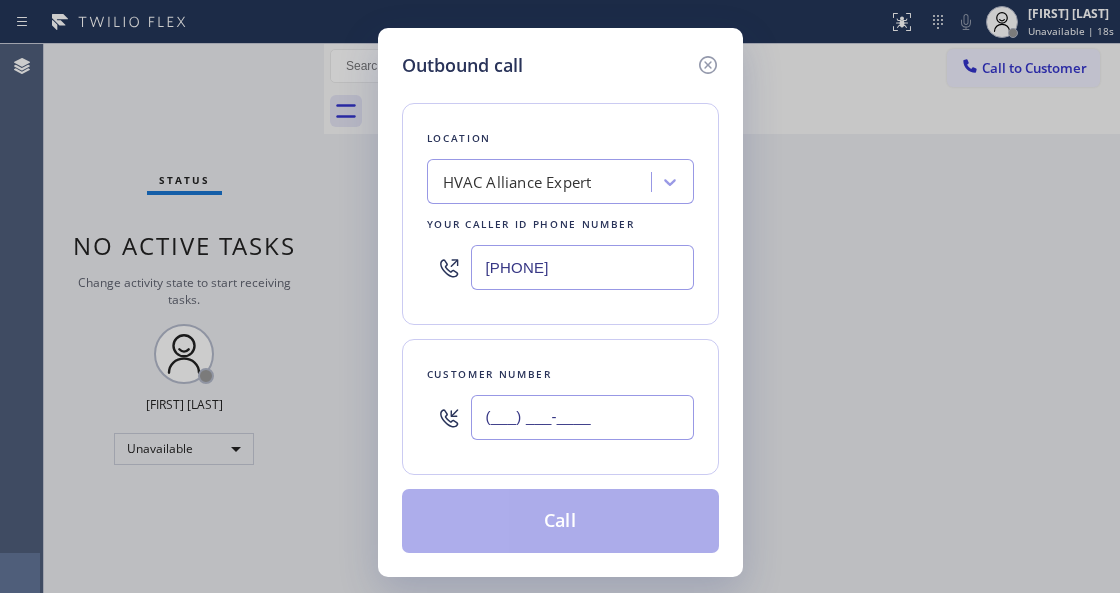 paste on "[PHONE]" 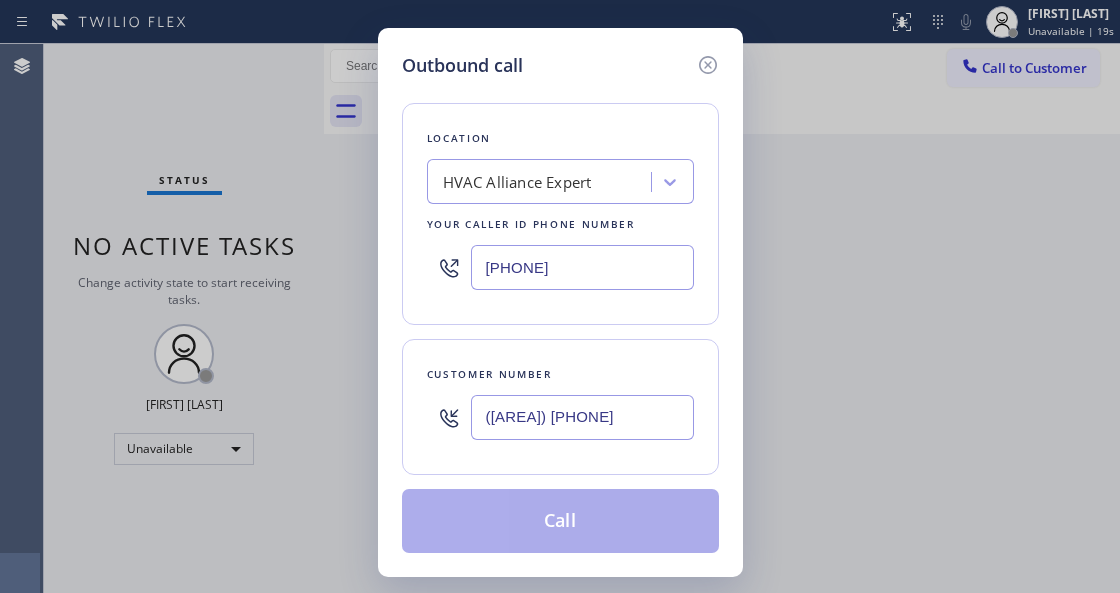 type on "([AREA]) [PHONE]" 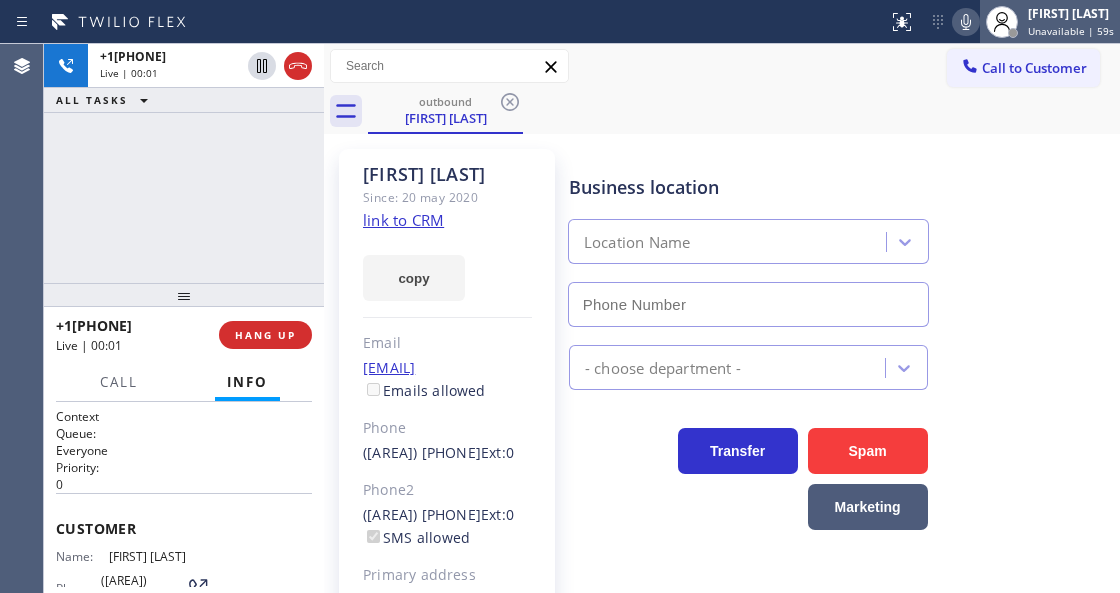 type on "[PHONE]" 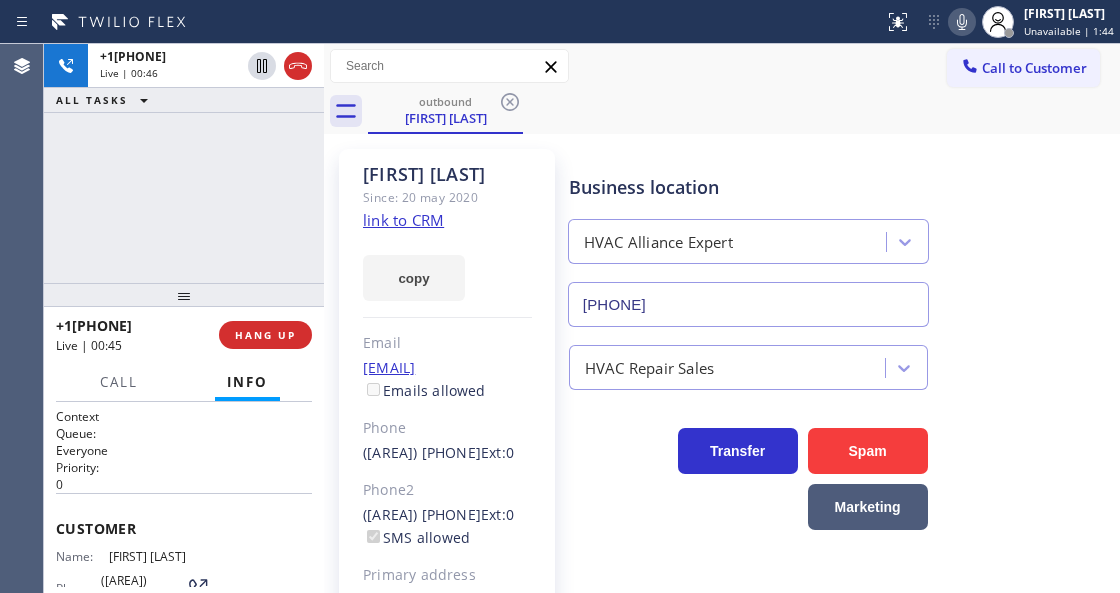 click on "[FIRST]   [LAST] Since: 20 [MONTH] 2020 link to CRM copy Email [EMAIL]  Emails allowed Phone ([AREA]) [PHONE]  Ext:  0 Phone2 ([AREA]) [PHONE]  Ext:  0  SMS allowed Primary address [NUMBER] [STREET] [CITY], [ZIPCODE] [STATE] EDIT Outbound call Location HVAC Alliance Expert Your caller id phone number ([AREA]) [PHONE] Customer number Call Benefits  Business location HVAC Alliance Expert ([AREA]) [PHONE] HVAC Repair Sales Transfer Spam Marketing" at bounding box center [722, 458] 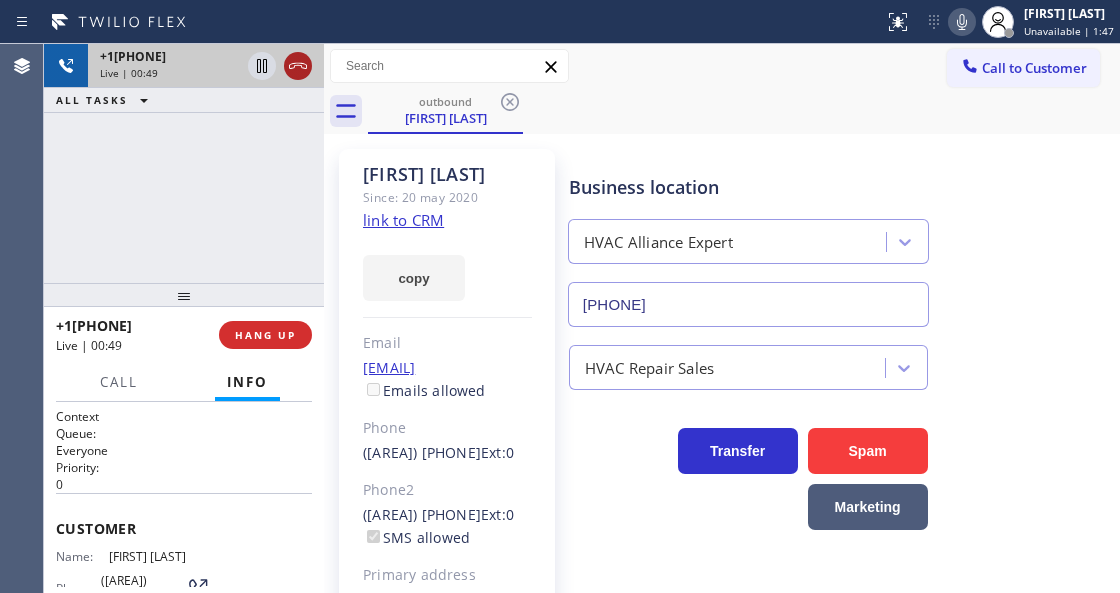 click 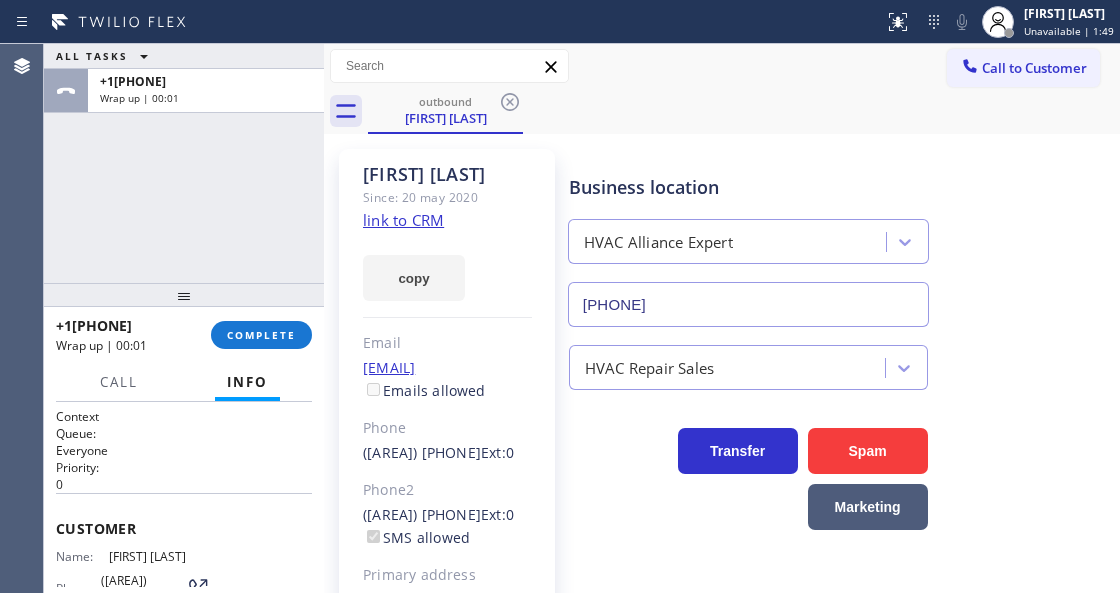 click on "[PHONE] Wrap up | 00:01 COMPLETE" at bounding box center (184, 335) 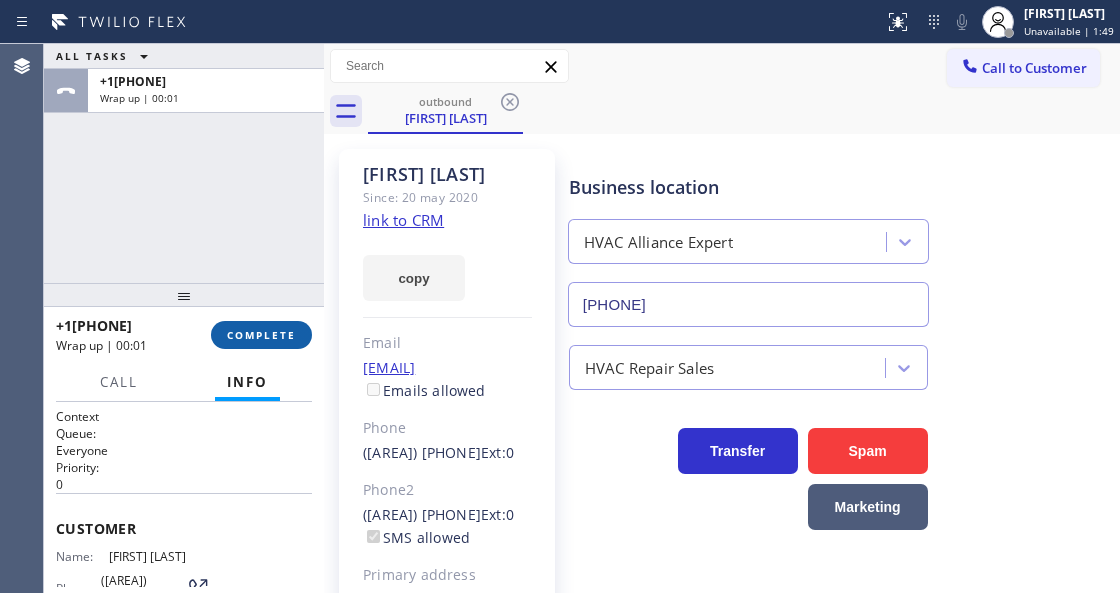 click on "COMPLETE" at bounding box center [261, 335] 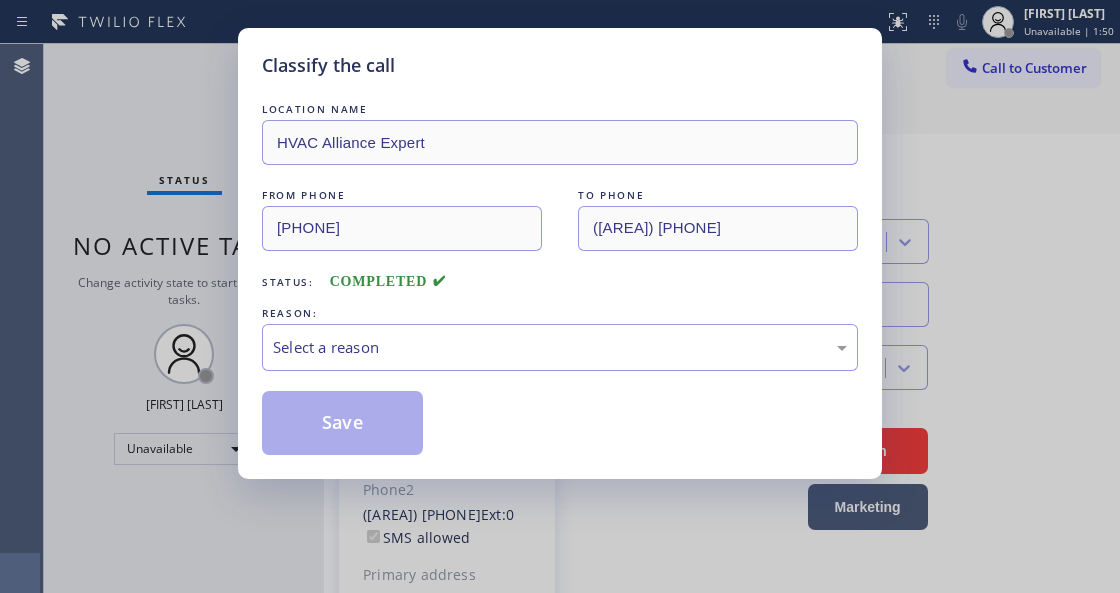 click on "Select a reason" at bounding box center (560, 347) 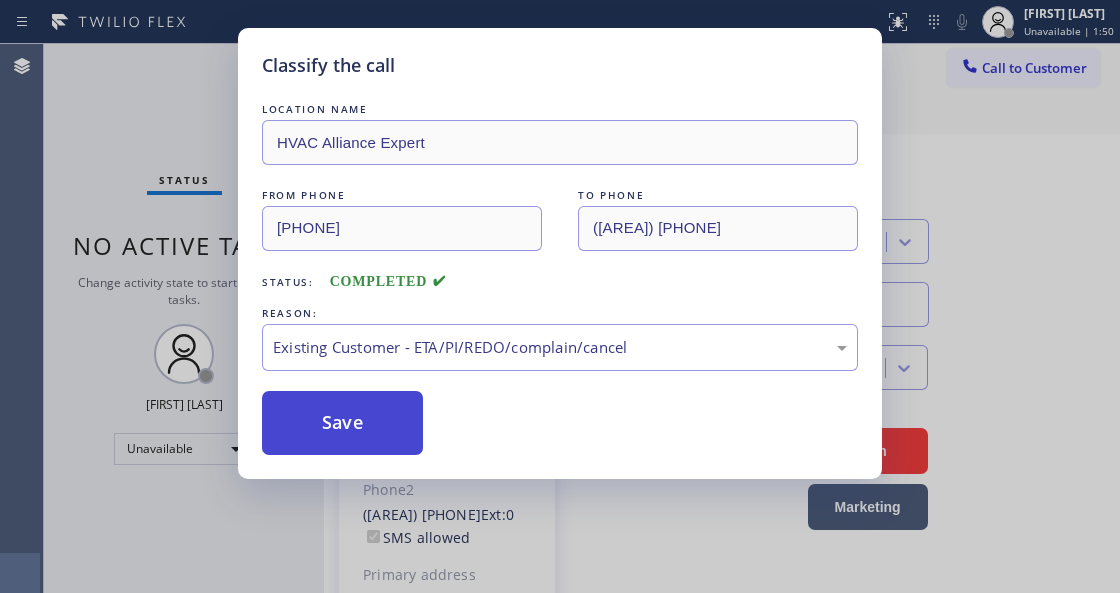 click on "Save" at bounding box center [342, 423] 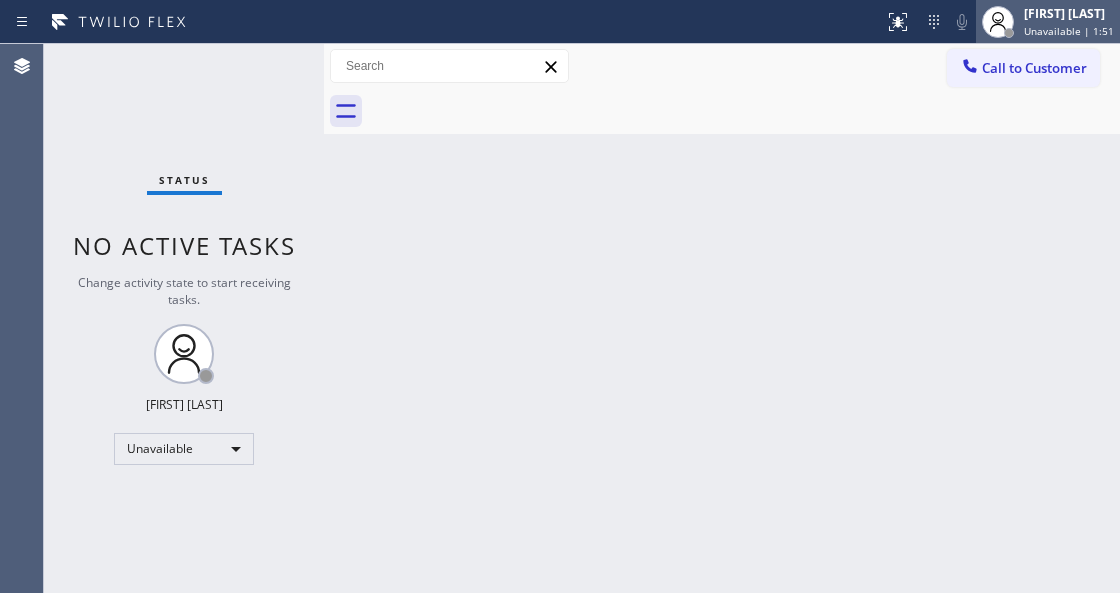 click on "Unavailable | 1:51" at bounding box center (1069, 31) 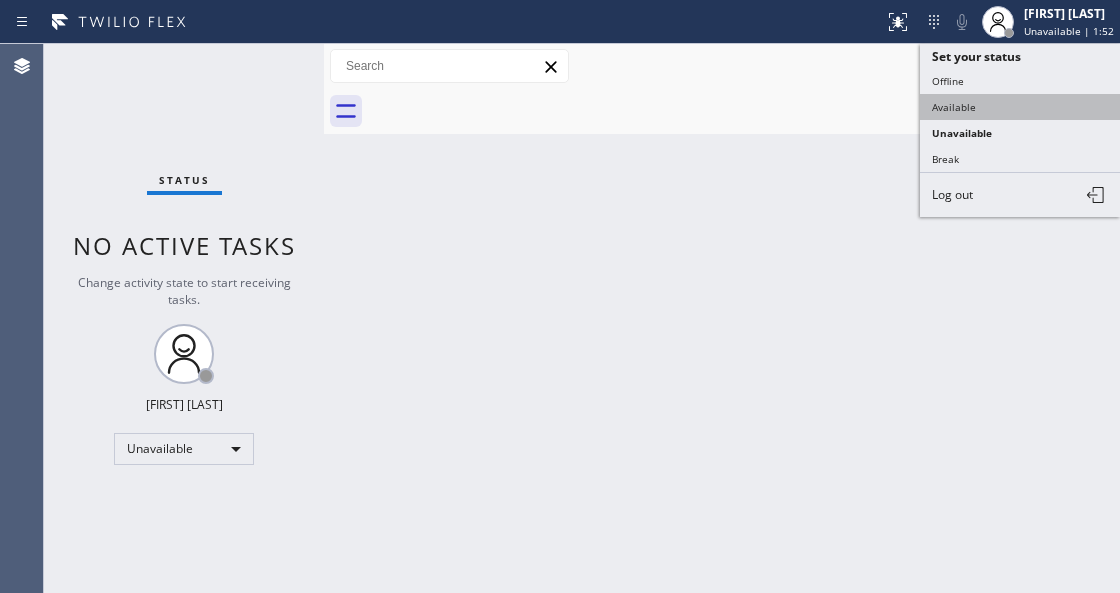 drag, startPoint x: 970, startPoint y: 108, endPoint x: 749, endPoint y: 274, distance: 276.4001 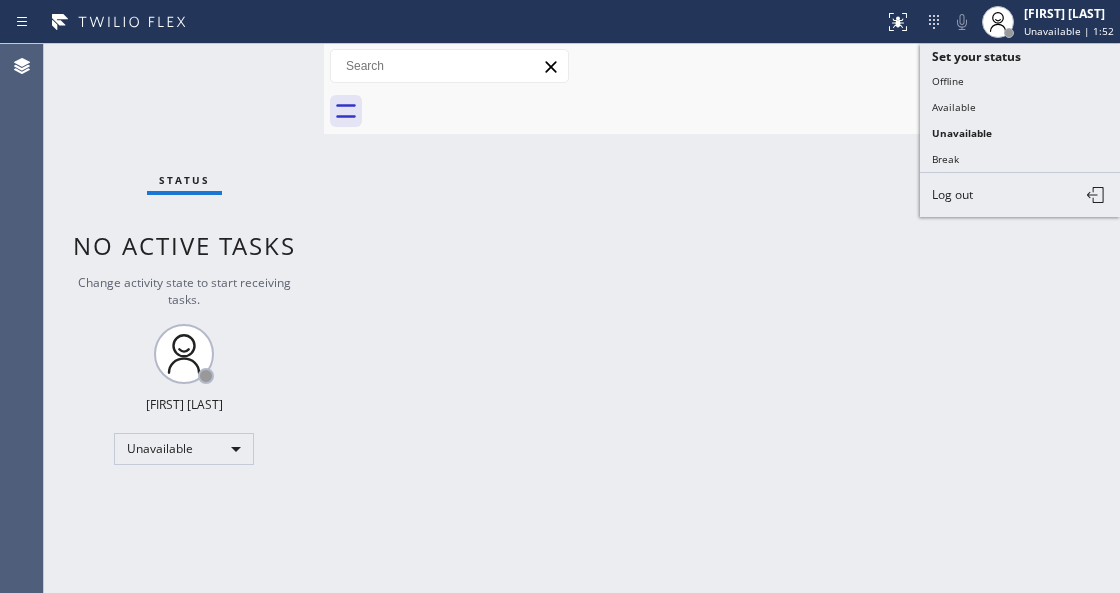 click on "Available" at bounding box center (1020, 107) 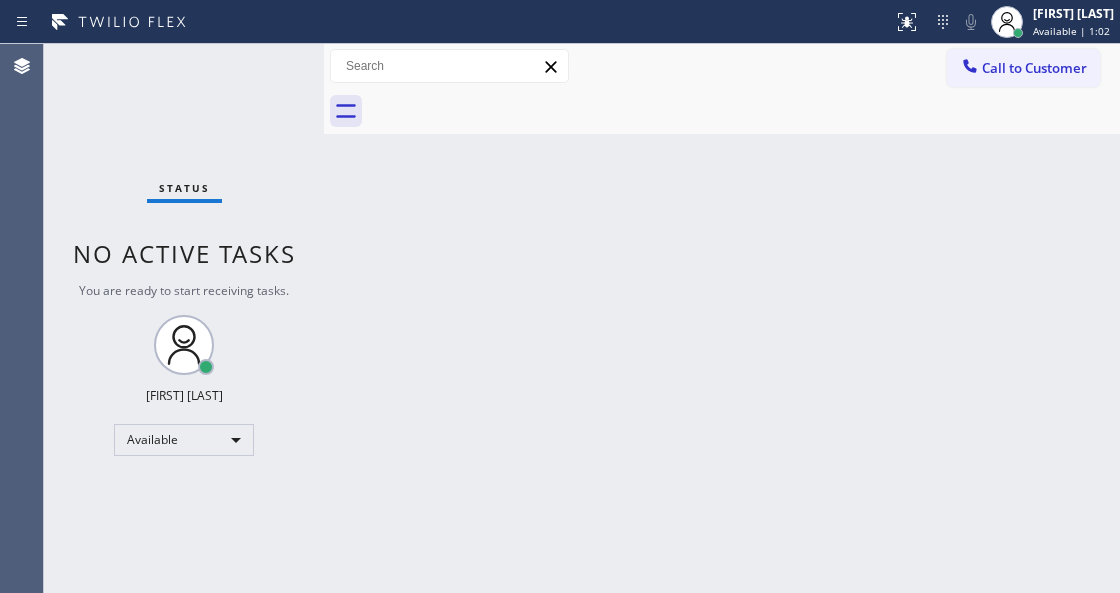 drag, startPoint x: 374, startPoint y: 280, endPoint x: 335, endPoint y: 218, distance: 73.24616 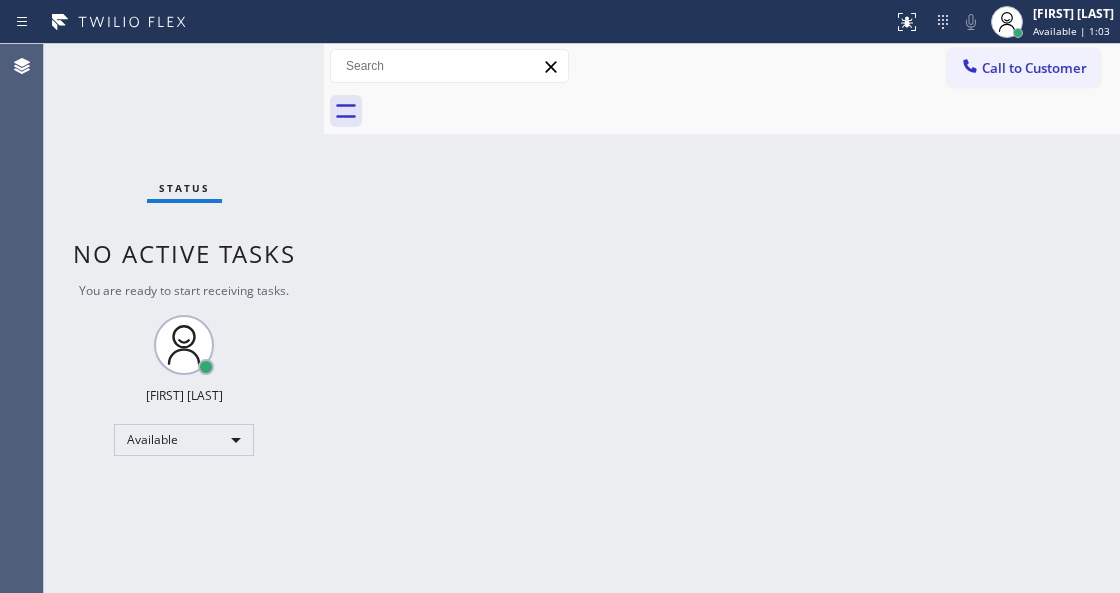 click on "Status   No active tasks     You are ready to start receiving tasks.   Venezza Koren Intas Available" at bounding box center (184, 318) 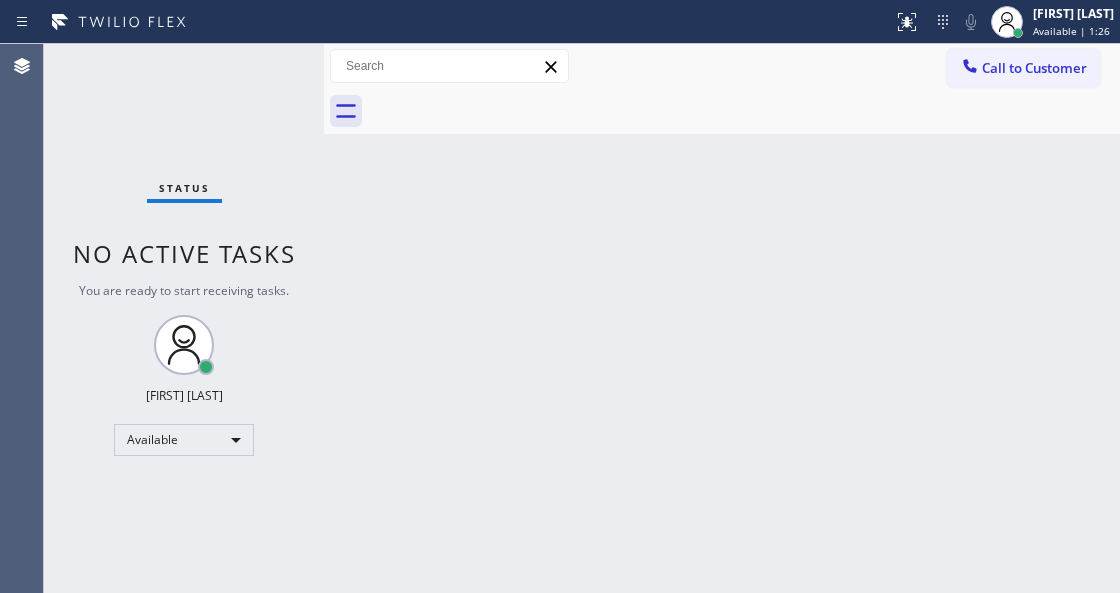 click on "Status   No active tasks     You are ready to start receiving tasks.   Venezza Koren Intas Available" at bounding box center (184, 318) 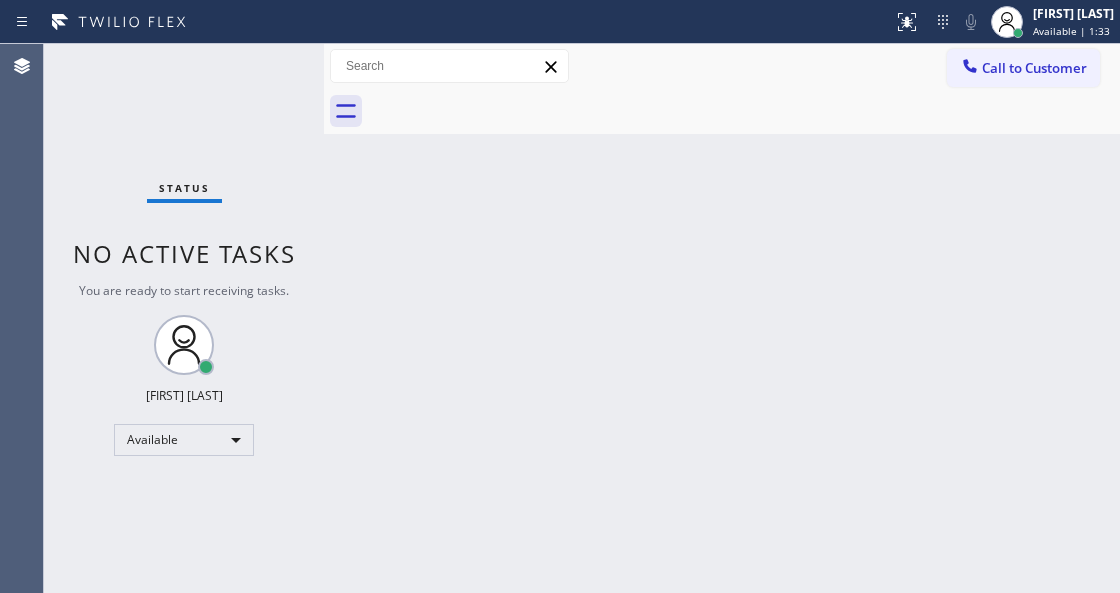 click on "Back to Dashboard Change Sender ID Customers Technicians Select a contact Outbound call Technician Search Technician Your caller id phone number Your caller id phone number Call Technician info Name Phone none Address none Change Sender ID HVAC [PHONE] 5 Star Appliance [PHONE] Appliance Repair [PHONE] Plumbing [PHONE] Air Duct Cleaning [PHONE] Electricians [PHONE] Cancel Change Check personal SMS Reset Change No tabs Call to Customer Outbound call Location HVAC Alliance Expert Your caller id phone number [PHONE] Customer number Call Outbound call Technician Search Technician Your caller id phone number Your caller id phone number Call" at bounding box center [722, 318] 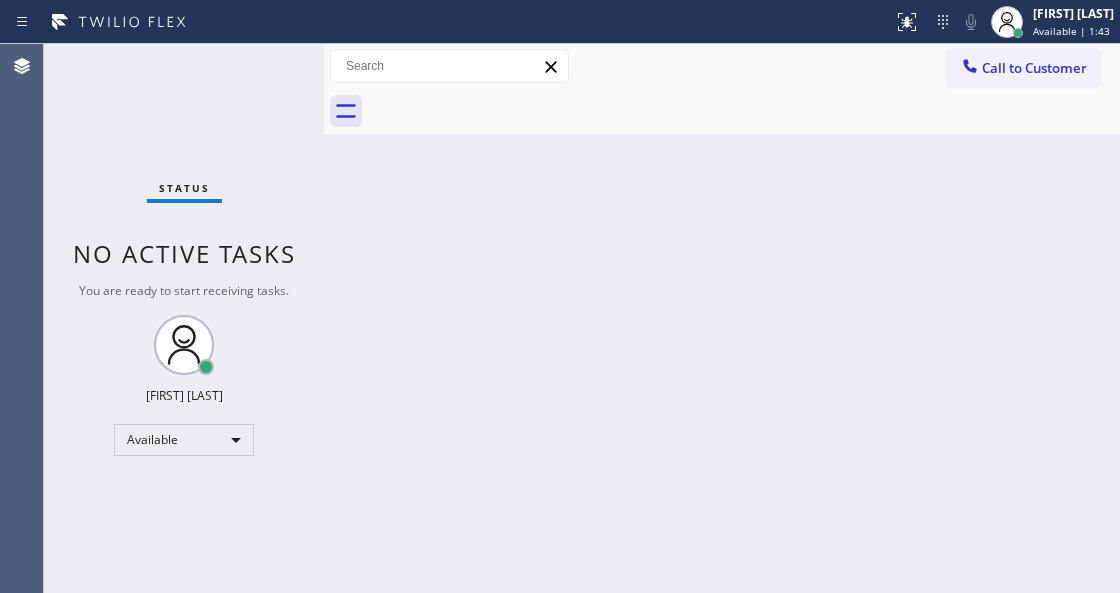 click on "Back to Dashboard Change Sender ID Customers Technicians Select a contact Outbound call Technician Search Technician Your caller id phone number Your caller id phone number Call Technician info Name Phone none Address none Change Sender ID HVAC [PHONE] 5 Star Appliance [PHONE] Appliance Repair [PHONE] Plumbing [PHONE] Air Duct Cleaning [PHONE] Electricians [PHONE] Cancel Change Check personal SMS Reset Change No tabs Call to Customer Outbound call Location HVAC Alliance Expert Your caller id phone number [PHONE] Customer number Call Outbound call Technician Search Technician Your caller id phone number Your caller id phone number Call" at bounding box center (722, 318) 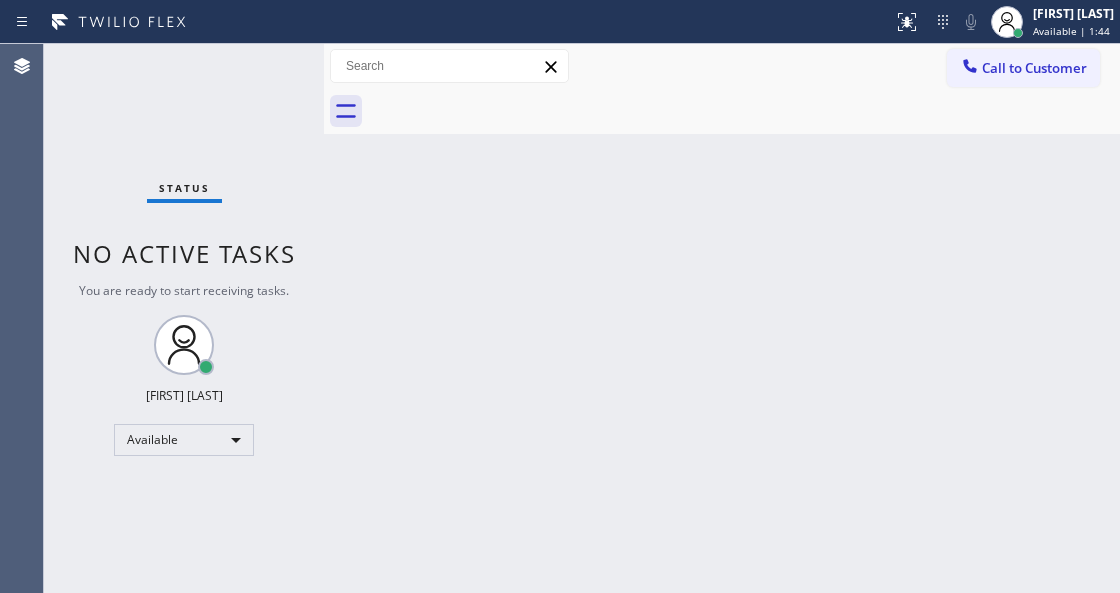 click on "Status   No active tasks     You are ready to start receiving tasks.   Venezza Koren Intas Available" at bounding box center [184, 318] 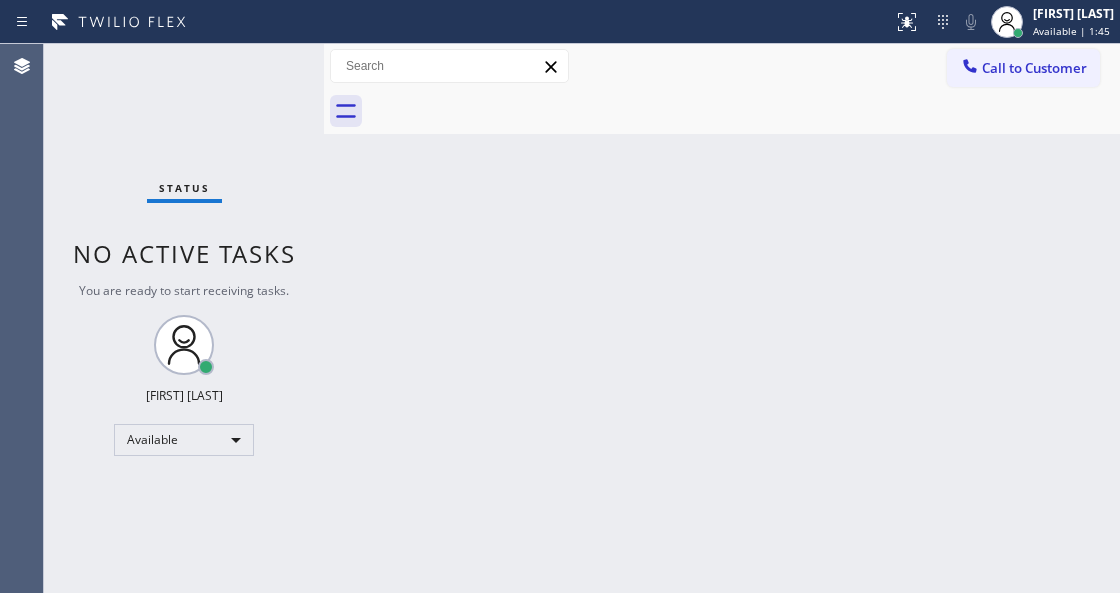 click on "Status   No active tasks     You are ready to start receiving tasks.   Venezza Koren Intas Available" at bounding box center [184, 318] 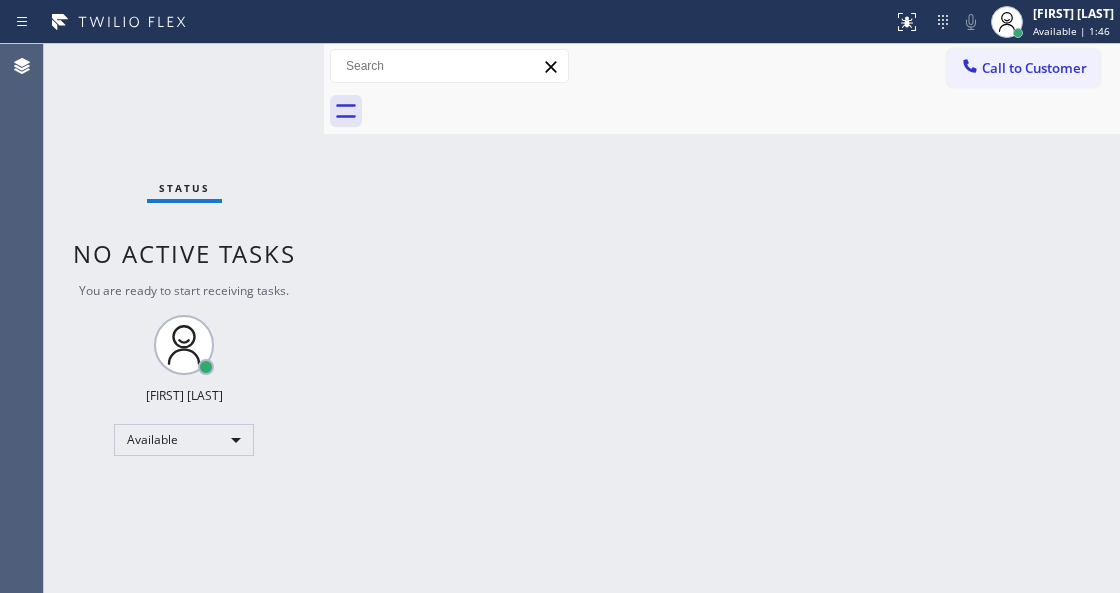 click on "Status   No active tasks     You are ready to start receiving tasks.   Venezza Koren Intas Available" at bounding box center [184, 318] 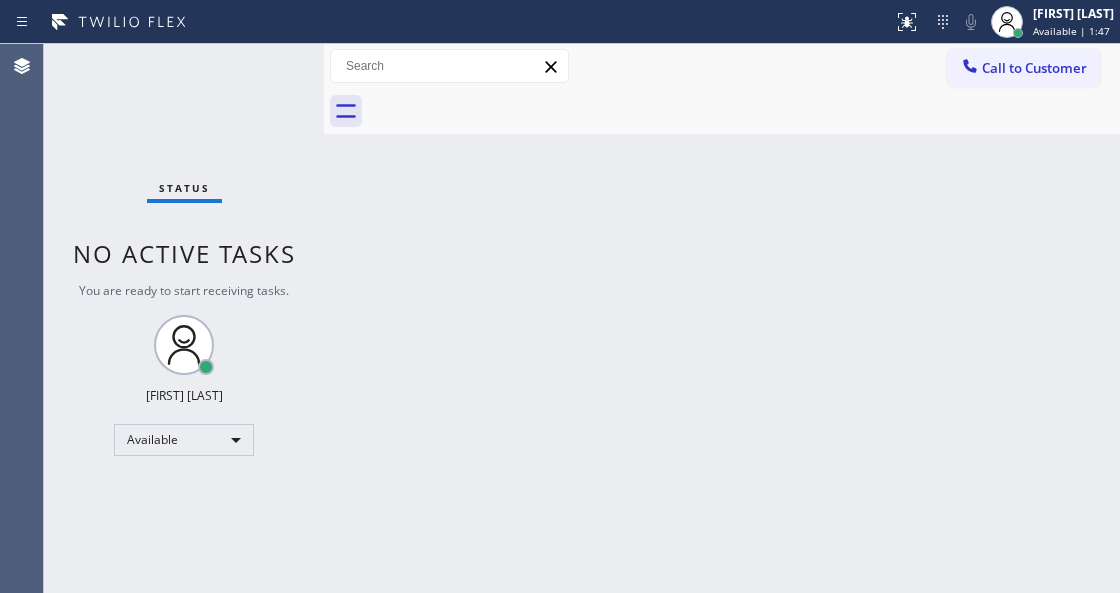 click on "Back to Dashboard Change Sender ID Customers Technicians Select a contact Outbound call Technician Search Technician Your caller id phone number Your caller id phone number Call Technician info Name Phone none Address none Change Sender ID HVAC [PHONE] 5 Star Appliance [PHONE] Appliance Repair [PHONE] Plumbing [PHONE] Air Duct Cleaning [PHONE] Electricians [PHONE] Cancel Change Check personal SMS Reset Change No tabs Call to Customer Outbound call Location HVAC Alliance Expert Your caller id phone number [PHONE] Customer number Call Outbound call Technician Search Technician Your caller id phone number Your caller id phone number Call" at bounding box center [722, 318] 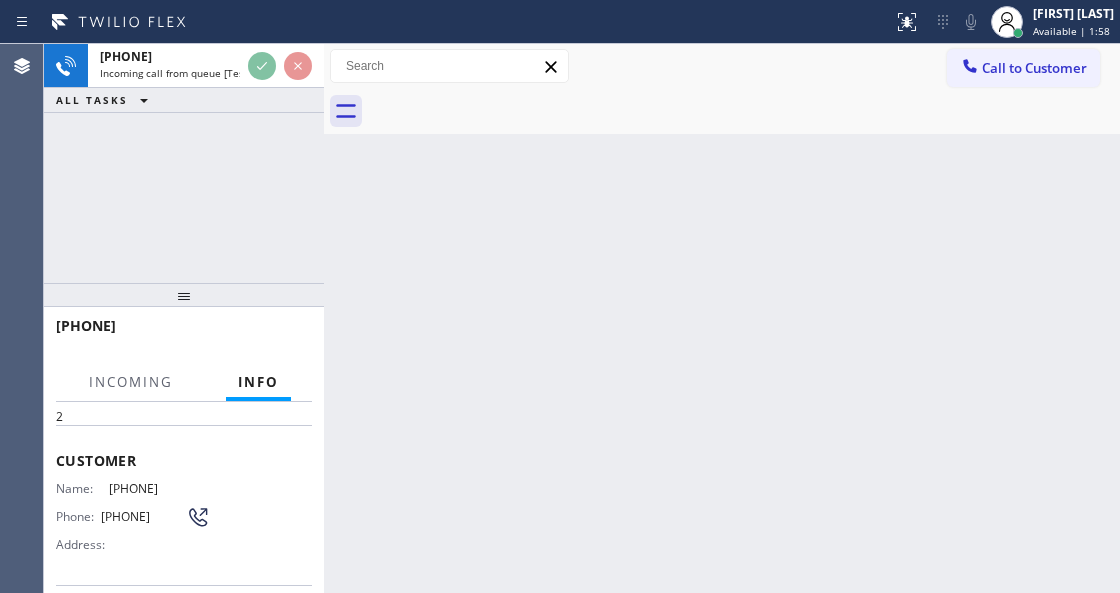 scroll, scrollTop: 200, scrollLeft: 0, axis: vertical 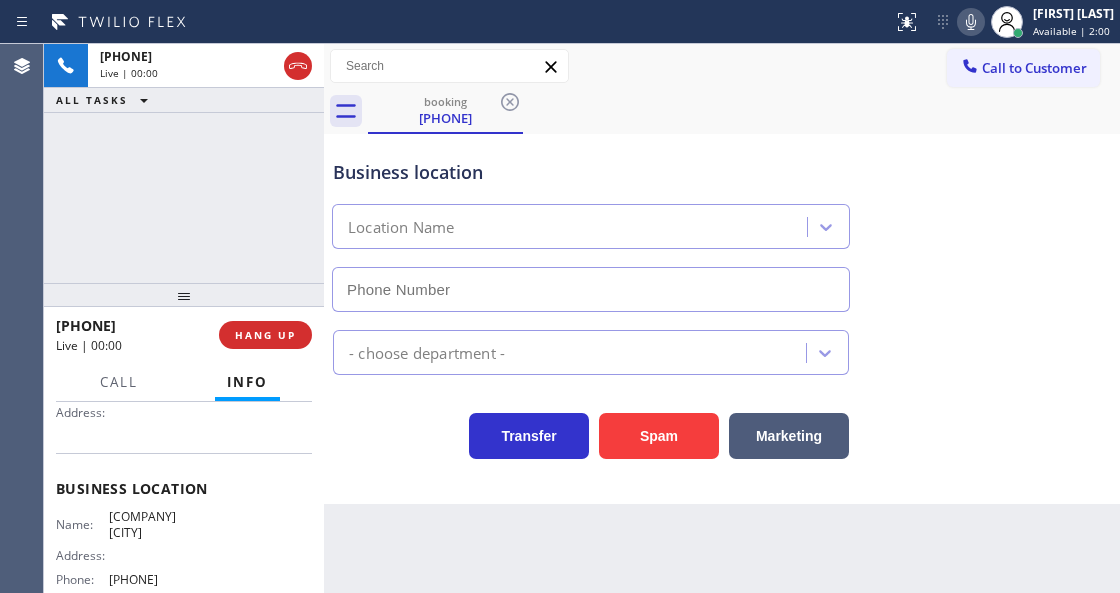 type on "[PHONE]" 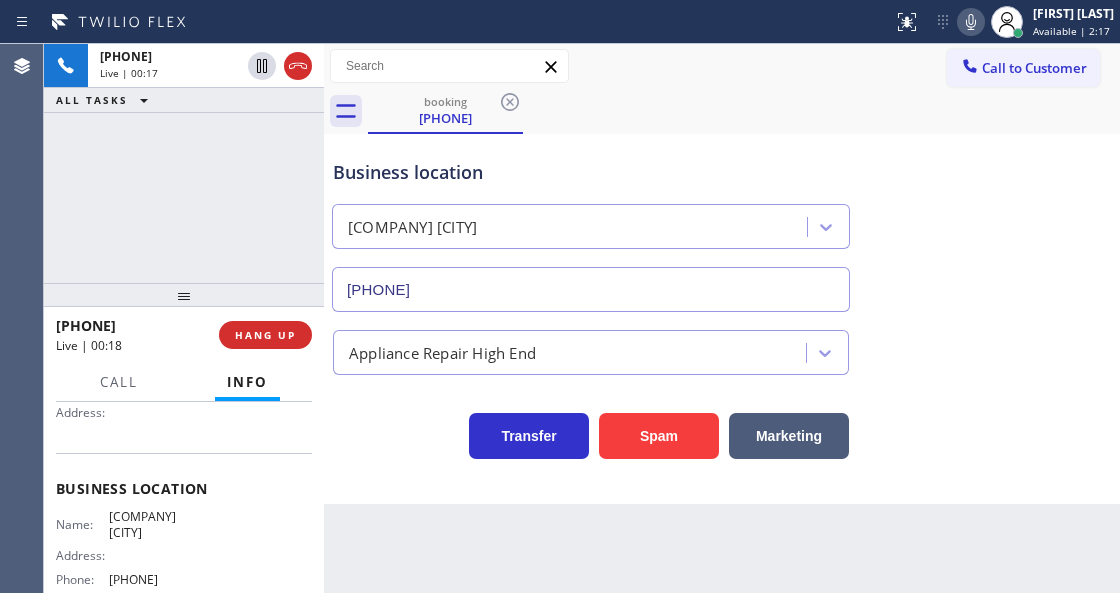 drag, startPoint x: 304, startPoint y: 74, endPoint x: 370, endPoint y: 273, distance: 209.65924 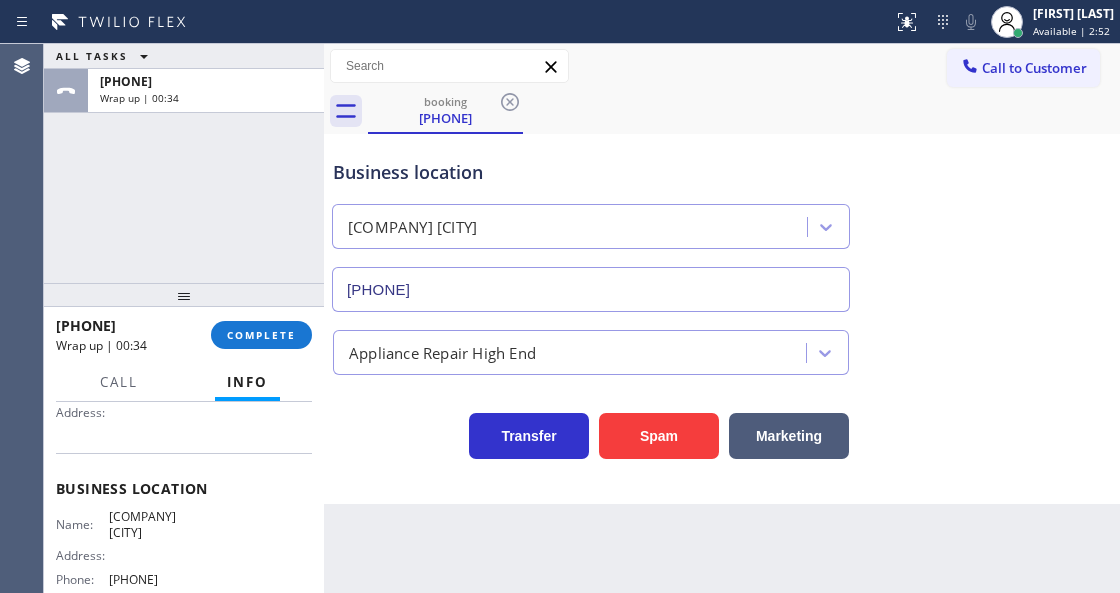 drag, startPoint x: 242, startPoint y: 338, endPoint x: 416, endPoint y: 436, distance: 199.69977 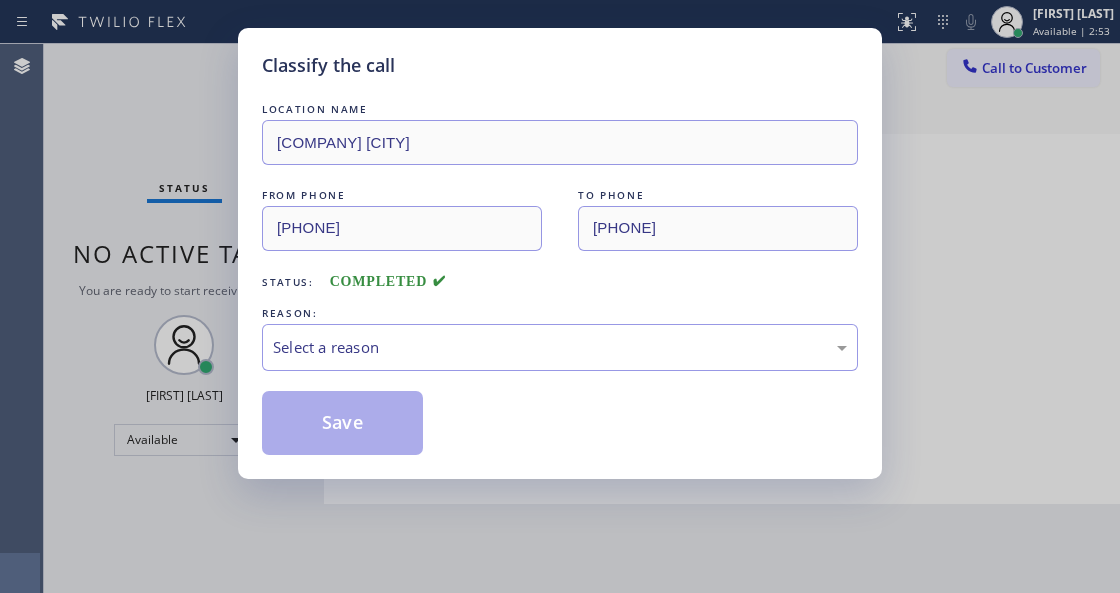 click on "Select a reason" at bounding box center [560, 347] 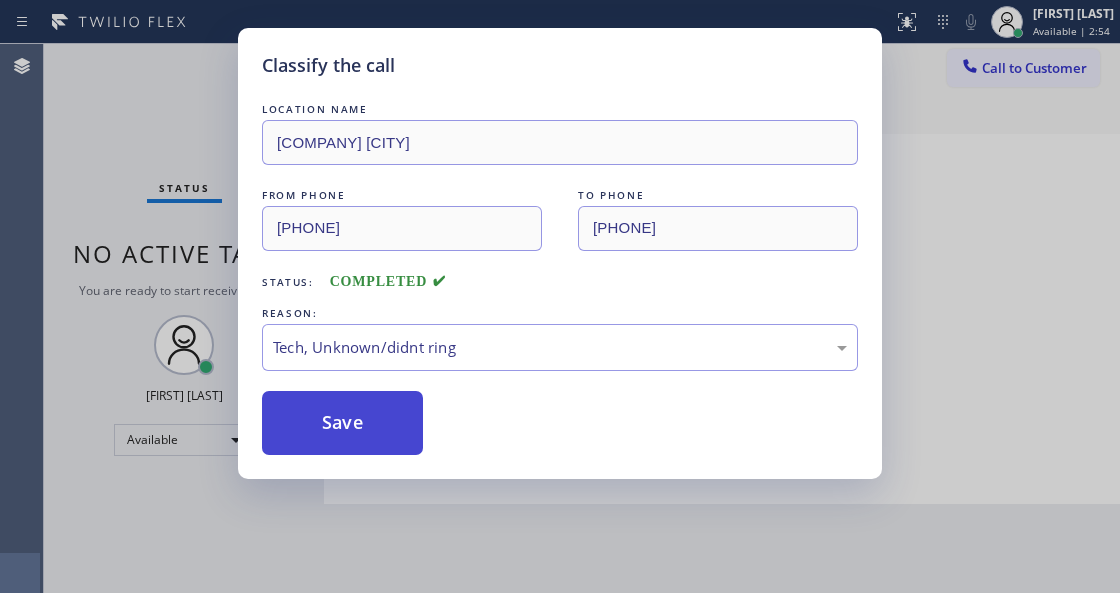 click on "Save" at bounding box center [342, 423] 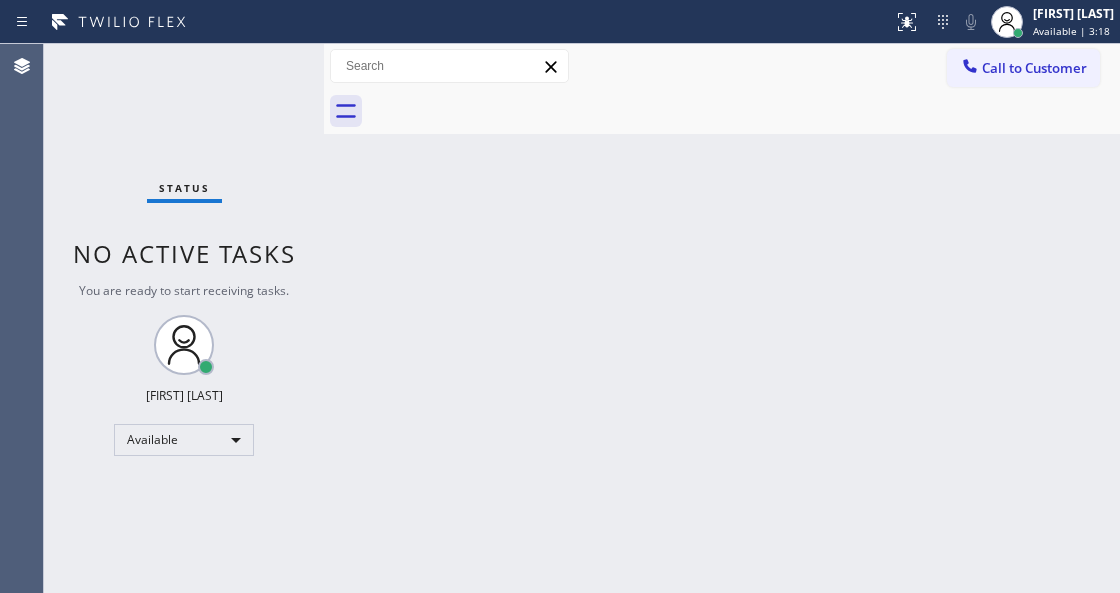 click on "Back to Dashboard Change Sender ID Customers Technicians Select a contact Outbound call Technician Search Technician Your caller id phone number Your caller id phone number Call Technician info Name Phone none Address none Change Sender ID HVAC [PHONE] 5 Star Appliance [PHONE] Appliance Repair [PHONE] Plumbing [PHONE] Air Duct Cleaning [PHONE] Electricians [PHONE] Cancel Change Check personal SMS Reset Change No tabs Call to Customer Outbound call Location HVAC Alliance Expert Your caller id phone number [PHONE] Customer number Call Outbound call Technician Search Technician Your caller id phone number Your caller id phone number Call" at bounding box center [722, 318] 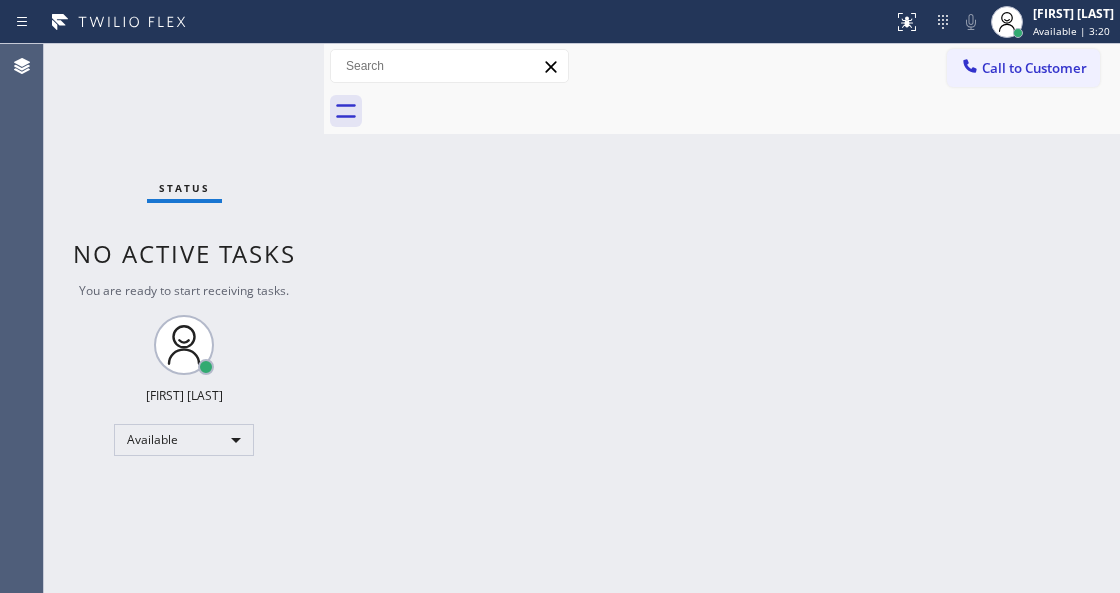 click on "Status   No active tasks     You are ready to start receiving tasks.   Venezza Koren Intas Available" at bounding box center [184, 318] 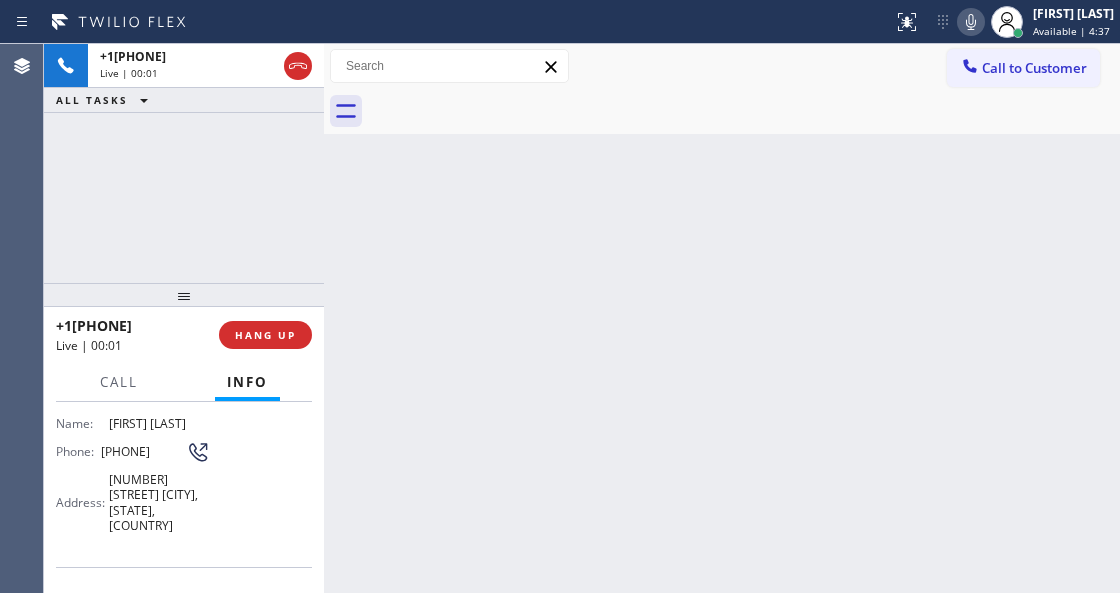 scroll, scrollTop: 333, scrollLeft: 0, axis: vertical 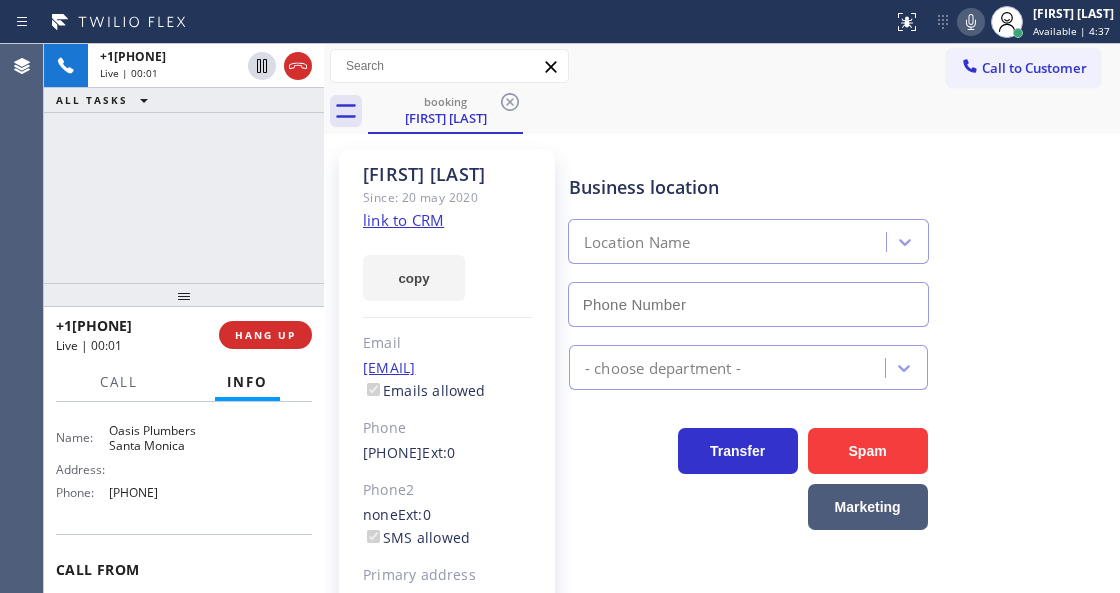 type on "[PHONE]" 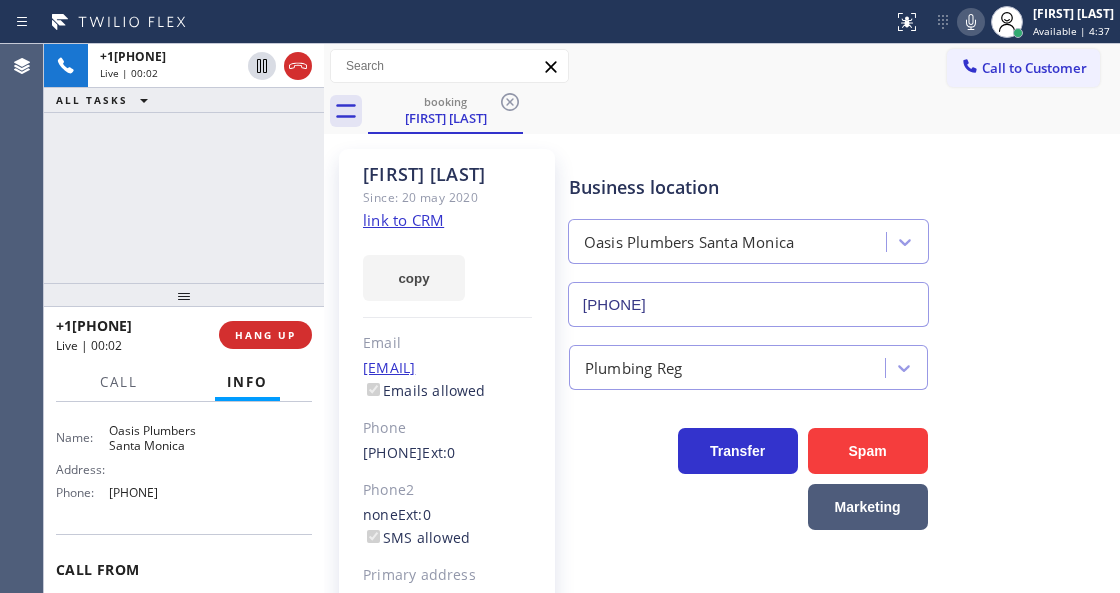 click on "link to CRM" 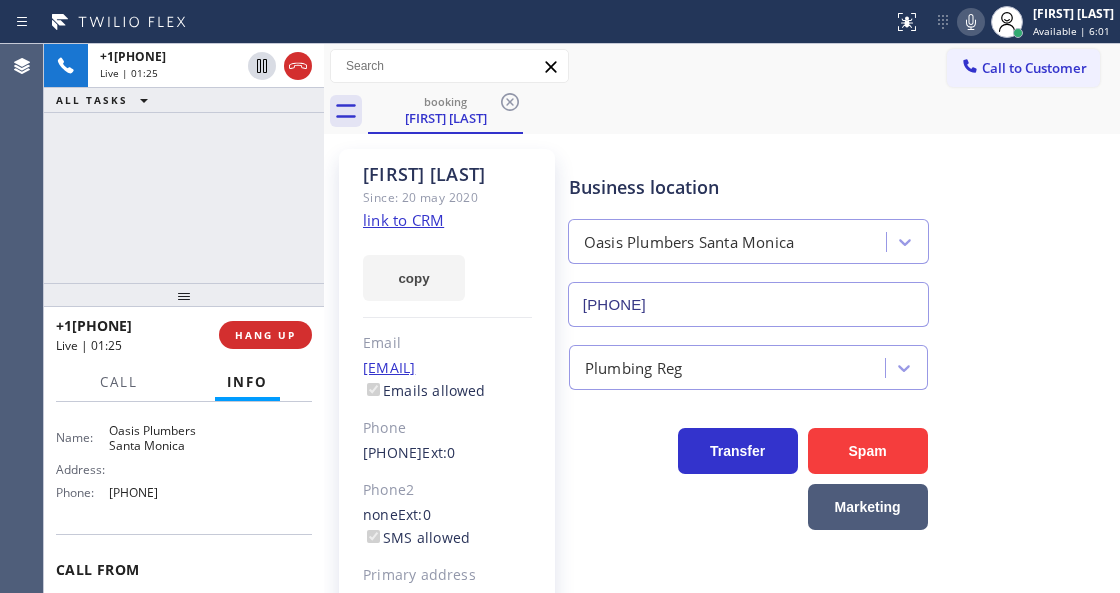 click 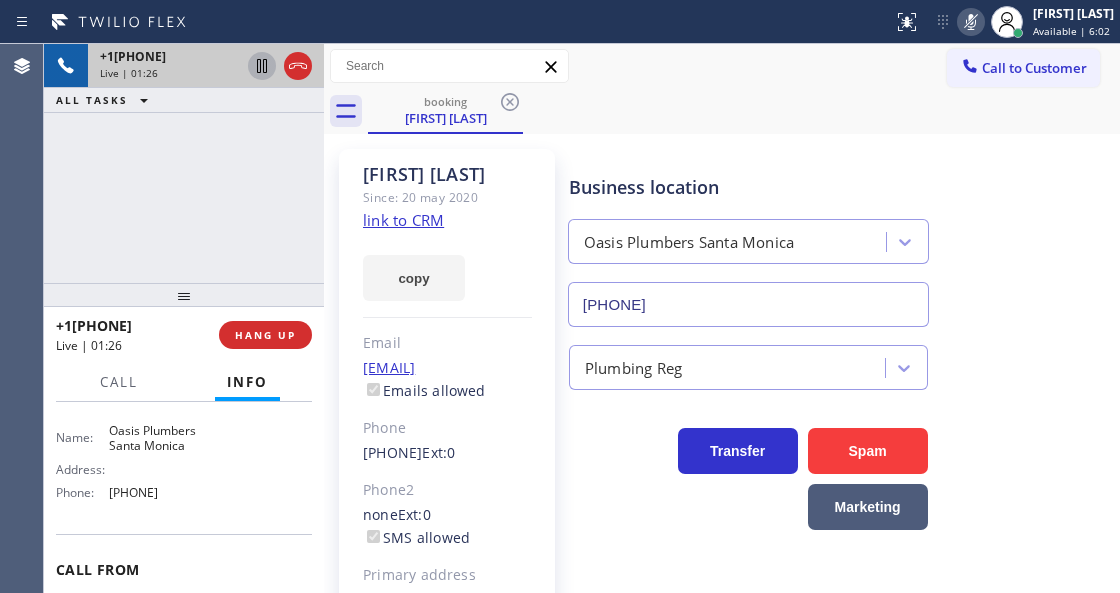 click 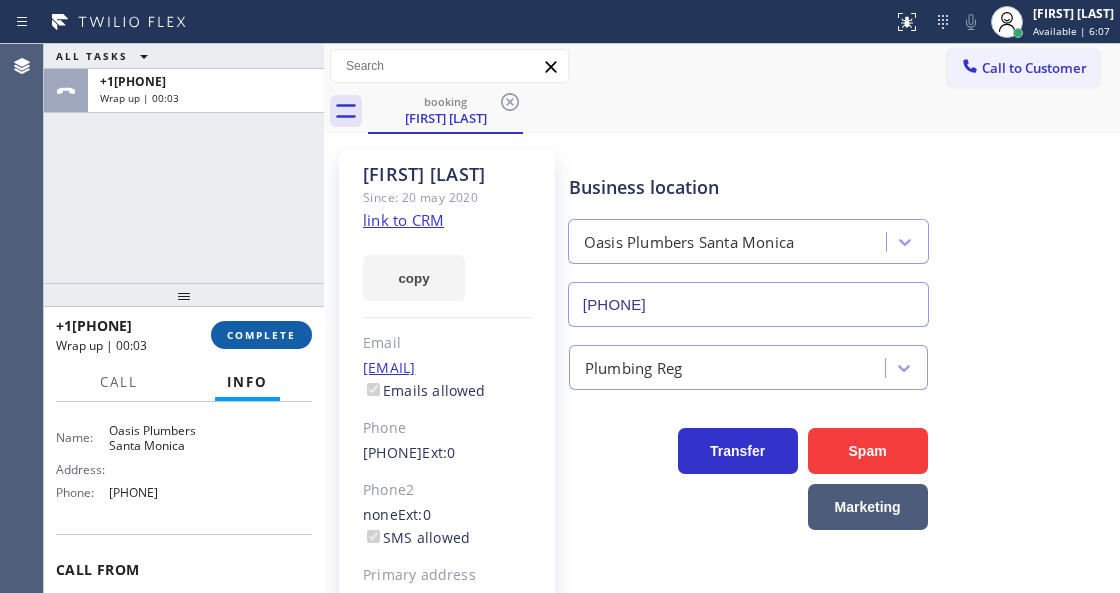 click on "COMPLETE" at bounding box center [261, 335] 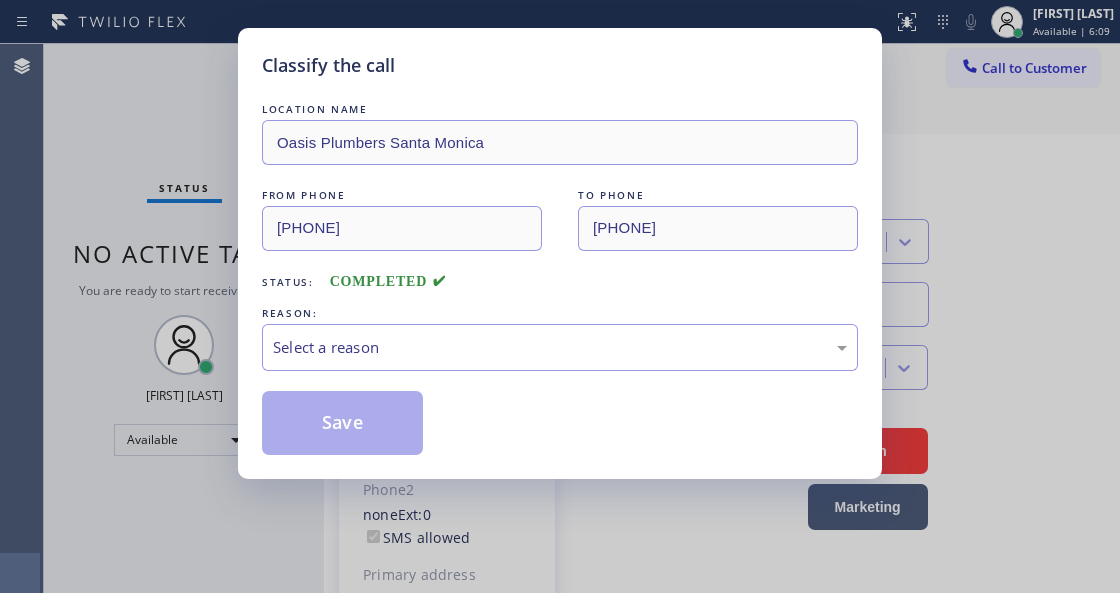 click on "LOCATION NAME [COMPANY] [CITY] FROM PHONE ([AREA]) [PHONE] TO PHONE ([AREA]) [PHONE] Status: COMPLETED REASON: Select a reason Save" at bounding box center (560, 277) 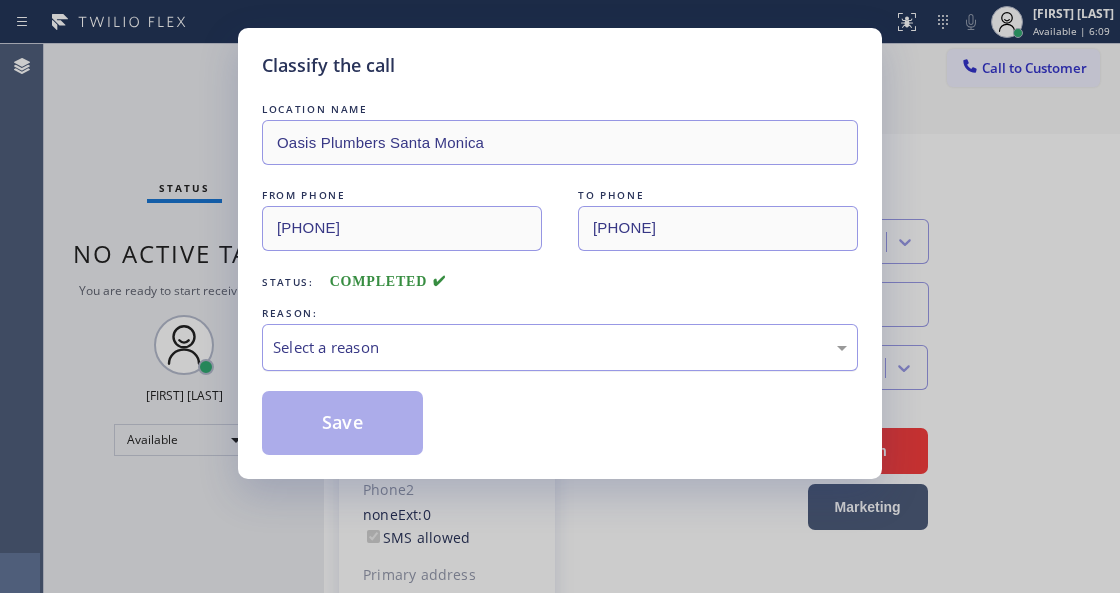 click on "Select a reason" at bounding box center [560, 347] 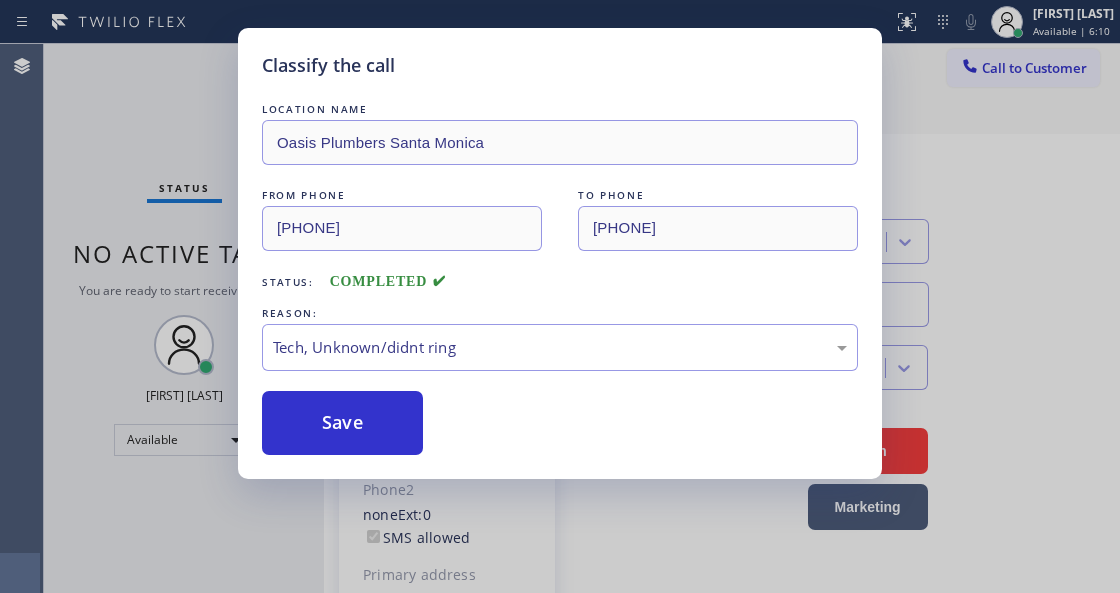 click on "LOCATION NAME Oasis Plumbers [CITY] FROM PHONE [PHONE] TO PHONE [PHONE] Status: COMPLETED REASON: Tech, Unknown/didnt ring Save" at bounding box center [560, 277] 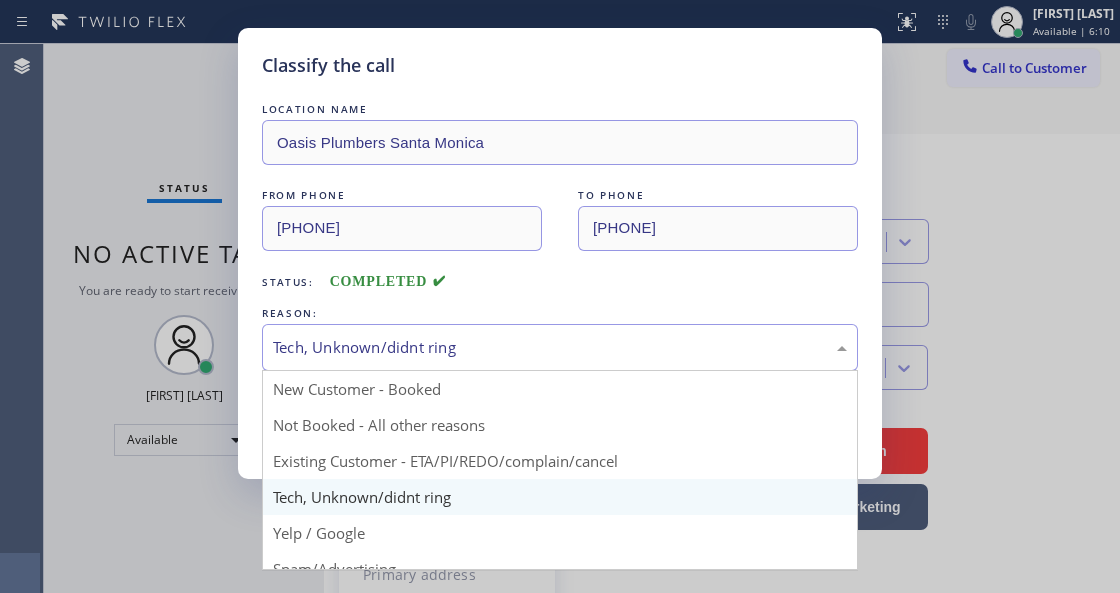 click on "Tech, Unknown/didnt ring" at bounding box center [560, 347] 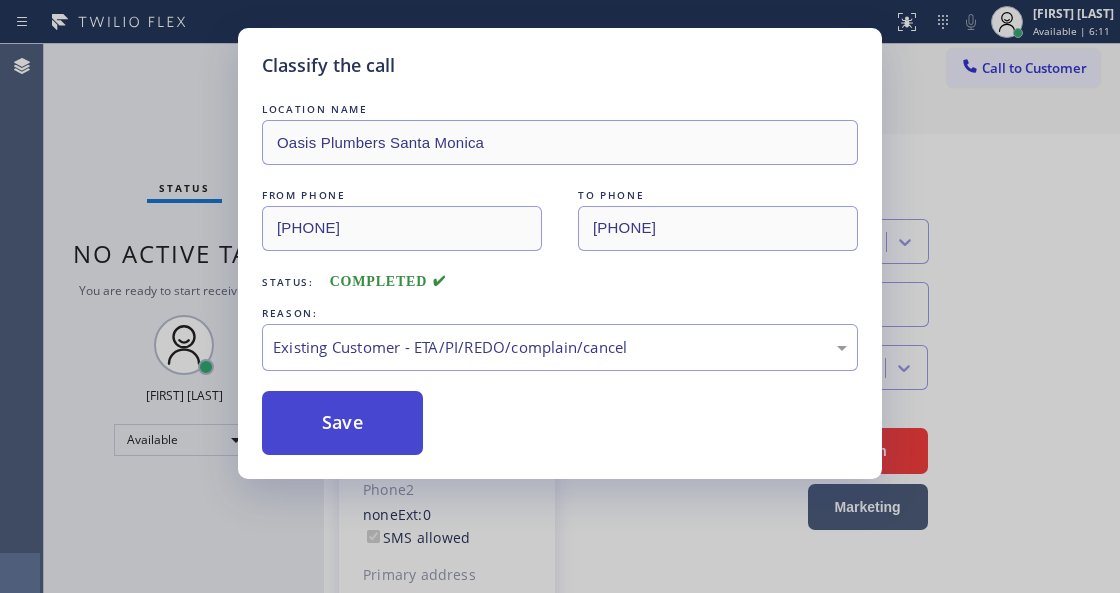drag, startPoint x: 409, startPoint y: 442, endPoint x: 398, endPoint y: 442, distance: 11 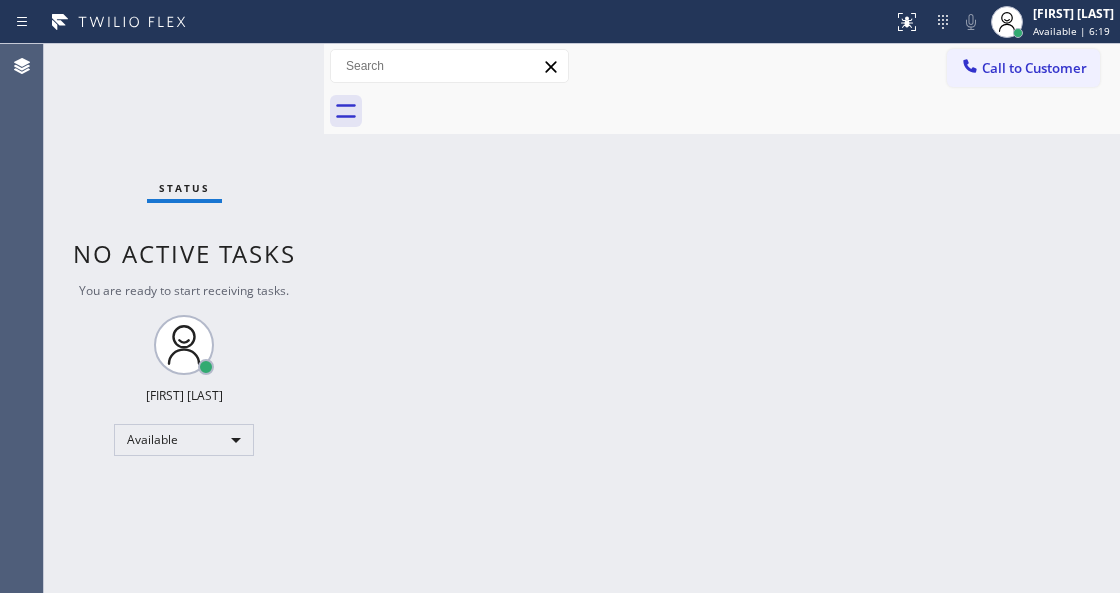 click on "Status   No active tasks     You are ready to start receiving tasks.   Venezza Koren Intas Available" at bounding box center [184, 318] 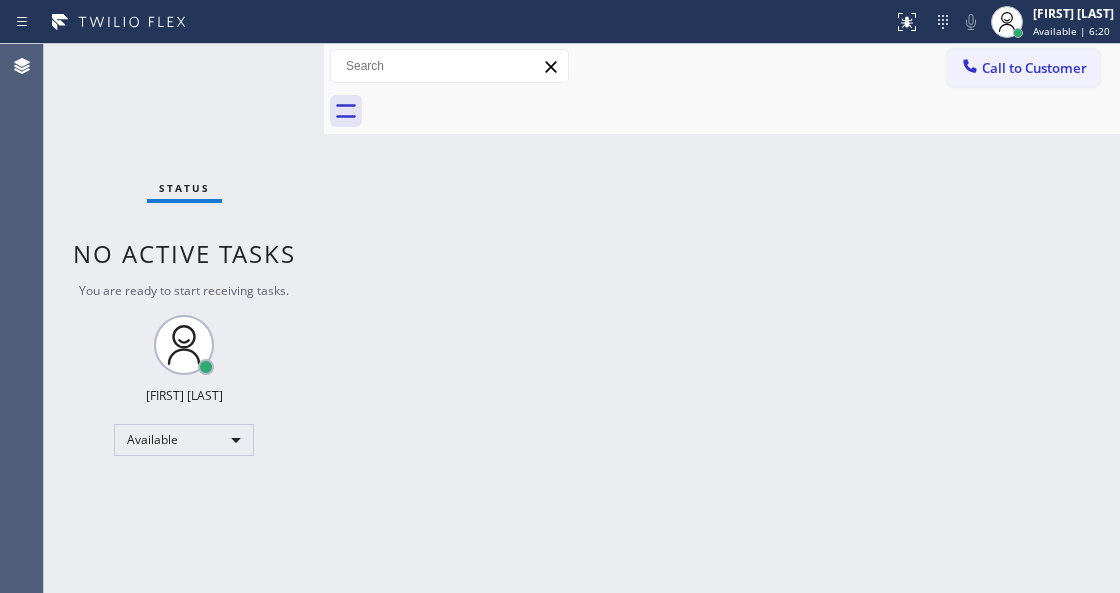 click on "Status   No active tasks     You are ready to start receiving tasks.   Venezza Koren Intas Available" at bounding box center [184, 318] 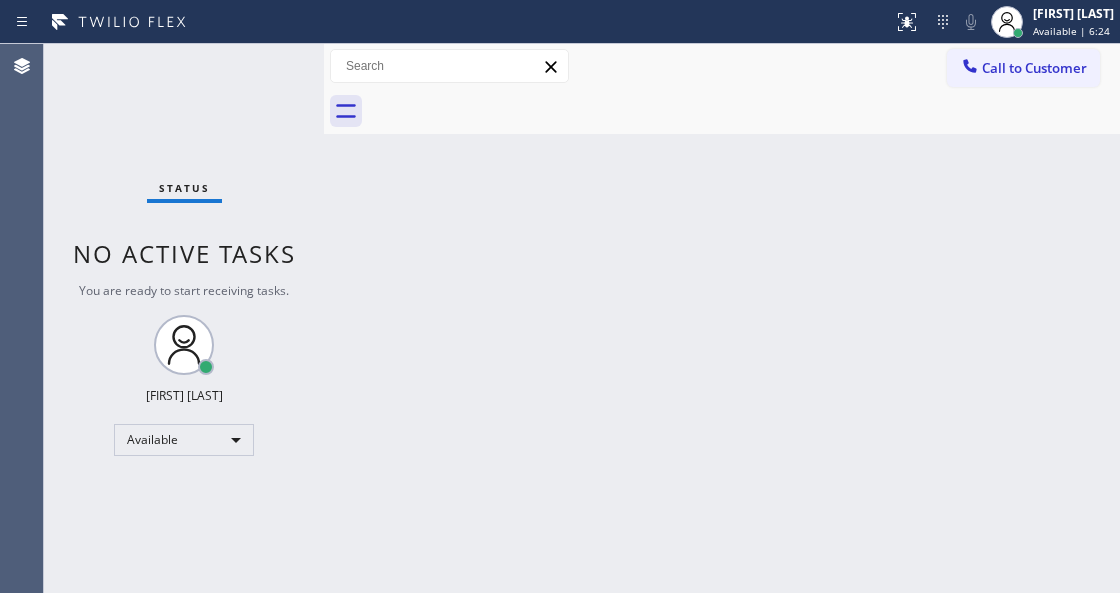 click on "Status   No active tasks     You are ready to start receiving tasks.   Venezza Koren Intas Available" at bounding box center [184, 318] 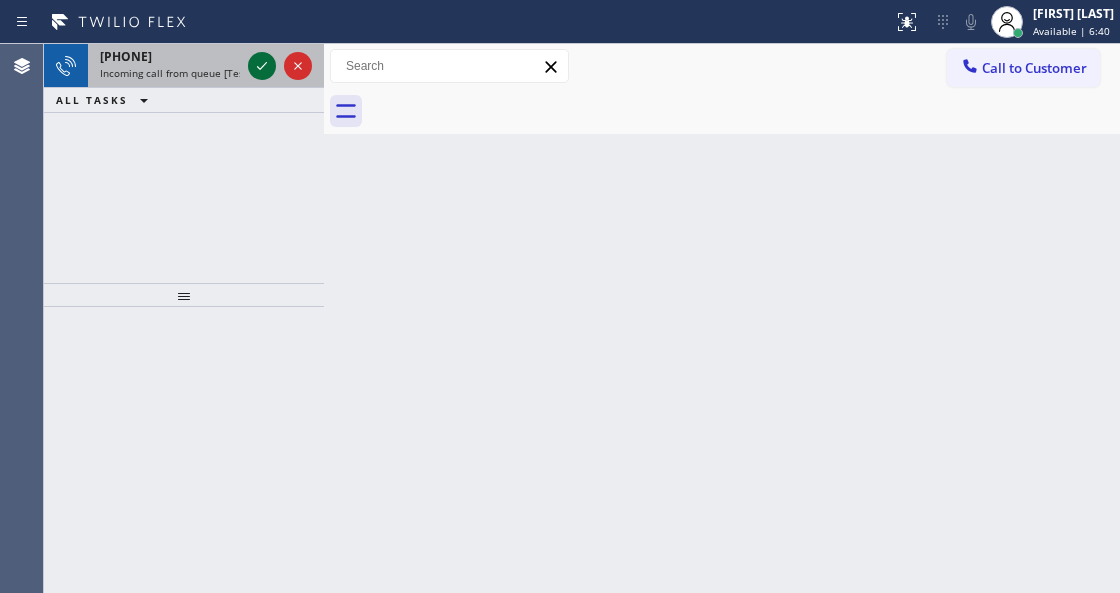 click 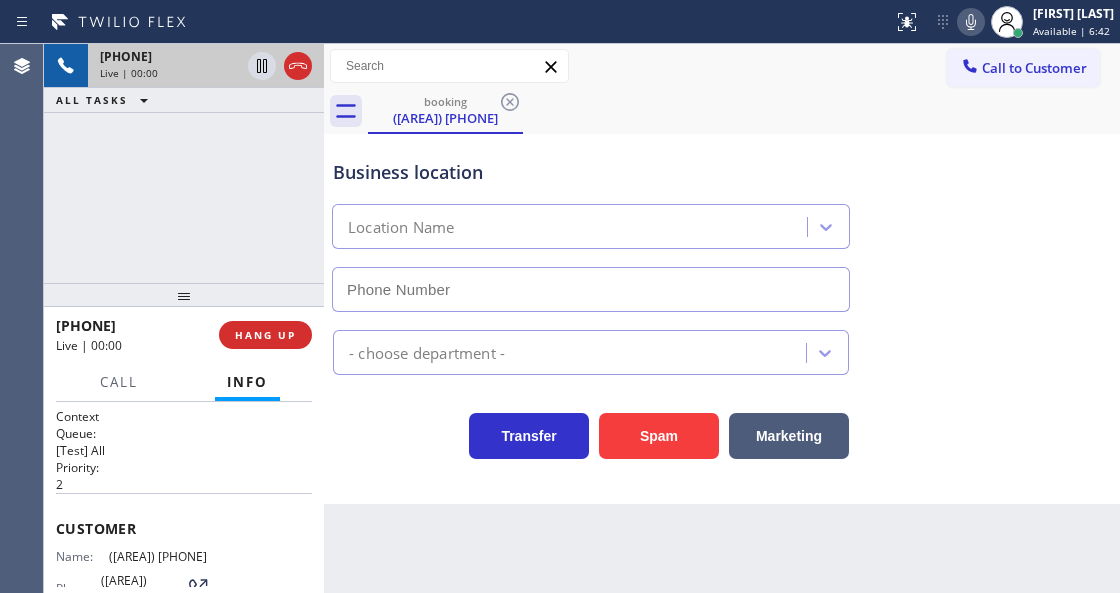 type on "[PHONE]" 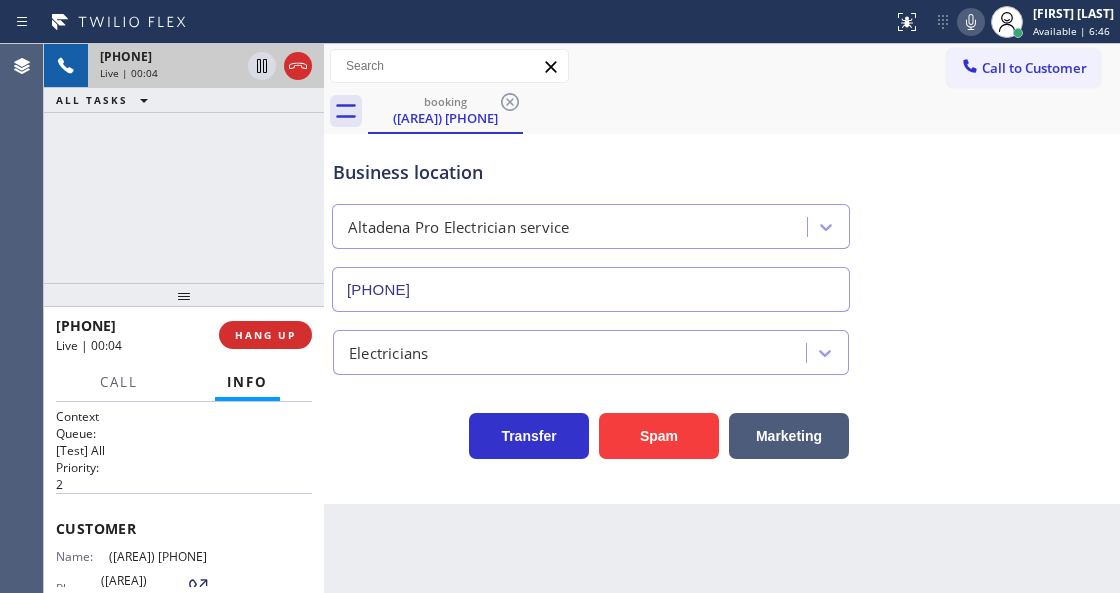 click on "Back to Dashboard Change Sender ID Customers Technicians Select a contact Outbound call Technician Search Technician Your caller id phone number Your caller id phone number Call Technician info Name Phone none Address none Change Sender ID HVAC [PHONE] 5 Star Appliance [PHONE] Appliance Repair [PHONE] Plumbing [PHONE] Air Duct Cleaning [PHONE] Electricians [PHONE] Cancel Change Check personal SMS Reset Change booking [PHONE] Call to Customer Outbound call Location HVAC Alliance Expert Your caller id phone number [PHONE] Customer number Call Outbound call Technician Search Technician Your caller id phone number Your caller id phone number Call booking [PHONE] Business location Altadena Pro Electrician service [PHONE] Electricians Transfer Spam Marketing" at bounding box center (722, 318) 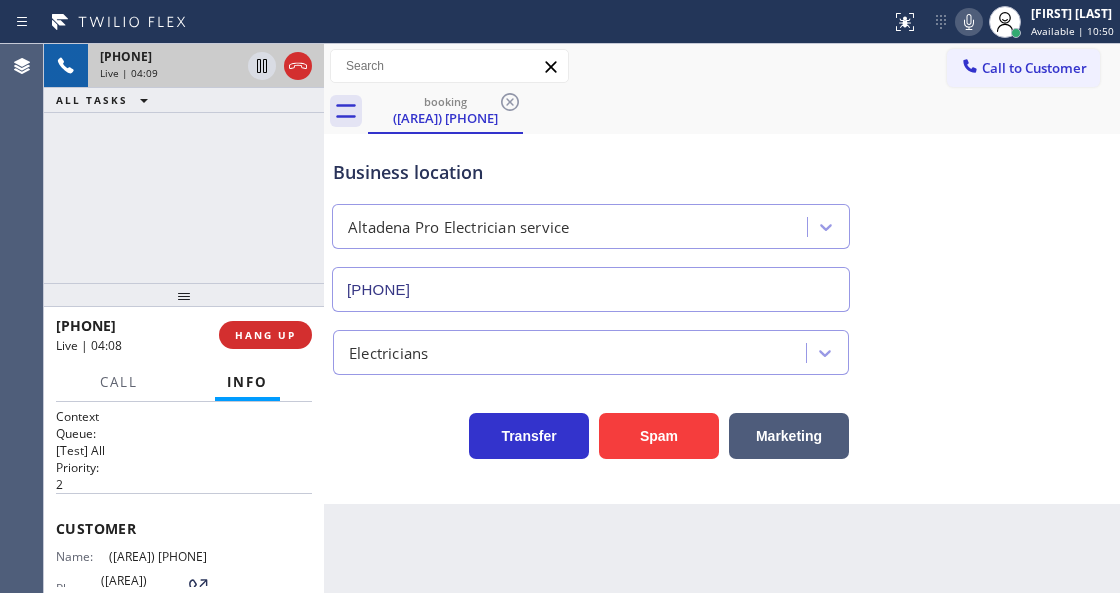 click 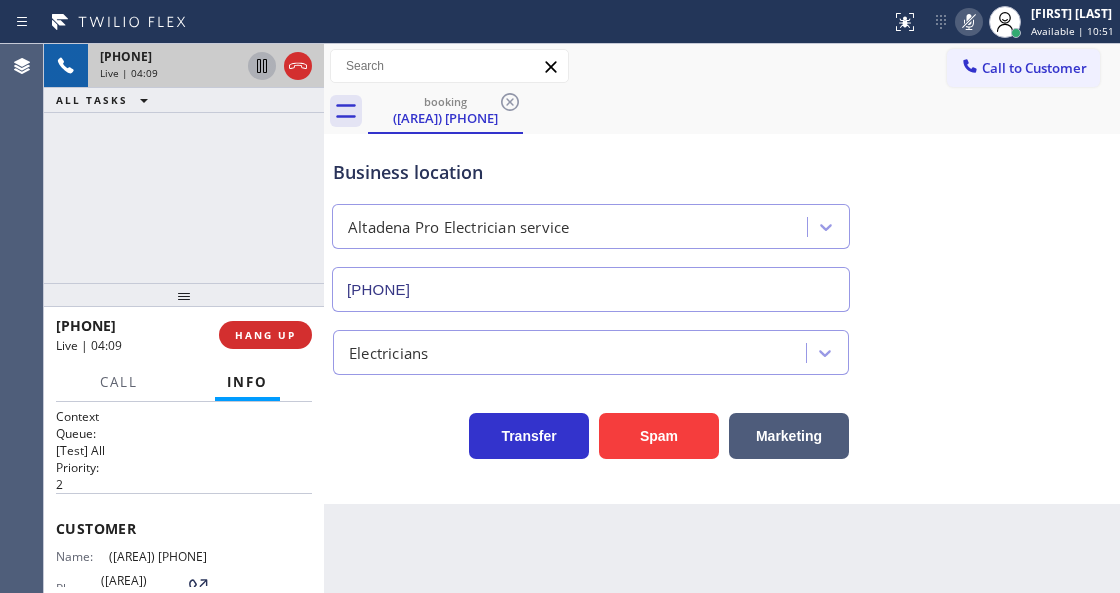click 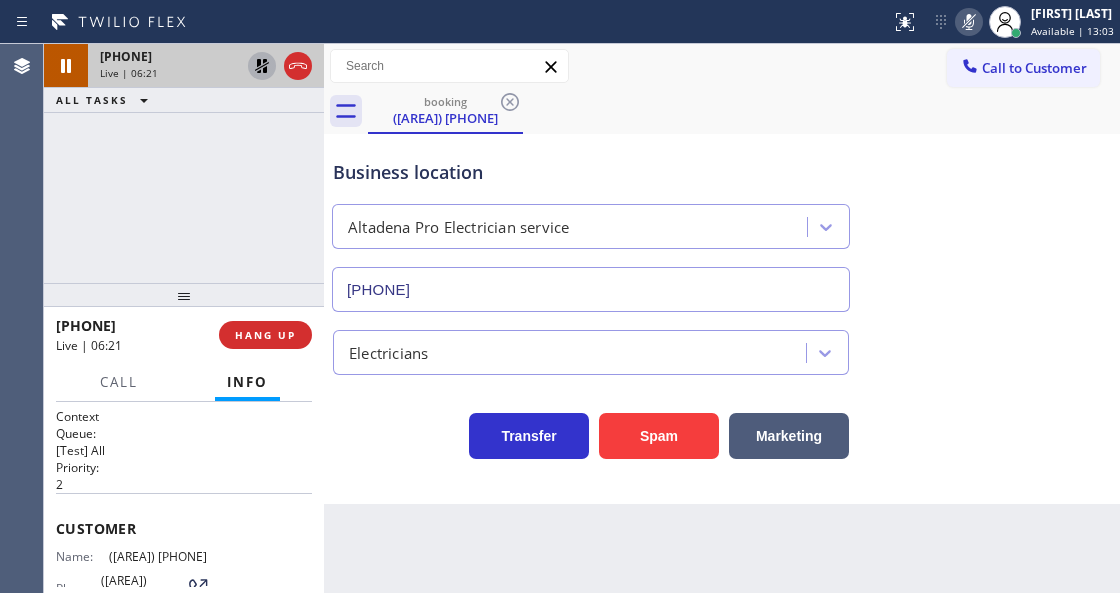 click 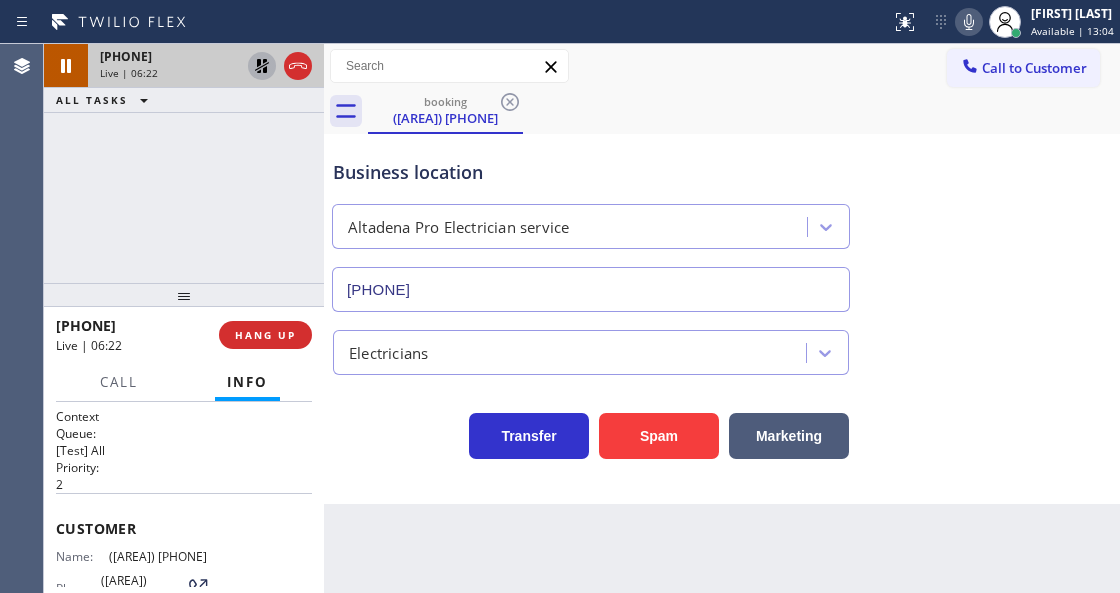 click 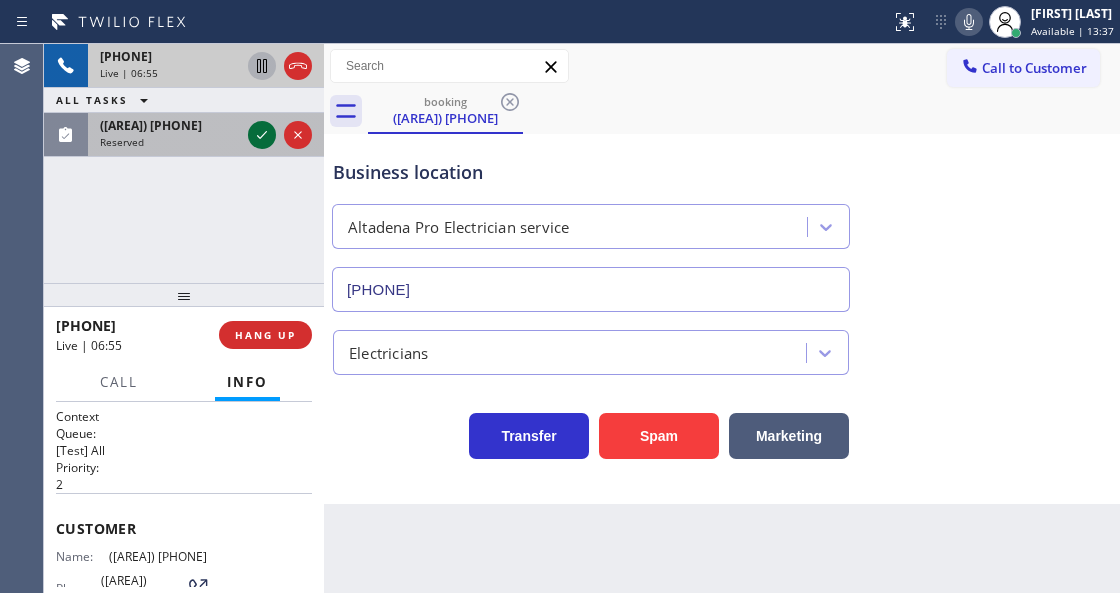 click 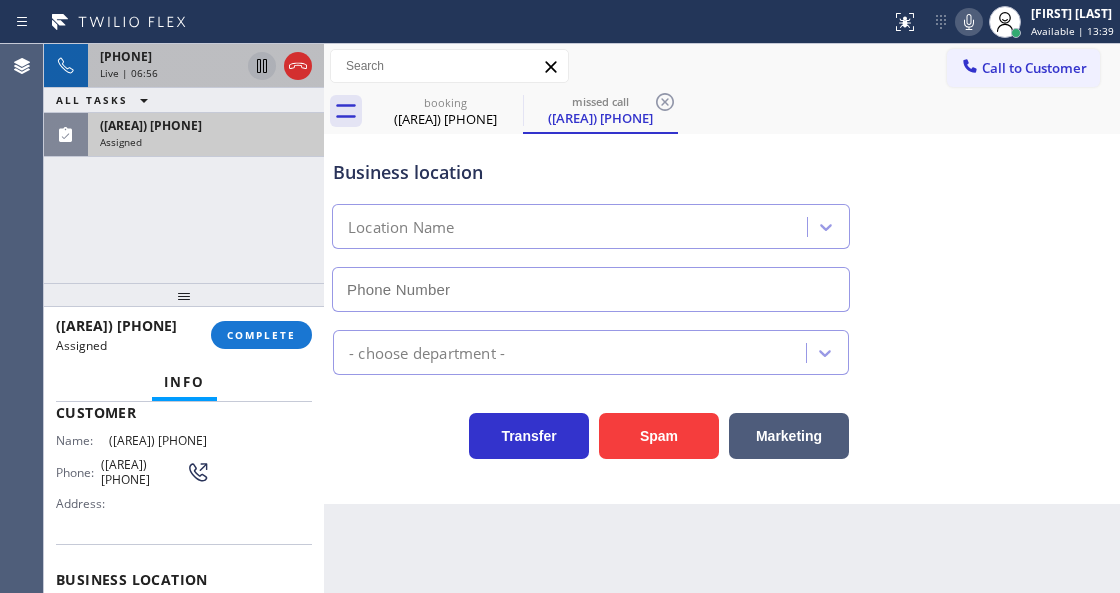 scroll, scrollTop: 200, scrollLeft: 0, axis: vertical 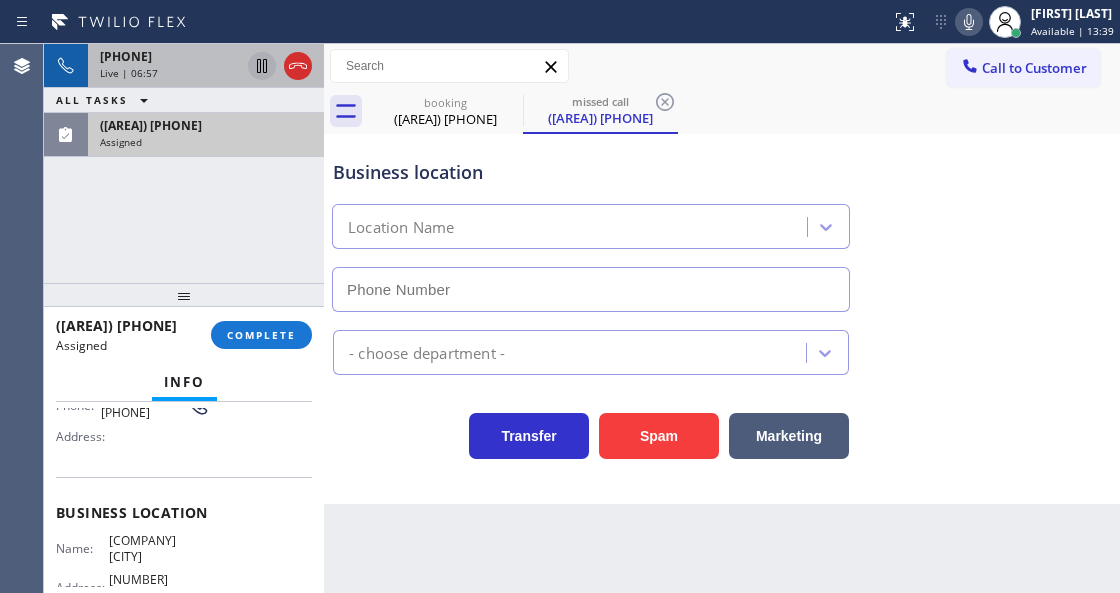 type on "[PHONE]" 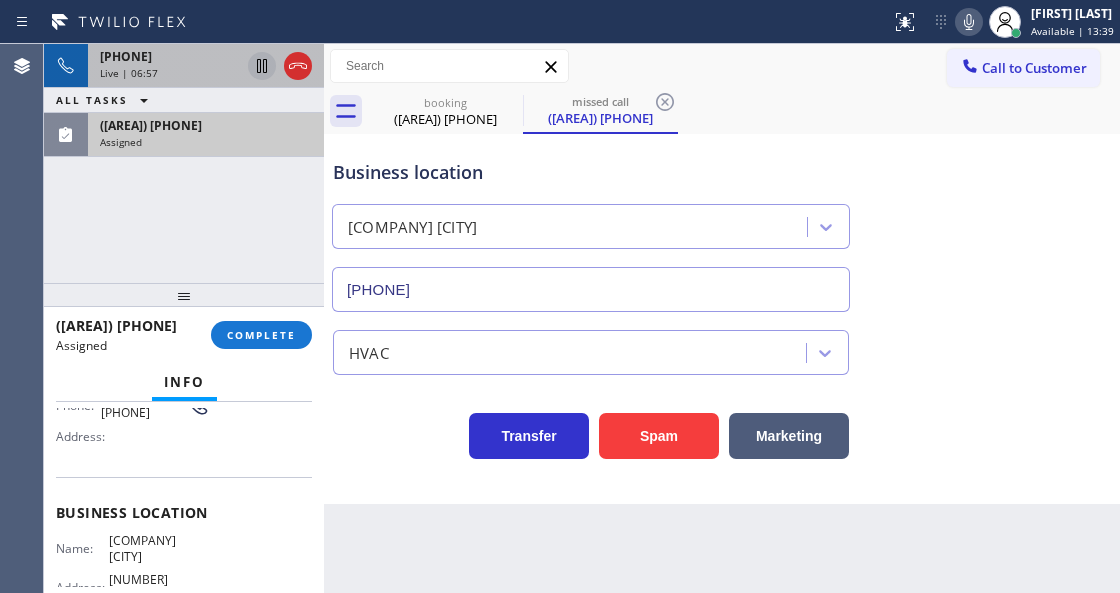 click on "([AREA]) [PHONE]" at bounding box center [206, 125] 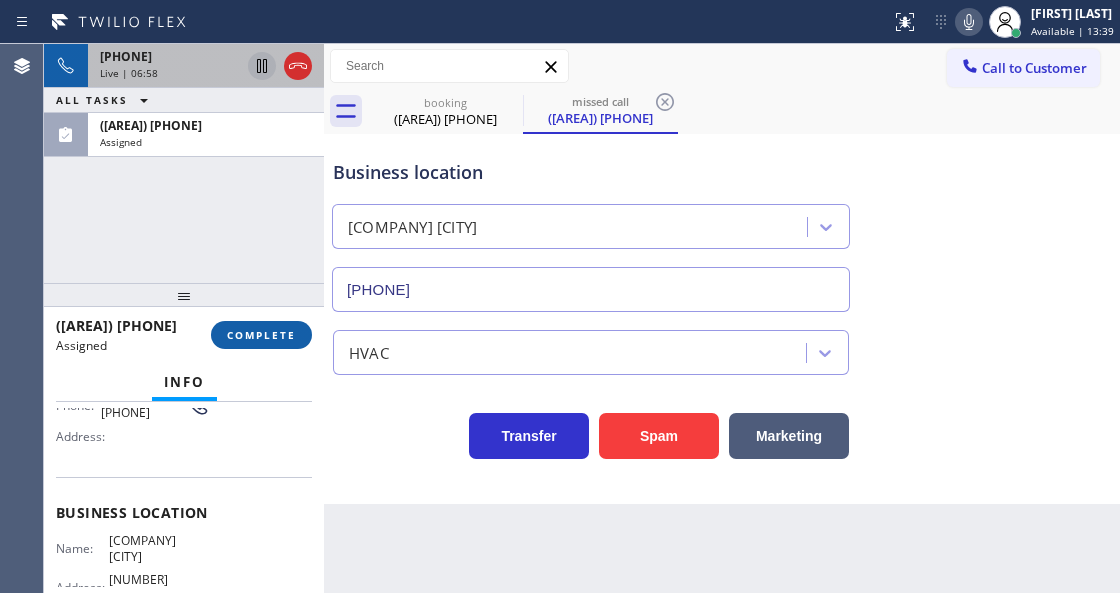 click on "COMPLETE" at bounding box center [261, 335] 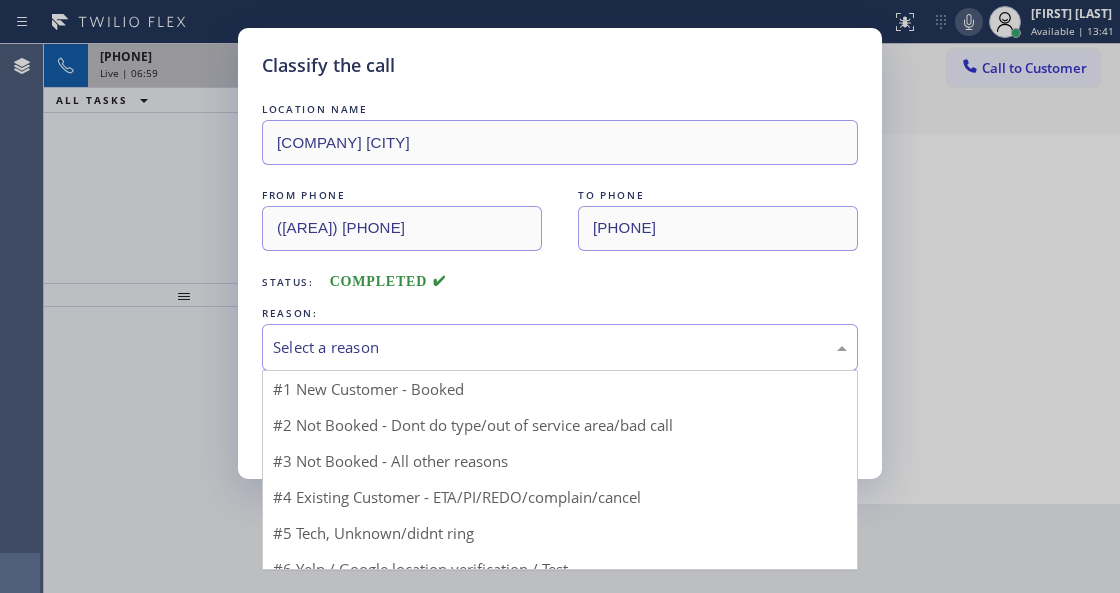 click on "Select a reason" at bounding box center (560, 347) 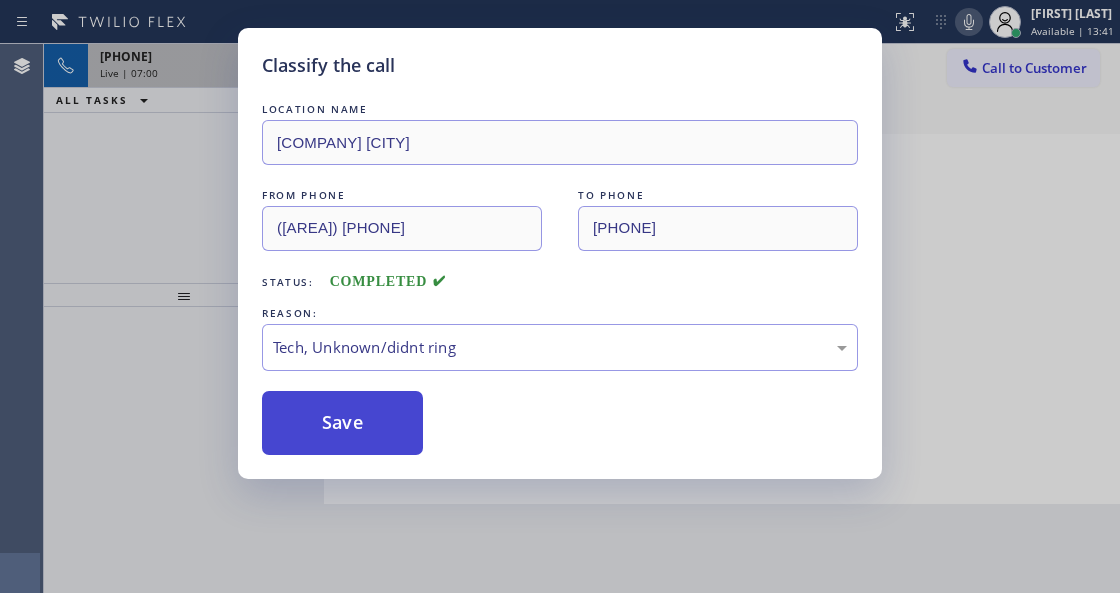 click on "Save" at bounding box center [342, 423] 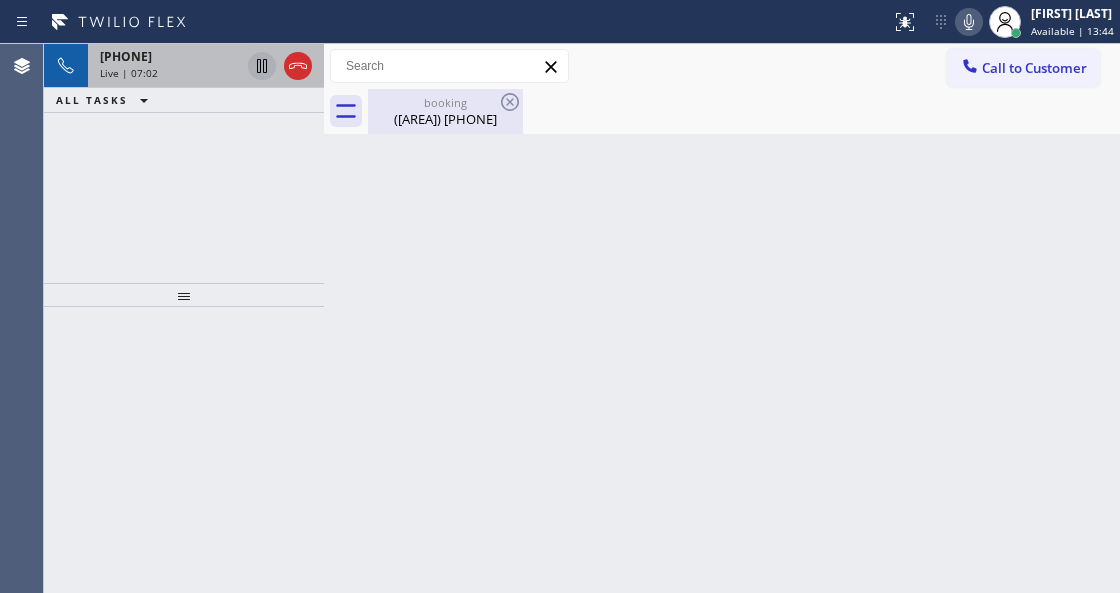 click on "booking" at bounding box center [445, 102] 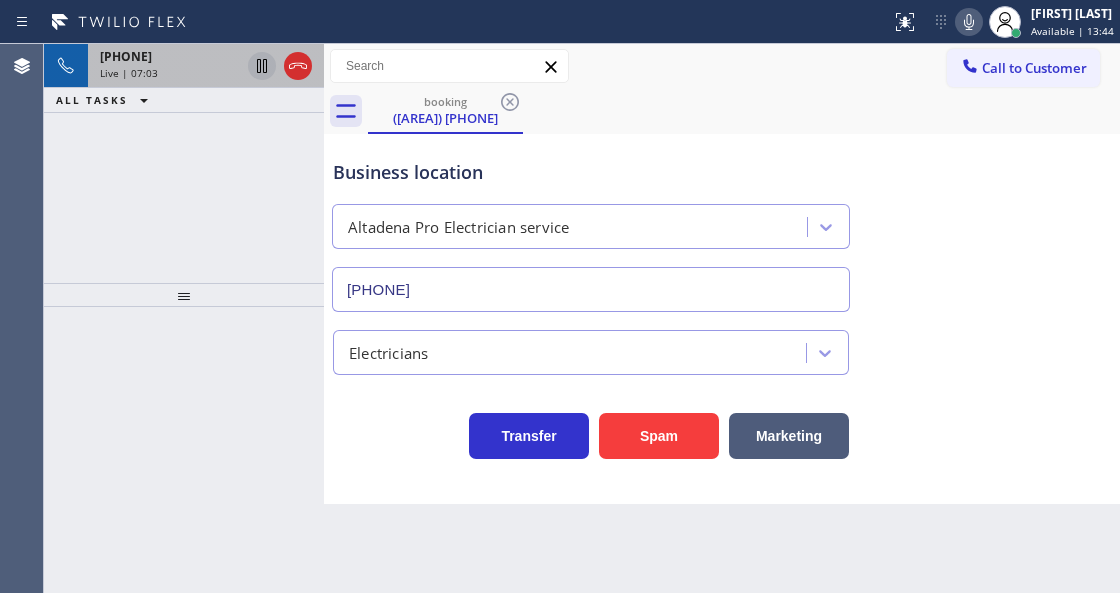 click on "Live | 07:03" at bounding box center [129, 73] 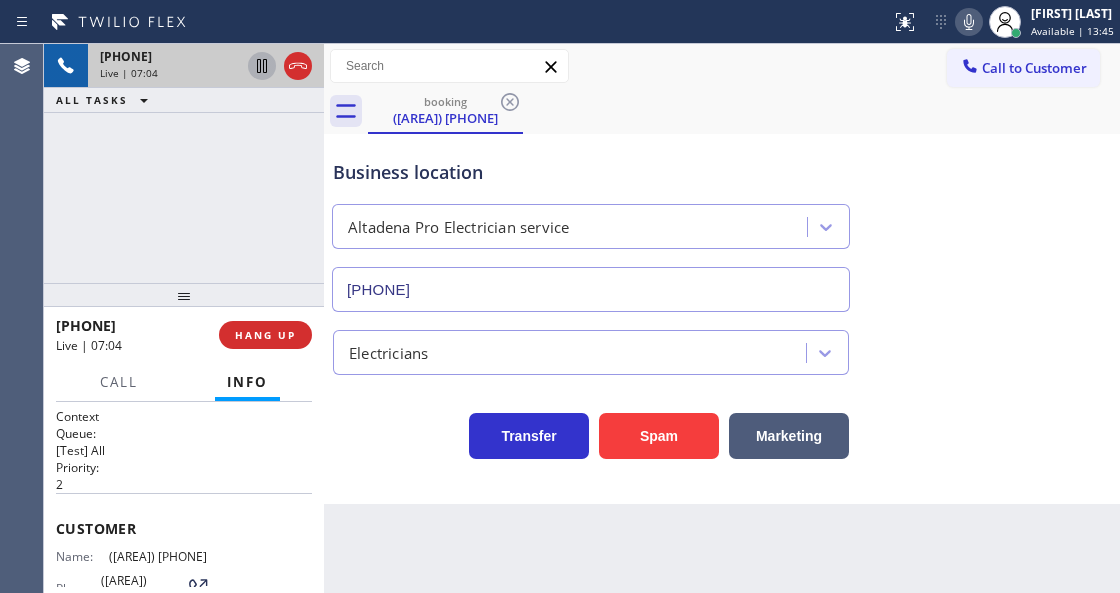 click on "Business location Altadena Pro Electrician service [PHONE]" at bounding box center (591, 225) 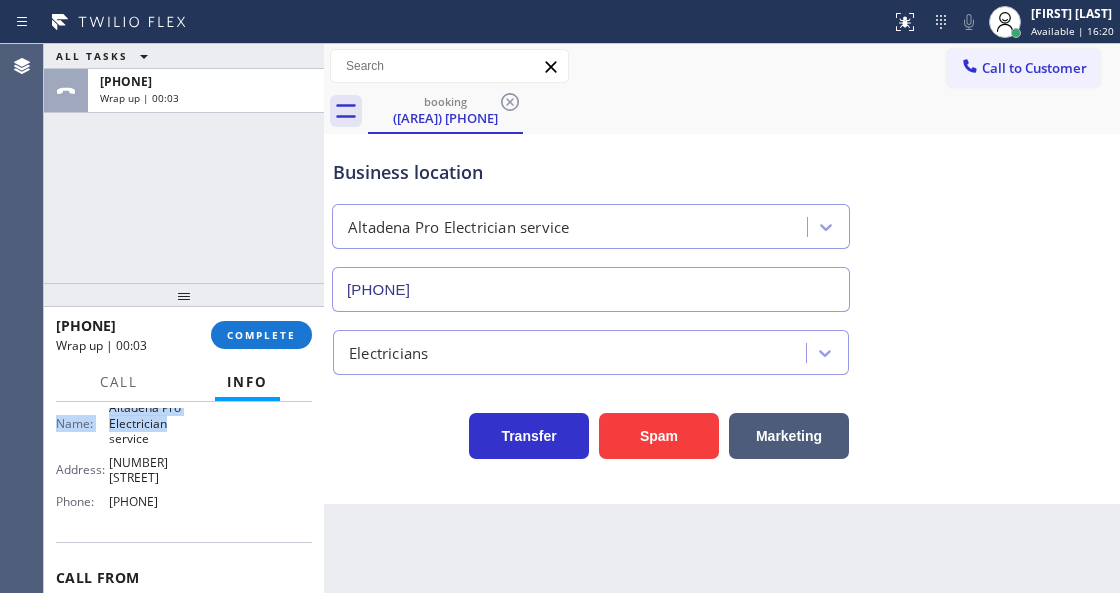 scroll, scrollTop: 308, scrollLeft: 0, axis: vertical 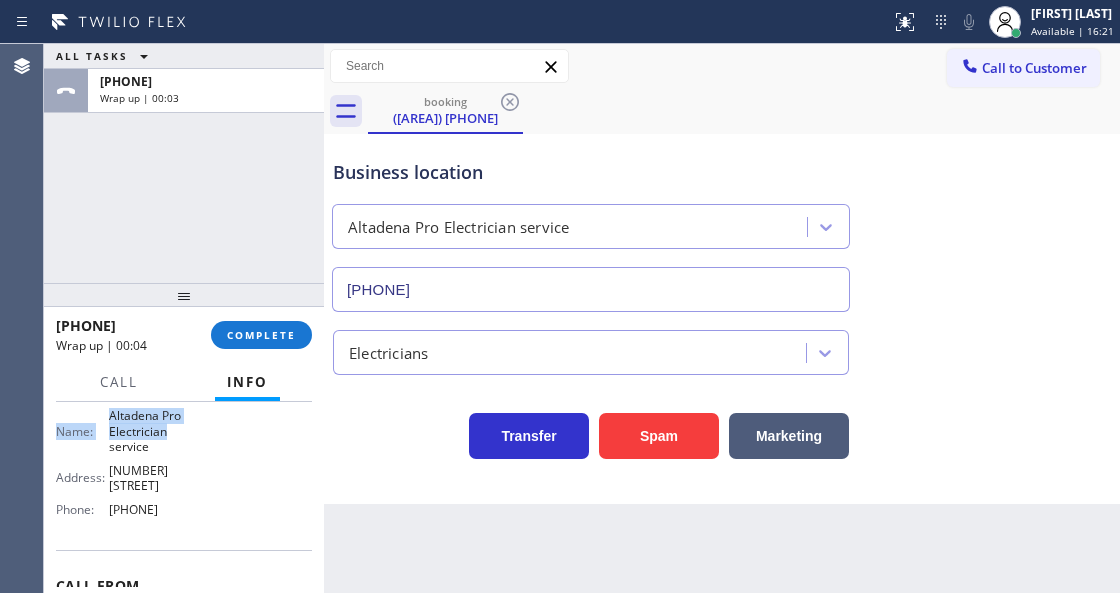drag, startPoint x: 54, startPoint y: 520, endPoint x: 252, endPoint y: 492, distance: 199.97 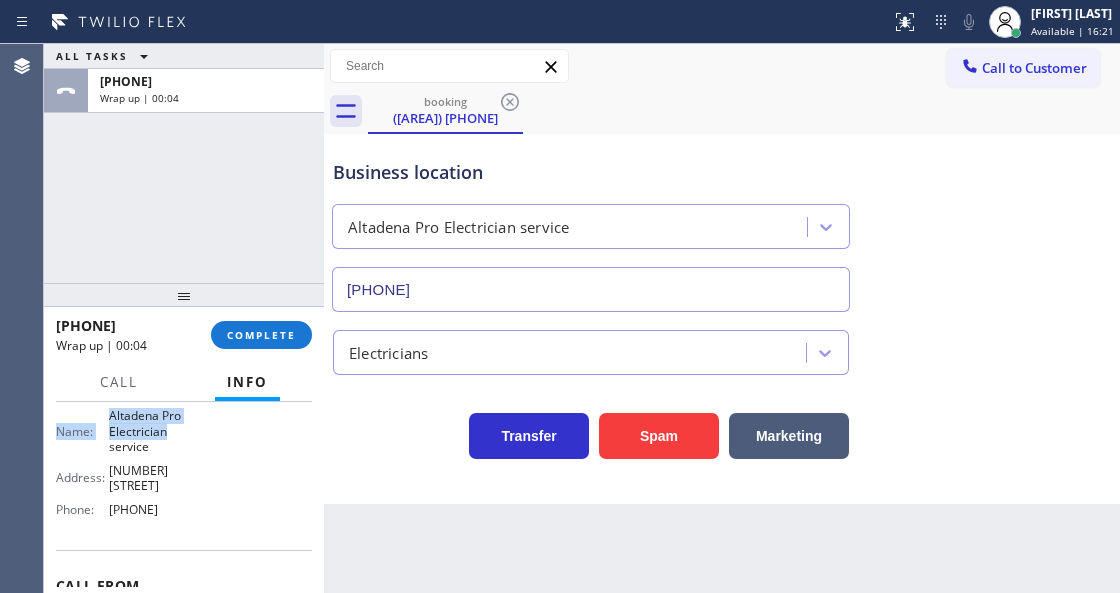 copy on "Customer Name: [PHONE] Phone: [PHONE] Address: Business location Name: Altadena Pro Electrician service Address: [NUMBER] [STREET] Phone: [PHONE]" 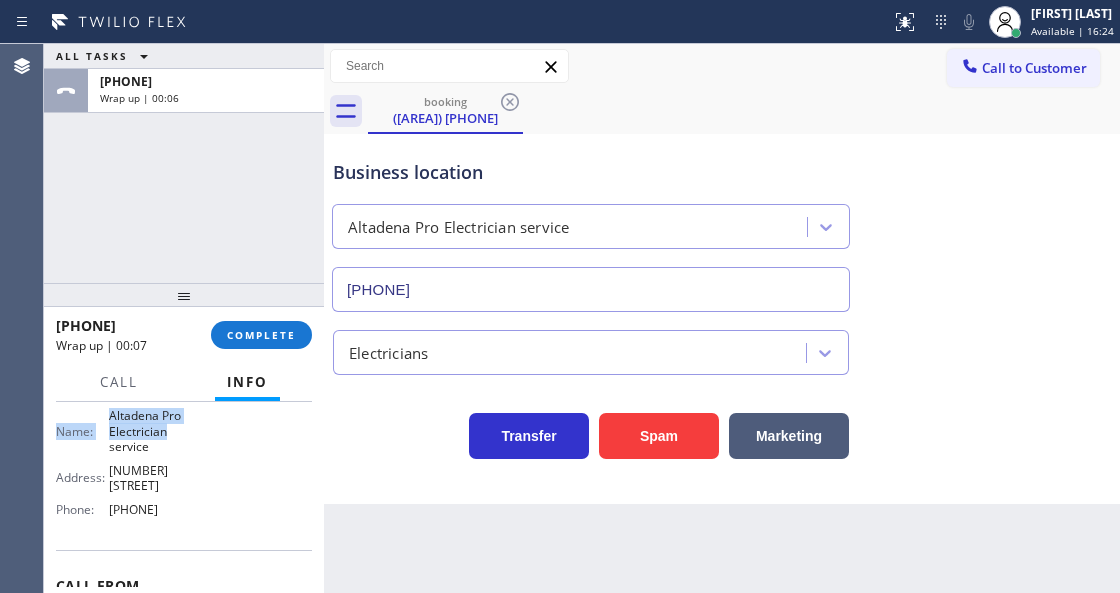 drag, startPoint x: 252, startPoint y: 336, endPoint x: 312, endPoint y: 357, distance: 63.56886 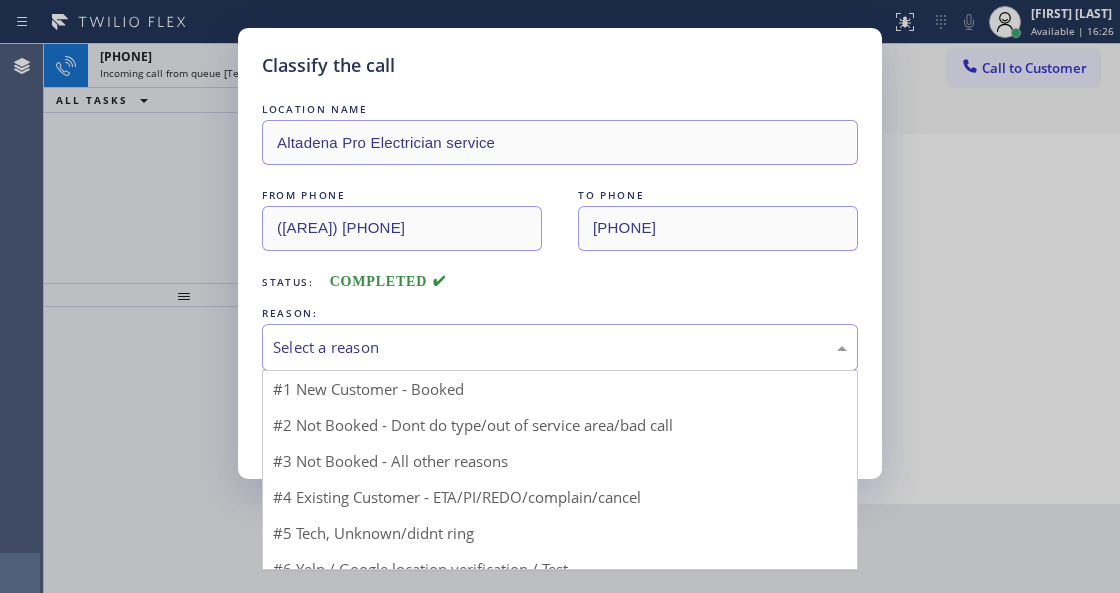 click on "Select a reason" at bounding box center (560, 347) 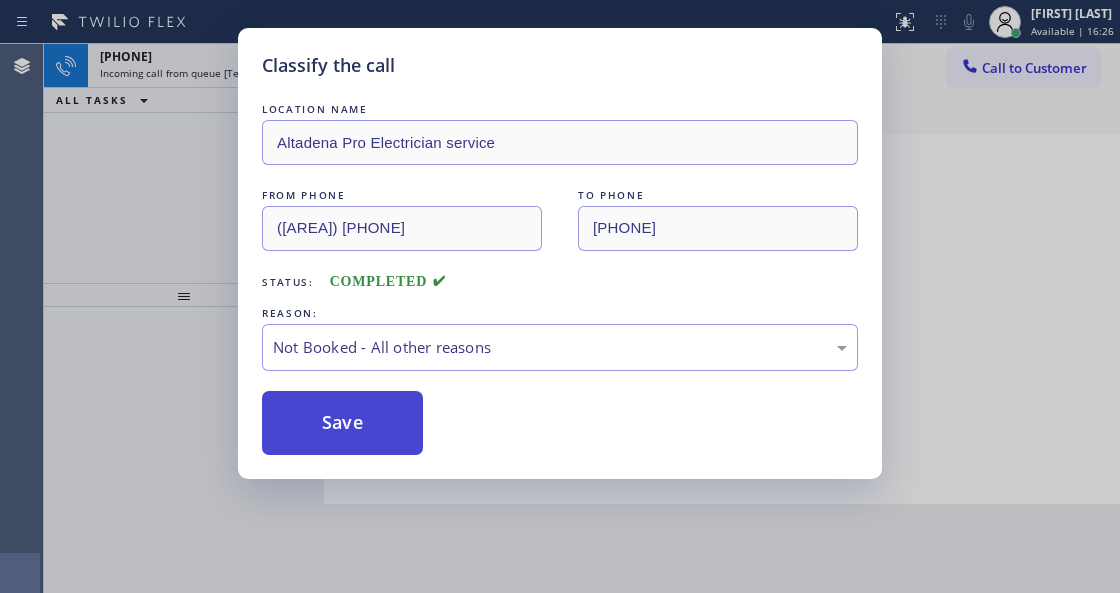 click on "Save" at bounding box center [342, 423] 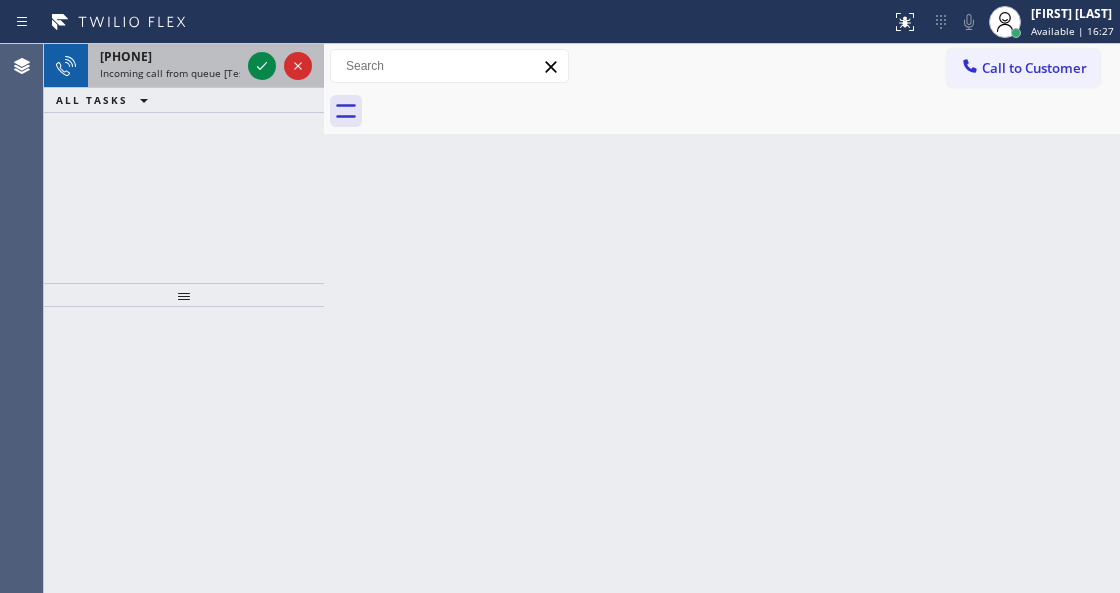 click on "Incoming call from queue [Test] All" at bounding box center (183, 73) 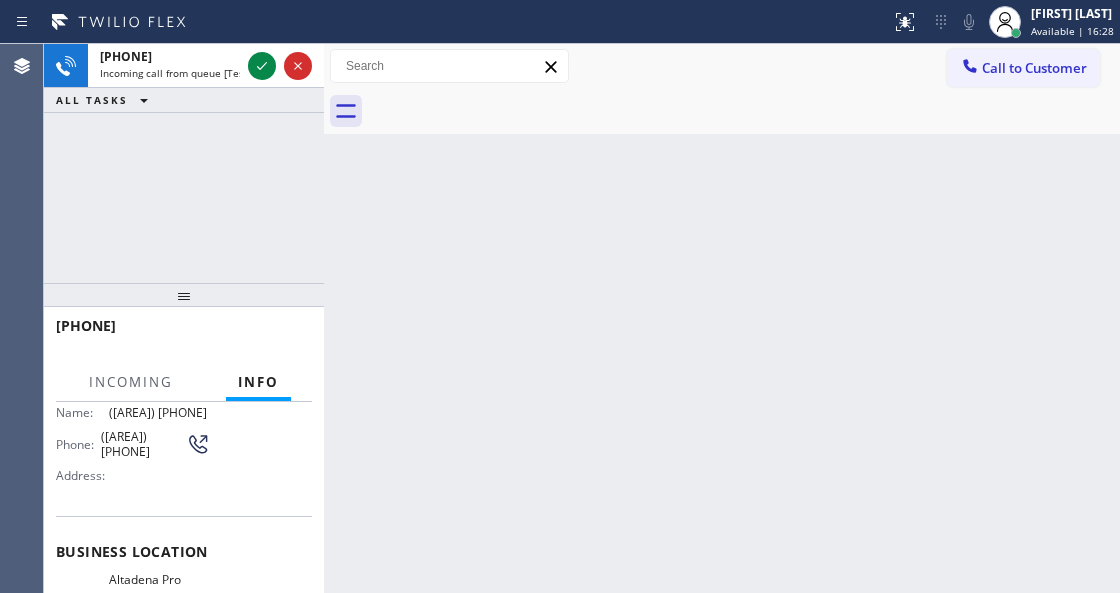 scroll, scrollTop: 266, scrollLeft: 0, axis: vertical 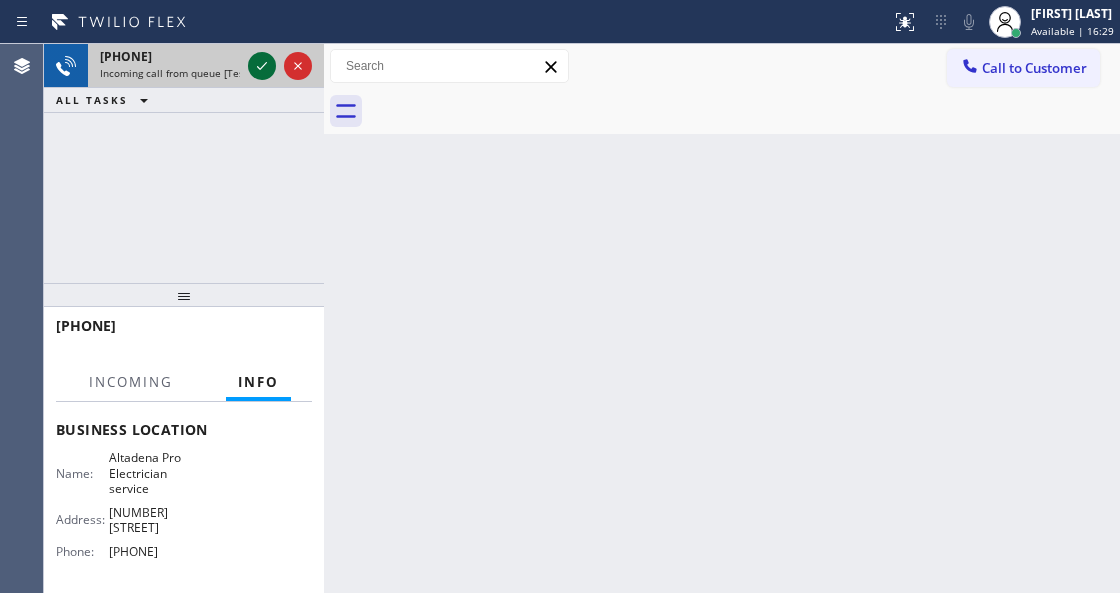 click 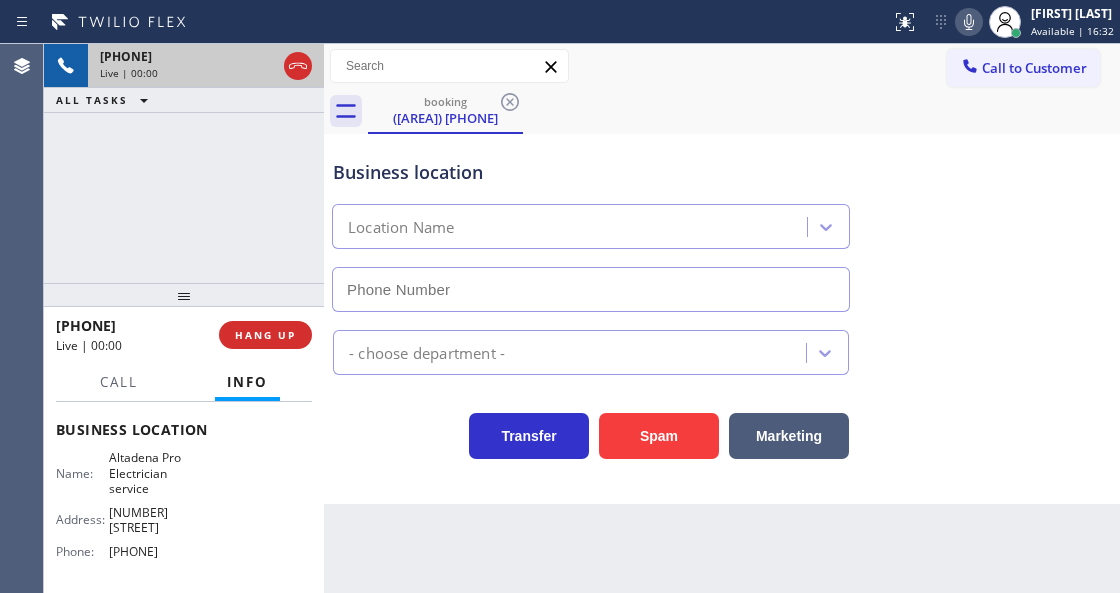 type on "[PHONE]" 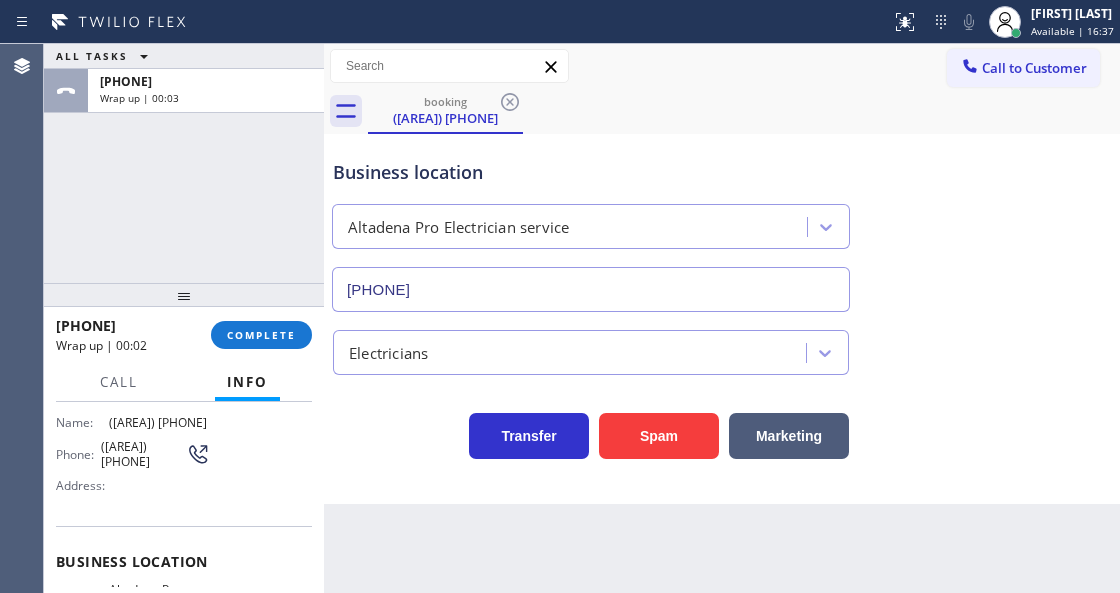 scroll, scrollTop: 133, scrollLeft: 0, axis: vertical 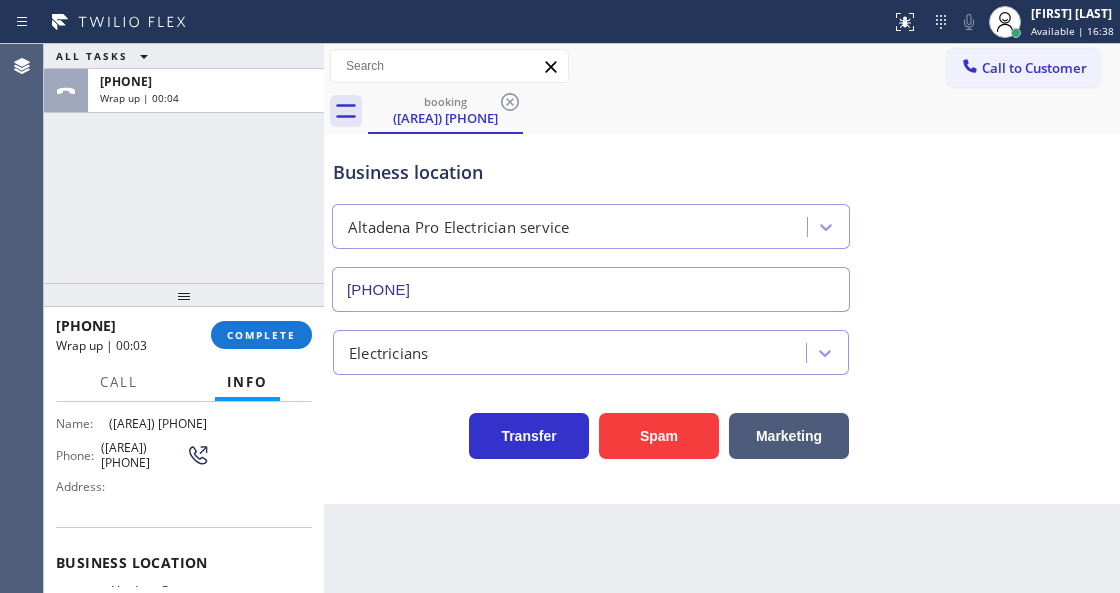 drag, startPoint x: 254, startPoint y: 340, endPoint x: 348, endPoint y: 372, distance: 99.29753 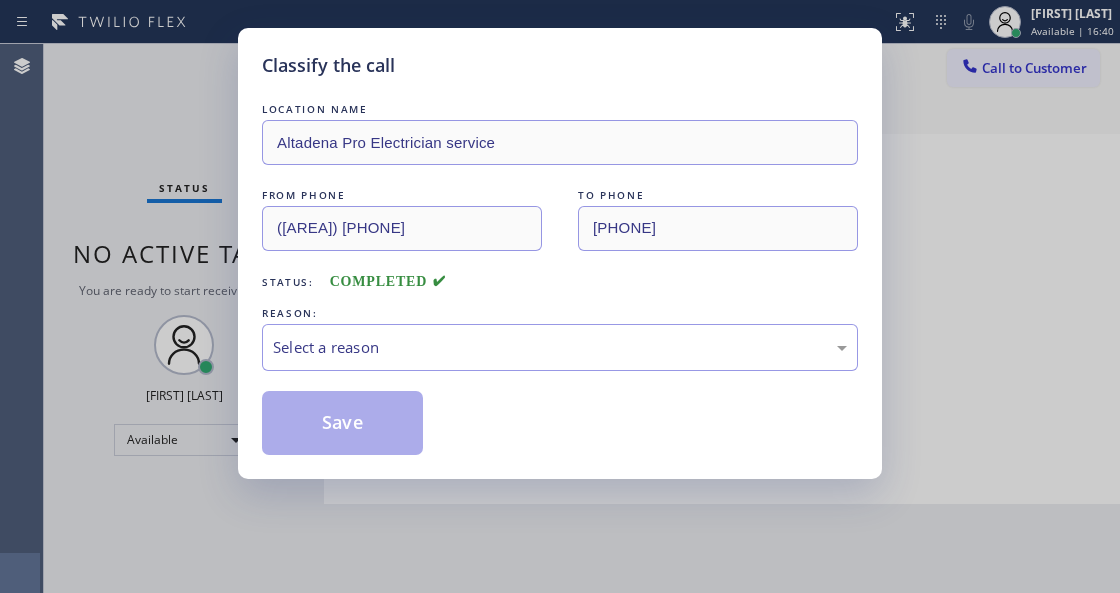 click on "Select a reason" at bounding box center [560, 347] 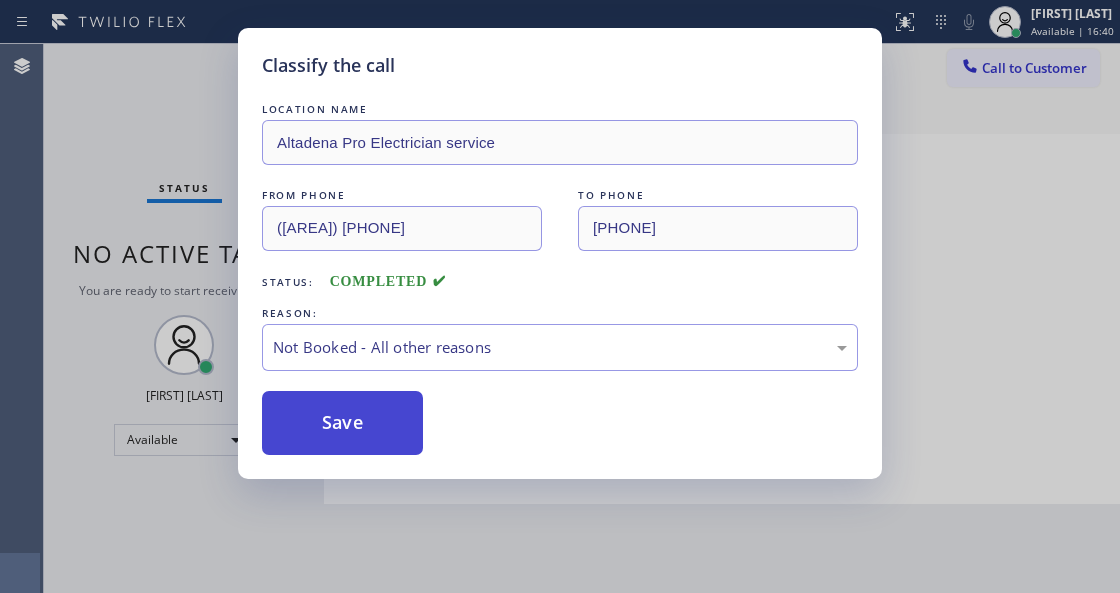 click on "Save" at bounding box center [342, 423] 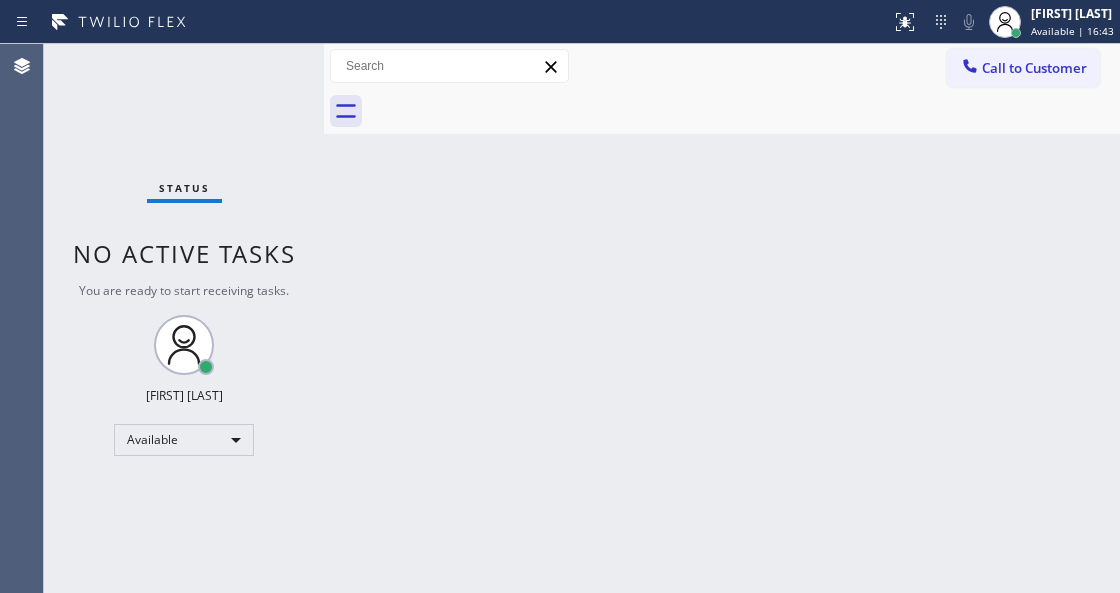 drag, startPoint x: 1033, startPoint y: 33, endPoint x: 1030, endPoint y: 53, distance: 20.22375 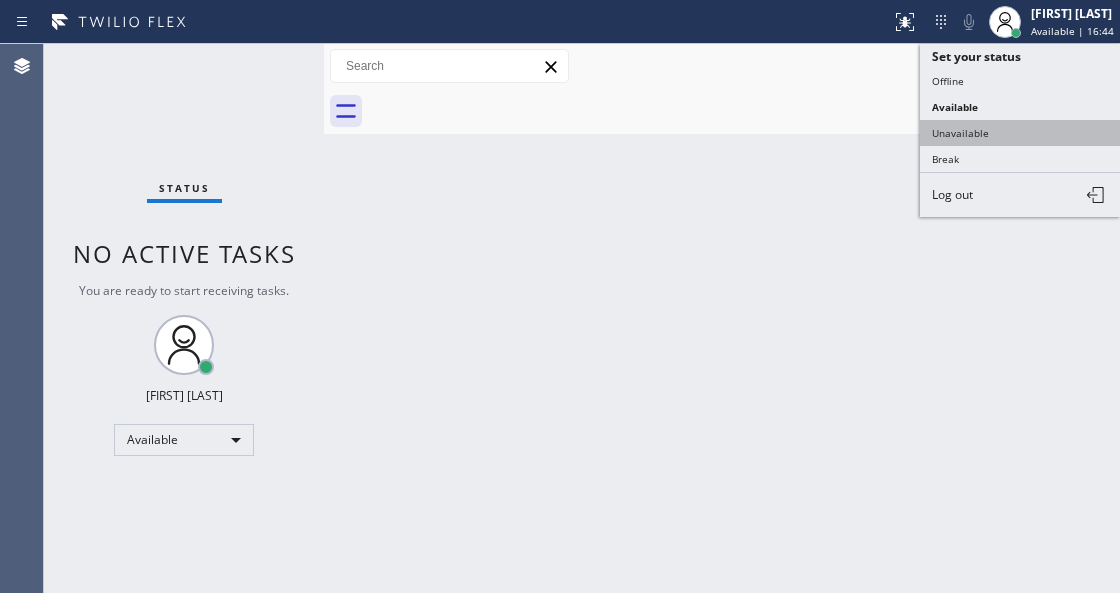 click on "Unavailable" at bounding box center [1020, 133] 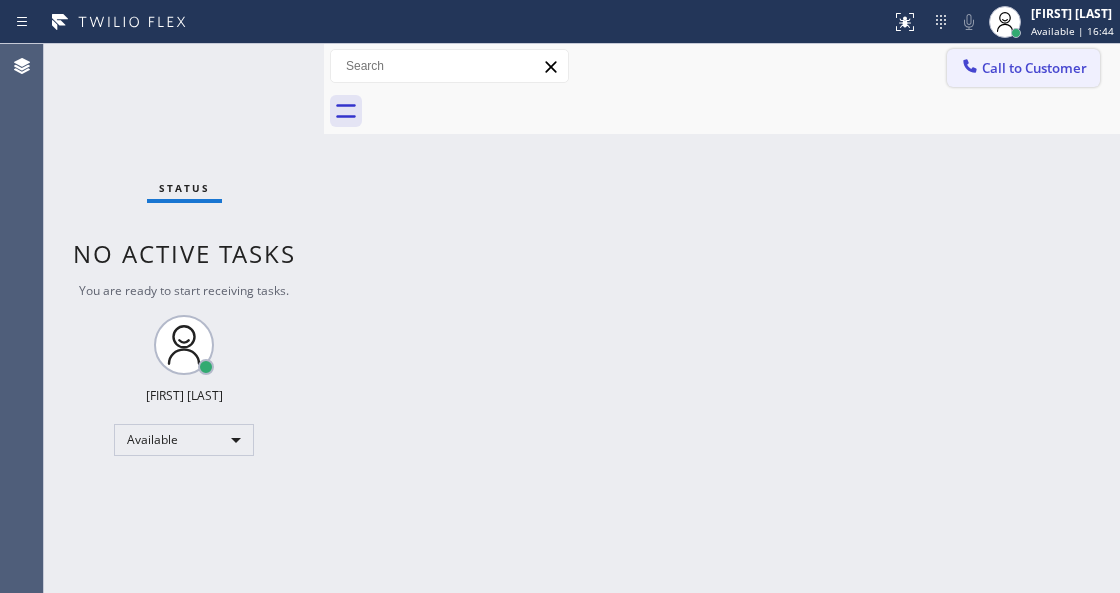 click on "Call to Customer" at bounding box center (1023, 68) 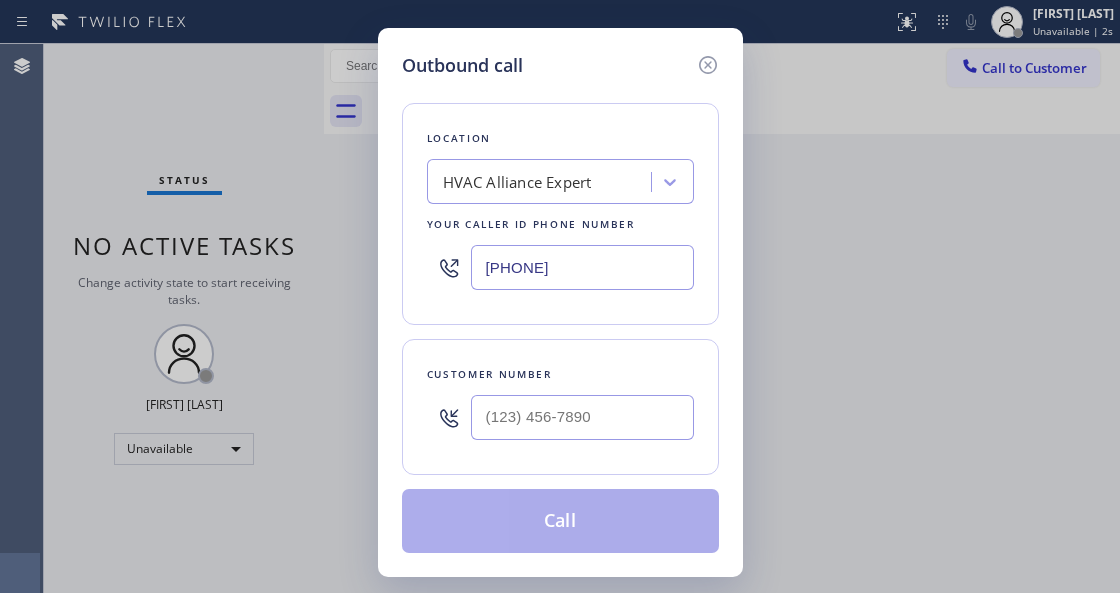 drag, startPoint x: 617, startPoint y: 265, endPoint x: 383, endPoint y: 263, distance: 234.00854 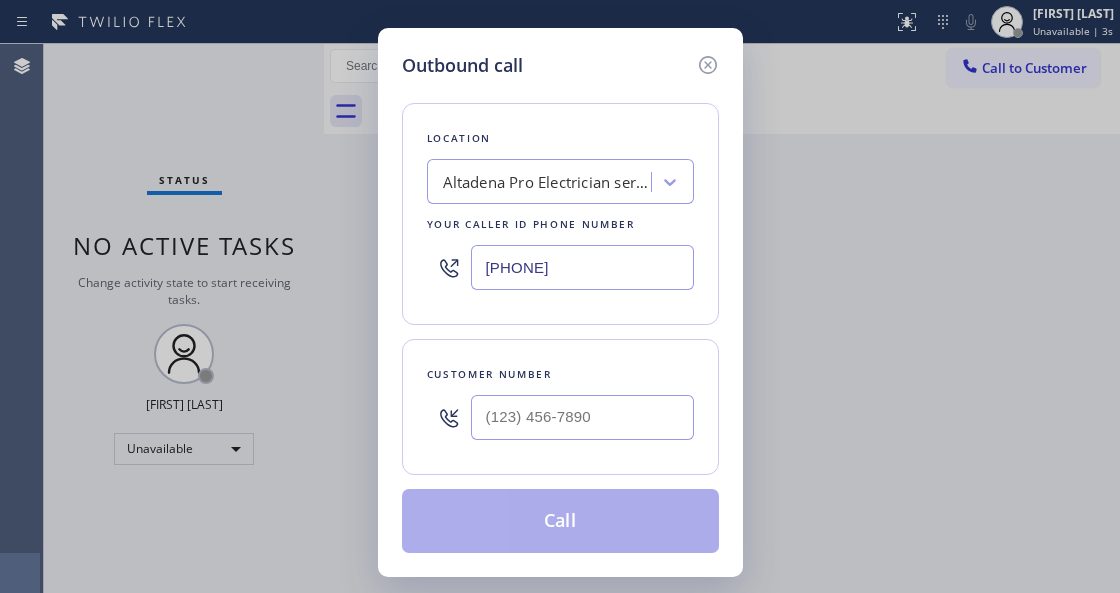 type on "[PHONE]" 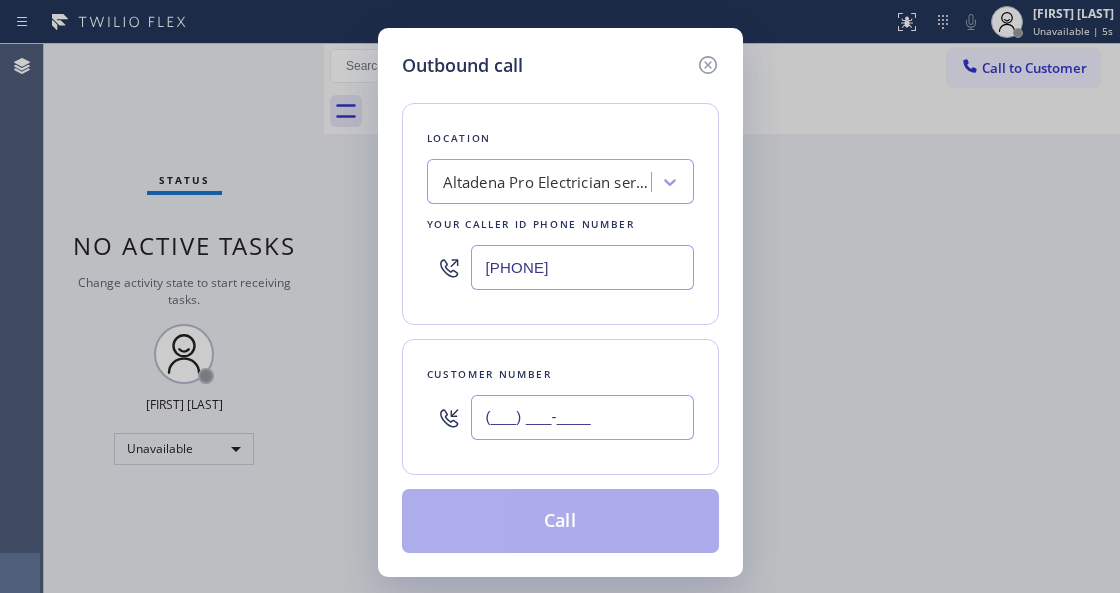 click on "(___) ___-____" at bounding box center (582, 417) 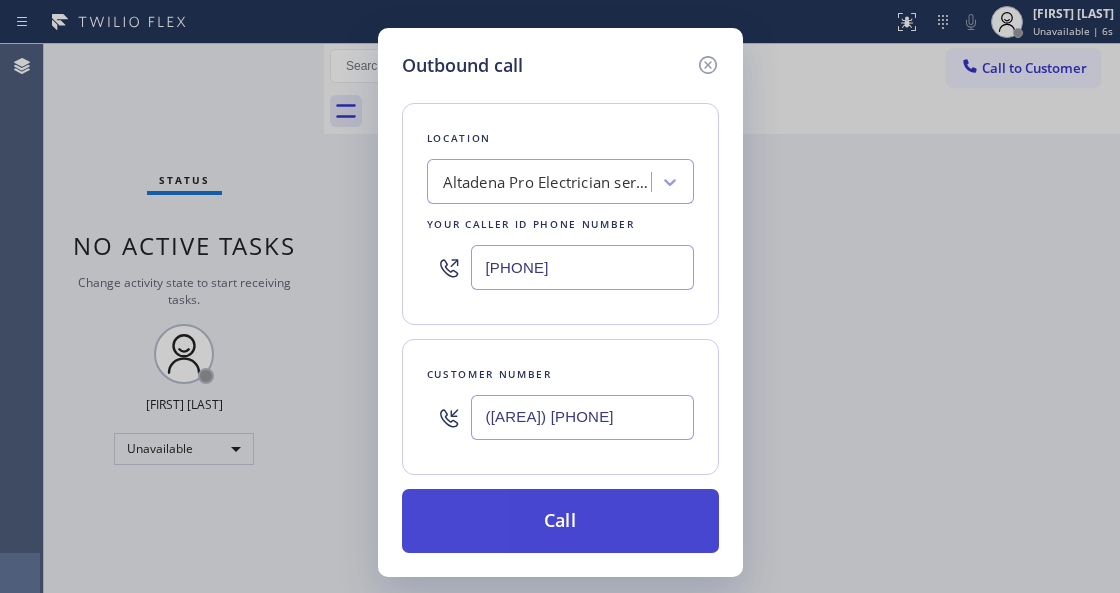 type on "([AREA]) [PHONE]" 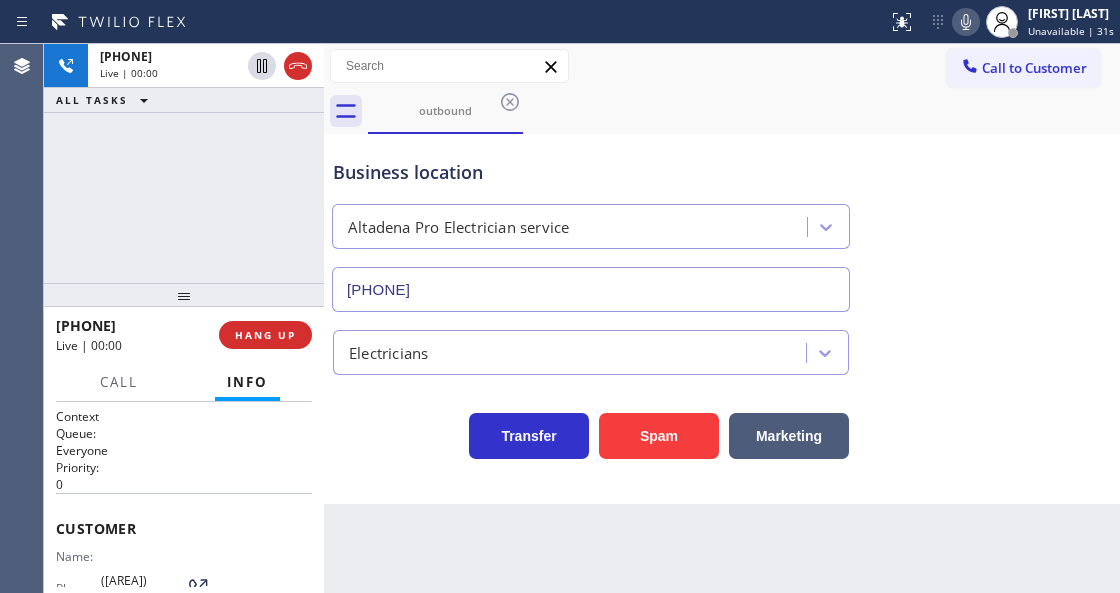 type on "[PHONE]" 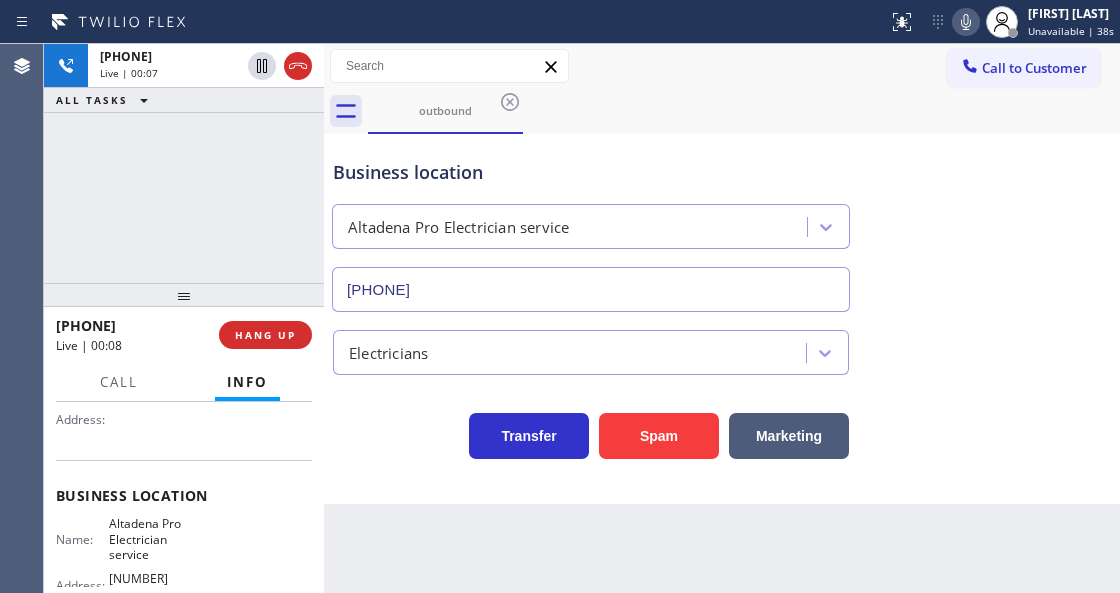 scroll, scrollTop: 266, scrollLeft: 0, axis: vertical 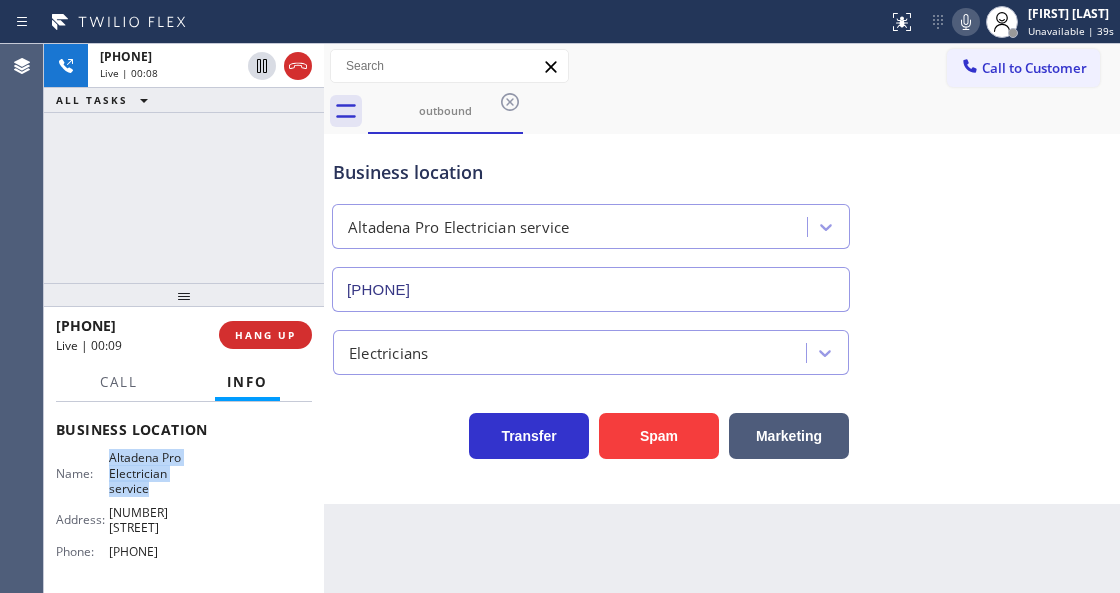 drag, startPoint x: 106, startPoint y: 444, endPoint x: 165, endPoint y: 480, distance: 69.115845 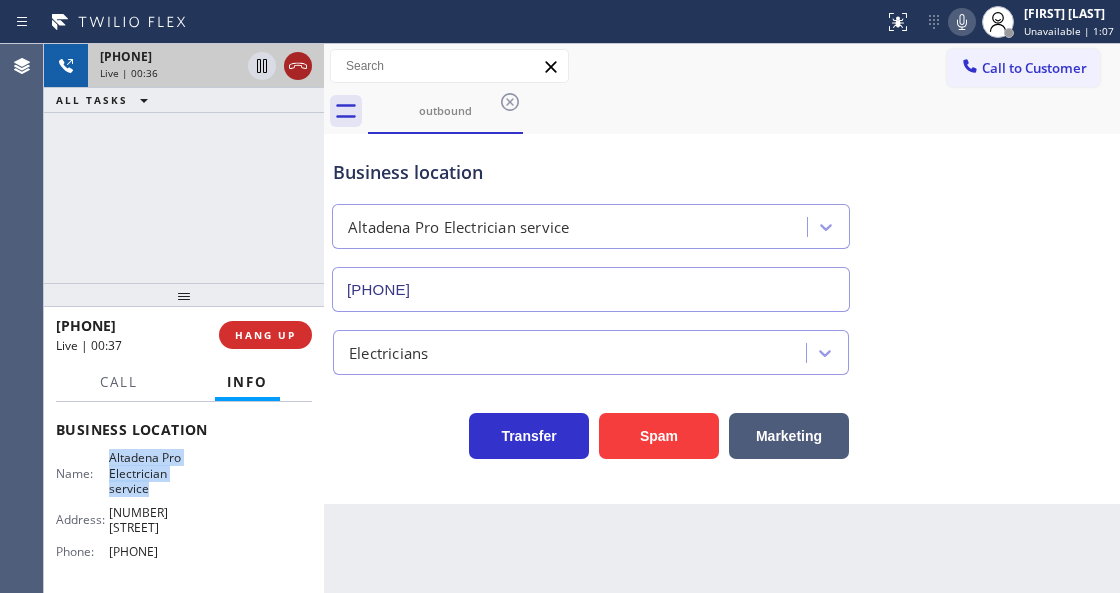 click 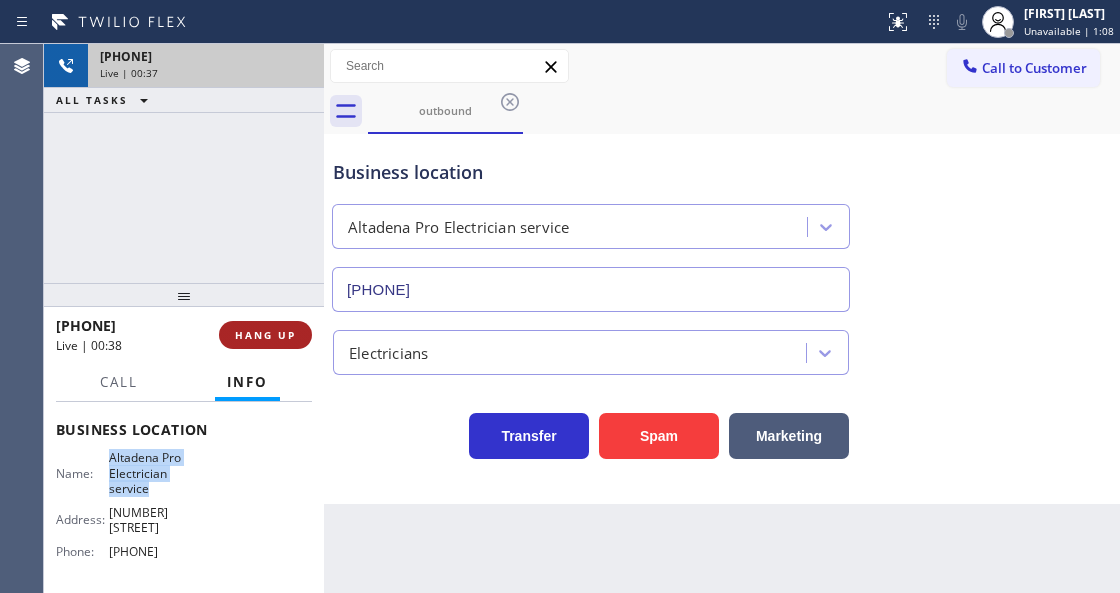 click on "HANG UP" at bounding box center [265, 335] 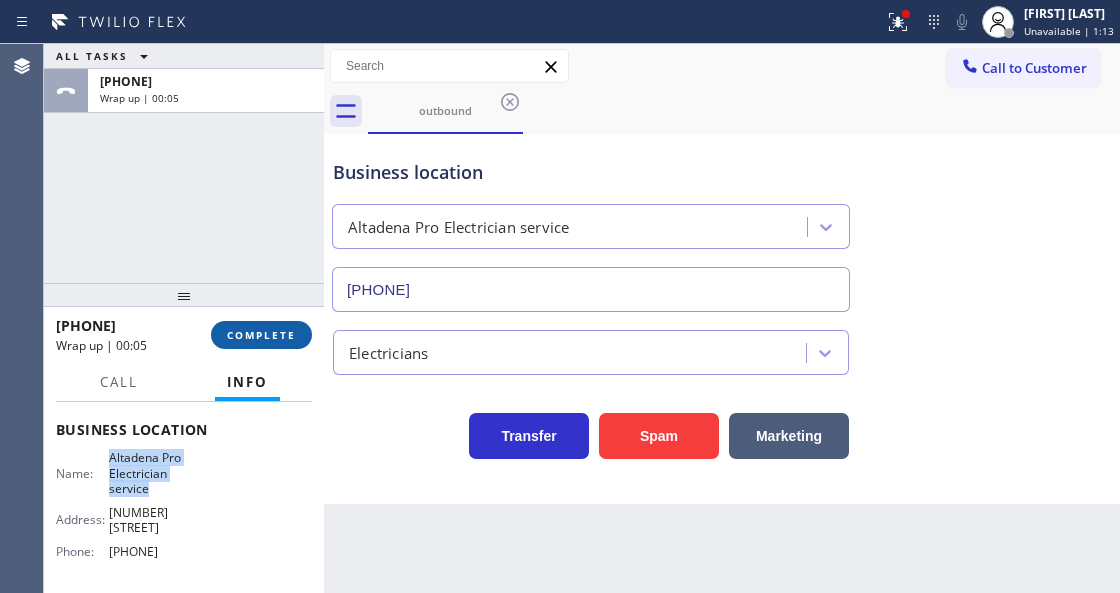 click on "COMPLETE" at bounding box center (261, 335) 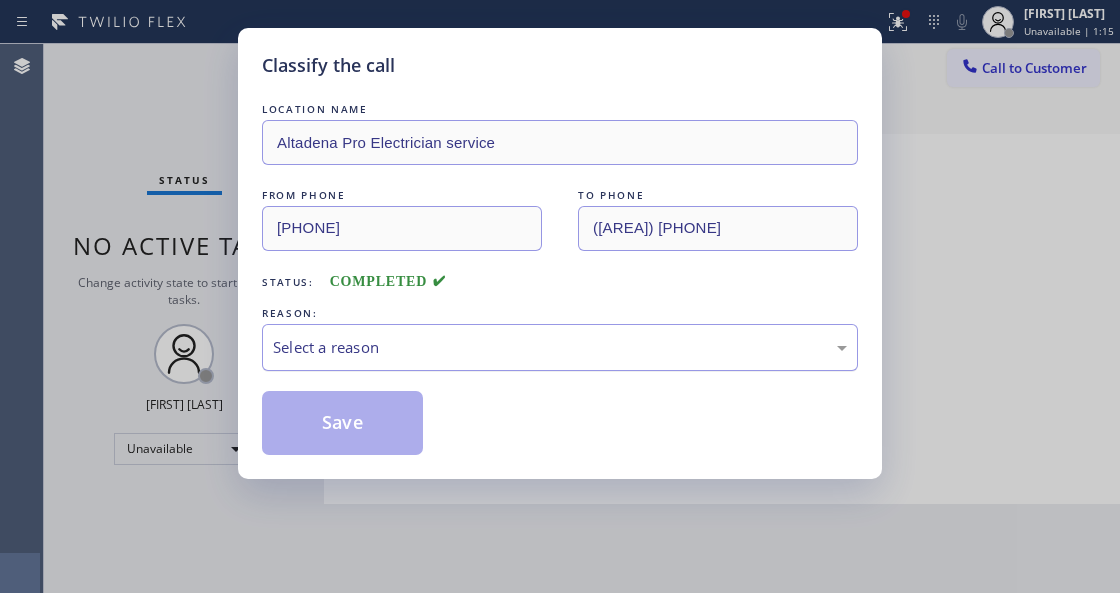 click on "Select a reason" at bounding box center [560, 347] 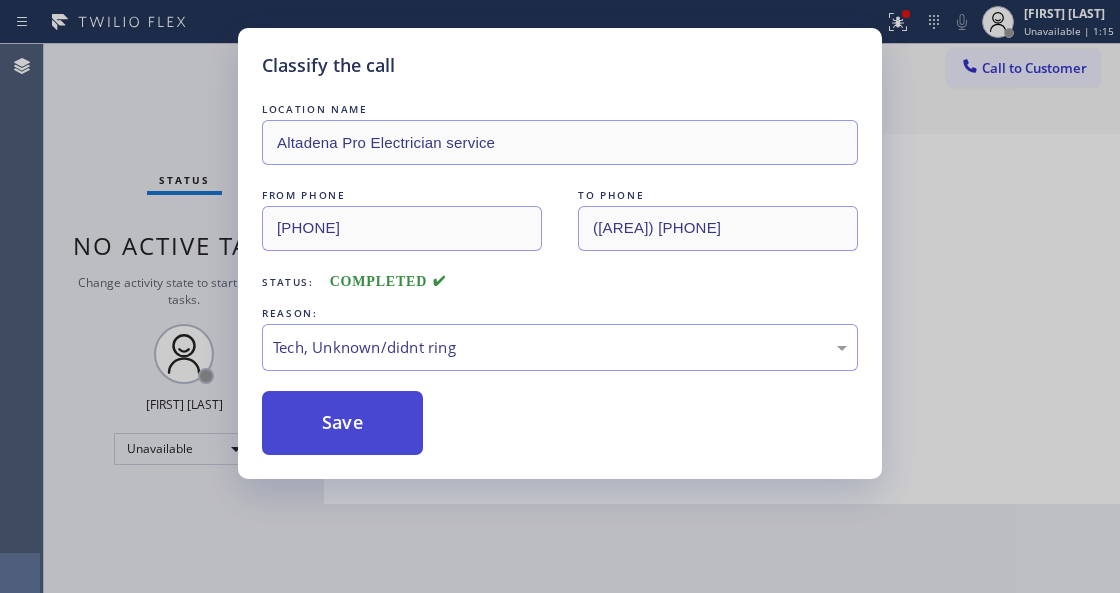 click on "Save" at bounding box center (342, 423) 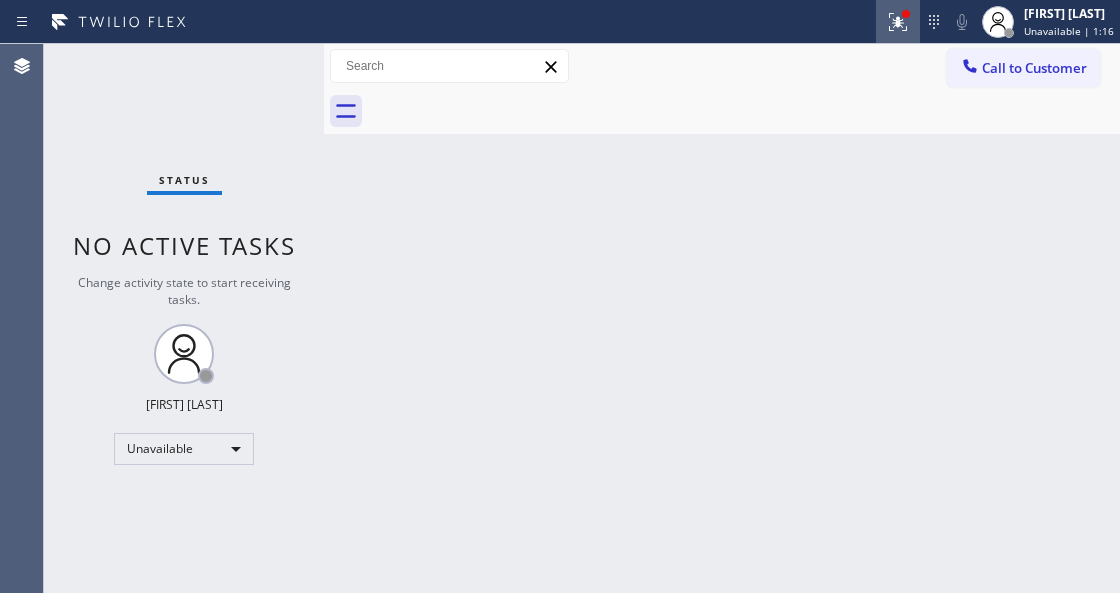 click 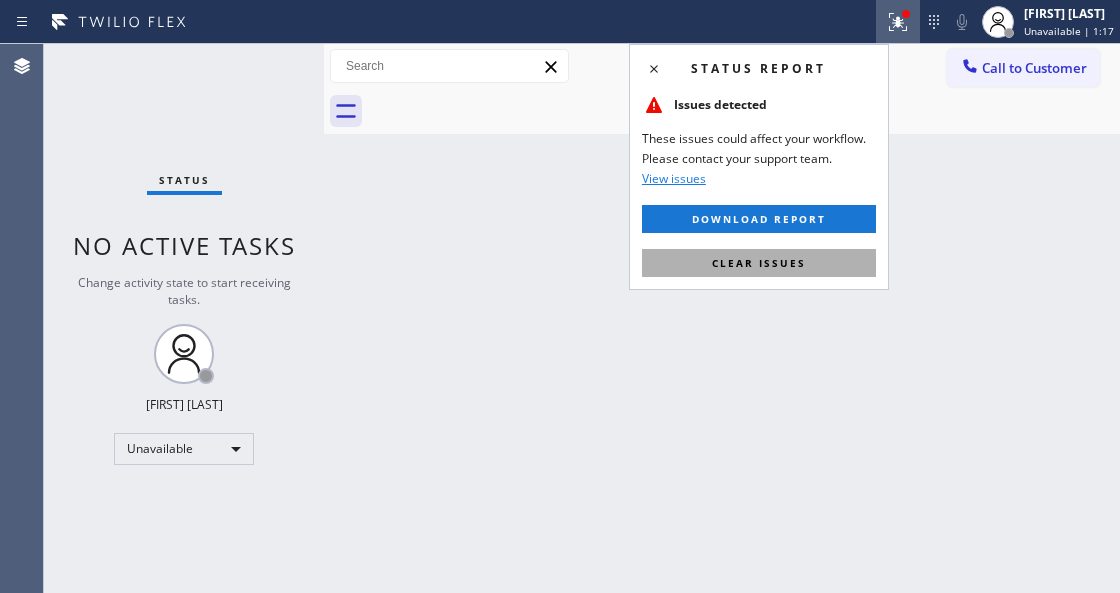 click on "Clear issues" at bounding box center (759, 263) 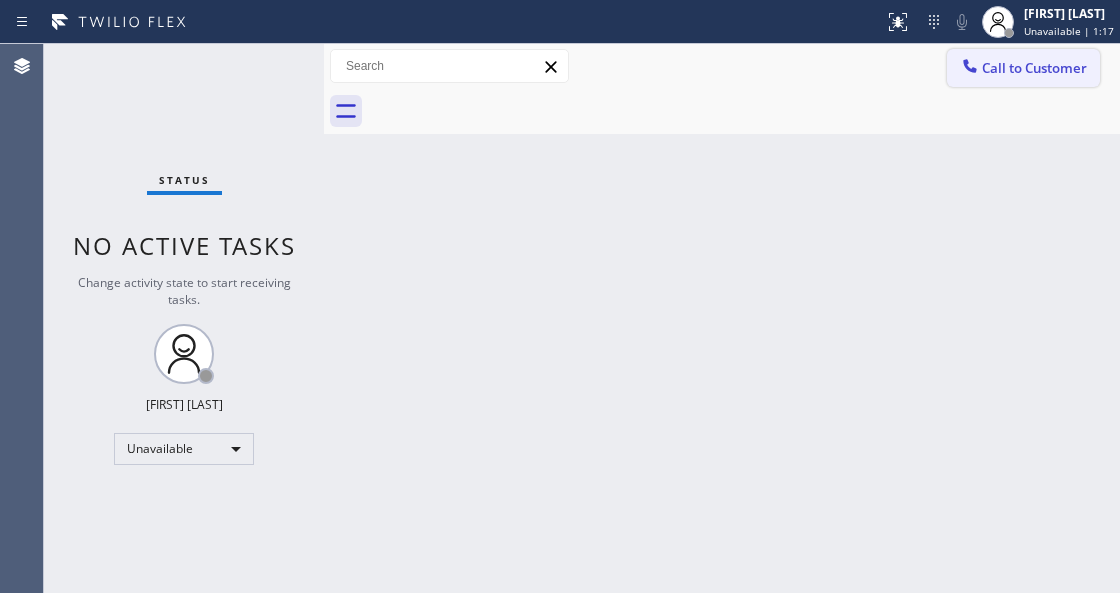 click on "Call to Customer" at bounding box center [1023, 68] 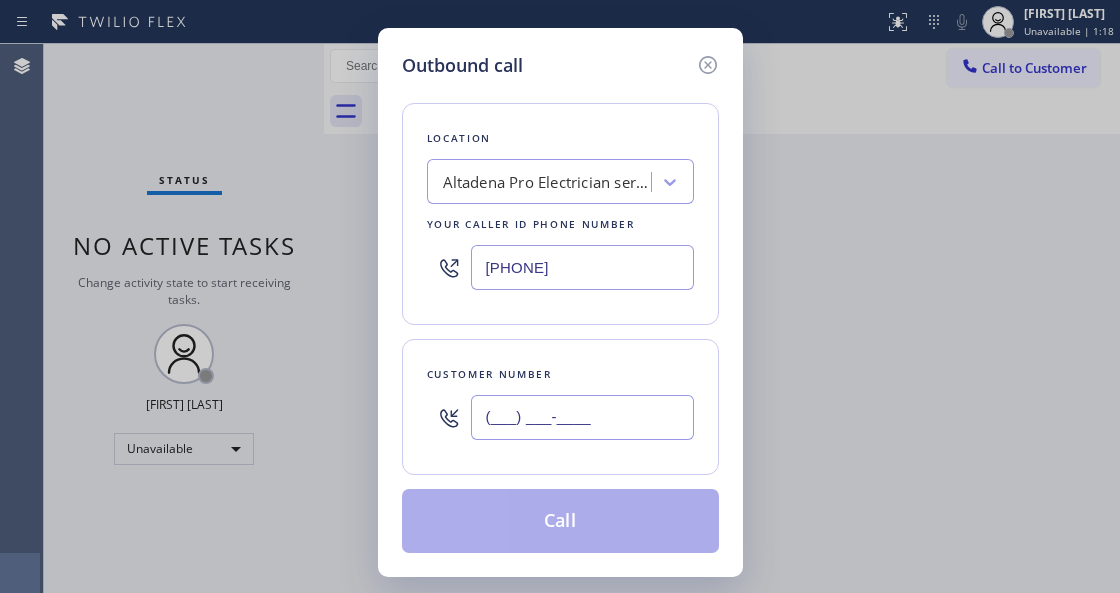click on "(___) ___-____" at bounding box center [582, 417] 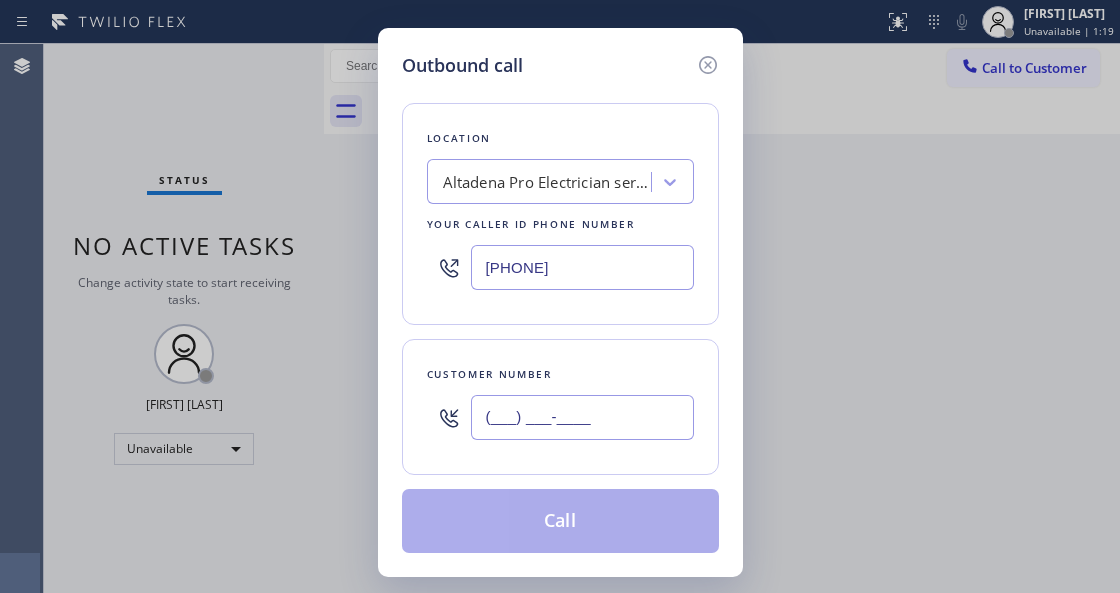 paste on "[PHONE]" 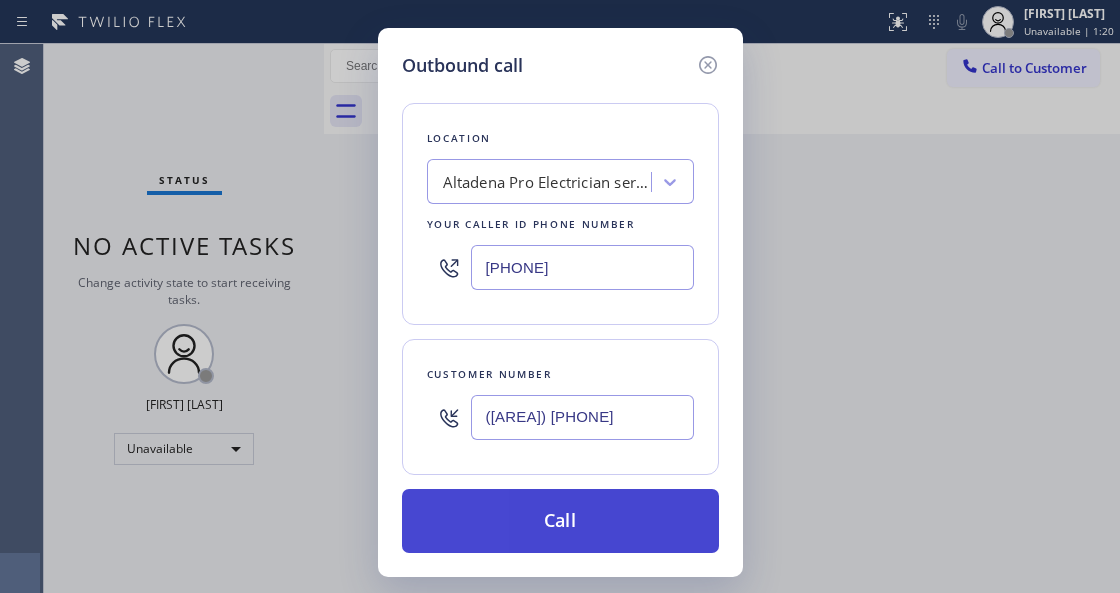 type on "([AREA]) [PHONE]" 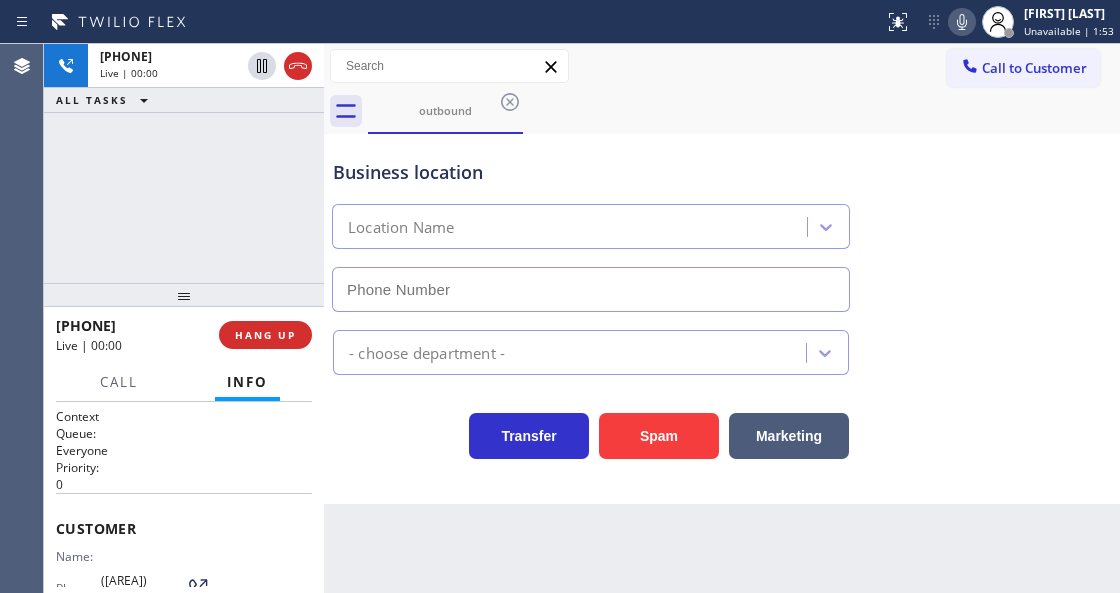 type on "[PHONE]" 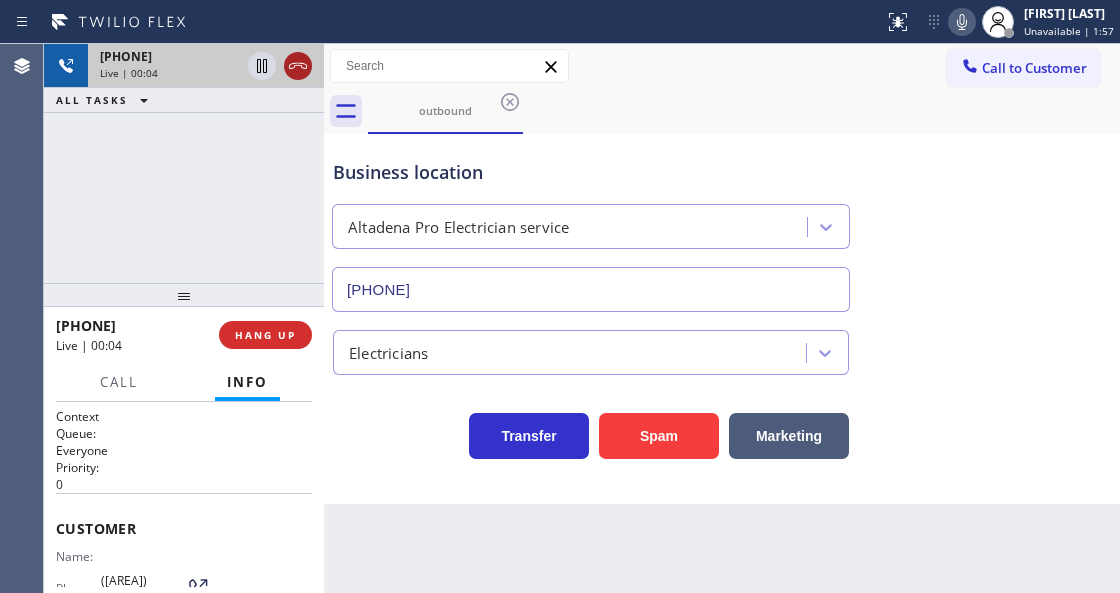 click 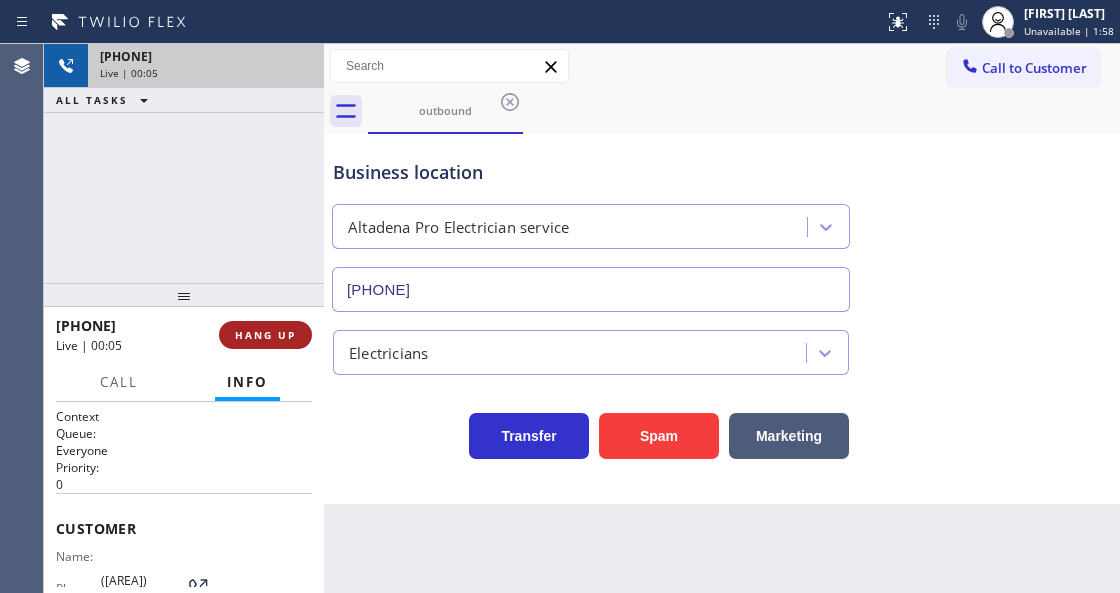 click on "HANG UP" at bounding box center (265, 335) 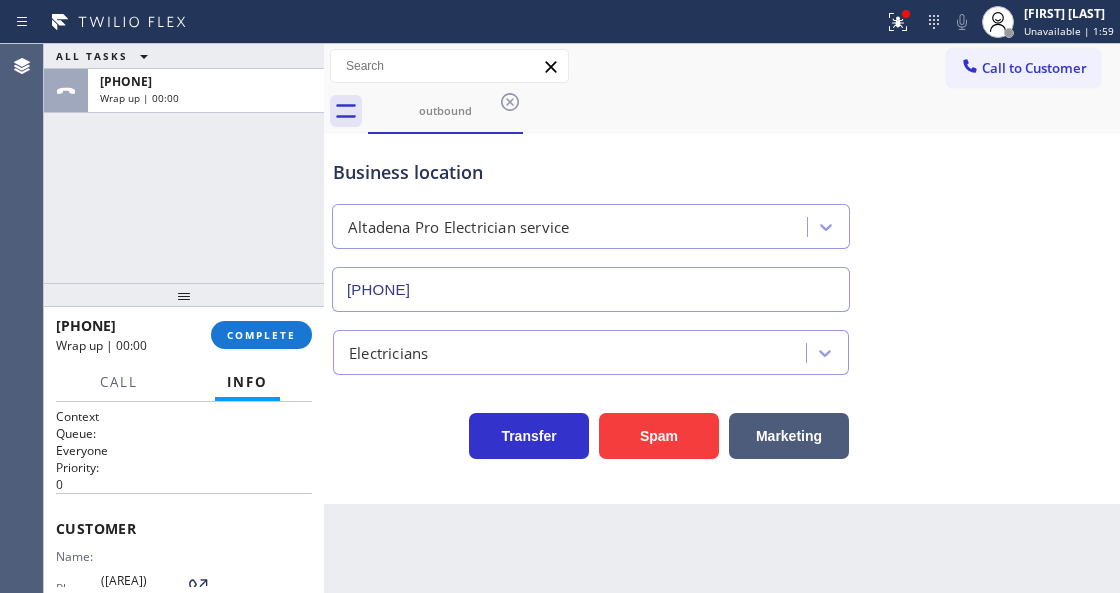 click on "Electricians" at bounding box center (572, 352) 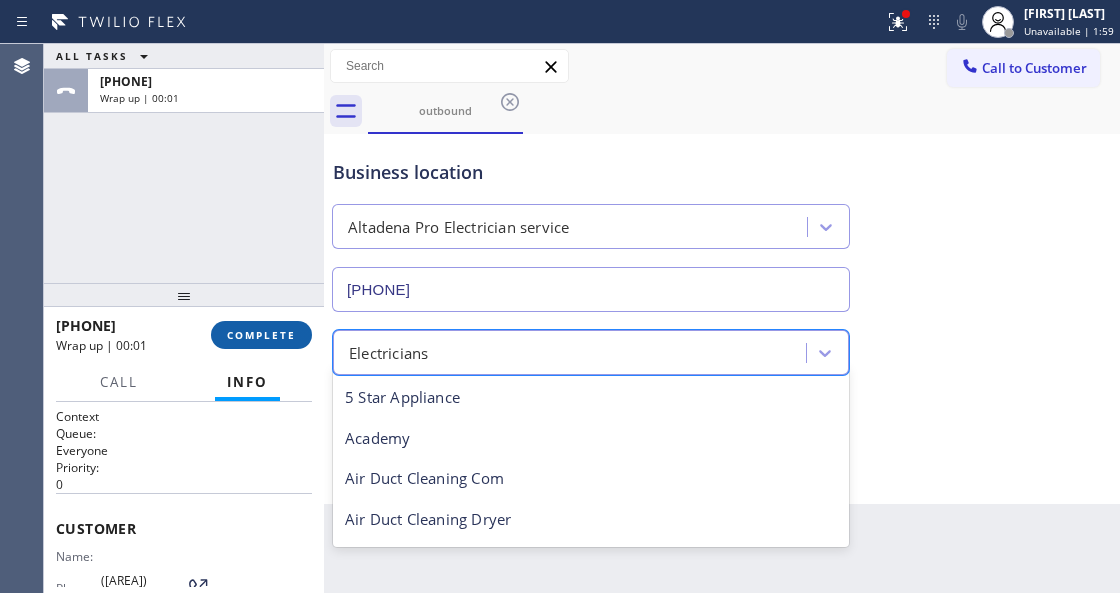 scroll, scrollTop: 206, scrollLeft: 0, axis: vertical 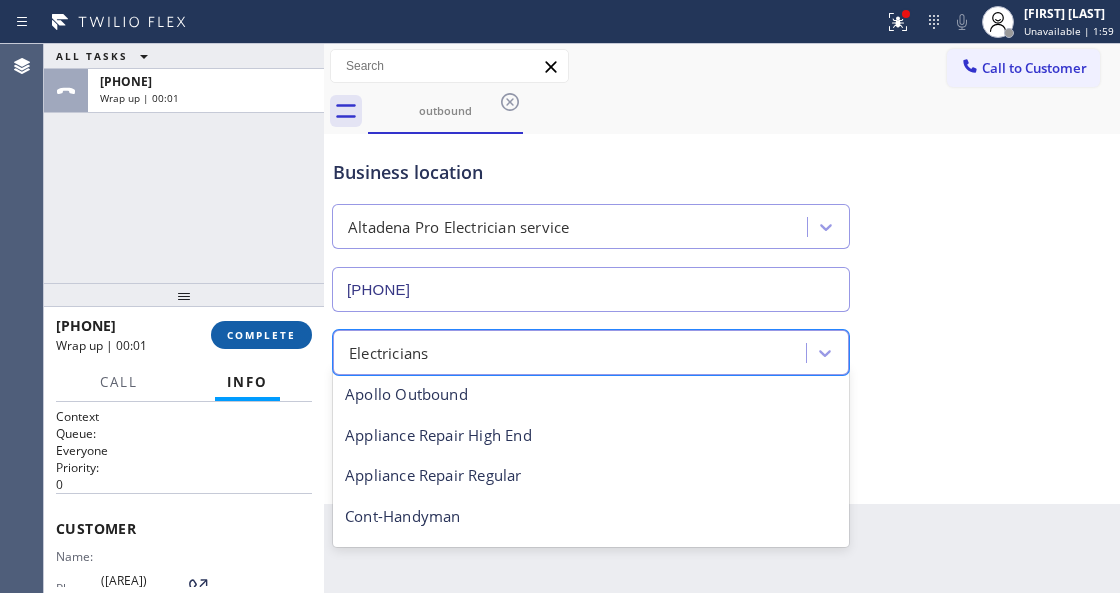 click on "COMPLETE" at bounding box center (261, 335) 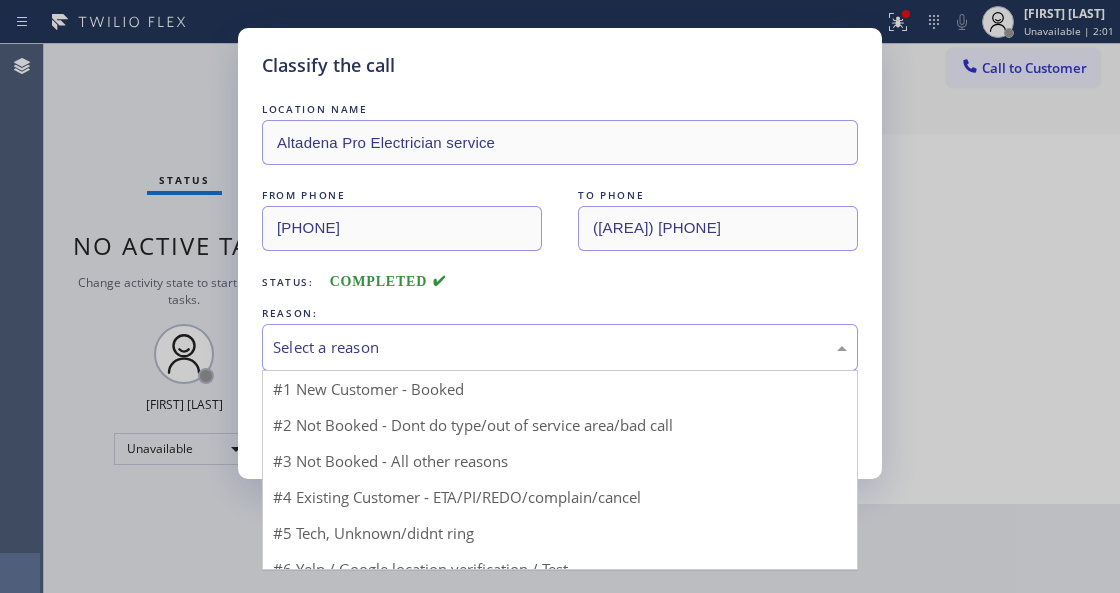 click on "Select a reason" at bounding box center (560, 347) 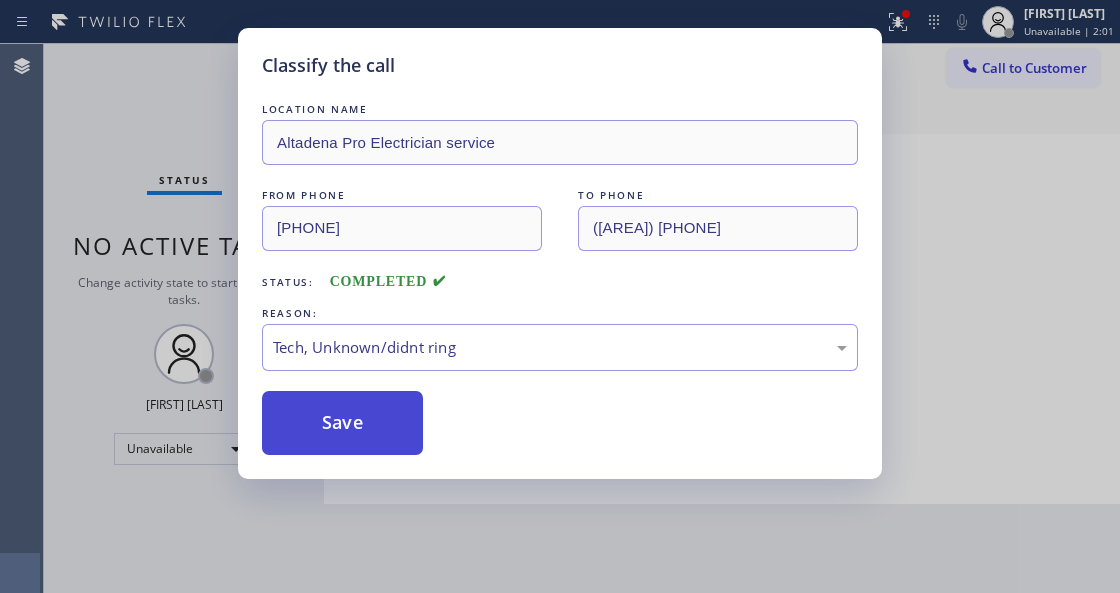 click on "Save" at bounding box center [342, 423] 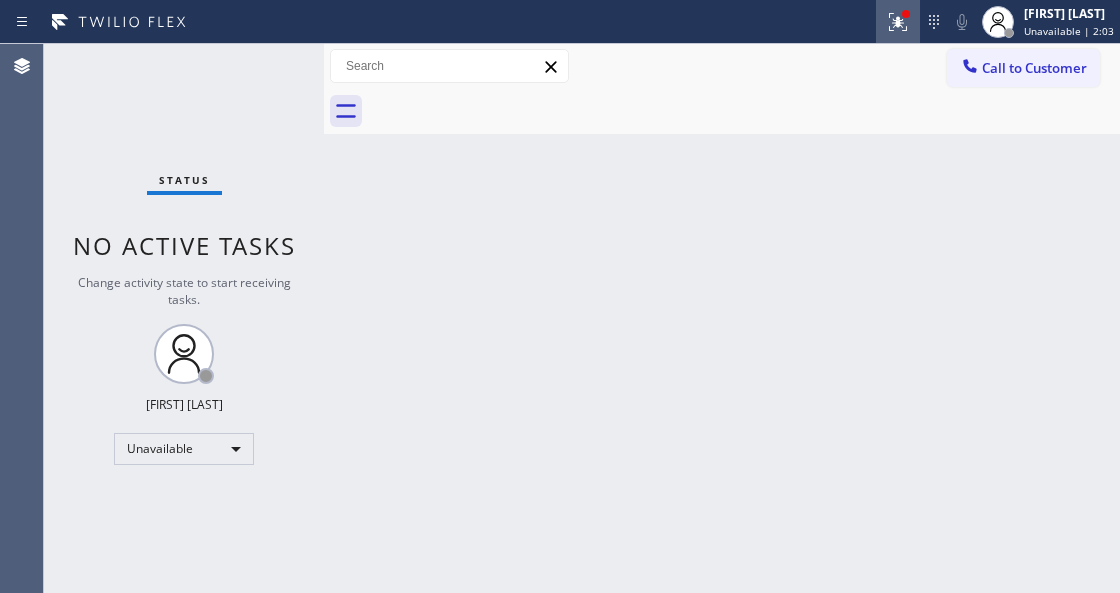 click at bounding box center (898, 22) 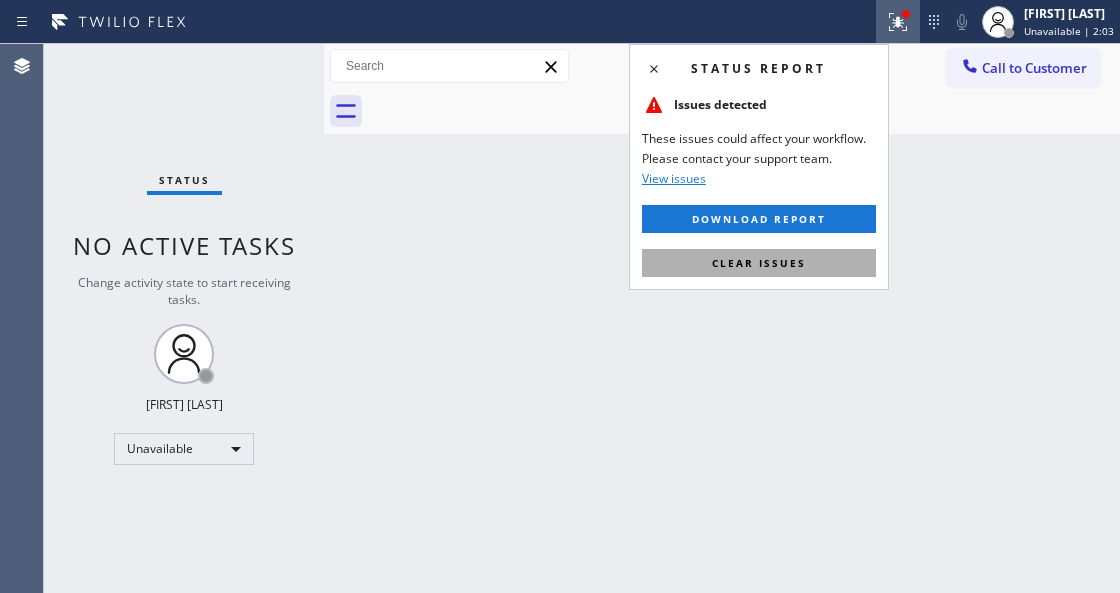 click on "Clear issues" at bounding box center (759, 263) 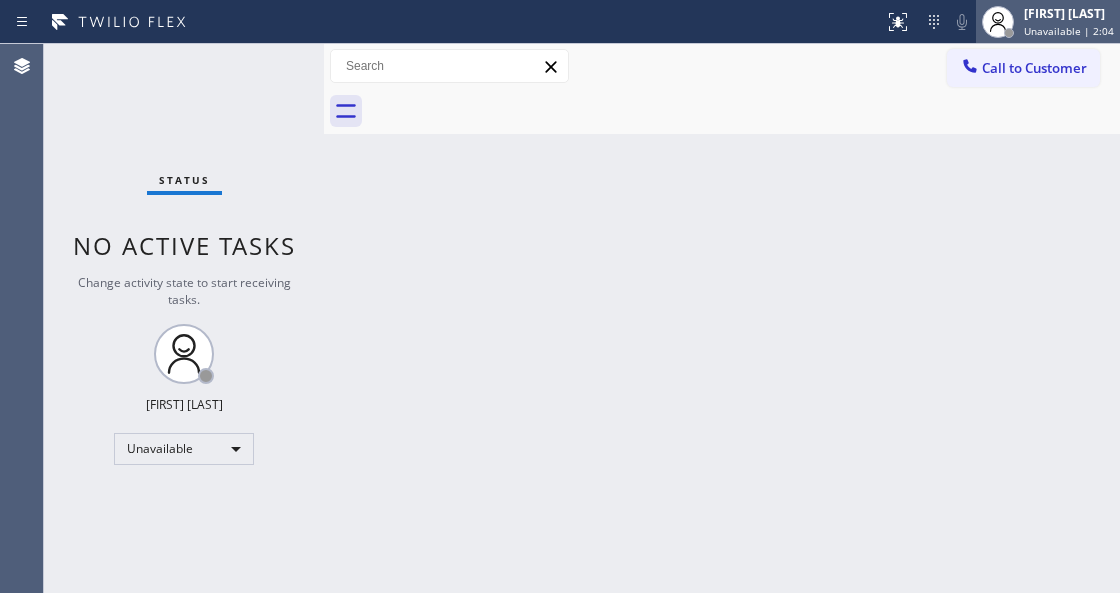click on "[FIRST] [LAST]" at bounding box center (1069, 13) 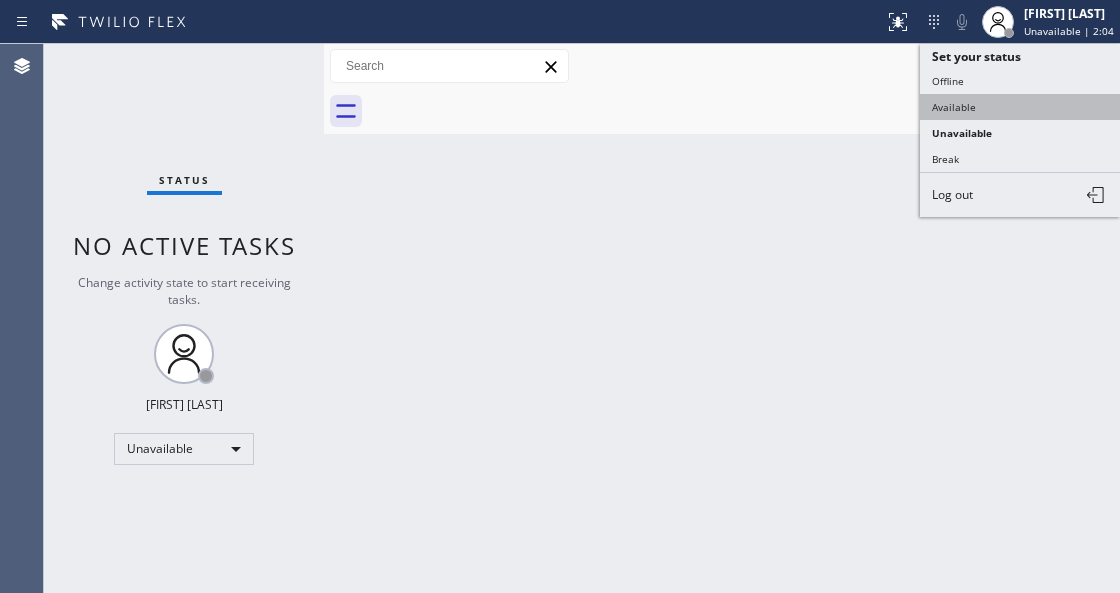 click on "Available" at bounding box center (1020, 107) 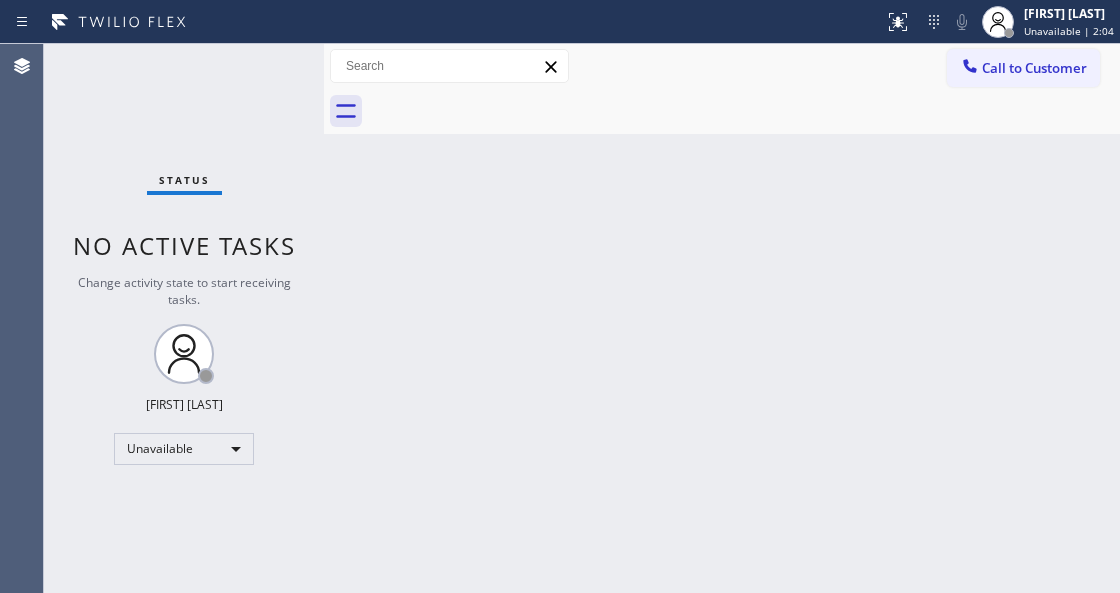 click on "Back to Dashboard Change Sender ID Customers Technicians Select a contact Outbound call Technician Search Technician Your caller id phone number Your caller id phone number Call Technician info Name   Phone none Address none Change Sender ID HVAC +1[PHONE] [COMPANY] +1[PHONE] [COMPANY] +1[PHONE] [COMPANY] +1[PHONE] [COMPANY]  Electricians +1[PHONE]  Cancel Change Check personal SMS Reset Change No tabs Call to Customer Outbound call Location [CITY] Pro Electrician service Your caller id phone number ([AREA]) [PHONE] Customer number Call Outbound call Technician Search Technician Your caller id phone number Your caller id phone number Call" at bounding box center (722, 318) 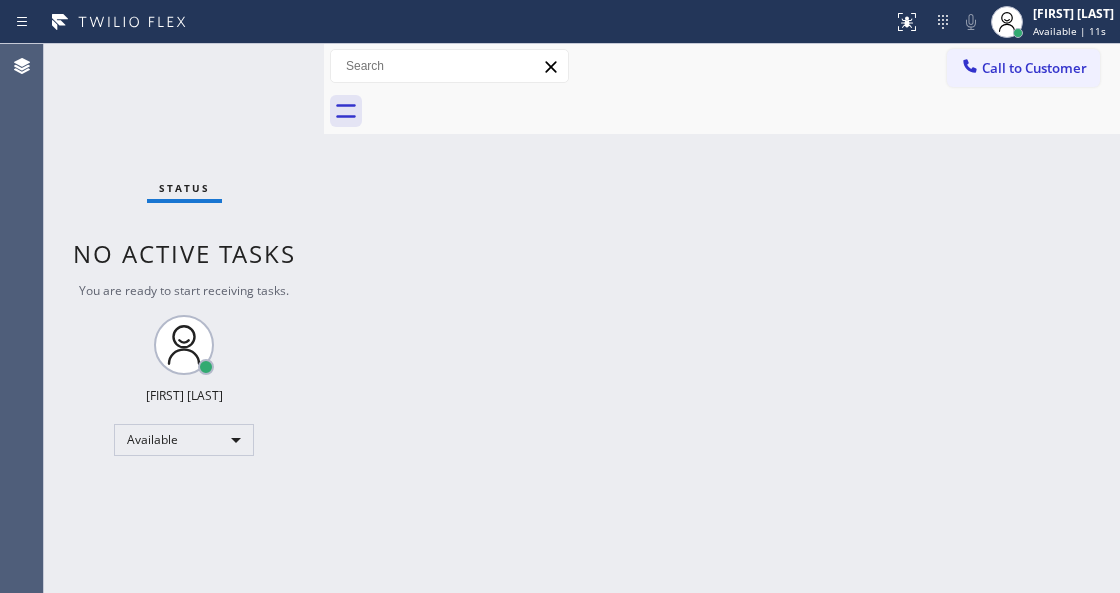 click on "Status   No active tasks     You are ready to start receiving tasks.   Venezza Koren Intas Available" at bounding box center [184, 318] 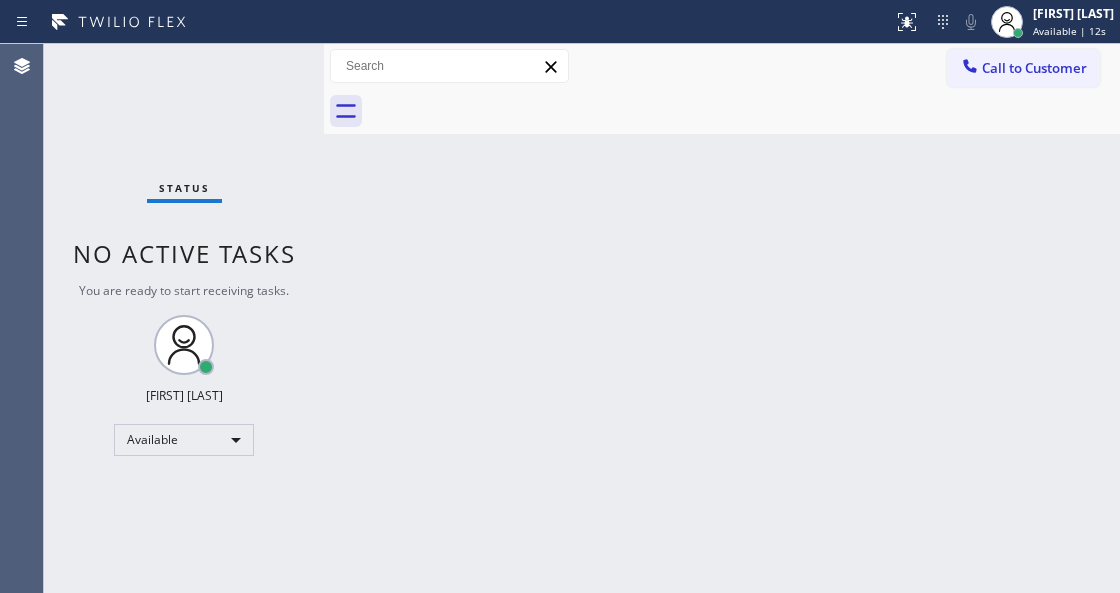 click on "Status" at bounding box center [184, 188] 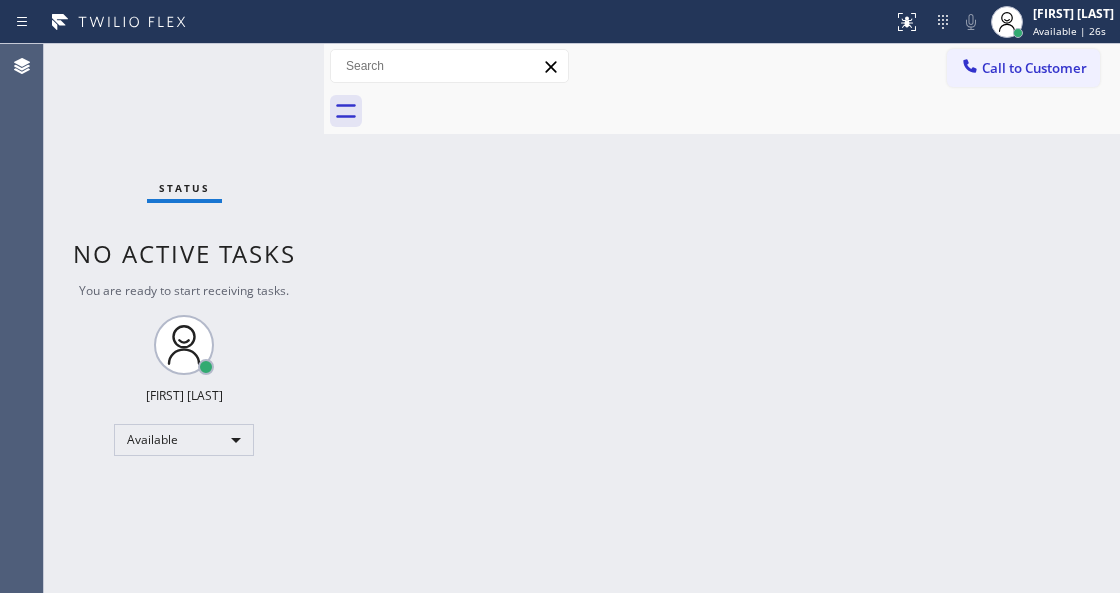 drag, startPoint x: 276, startPoint y: 345, endPoint x: 409, endPoint y: 325, distance: 134.49535 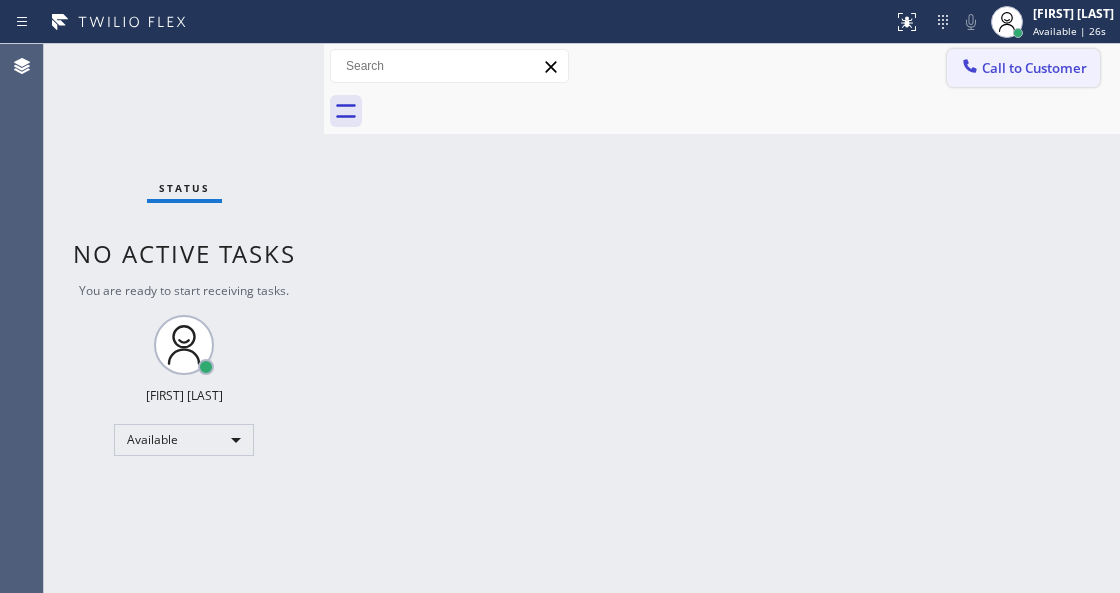click on "Call to Customer" at bounding box center [1034, 68] 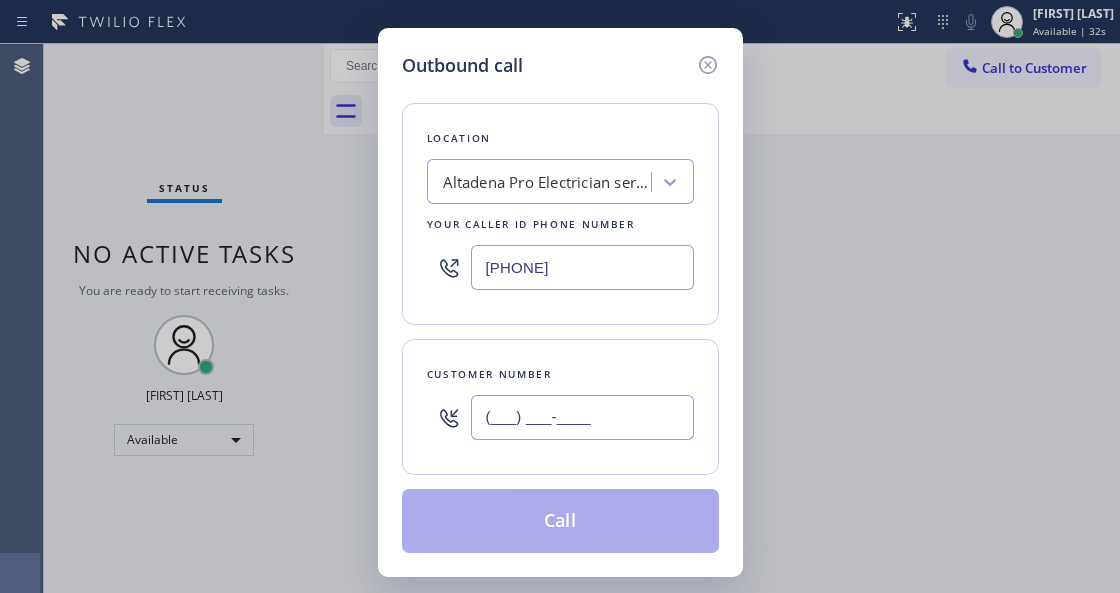 click on "(___) ___-____" at bounding box center (582, 417) 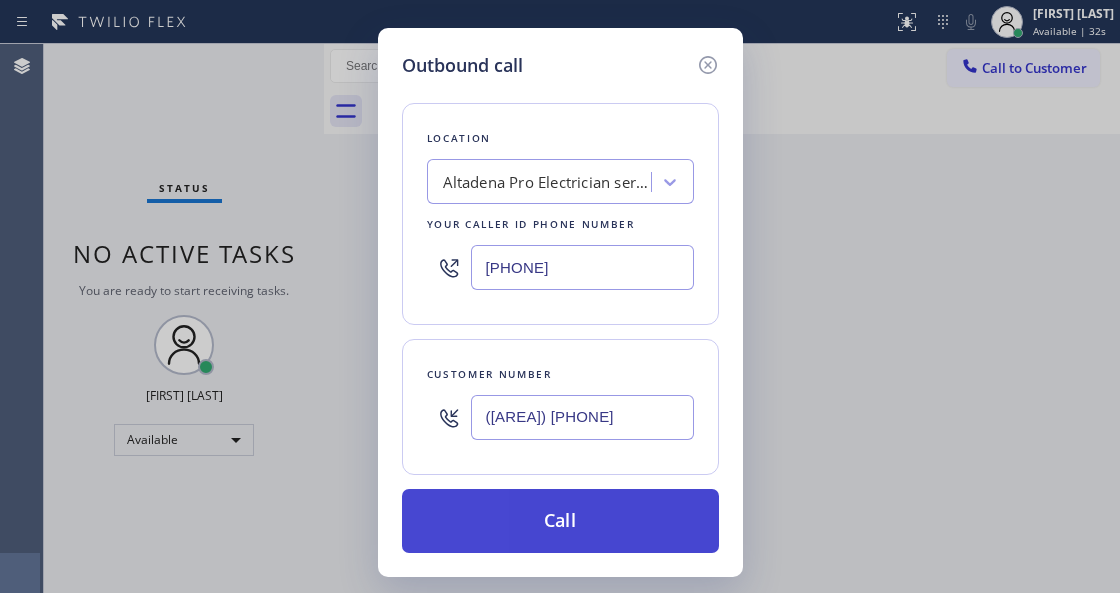 type on "([AREA]) [PHONE]" 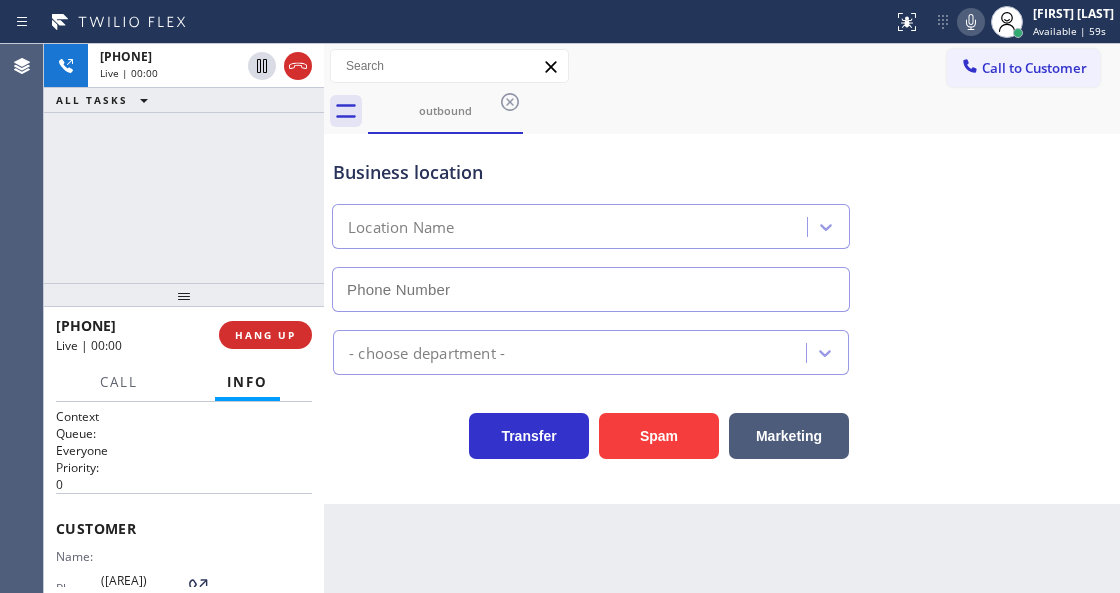 type on "[PHONE]" 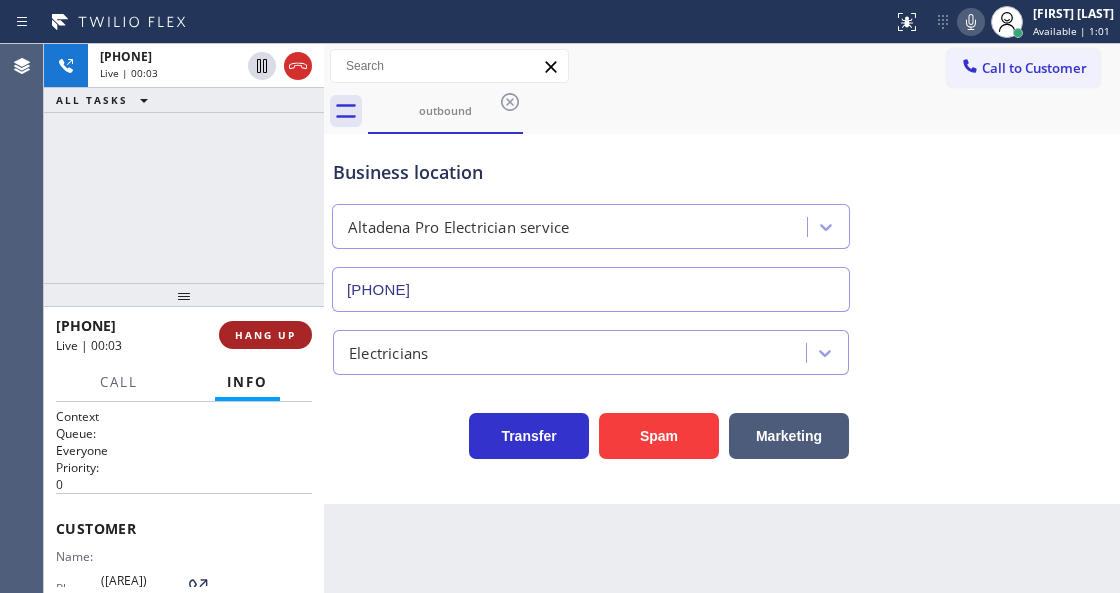 click on "HANG UP" at bounding box center (265, 335) 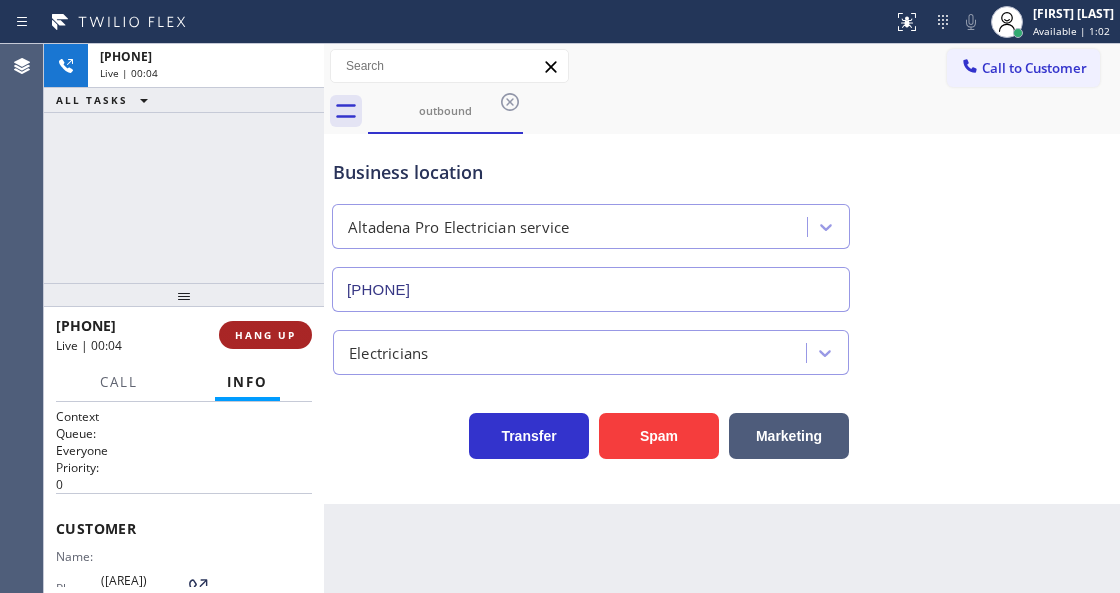 click on "HANG UP" at bounding box center [265, 335] 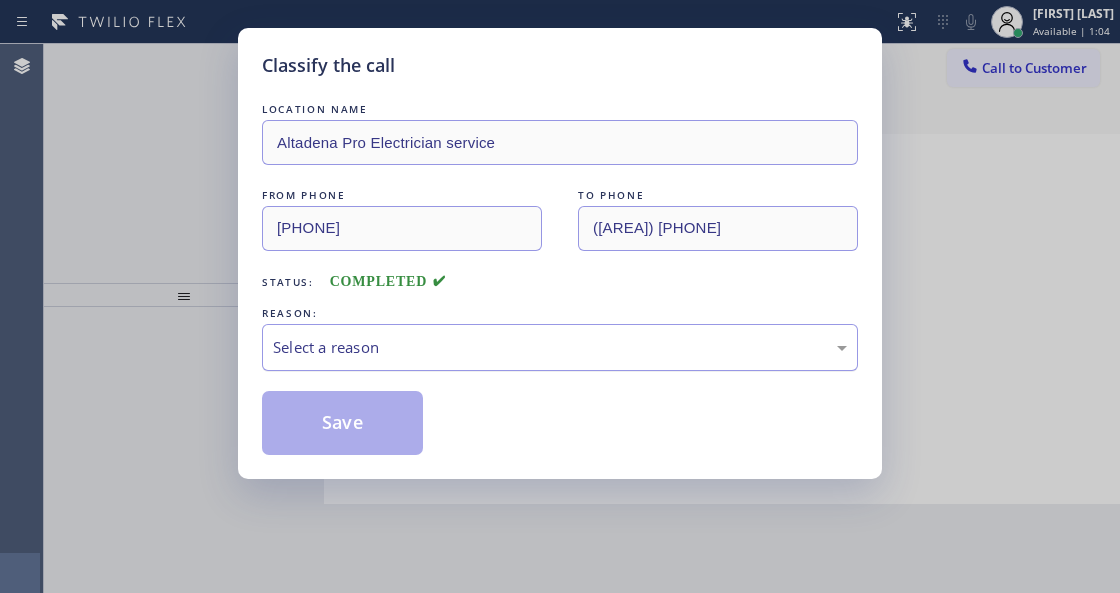click on "Select a reason" at bounding box center (560, 347) 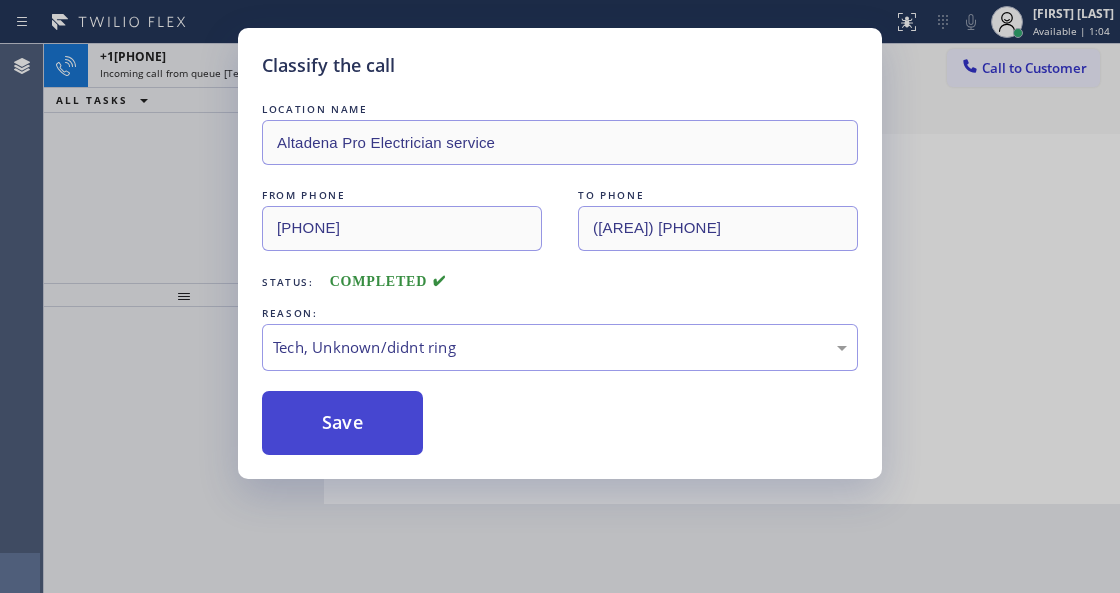 click on "Save" at bounding box center (342, 423) 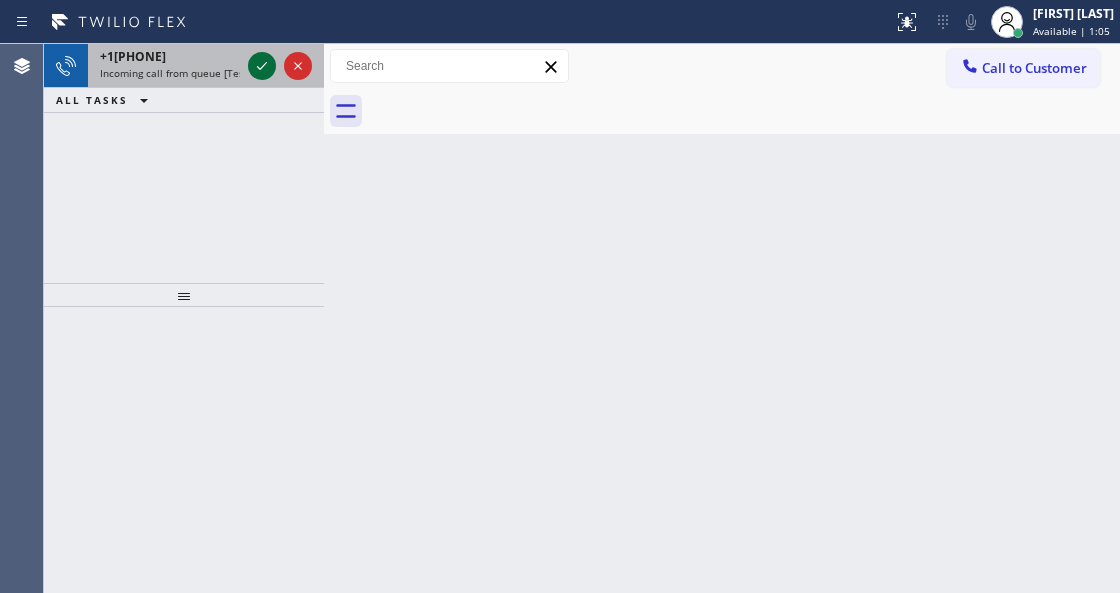 click 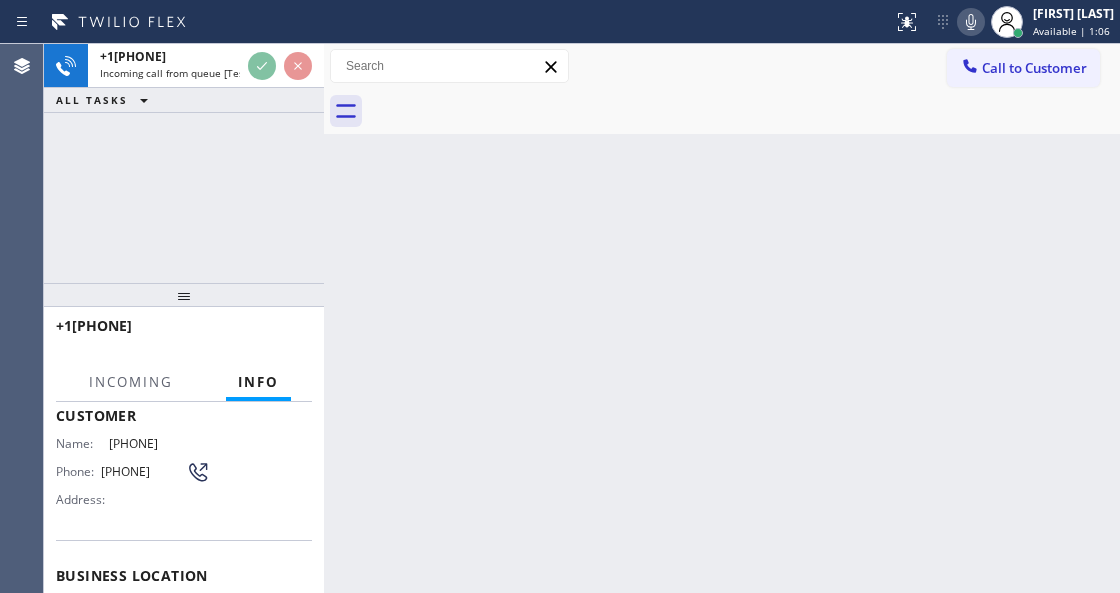 scroll, scrollTop: 200, scrollLeft: 0, axis: vertical 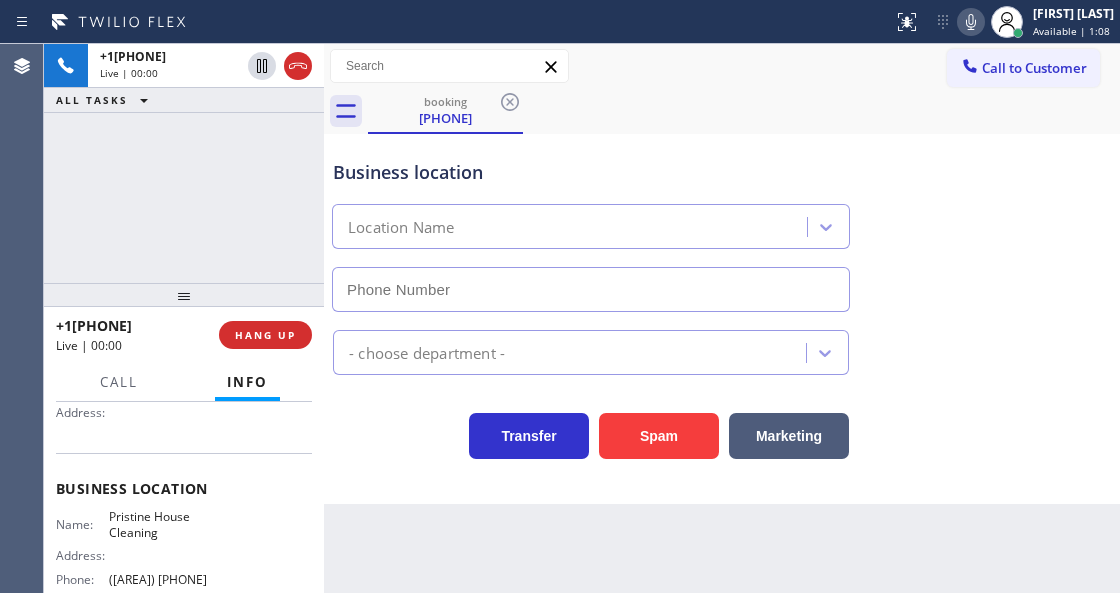 type on "([AREA]) [PHONE]" 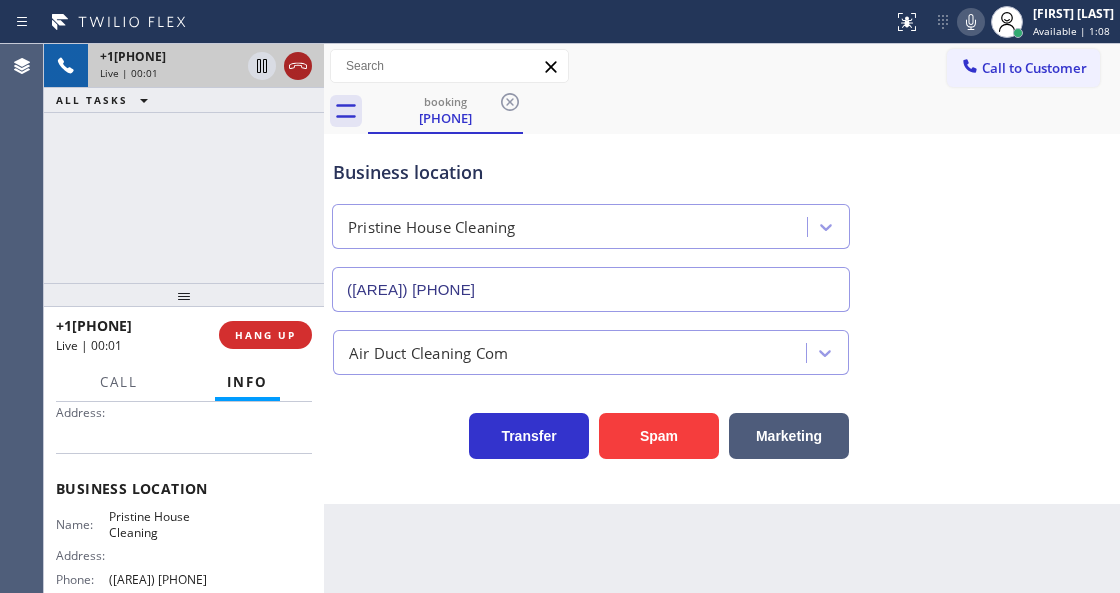 click 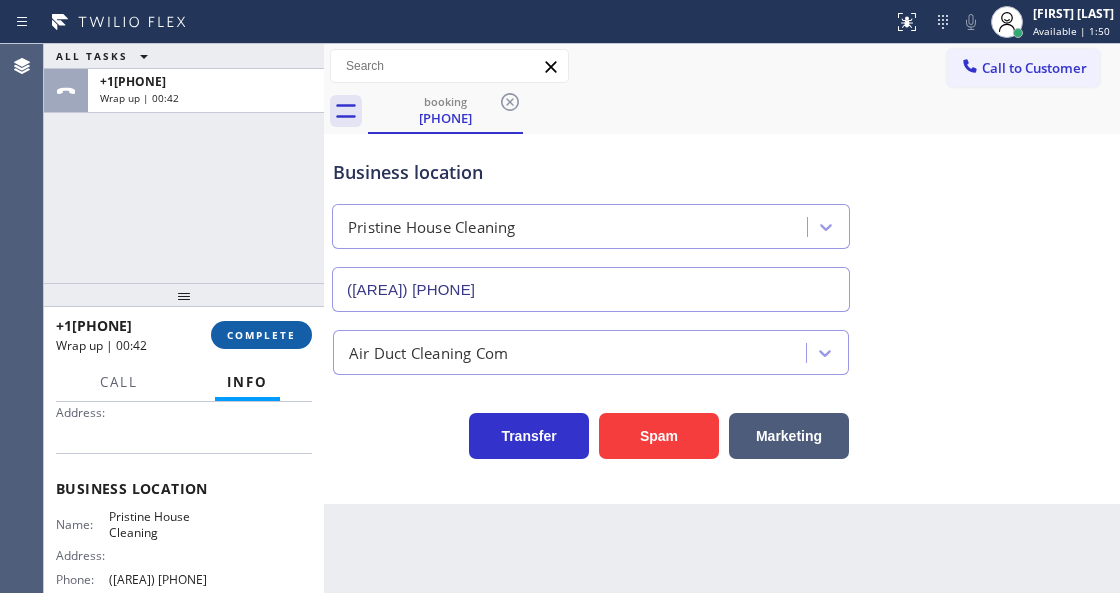 click on "COMPLETE" at bounding box center [261, 335] 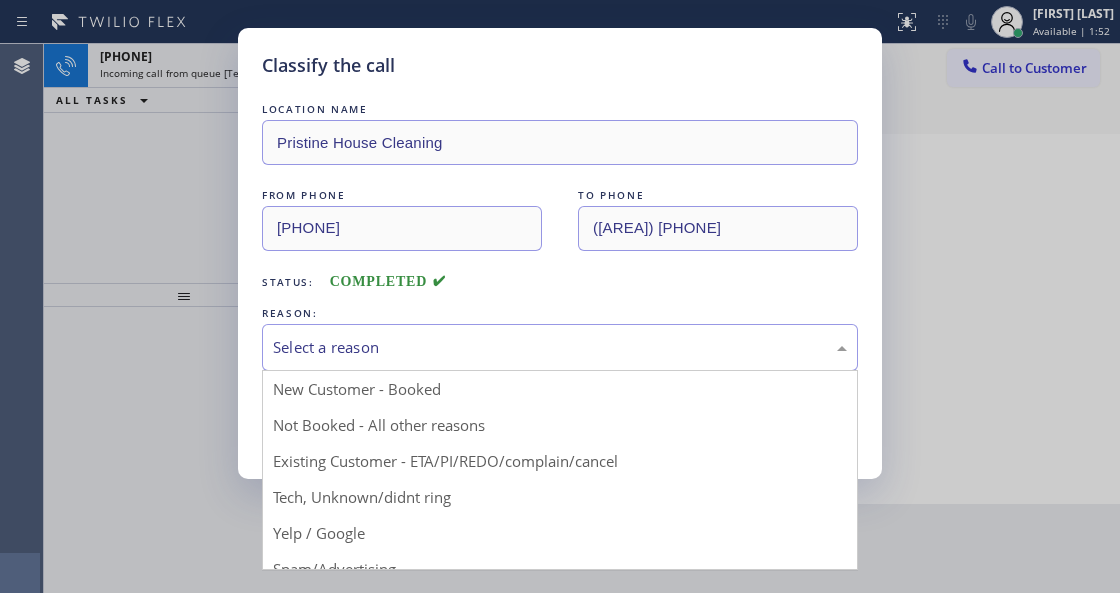 click on "Select a reason" at bounding box center (560, 347) 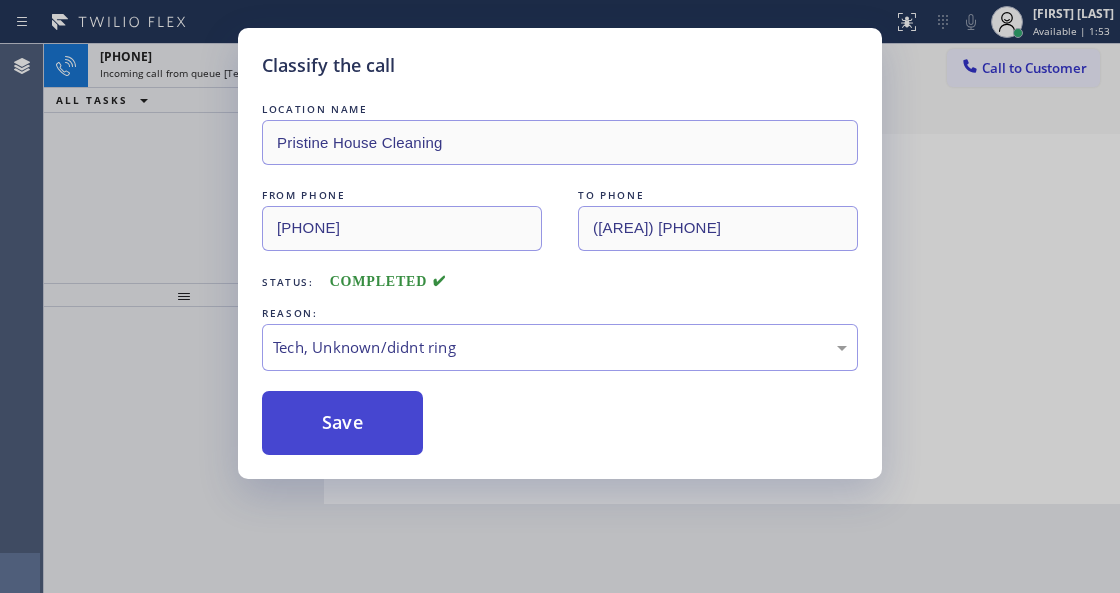 click on "Save" at bounding box center [342, 423] 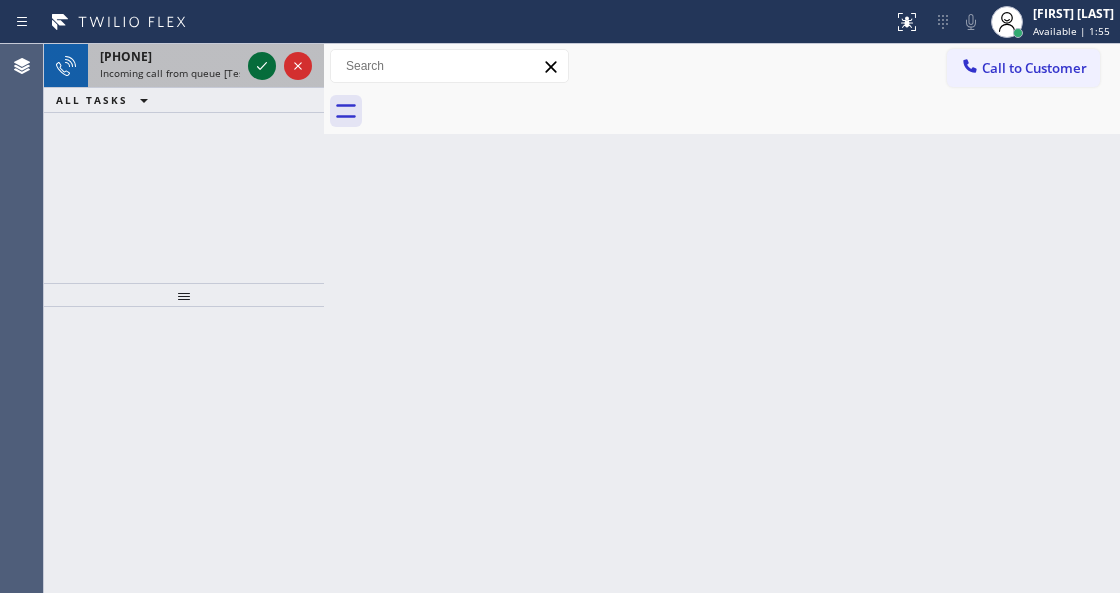 click 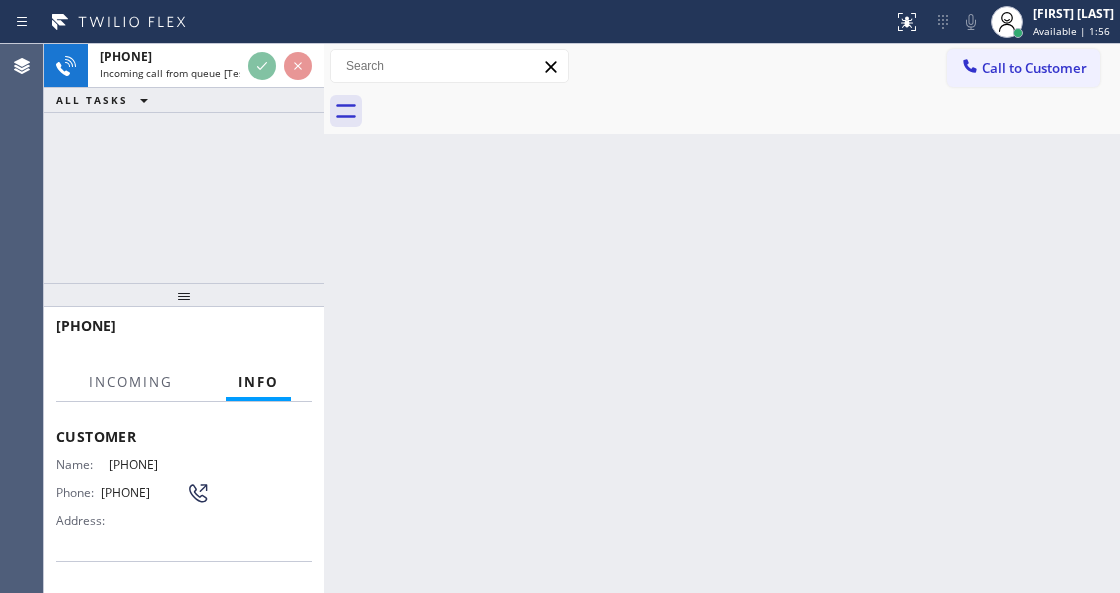 scroll, scrollTop: 200, scrollLeft: 0, axis: vertical 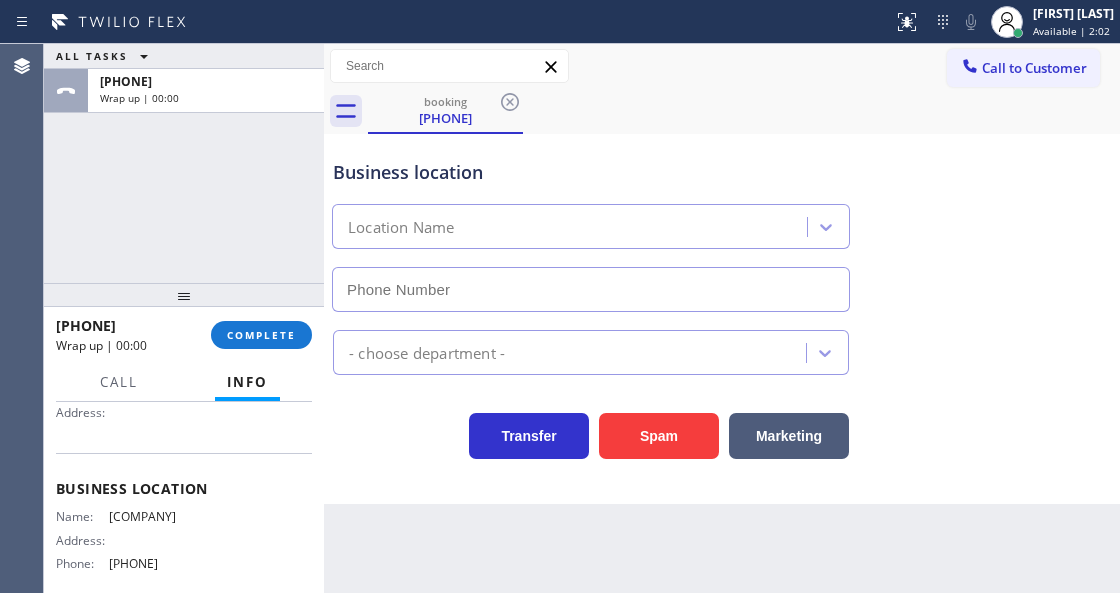 type on "[PHONE]" 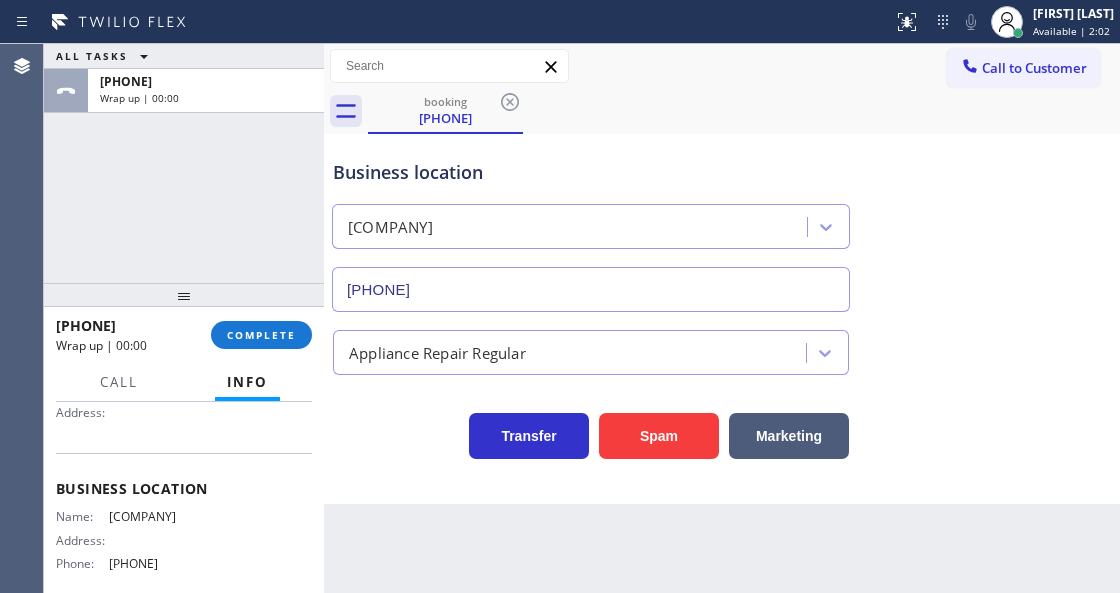 click on "[COMPANY]" at bounding box center [390, 227] 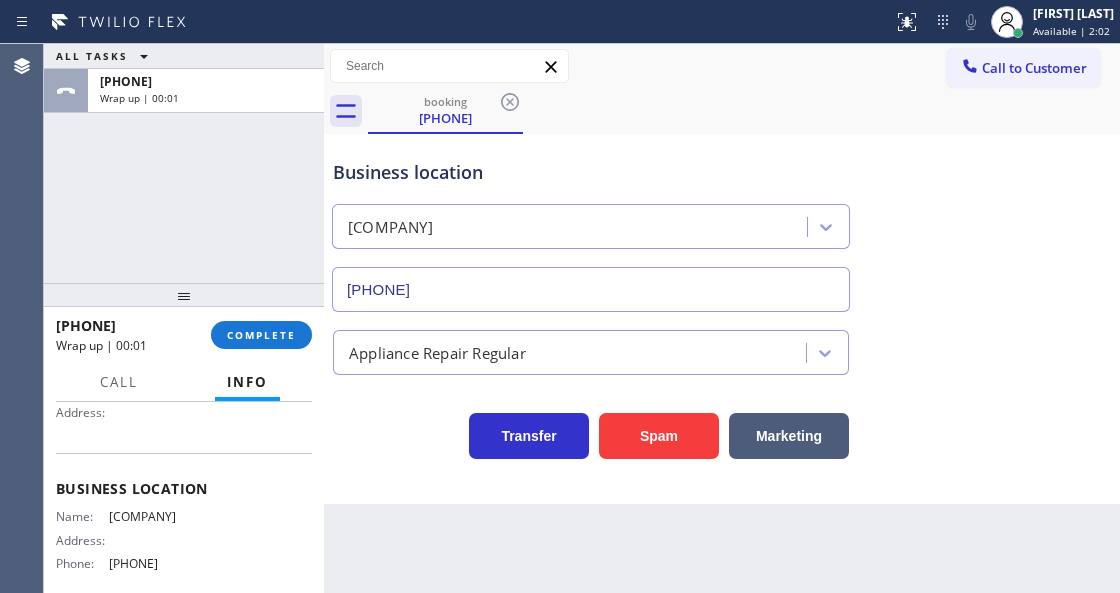 click on "[COMPANY]" at bounding box center [591, 222] 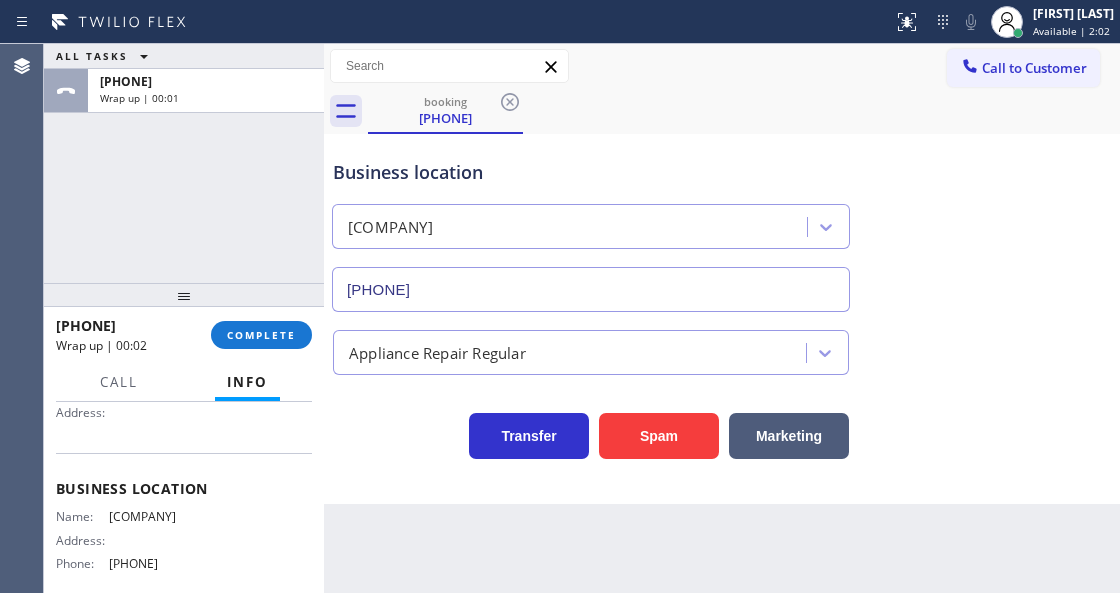 click on "Transfer Spam Marketing" at bounding box center (591, 431) 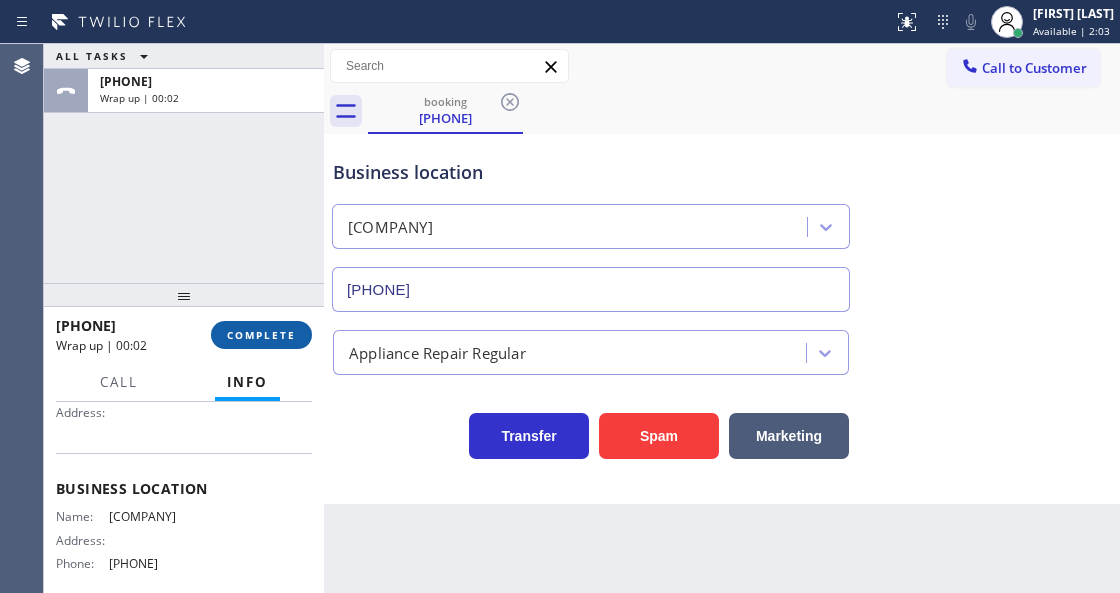 click on "COMPLETE" at bounding box center [261, 335] 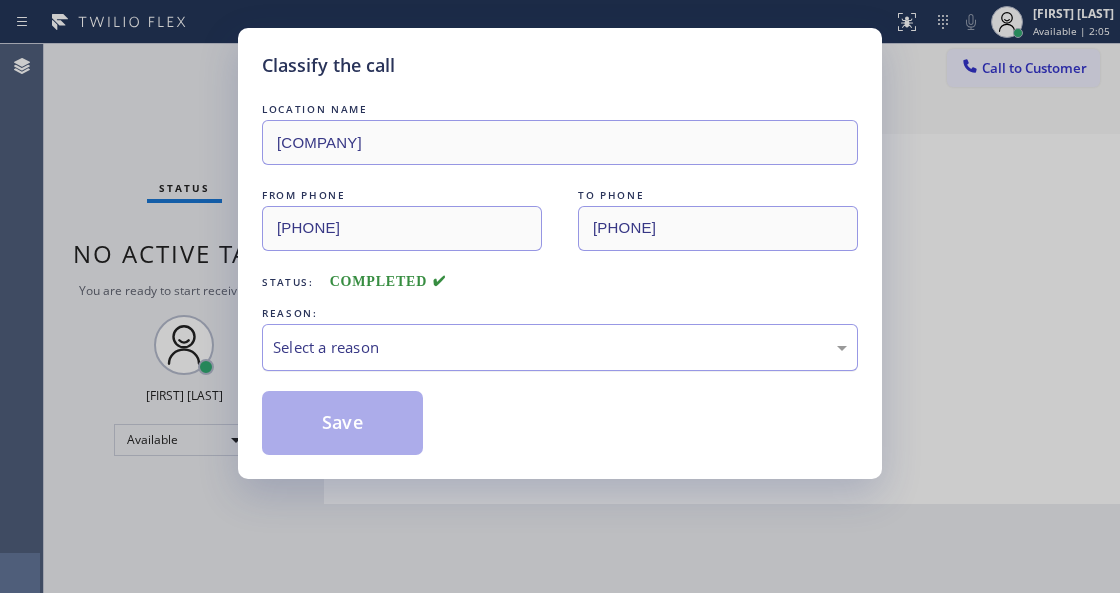 click on "Select a reason" at bounding box center (560, 347) 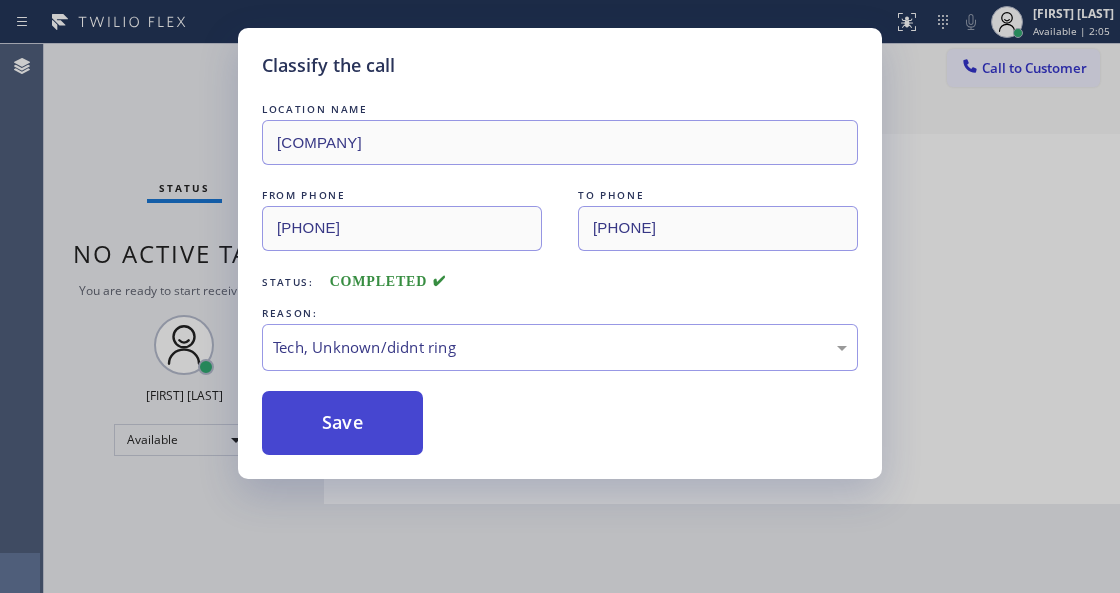 click on "Save" at bounding box center [342, 423] 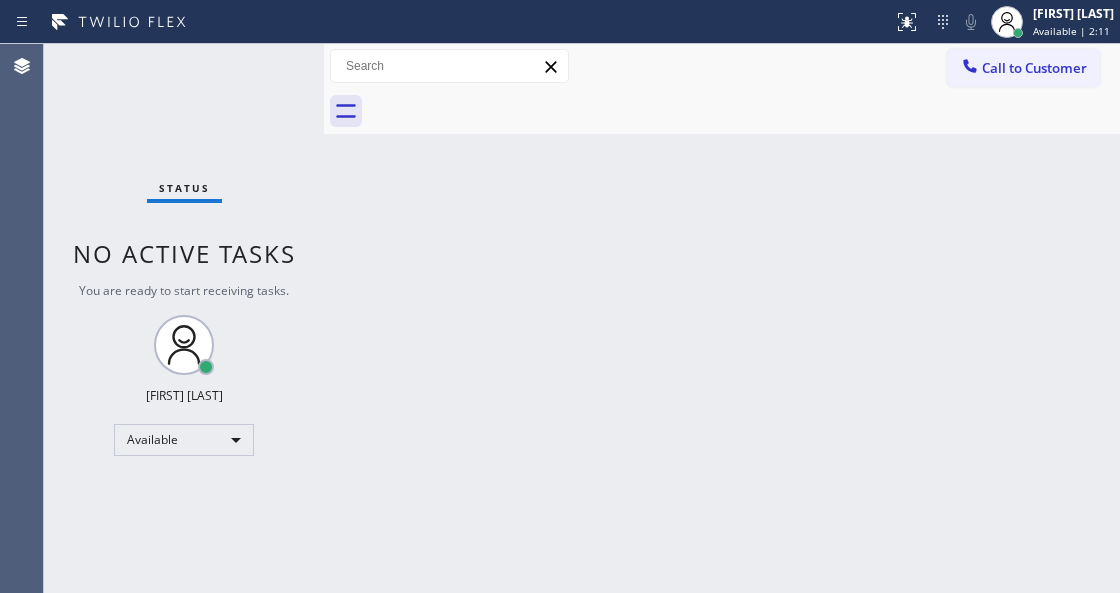 click on "Back to Dashboard Change Sender ID Customers Technicians Select a contact Outbound call Technician Search Technician Your caller id phone number Your caller id phone number Call Technician info Name   Phone none Address none Change Sender ID HVAC +1[PHONE] [COMPANY] +1[PHONE] [COMPANY] +1[PHONE] [COMPANY] +1[PHONE] [COMPANY]  Electricians +1[PHONE]  Cancel Change Check personal SMS Reset Change No tabs Call to Customer Outbound call Location [CITY] Pro Electrician service Your caller id phone number ([AREA]) [PHONE] Customer number Call Outbound call Technician Search Technician Your caller id phone number Your caller id phone number Call" at bounding box center (722, 318) 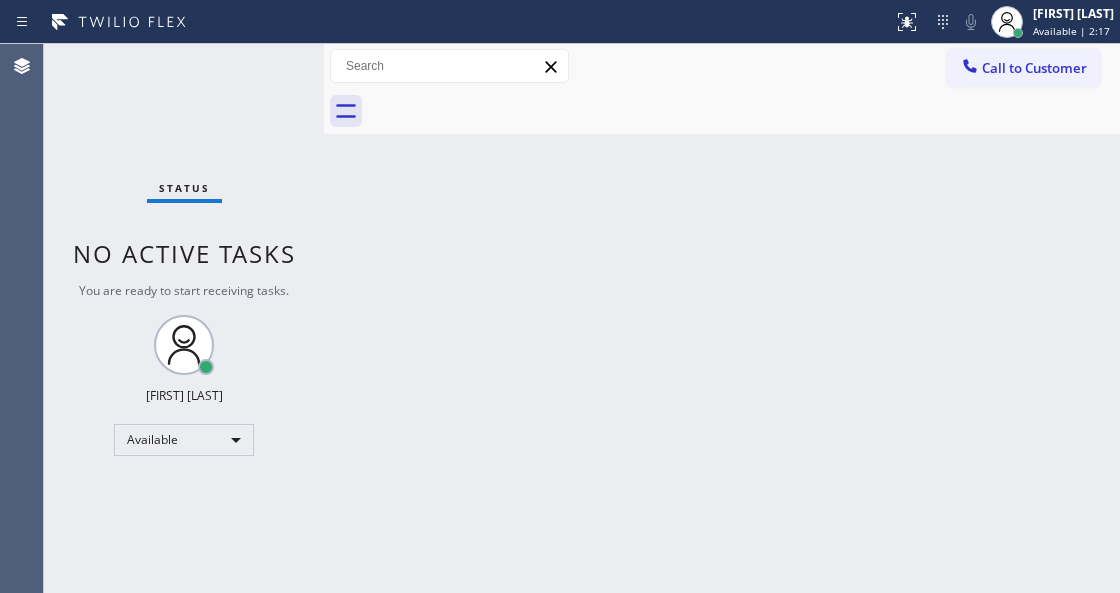 click at bounding box center (744, 111) 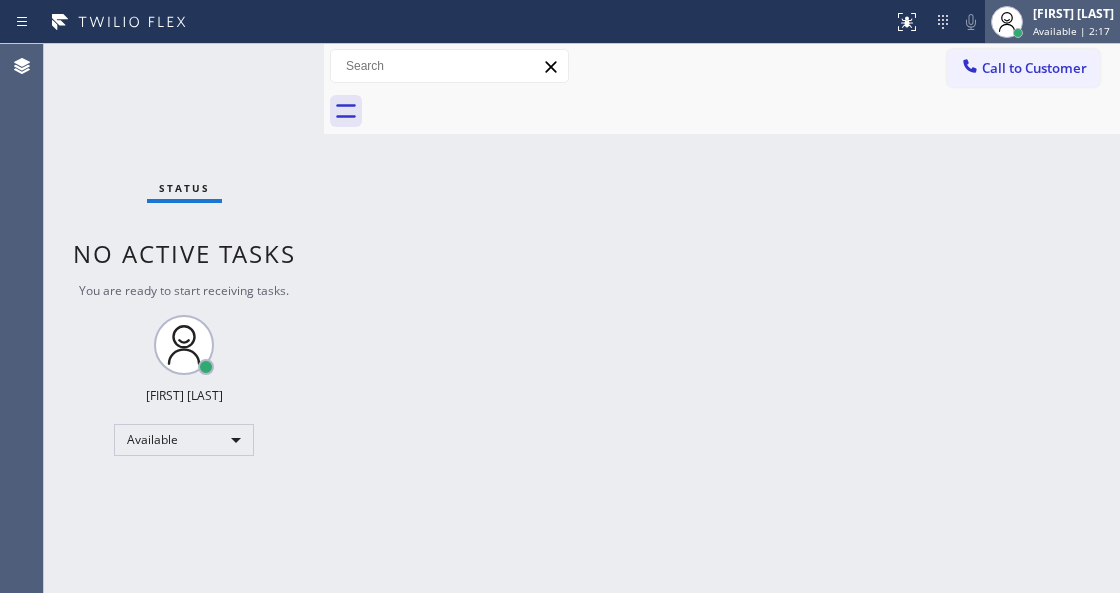 click on "[FIRST] [LAST] Available | 2:17" at bounding box center [1052, 22] 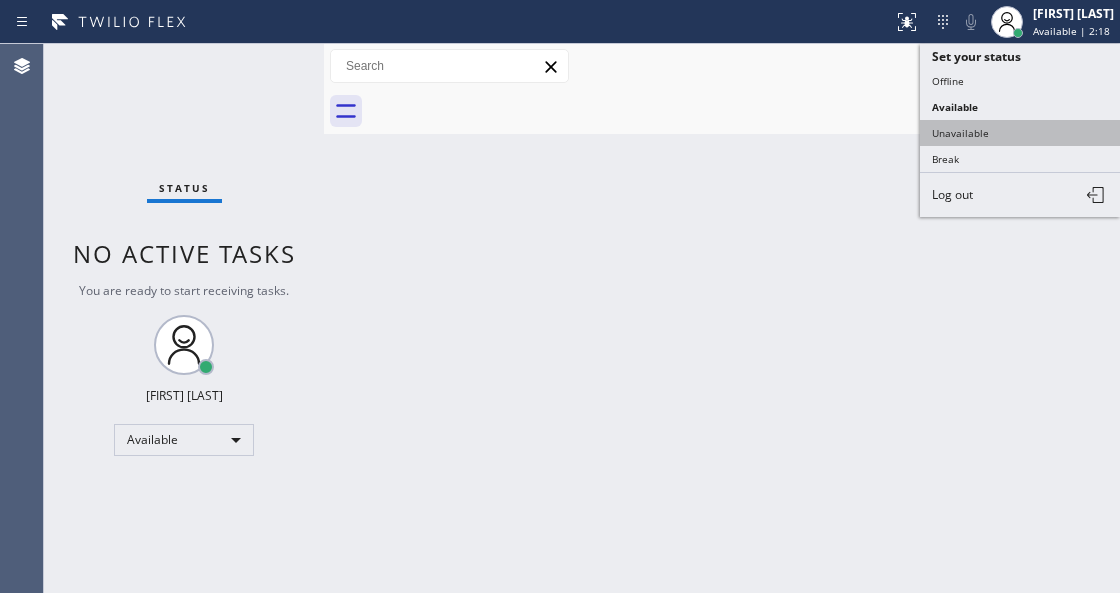 click on "Unavailable" at bounding box center [1020, 133] 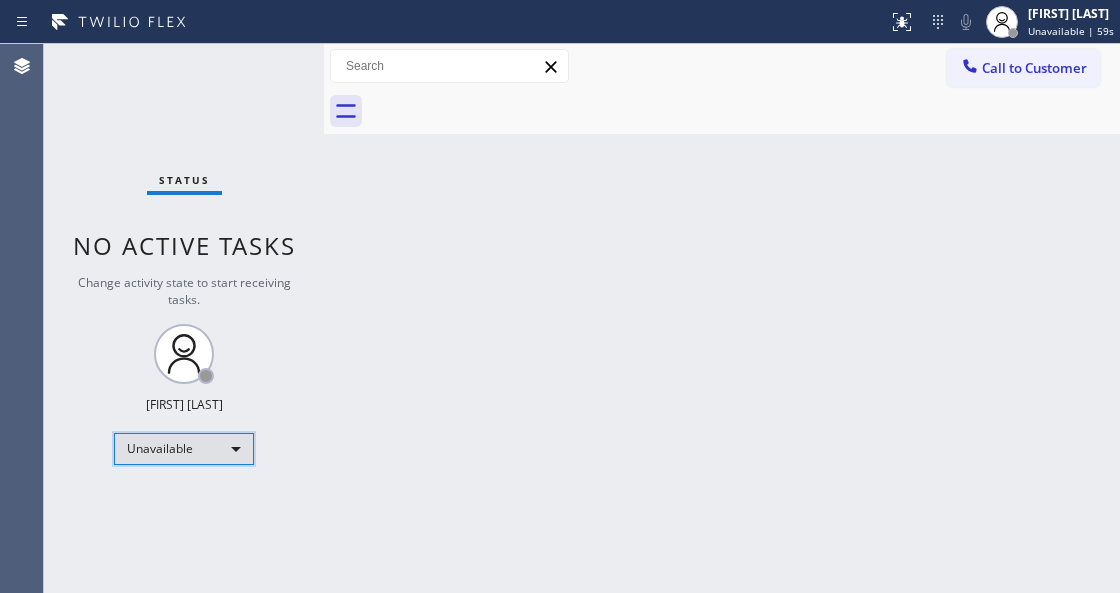 click on "Unavailable" at bounding box center [184, 449] 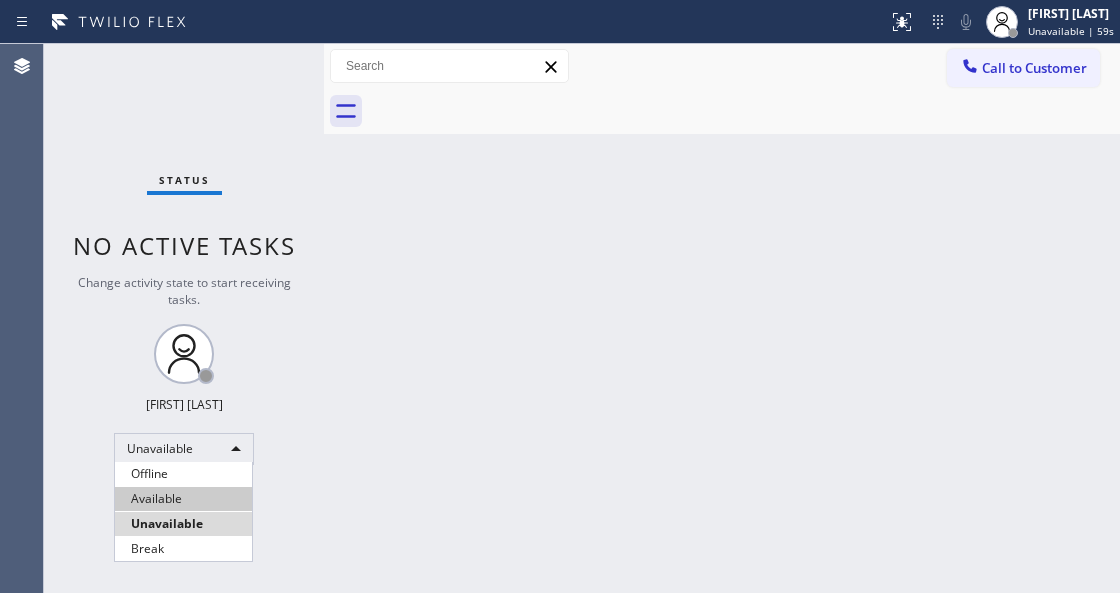 click on "Available" at bounding box center (183, 499) 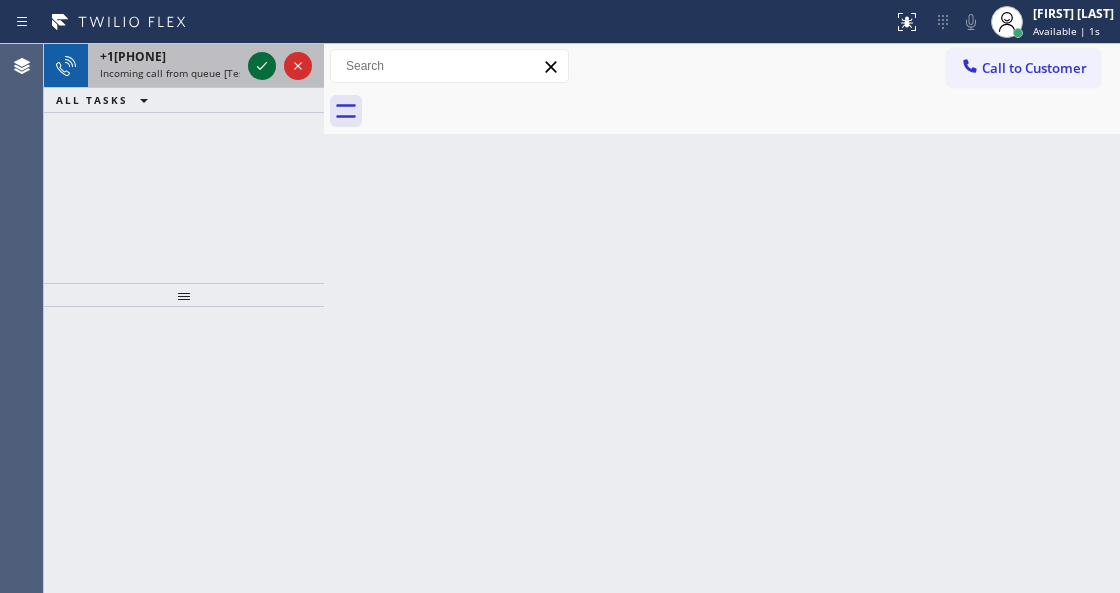click 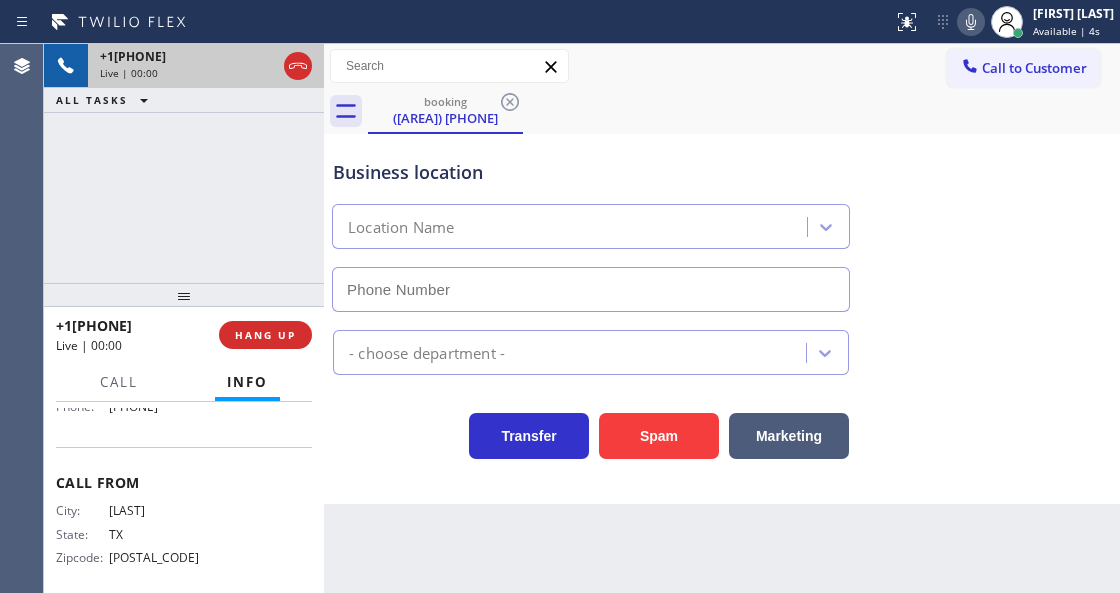 scroll, scrollTop: 251, scrollLeft: 0, axis: vertical 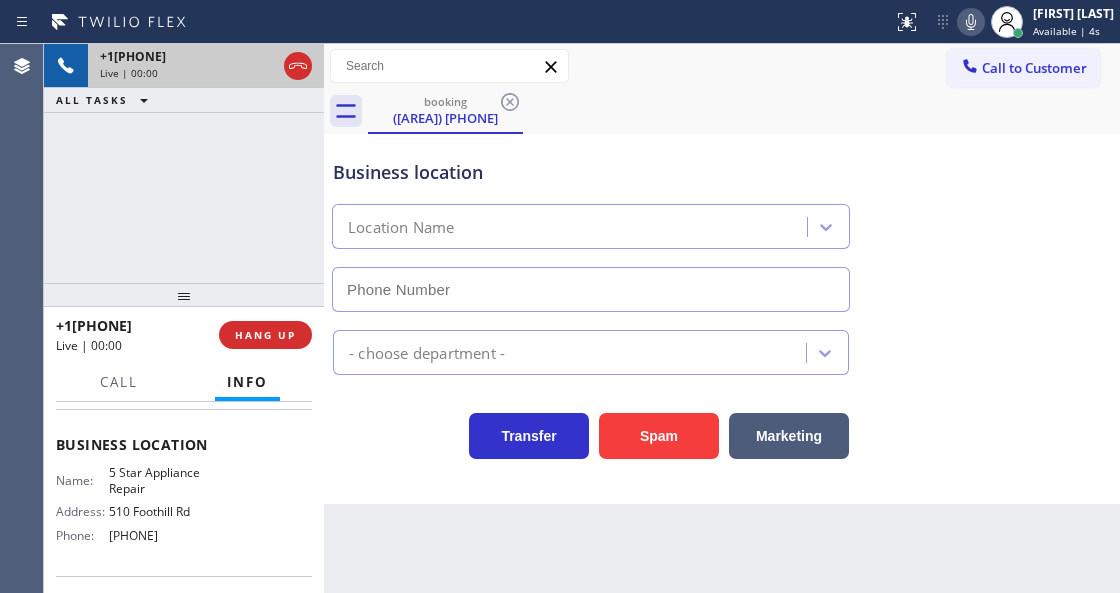 type on "[PHONE]" 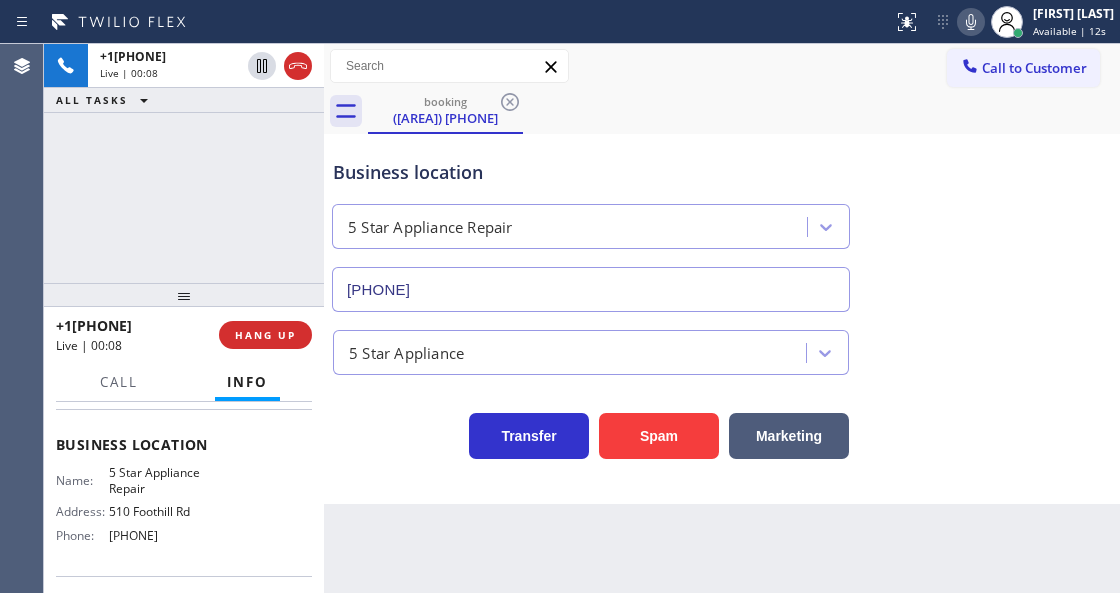 drag, startPoint x: 301, startPoint y: 69, endPoint x: 292, endPoint y: 277, distance: 208.19463 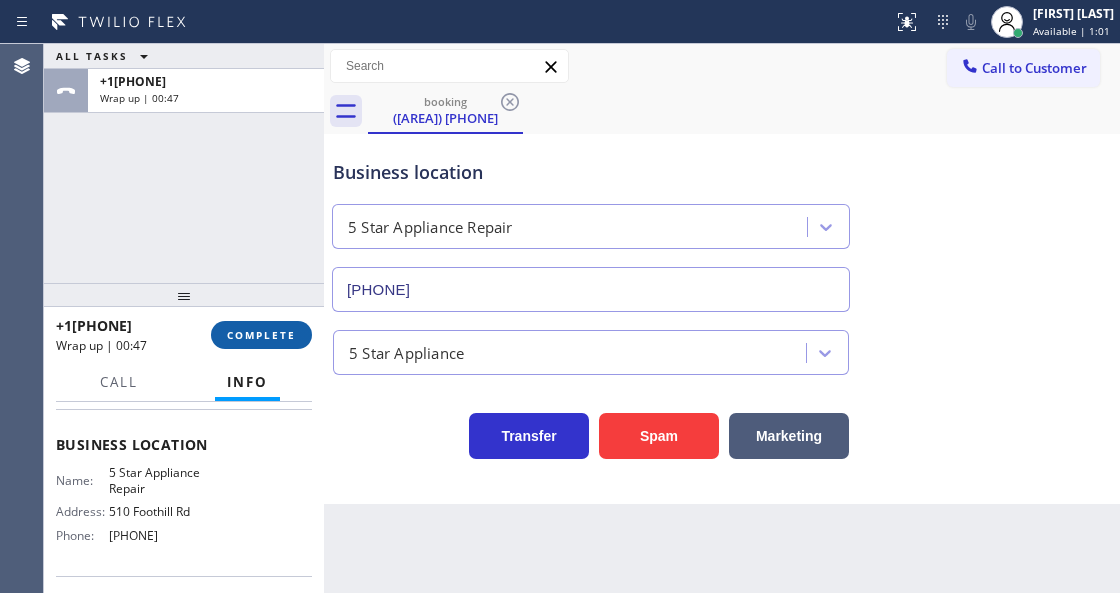 click on "COMPLETE" at bounding box center [261, 335] 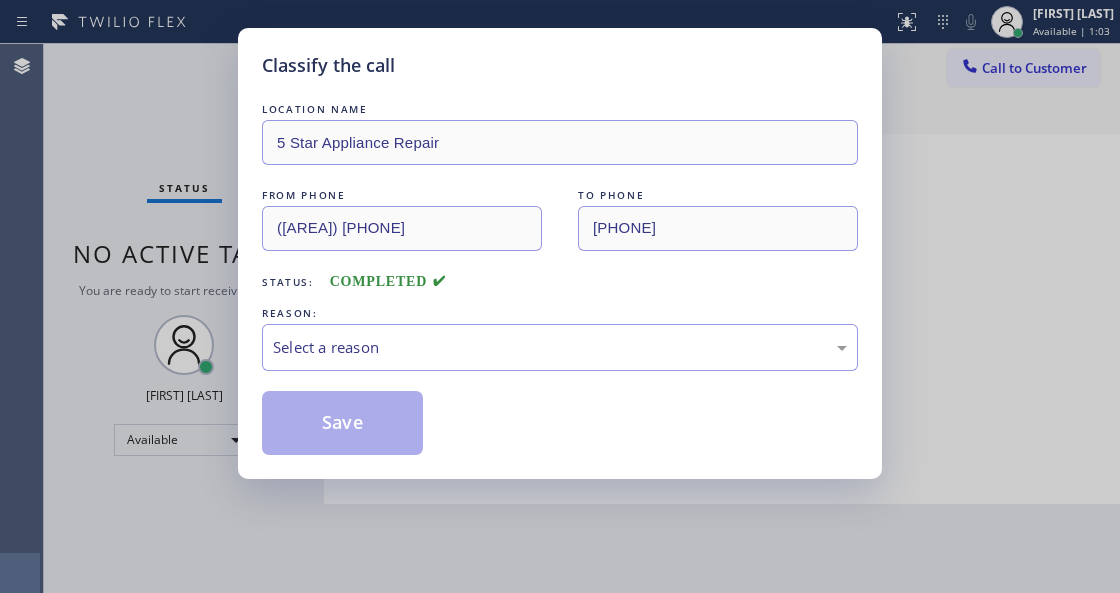 click on "Select a reason" at bounding box center [560, 347] 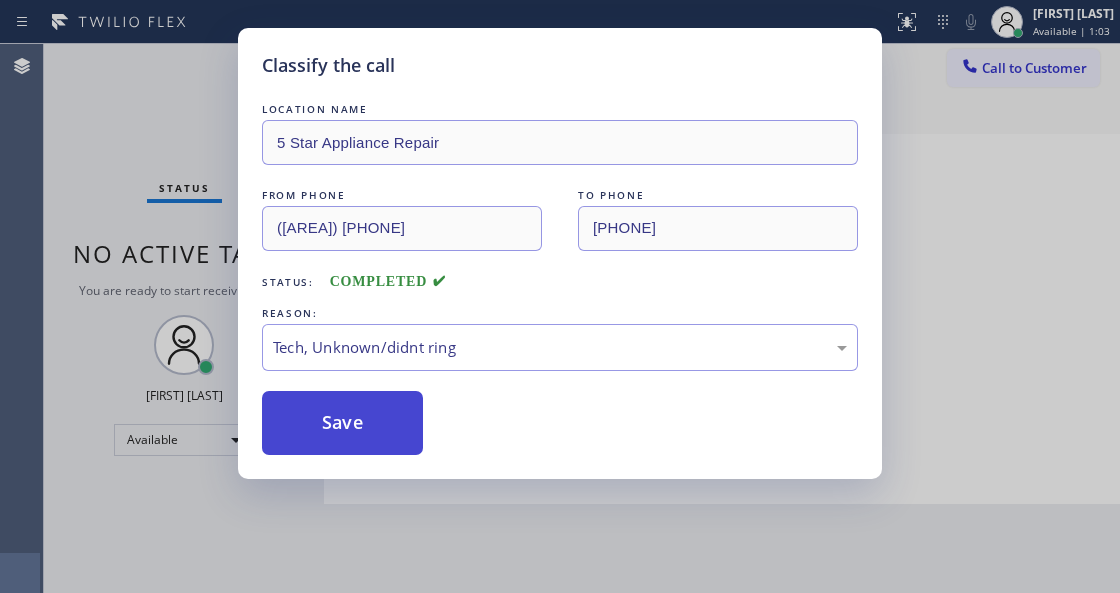 click on "Save" at bounding box center [342, 423] 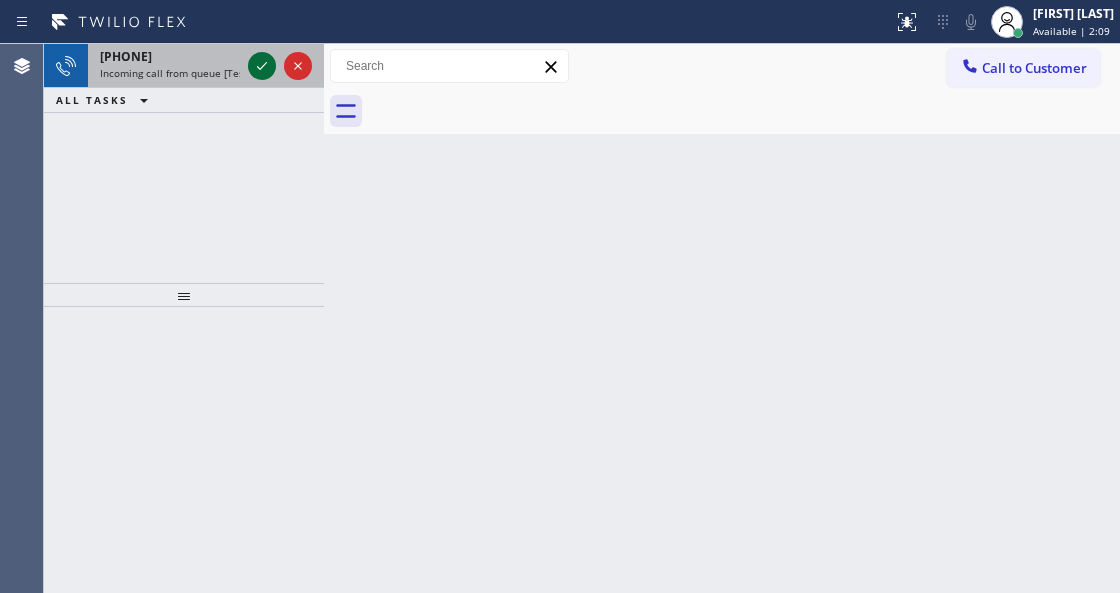 click 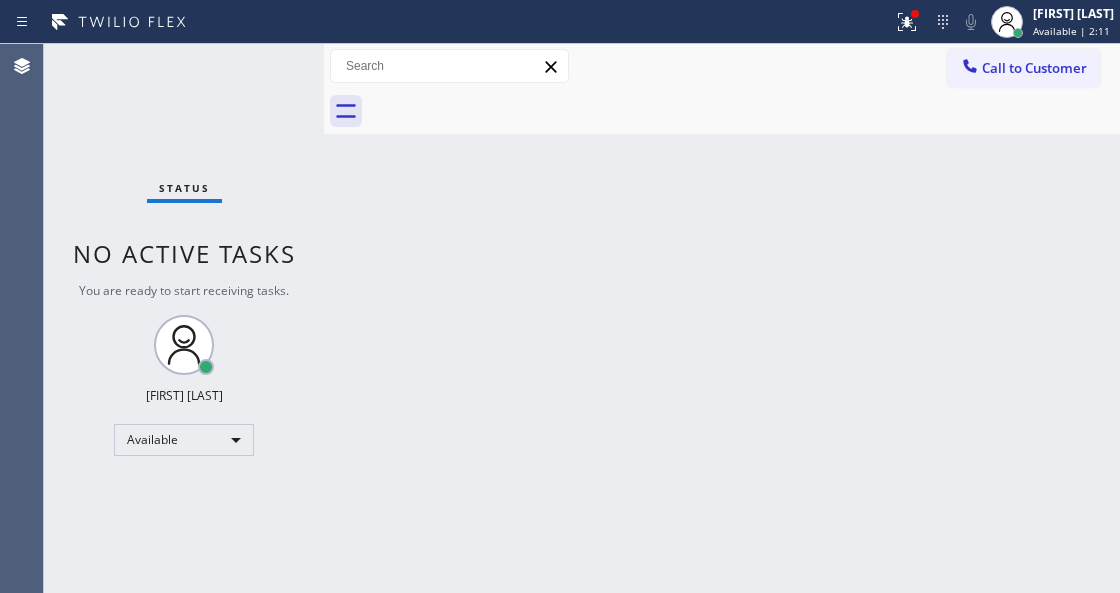 click on "Call to Customer Outbound call Location [CITY] Pro Electrician service Your caller id phone number [PHONE] Customer number Call Outbound call Technician Search Technician Your caller id phone number Your caller id phone number Call" at bounding box center [722, 66] 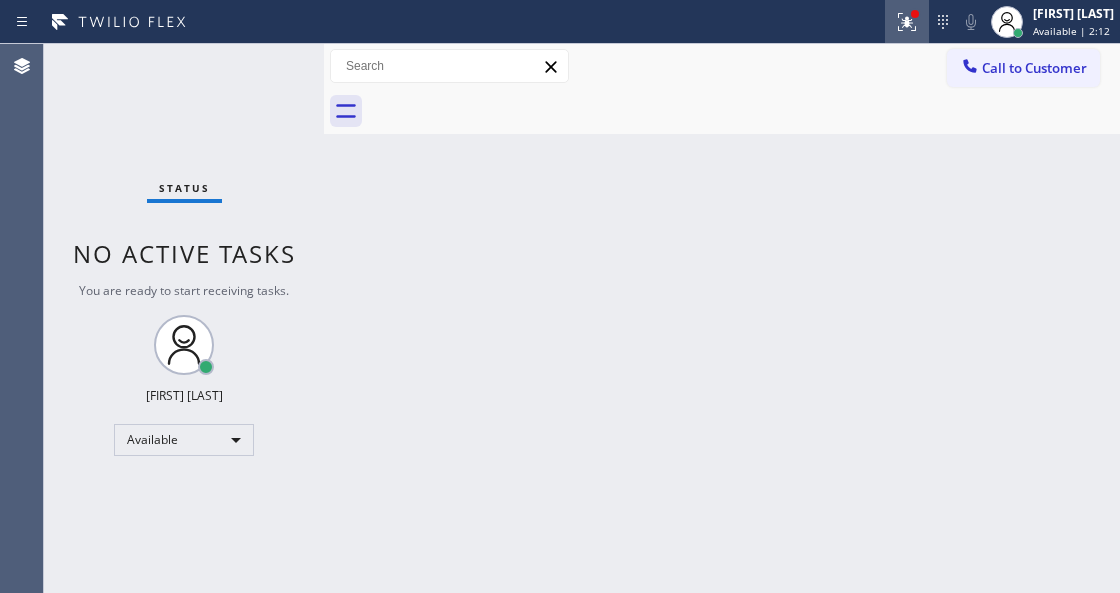 click 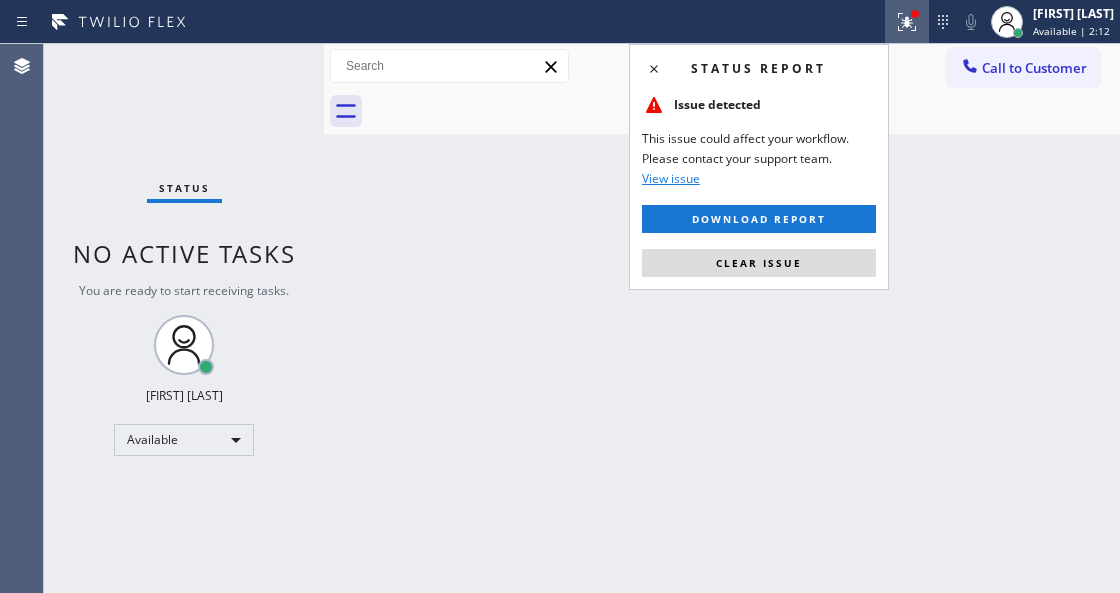 click on "Status report Issue detected This issue could affect your workflow. Please contact your support team. View issue Download report Clear issue" at bounding box center (759, 167) 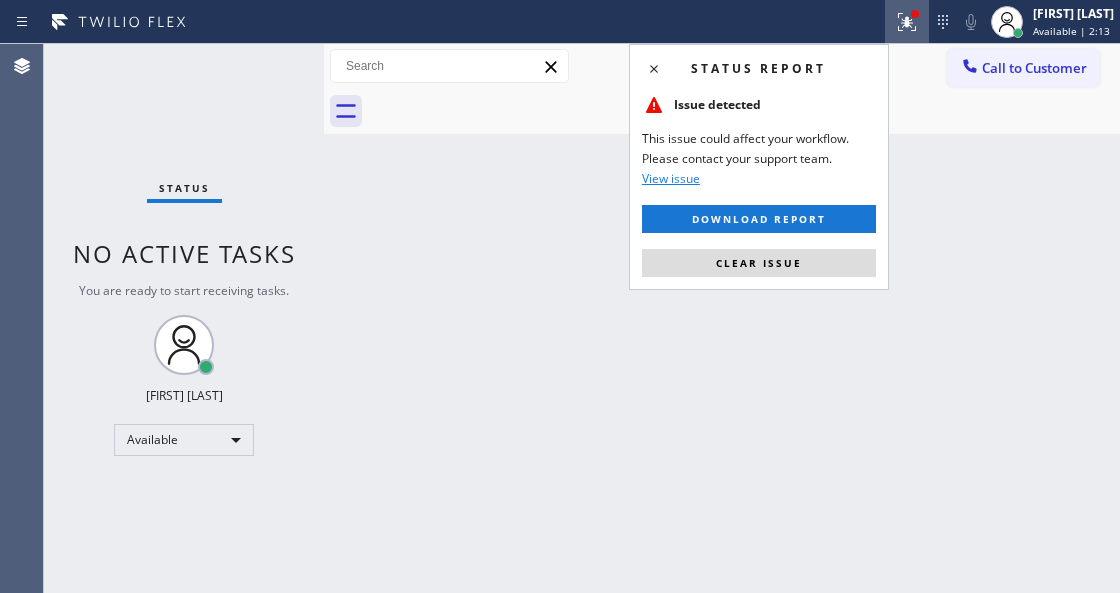 click on "Status report Issue detected This issue could affect your workflow. Please contact your support team. View issue Download report Clear issue" at bounding box center (759, 167) 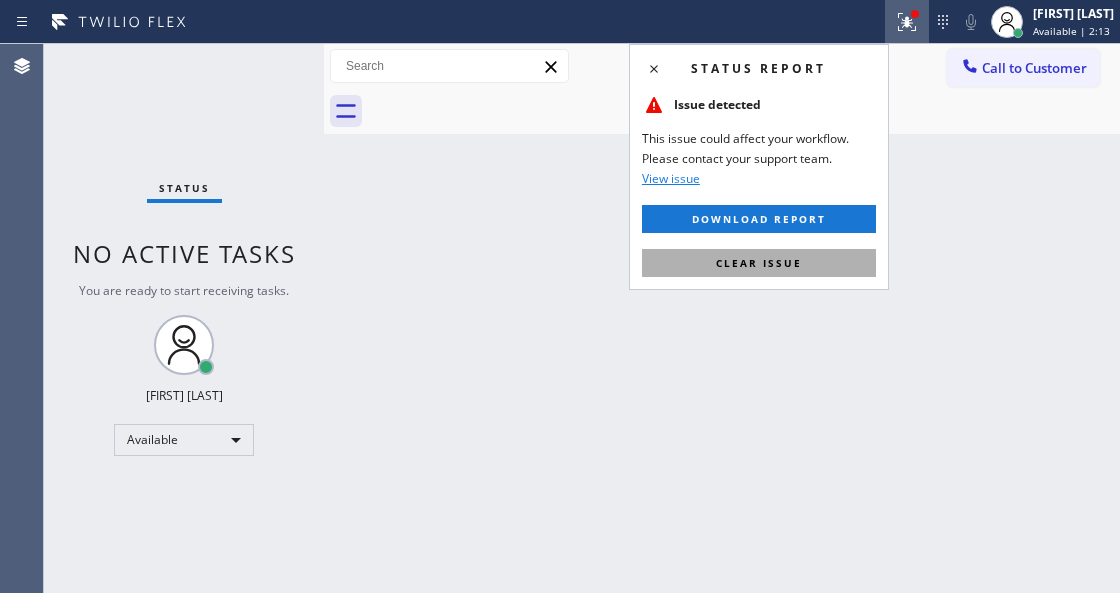 click on "Clear issue" at bounding box center [759, 263] 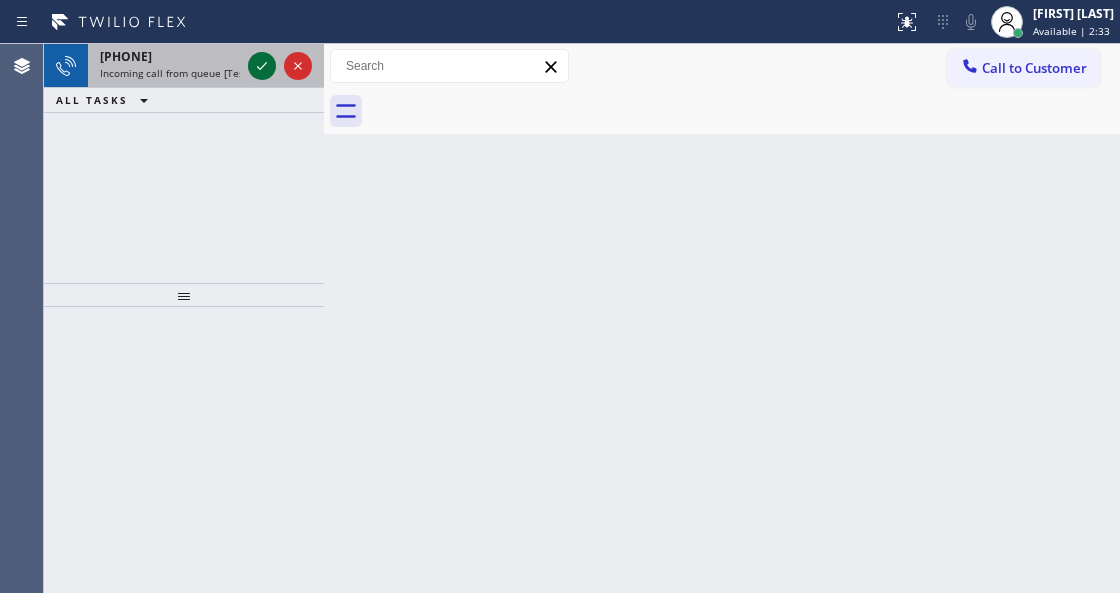 click 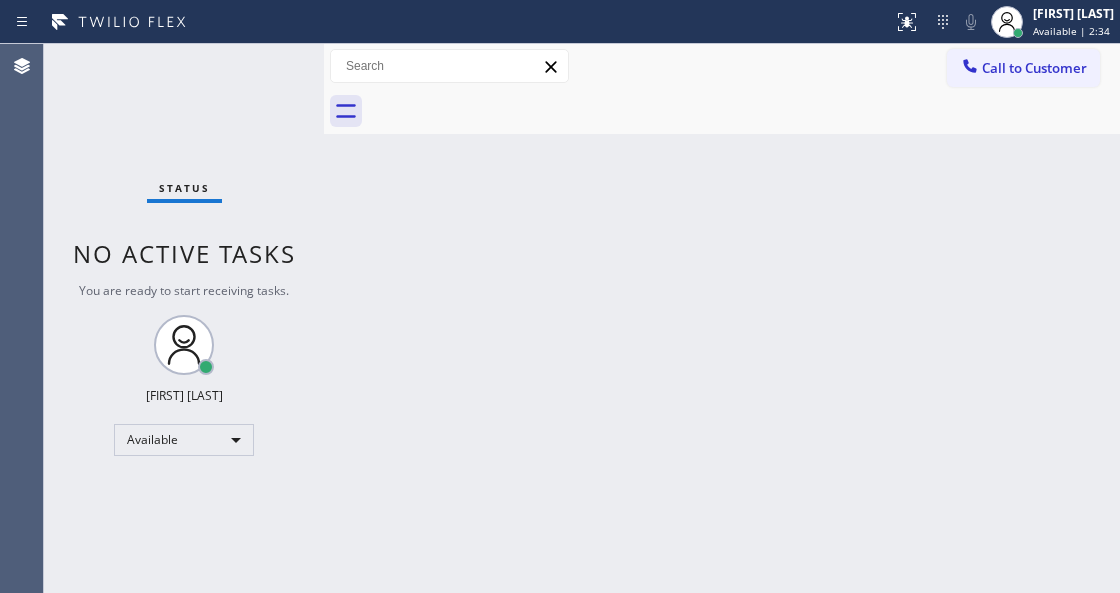 click on "Status   No active tasks     You are ready to start receiving tasks.   Venezza Koren Intas Available" at bounding box center (184, 318) 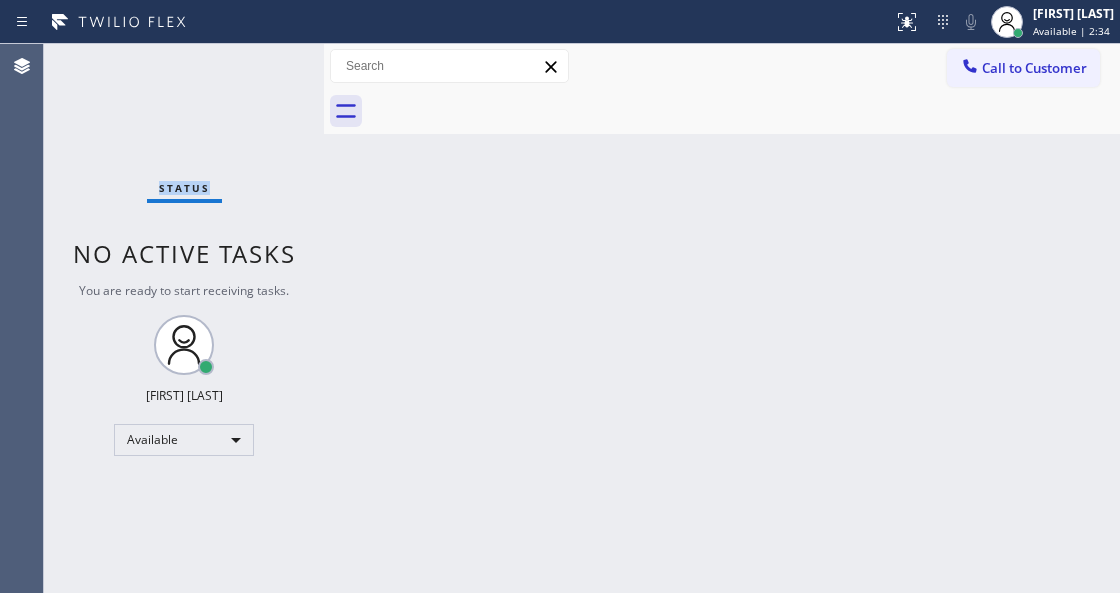 click on "Status   No active tasks     You are ready to start receiving tasks.   Venezza Koren Intas Available" at bounding box center (184, 318) 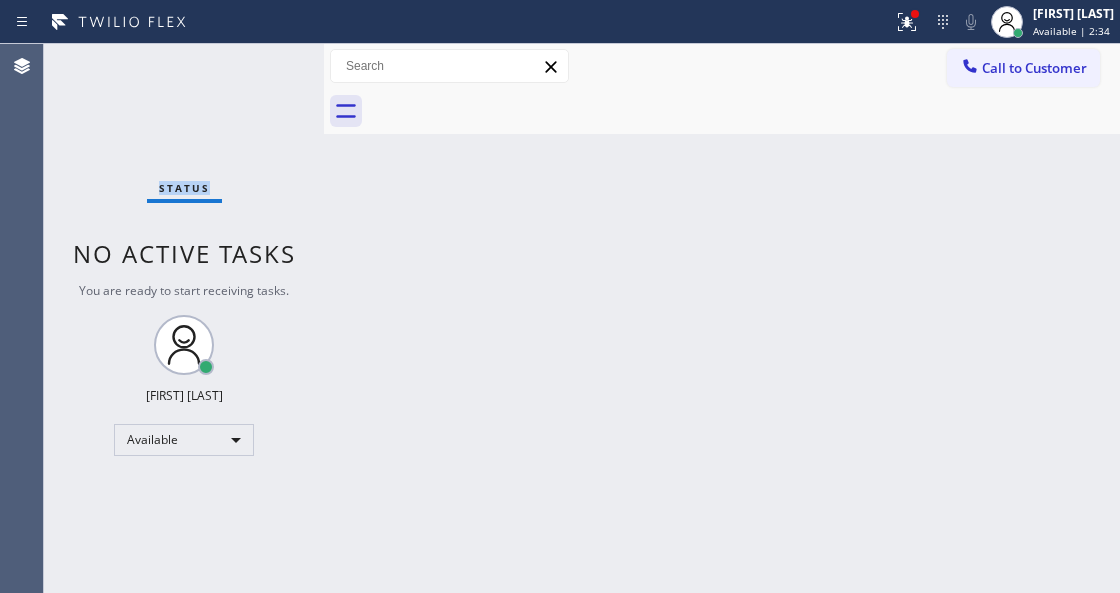 click on "Status   No active tasks     You are ready to start receiving tasks.   Venezza Koren Intas Available" at bounding box center (184, 318) 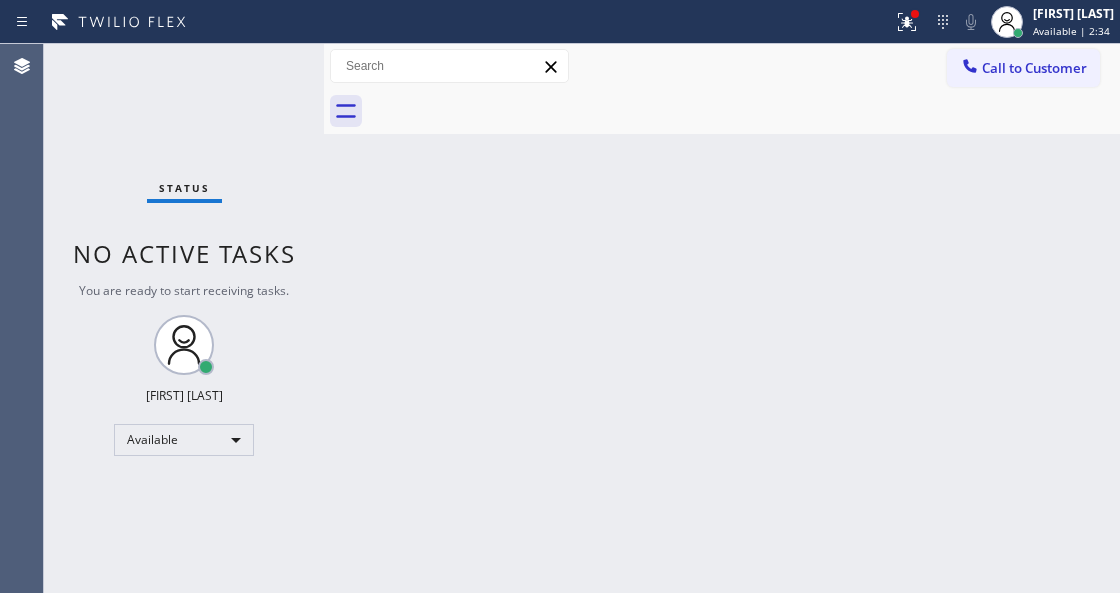 drag, startPoint x: 313, startPoint y: 299, endPoint x: 430, endPoint y: 534, distance: 262.51477 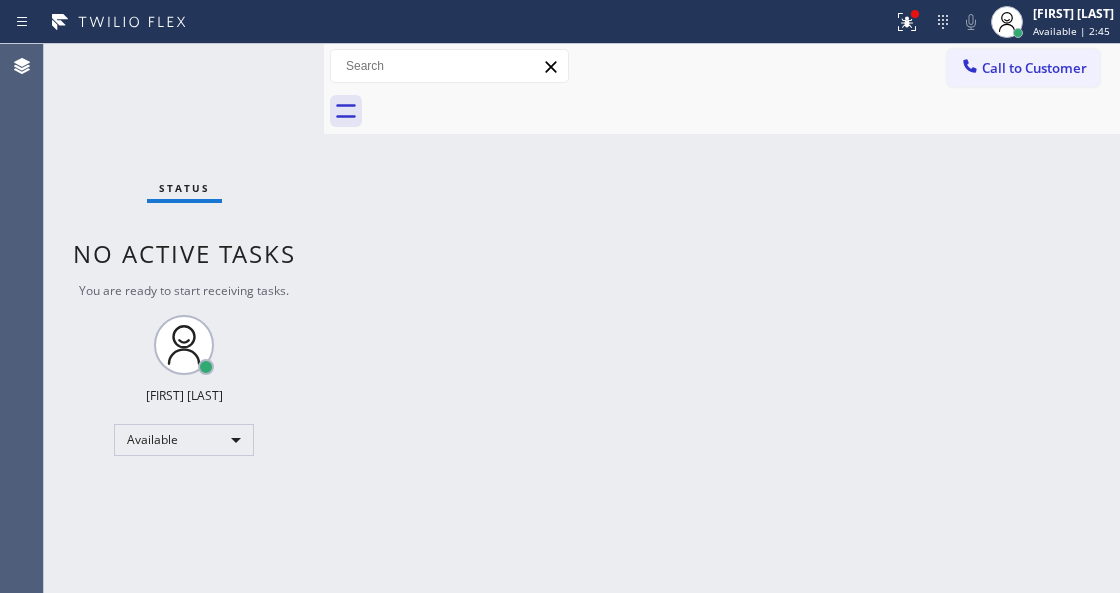drag, startPoint x: 870, startPoint y: 17, endPoint x: 868, endPoint y: 132, distance: 115.01739 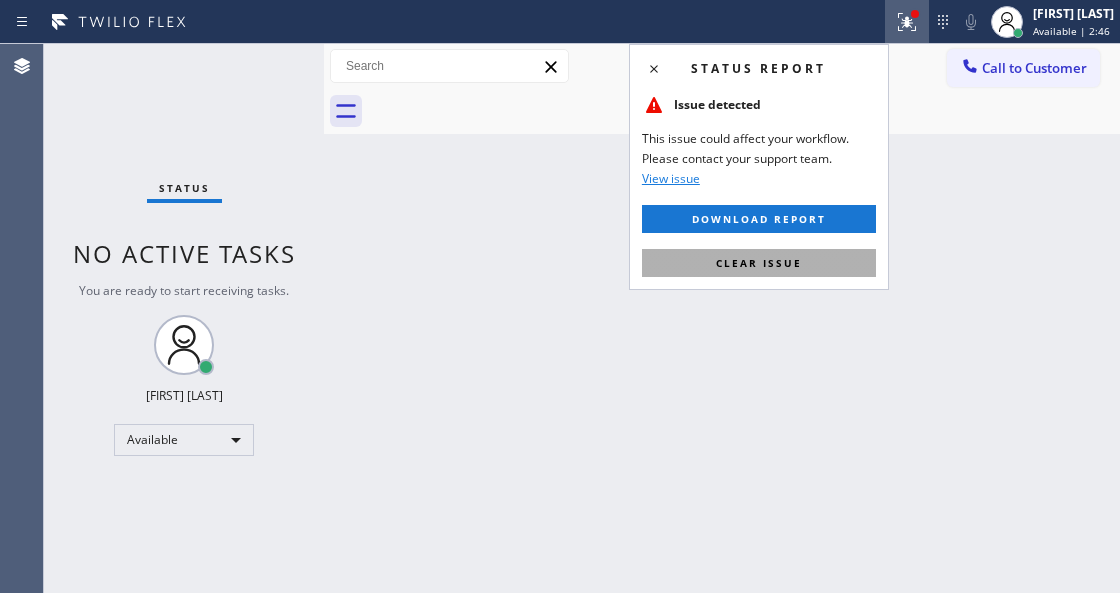 click on "Clear issue" at bounding box center [759, 263] 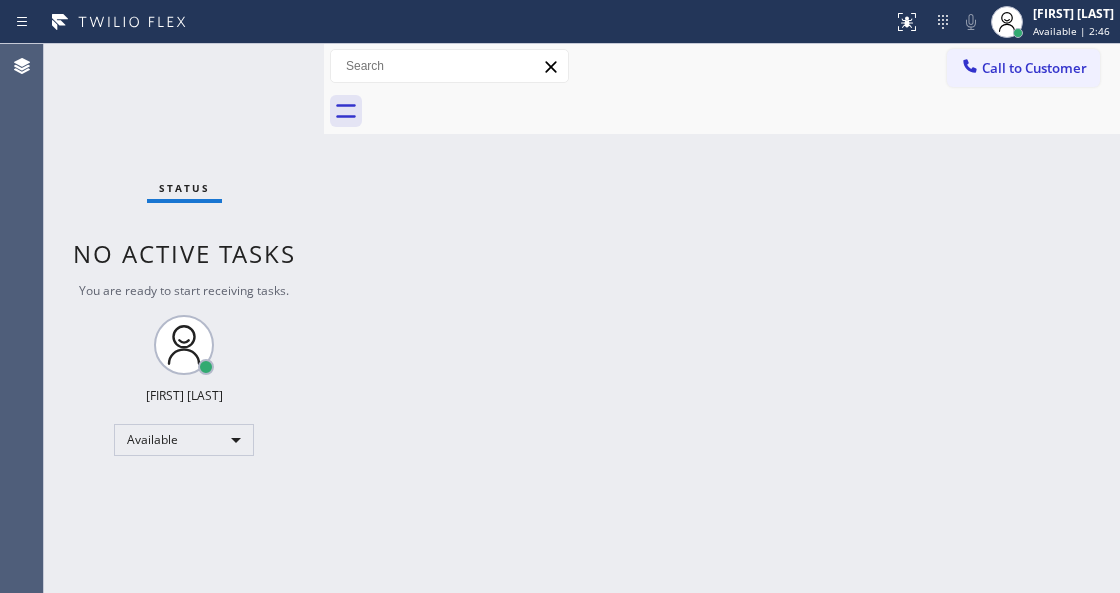 click on "Back to Dashboard Change Sender ID Customers Technicians Select a contact Outbound call Technician Search Technician Your caller id phone number Your caller id phone number Call Technician info Name   Phone none Address none Change Sender ID HVAC +1[PHONE] [COMPANY] +1[PHONE] [COMPANY] +1[PHONE] [COMPANY] +1[PHONE] [COMPANY]  Electricians +1[PHONE]  Cancel Change Check personal SMS Reset Change No tabs Call to Customer Outbound call Location [CITY] Pro Electrician service Your caller id phone number ([AREA]) [PHONE] Customer number Call Outbound call Technician Search Technician Your caller id phone number Your caller id phone number Call" at bounding box center [722, 318] 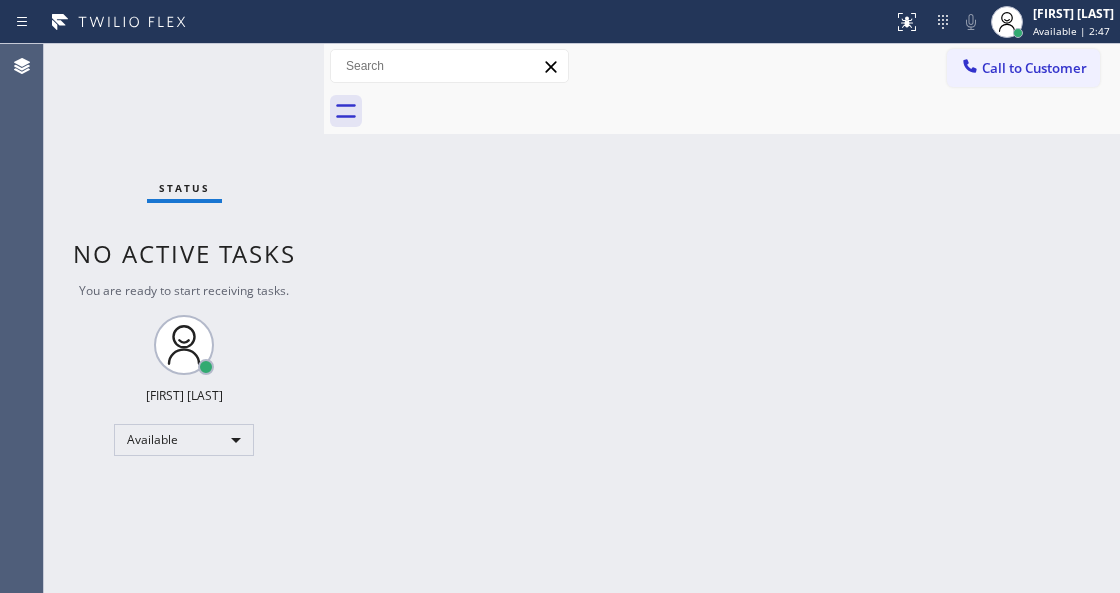 drag, startPoint x: 266, startPoint y: 196, endPoint x: 354, endPoint y: 392, distance: 214.84879 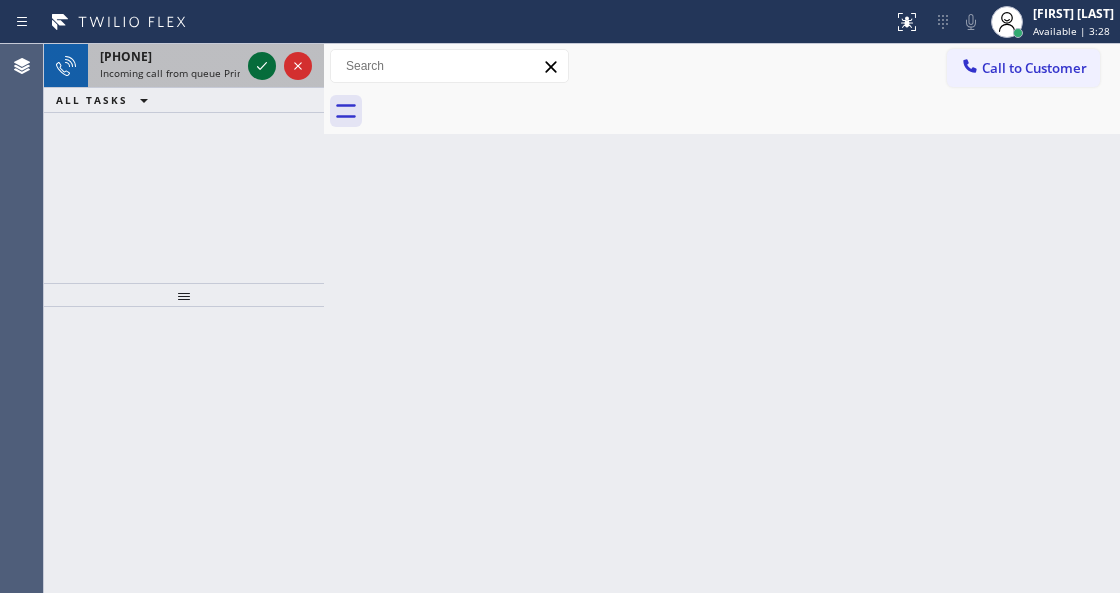 drag, startPoint x: 272, startPoint y: 62, endPoint x: 260, endPoint y: 74, distance: 16.970562 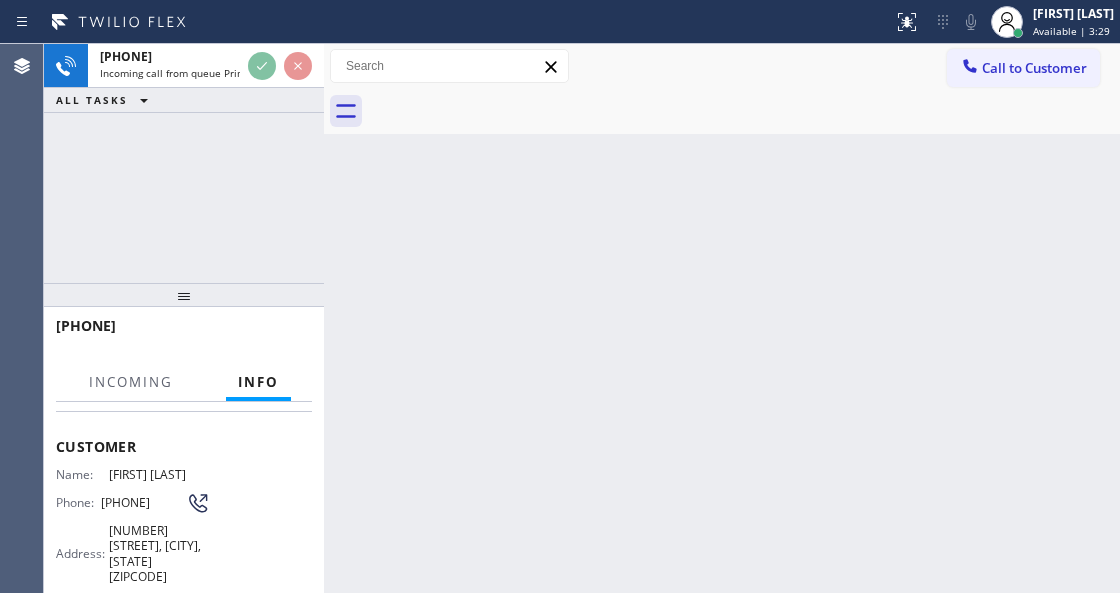 scroll, scrollTop: 200, scrollLeft: 0, axis: vertical 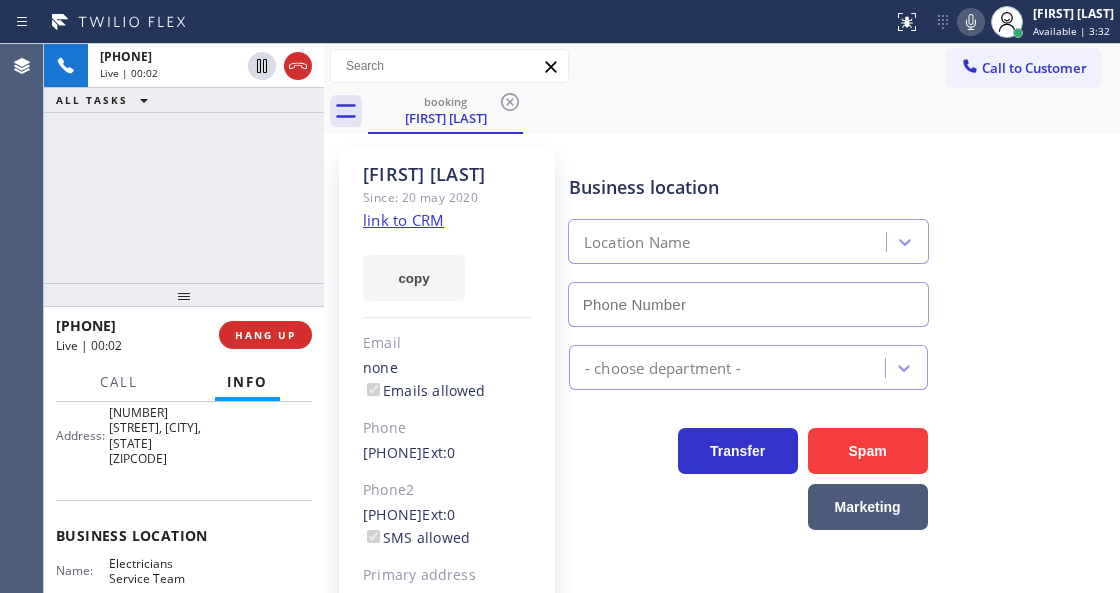type on "[PHONE]" 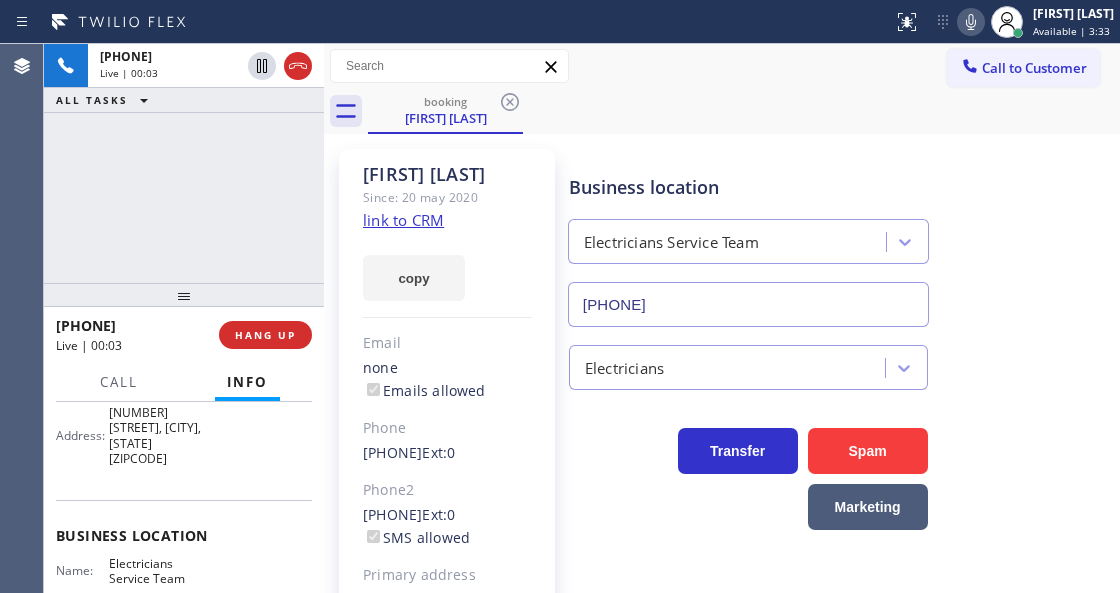 click on "link to CRM" 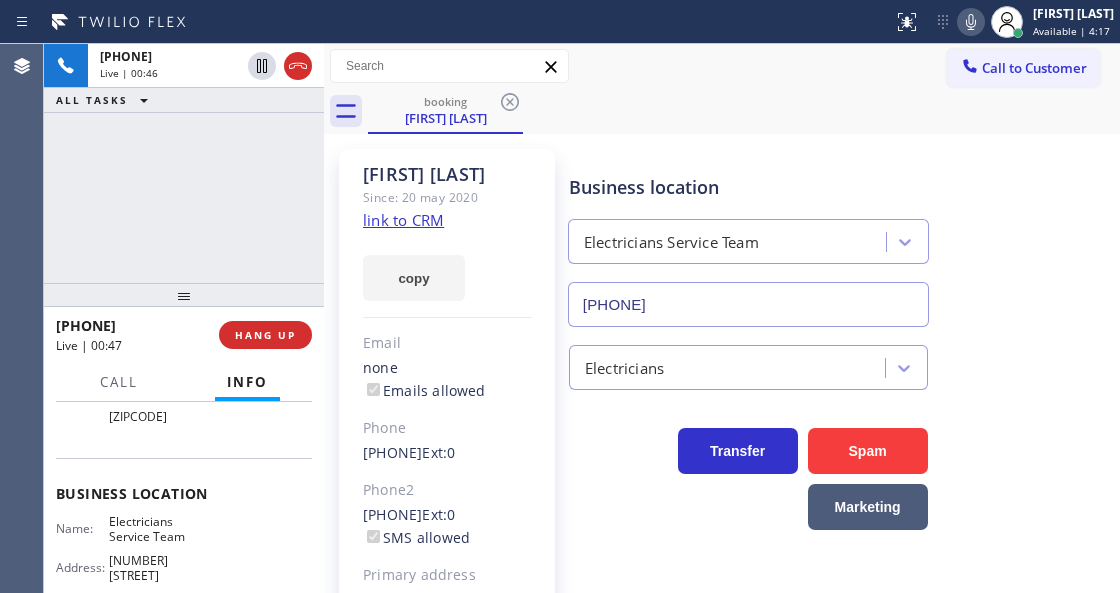 scroll, scrollTop: 266, scrollLeft: 0, axis: vertical 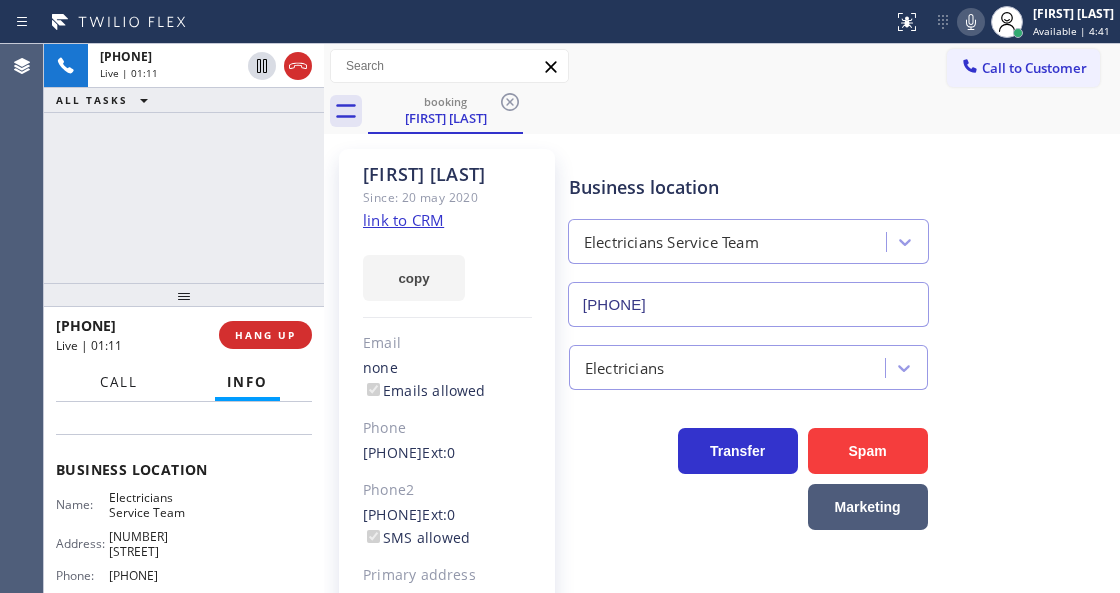 click on "Call" at bounding box center [119, 382] 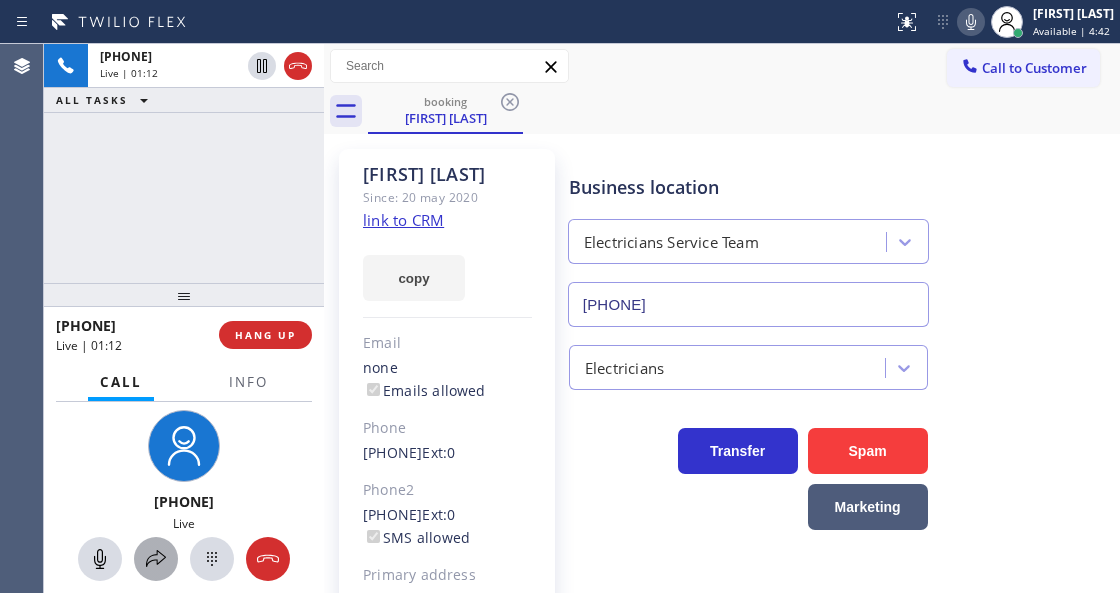 click 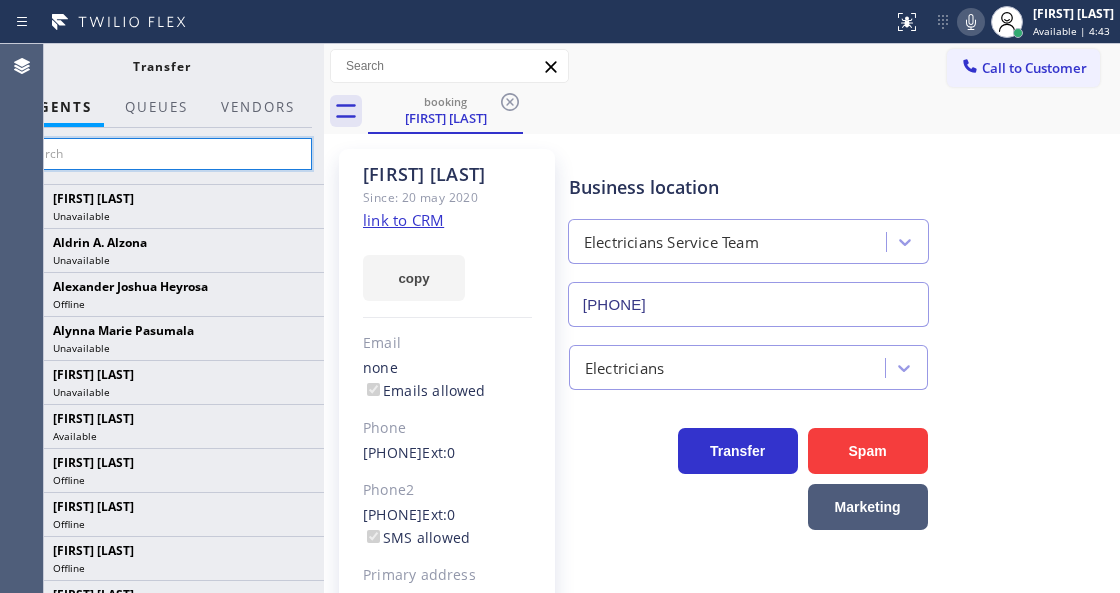 click at bounding box center [161, 154] 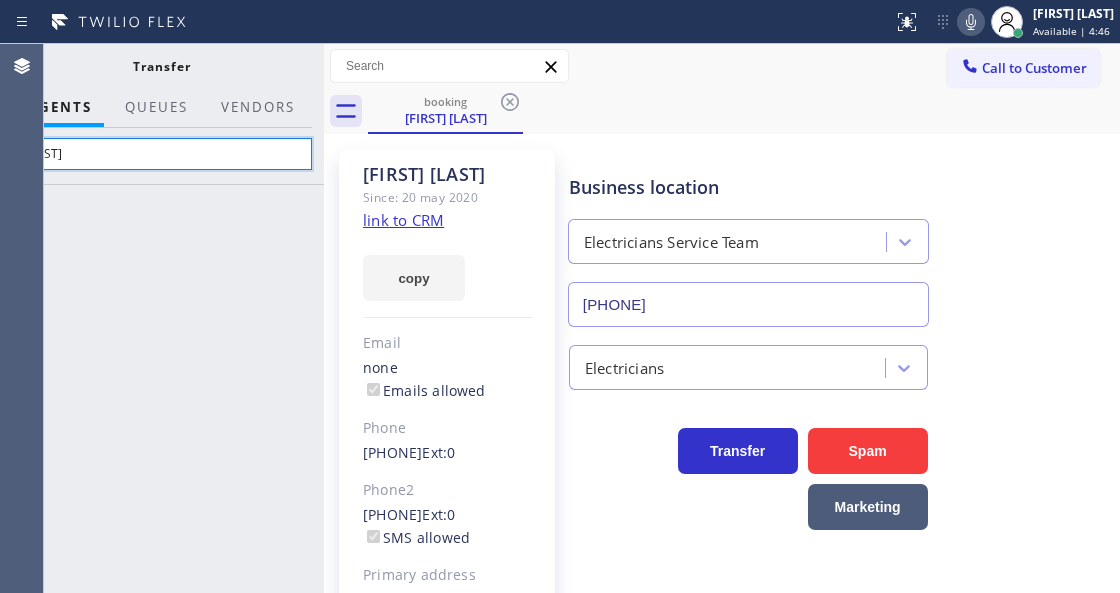 click on "[FIRST]" at bounding box center [161, 154] 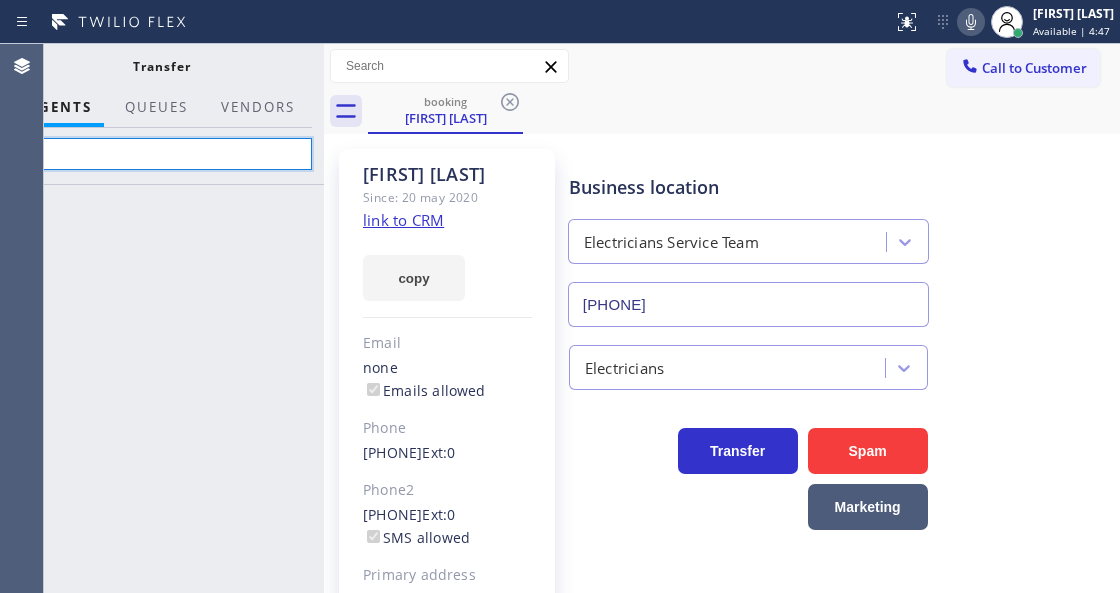 type on "l" 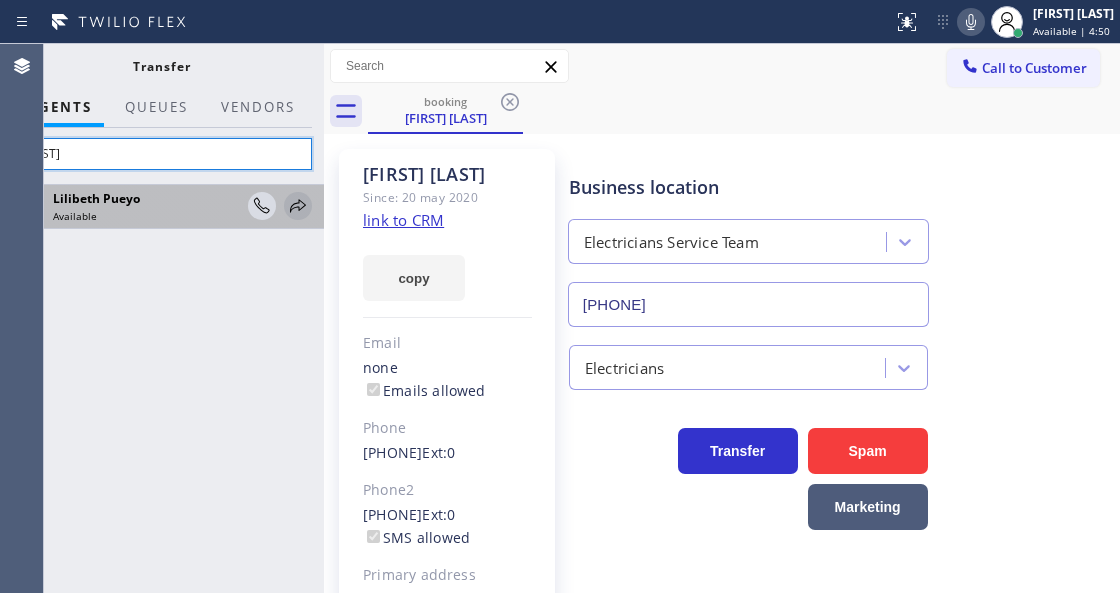 type on "[LAST]" 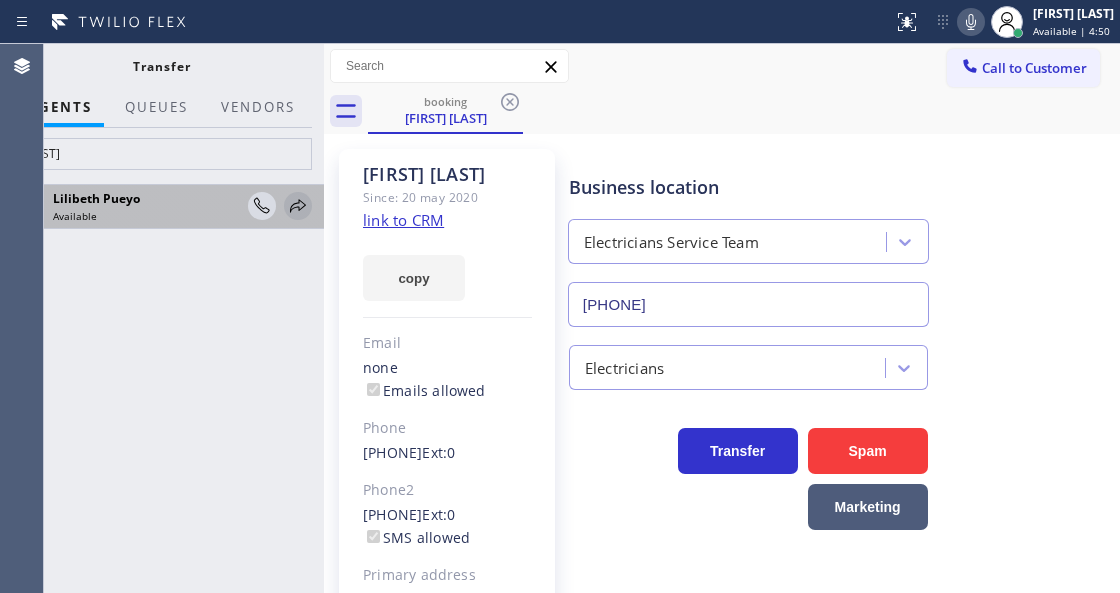 click 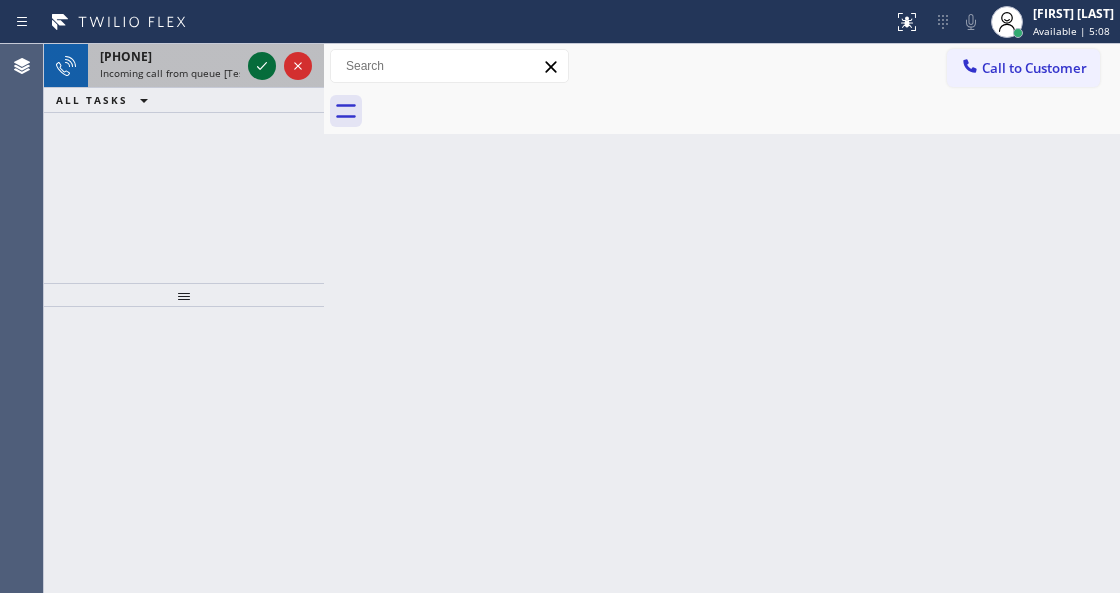 click 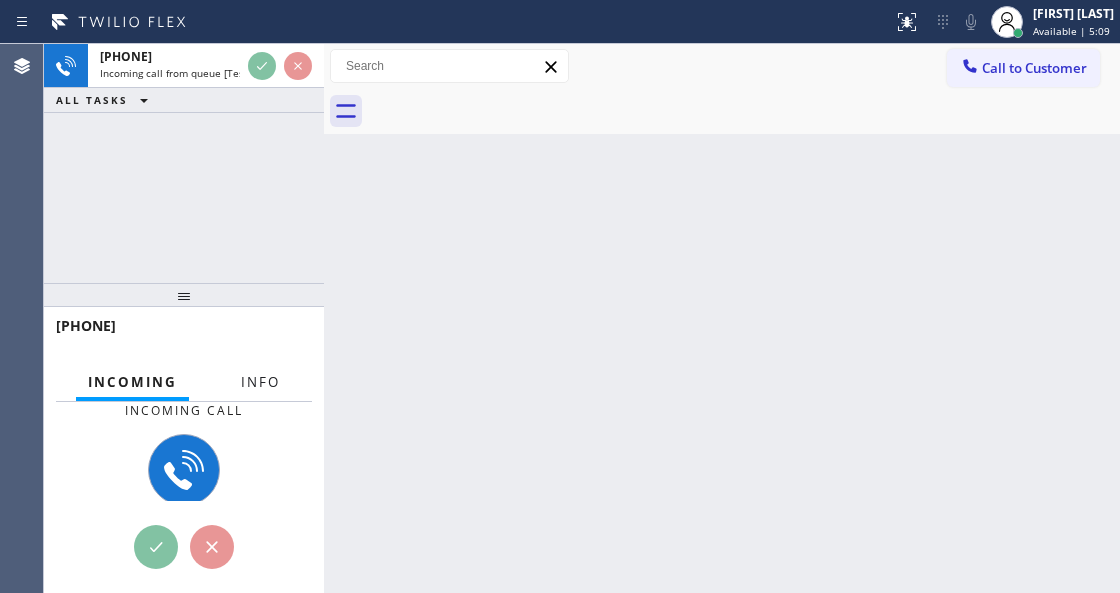 click on "Info" at bounding box center [260, 382] 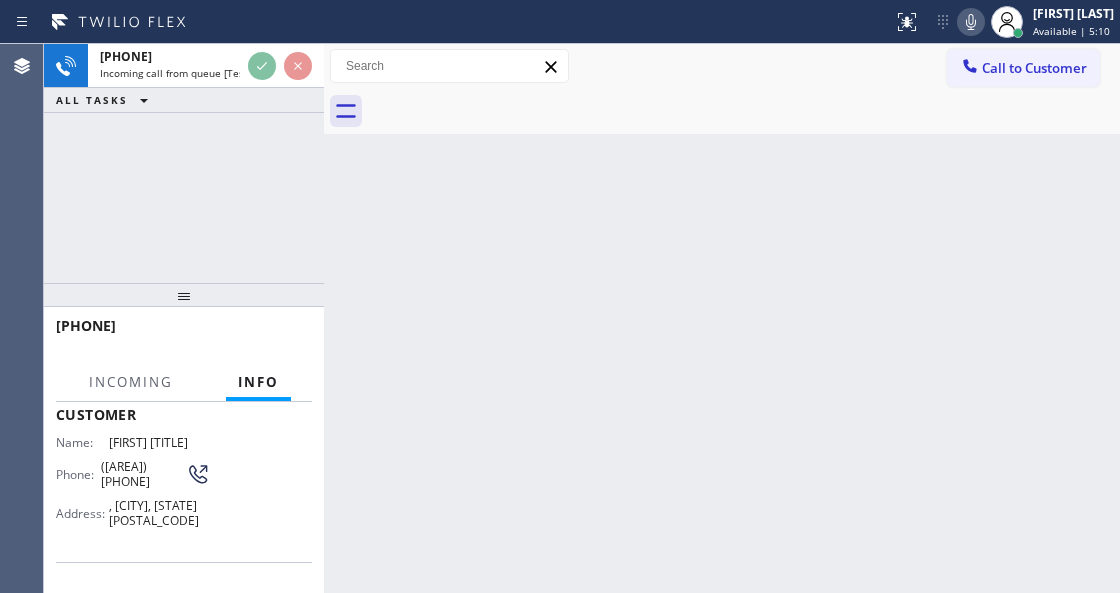scroll, scrollTop: 200, scrollLeft: 0, axis: vertical 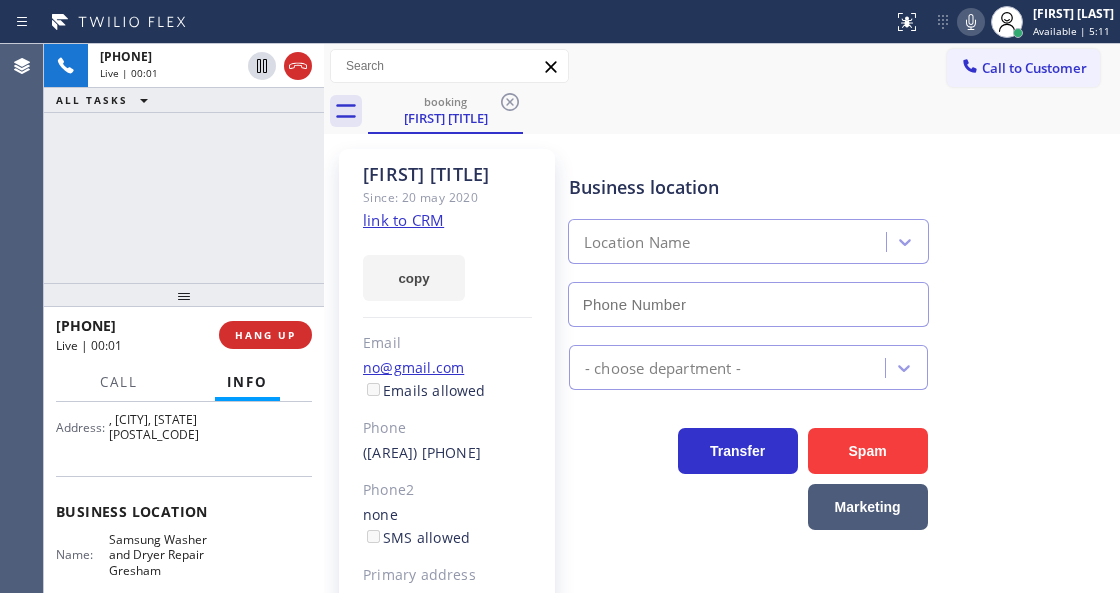 type on "[PHONE]" 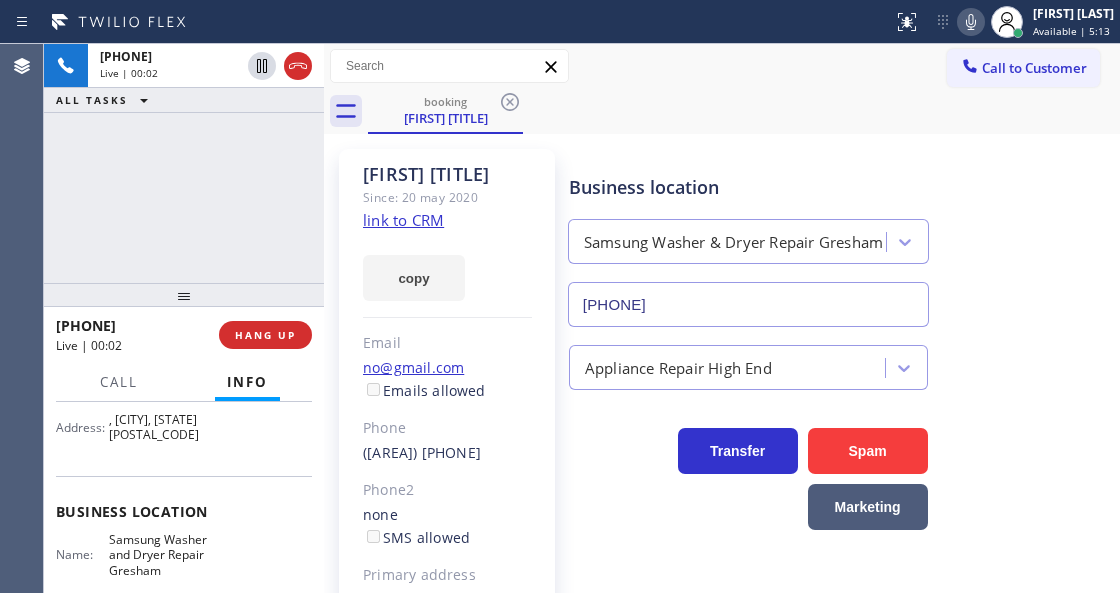 click on "link to CRM" 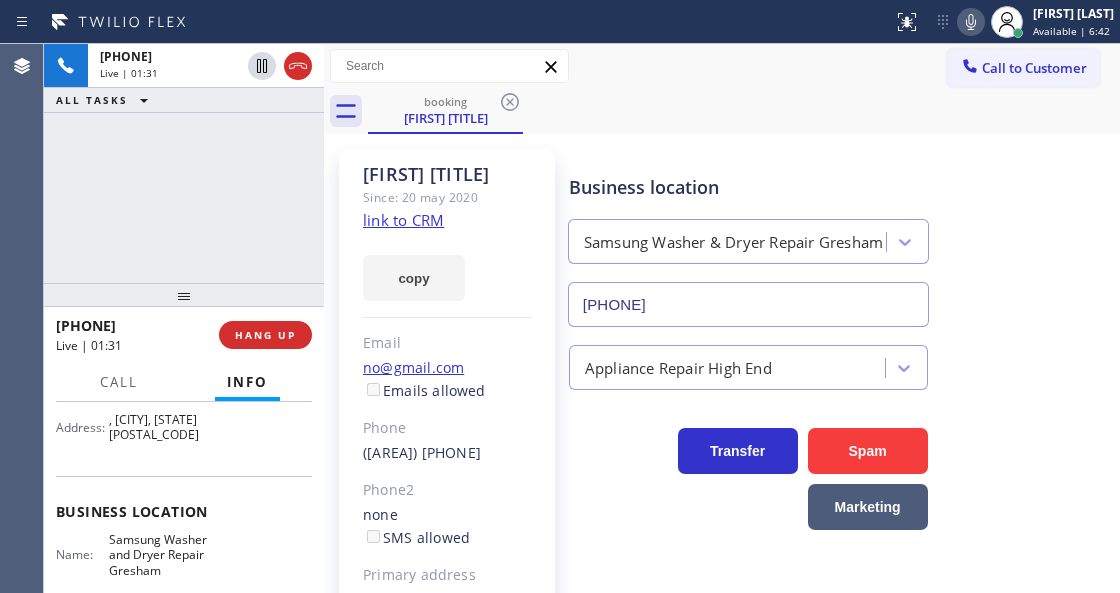 click on "Call to Customer Outbound call Location [CITY] Pro Electrician service Your caller id phone number [PHONE] Customer number Call Outbound call Technician Search Technician Your caller id phone number Your caller id phone number Call" at bounding box center (722, 66) 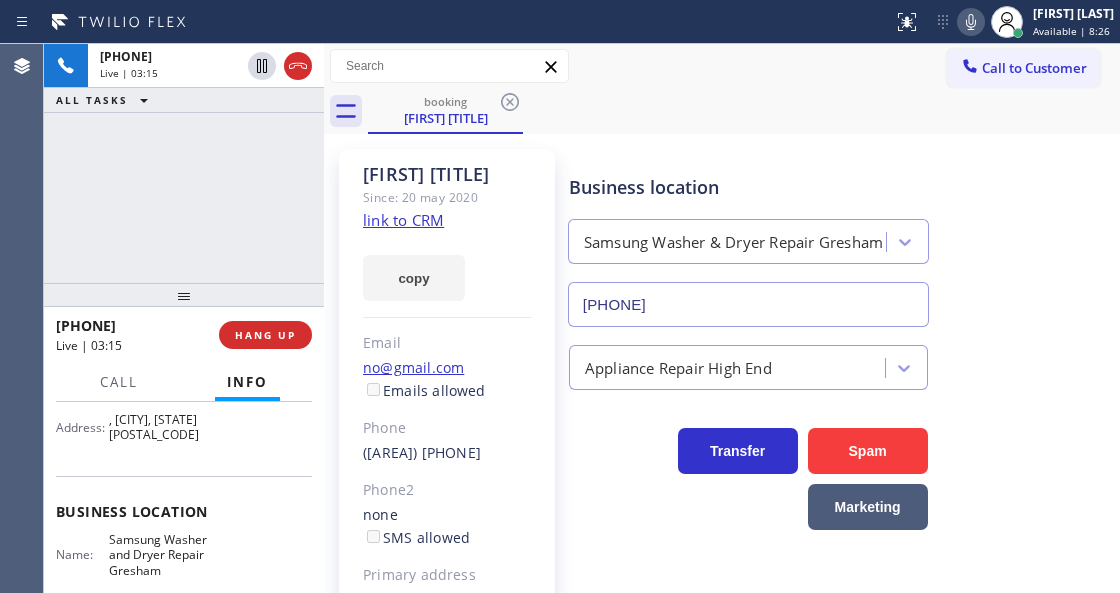 click on "booking [FIRST] [LAST]" at bounding box center (744, 111) 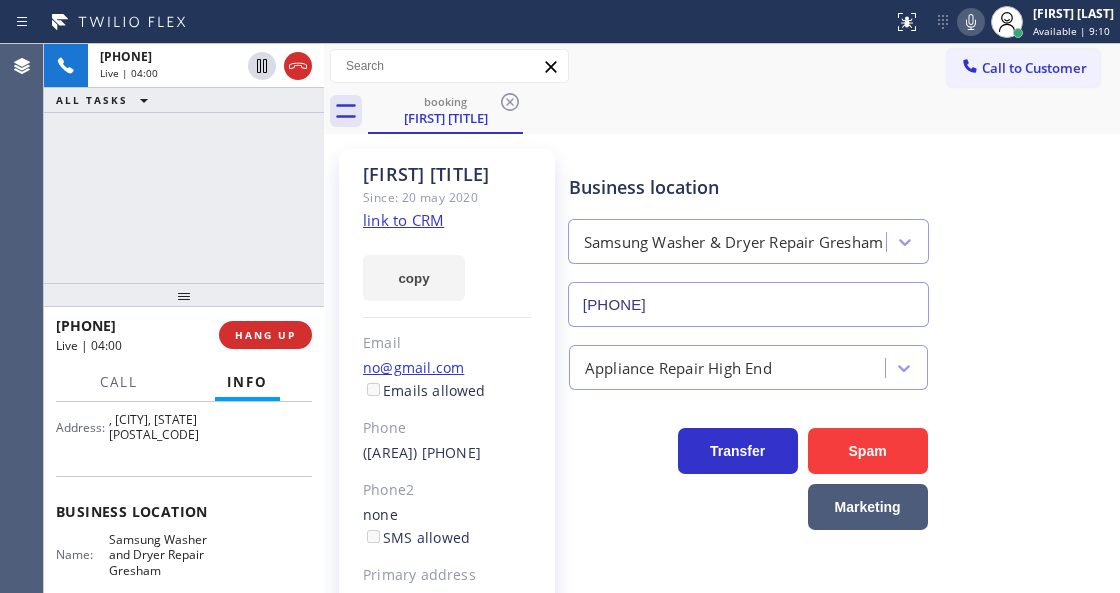 click 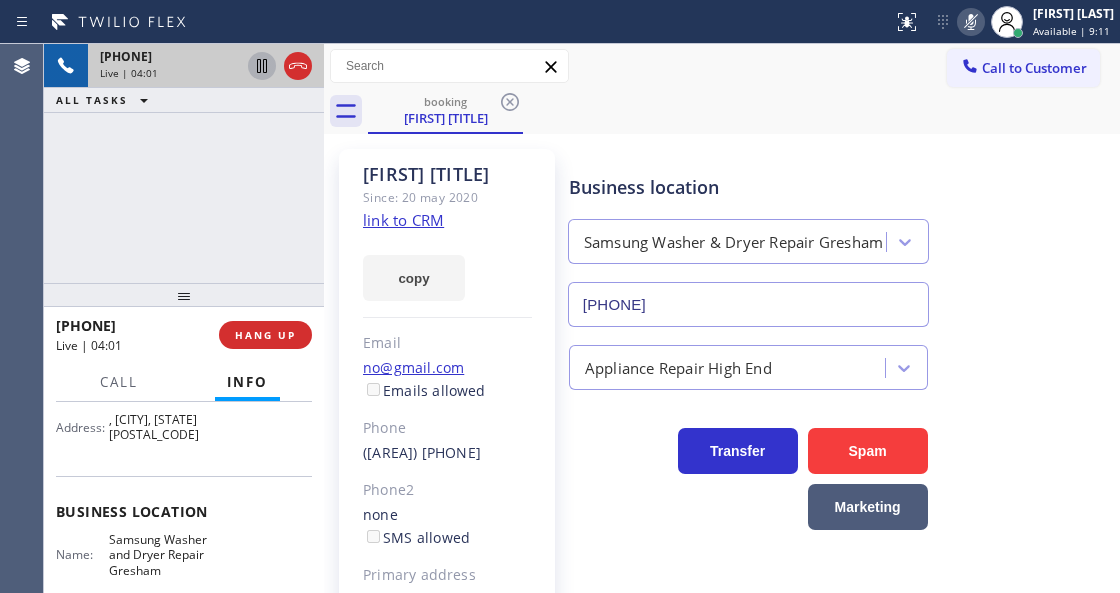 click 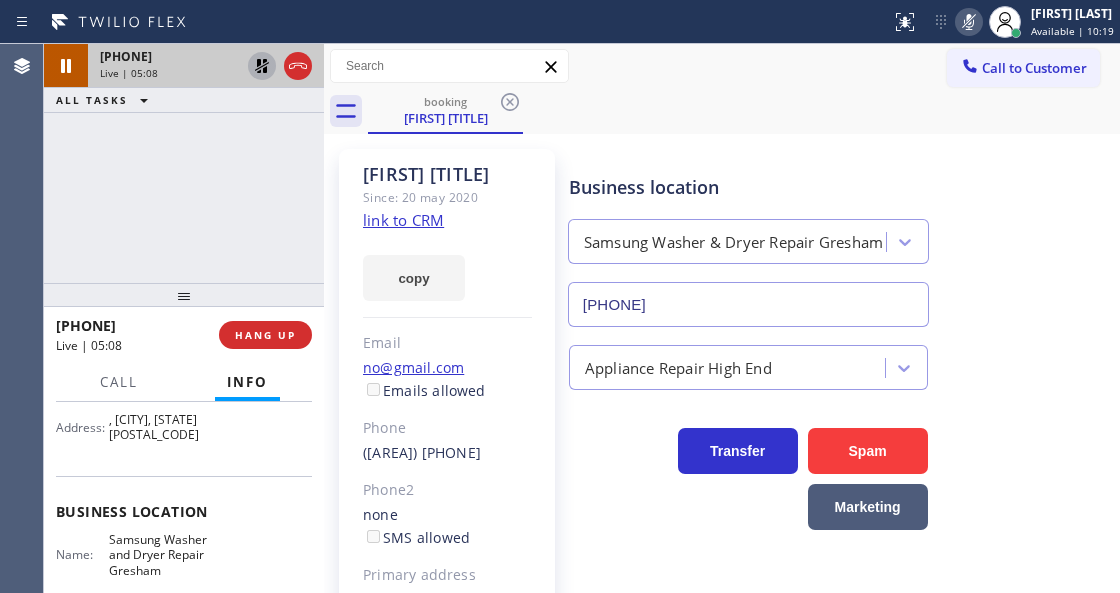 click 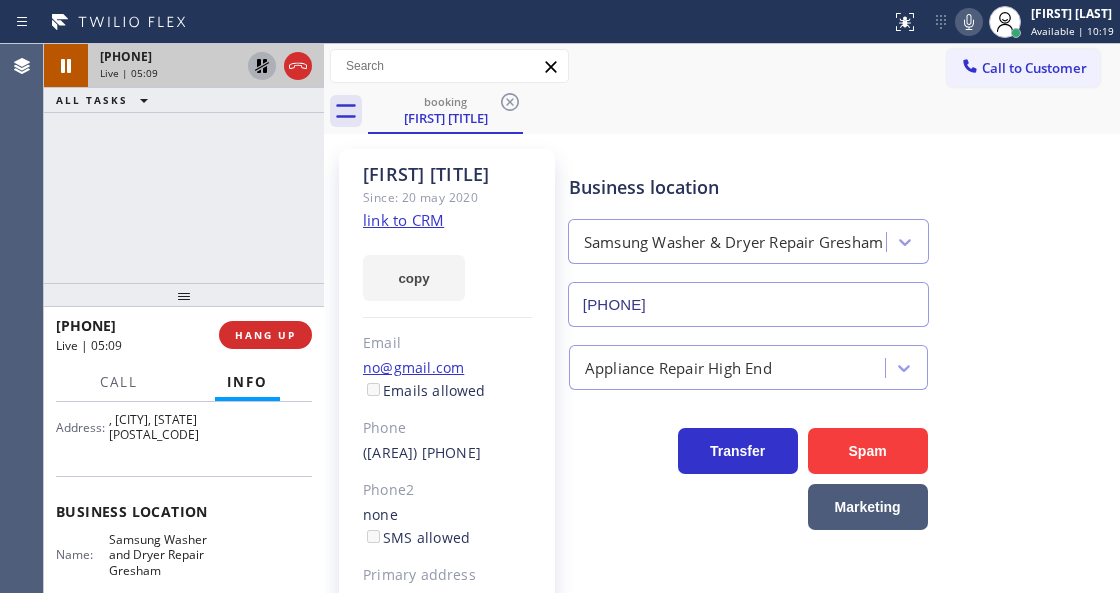 click 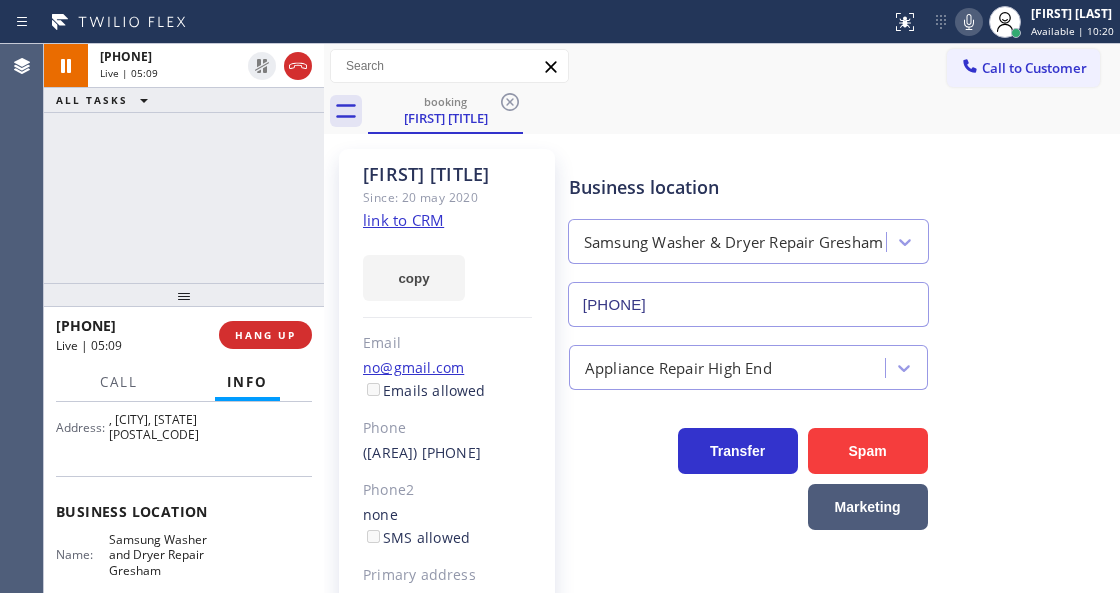 click on "[CITY], [POSTAL_CODE] [STATE]" at bounding box center [447, 612] 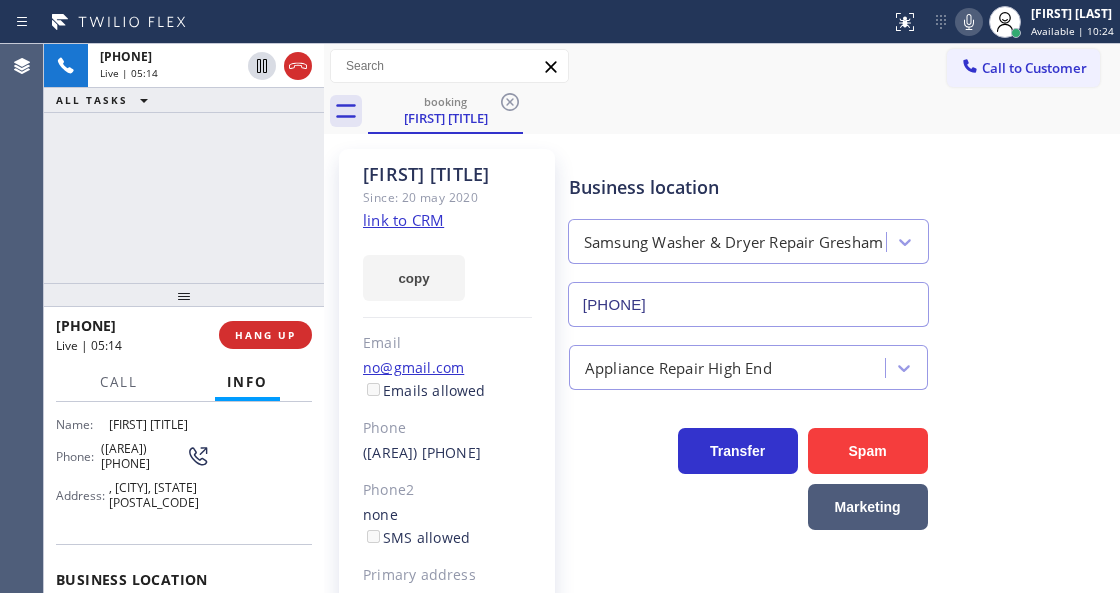scroll, scrollTop: 66, scrollLeft: 0, axis: vertical 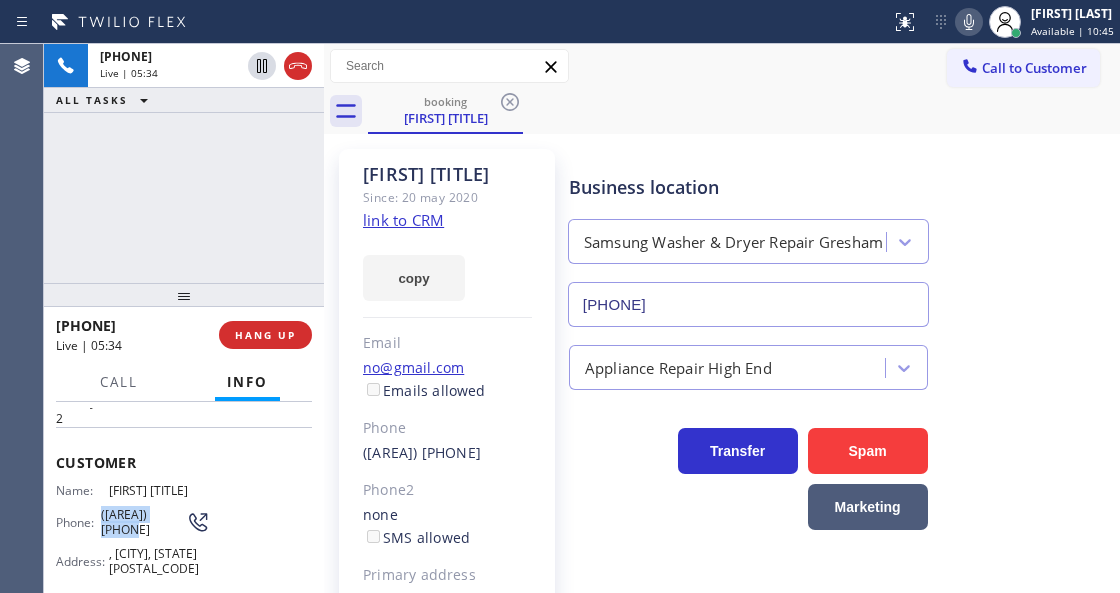 drag, startPoint x: 141, startPoint y: 528, endPoint x: 95, endPoint y: 510, distance: 49.396355 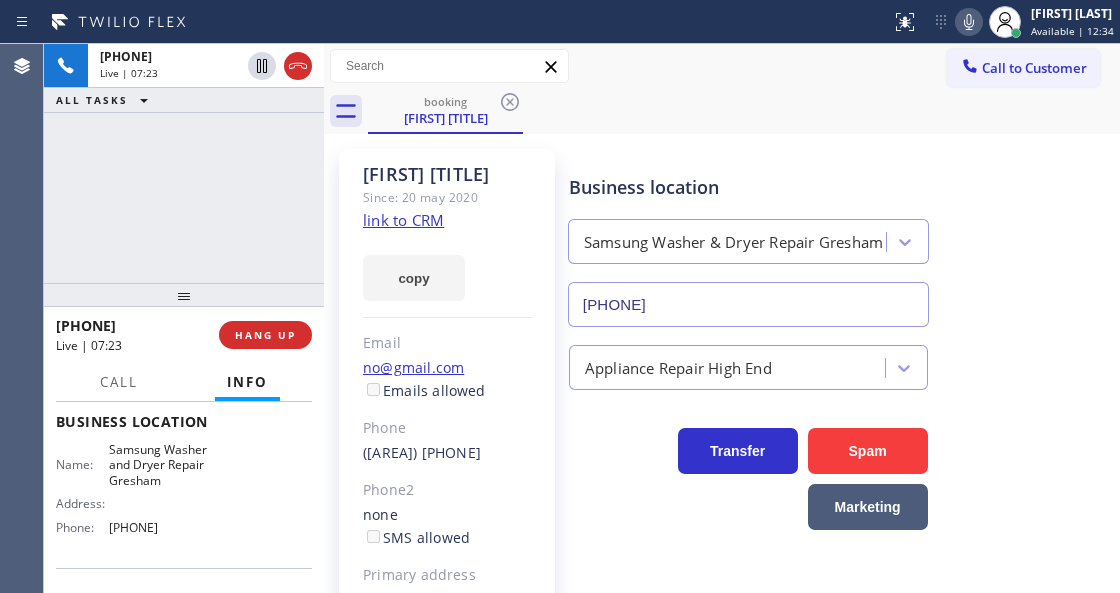 scroll, scrollTop: 266, scrollLeft: 0, axis: vertical 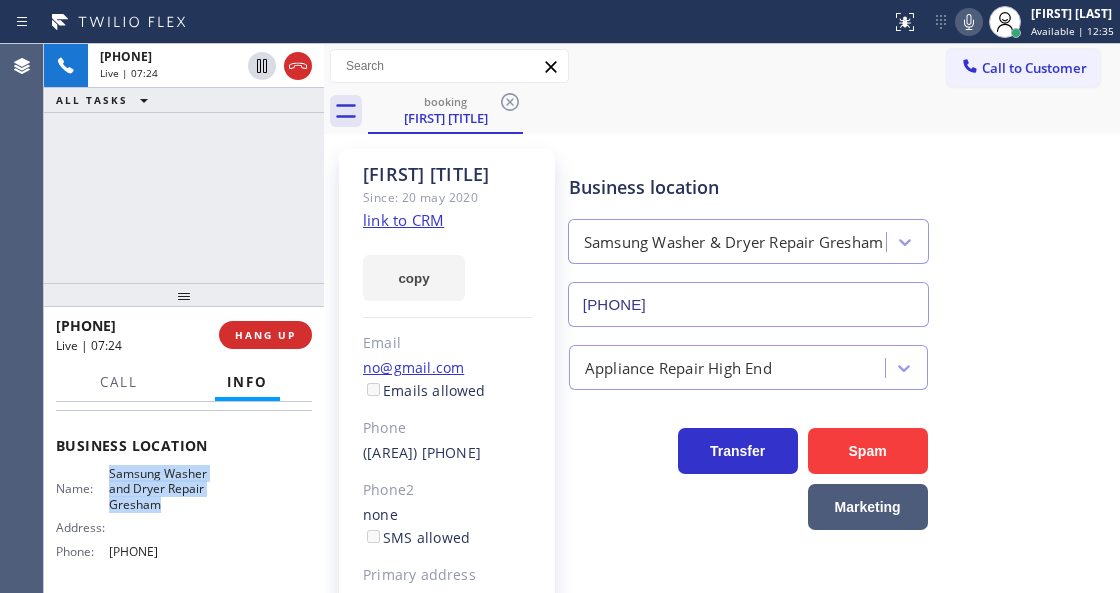 drag, startPoint x: 106, startPoint y: 462, endPoint x: 170, endPoint y: 520, distance: 86.37129 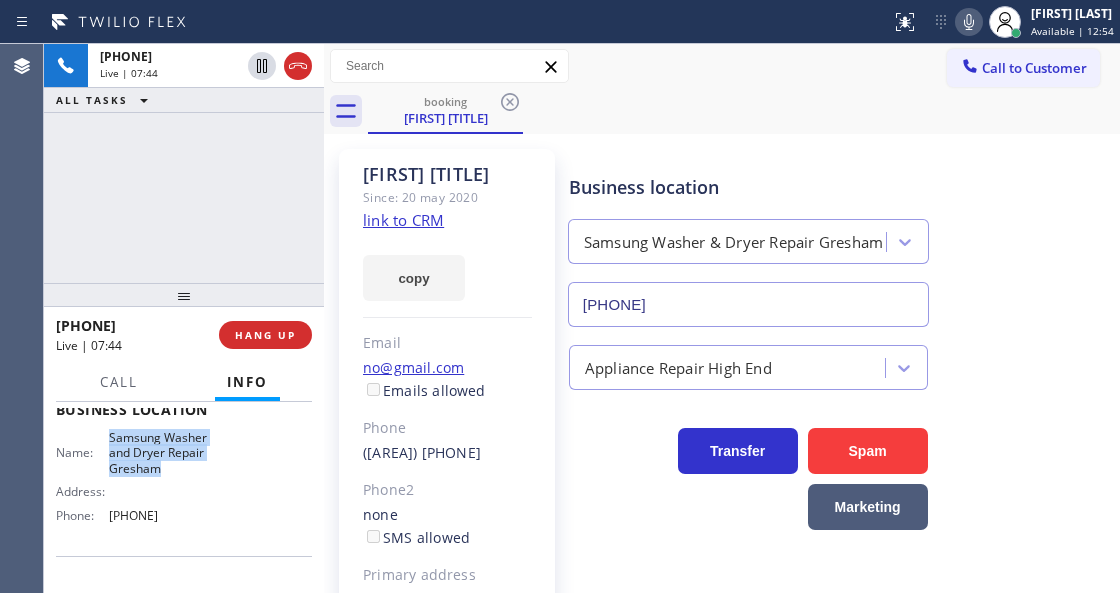 scroll, scrollTop: 333, scrollLeft: 0, axis: vertical 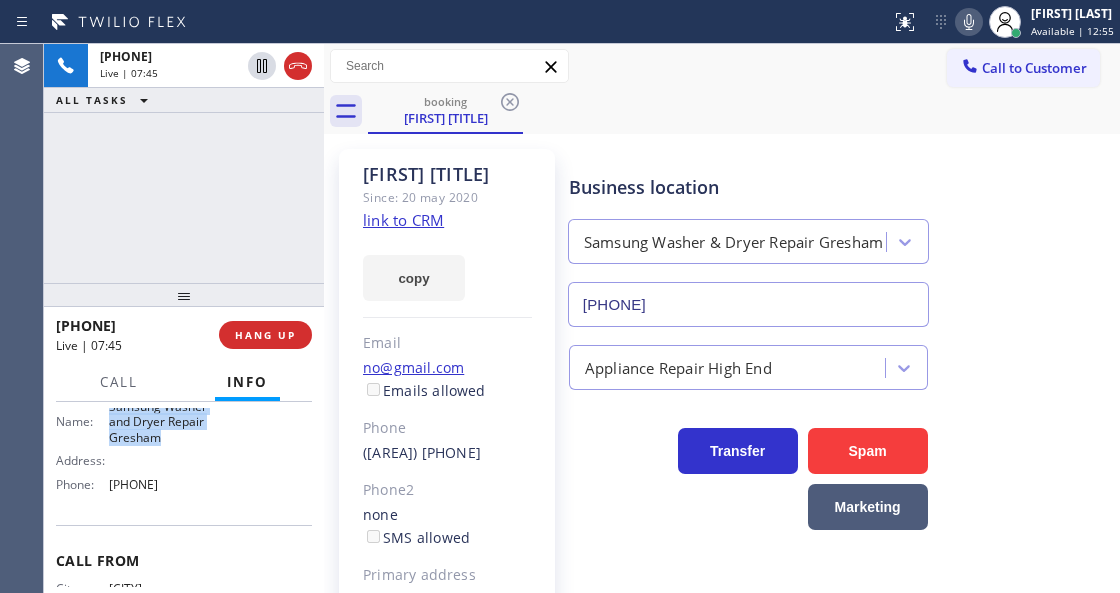 drag, startPoint x: 154, startPoint y: 494, endPoint x: 102, endPoint y: 495, distance: 52.009613 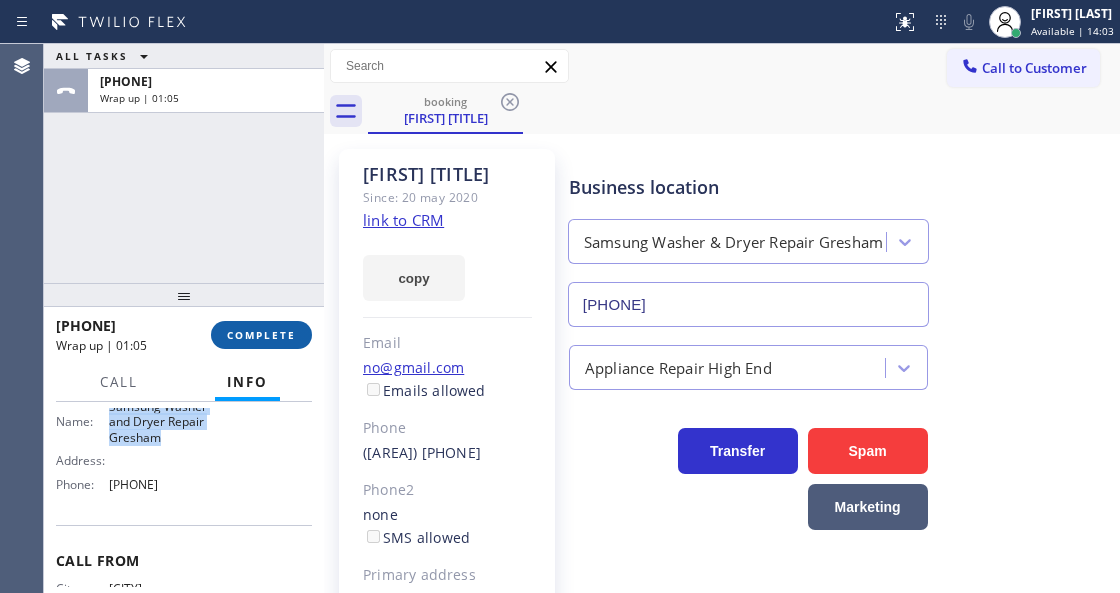 click on "COMPLETE" at bounding box center [261, 335] 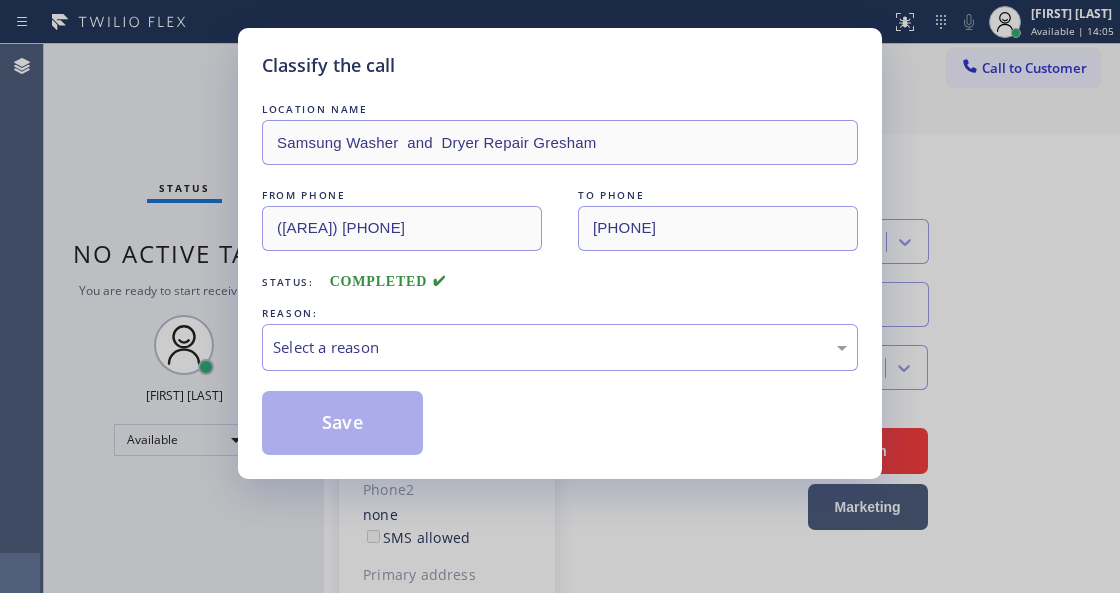 click on "Select a reason" at bounding box center [560, 347] 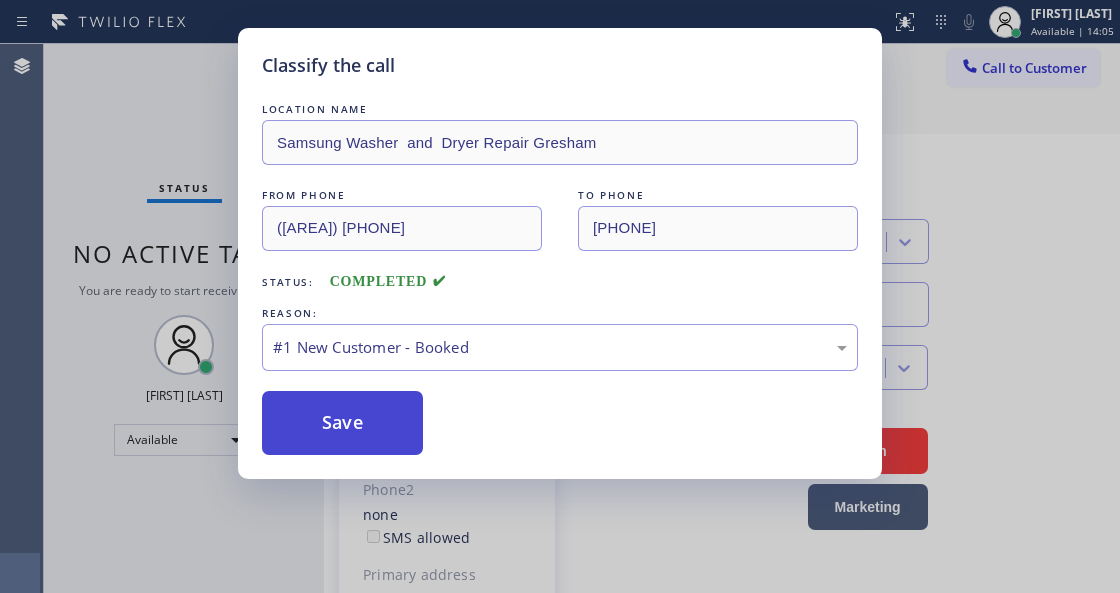 click on "Save" at bounding box center [342, 423] 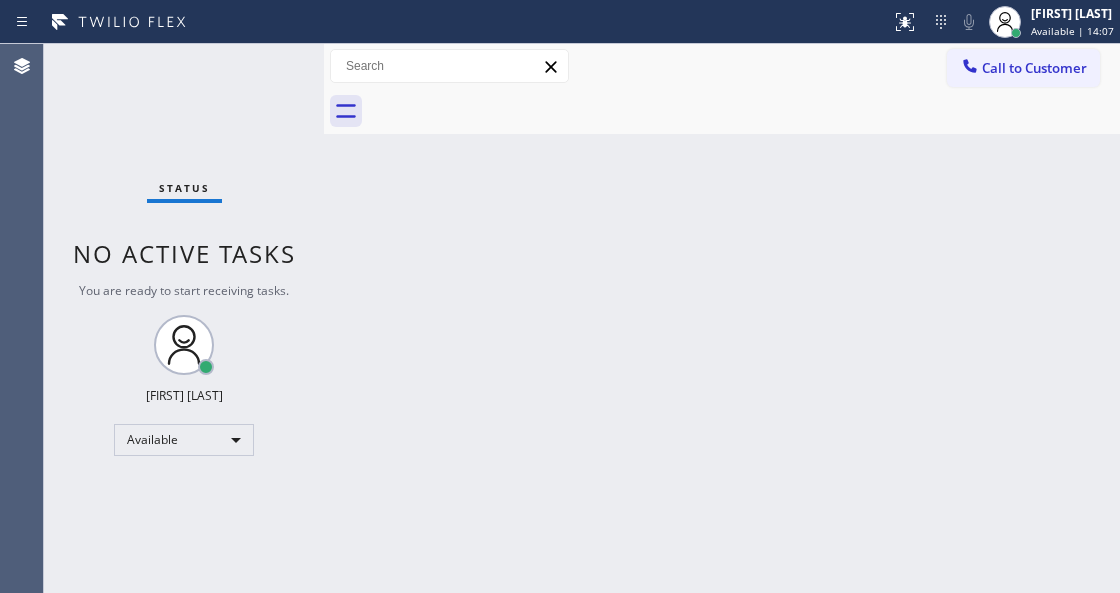 click on "Available | 14:07" at bounding box center [1072, 31] 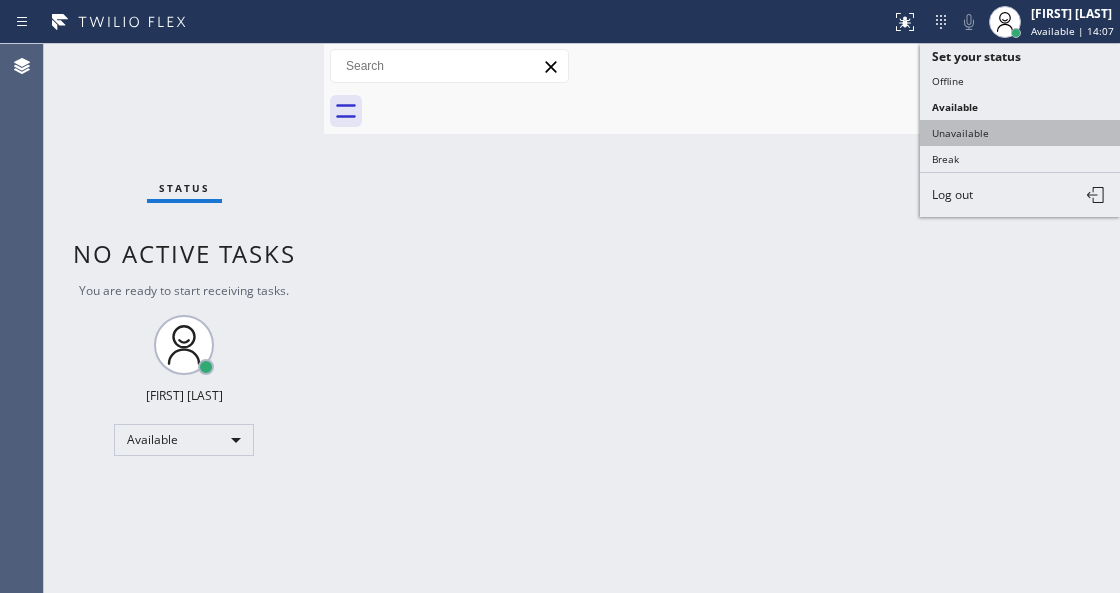 click on "Unavailable" at bounding box center (1020, 133) 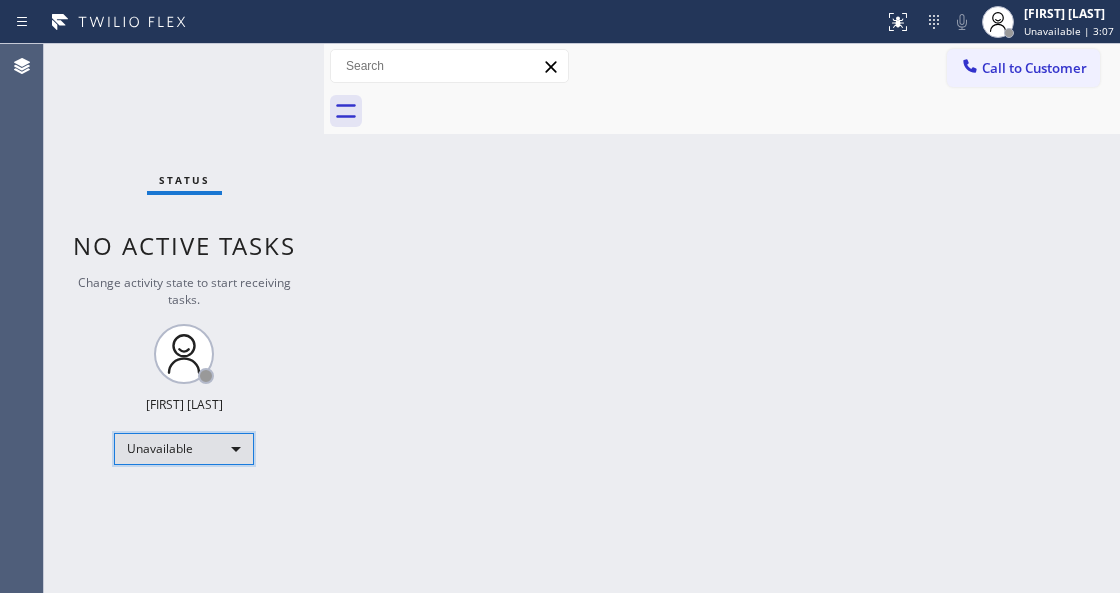 click on "Unavailable" at bounding box center (184, 449) 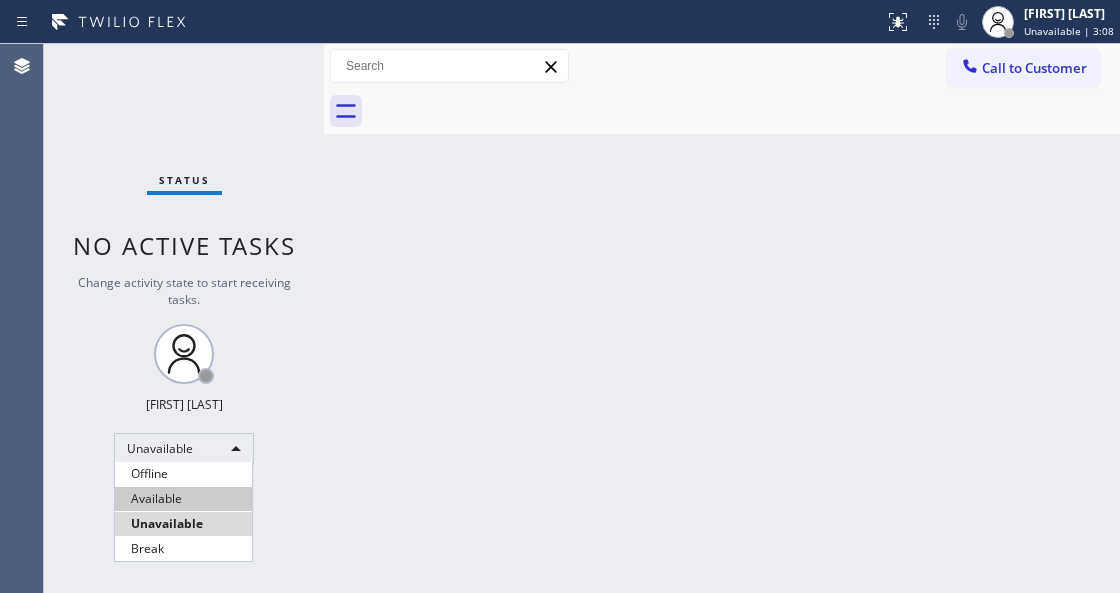 click on "Available" at bounding box center [183, 499] 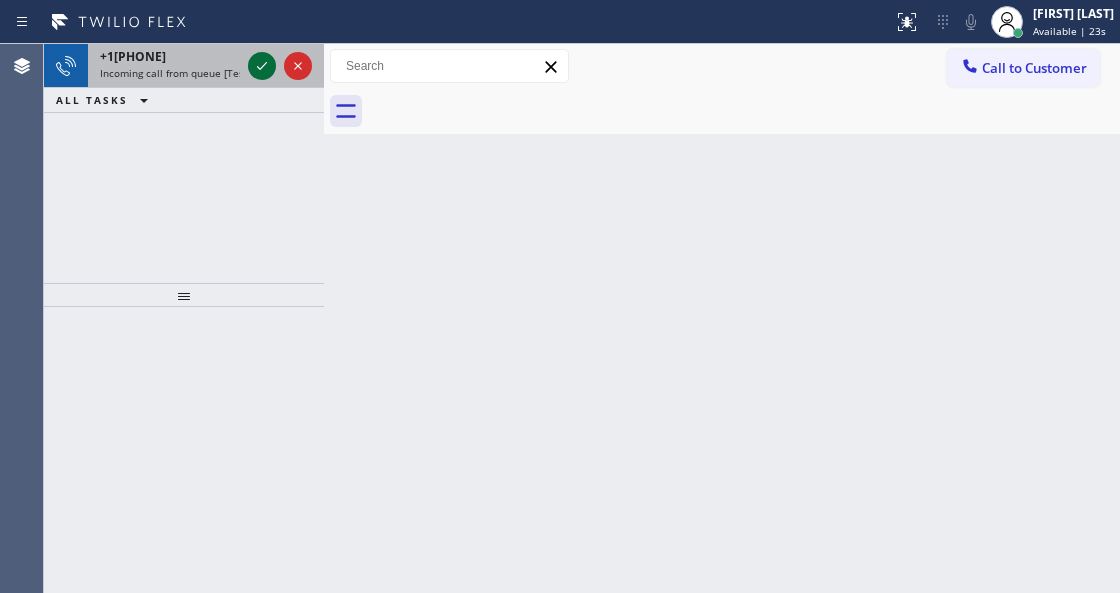 click 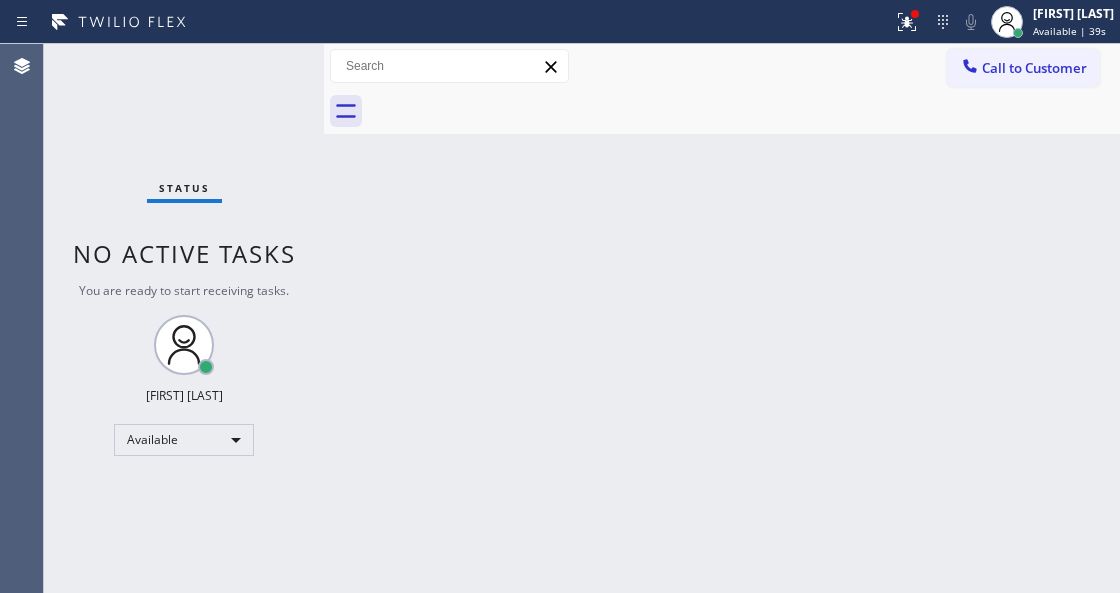 click on "Back to Dashboard Change Sender ID Customers Technicians Select a contact Outbound call Technician Search Technician Your caller id phone number Your caller id phone number Call Technician info Name   Phone none Address none Change Sender ID HVAC +1[PHONE] [COMPANY] +1[PHONE] [COMPANY] +1[PHONE] [COMPANY] +1[PHONE] [COMPANY]  Electricians +1[PHONE]  Cancel Change Check personal SMS Reset Change No tabs Call to Customer Outbound call Location [CITY] Pro Electrician service Your caller id phone number ([AREA]) [PHONE] Customer number Call Outbound call Technician Search Technician Your caller id phone number Your caller id phone number Call" at bounding box center [722, 318] 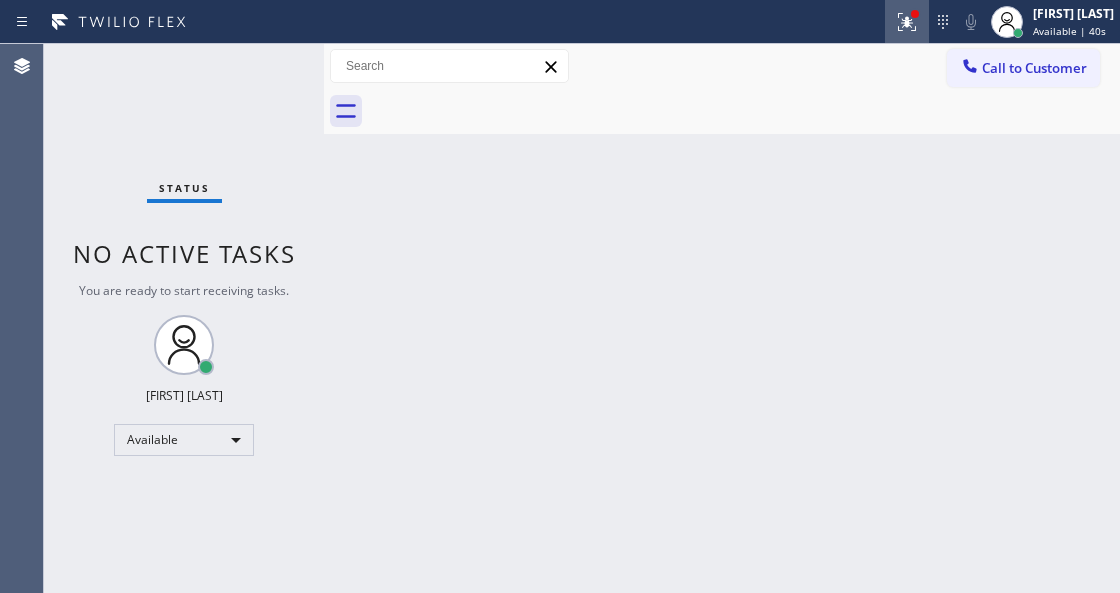 click at bounding box center [907, 22] 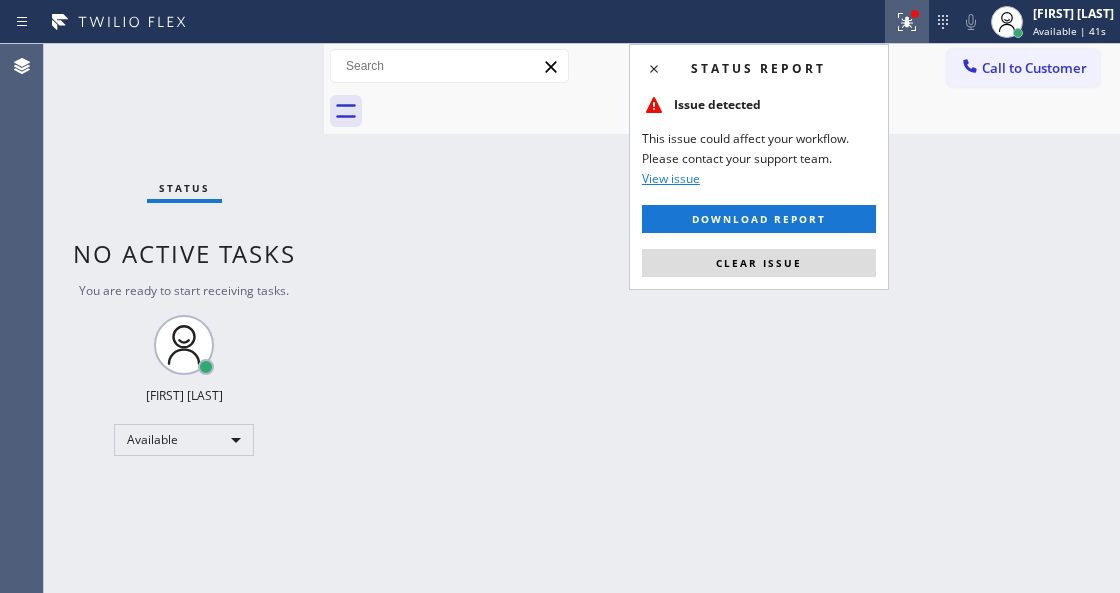 click on "Status report Issue detected This issue could affect your workflow. Please contact your support team. View issue Download report Clear issue" at bounding box center (759, 167) 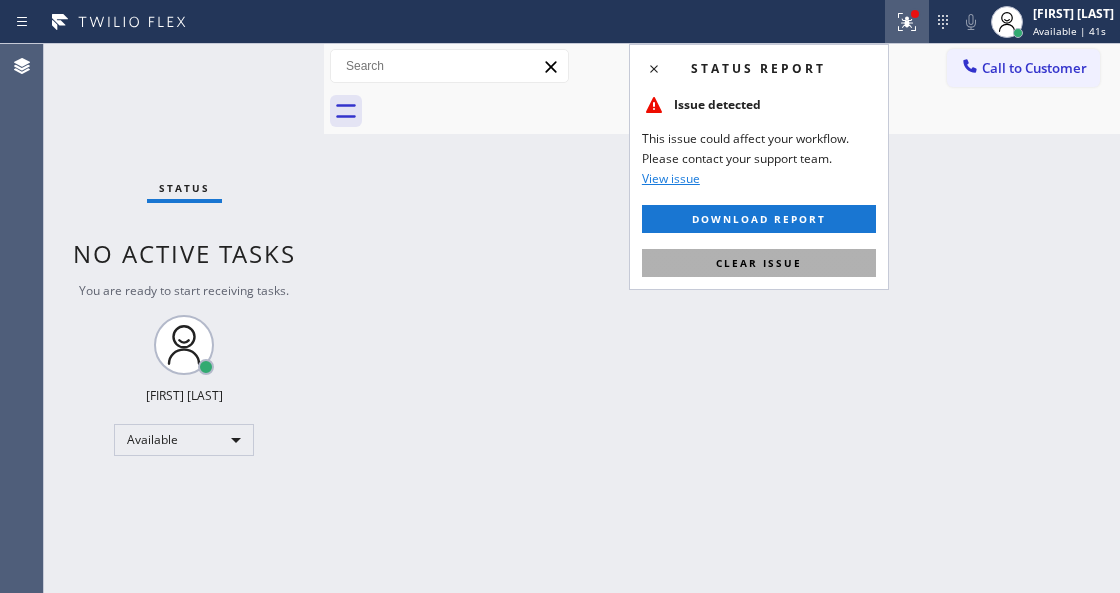 click on "Clear issue" at bounding box center [759, 263] 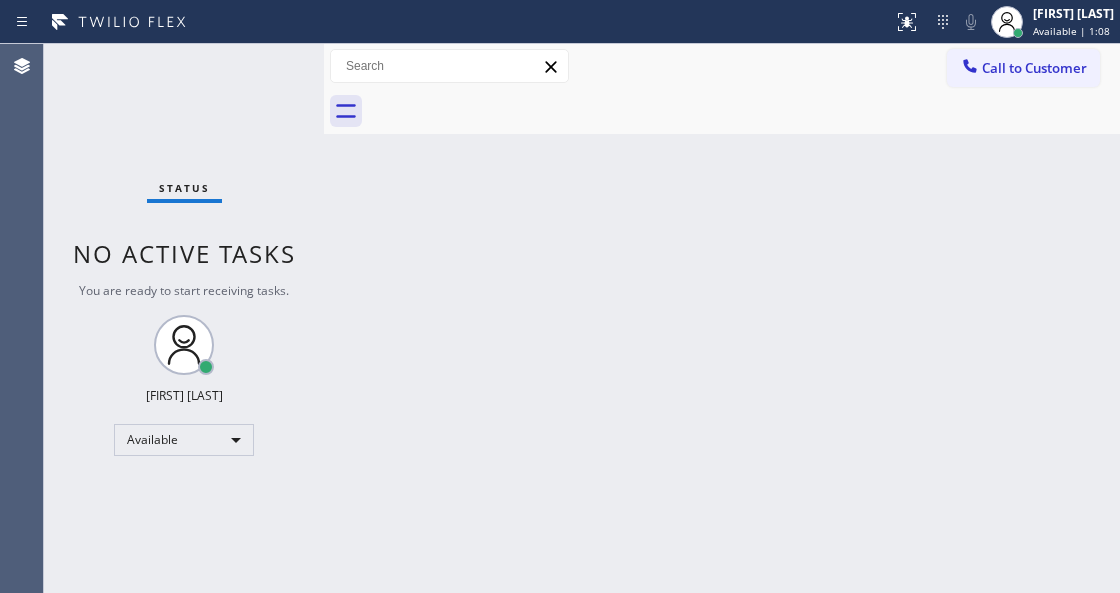 click on "Back to Dashboard Change Sender ID Customers Technicians Select a contact Outbound call Technician Search Technician Your caller id phone number Your caller id phone number Call Technician info Name   Phone none Address none Change Sender ID HVAC +1[PHONE] [COMPANY] +1[PHONE] [COMPANY] +1[PHONE] [COMPANY] +1[PHONE] [COMPANY]  Electricians +1[PHONE]  Cancel Change Check personal SMS Reset Change No tabs Call to Customer Outbound call Location [CITY] Pro Electrician service Your caller id phone number ([AREA]) [PHONE] Customer number Call Outbound call Technician Search Technician Your caller id phone number Your caller id phone number Call" at bounding box center [722, 318] 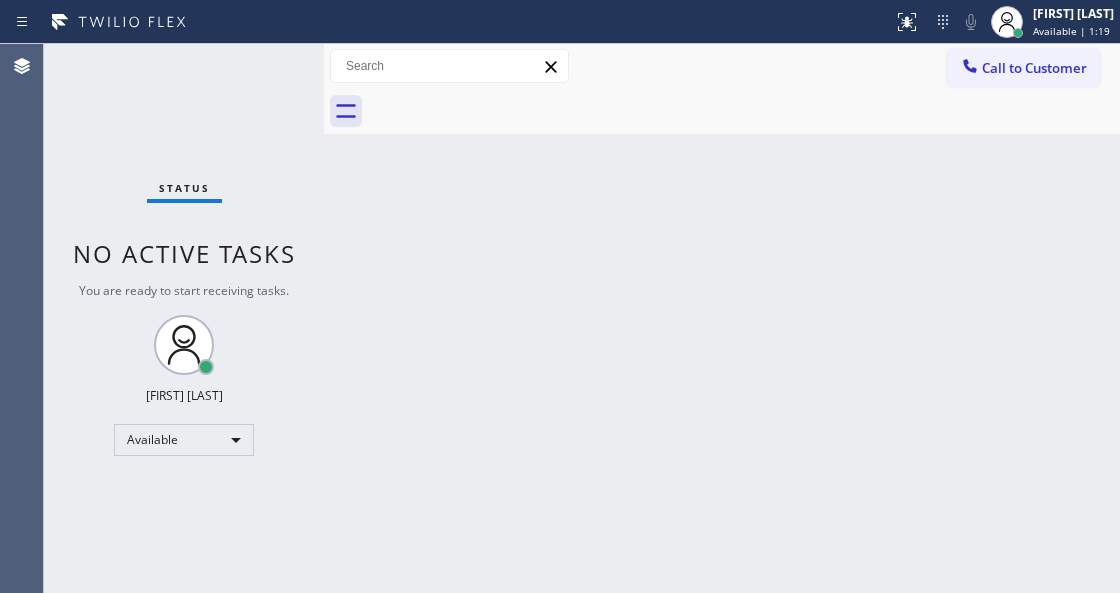click on "Status   No active tasks     You are ready to start receiving tasks.   Venezza Koren Intas Available" at bounding box center [184, 318] 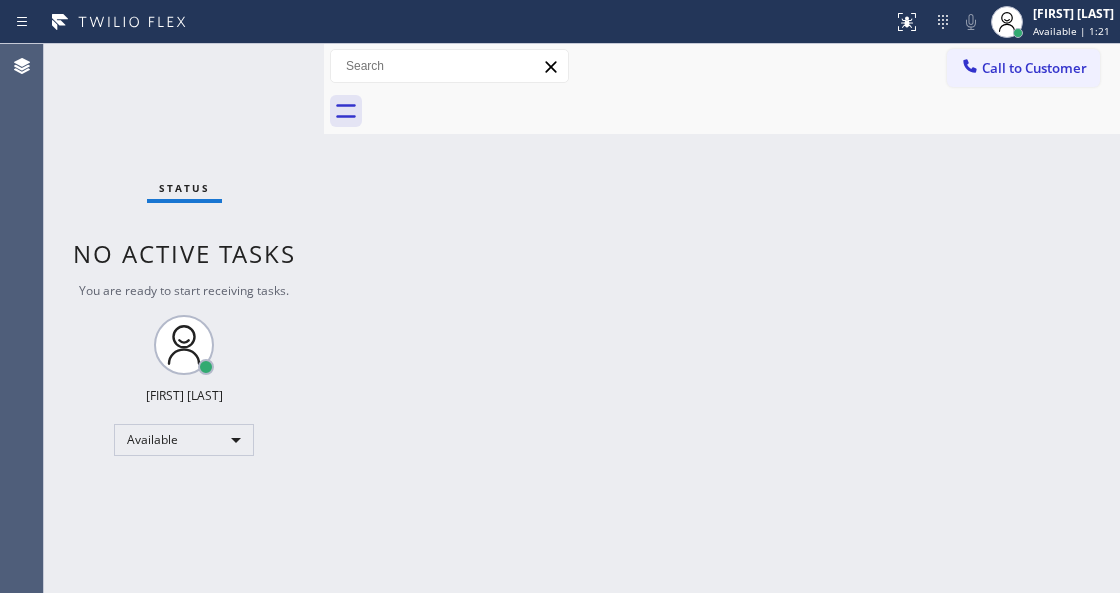 drag, startPoint x: 189, startPoint y: 134, endPoint x: 318, endPoint y: 146, distance: 129.55693 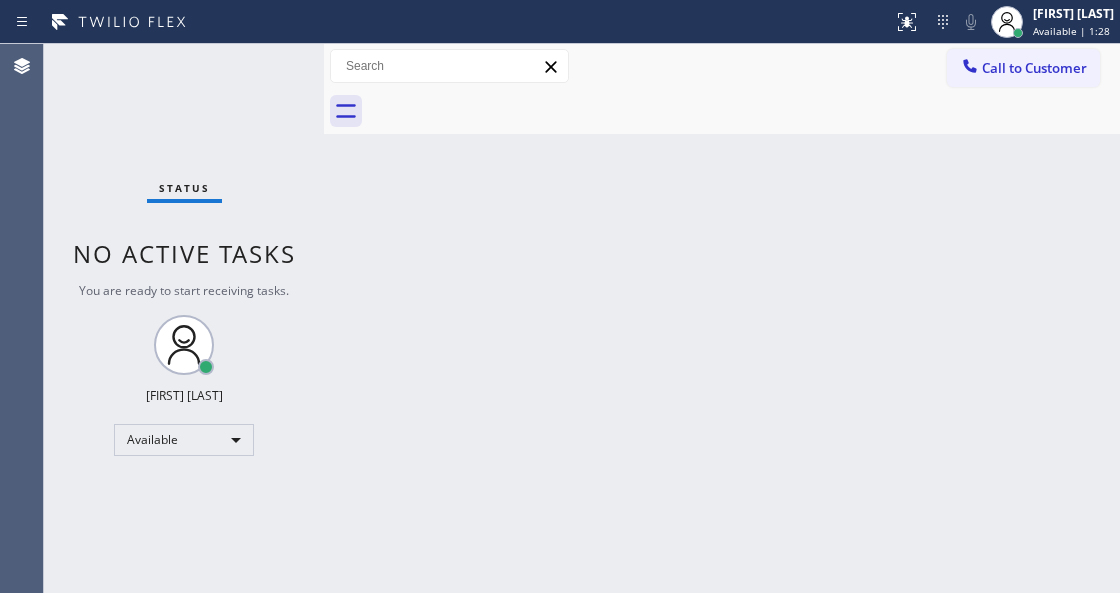 click on "Status   No active tasks     You are ready to start receiving tasks.   Venezza Koren Intas Available" at bounding box center [184, 318] 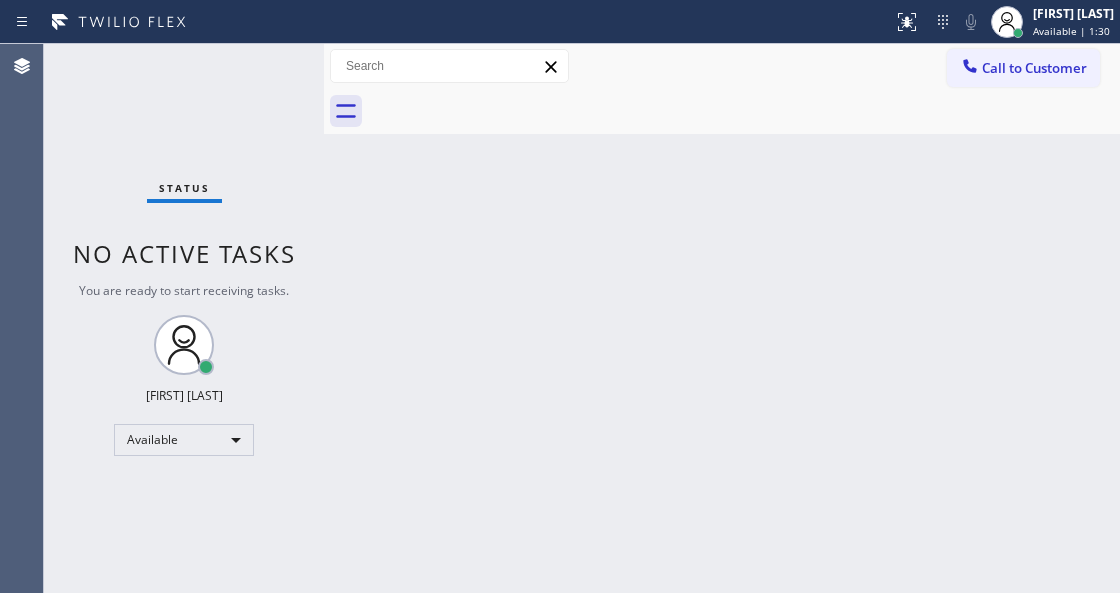 click on "Status   No active tasks     You are ready to start receiving tasks.   Venezza Koren Intas Available" at bounding box center (184, 318) 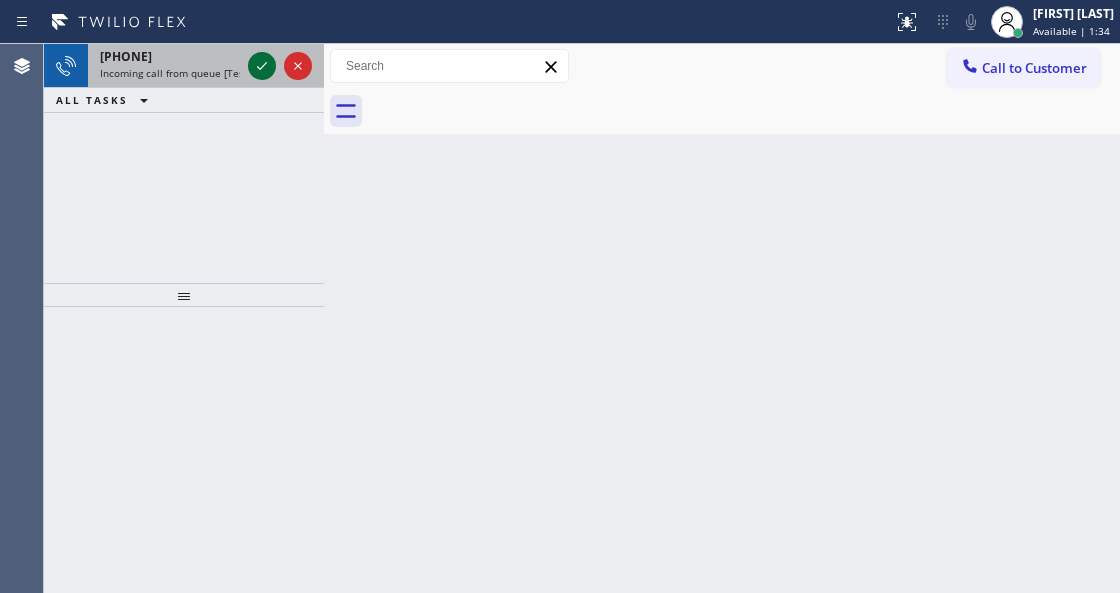 click 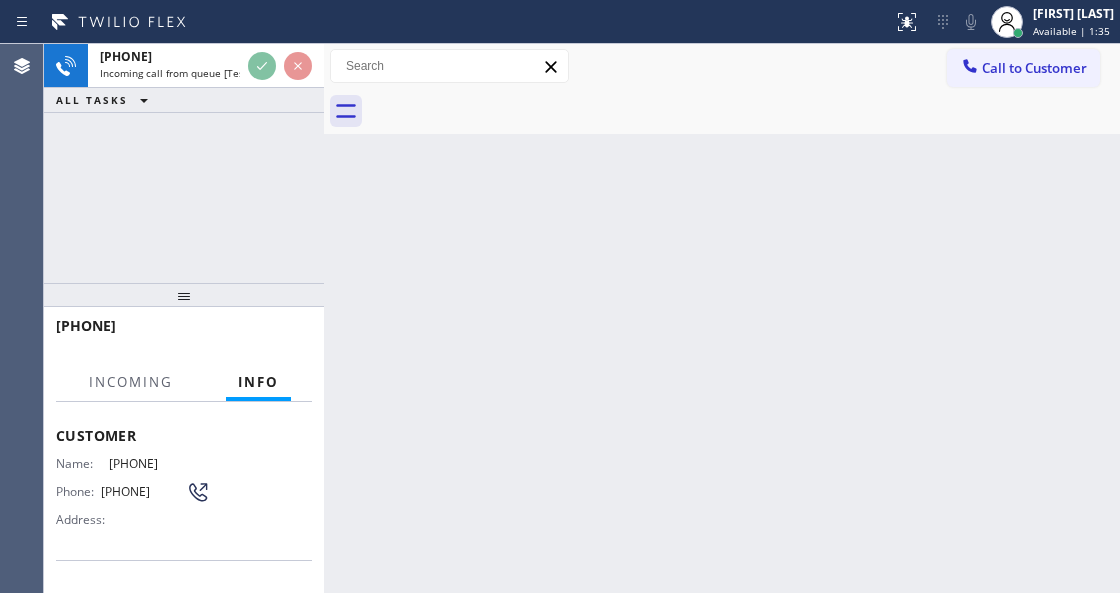 scroll, scrollTop: 200, scrollLeft: 0, axis: vertical 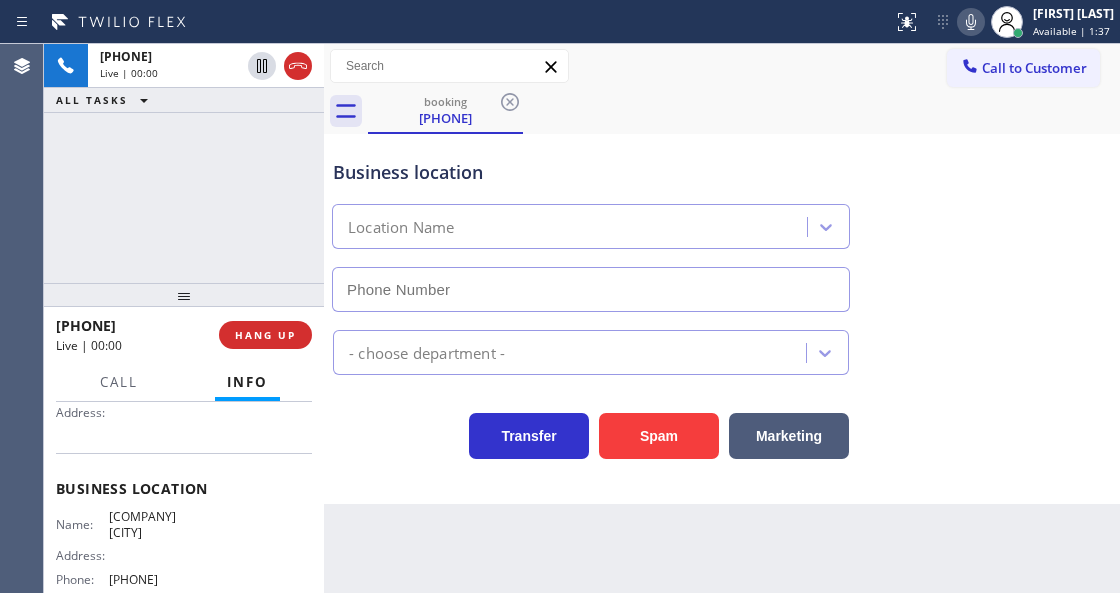type on "[PHONE]" 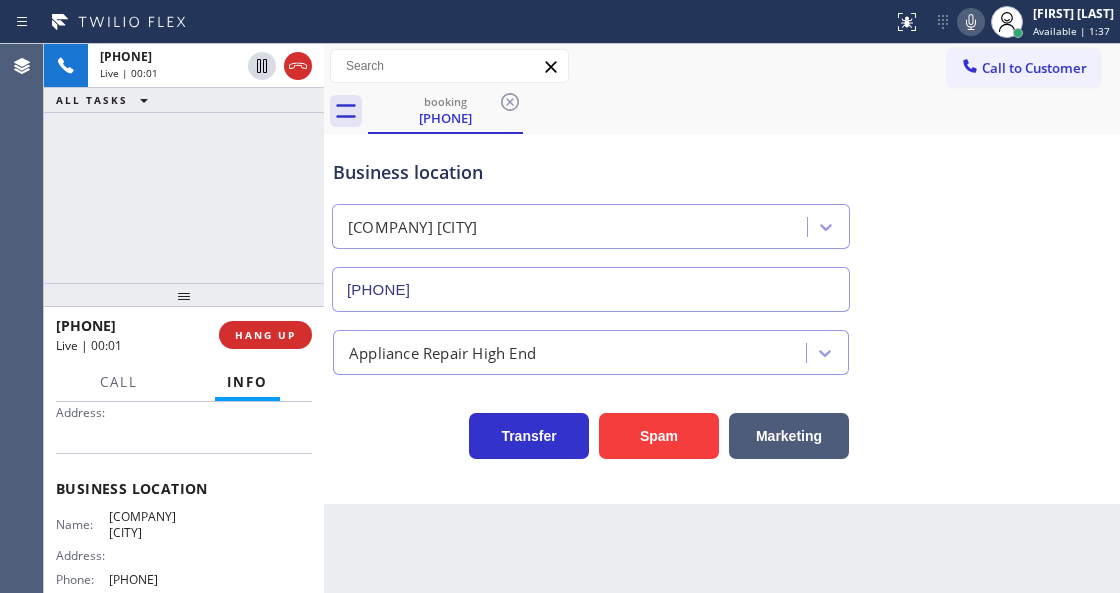 click on "Back to Dashboard Change Sender ID Customers Technicians Select a contact Outbound call Technician Search Technician Your caller id phone number Your caller id phone number Call Technician info Name   Phone none Address none Change Sender ID HVAC +1[PHONE] [COMPANY] +1[PHONE] [COMPANY] +1[PHONE] [COMPANY] +1[PHONE] [COMPANY]  Electricians +1[PHONE]  Cancel Change Check personal SMS Reset Change booking ([AREA]) [PHONE] Call to Customer Outbound call Location [CITY] Pro Electrician service Your caller id phone number ([AREA]) [PHONE] Customer number Call Outbound call Technician Search Technician Your caller id phone number Your caller id phone number Call booking ([AREA]) [PHONE] Business location [COMPANY] [CITY] ([AREA]) [PHONE] Appliance Repair High End Transfer Spam Marketing" at bounding box center [722, 318] 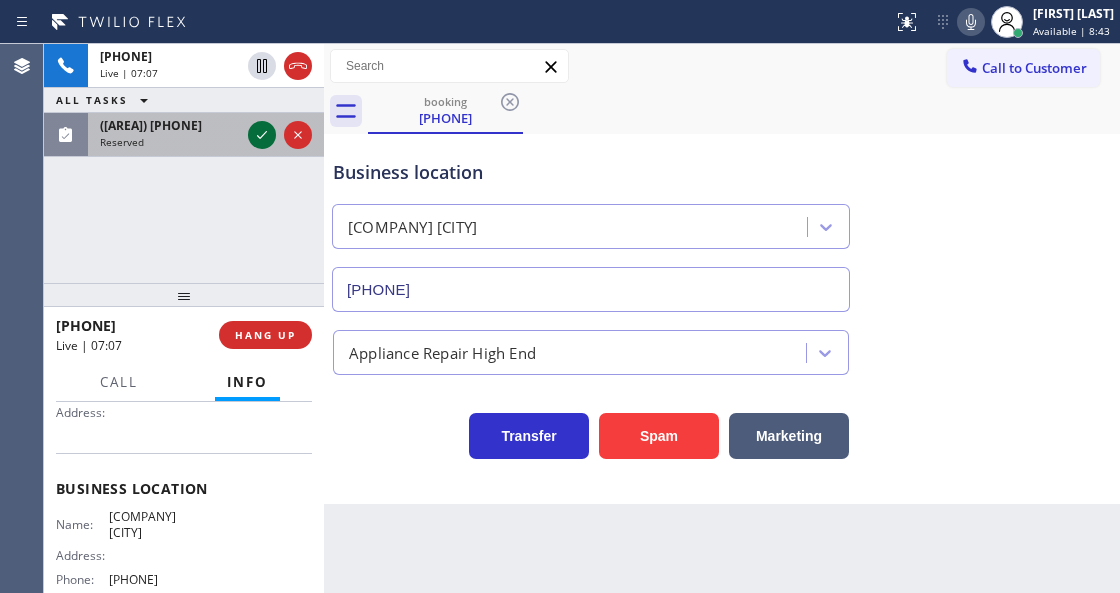 click 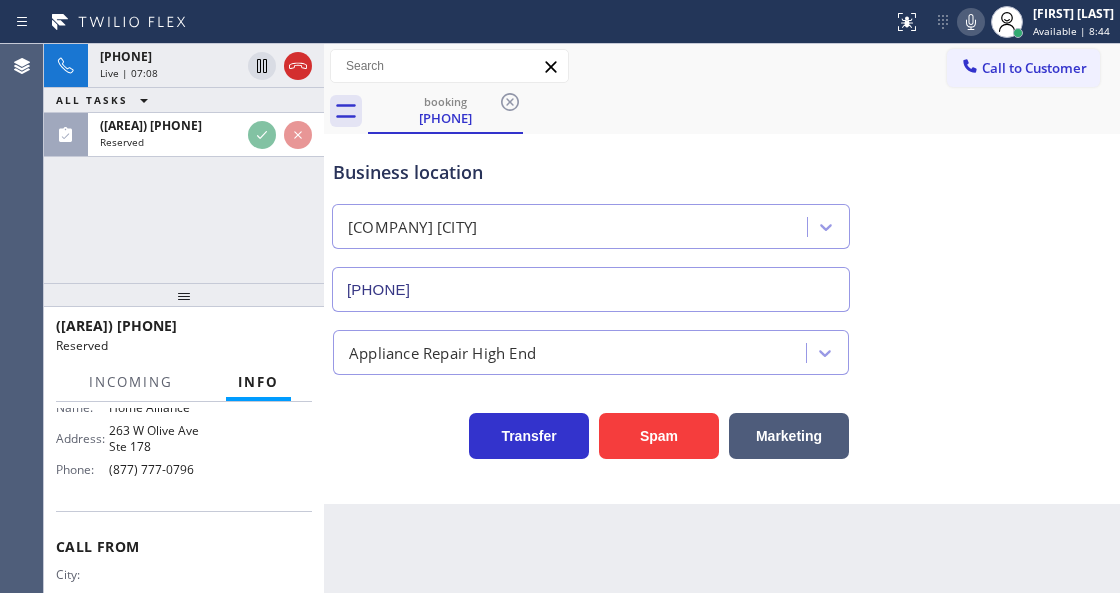 scroll, scrollTop: 364, scrollLeft: 0, axis: vertical 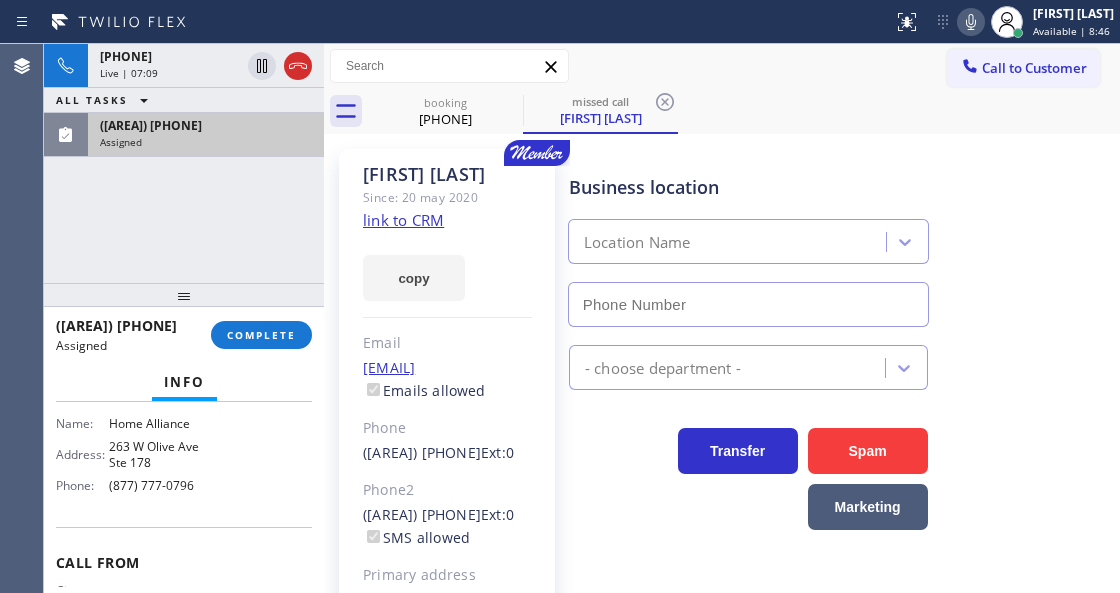type on "(877) 777-0796" 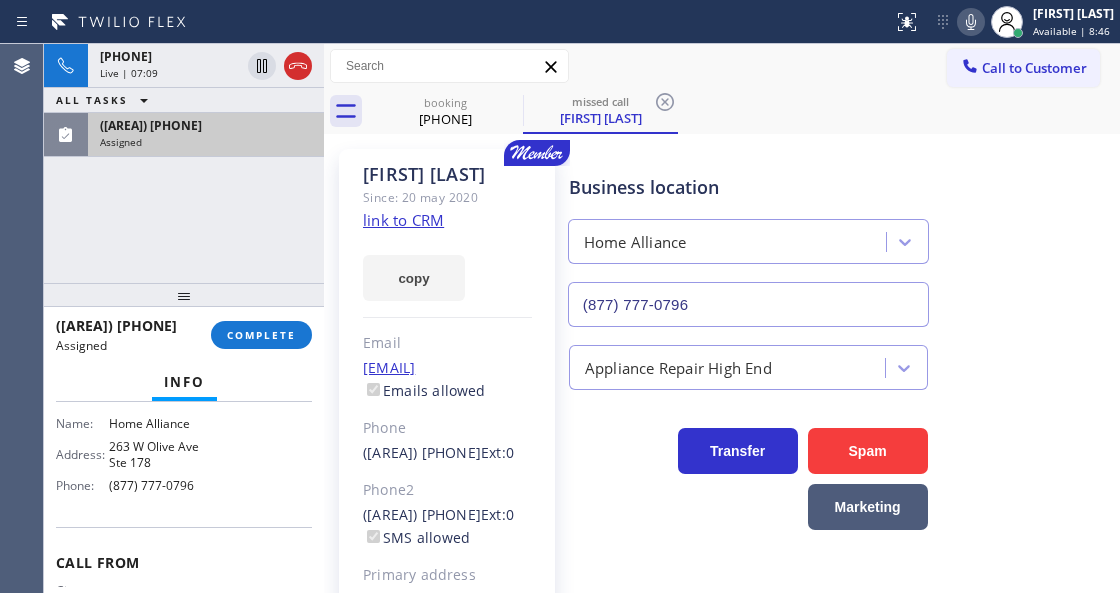 click on "Assigned" at bounding box center (206, 142) 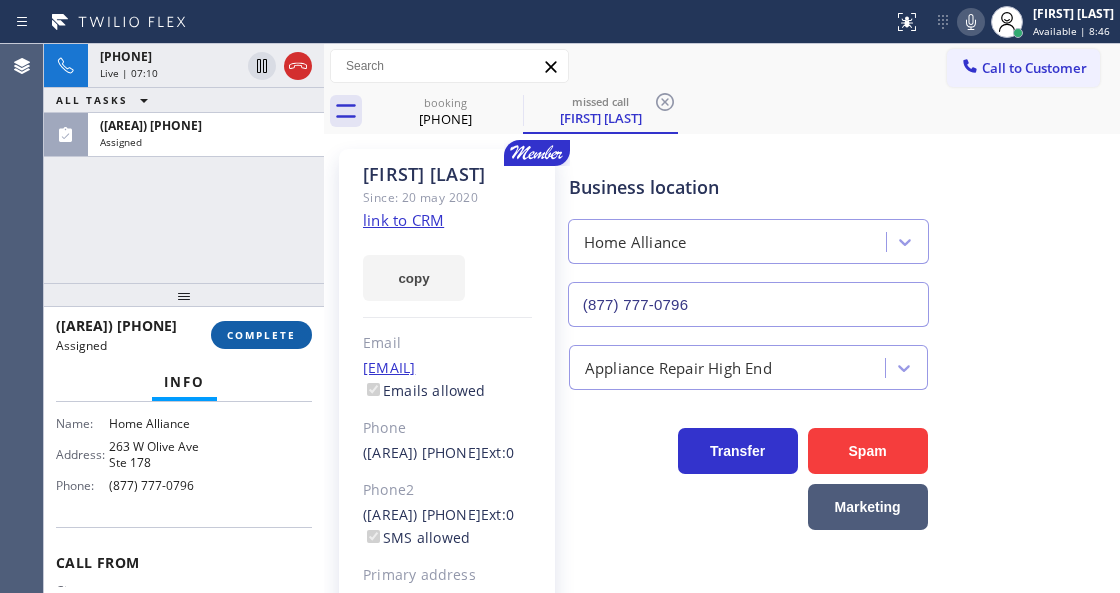 click on "COMPLETE" at bounding box center (261, 335) 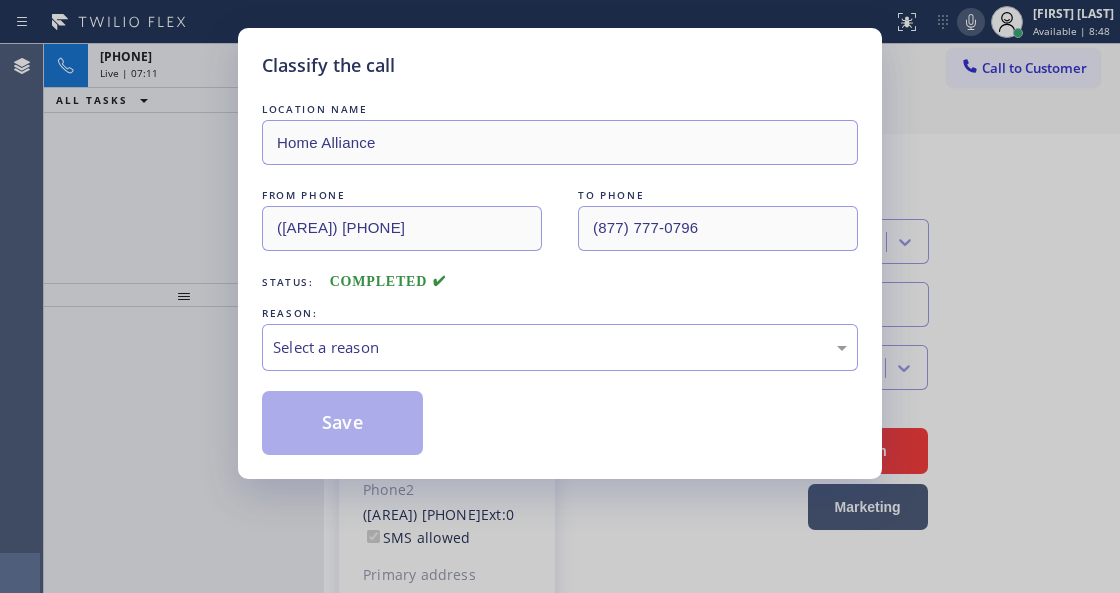 click on "Select a reason" at bounding box center (560, 347) 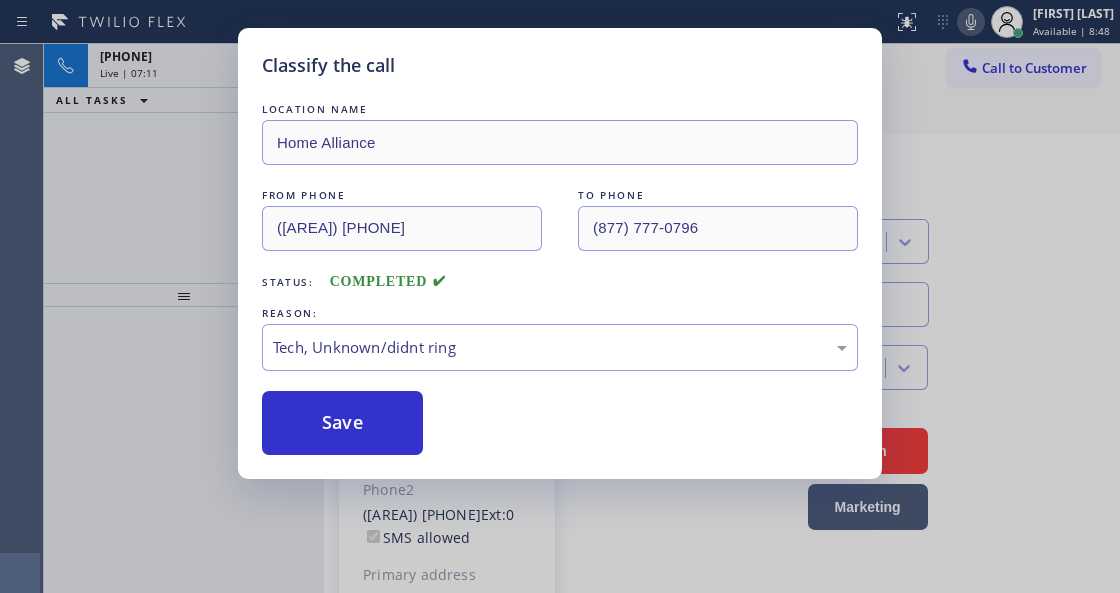 click on "Classify the call LOCATION NAME Home Alliance FROM PHONE [PHONE] TO PHONE [PHONE] Status: COMPLETED REASON: Tech, Unknown/didnt ring Save" at bounding box center [560, 253] 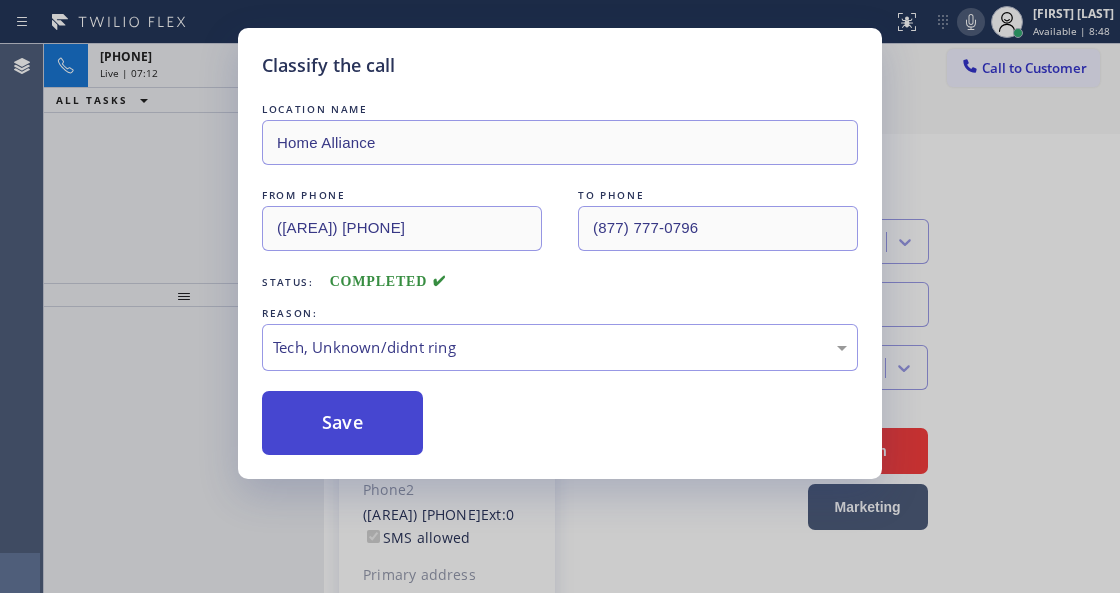 click on "Save" at bounding box center [342, 423] 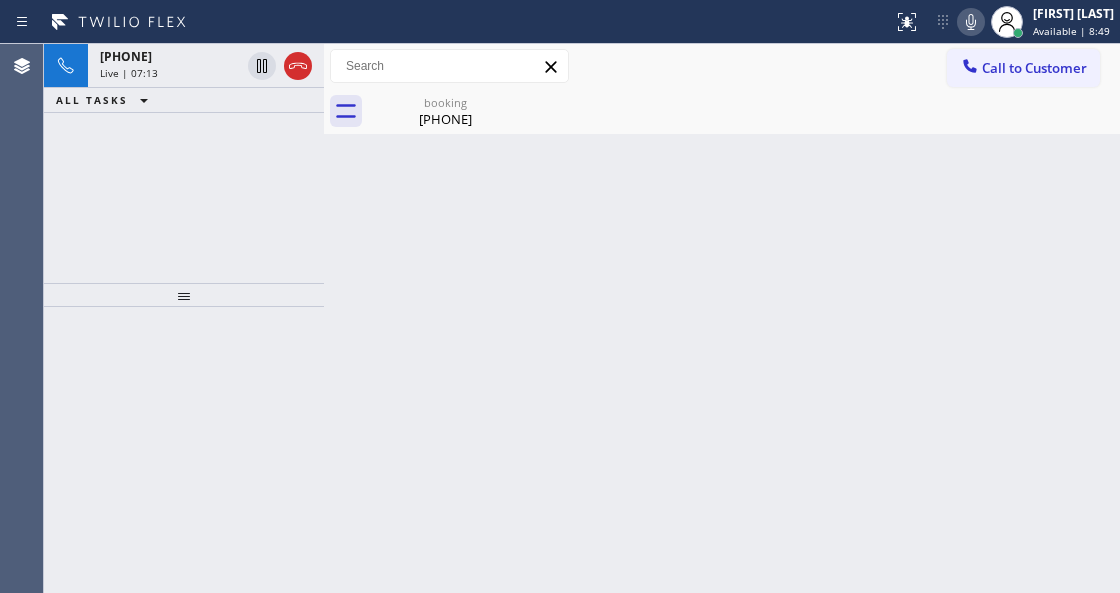 click 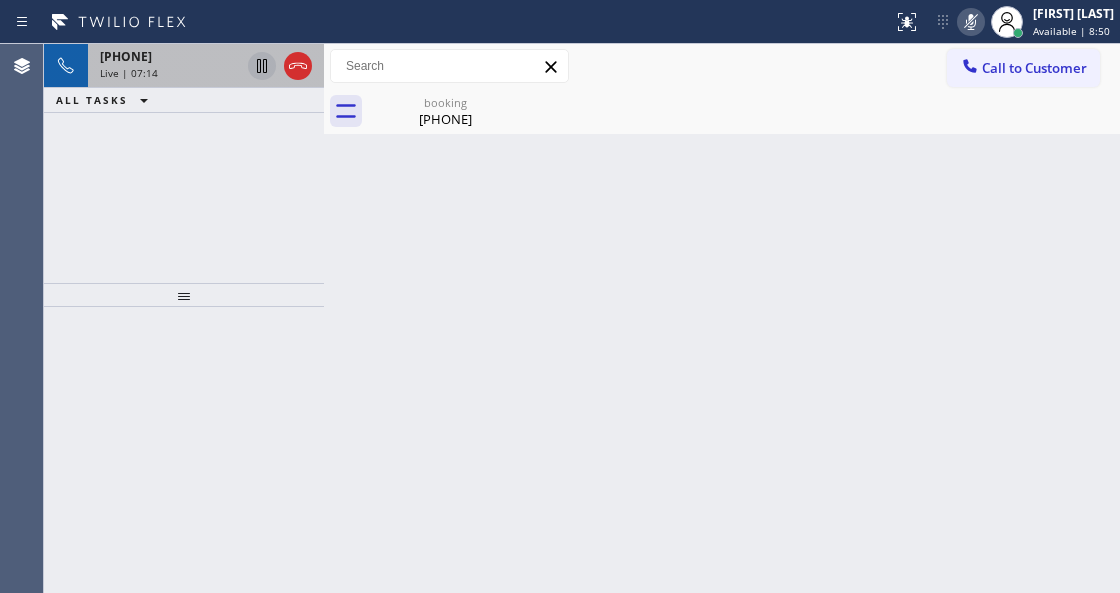 click 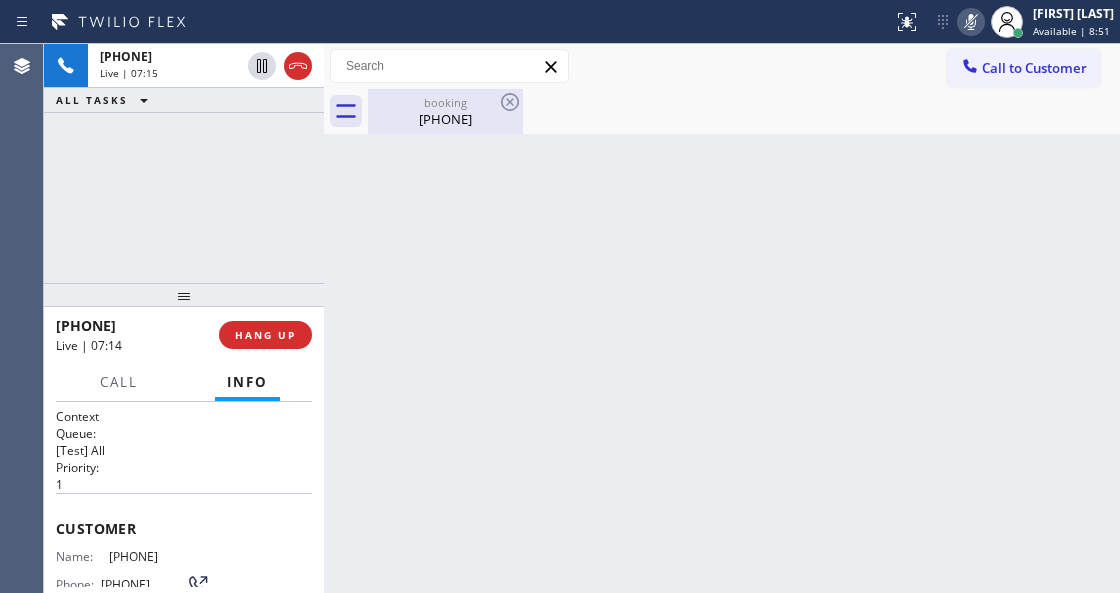 click on "[PHONE]" at bounding box center [445, 119] 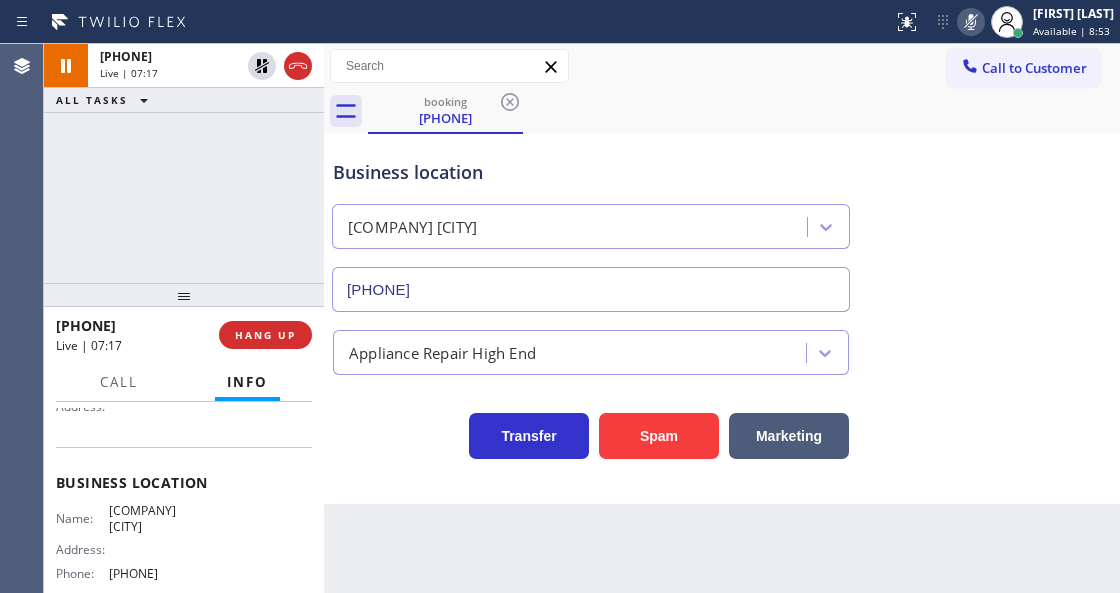 scroll, scrollTop: 266, scrollLeft: 0, axis: vertical 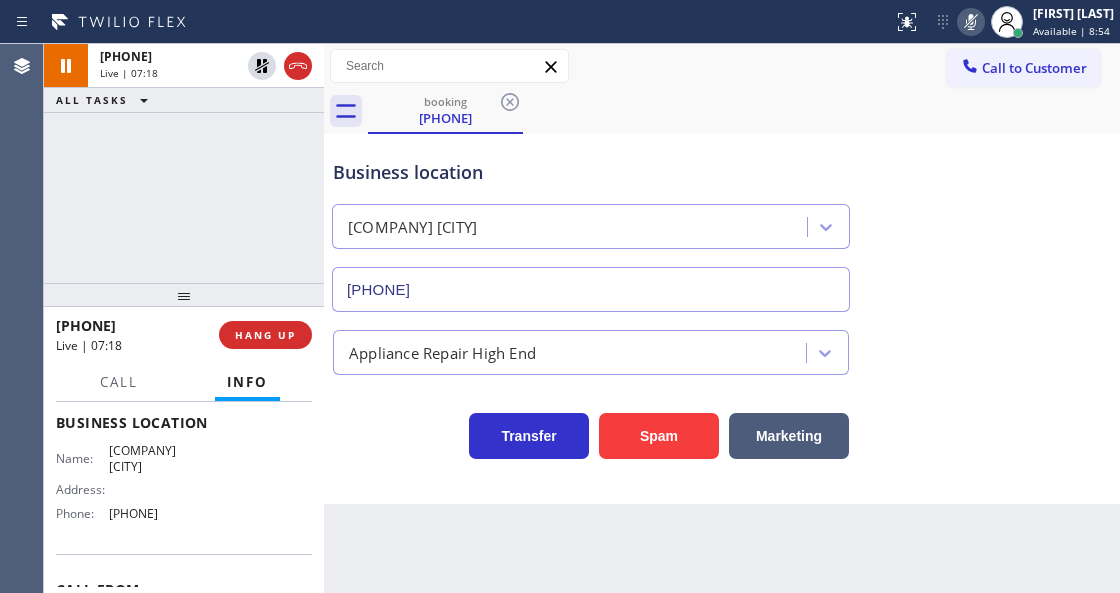 drag, startPoint x: 208, startPoint y: 519, endPoint x: 107, endPoint y: 516, distance: 101.04455 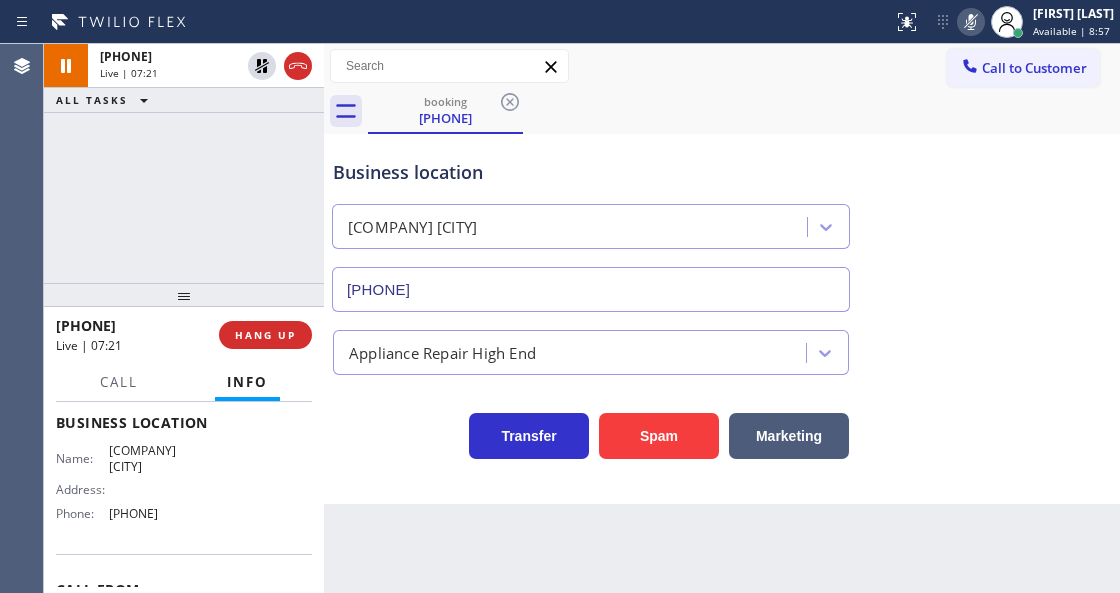 drag, startPoint x: 190, startPoint y: 458, endPoint x: 106, endPoint y: 444, distance: 85.158676 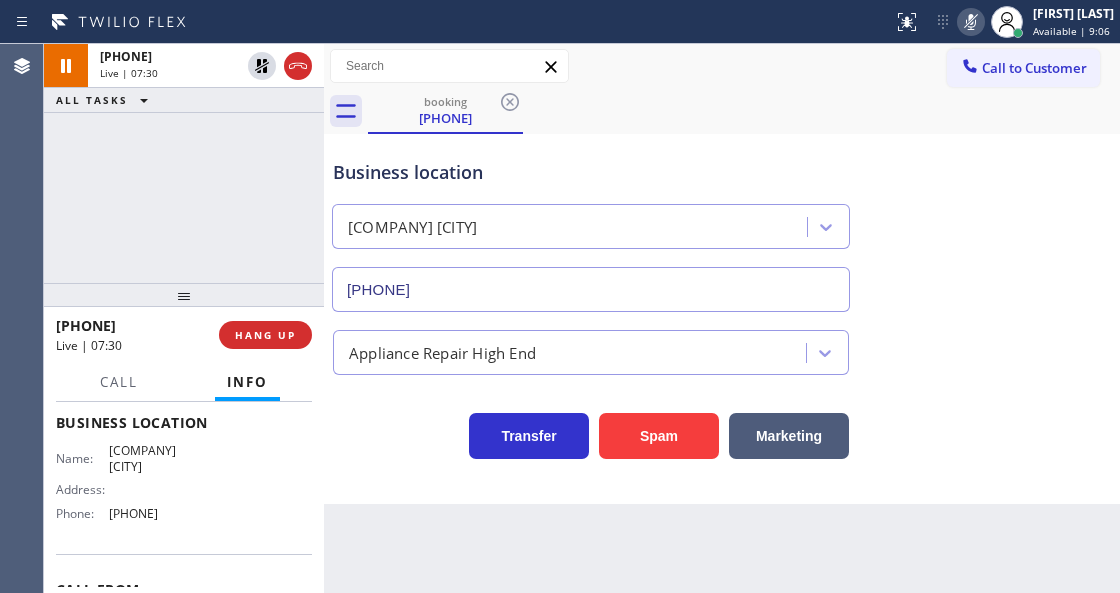 click 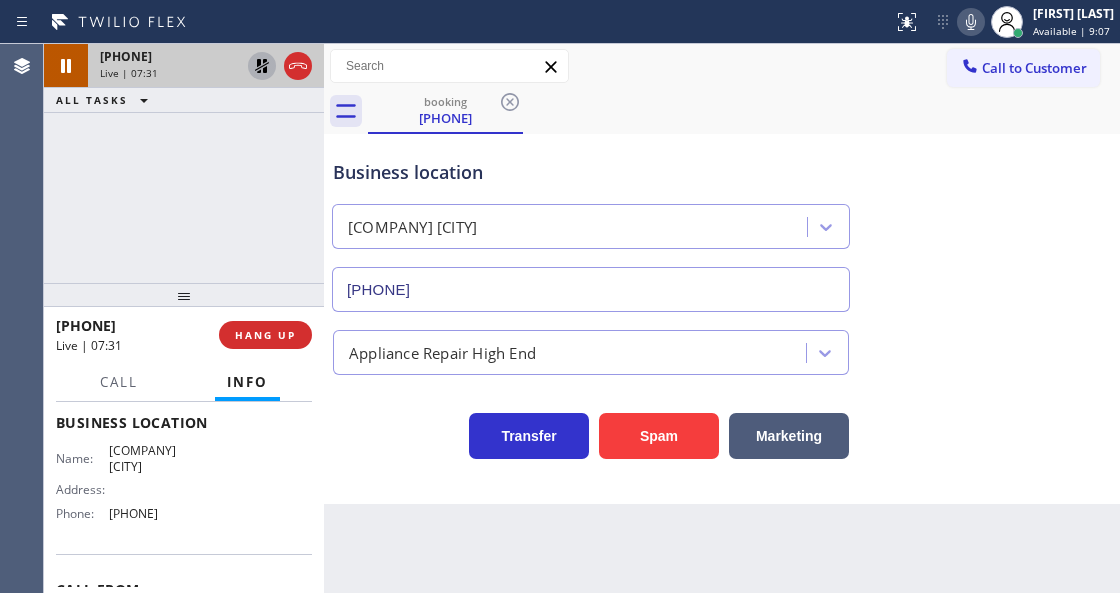 click 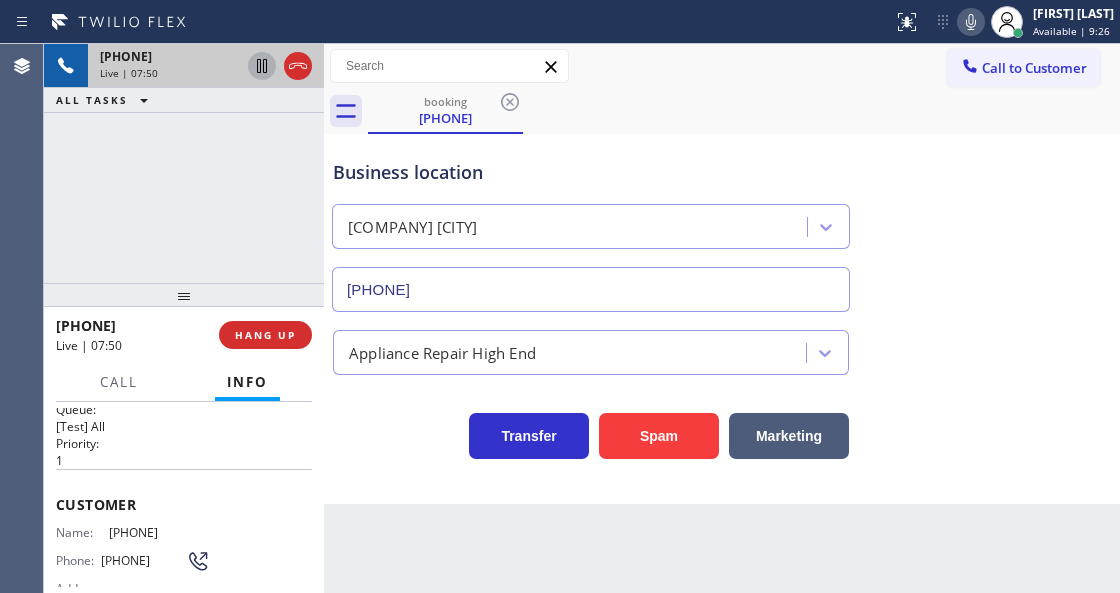 scroll, scrollTop: 0, scrollLeft: 0, axis: both 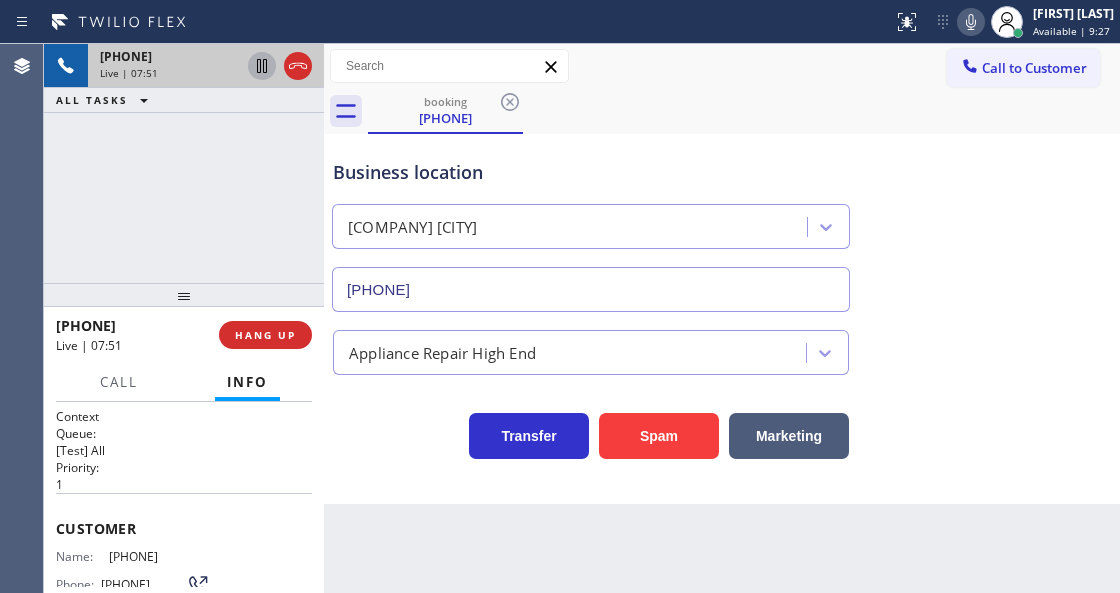drag, startPoint x: 224, startPoint y: 554, endPoint x: 109, endPoint y: 544, distance: 115.43397 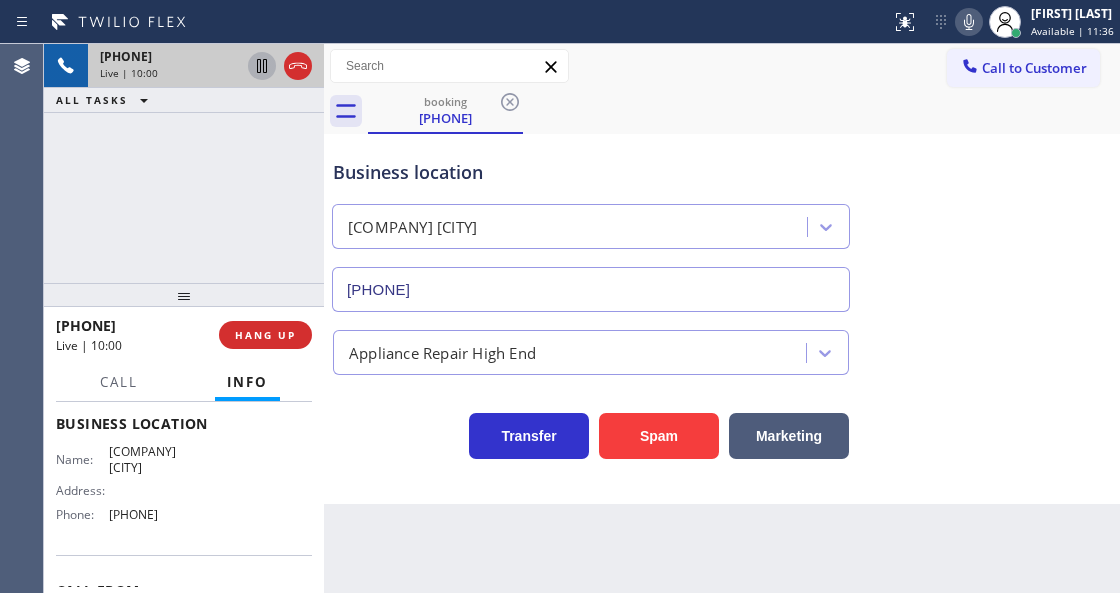 scroll, scrollTop: 266, scrollLeft: 0, axis: vertical 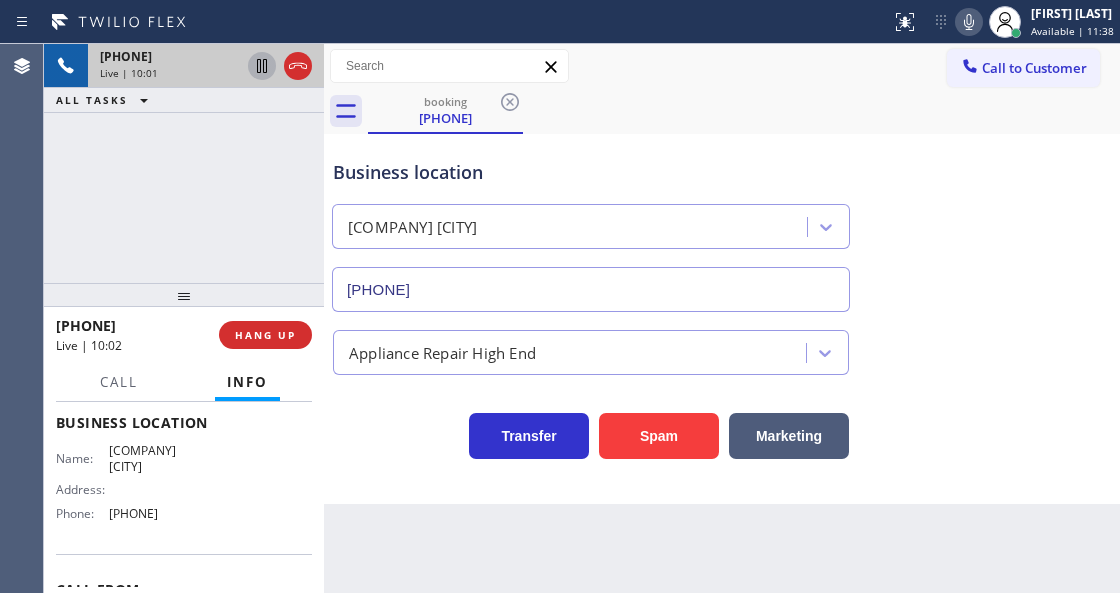 drag, startPoint x: 210, startPoint y: 518, endPoint x: 110, endPoint y: 519, distance: 100.005 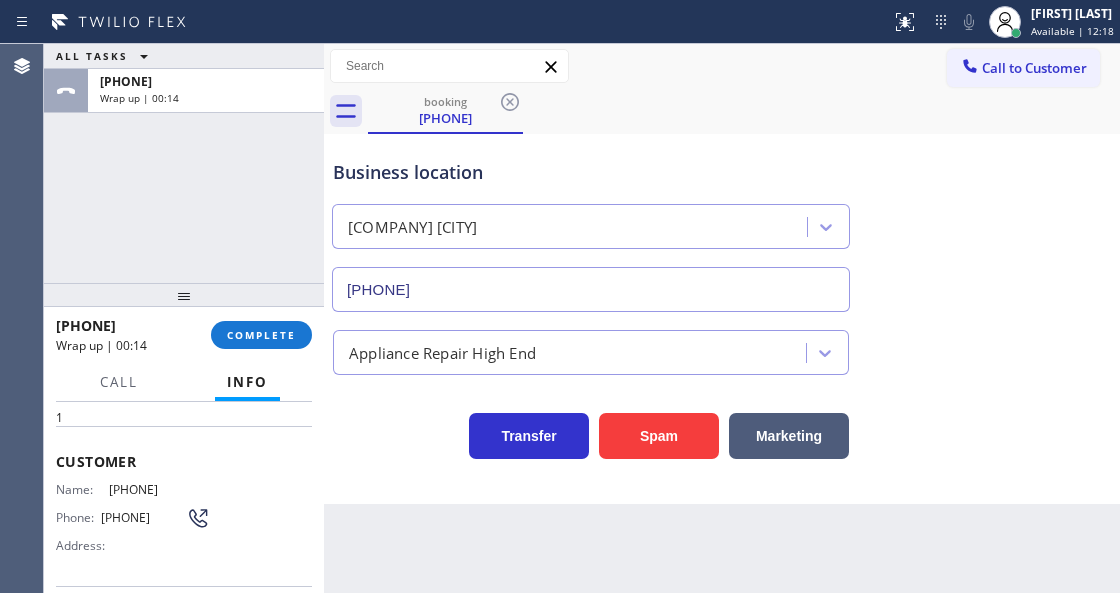 scroll, scrollTop: 66, scrollLeft: 0, axis: vertical 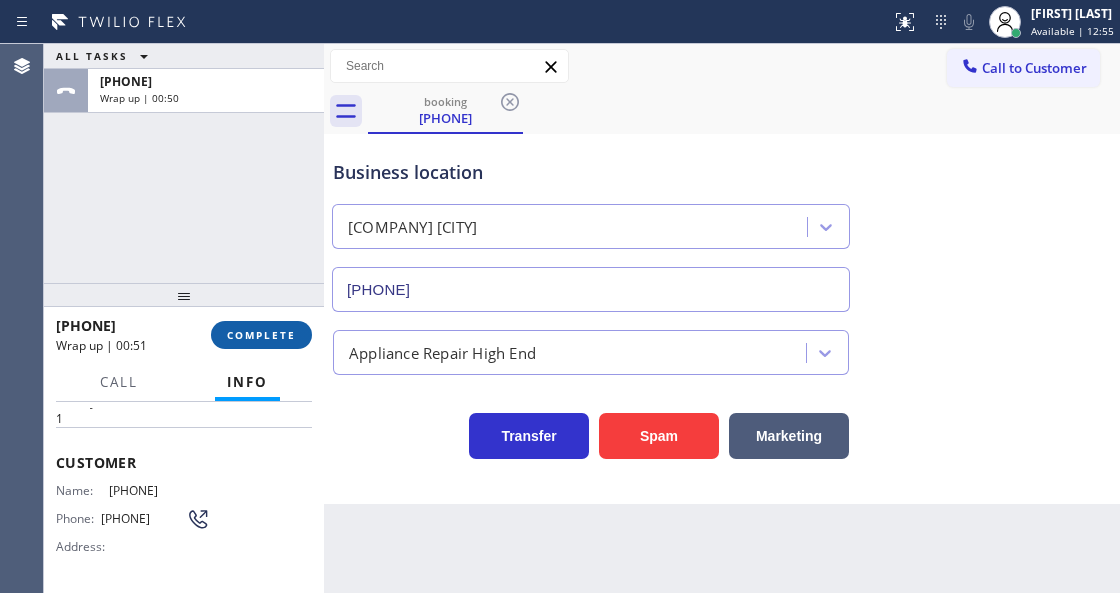 click on "COMPLETE" at bounding box center [261, 335] 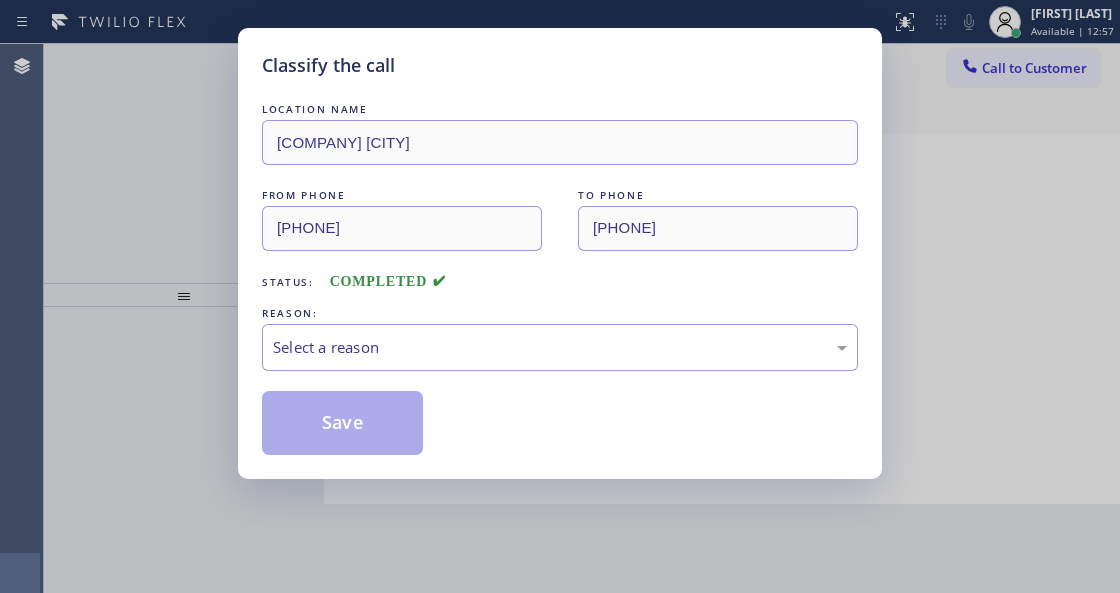 click on "Select a reason" at bounding box center (560, 347) 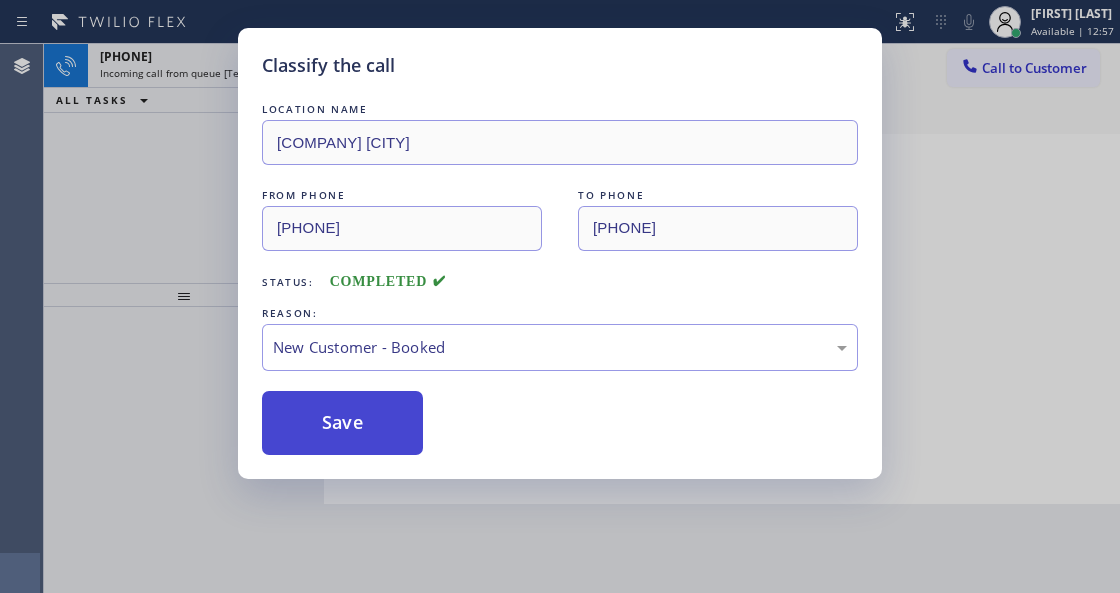 click on "Save" at bounding box center (342, 423) 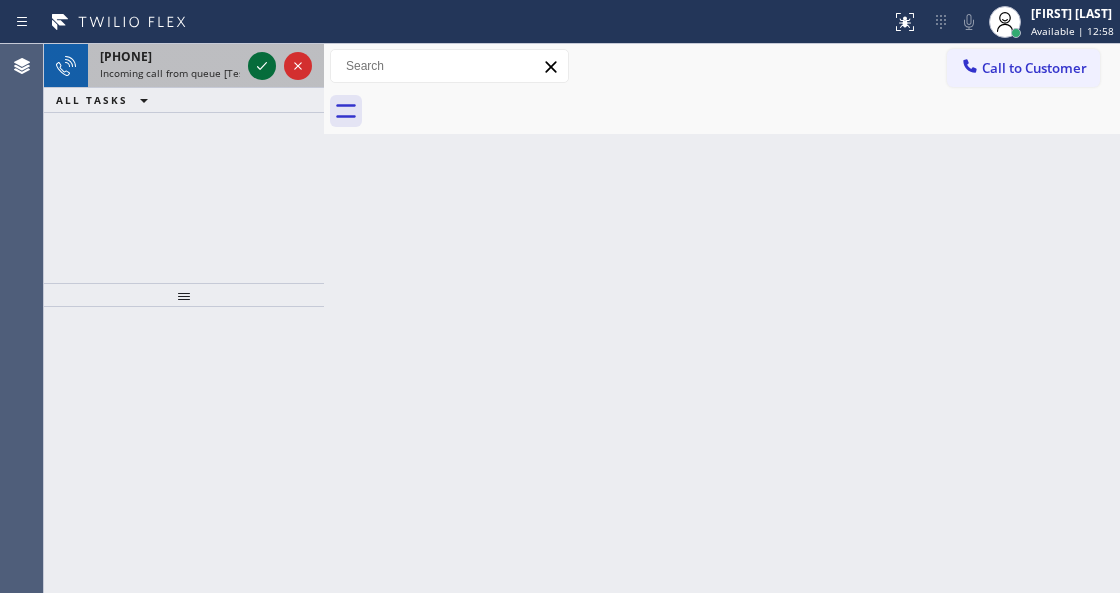 click 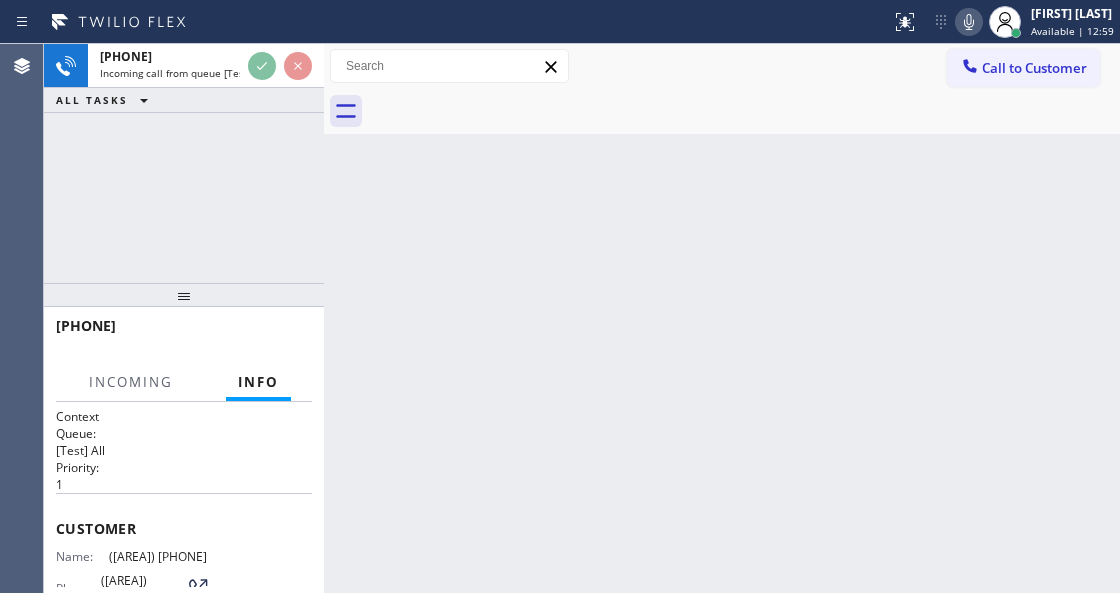 scroll, scrollTop: 266, scrollLeft: 0, axis: vertical 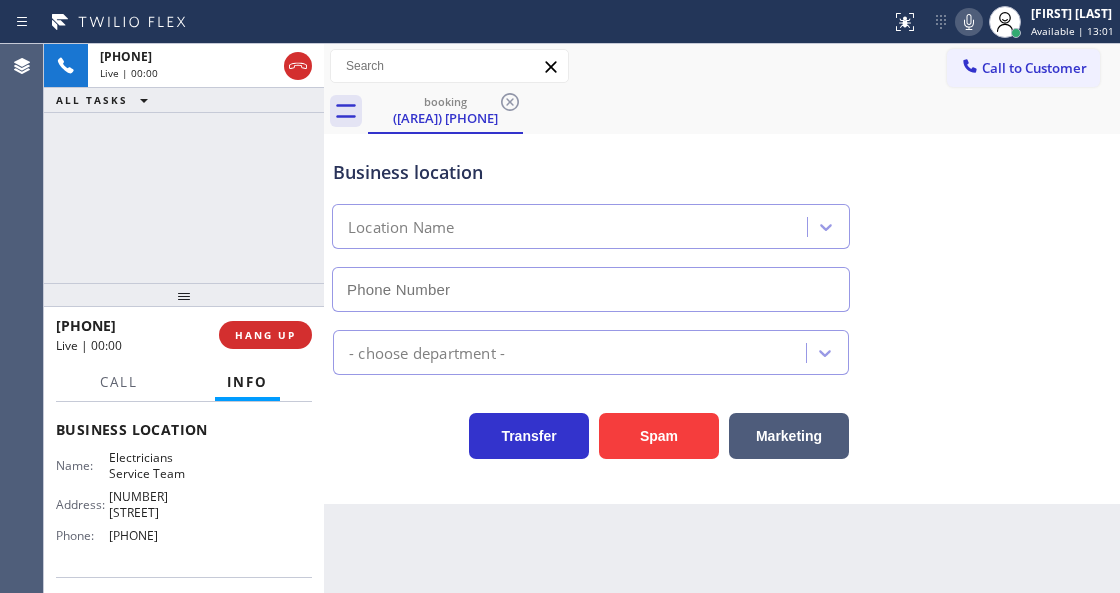 type on "[PHONE]" 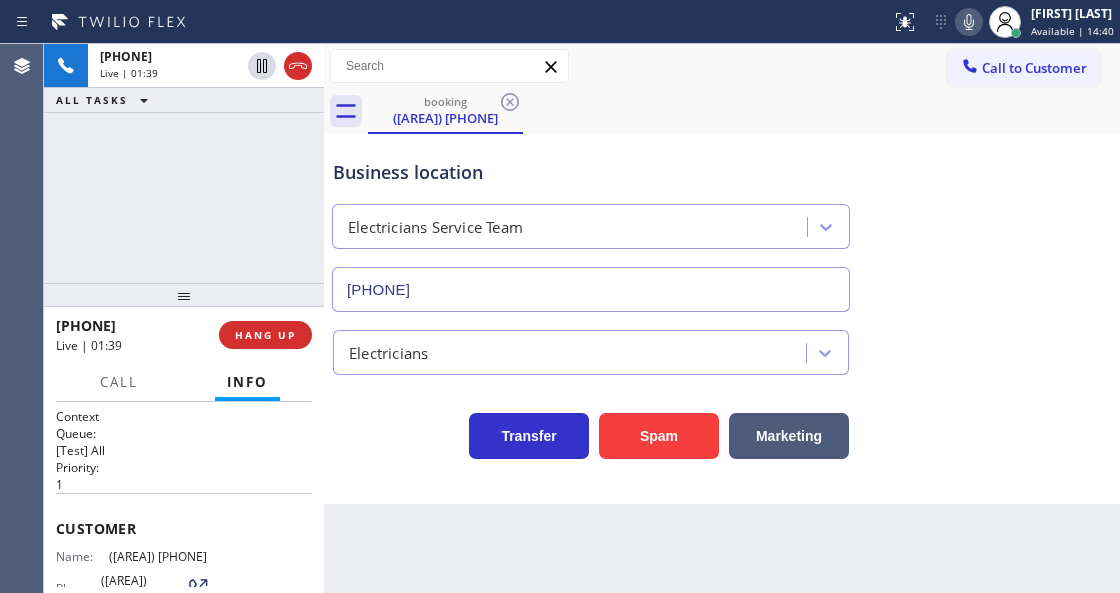 scroll, scrollTop: 0, scrollLeft: 0, axis: both 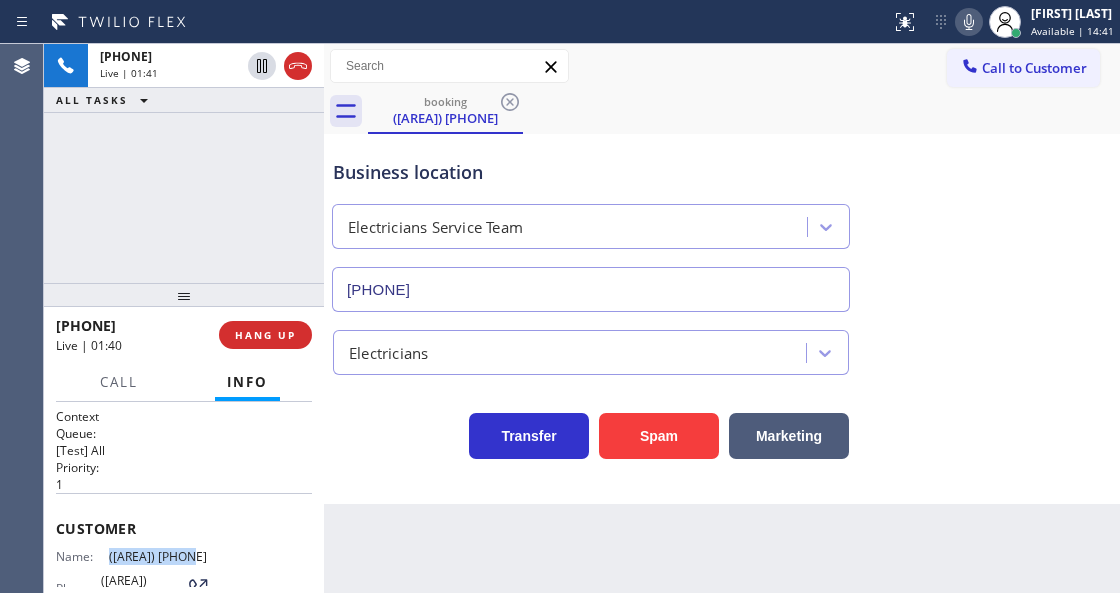 drag, startPoint x: 202, startPoint y: 548, endPoint x: 100, endPoint y: 541, distance: 102.239914 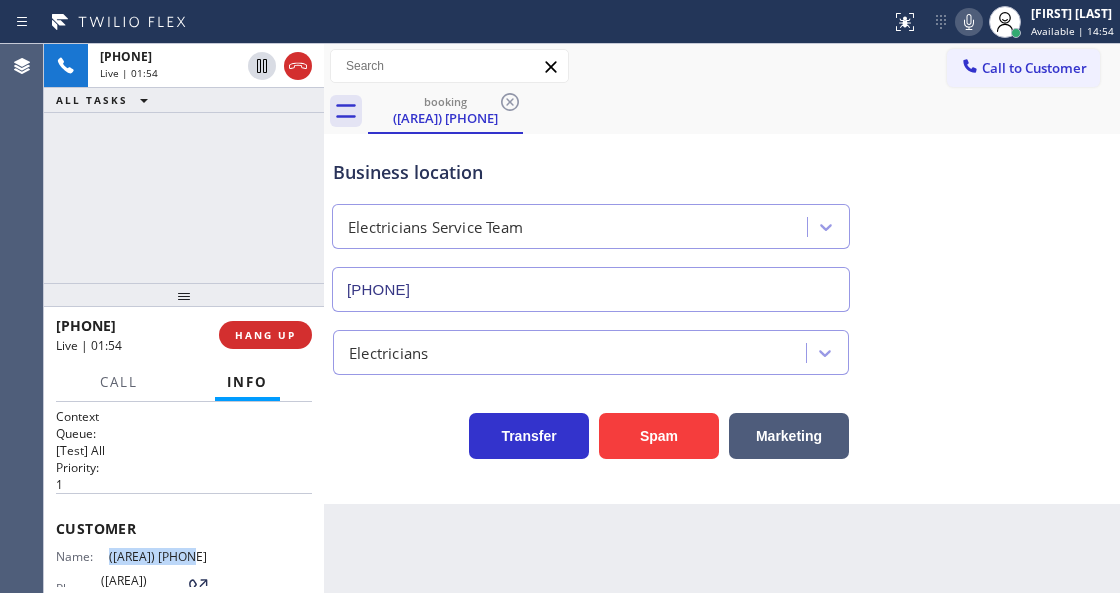 click 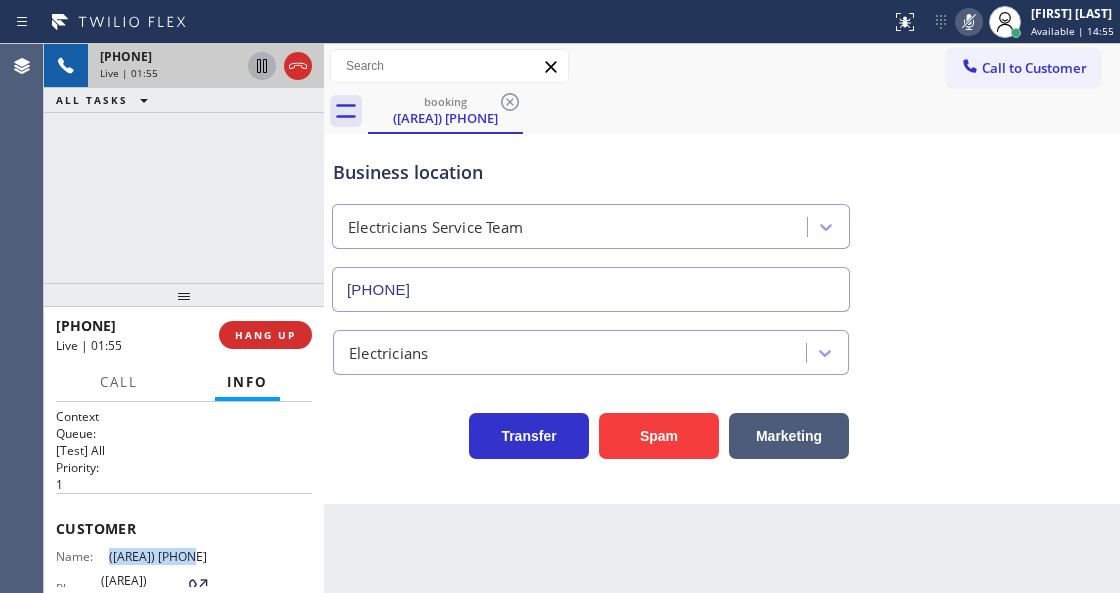 click 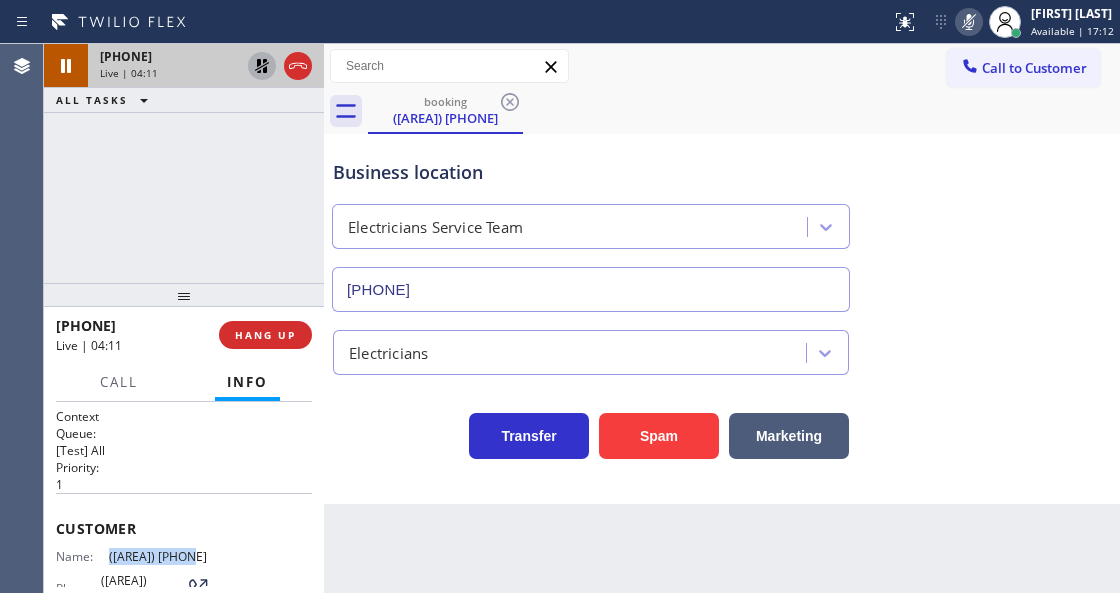 drag, startPoint x: 926, startPoint y: 20, endPoint x: 558, endPoint y: 149, distance: 389.95514 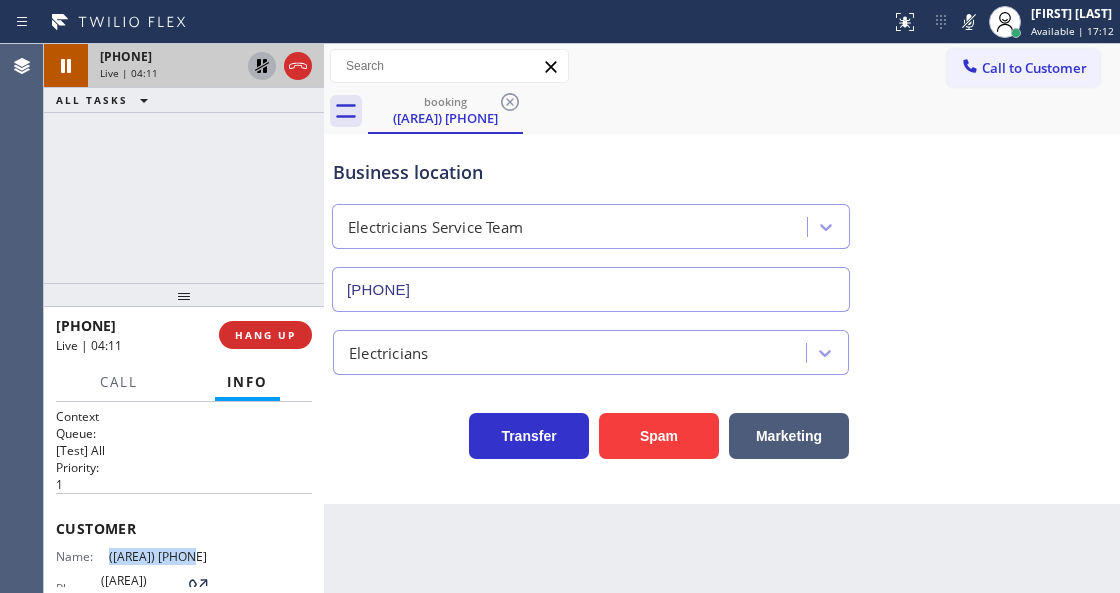 click 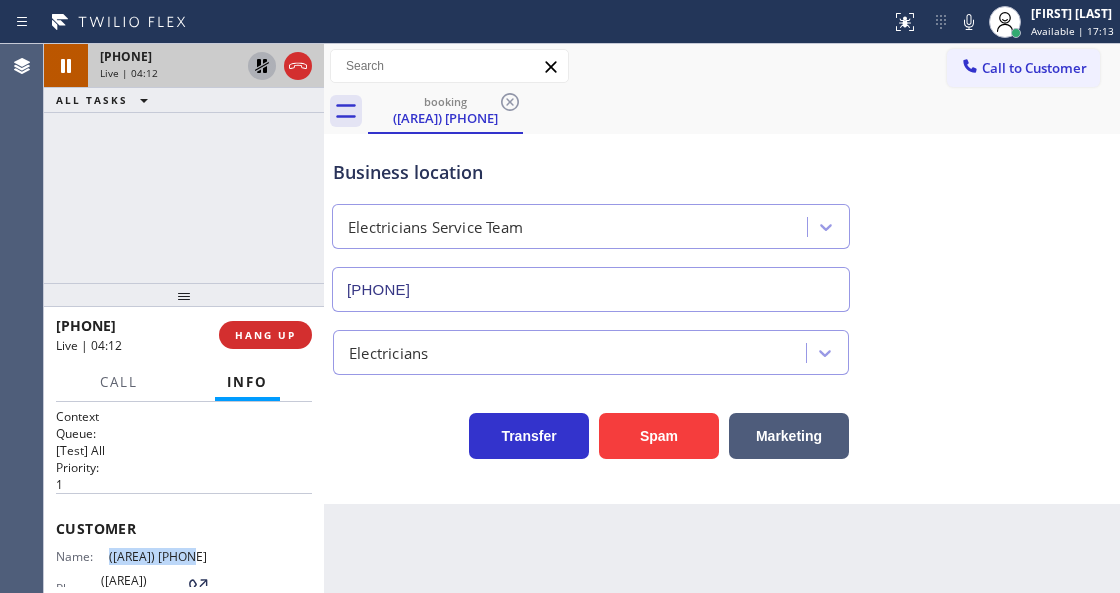 click 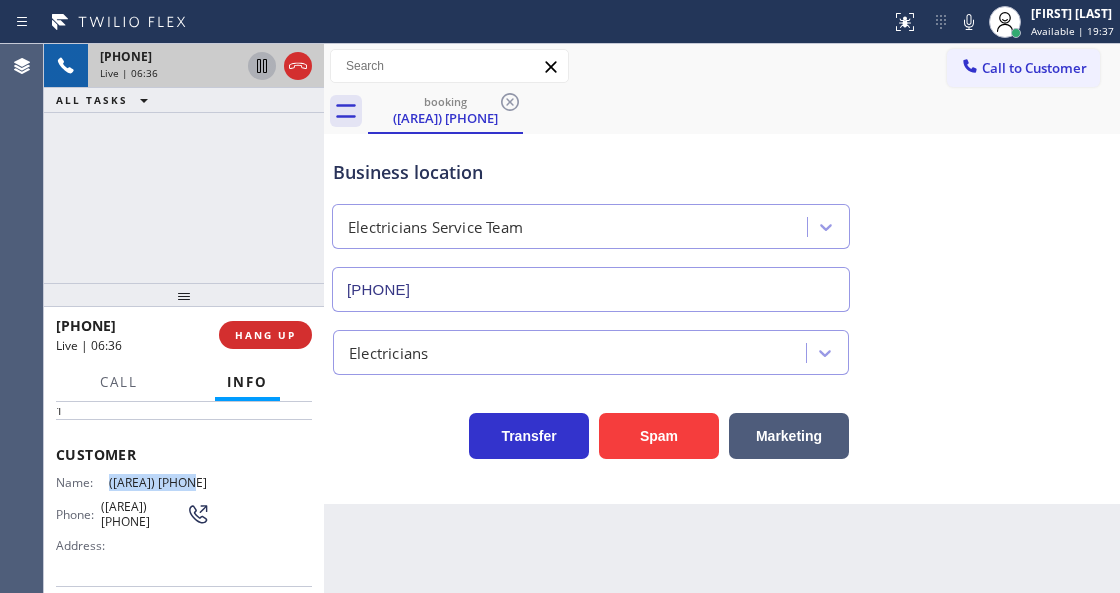 scroll, scrollTop: 200, scrollLeft: 0, axis: vertical 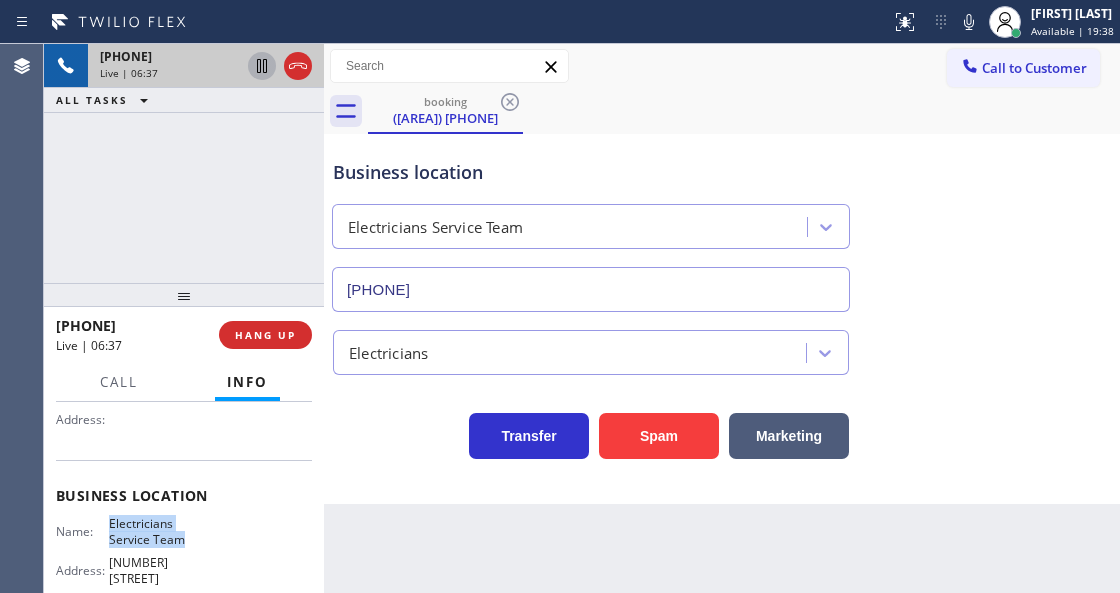 drag, startPoint x: 202, startPoint y: 540, endPoint x: 107, endPoint y: 518, distance: 97.5141 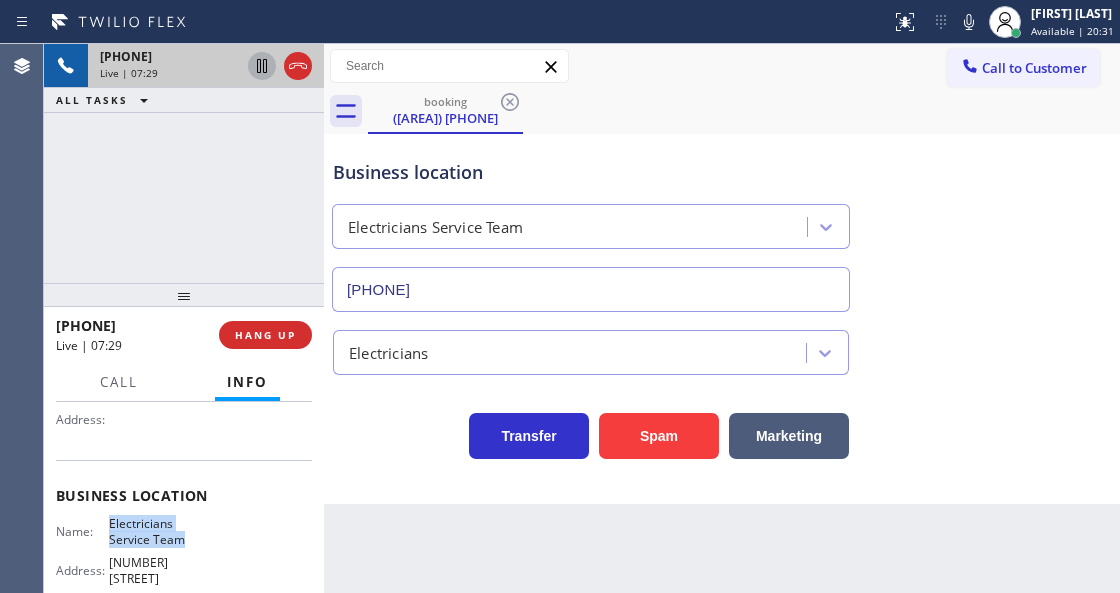 scroll, scrollTop: 333, scrollLeft: 0, axis: vertical 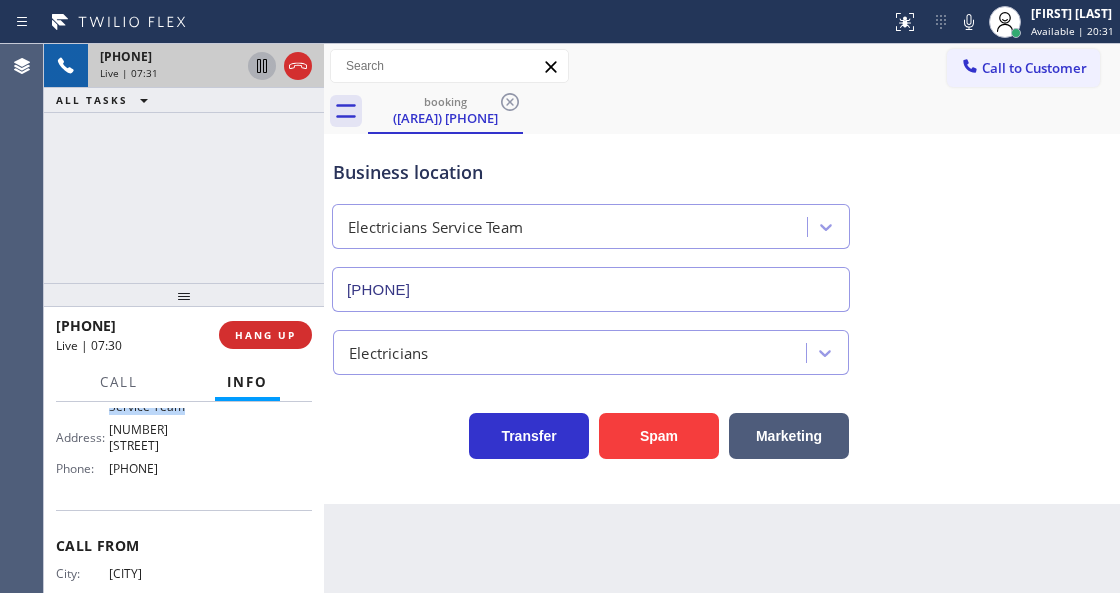 drag, startPoint x: 214, startPoint y: 468, endPoint x: 104, endPoint y: 465, distance: 110.0409 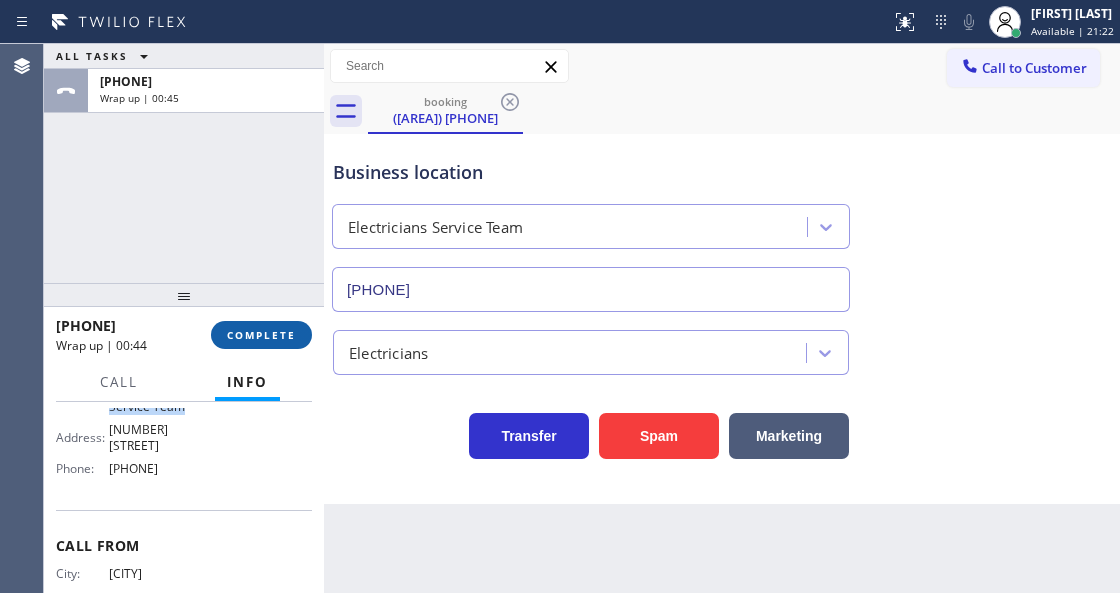 click on "COMPLETE" at bounding box center [261, 335] 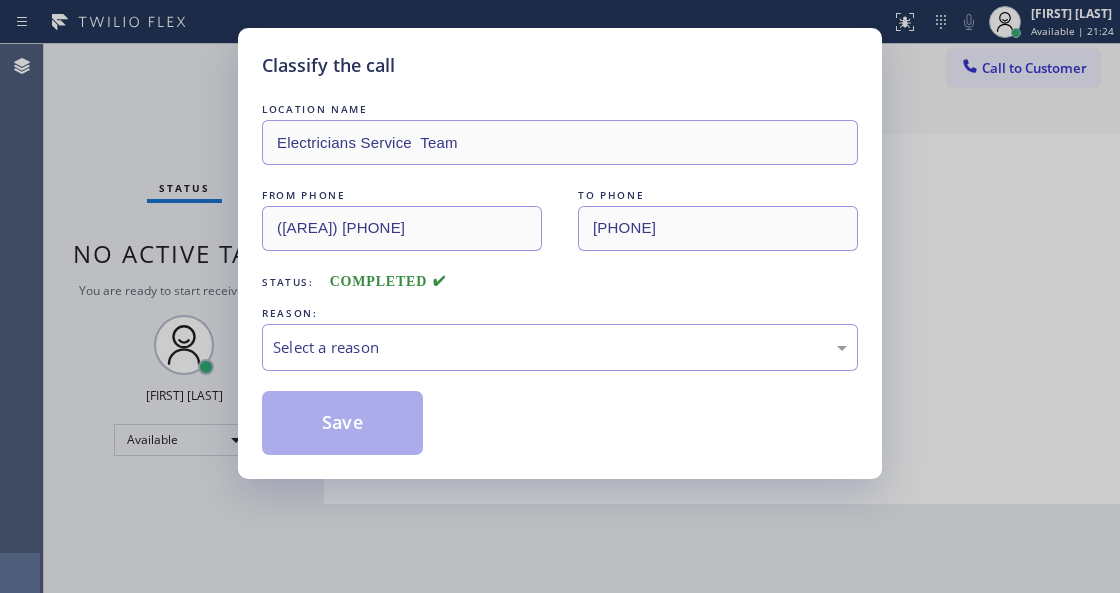 click on "Select a reason" at bounding box center (560, 347) 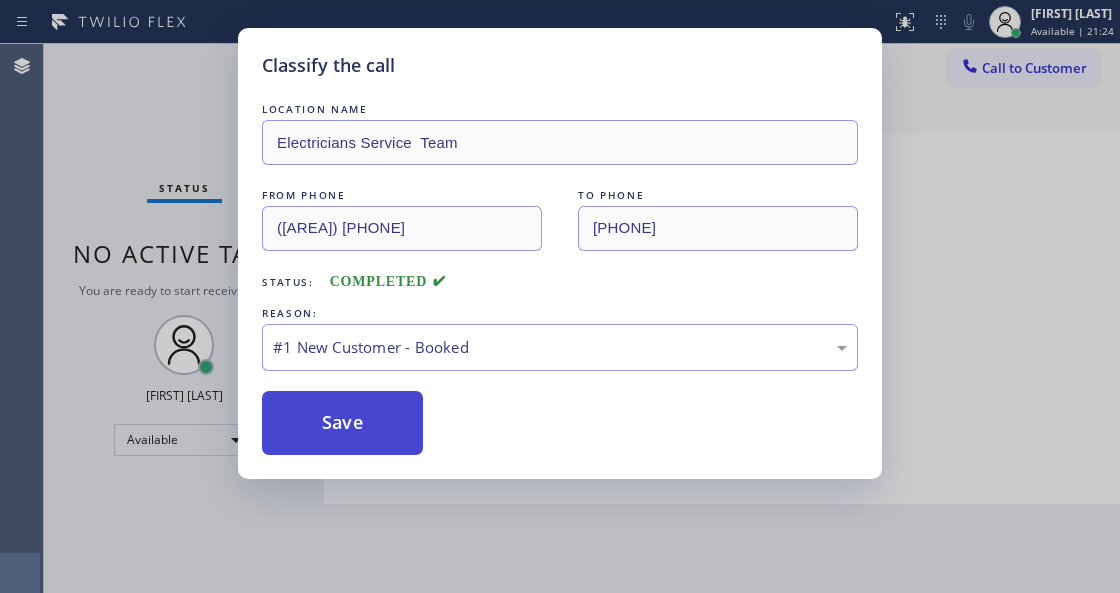 click on "Save" at bounding box center [560, 423] 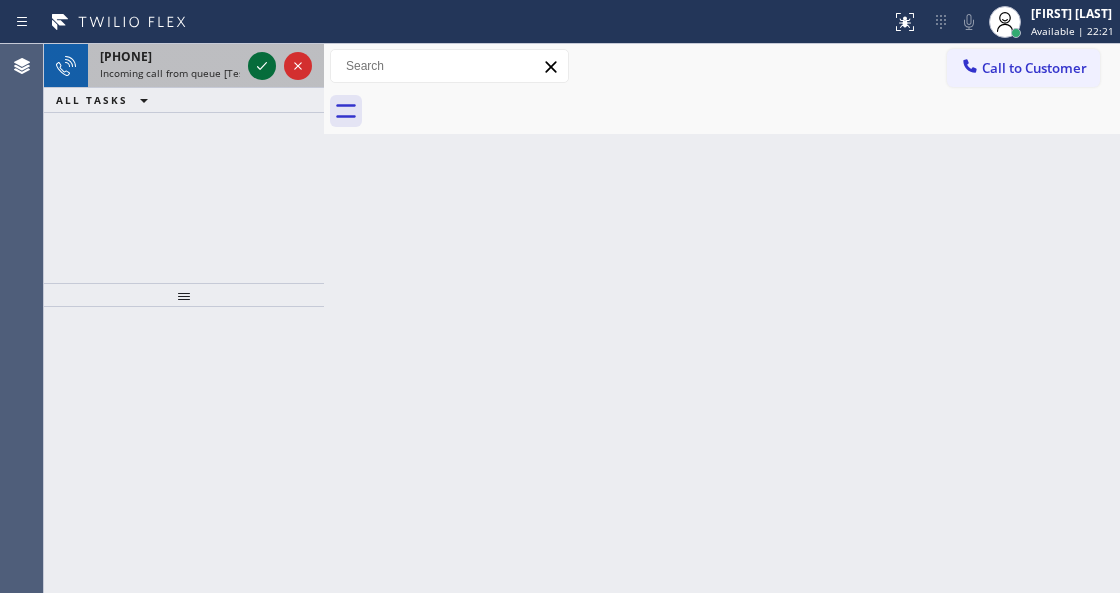 click 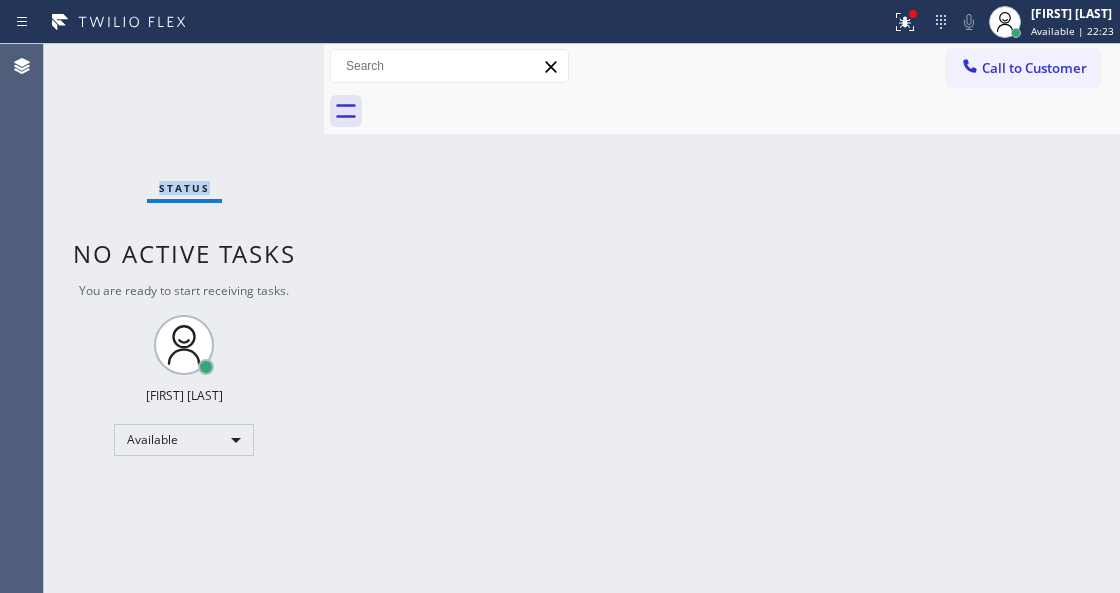 click on "Status   No active tasks     You are ready to start receiving tasks.   Venezza Koren Intas Available" at bounding box center [184, 318] 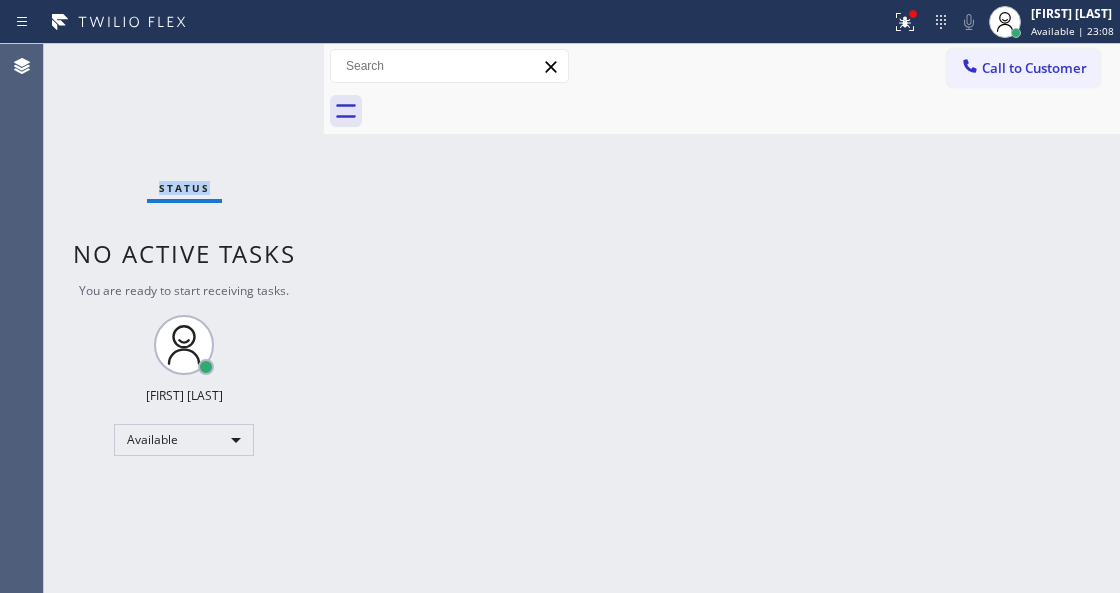 click on "Status   No active tasks     You are ready to start receiving tasks.   Venezza Koren Intas Available" at bounding box center (184, 318) 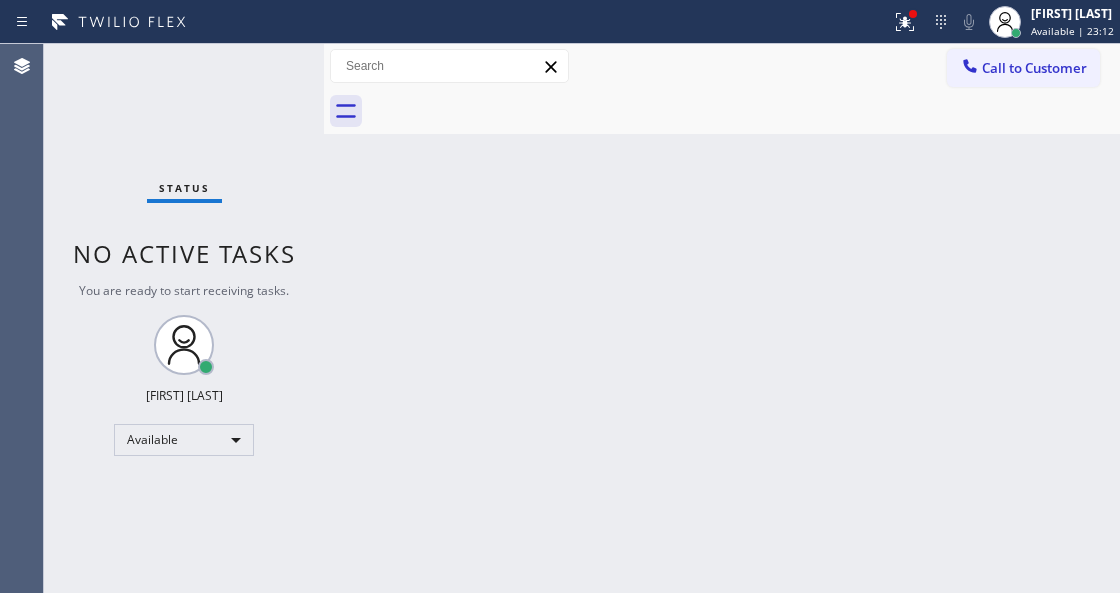 drag, startPoint x: 882, startPoint y: 22, endPoint x: 878, endPoint y: 140, distance: 118.06778 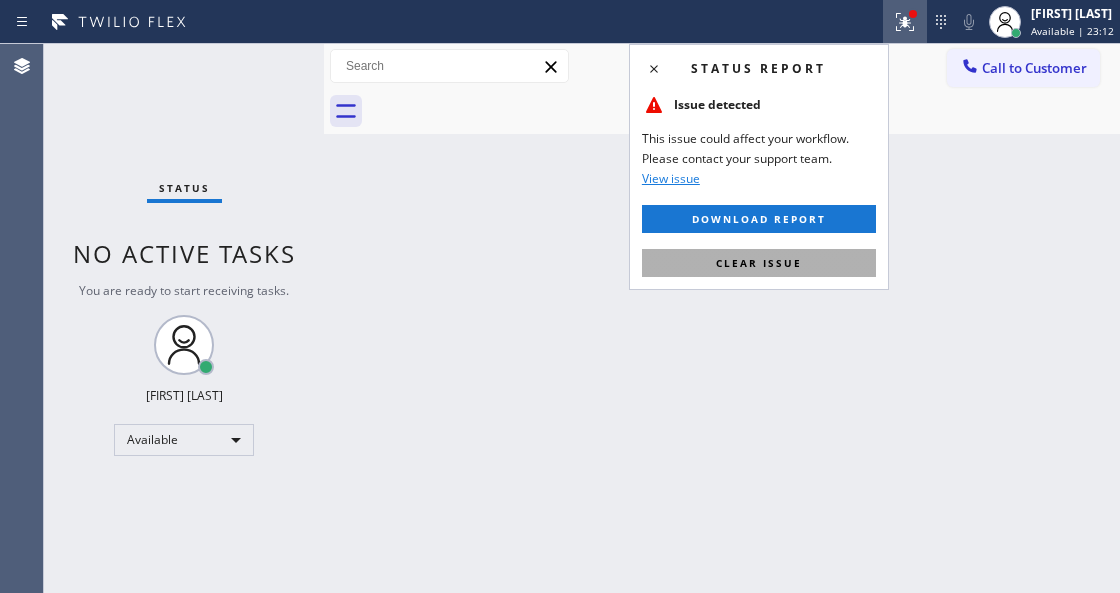 click on "Clear issue" at bounding box center [759, 263] 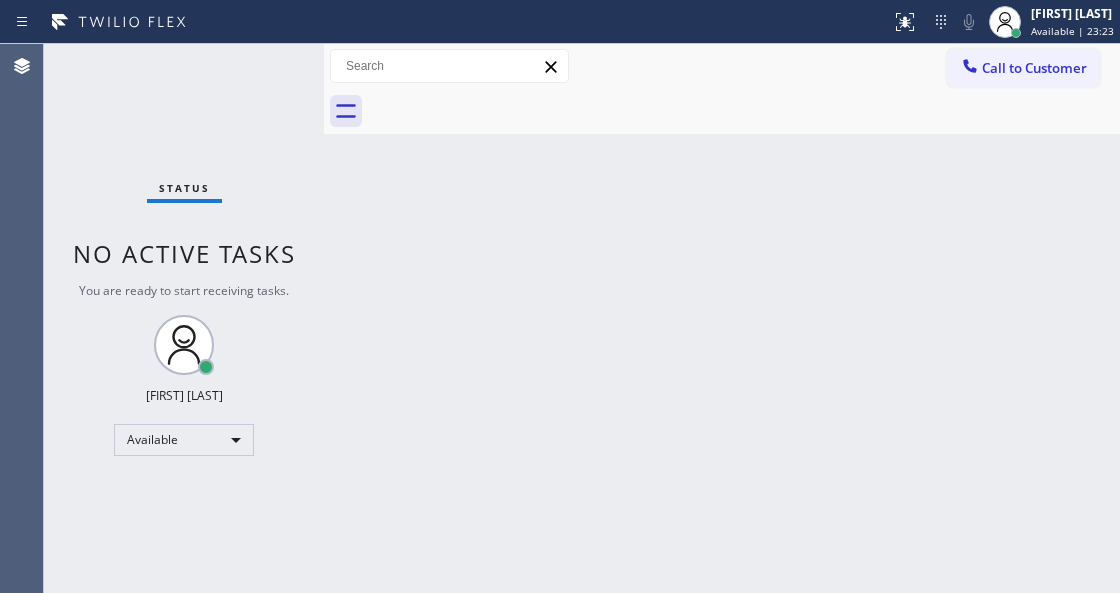 click on "Back to Dashboard Change Sender ID Customers Technicians Select a contact Outbound call Technician Search Technician Your caller id phone number Your caller id phone number Call Technician info Name   Phone none Address none Change Sender ID HVAC +1[PHONE] [COMPANY] +1[PHONE] [COMPANY] +1[PHONE] [COMPANY] +1[PHONE] [COMPANY]  Electricians +1[PHONE]  Cancel Change Check personal SMS Reset Change No tabs Call to Customer Outbound call Location [CITY] Pro Electrician service Your caller id phone number ([AREA]) [PHONE] Customer number Call Outbound call Technician Search Technician Your caller id phone number Your caller id phone number Call" at bounding box center [722, 318] 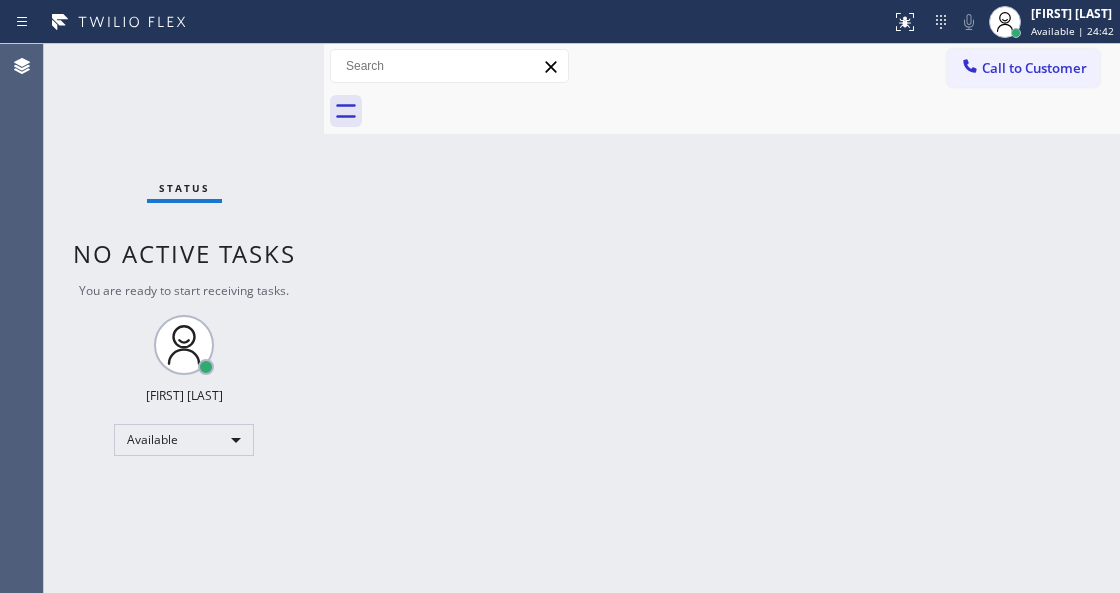 click on "Back to Dashboard Change Sender ID Customers Technicians Select a contact Outbound call Technician Search Technician Your caller id phone number Your caller id phone number Call Technician info Name   Phone none Address none Change Sender ID HVAC +1[PHONE] [COMPANY] +1[PHONE] [COMPANY] +1[PHONE] [COMPANY] +1[PHONE] [COMPANY]  Electricians +1[PHONE]  Cancel Change Check personal SMS Reset Change No tabs Call to Customer Outbound call Location [CITY] Pro Electrician service Your caller id phone number ([AREA]) [PHONE] Customer number Call Outbound call Technician Search Technician Your caller id phone number Your caller id phone number Call" at bounding box center (722, 318) 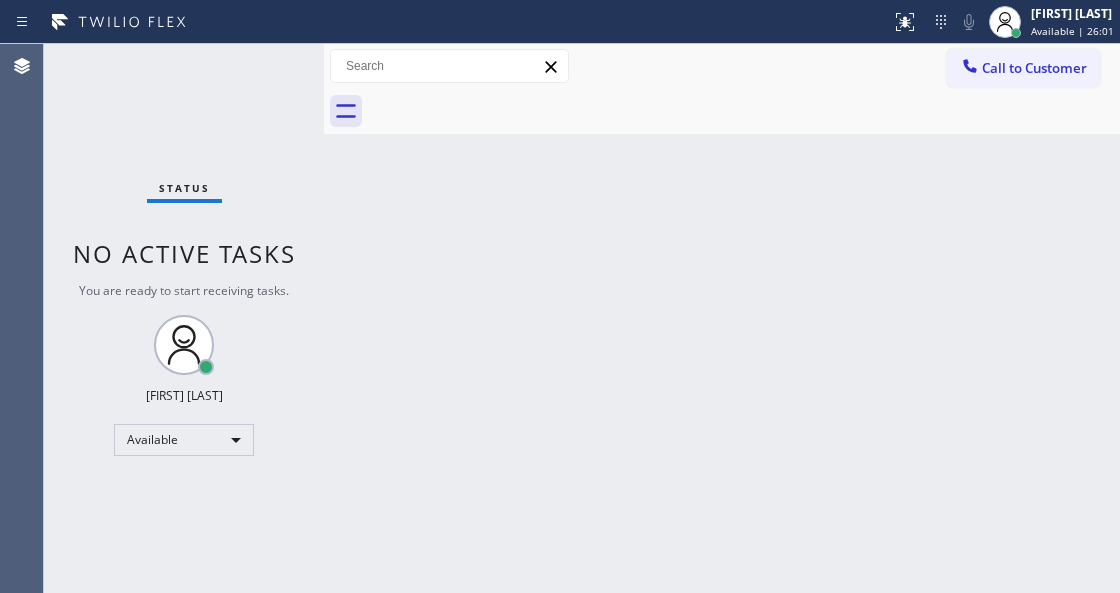 click on "Status   No active tasks     You are ready to start receiving tasks.   Venezza Koren Intas Available" at bounding box center [184, 318] 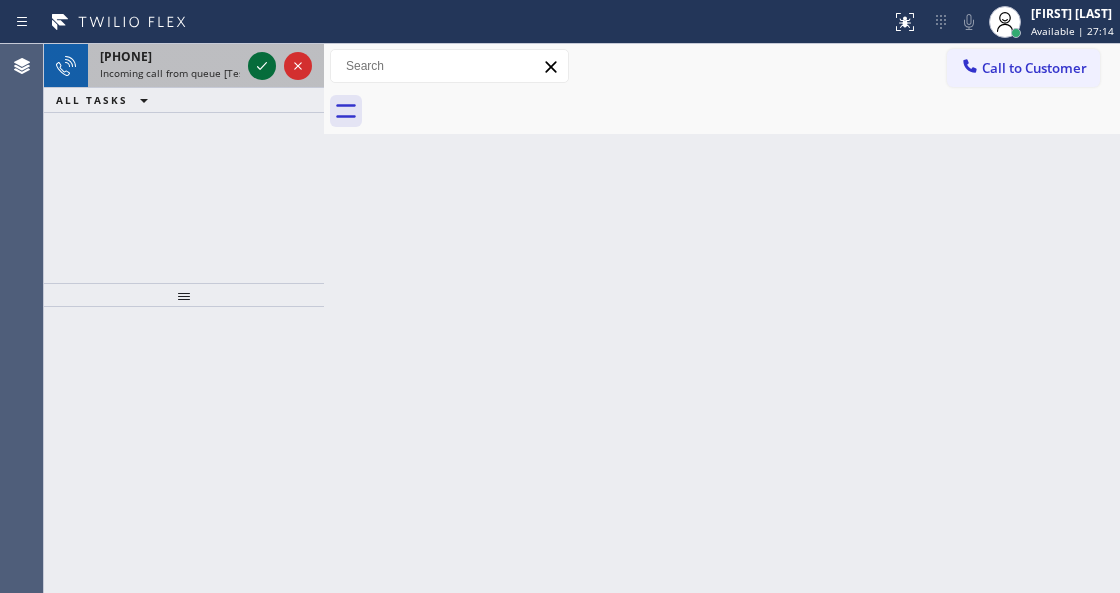 click 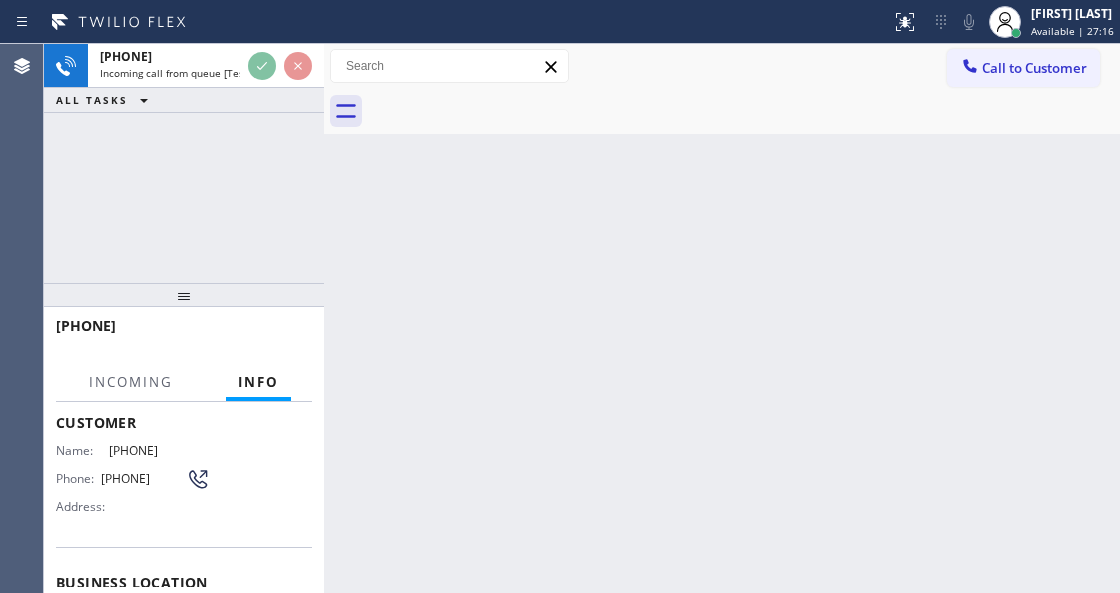 scroll, scrollTop: 200, scrollLeft: 0, axis: vertical 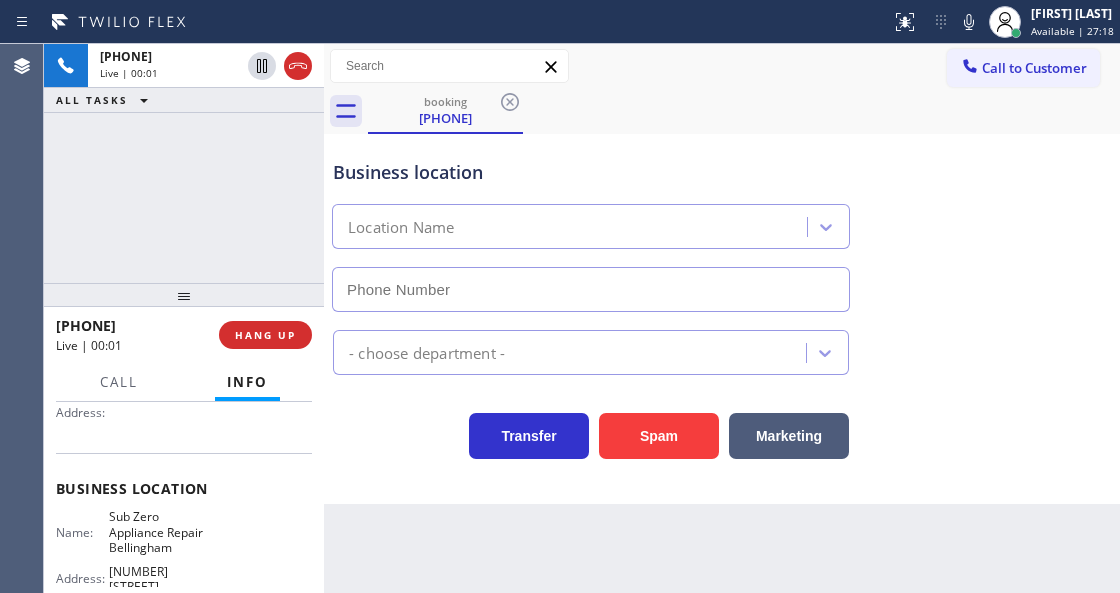 type on "[PHONE]" 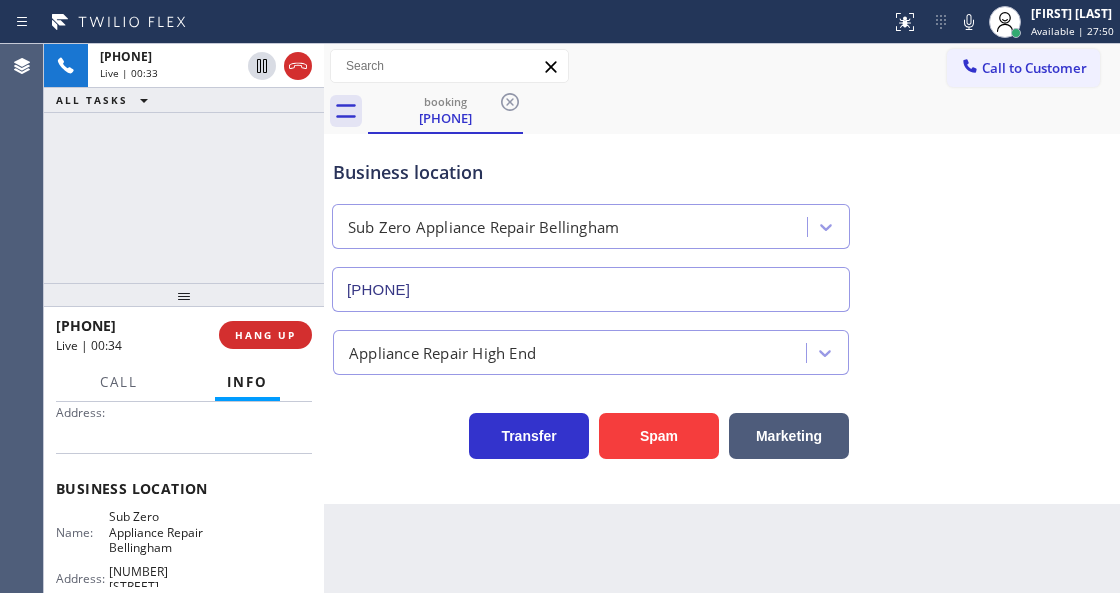 click on "Back to Dashboard Change Sender ID Customers Technicians Select a contact Outbound call Technician Search Technician Your caller id phone number Your caller id phone number Call Technician info Name Phone none Address none Change Sender ID HVAC [PHONE] 5 Star Appliance [PHONE] Appliance Repair [PHONE] Plumbing [PHONE] Air Duct Cleaning [PHONE] Electricians [PHONE] Cancel Change Check personal SMS Reset Change booking [PHONE] Call to Customer Outbound call Location [CITY] Pro Electrician service Your caller id phone number [PHONE] Customer number Call Outbound call Technician Search Technician Your caller id phone number Your caller id phone number Call booking [PHONE] Business location Sub Zero Appliance Repair Bellingham [PHONE] Appliance Repair High End Transfer Spam Marketing" at bounding box center [722, 318] 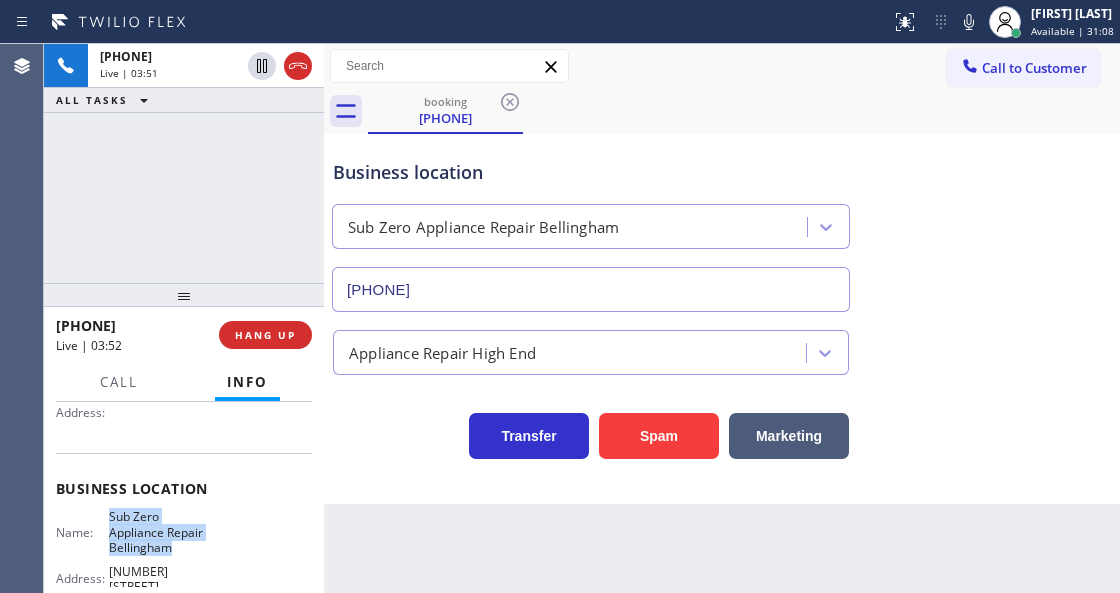 drag, startPoint x: 106, startPoint y: 512, endPoint x: 185, endPoint y: 548, distance: 86.815895 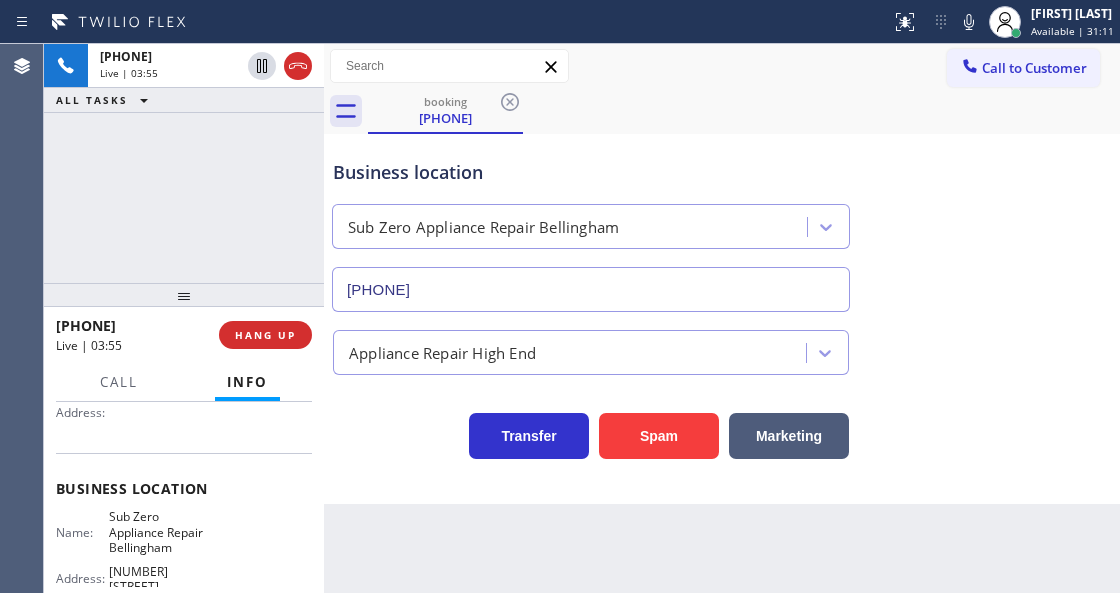 click on "Status report No issues detected If you experience an issue, please download the report and send it to your support team. Download report [FIRST] [LAST] Available | 31:11 Set your status Offline Available Unavailable Break Log out" at bounding box center [1001, 22] 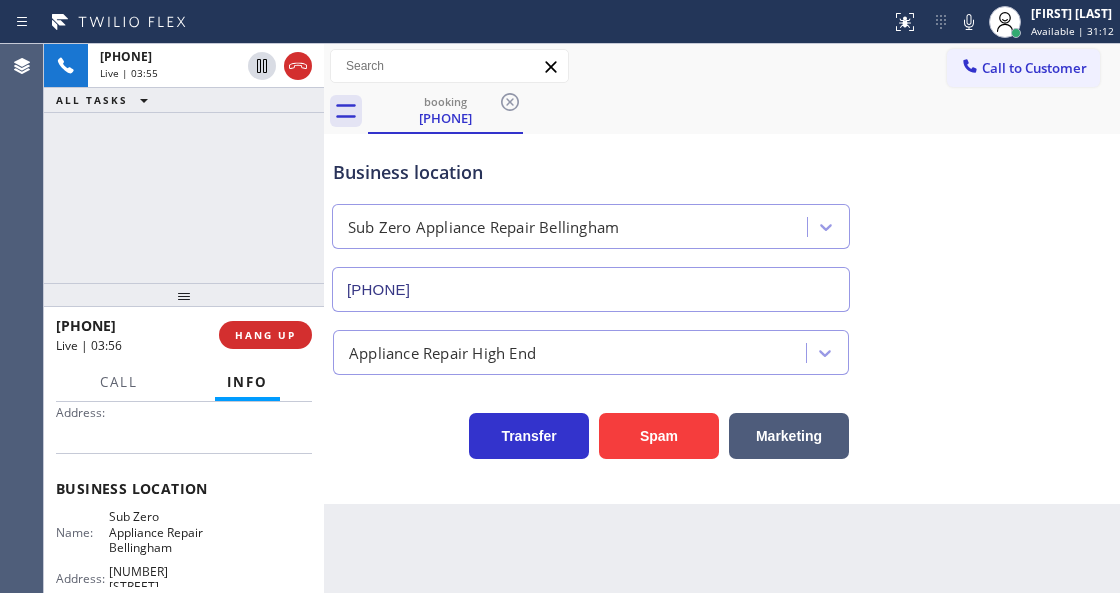 drag, startPoint x: 928, startPoint y: 23, endPoint x: 910, endPoint y: 97, distance: 76.15773 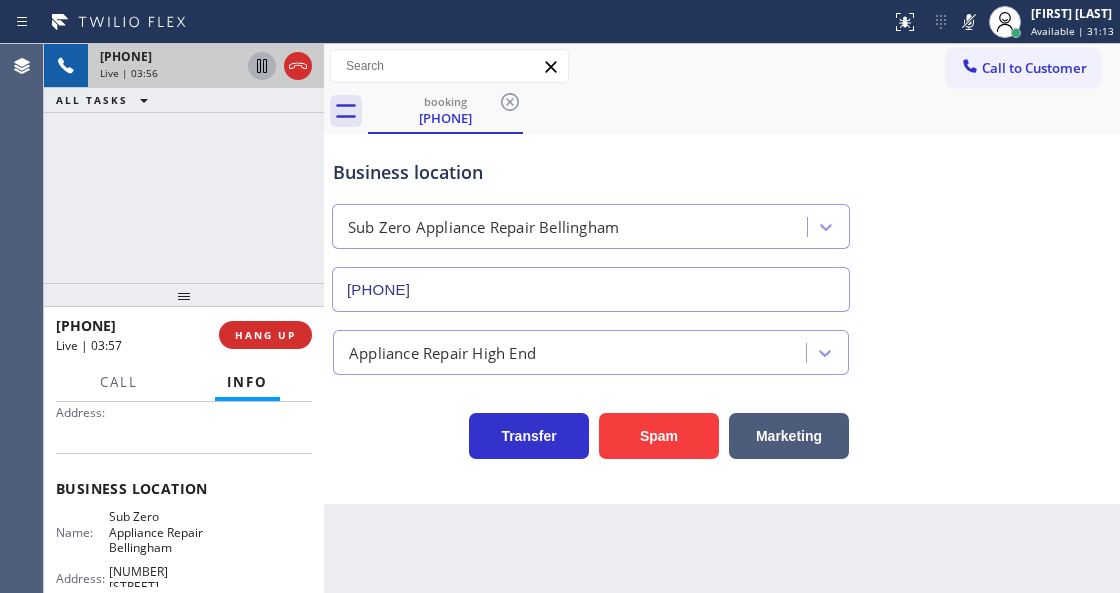 click 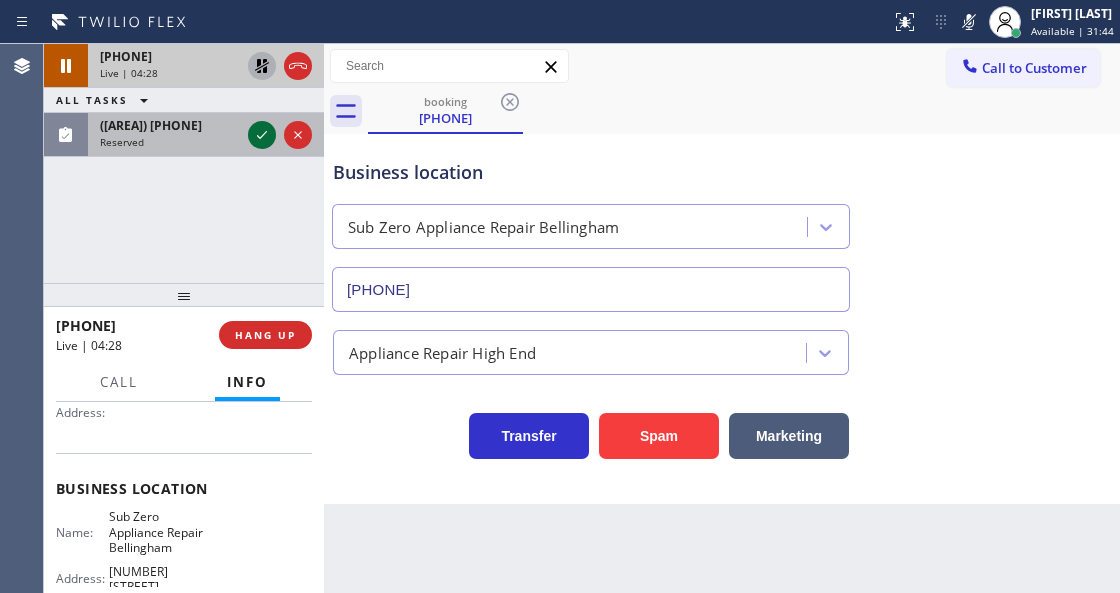 click 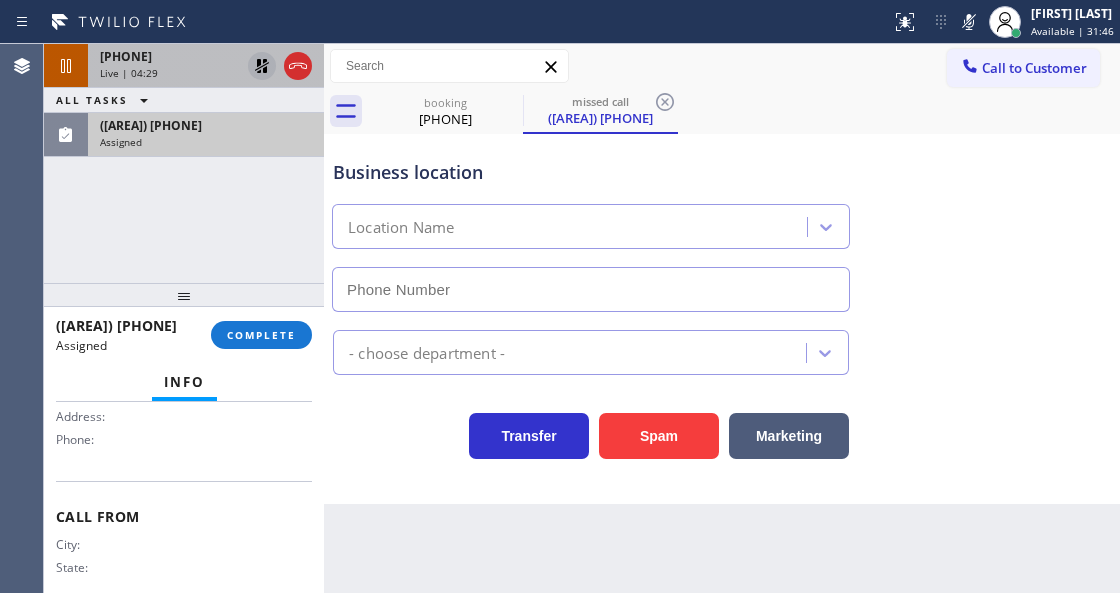 scroll, scrollTop: 349, scrollLeft: 0, axis: vertical 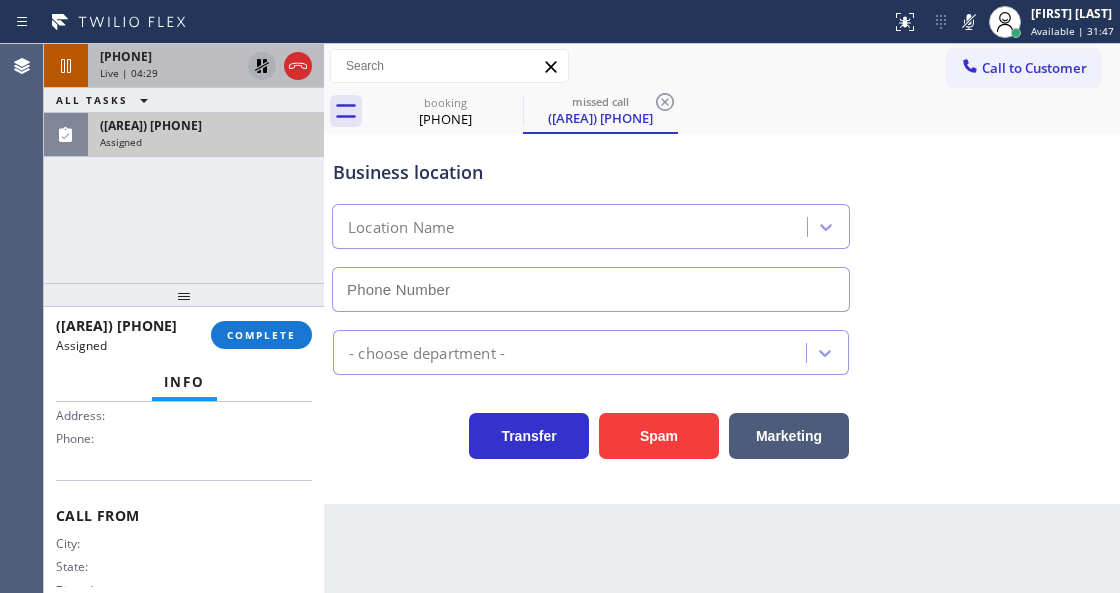 click on "Assigned" at bounding box center (206, 142) 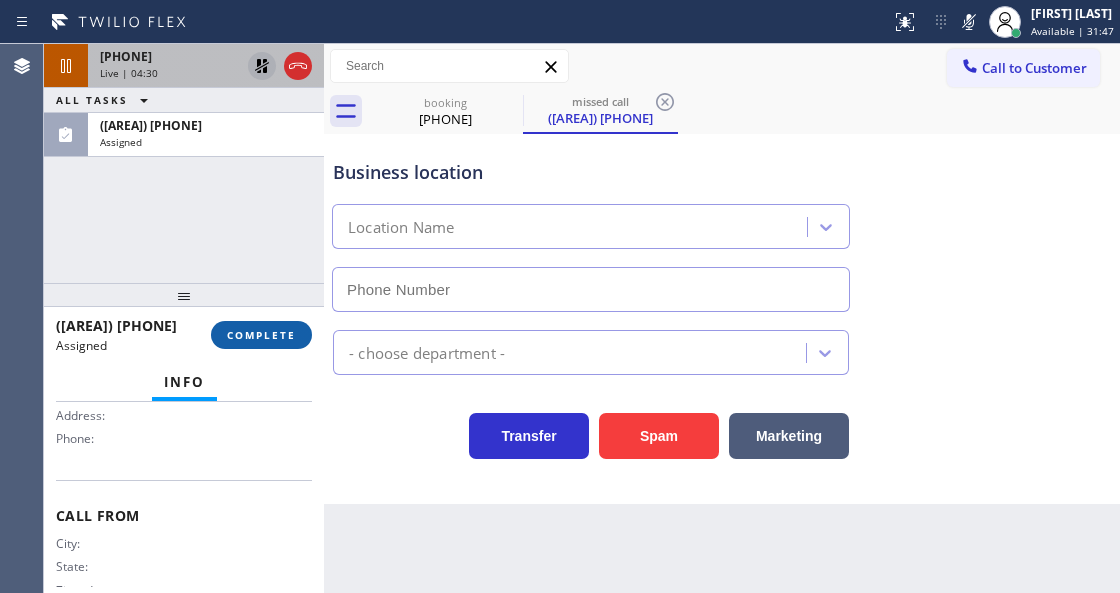 click on "COMPLETE" at bounding box center [261, 335] 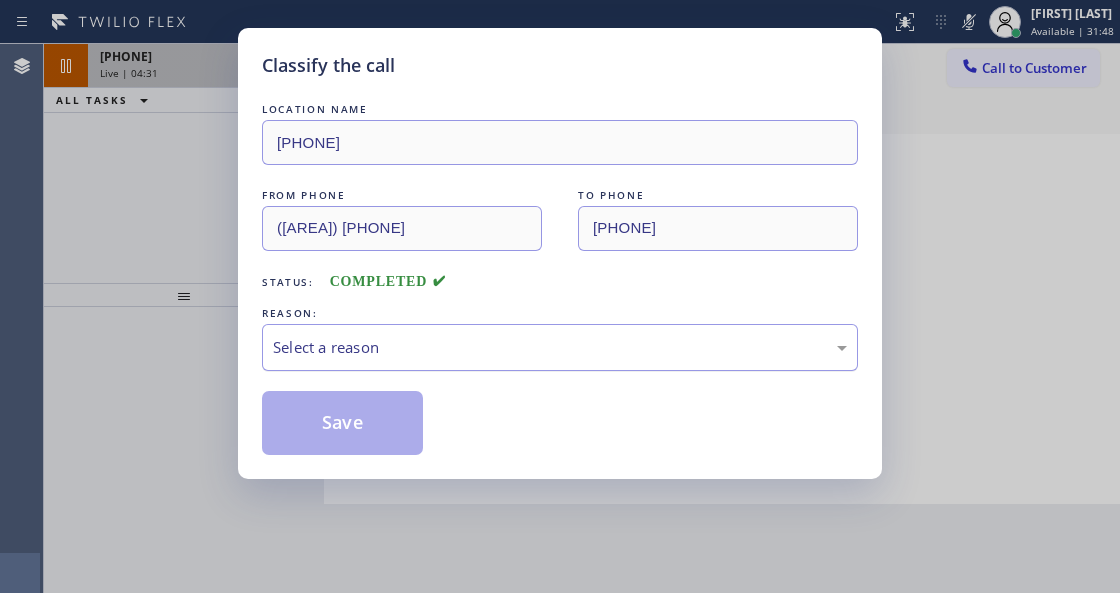 click on "Select a reason" at bounding box center [560, 347] 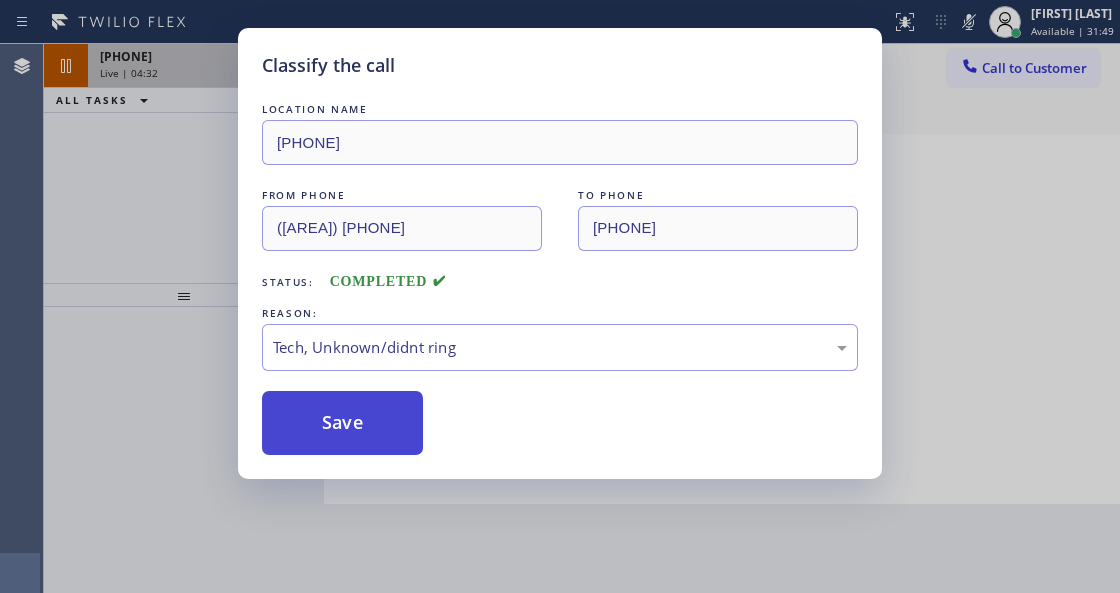 click on "Save" at bounding box center (342, 423) 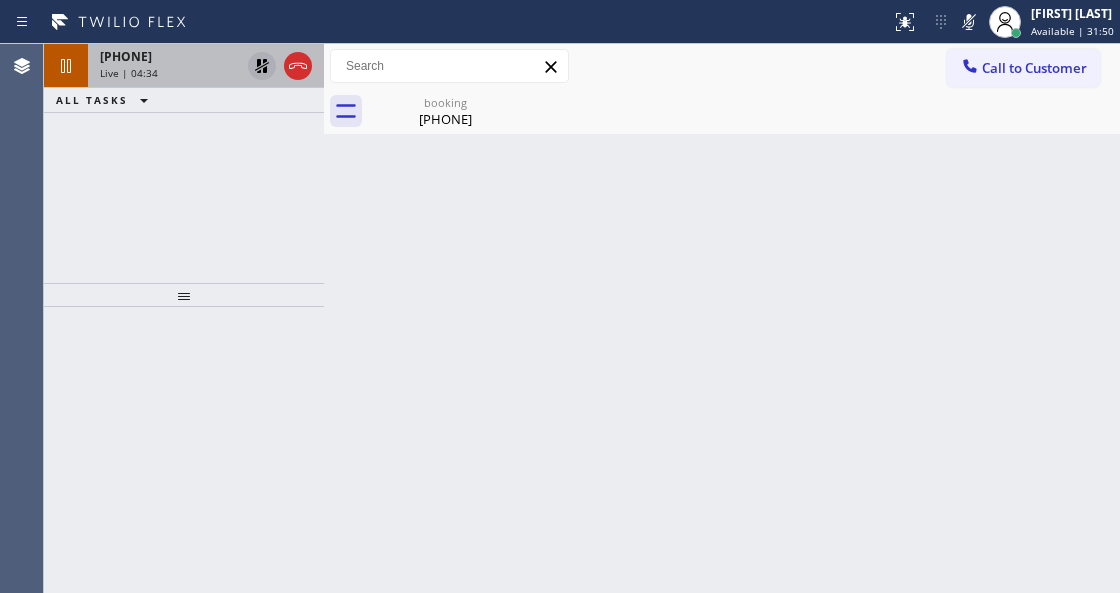 click on "Live | 04:34" at bounding box center [170, 73] 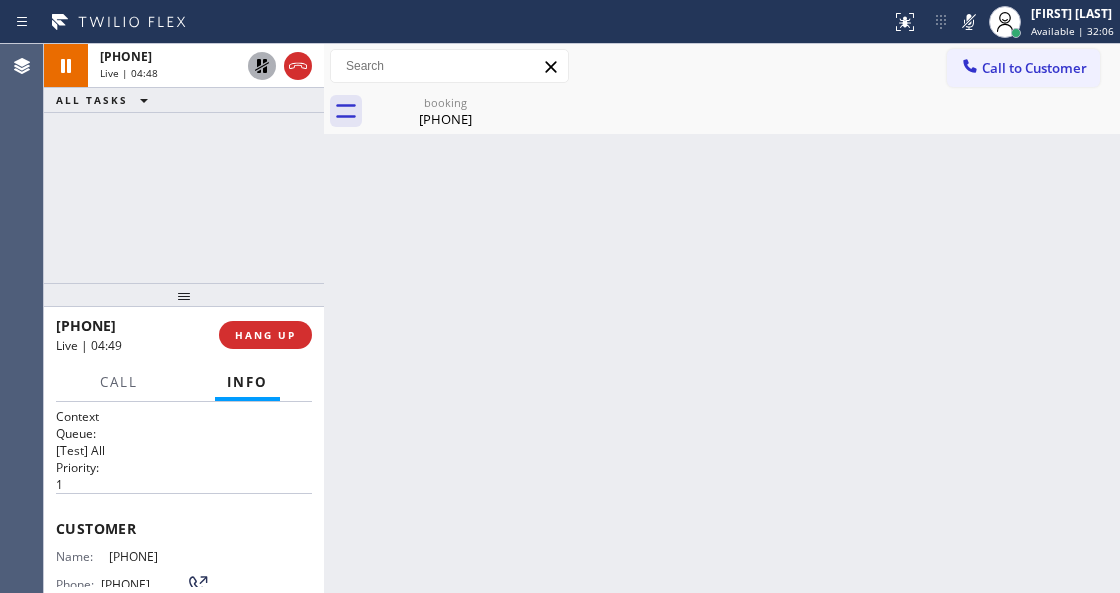 click on "Back to Dashboard Change Sender ID Customers Technicians Select a contact Outbound call Technician Search Technician Your caller id phone number Your caller id phone number Call Technician info Name Phone none Address none Change Sender ID HVAC [PHONE] 5 Star Appliance [PHONE] Appliance Repair [PHONE] Plumbing [PHONE] Air Duct Cleaning [PHONE] Electricians [PHONE] Cancel Change Check personal SMS Reset Change booking [PHONE] Call to Customer Outbound call Location Search location Your caller id phone number [PHONE] Customer number Call Outbound call Technician Search Technician Your caller id phone number Your caller id phone number Call booking [PHONE] Business location Sub Zero Appliance Repair Bellingham [PHONE] Appliance Repair High End Transfer Spam Marketing" at bounding box center (722, 318) 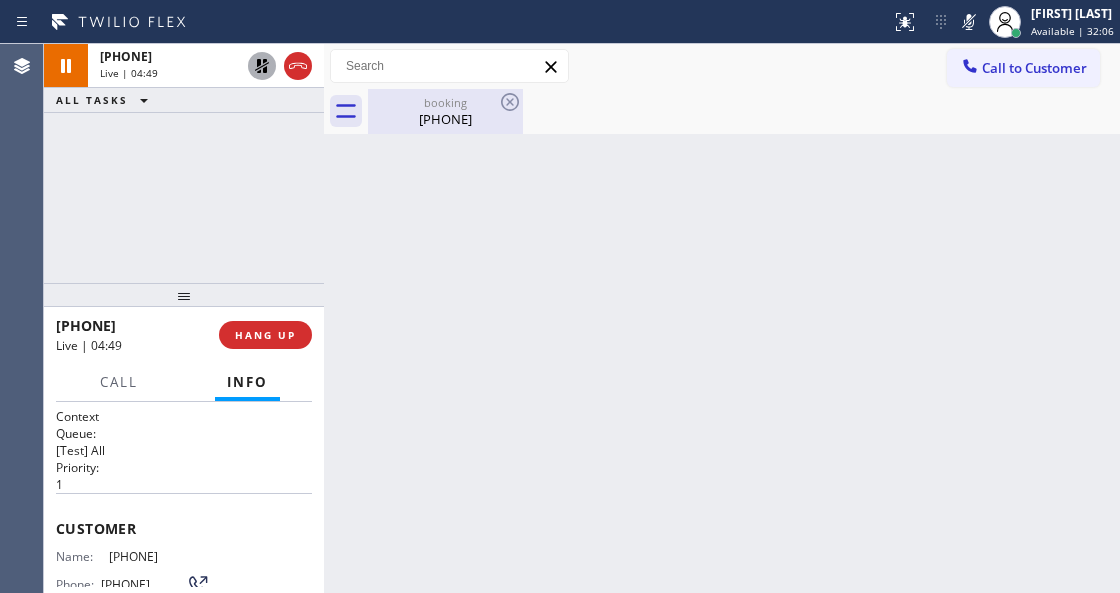 click on "[PHONE]" at bounding box center (445, 119) 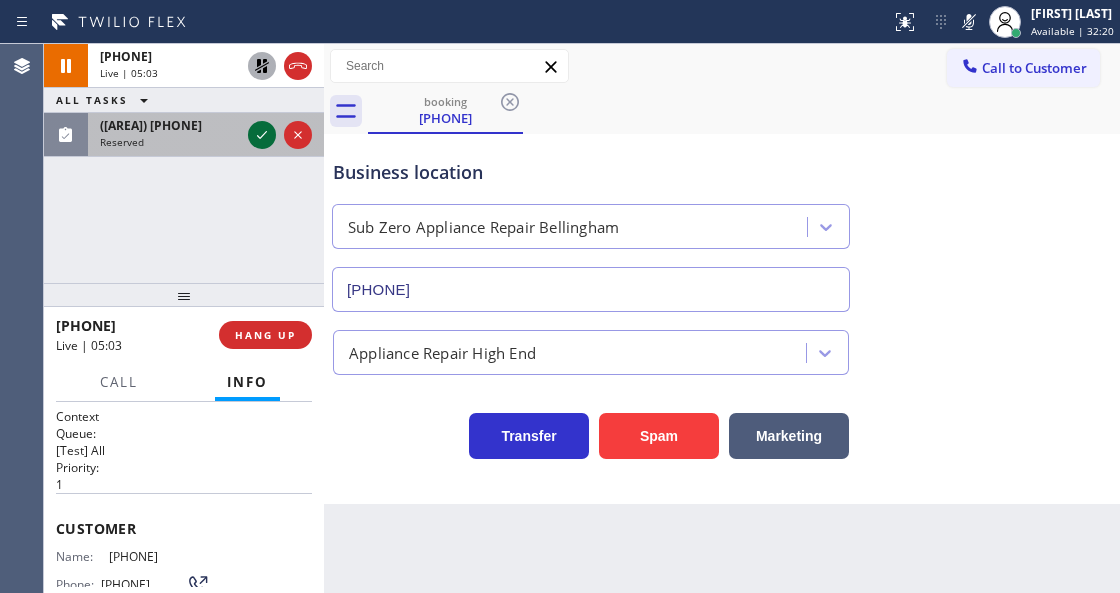 click 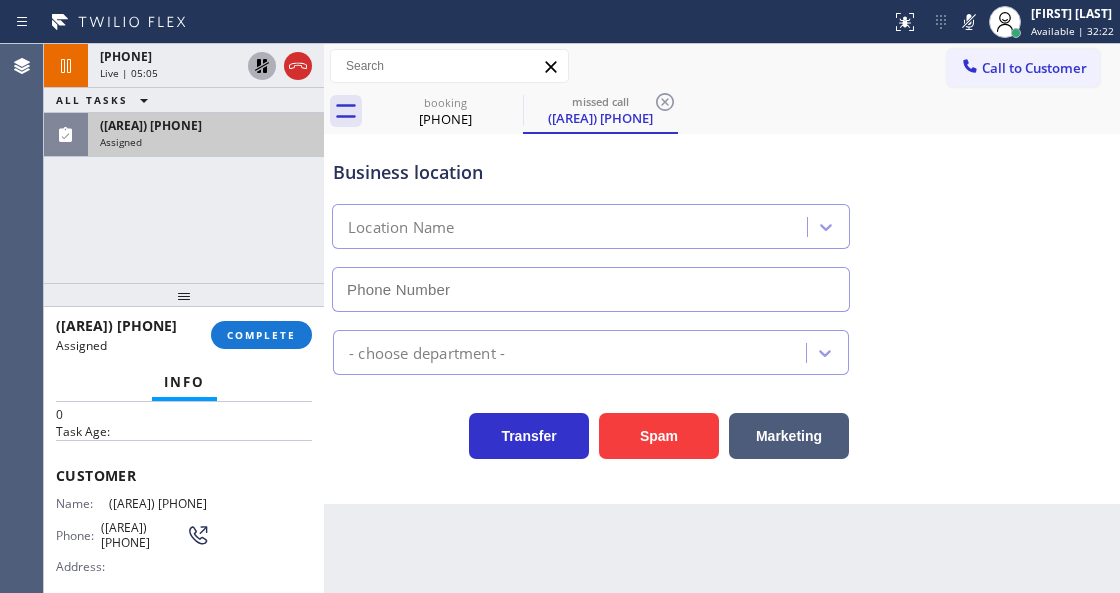 scroll, scrollTop: 200, scrollLeft: 0, axis: vertical 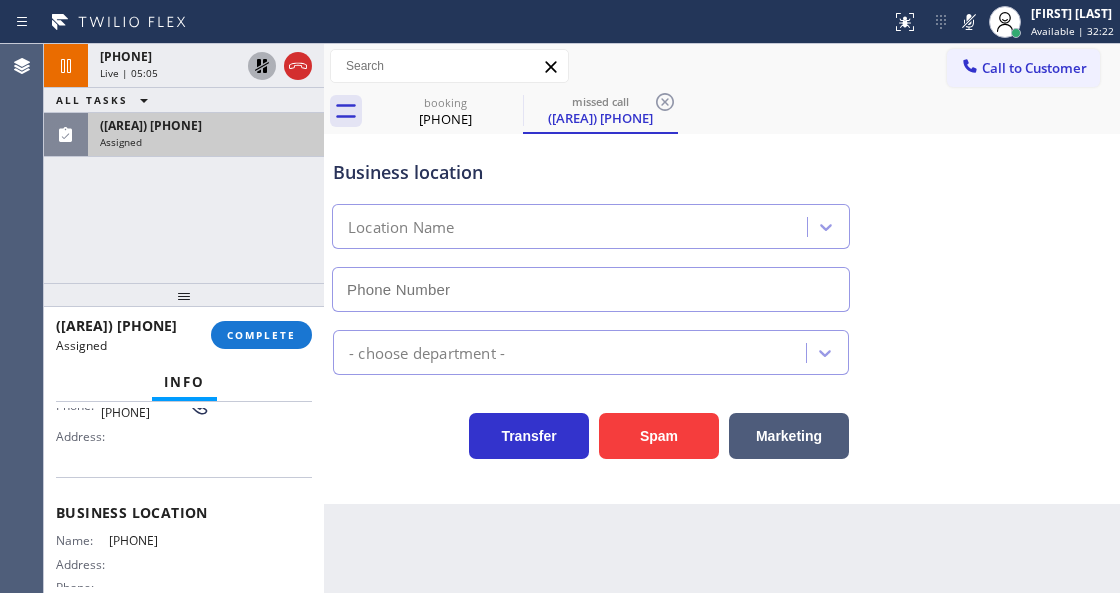 click on "Assigned" at bounding box center [206, 142] 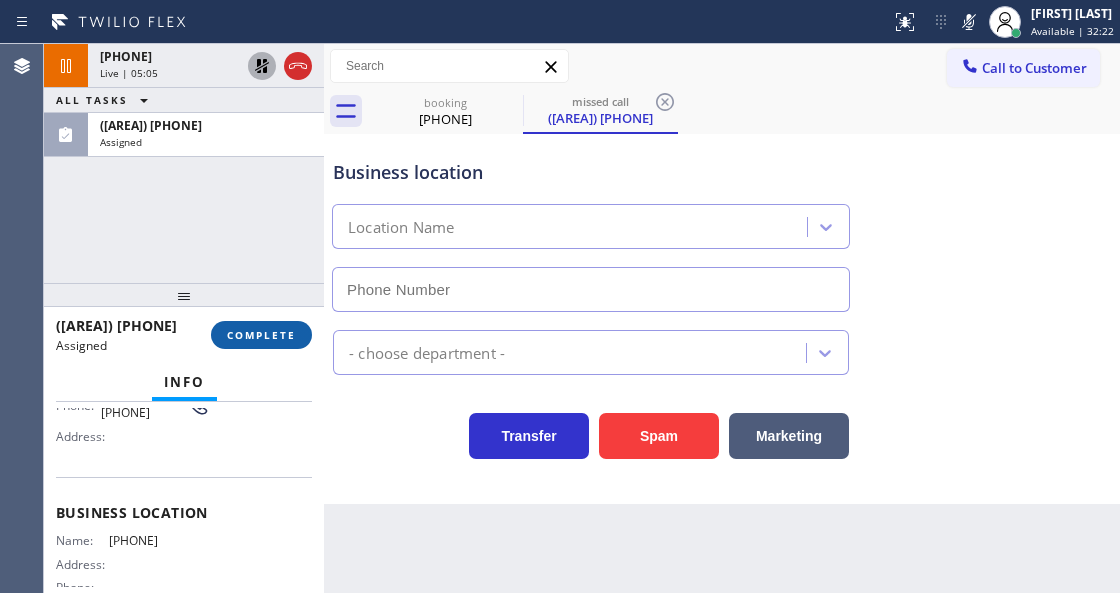 click on "COMPLETE" at bounding box center [261, 335] 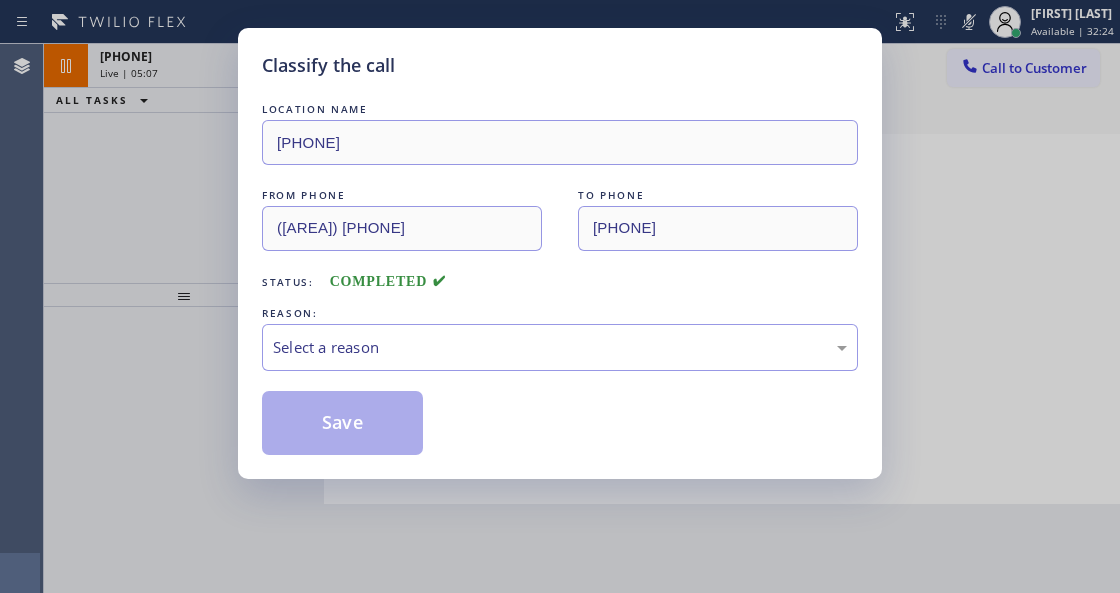 click on "Select a reason" at bounding box center [560, 347] 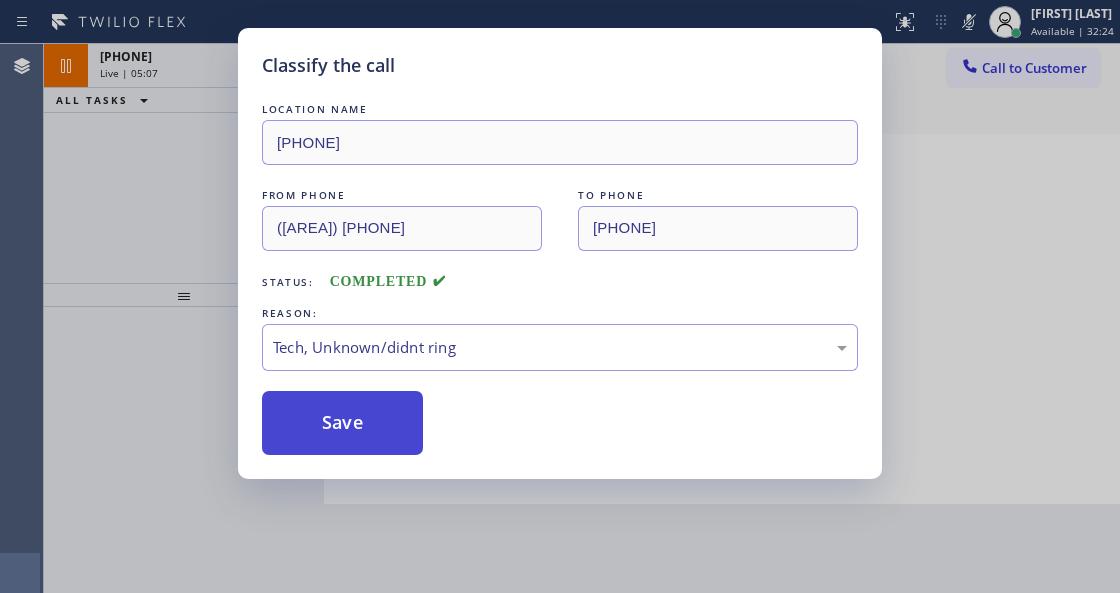 click on "Save" at bounding box center [342, 423] 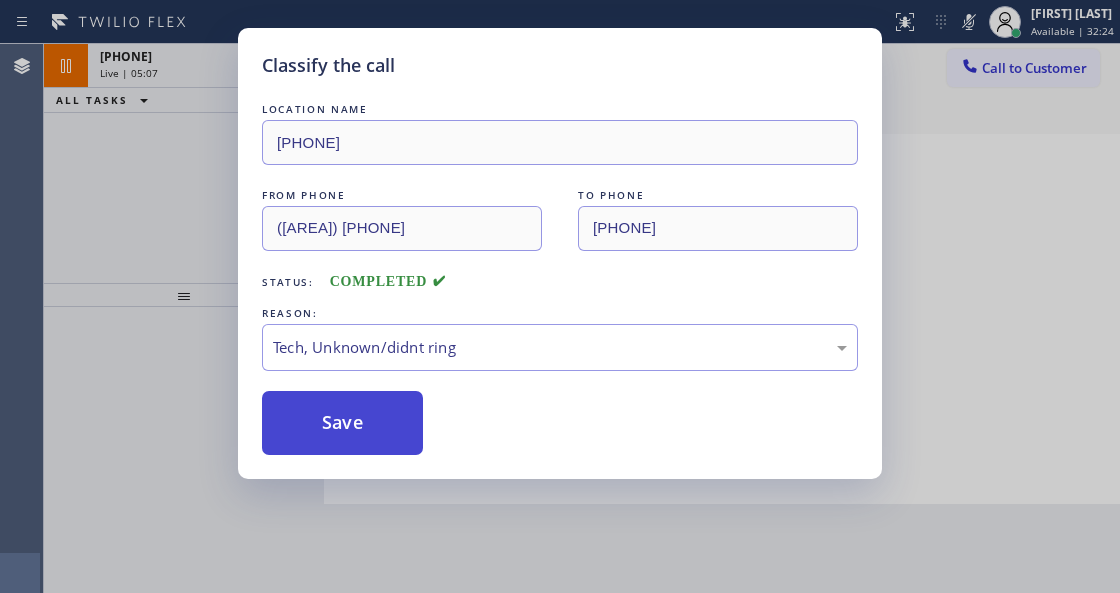 click on "Save" at bounding box center [342, 423] 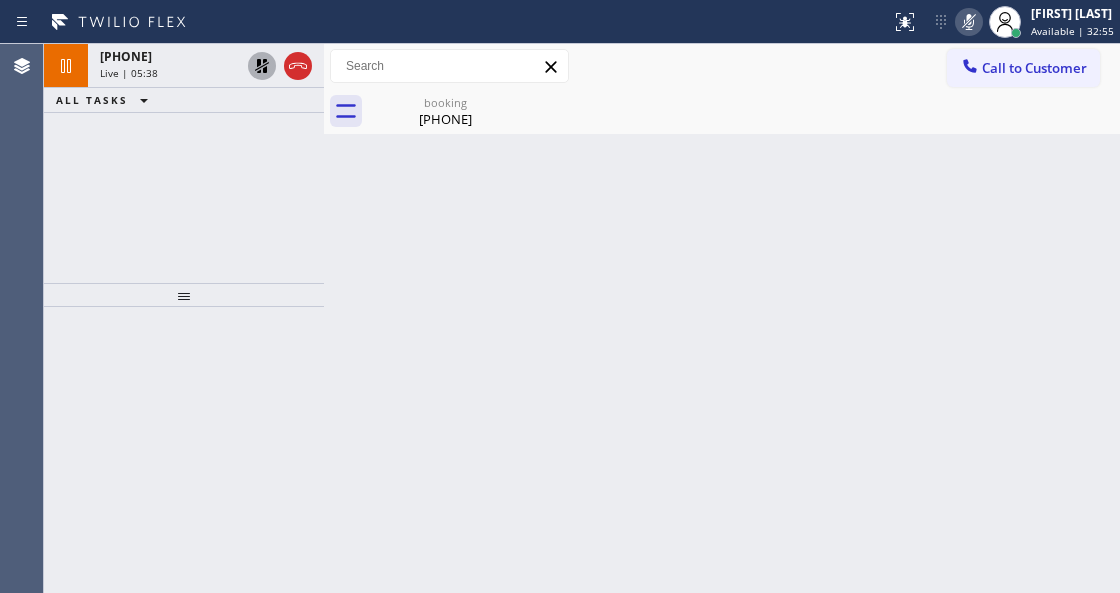 click 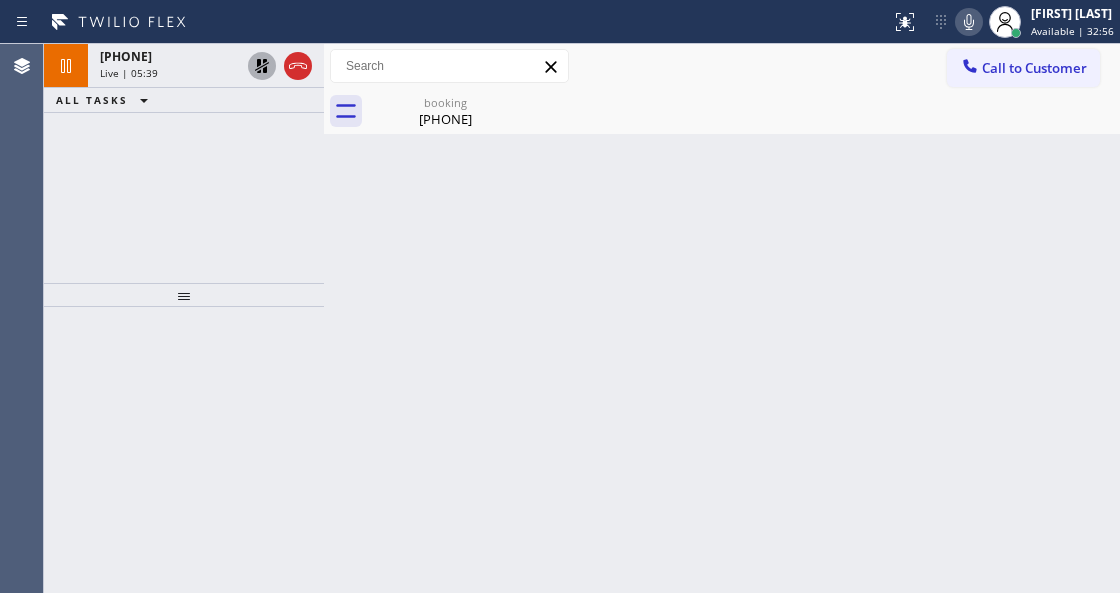drag, startPoint x: 257, startPoint y: 70, endPoint x: 274, endPoint y: 91, distance: 27.018513 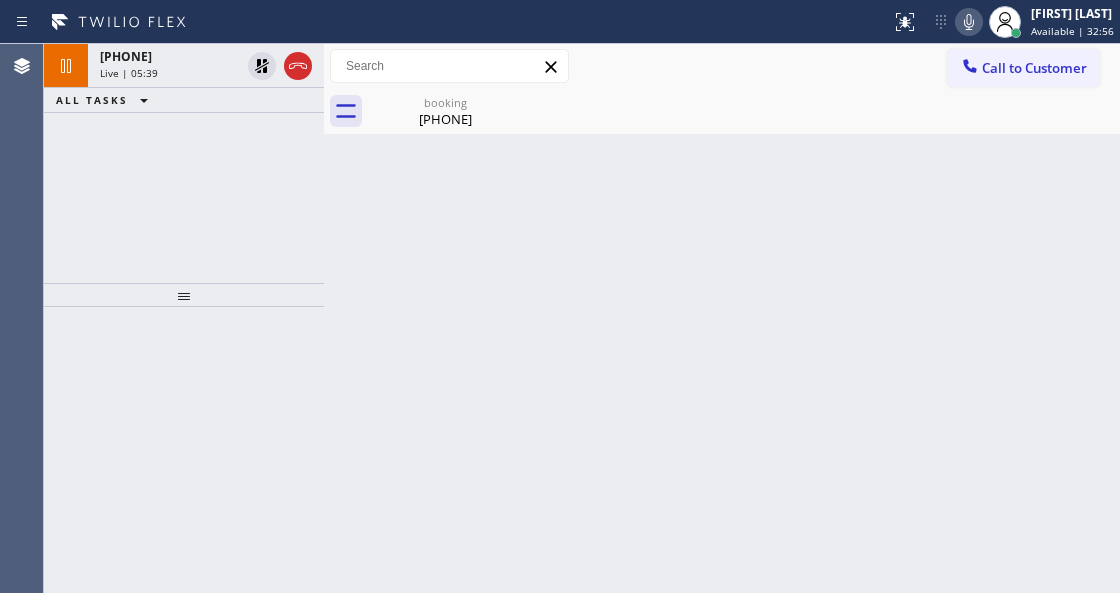 click 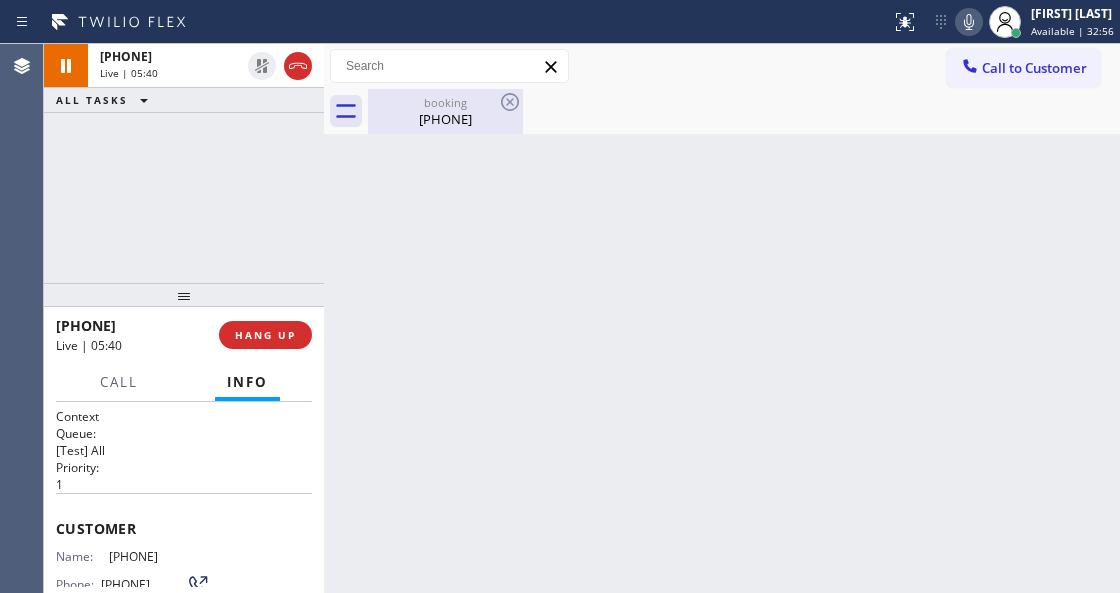 click on "[PHONE]" at bounding box center [445, 119] 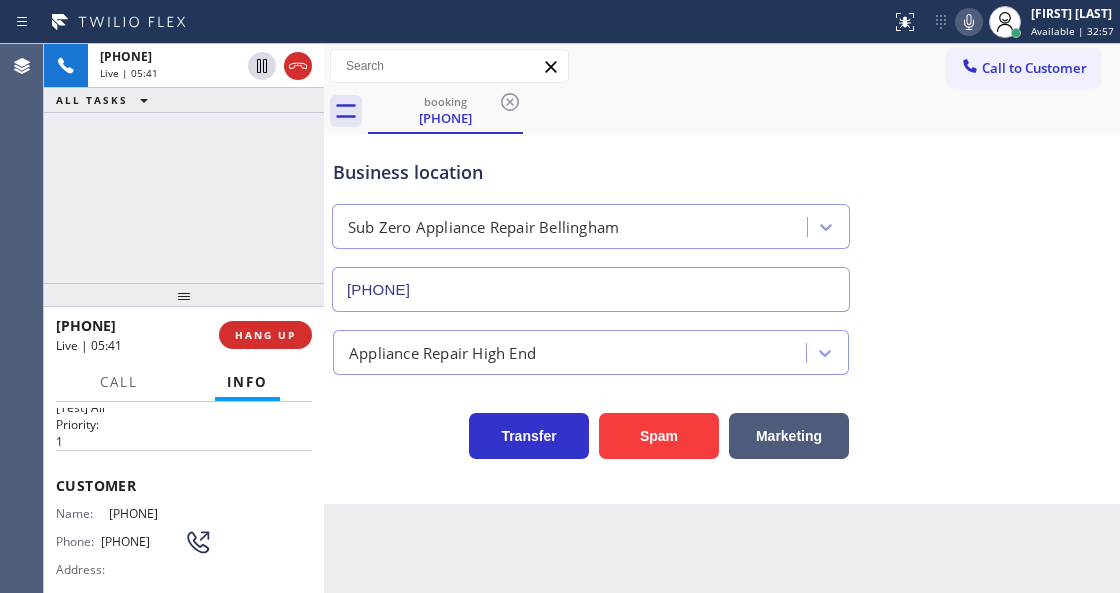 scroll, scrollTop: 66, scrollLeft: 0, axis: vertical 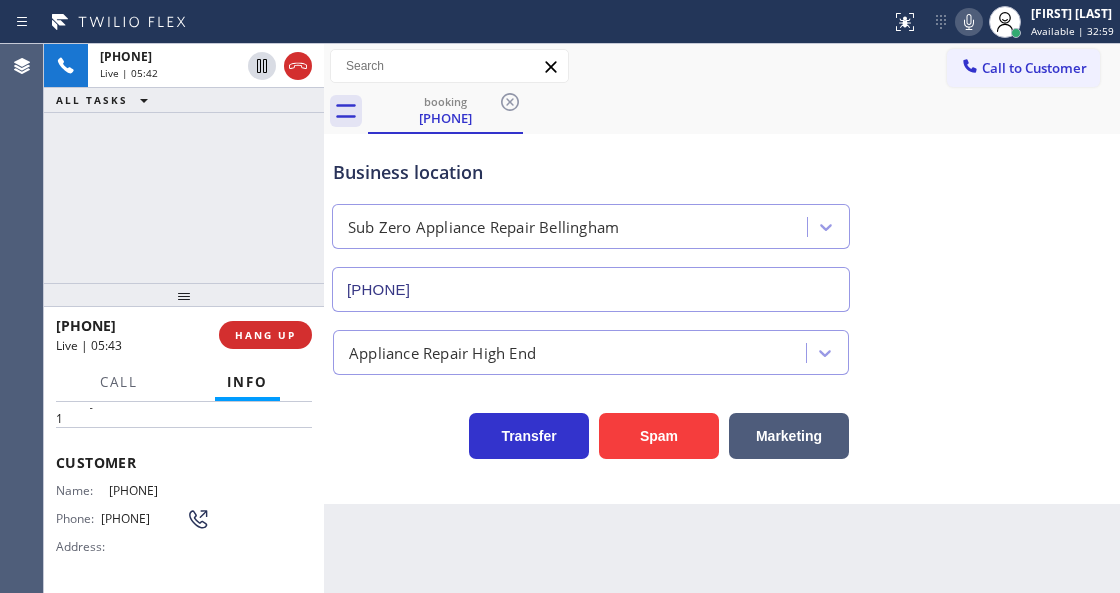 drag, startPoint x: 205, startPoint y: 481, endPoint x: 108, endPoint y: 480, distance: 97.00516 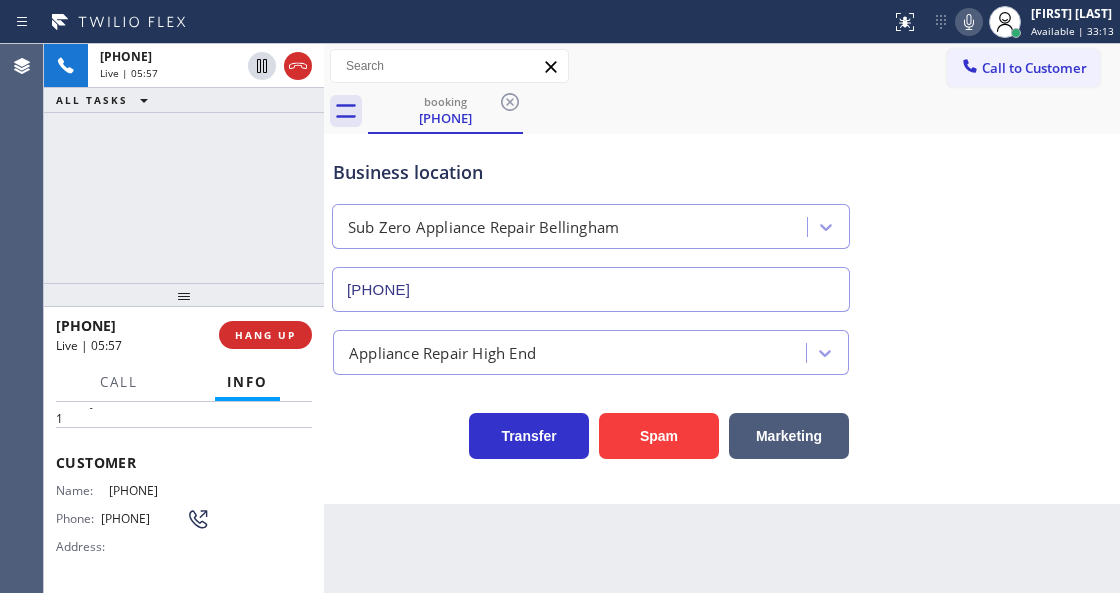scroll, scrollTop: 133, scrollLeft: 0, axis: vertical 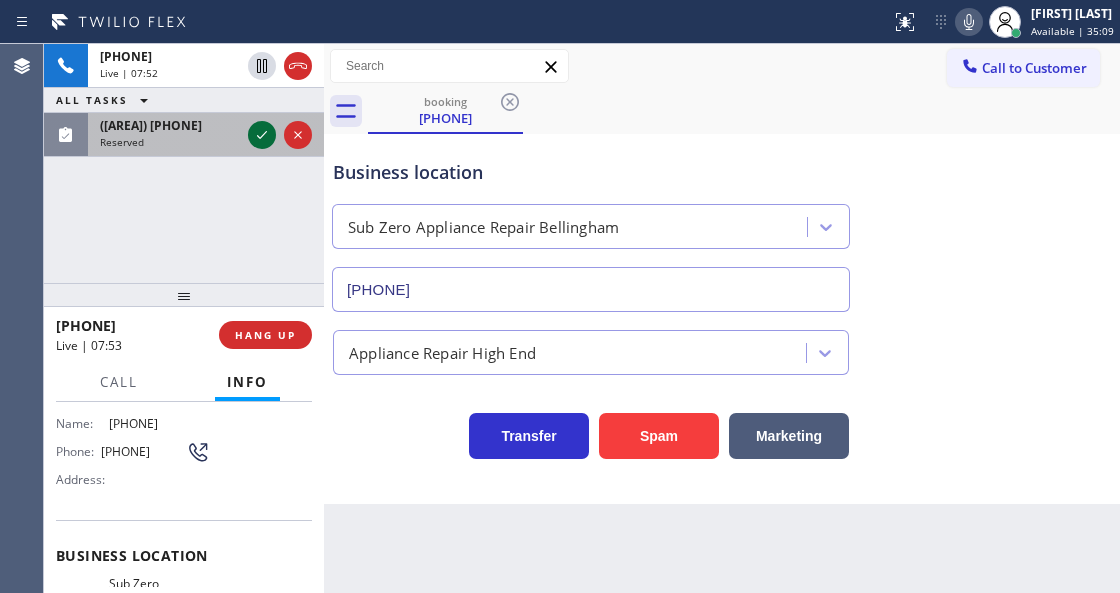 click 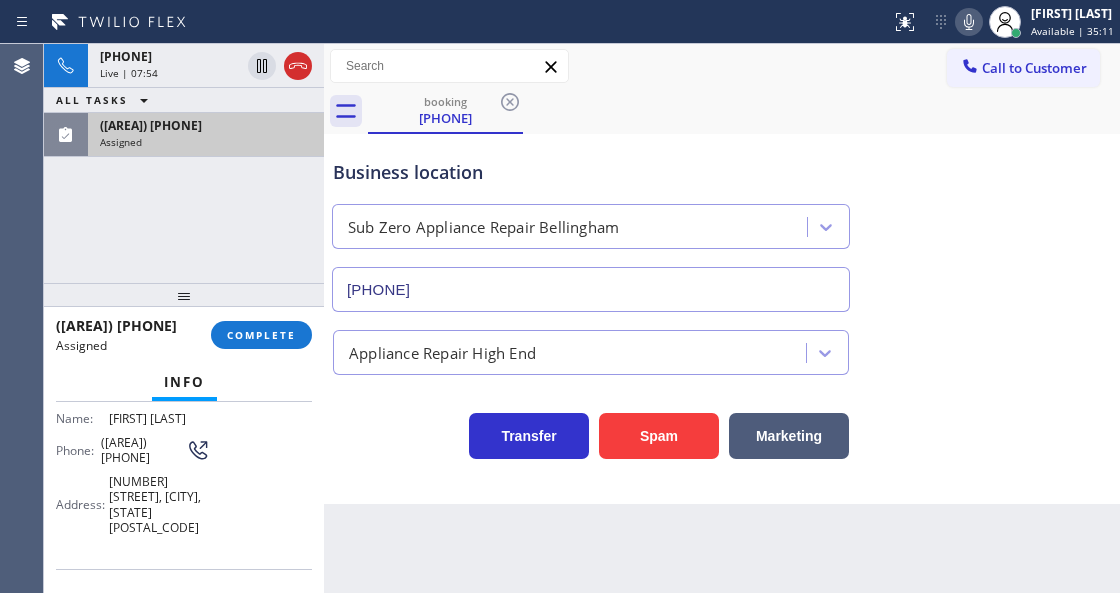 scroll, scrollTop: 149, scrollLeft: 0, axis: vertical 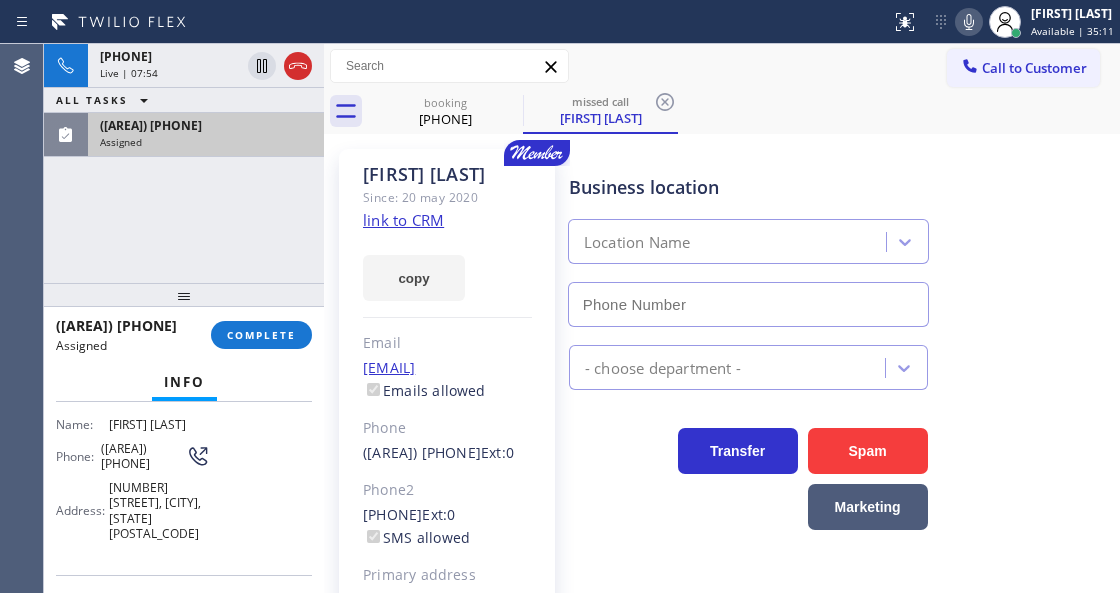 click on "([AREA]) [PHONE]" at bounding box center (206, 125) 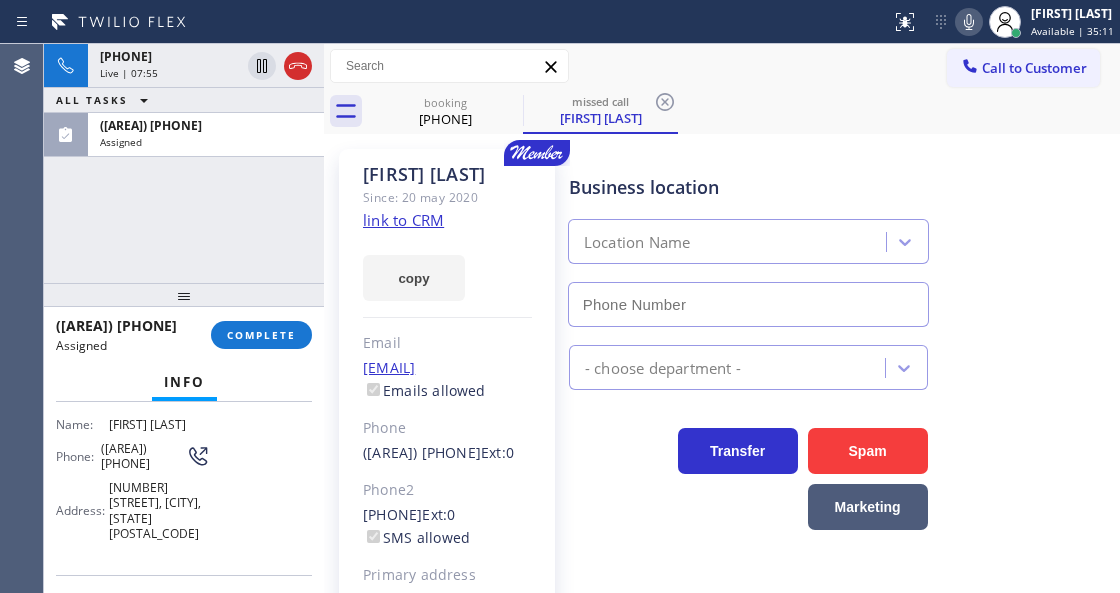 type on "(877) 777-0796" 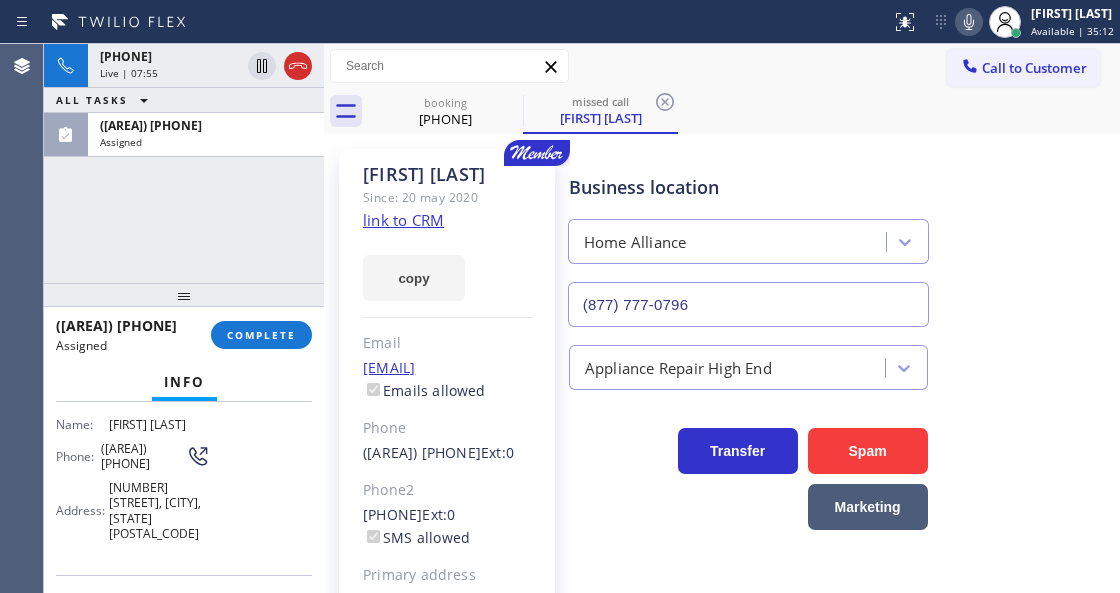click on "([AREA]) [PHONE] Assigned COMPLETE" at bounding box center (184, 335) 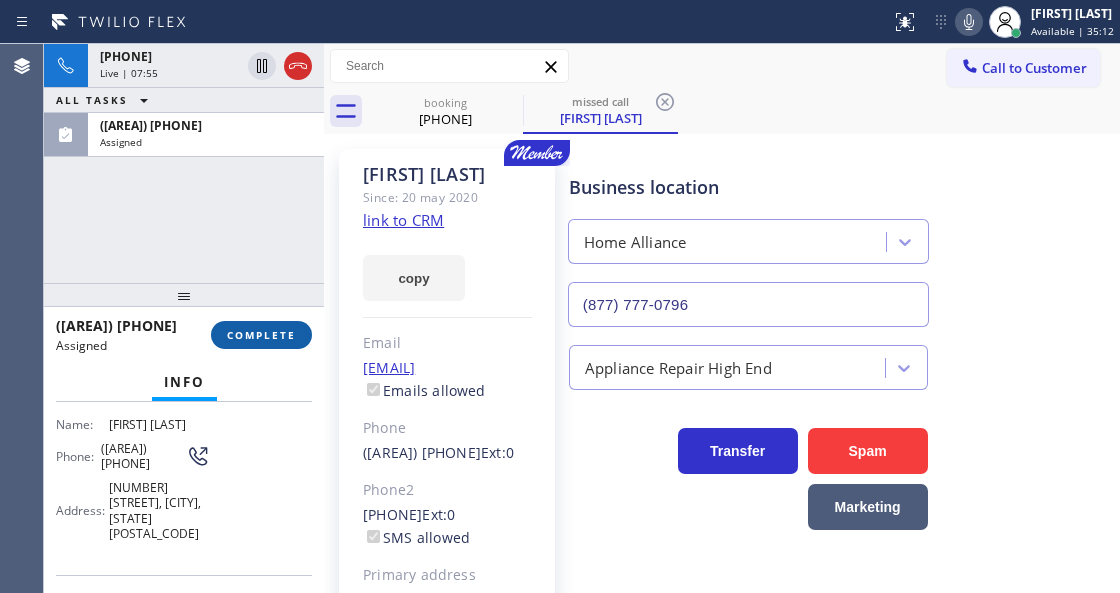 click on "COMPLETE" at bounding box center [261, 335] 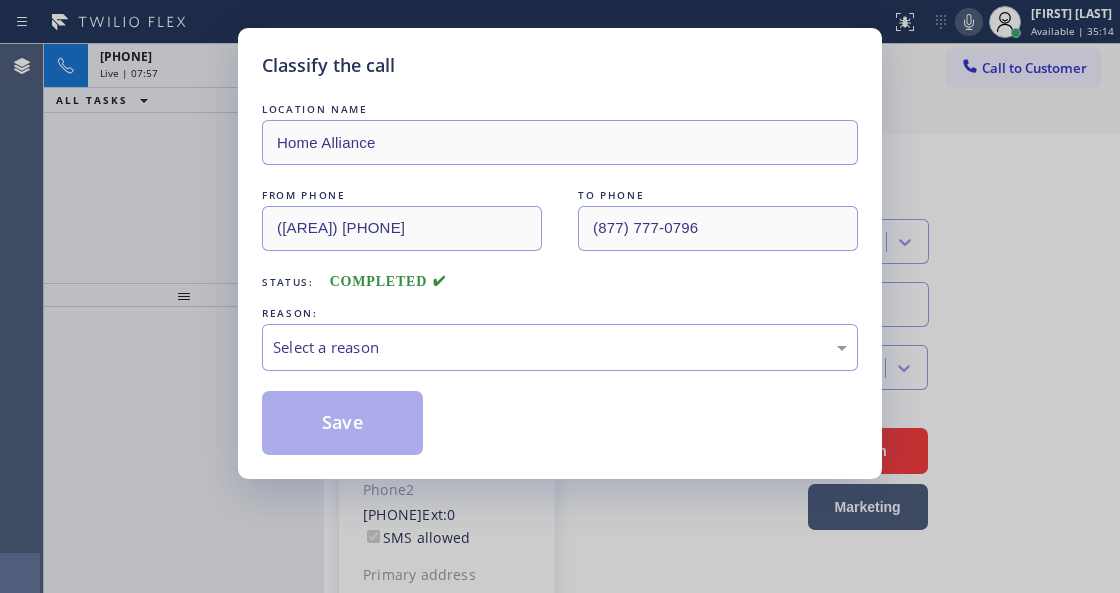 click on "Select a reason" at bounding box center [560, 347] 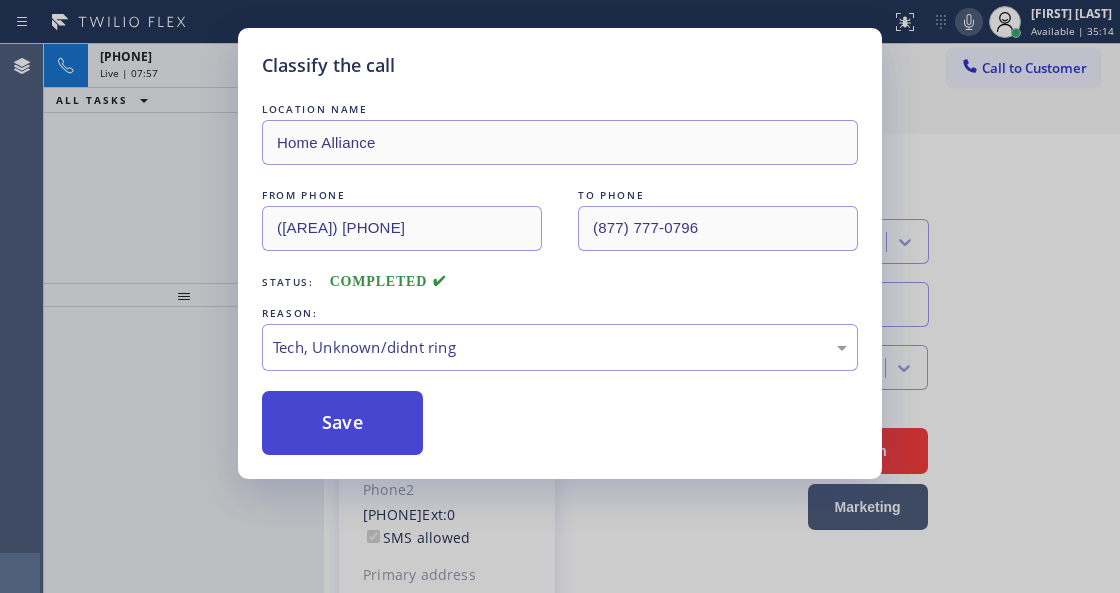 click on "Save" at bounding box center [342, 423] 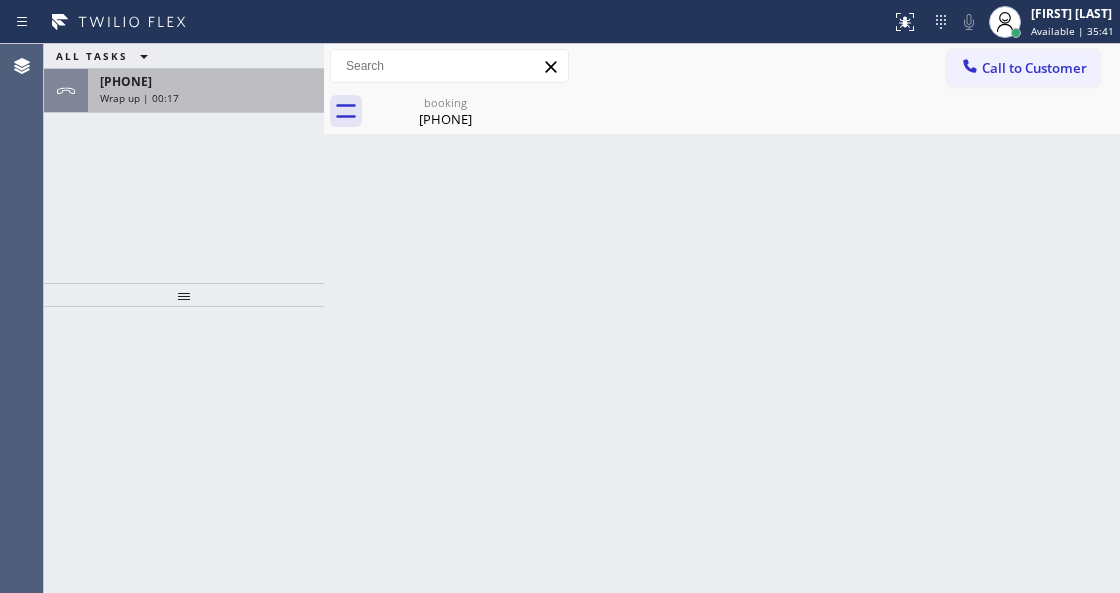 drag, startPoint x: 262, startPoint y: 89, endPoint x: 344, endPoint y: 154, distance: 104.63747 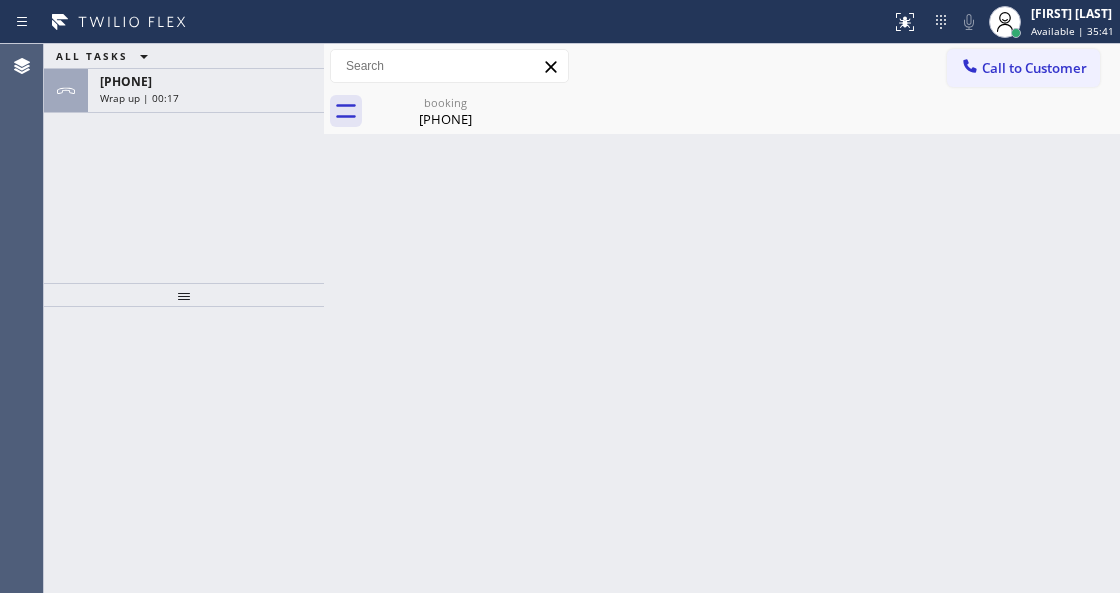 click on "Wrap up | 00:17" at bounding box center (206, 98) 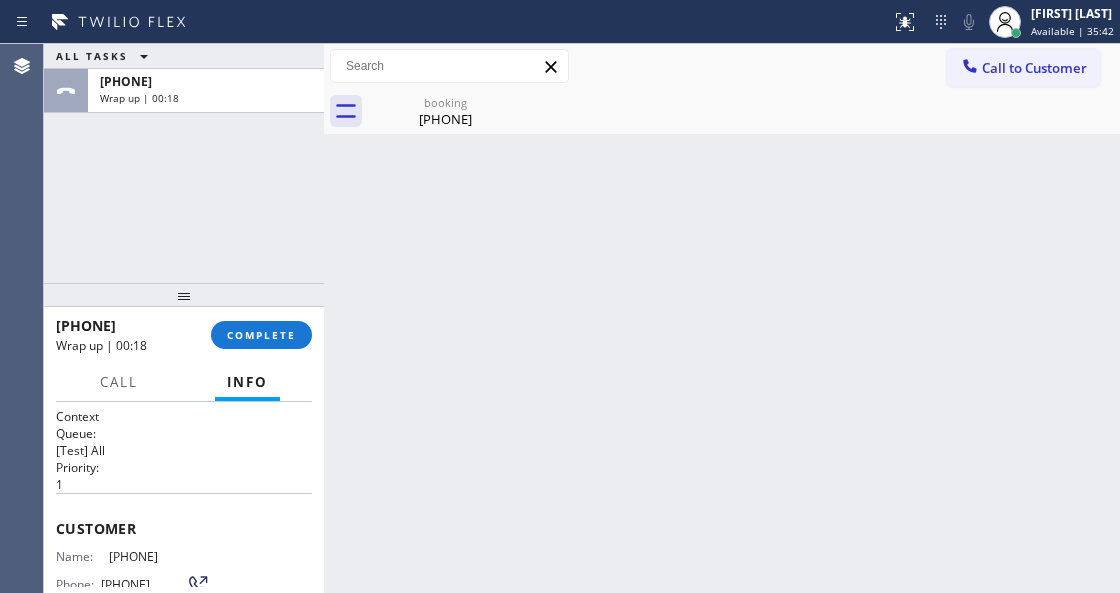 click on "Back to Dashboard Change Sender ID Customers Technicians Select a contact Outbound call Technician Search Technician Your caller id phone number Your caller id phone number Call Technician info Name Phone none Address none Change Sender ID HVAC [PHONE] 5 Star Appliance [PHONE] Appliance Repair [PHONE] Plumbing [PHONE] Air Duct Cleaning [PHONE] Electricians [PHONE] Cancel Change Check personal SMS Reset Change booking [PHONE] Call to Customer Outbound call Location Search location Your caller id phone number [PHONE] Customer number Call Outbound call Technician Search Technician Your caller id phone number Your caller id phone number Call booking [PHONE] Business location Sub Zero Appliance Repair Bellingham [PHONE] Appliance Repair High End Transfer Spam Marketing" at bounding box center [722, 318] 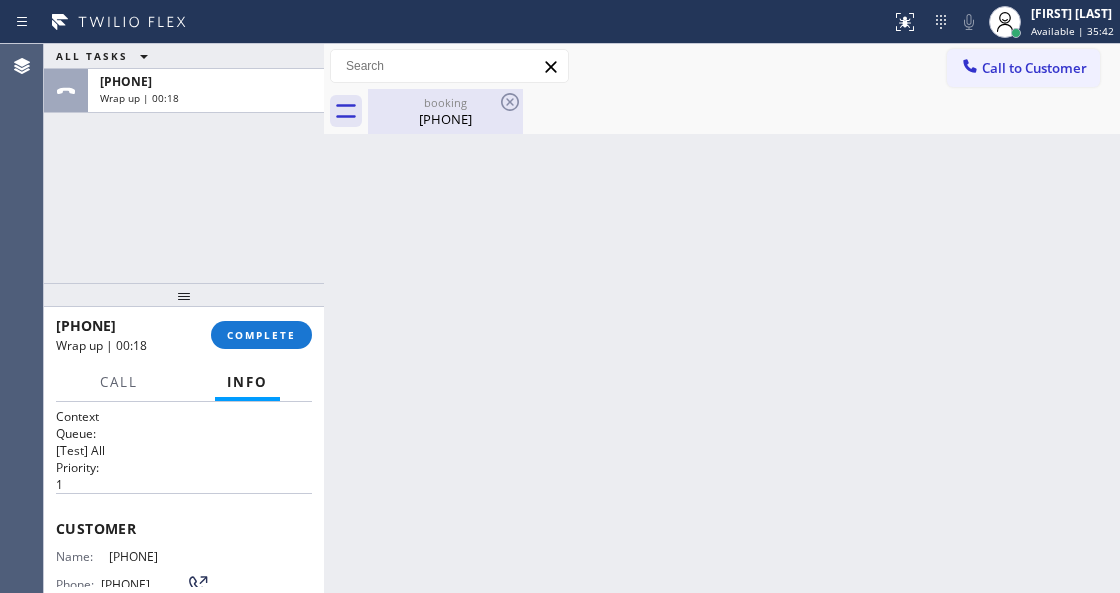 click on "[PHONE]" at bounding box center (445, 119) 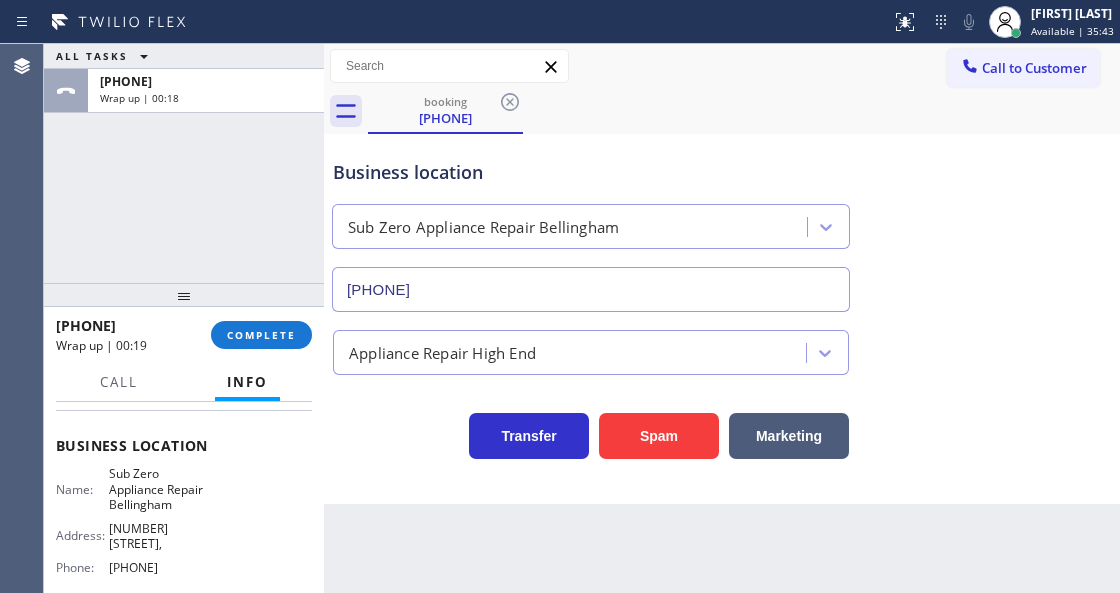 scroll, scrollTop: 266, scrollLeft: 0, axis: vertical 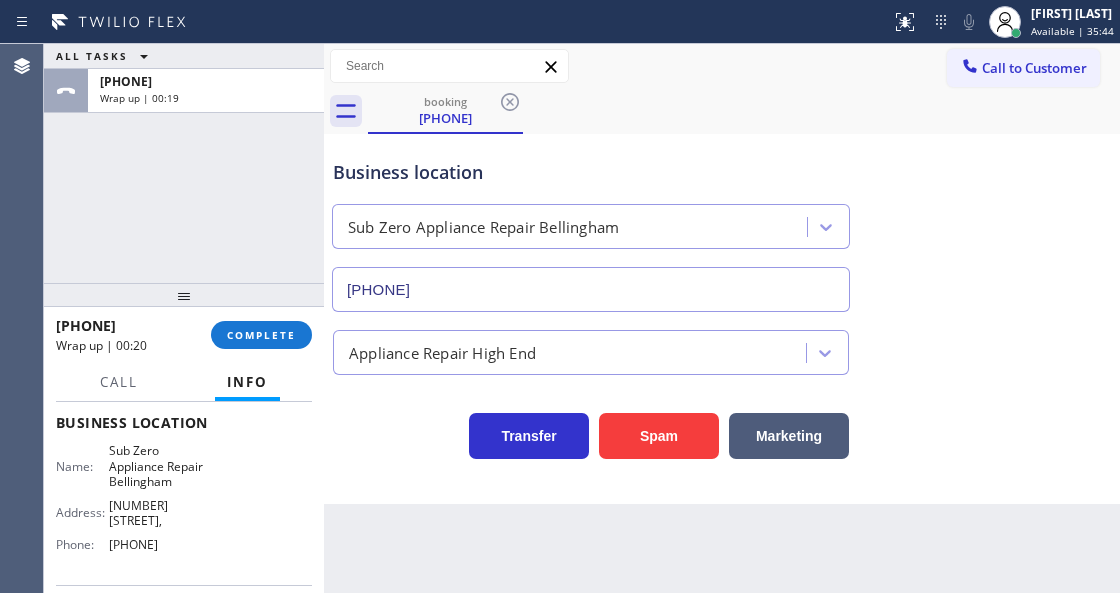 drag, startPoint x: 200, startPoint y: 527, endPoint x: 102, endPoint y: 534, distance: 98.24968 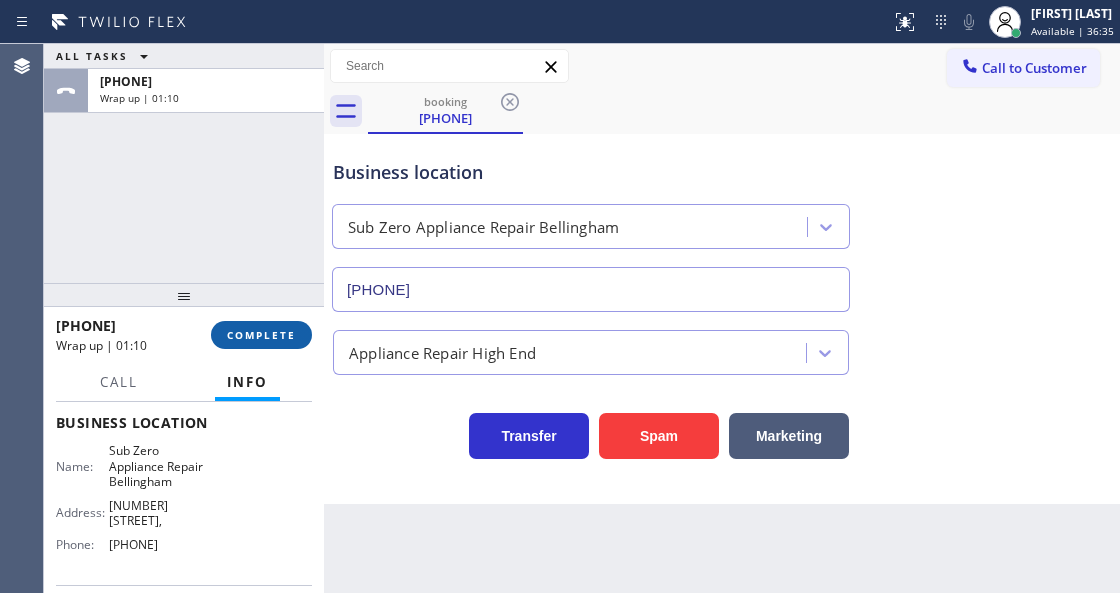 click on "COMPLETE" at bounding box center (261, 335) 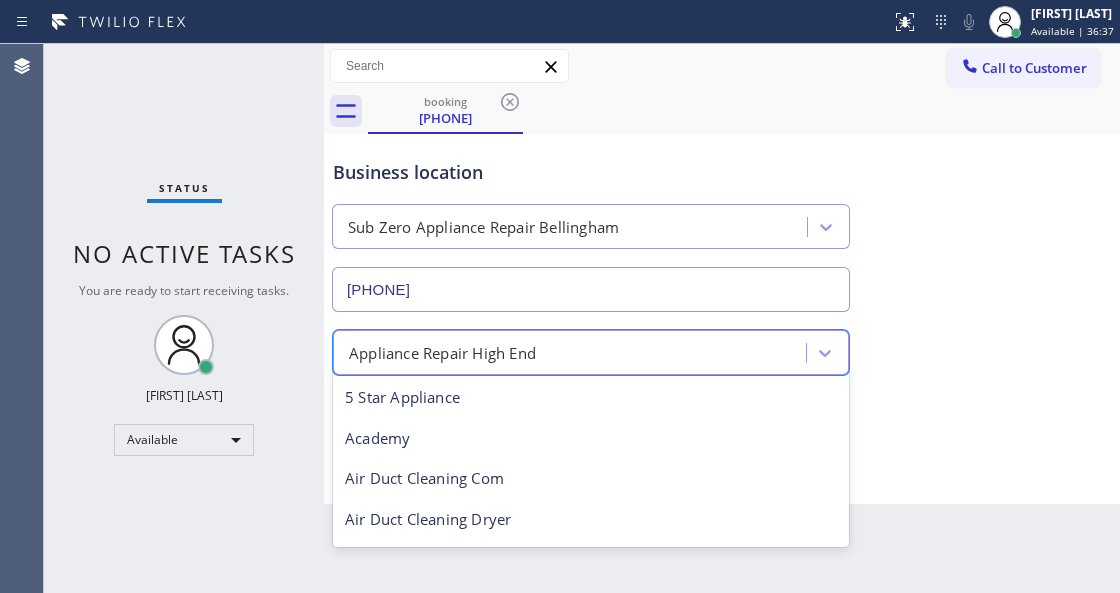 click on "Appliance Repair High End" at bounding box center (442, 352) 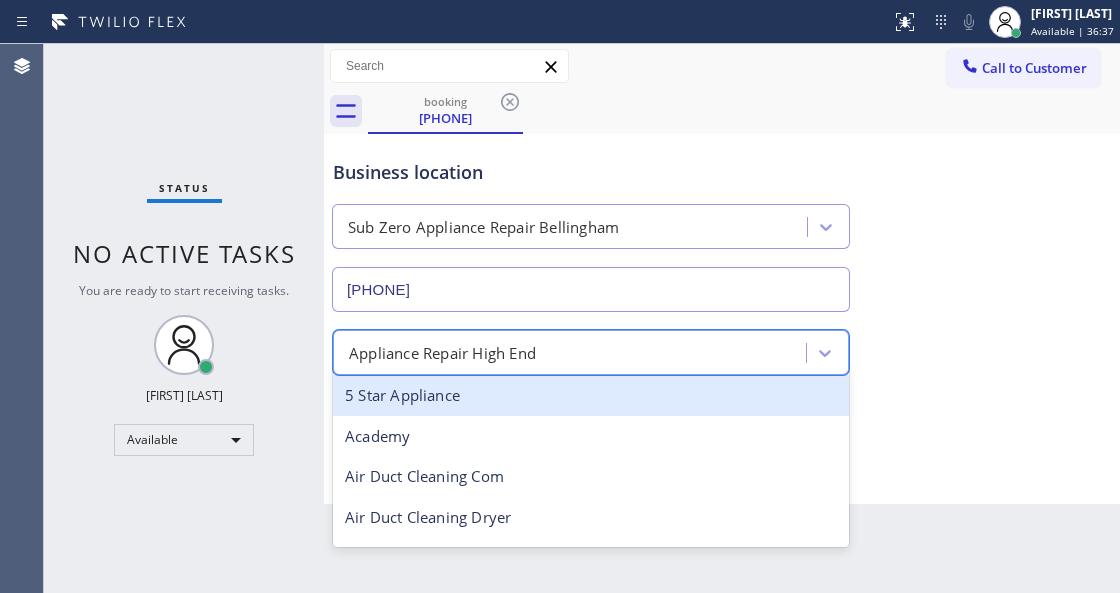 click on "No active tasks" at bounding box center (184, 253) 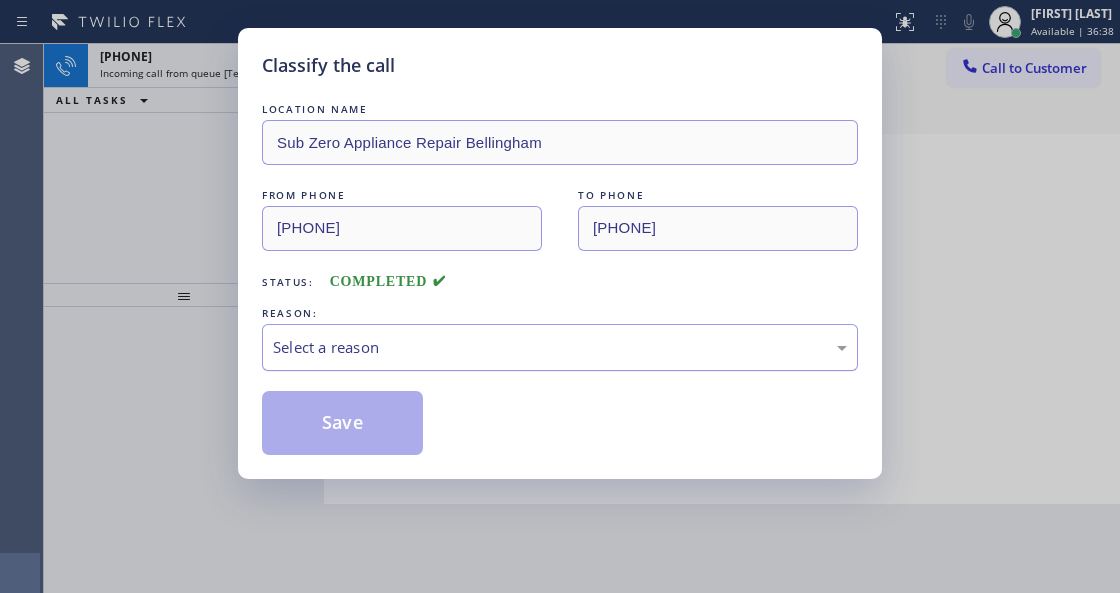 click on "Select a reason" at bounding box center (560, 347) 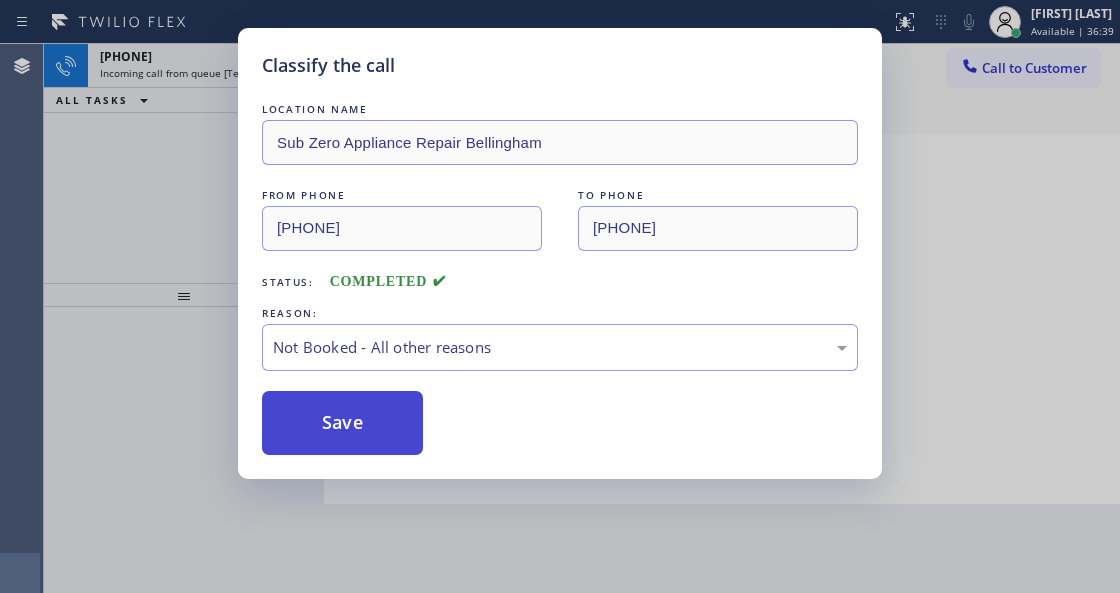 click on "Save" at bounding box center (342, 423) 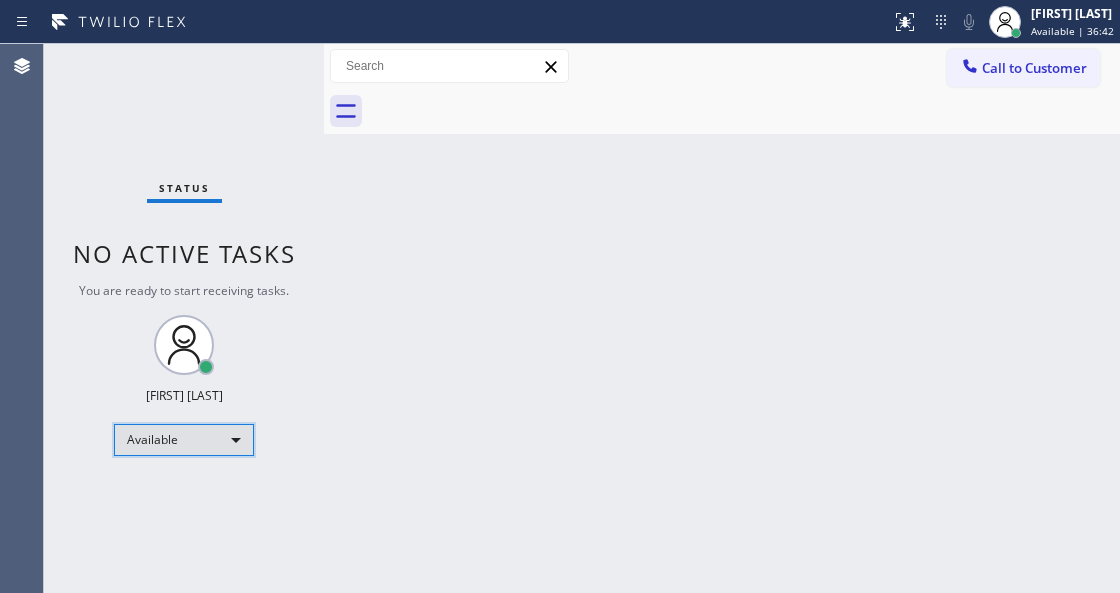 click on "Available" at bounding box center [184, 440] 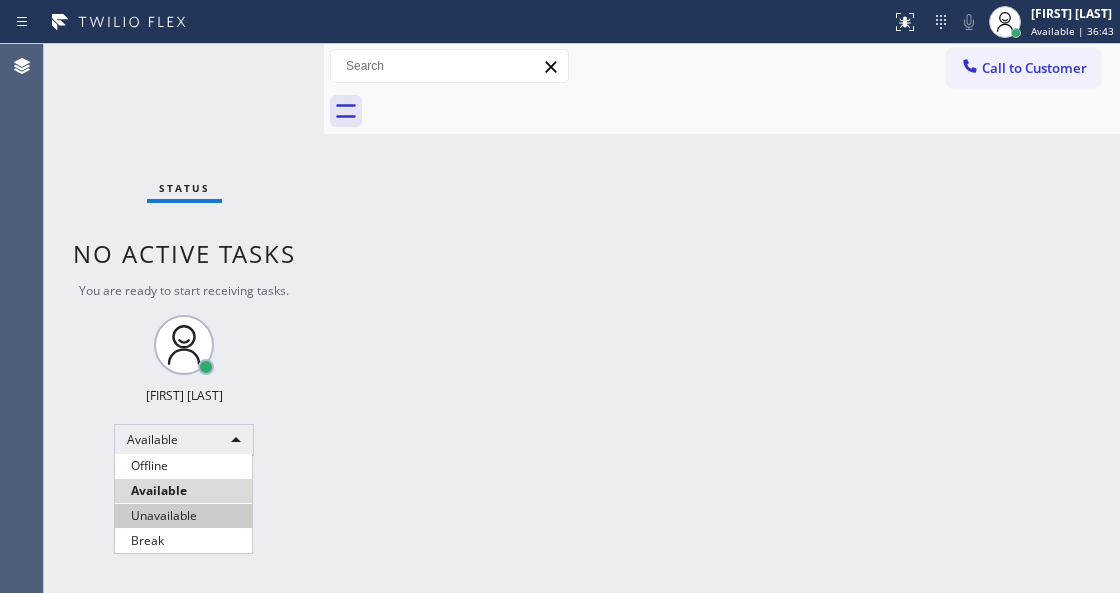 click on "Unavailable" at bounding box center (183, 516) 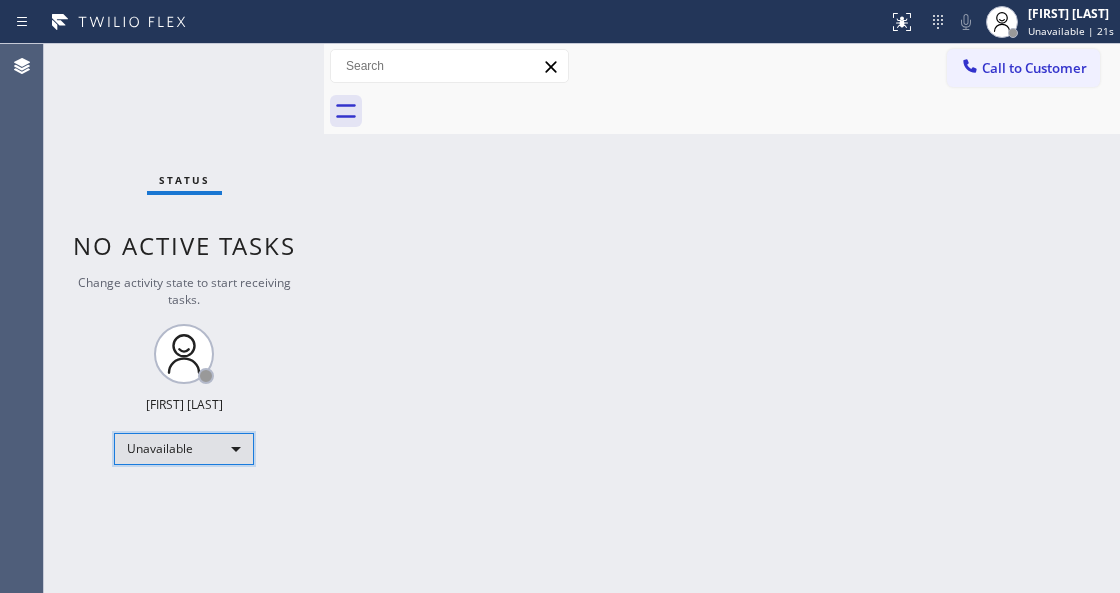 click on "Unavailable" at bounding box center (184, 449) 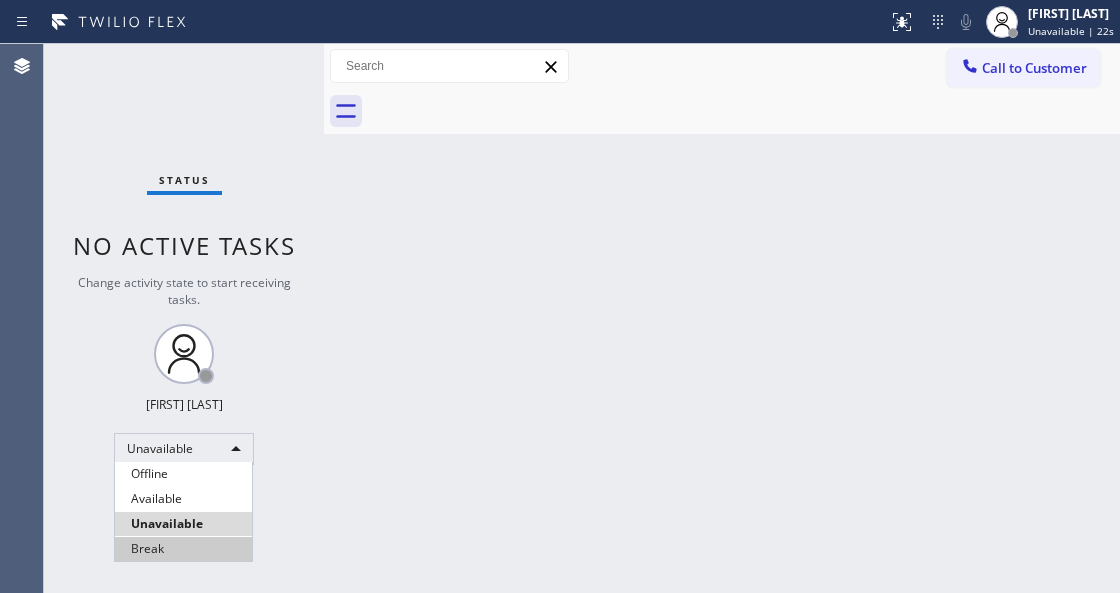 click on "Break" at bounding box center [183, 549] 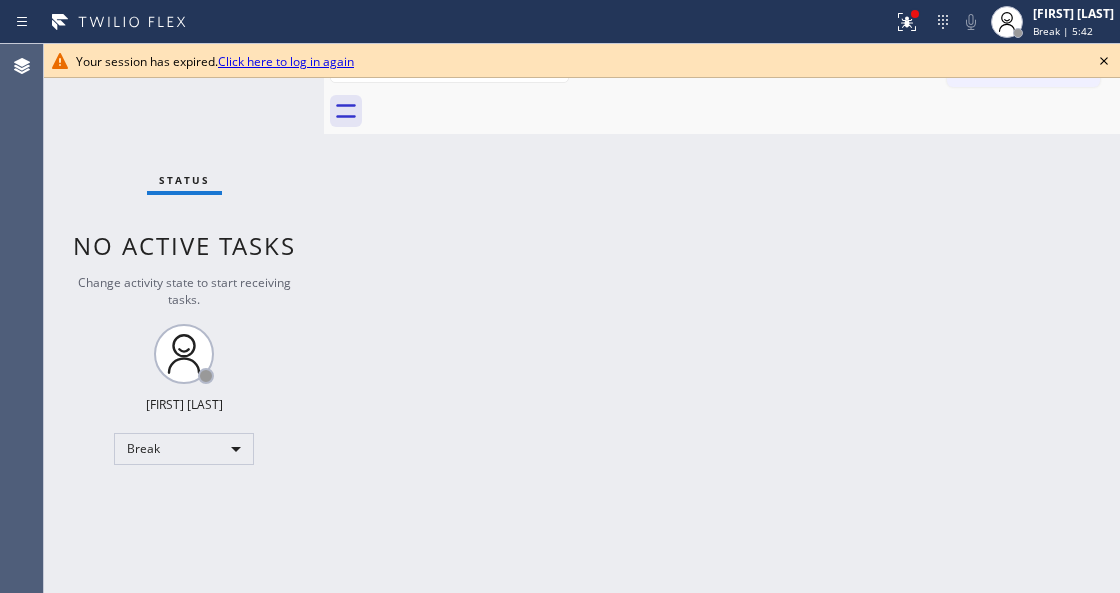 click 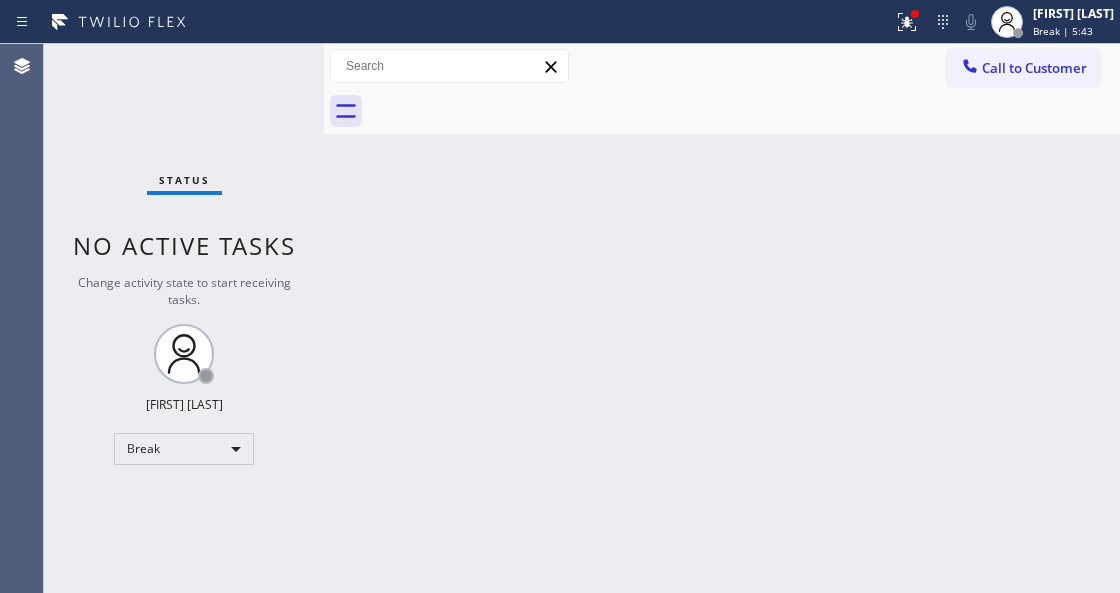 click on "Back to Dashboard Change Sender ID Customers Technicians Select a contact Outbound call Technician Search Technician Your caller id phone number Your caller id phone number Call Technician info Name Phone none Address none Change Sender ID HVAC [PHONE] 5 Star Appliance [PHONE] Appliance Repair [PHONE] Plumbing [PHONE] Air Duct Cleaning [PHONE] Electricians [PHONE] Cancel Change Check personal SMS Reset Change No tabs Call to Customer Outbound call Location Search location Your caller id phone number [PHONE] Customer number Call Outbound call Technician Search Technician Your caller id phone number Your caller id phone number Call" at bounding box center (722, 318) 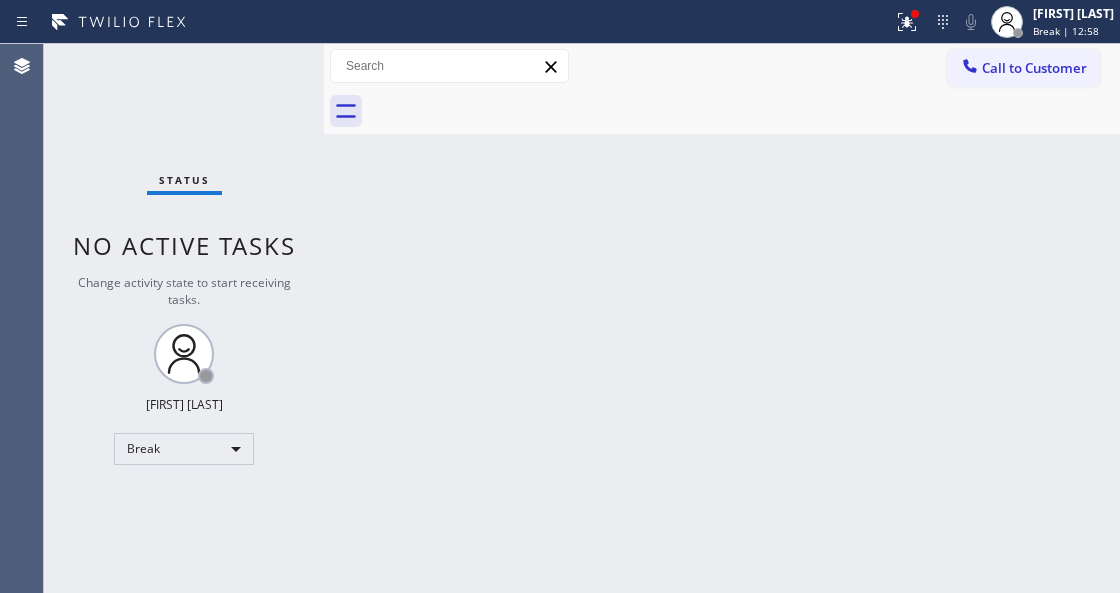 click on "Back to Dashboard Change Sender ID Customers Technicians Select a contact Outbound call Technician Search Technician Your caller id phone number Your caller id phone number Call Technician info Name Phone none Address none Change Sender ID HVAC [PHONE] 5 Star Appliance [PHONE] Appliance Repair [PHONE] Plumbing [PHONE] Air Duct Cleaning [PHONE] Electricians [PHONE] Cancel Change Check personal SMS Reset Change No tabs Call to Customer Outbound call Location Search location Your caller id phone number [PHONE] Customer number Call Outbound call Technician Search Technician Your caller id phone number Your caller id phone number Call" at bounding box center (722, 318) 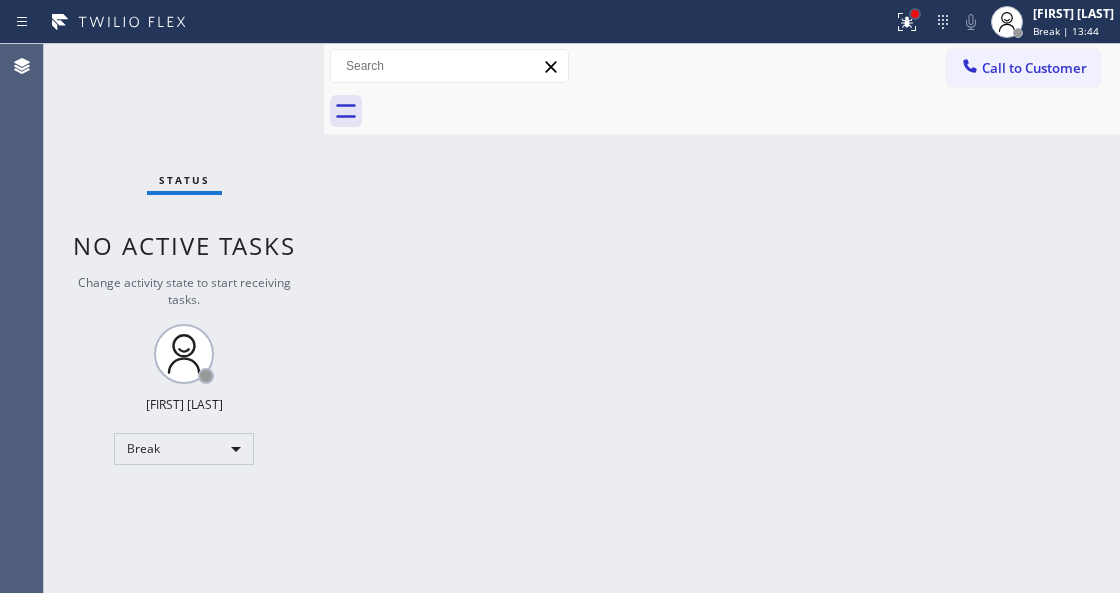 click at bounding box center (915, 14) 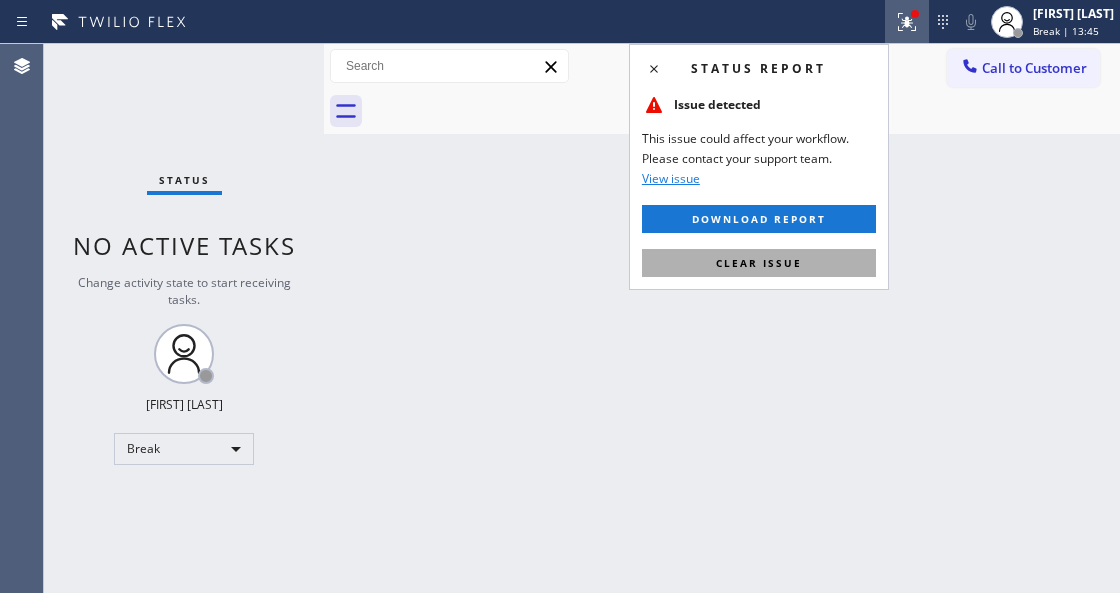 click on "Clear issue" at bounding box center (759, 263) 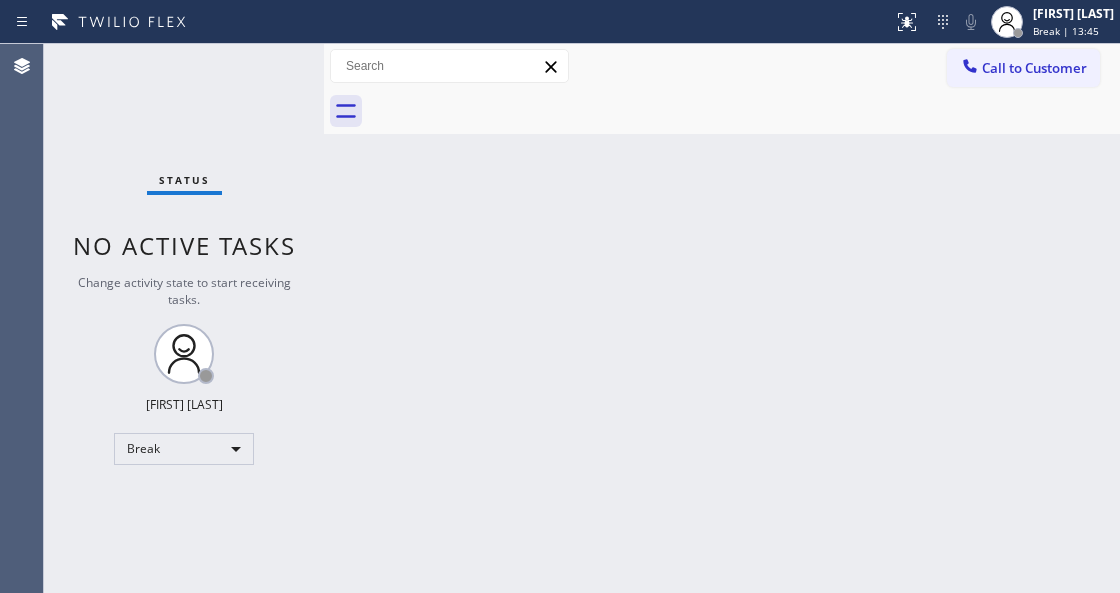 click on "Back to Dashboard Change Sender ID Customers Technicians Select a contact Outbound call Technician Search Technician Your caller id phone number Your caller id phone number Call Technician info Name Phone none Address none Change Sender ID HVAC [PHONE] 5 Star Appliance [PHONE] Appliance Repair [PHONE] Plumbing [PHONE] Air Duct Cleaning [PHONE] Electricians [PHONE] Cancel Change Check personal SMS Reset Change No tabs Call to Customer Outbound call Location Search location Your caller id phone number [PHONE] Customer number Call Outbound call Technician Search Technician Your caller id phone number Your caller id phone number Call" at bounding box center [722, 318] 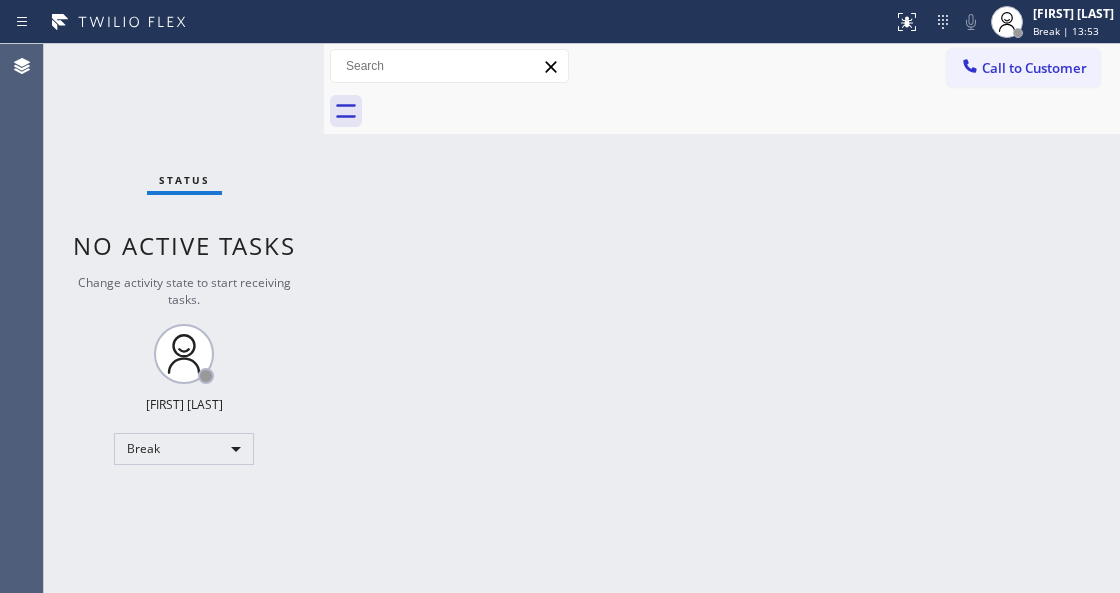 drag, startPoint x: 462, startPoint y: 430, endPoint x: 450, endPoint y: 432, distance: 12.165525 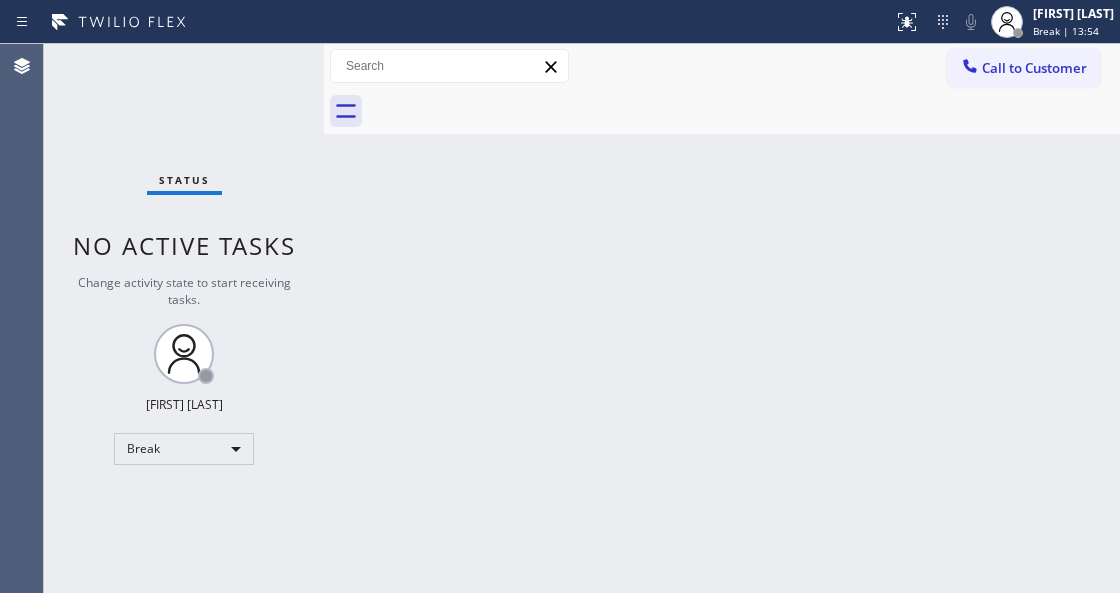drag, startPoint x: 320, startPoint y: 72, endPoint x: 278, endPoint y: 76, distance: 42.190044 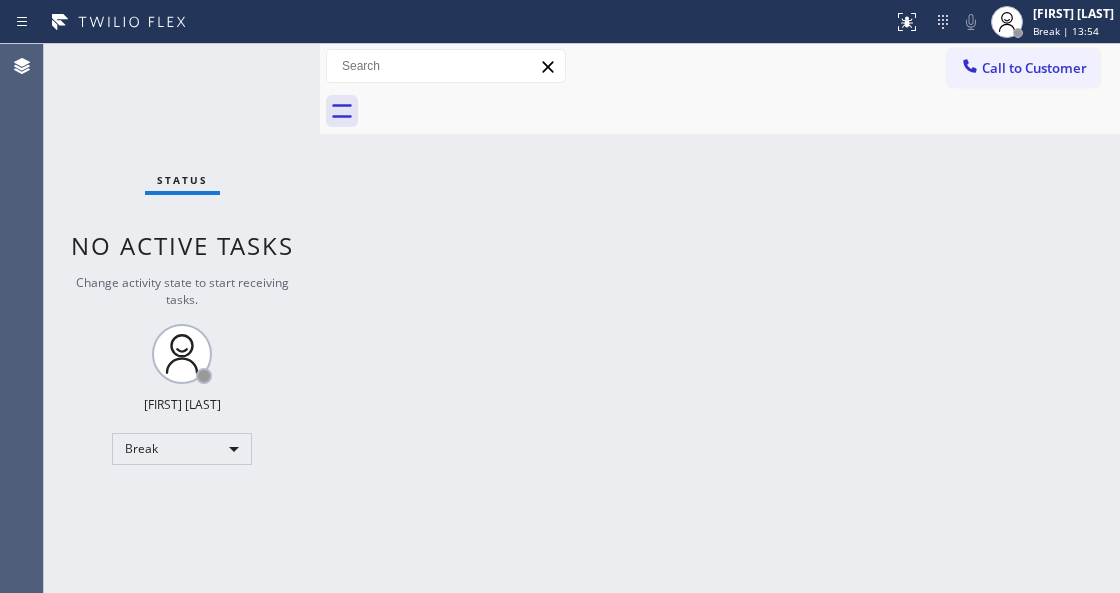 click on "Status   No active tasks     Change activity state to start receiving tasks.   Venezza Koren Intas Break" at bounding box center (182, 318) 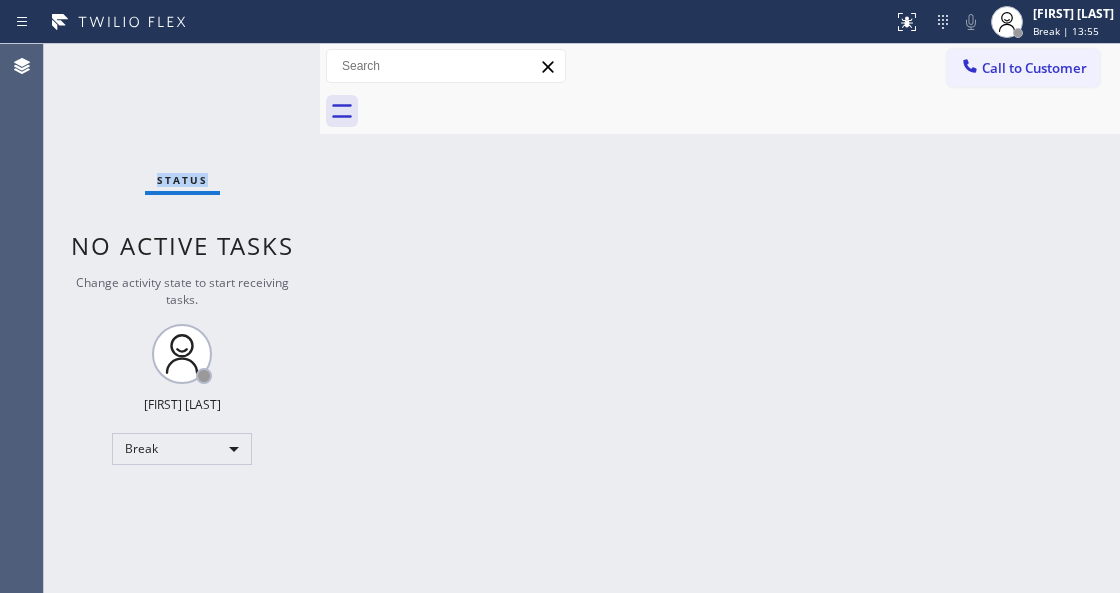 click on "Status   No active tasks     Change activity state to start receiving tasks.   Venezza Koren Intas Break" at bounding box center [182, 318] 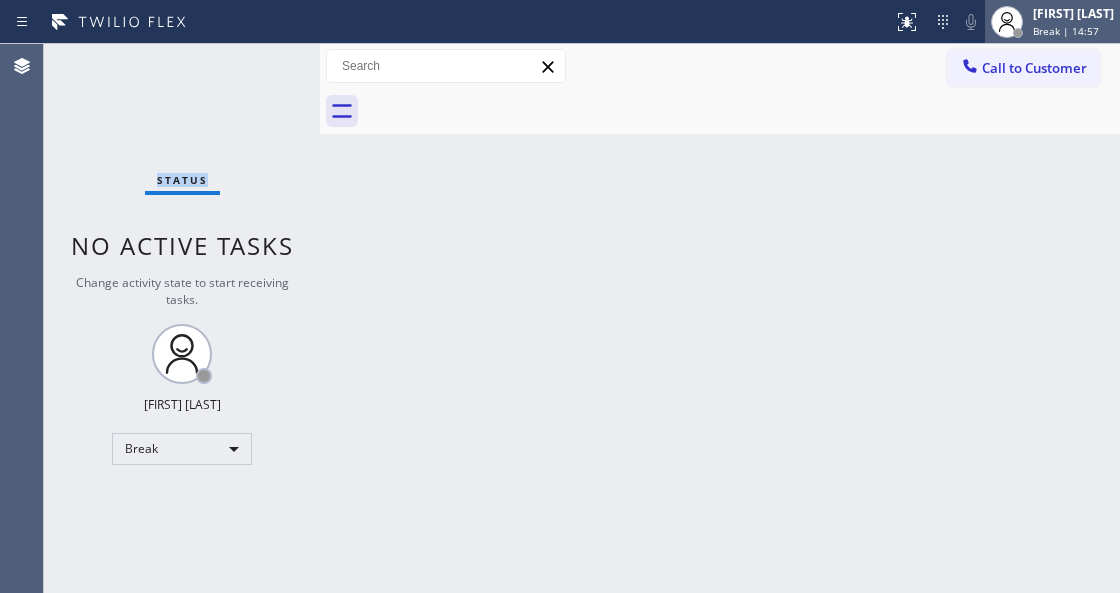click on "[FIRST] [LAST]" at bounding box center (1073, 13) 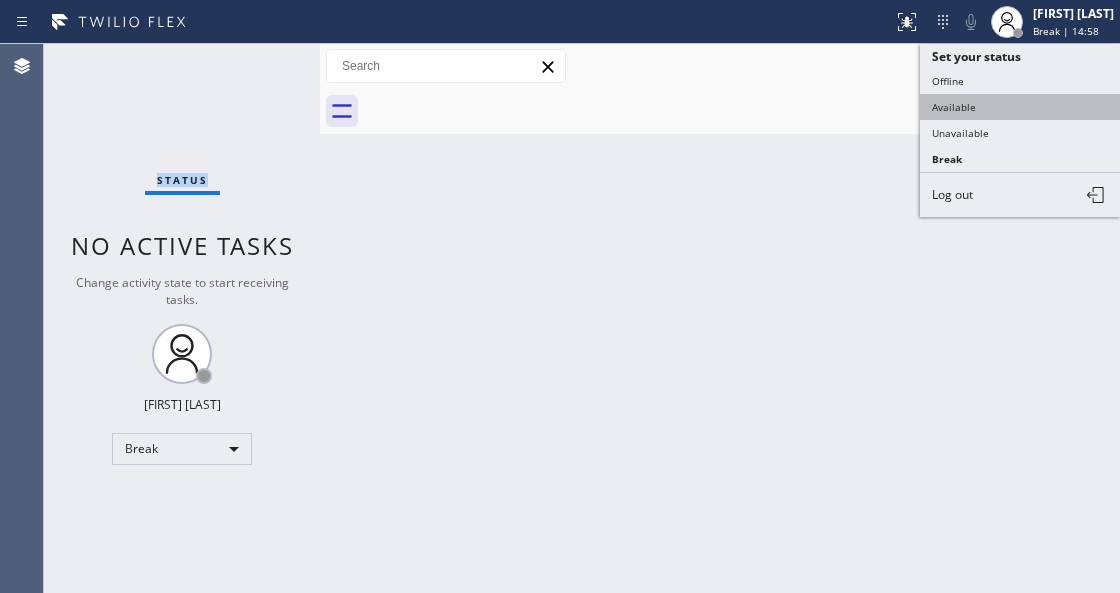 click on "Available" at bounding box center (1020, 107) 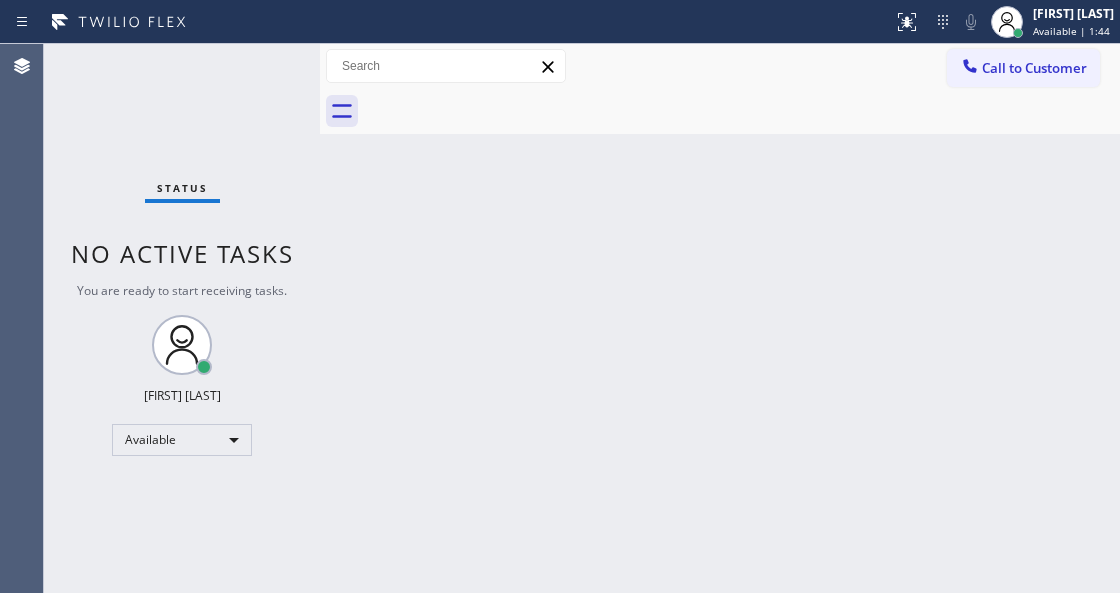 drag, startPoint x: 687, startPoint y: 449, endPoint x: 640, endPoint y: 545, distance: 106.887794 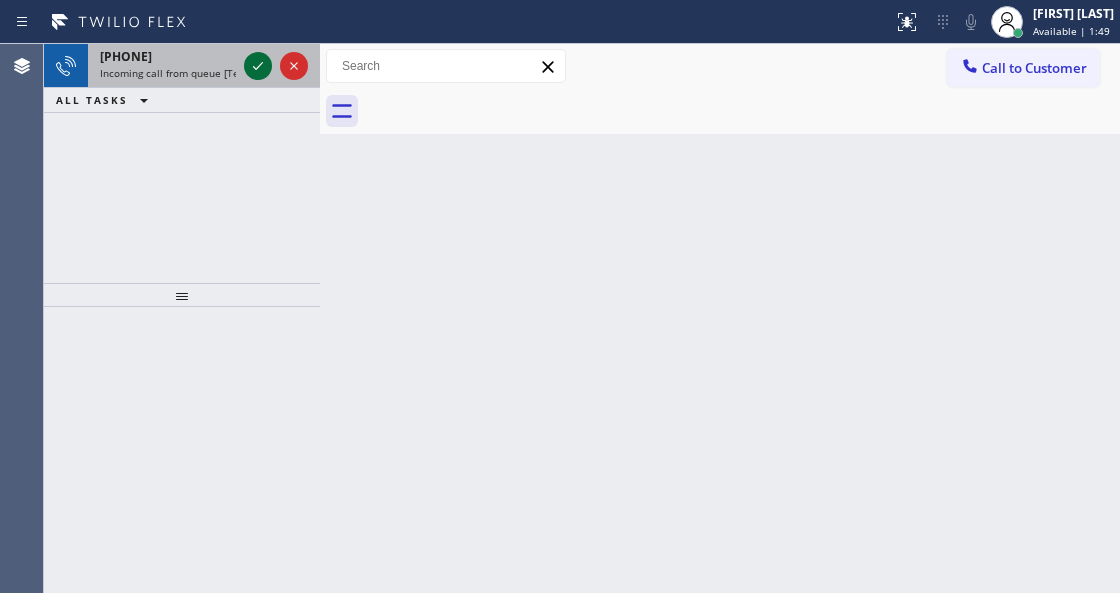 click 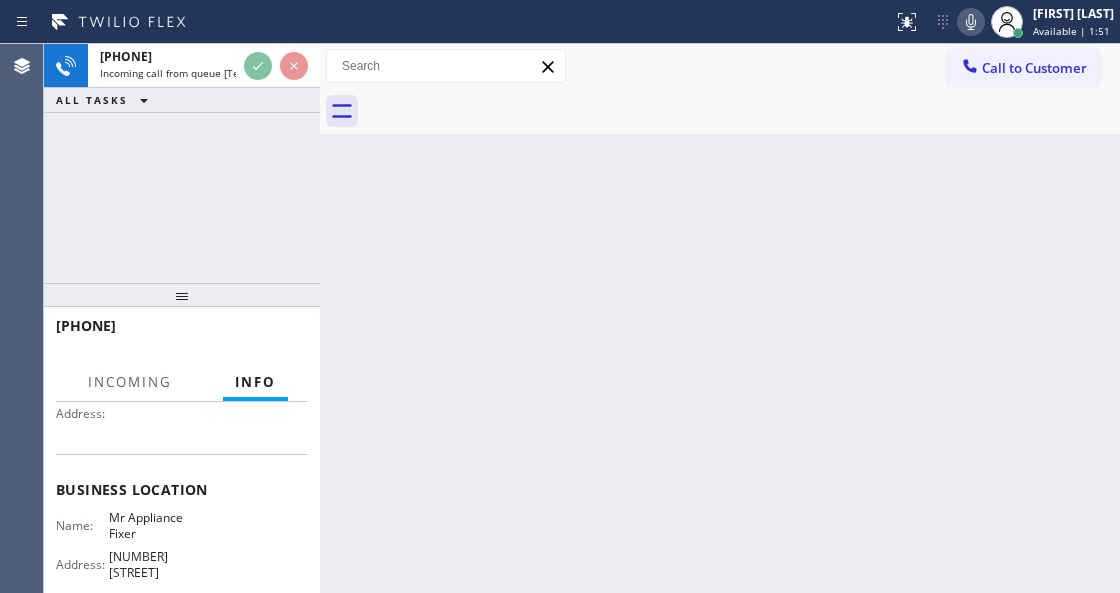 scroll, scrollTop: 200, scrollLeft: 0, axis: vertical 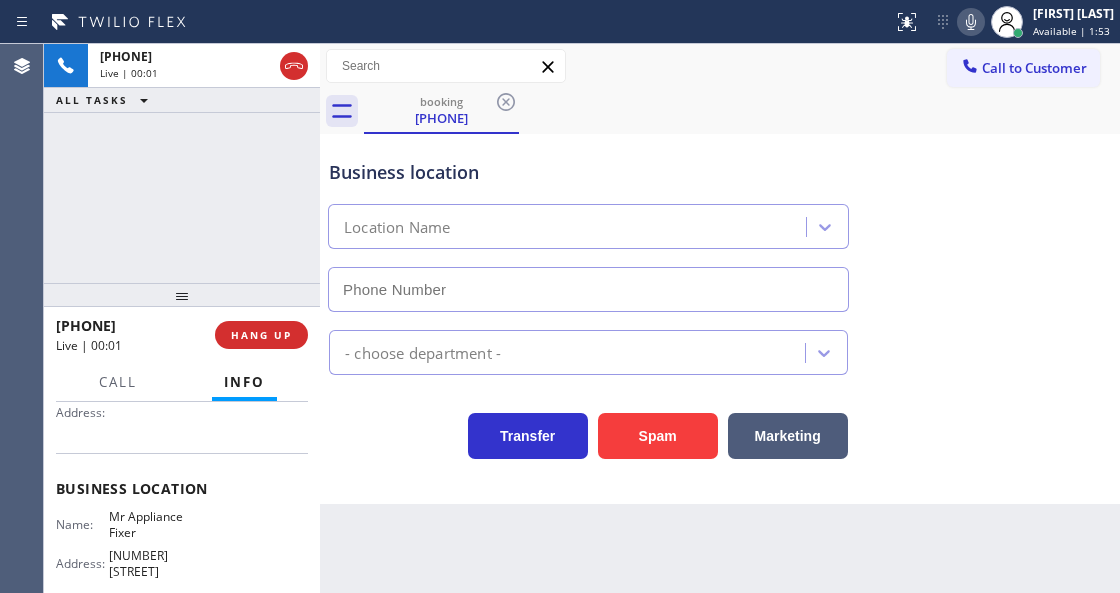 type on "[PHONE]" 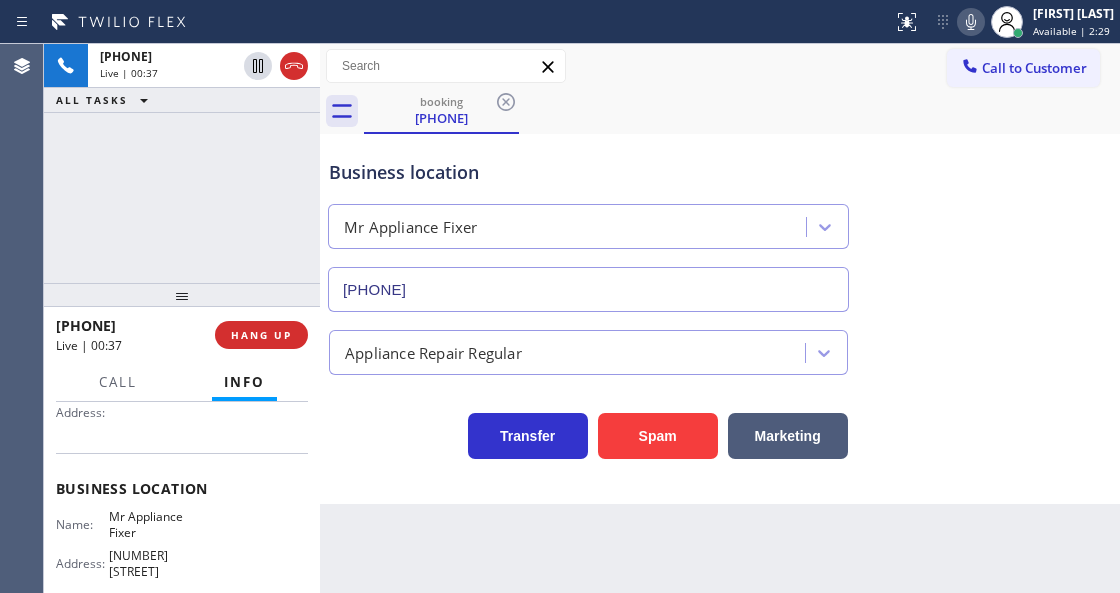 click on "Transfer Spam Marketing" at bounding box center [588, 431] 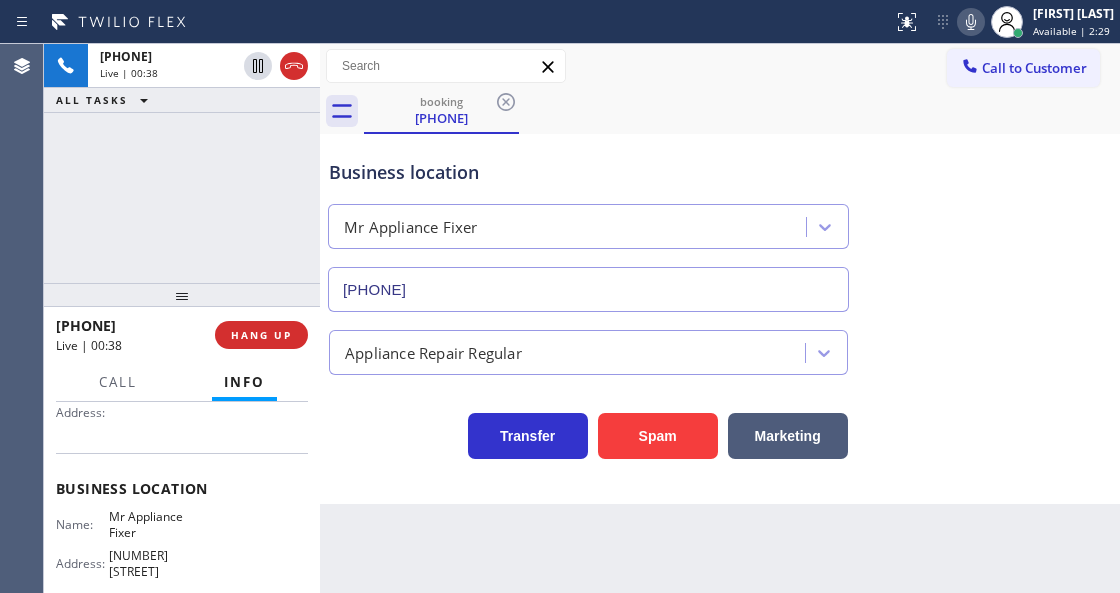 click on "Transfer Spam Marketing" at bounding box center [588, 431] 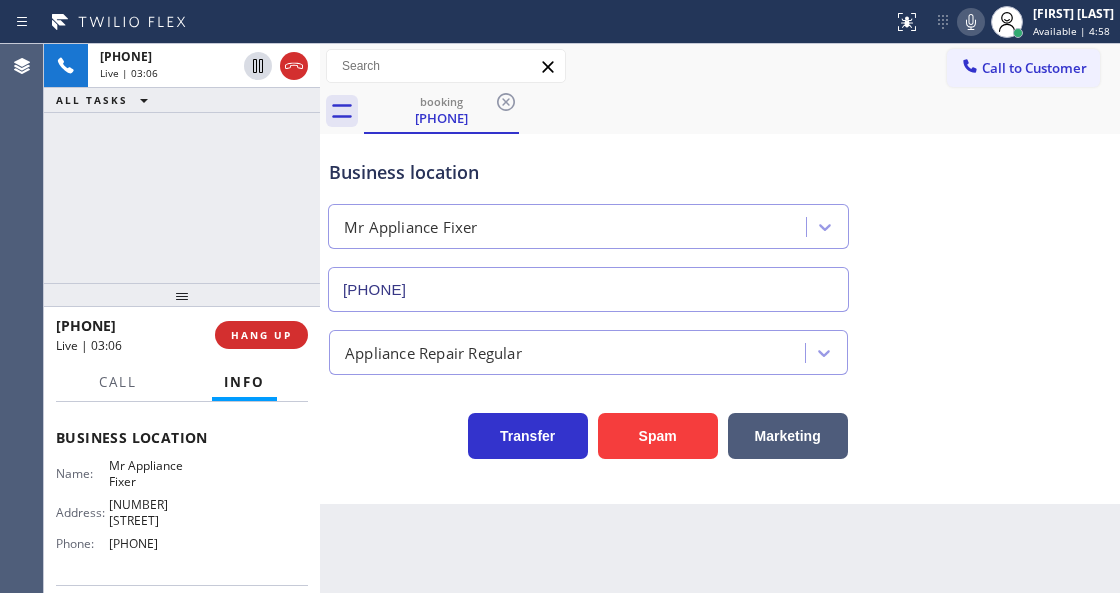 scroll, scrollTop: 266, scrollLeft: 0, axis: vertical 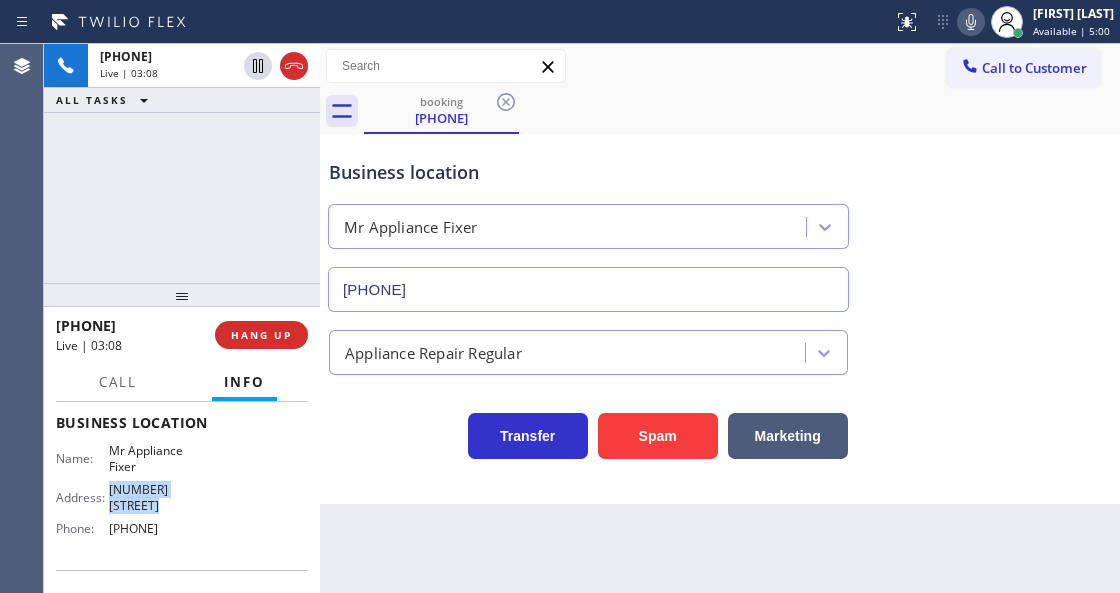 drag, startPoint x: 104, startPoint y: 486, endPoint x: 130, endPoint y: 503, distance: 31.06445 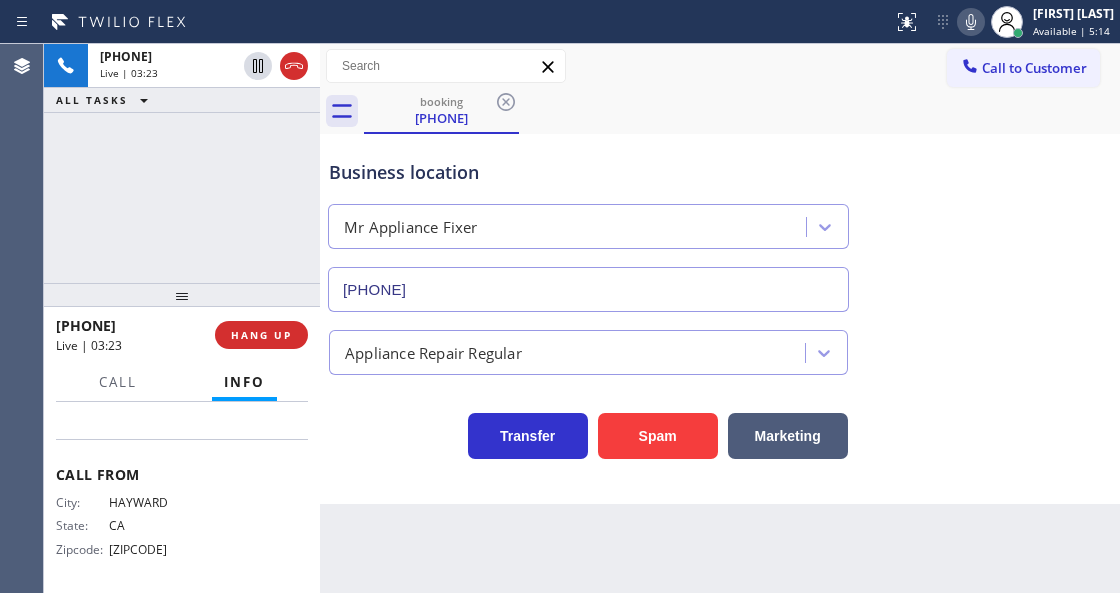 scroll, scrollTop: 400, scrollLeft: 0, axis: vertical 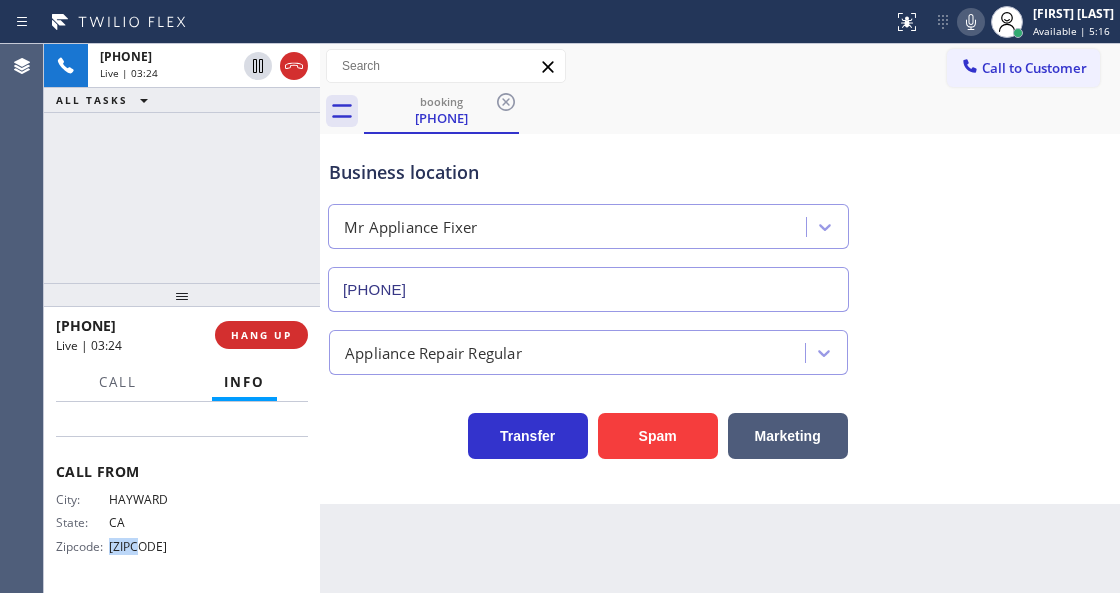 drag, startPoint x: 144, startPoint y: 548, endPoint x: 104, endPoint y: 550, distance: 40.04997 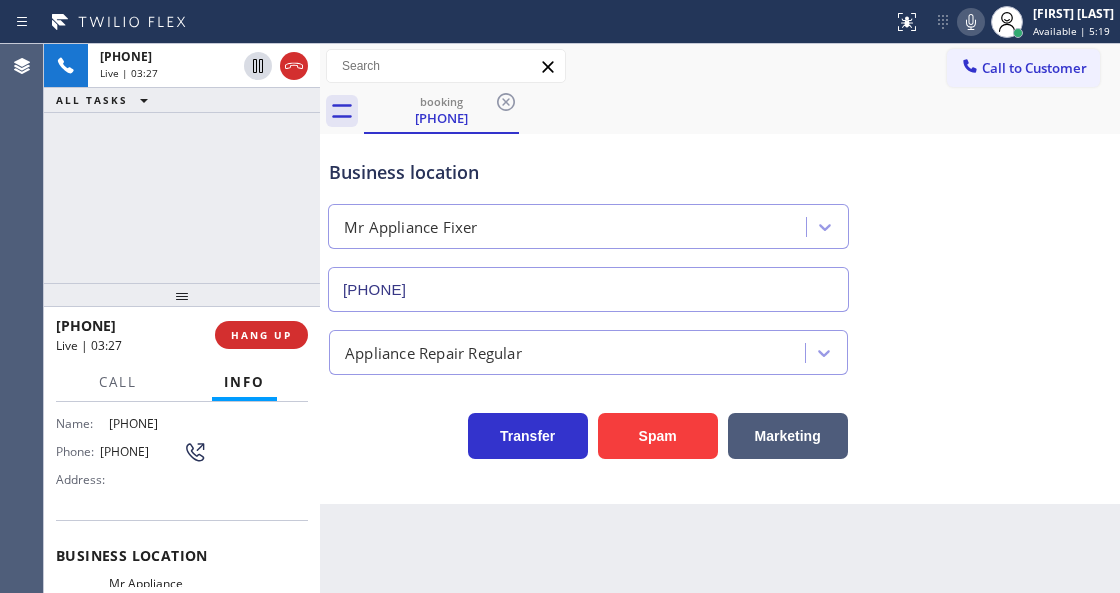 scroll, scrollTop: 266, scrollLeft: 0, axis: vertical 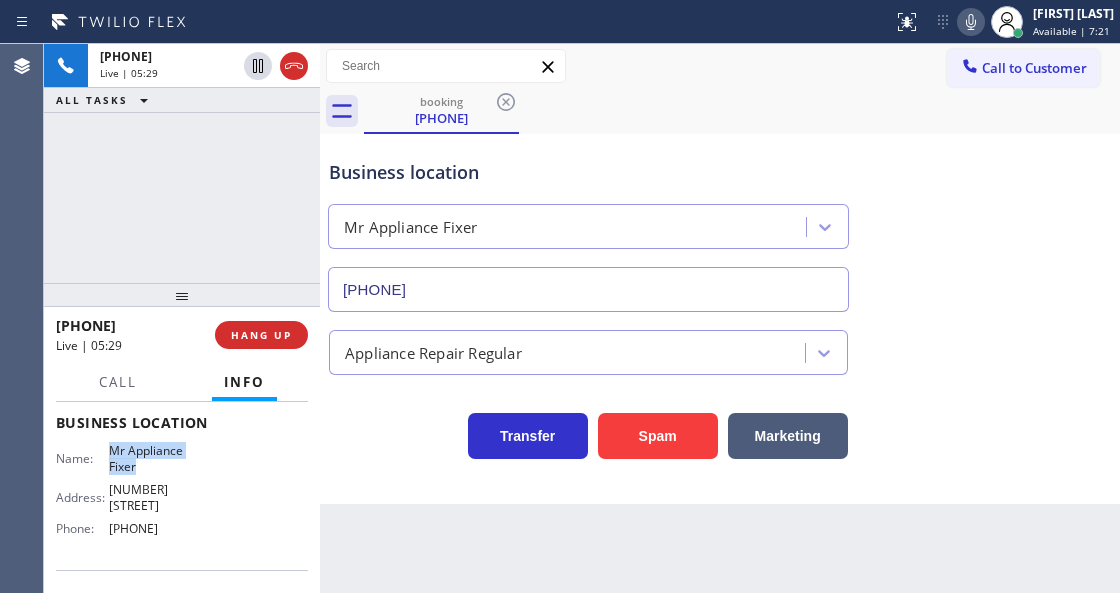 drag, startPoint x: 107, startPoint y: 441, endPoint x: 148, endPoint y: 461, distance: 45.617977 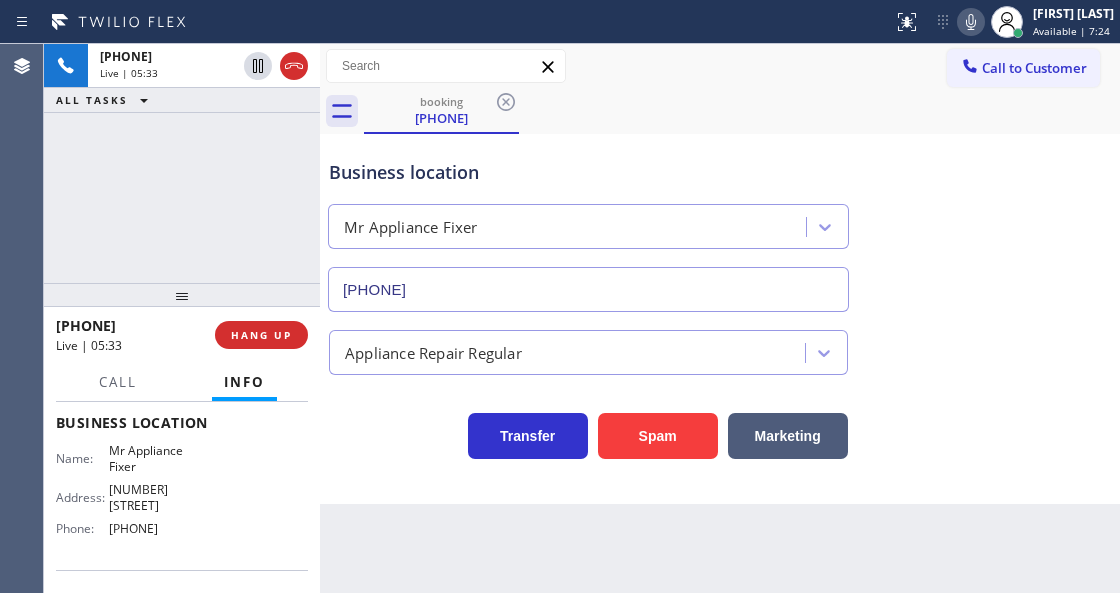 click on "Business location" at bounding box center (588, 172) 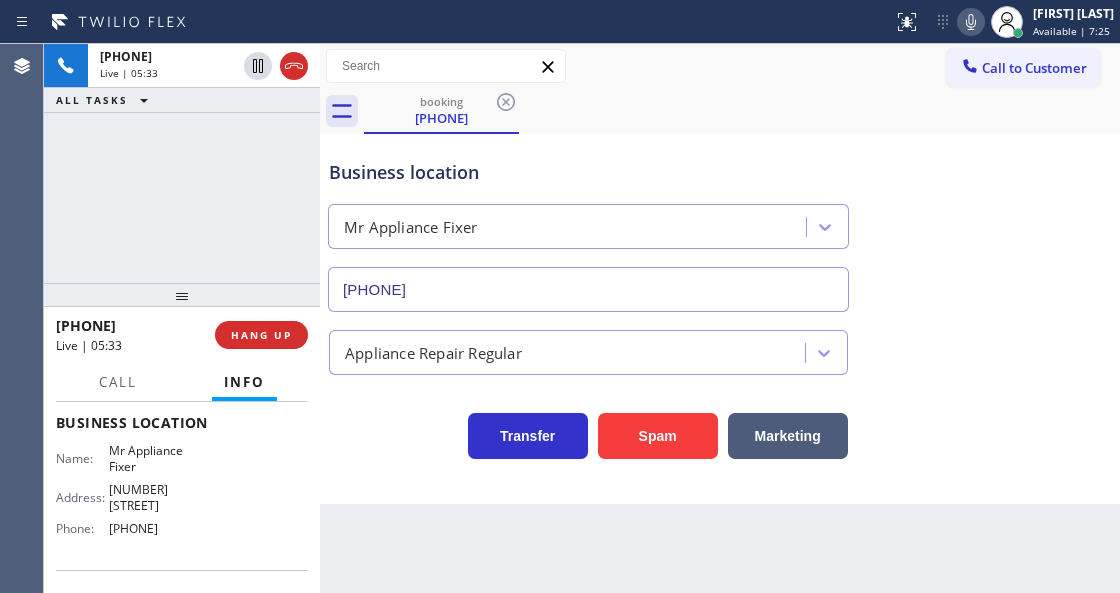 click 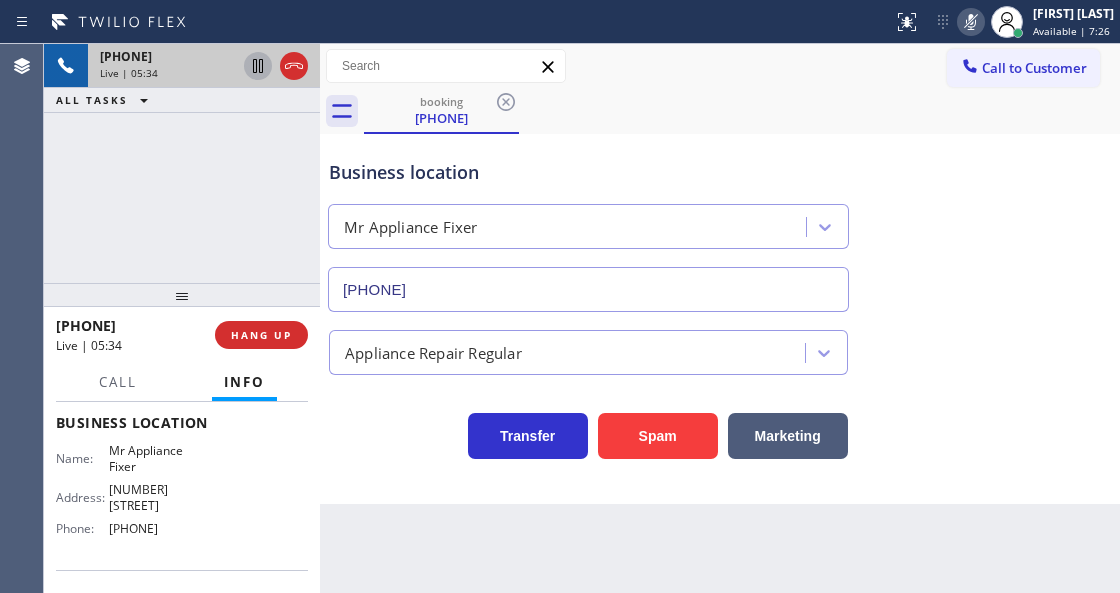 click 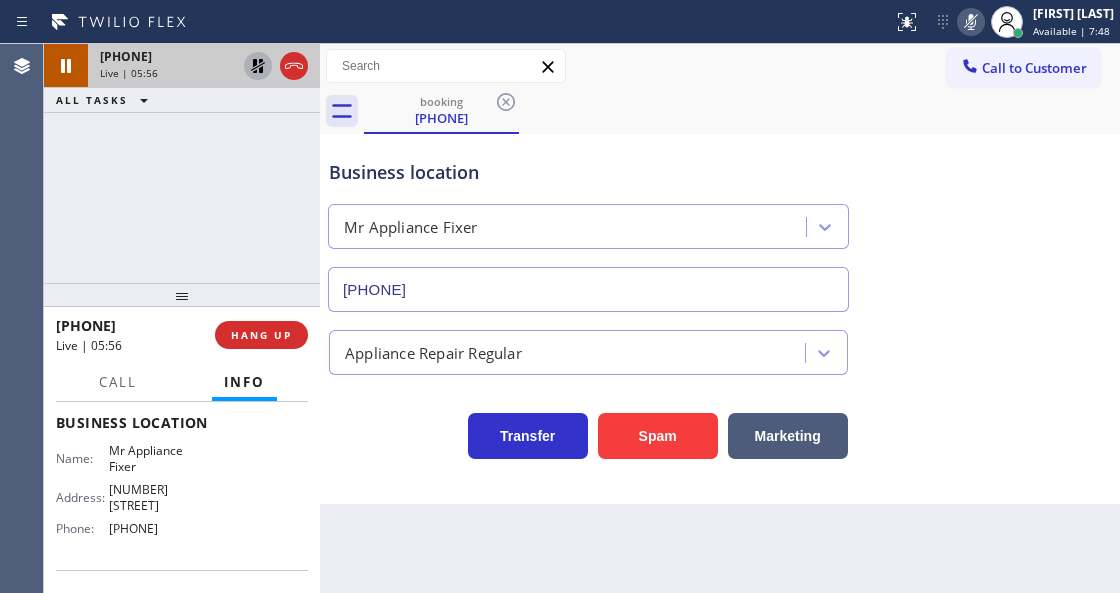 click 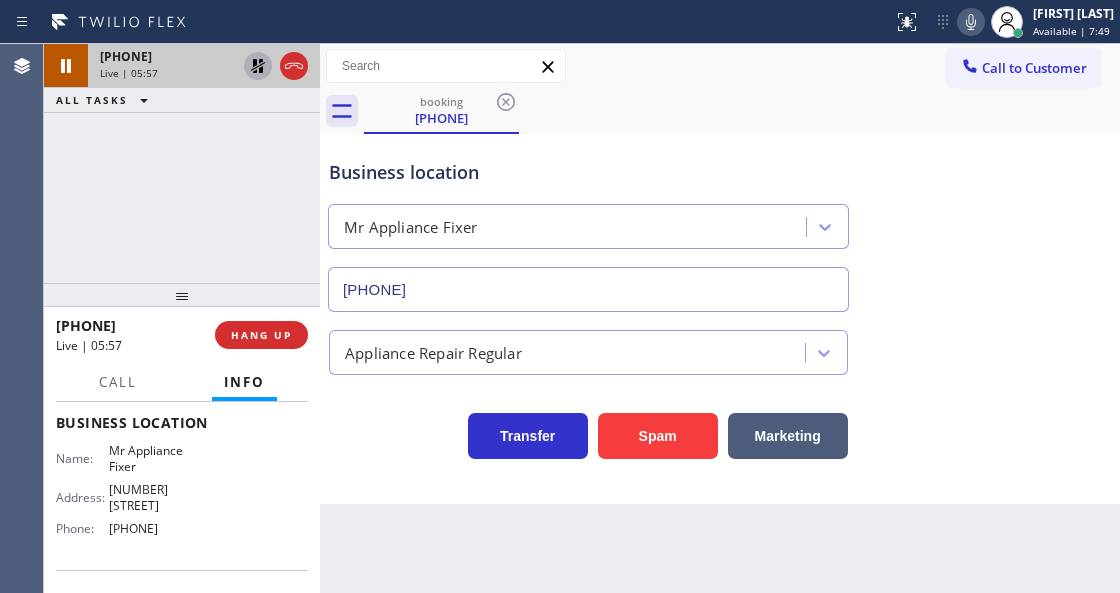 click 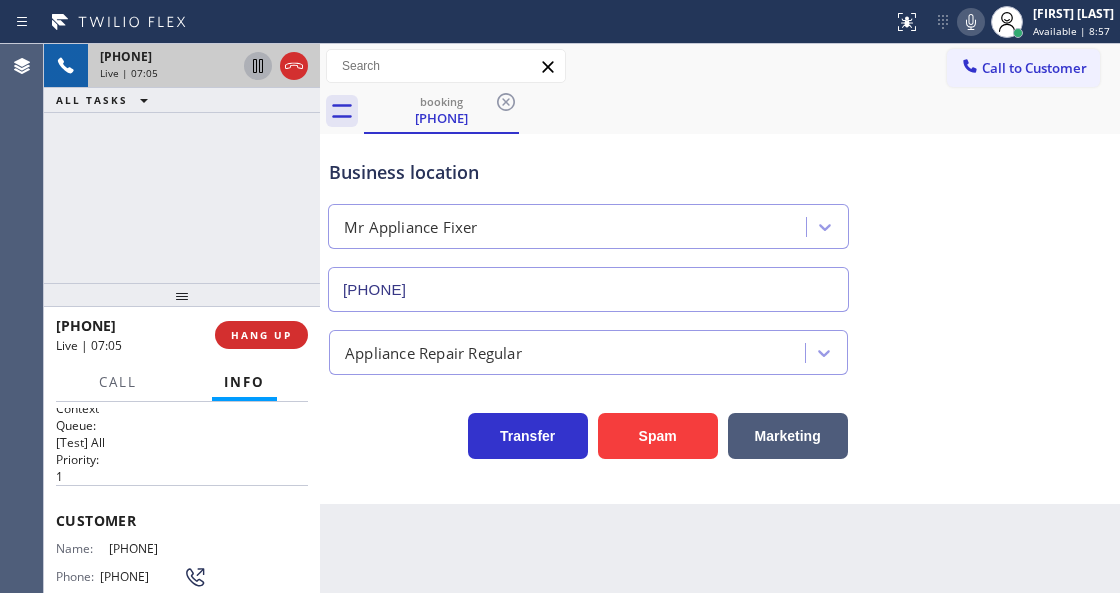 scroll, scrollTop: 0, scrollLeft: 0, axis: both 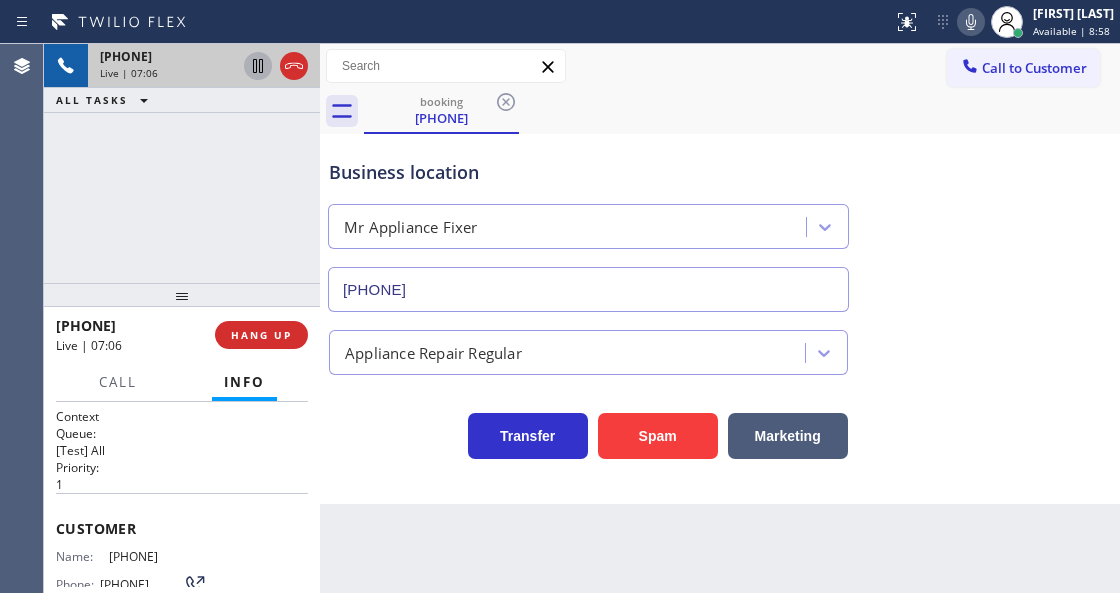 drag, startPoint x: 228, startPoint y: 550, endPoint x: 106, endPoint y: 550, distance: 122 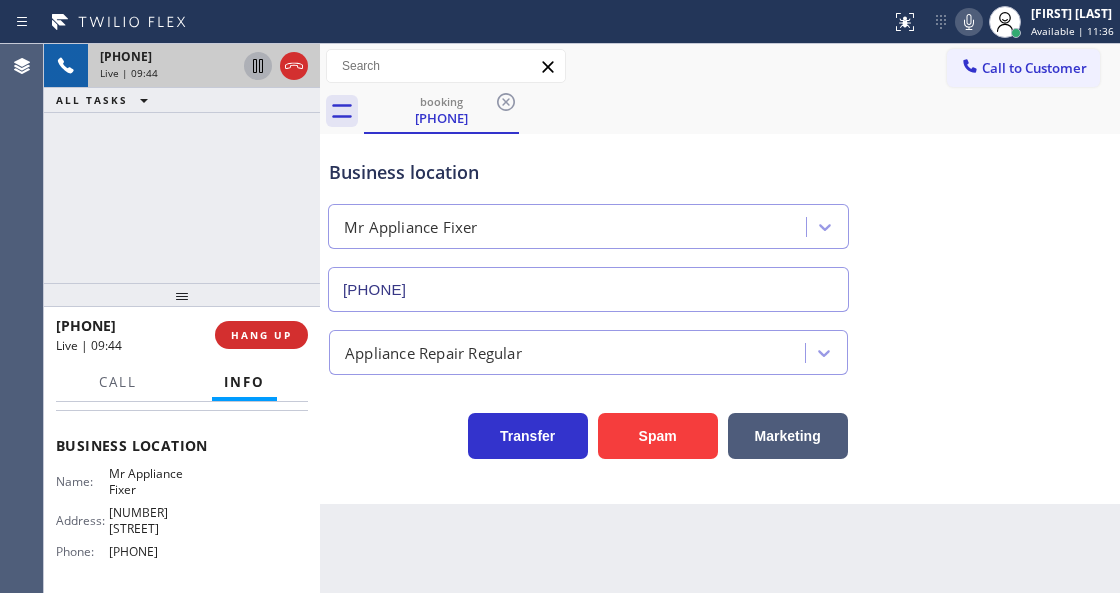 scroll, scrollTop: 266, scrollLeft: 0, axis: vertical 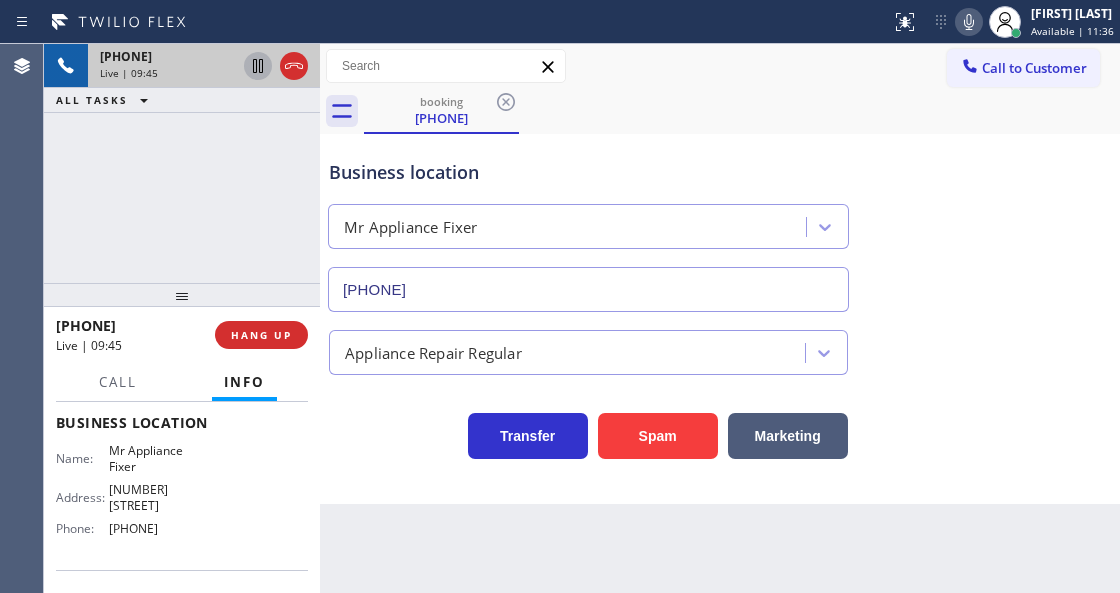 drag, startPoint x: 208, startPoint y: 538, endPoint x: 99, endPoint y: 530, distance: 109.29318 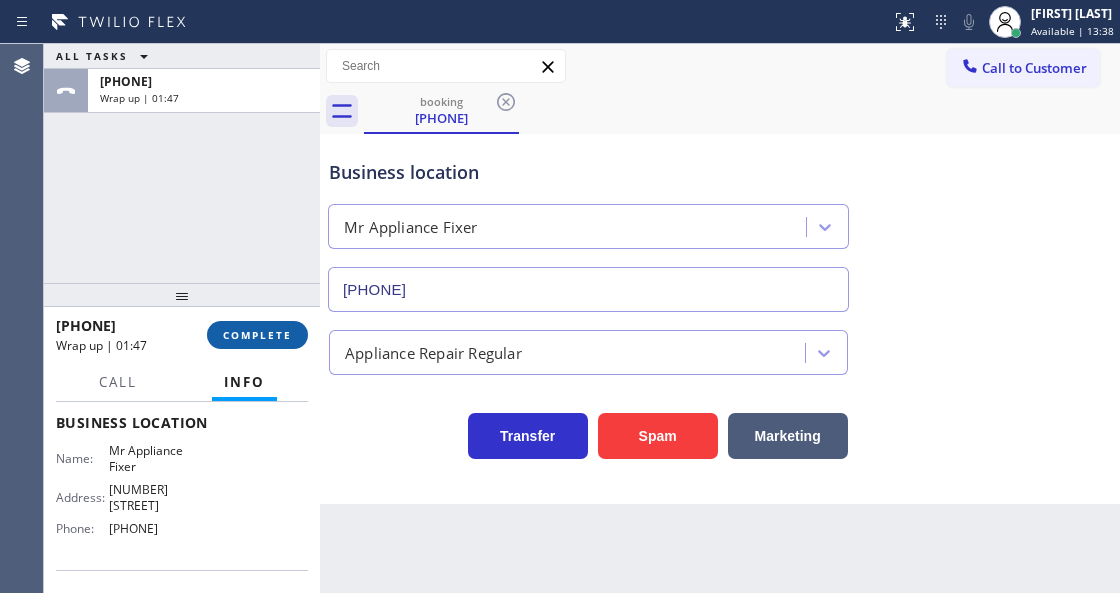 click on "COMPLETE" at bounding box center [257, 335] 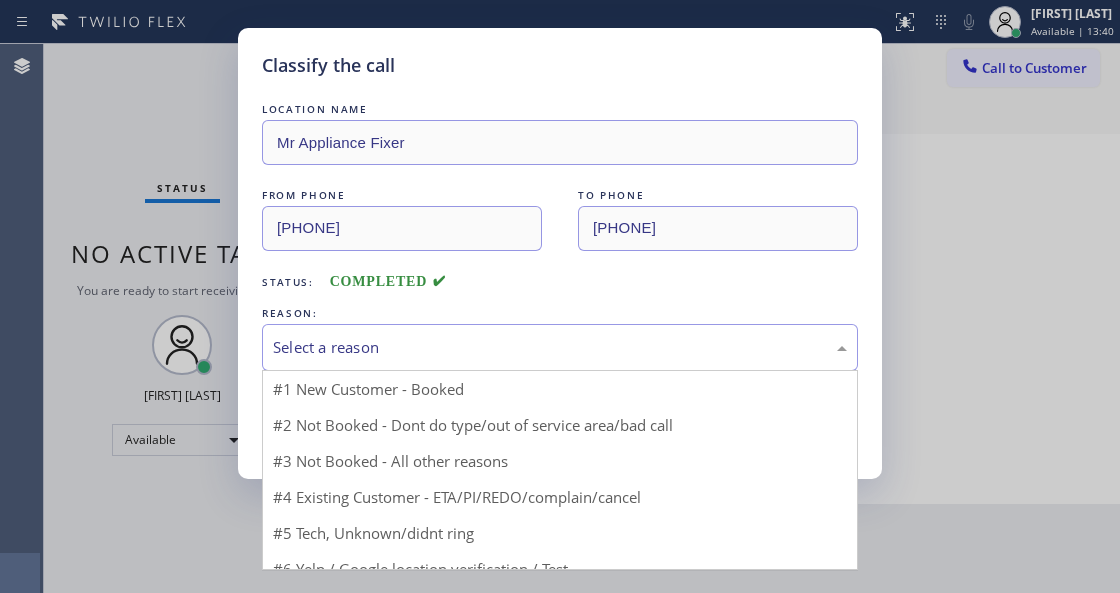 click on "Select a reason" at bounding box center [560, 347] 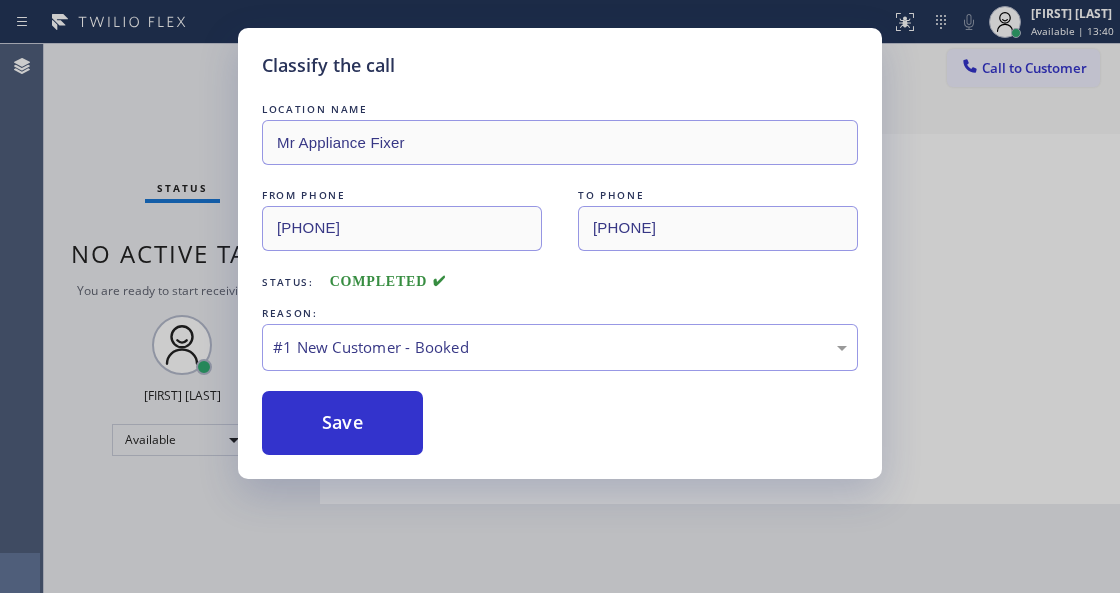 click on "Save" at bounding box center (342, 423) 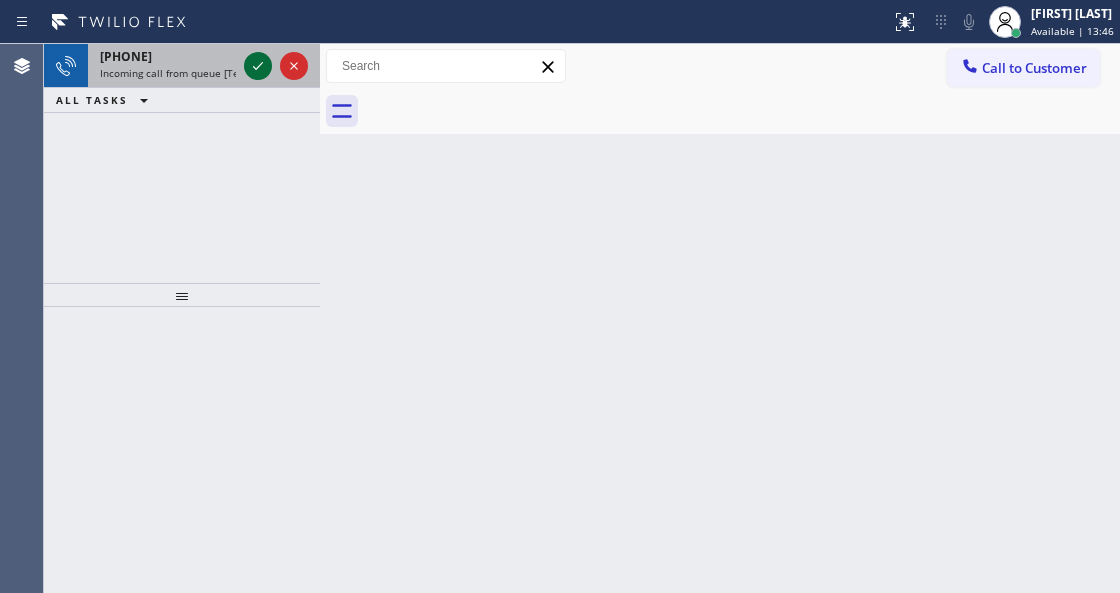 click 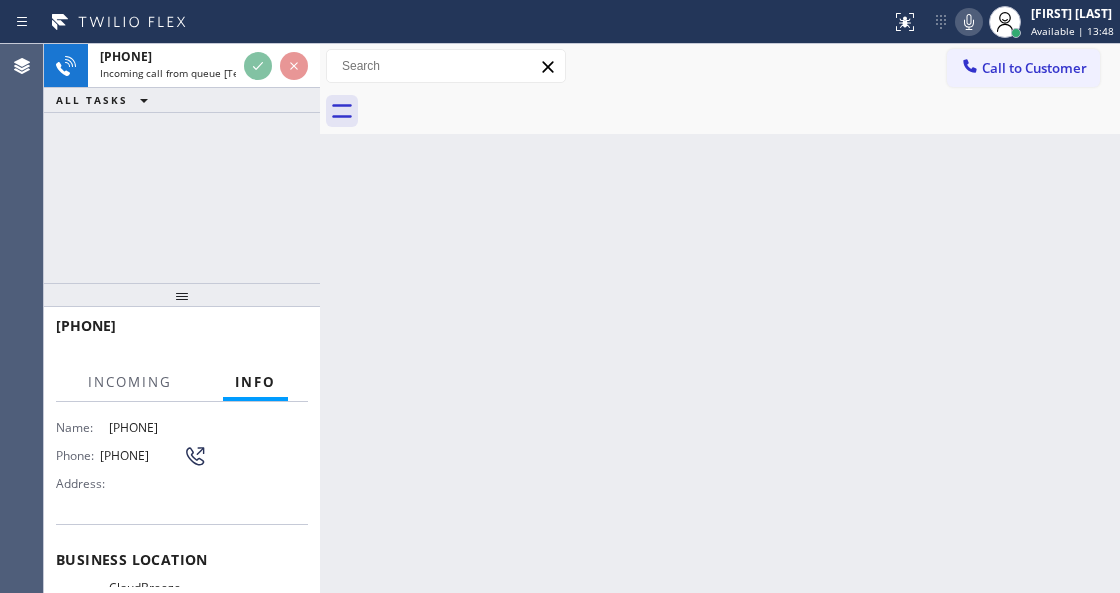 scroll, scrollTop: 200, scrollLeft: 0, axis: vertical 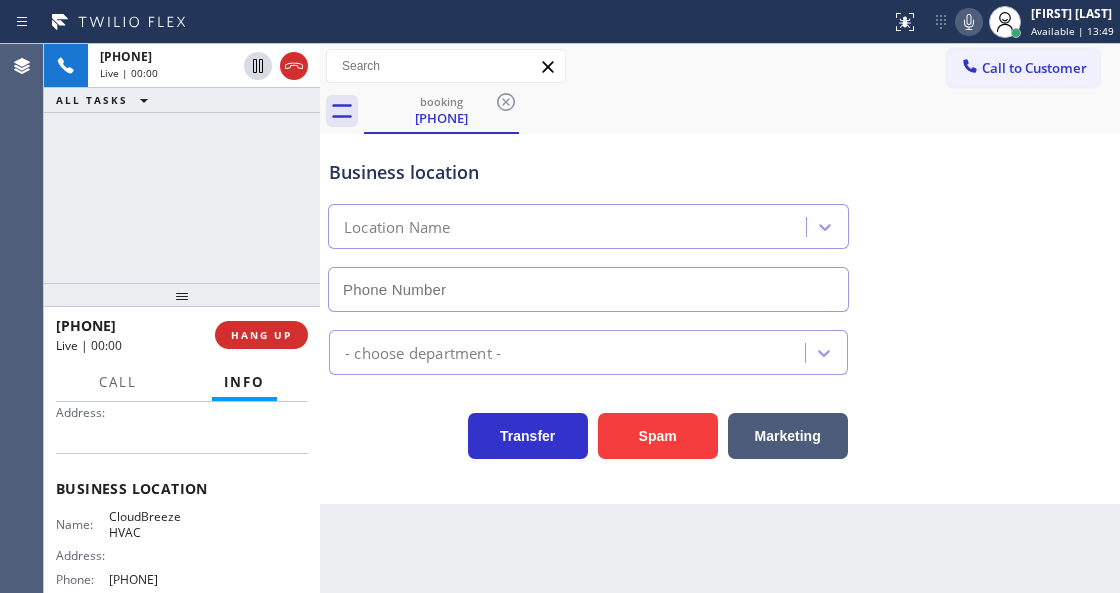 type on "[PHONE]" 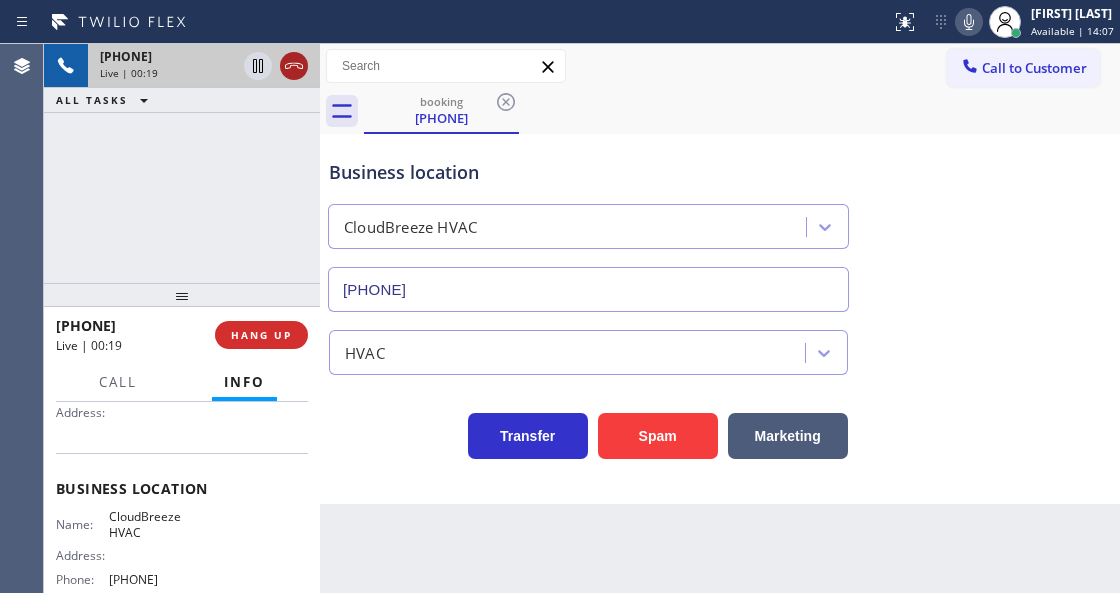 click 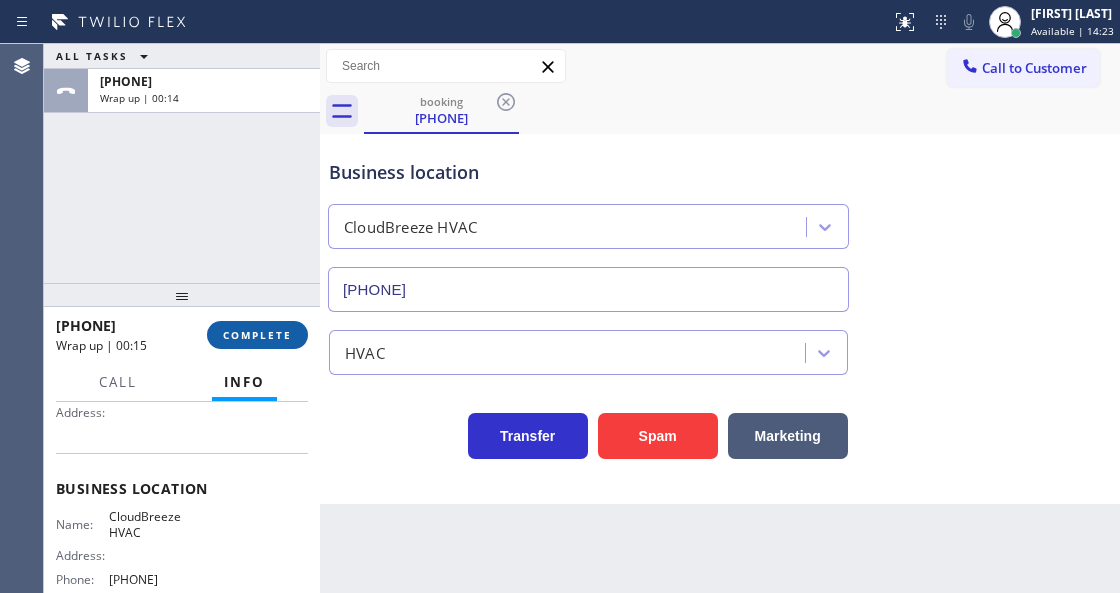 click on "COMPLETE" at bounding box center (257, 335) 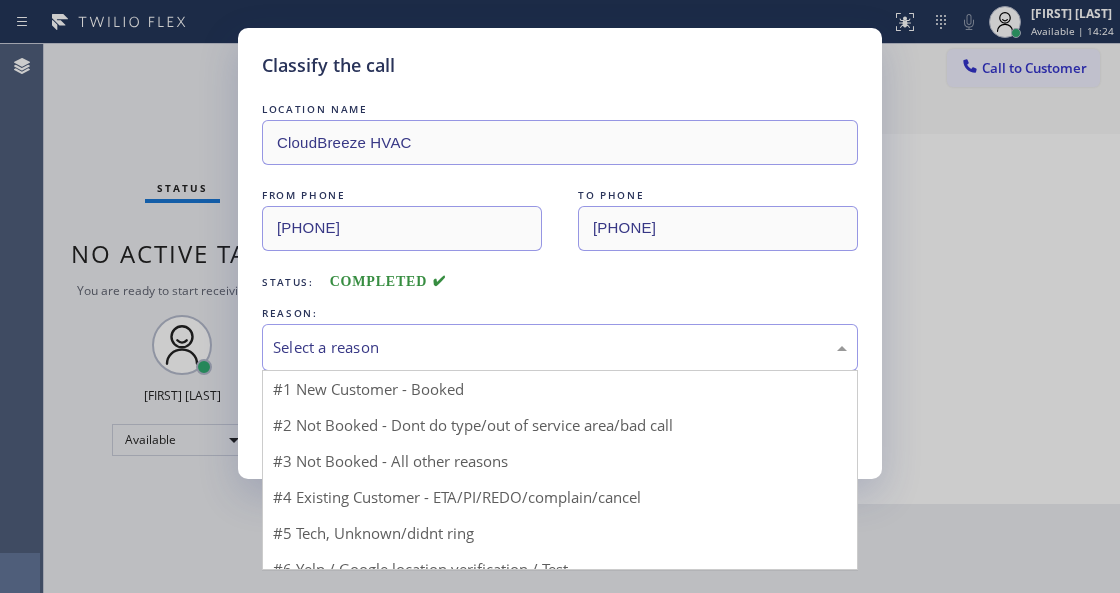 click on "Select a reason" at bounding box center [560, 347] 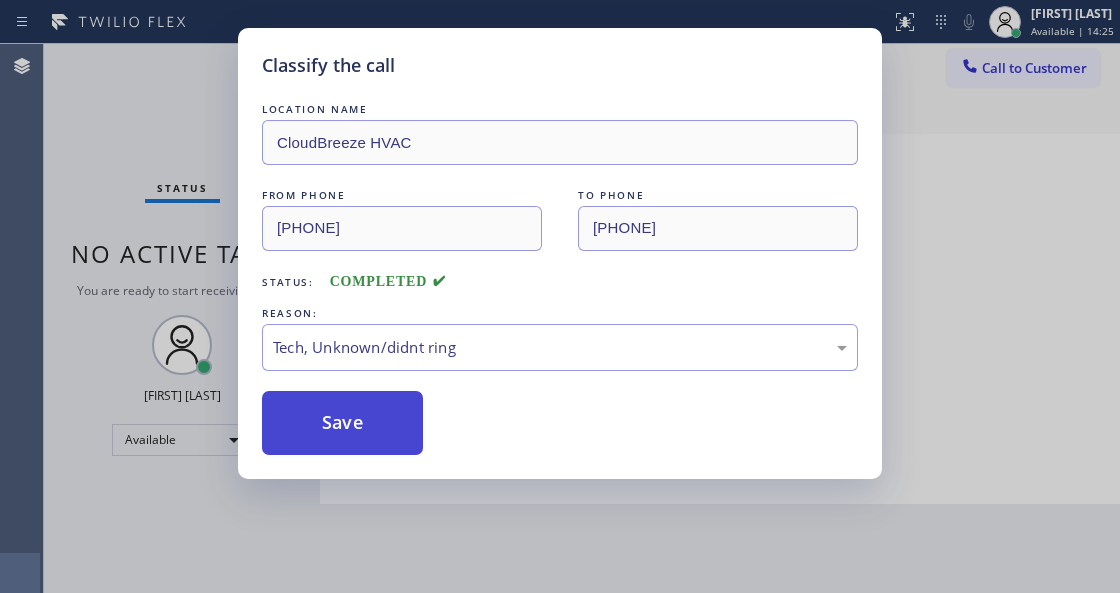 click on "Save" at bounding box center (342, 423) 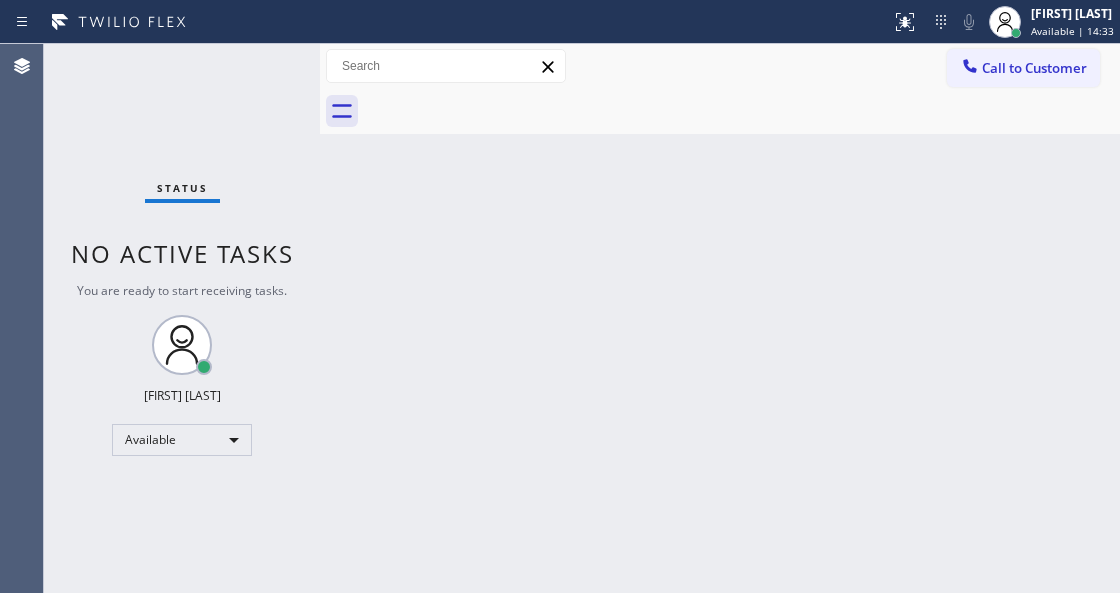click on "Back to Dashboard Change Sender ID Customers Technicians Select a contact Outbound call Technician Search Technician Your caller id phone number Your caller id phone number Call Technician info Name Phone none Address none Change Sender ID HVAC [PHONE] 5 Star Appliance [PHONE] Appliance Repair [PHONE] Plumbing [PHONE] Air Duct Cleaning [PHONE] Electricians [PHONE] Cancel Change Check personal SMS Reset Change No tabs Call to Customer Outbound call Location Search location Your caller id phone number [PHONE] Customer number Call Outbound call Technician Search Technician Your caller id phone number Your caller id phone number Call" at bounding box center [720, 318] 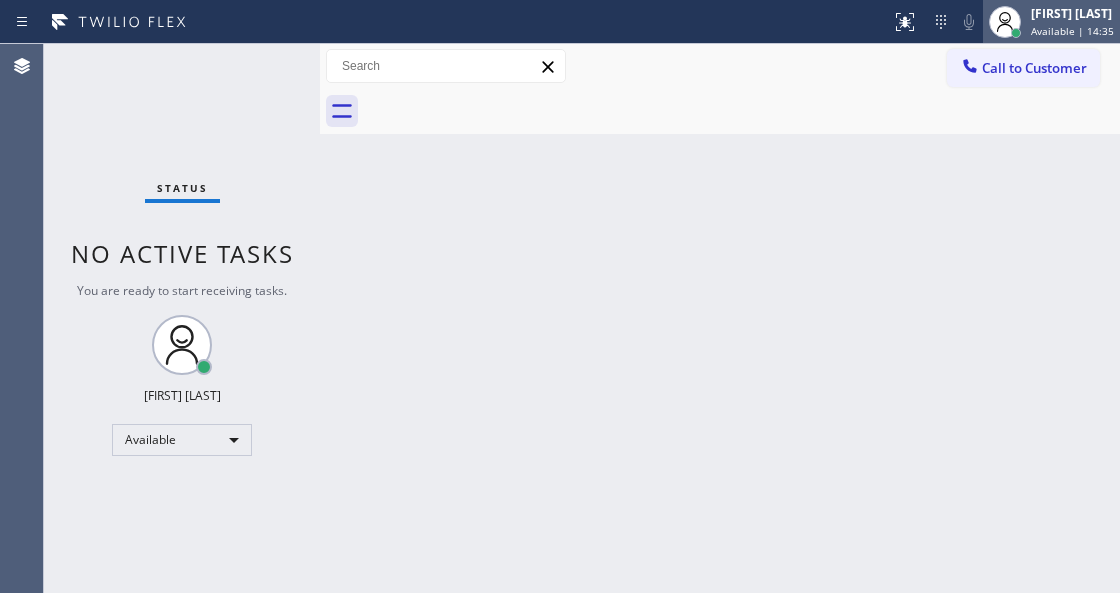 click on "Available | 14:35" at bounding box center [1072, 31] 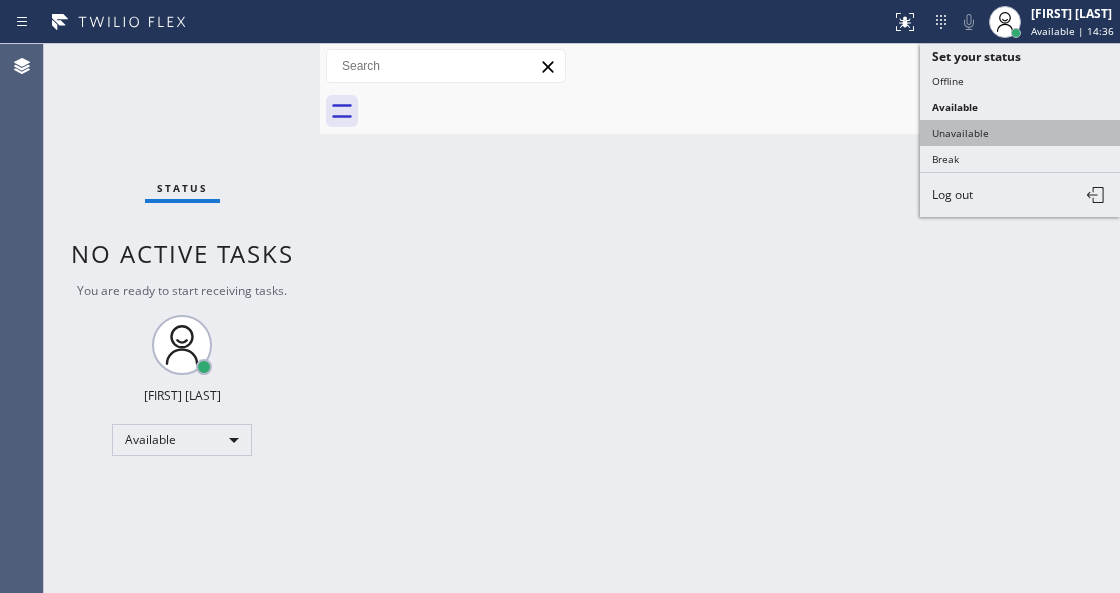 click on "Unavailable" at bounding box center (1020, 133) 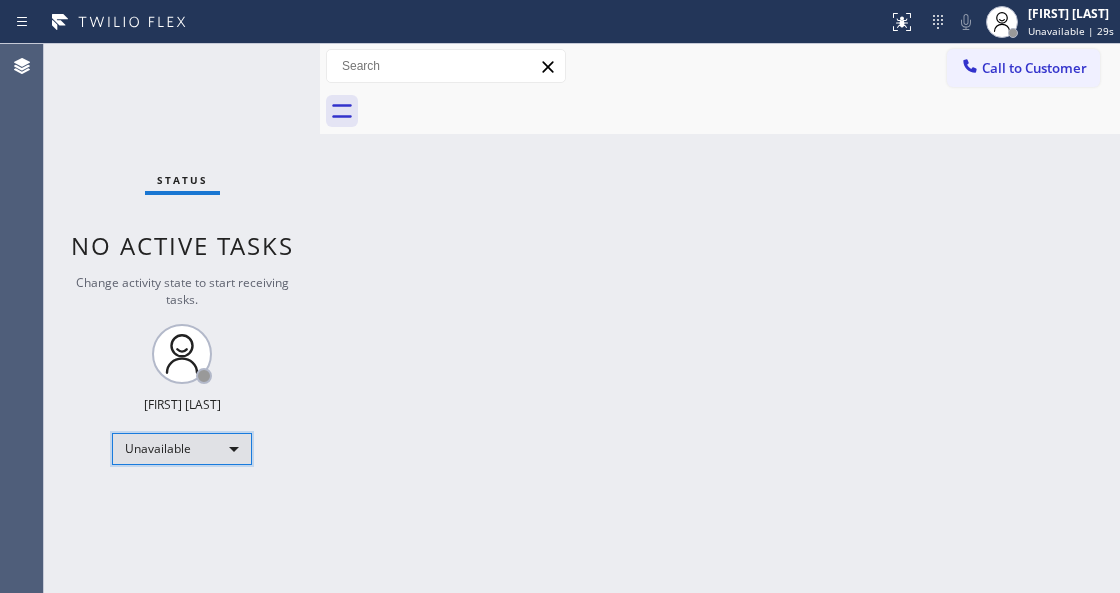click on "Unavailable" at bounding box center [182, 449] 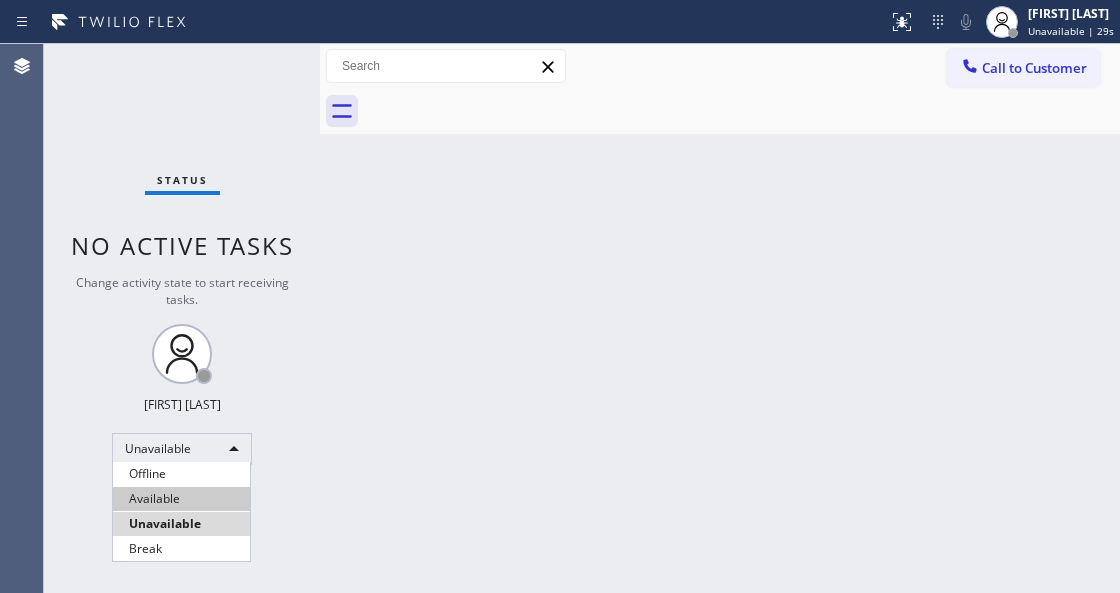 click on "Available" at bounding box center [181, 499] 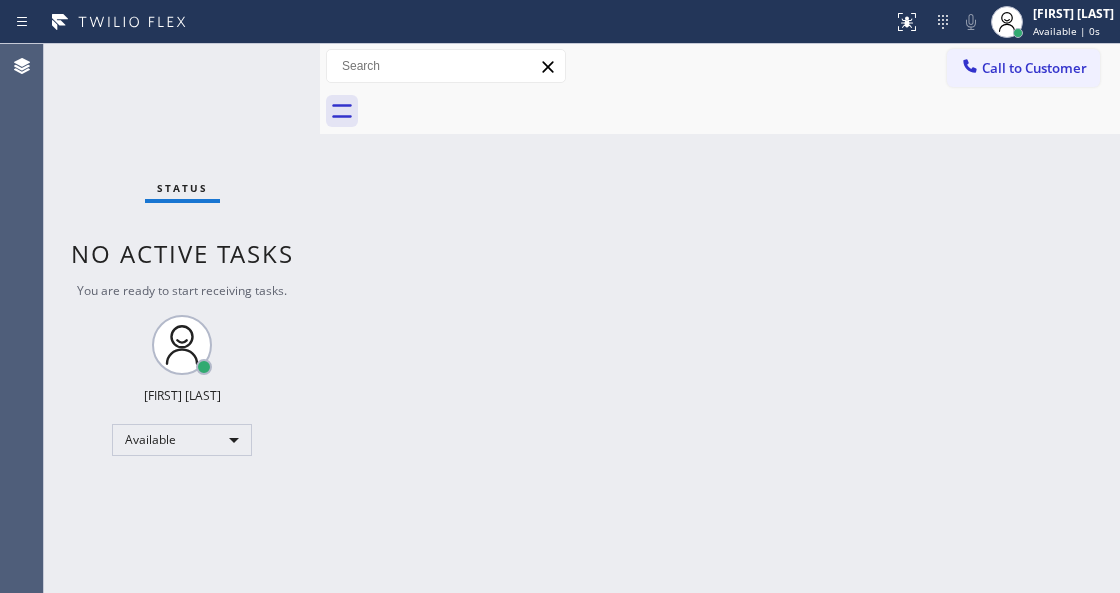 click on "Status   No active tasks     You are ready to start receiving tasks.   Venezza Koren Intas Available" at bounding box center (182, 318) 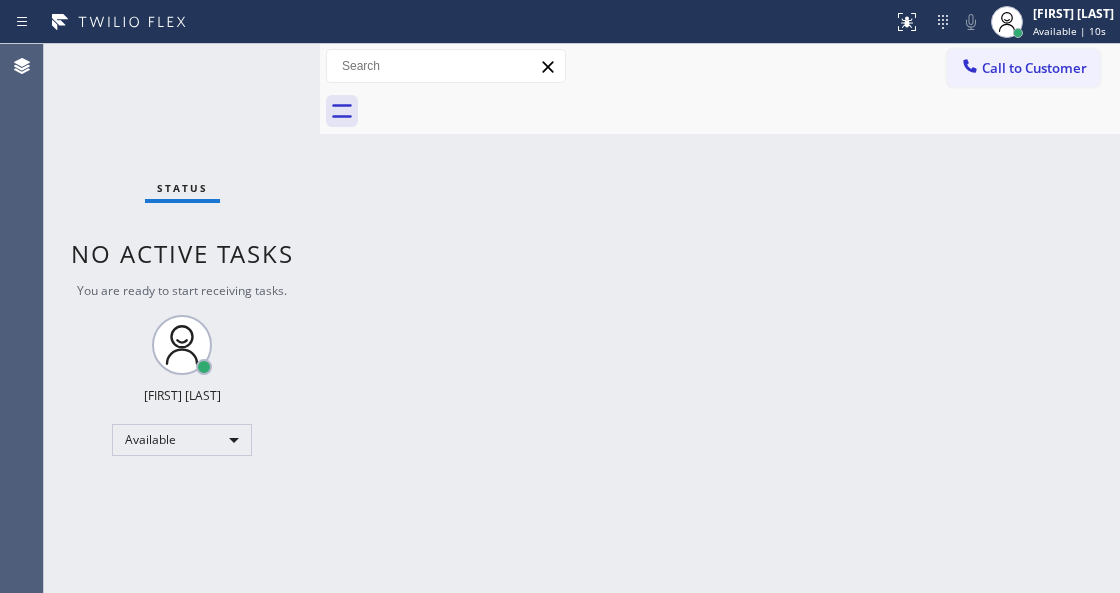 click on "Status   No active tasks     You are ready to start receiving tasks.   Venezza Koren Intas Available" at bounding box center [182, 318] 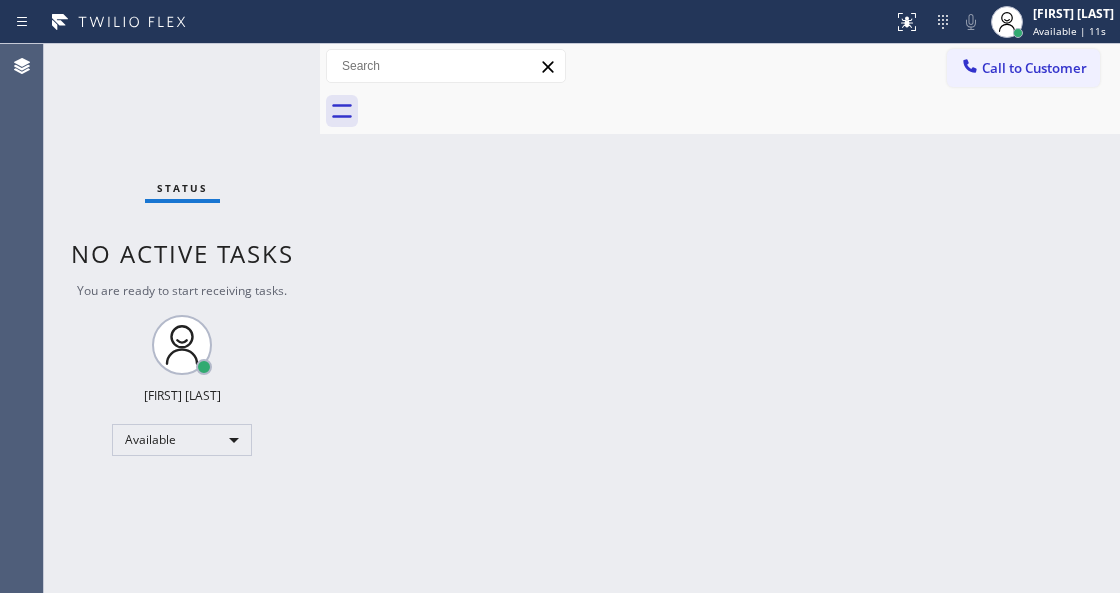 click on "Status   No active tasks     You are ready to start receiving tasks.   Venezza Koren Intas Available" at bounding box center (182, 318) 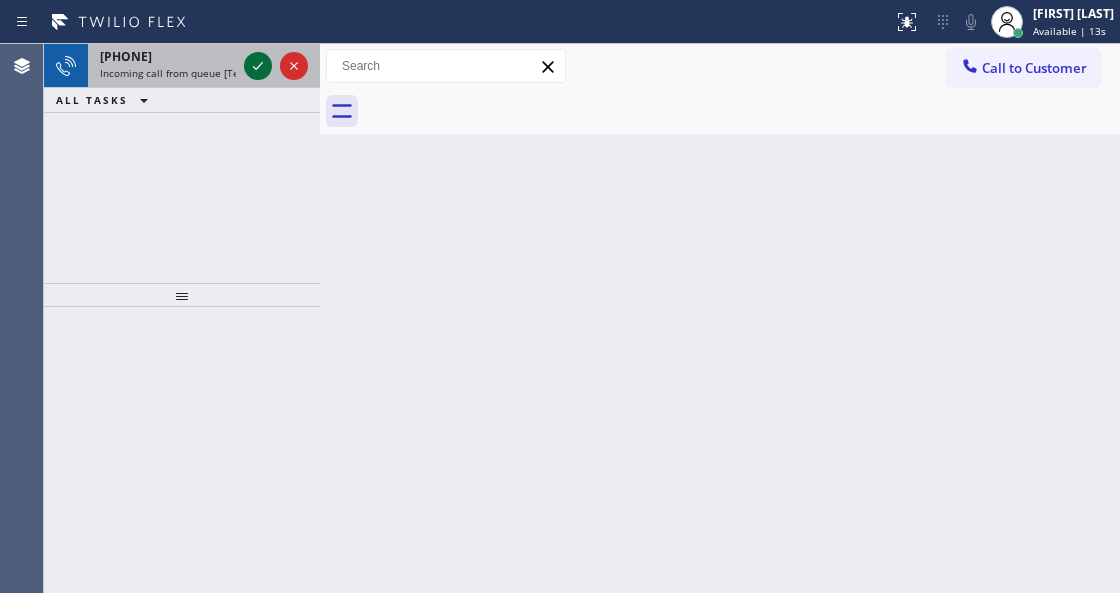 click 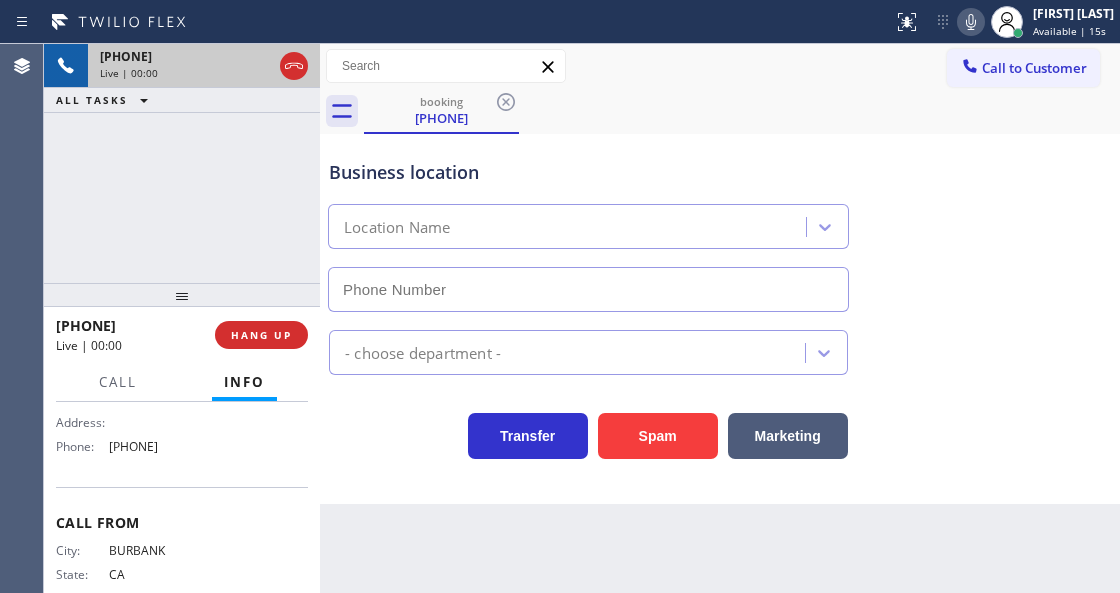 scroll, scrollTop: 266, scrollLeft: 0, axis: vertical 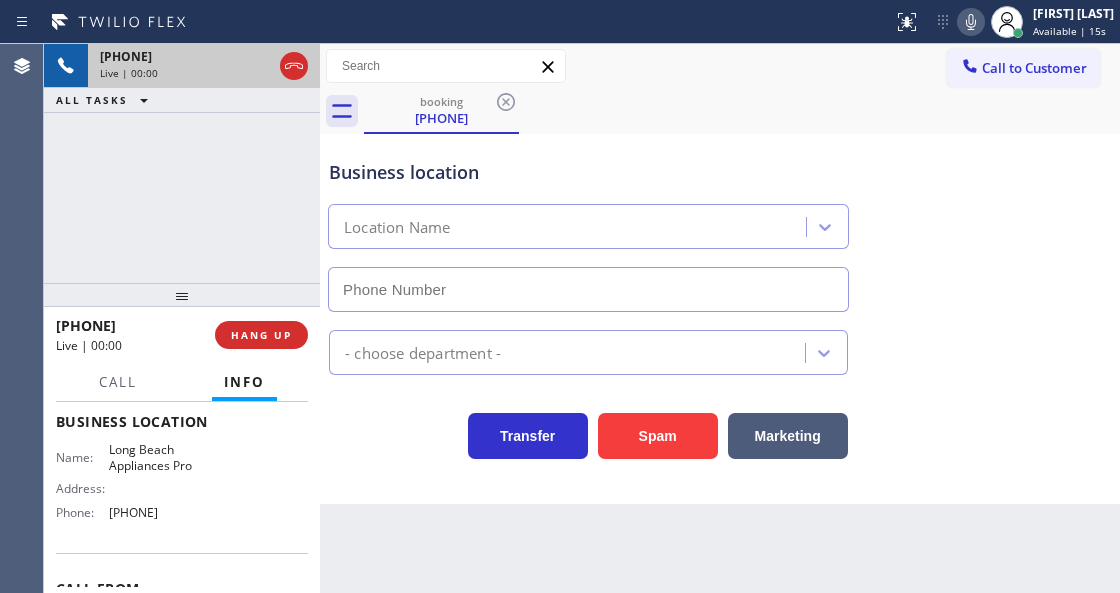 type on "[PHONE]" 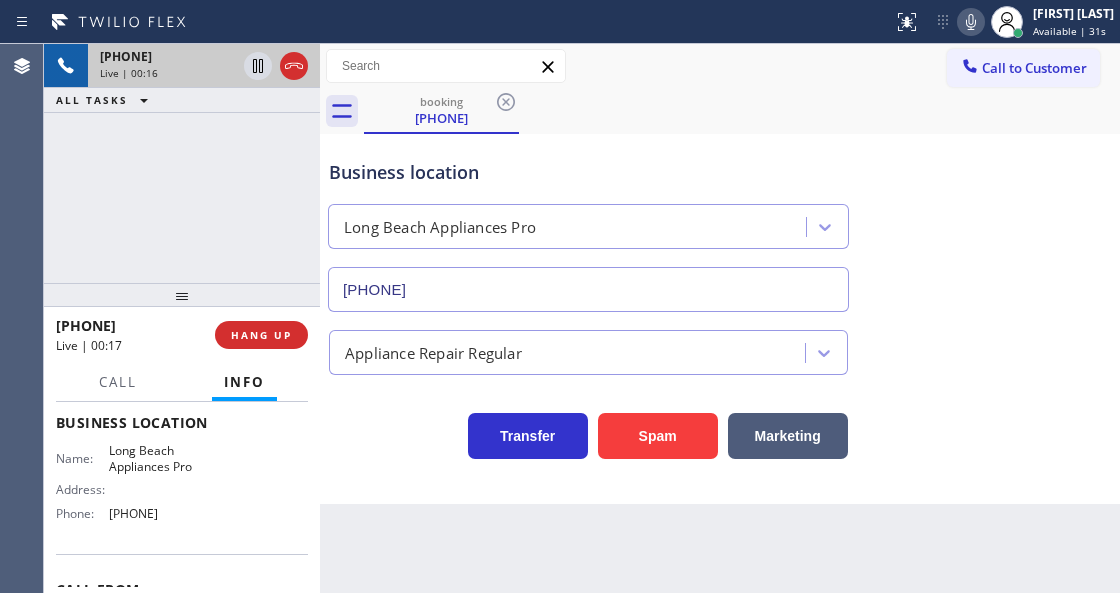 click on "Transfer Spam Marketing" at bounding box center (588, 431) 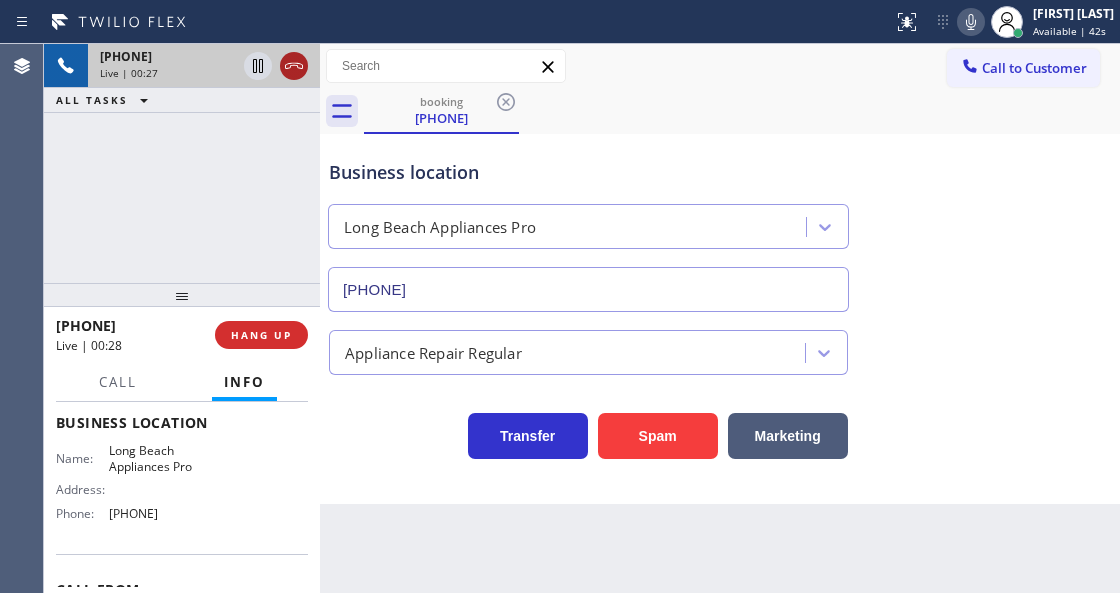click 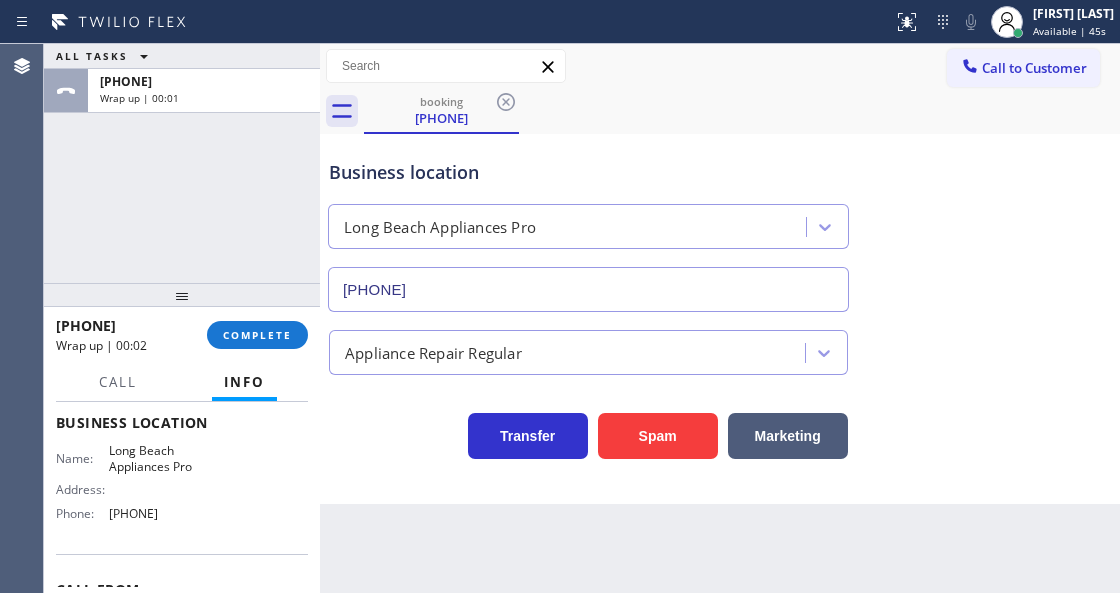 click on "Business location [CITY] Appliances Pro ([AREA]) [PHONE] Appliance Repair Regular Transfer Spam Marketing" at bounding box center [720, 319] 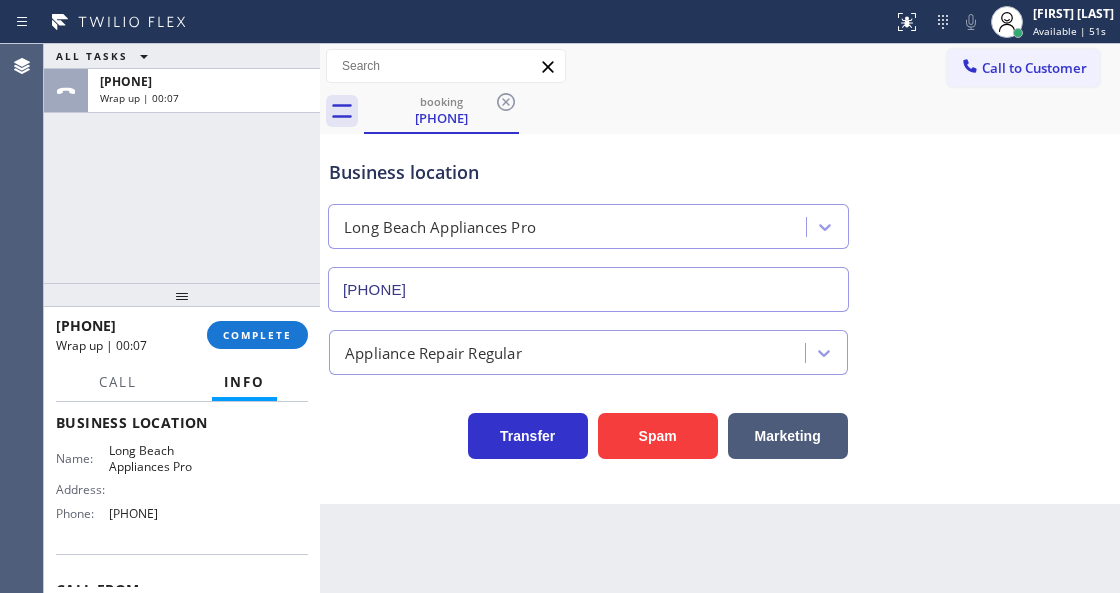 click on "Business location [CITY] Appliances Pro ([AREA]) [PHONE] Appliance Repair Regular Transfer Spam Marketing" at bounding box center [720, 319] 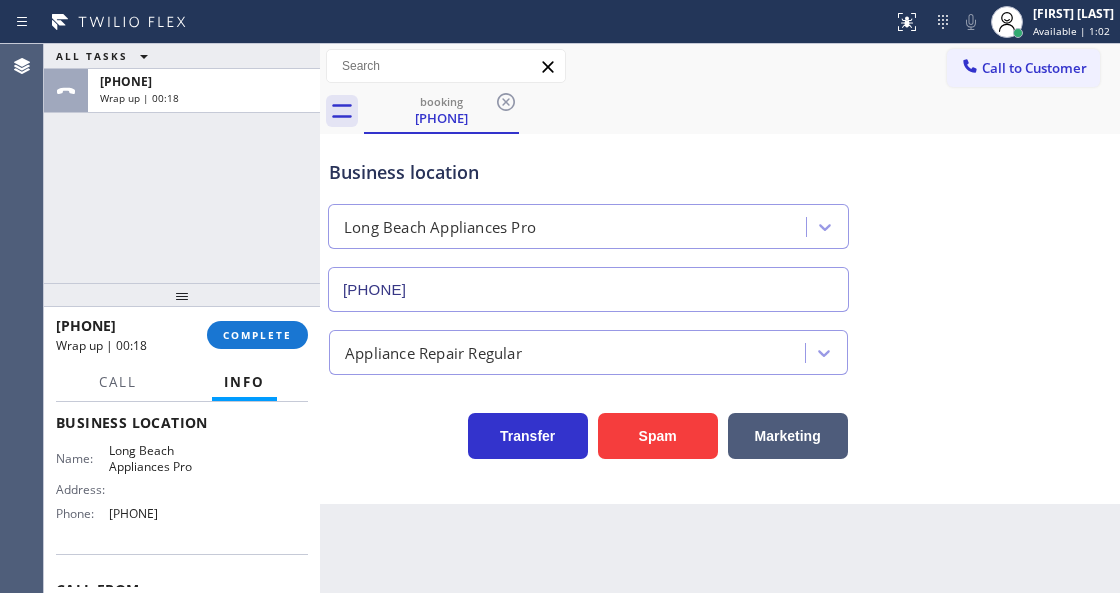 click on "[PHONE] Wrap up | 00:18 COMPLETE" at bounding box center [182, 335] 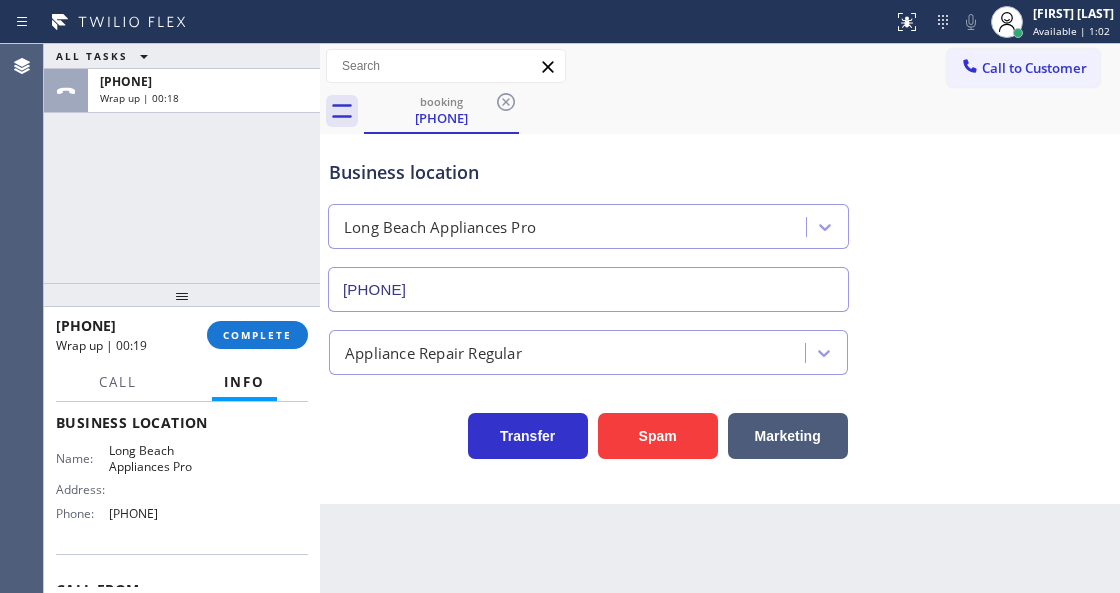 click on "+1[PHONE] Wrap up | 00:19 COMPLETE" at bounding box center [182, 335] 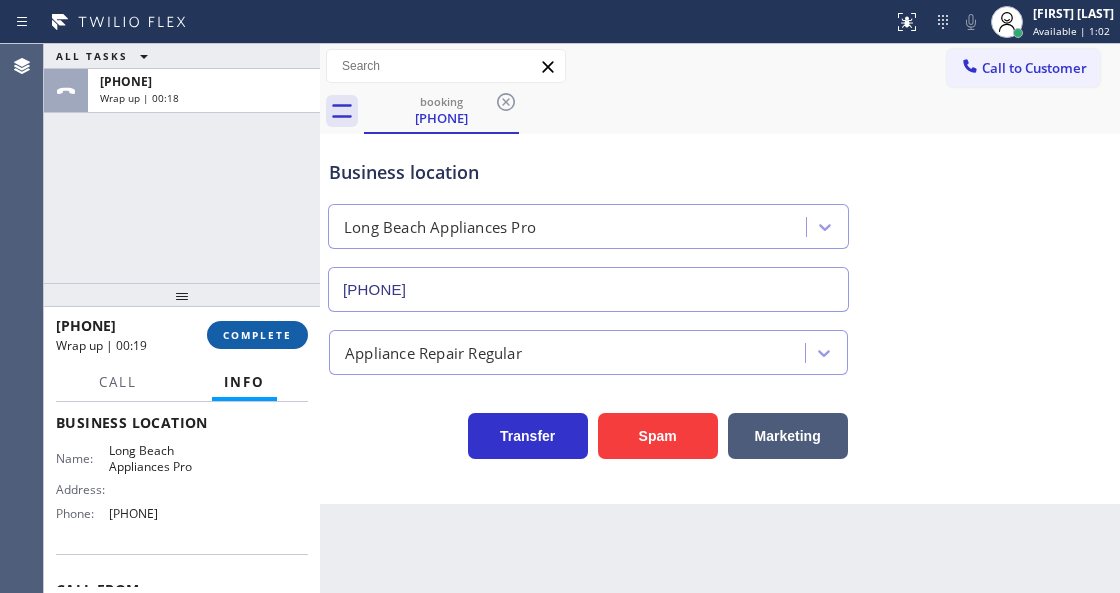 click on "COMPLETE" at bounding box center [257, 335] 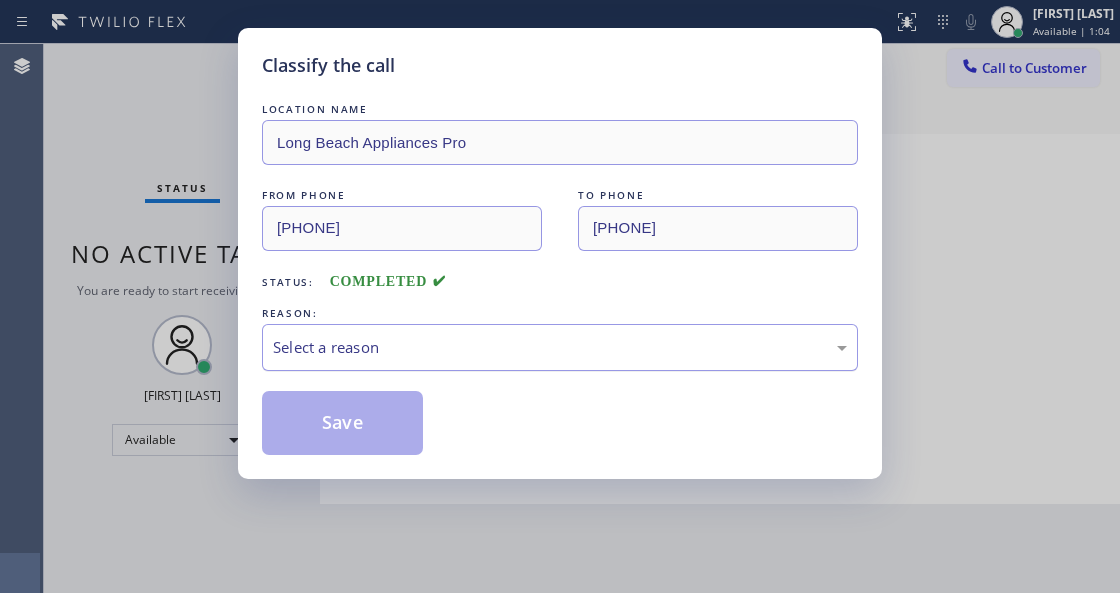click on "Select a reason" at bounding box center [560, 347] 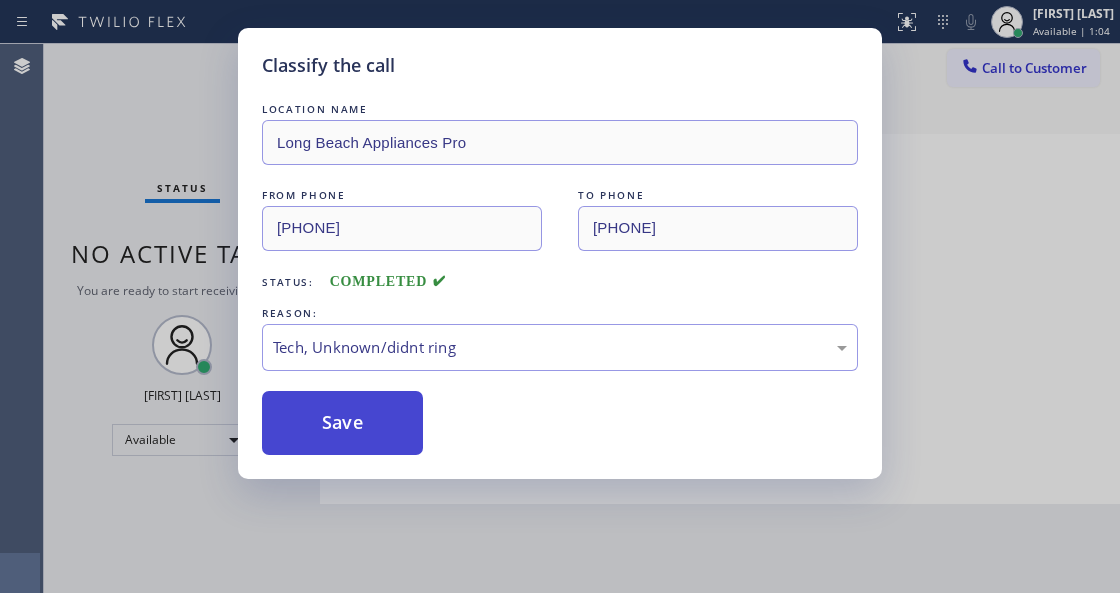 click on "Save" at bounding box center [342, 423] 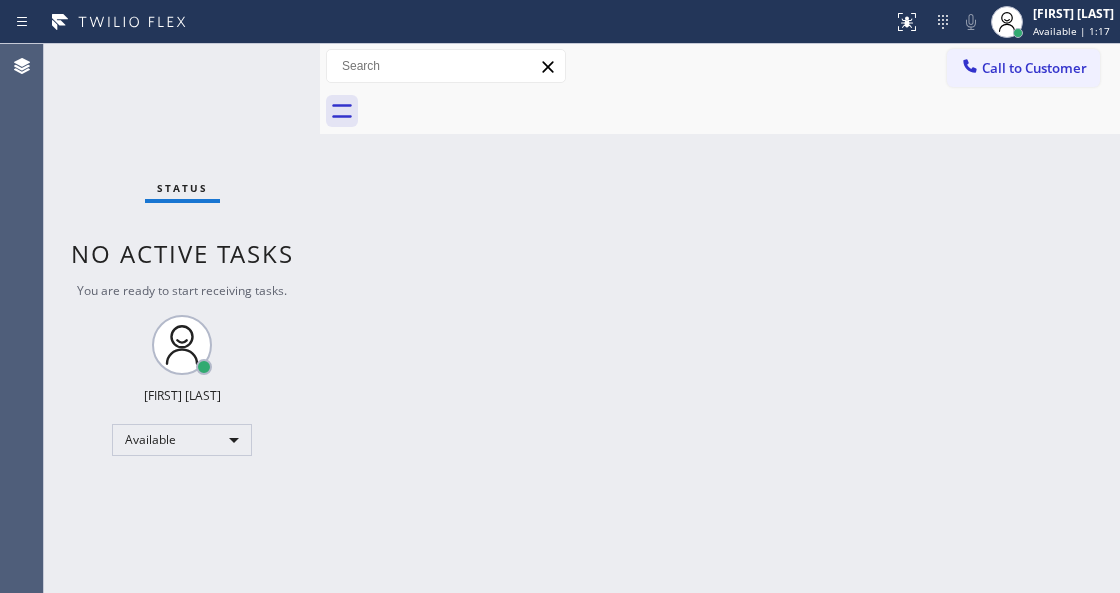 click on "Back to Dashboard Change Sender ID Customers Technicians Select a contact Outbound call Technician Search Technician Your caller id phone number Your caller id phone number Call Technician info Name Phone none Address none Change Sender ID HVAC [PHONE] 5 Star Appliance [PHONE] Appliance Repair [PHONE] Plumbing [PHONE] Air Duct Cleaning [PHONE] Electricians [PHONE] Cancel Change Check personal SMS Reset Change No tabs Call to Customer Outbound call Location Search location Your caller id phone number [PHONE] Customer number Call Outbound call Technician Search Technician Your caller id phone number Your caller id phone number Call" at bounding box center [720, 318] 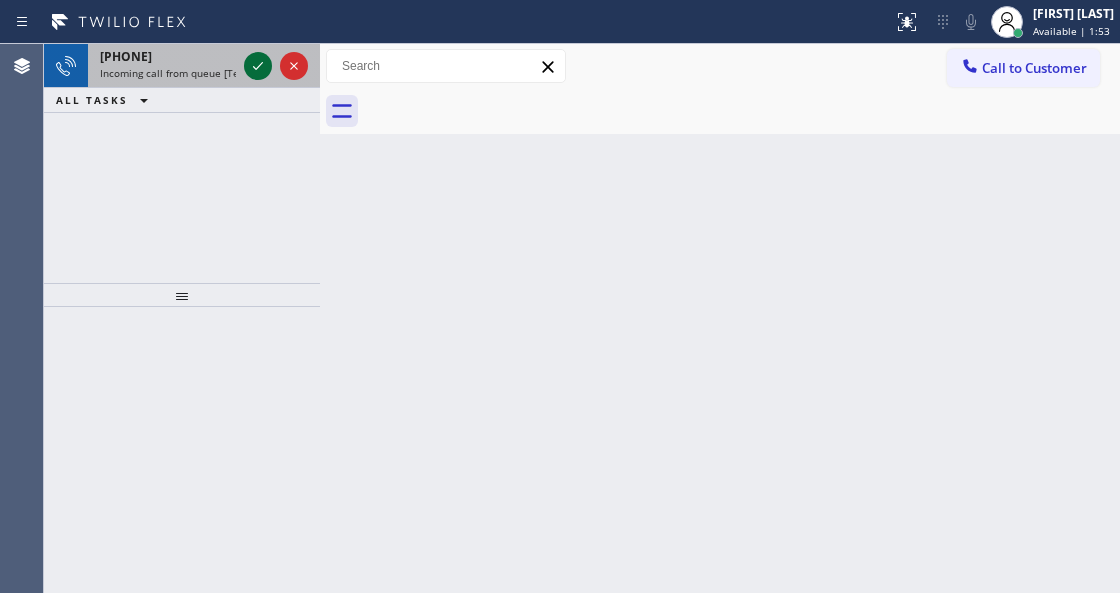 drag, startPoint x: 251, startPoint y: 58, endPoint x: 258, endPoint y: 70, distance: 13.892444 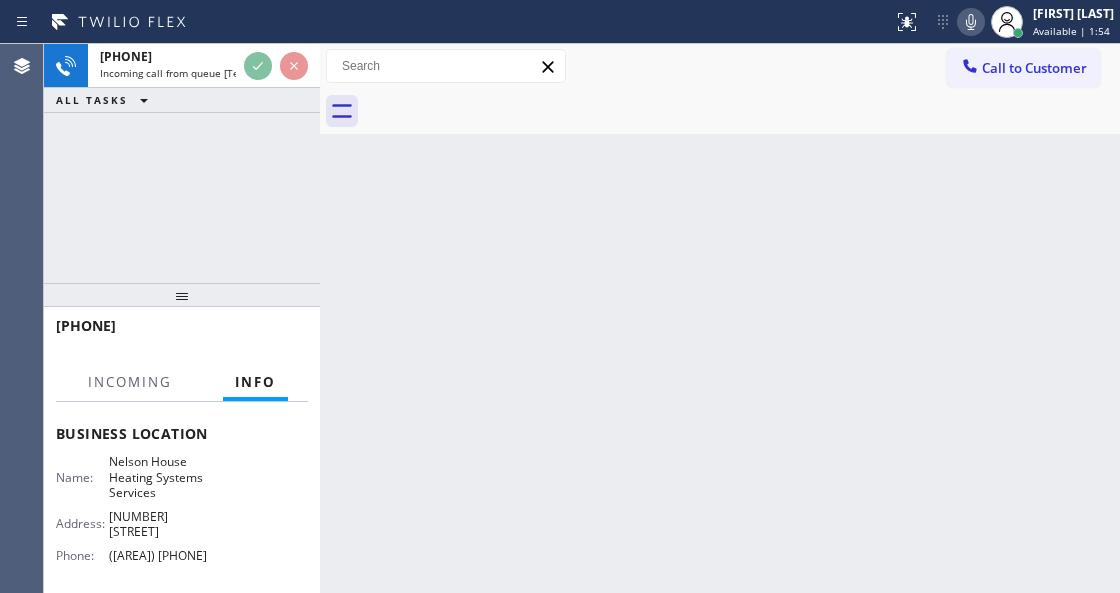 scroll, scrollTop: 266, scrollLeft: 0, axis: vertical 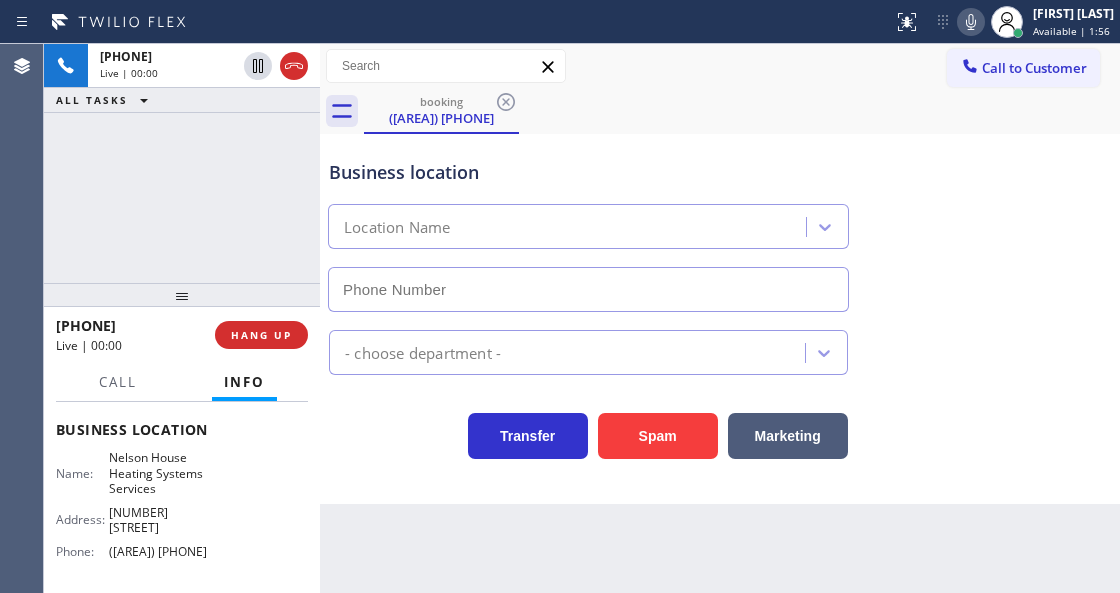 type on "([AREA]) [PHONE]" 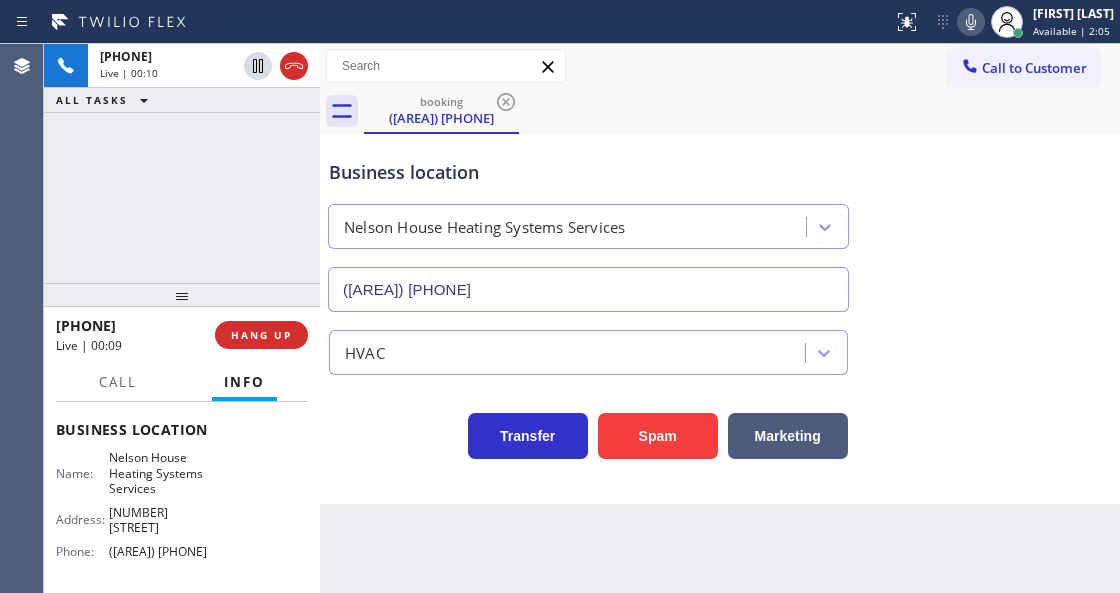 drag, startPoint x: 292, startPoint y: 66, endPoint x: 299, endPoint y: 199, distance: 133.18408 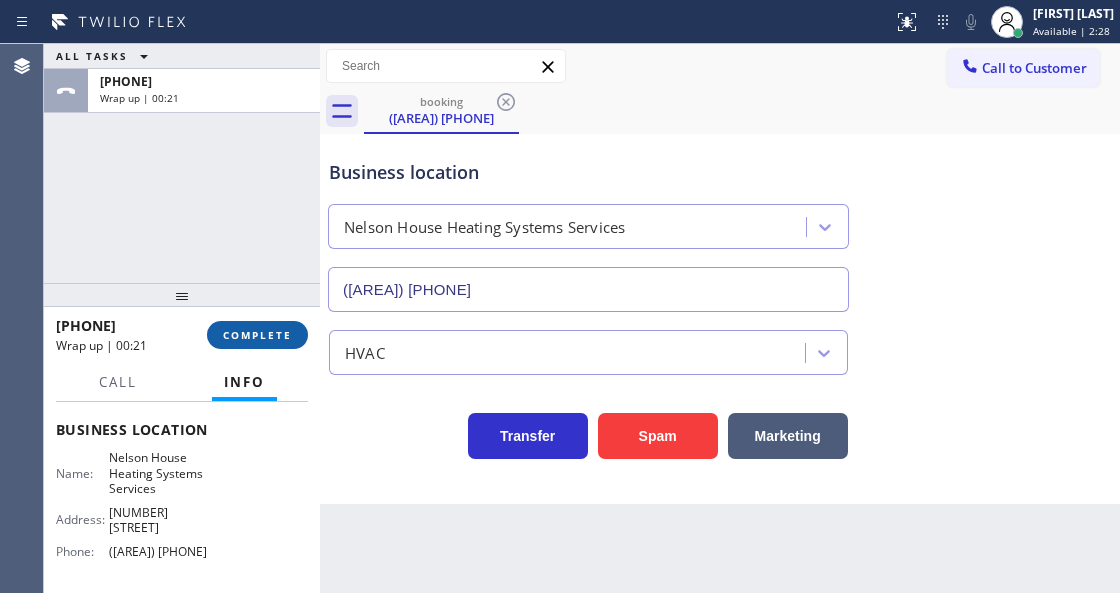 click on "COMPLETE" at bounding box center [257, 335] 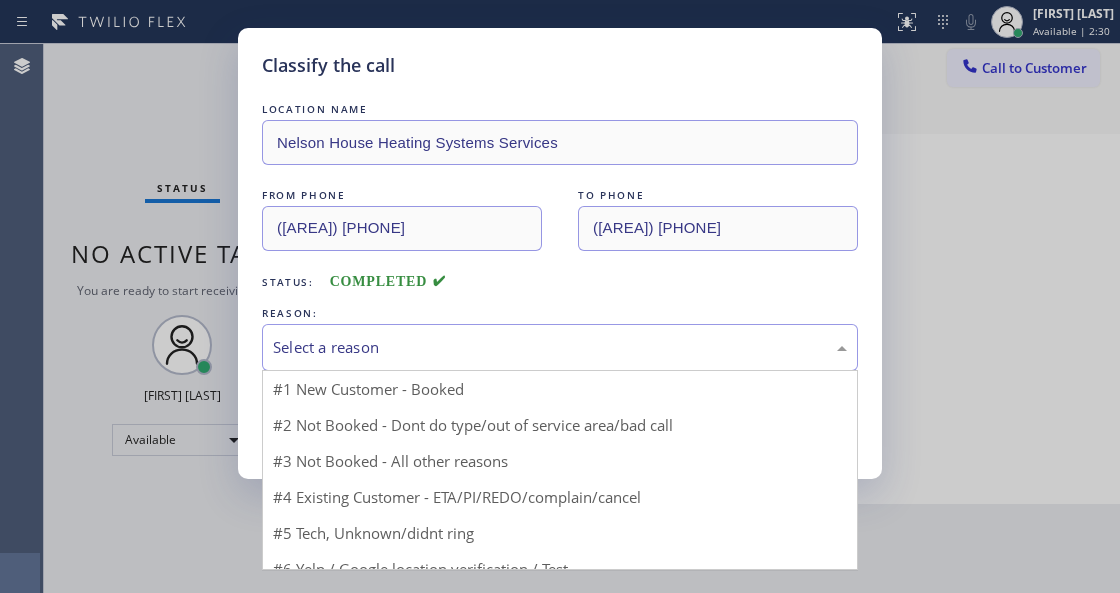click on "Select a reason" at bounding box center (560, 347) 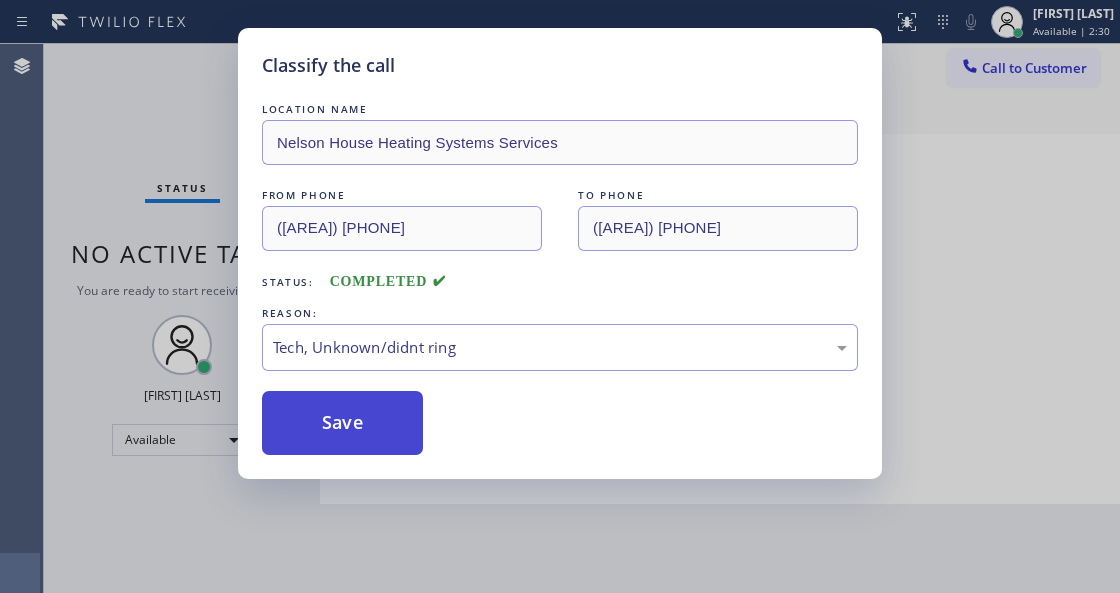 click on "Save" at bounding box center [342, 423] 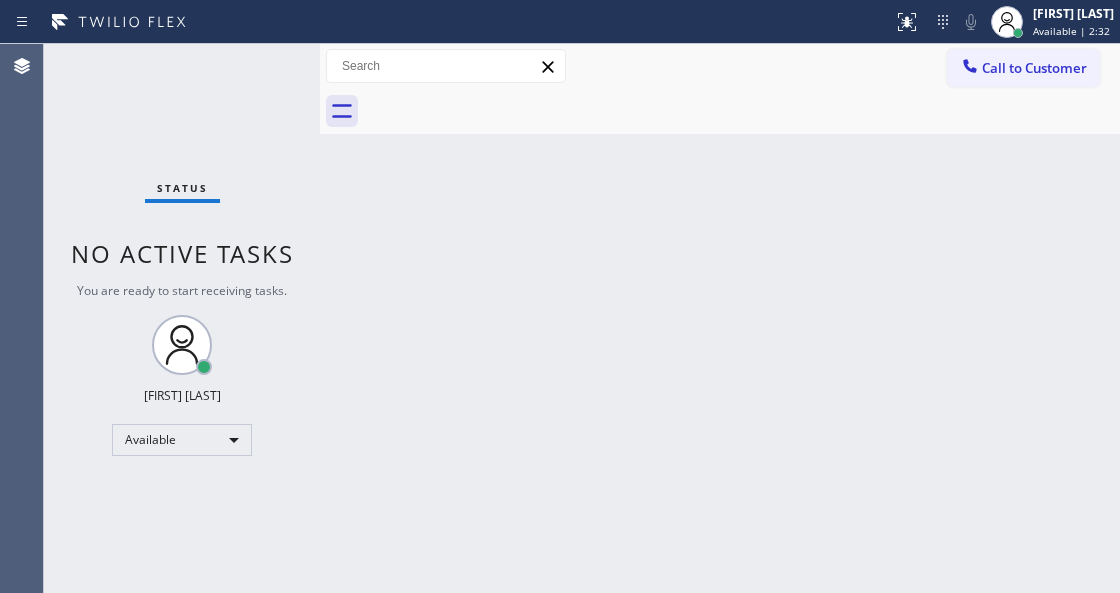 click on "Status   No active tasks     You are ready to start receiving tasks.   Venezza Koren Intas Available" at bounding box center (182, 318) 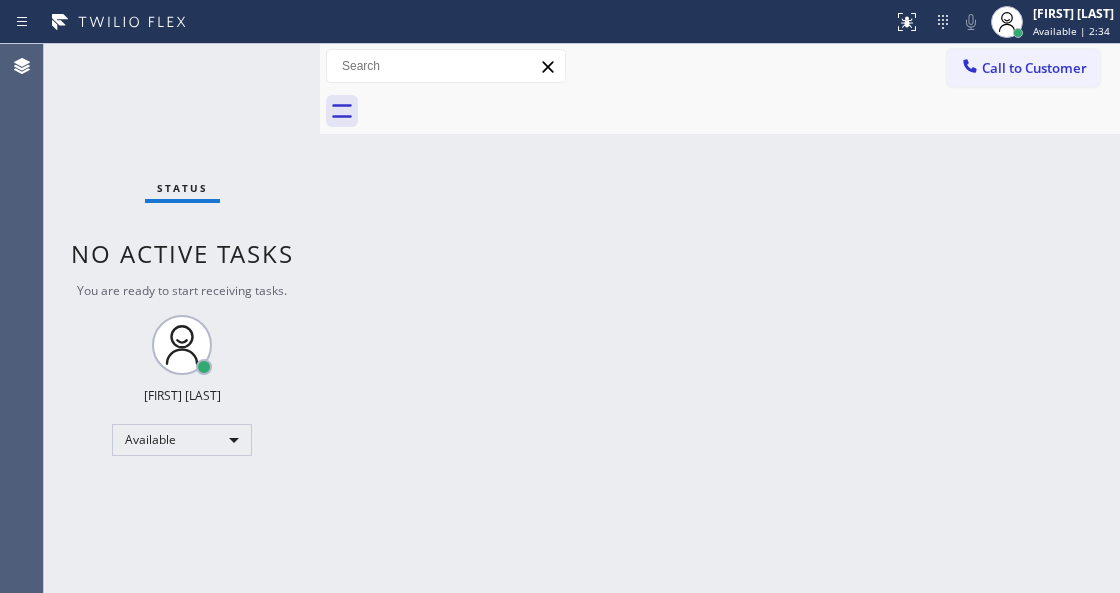 drag, startPoint x: 276, startPoint y: 70, endPoint x: 148, endPoint y: 156, distance: 154.20766 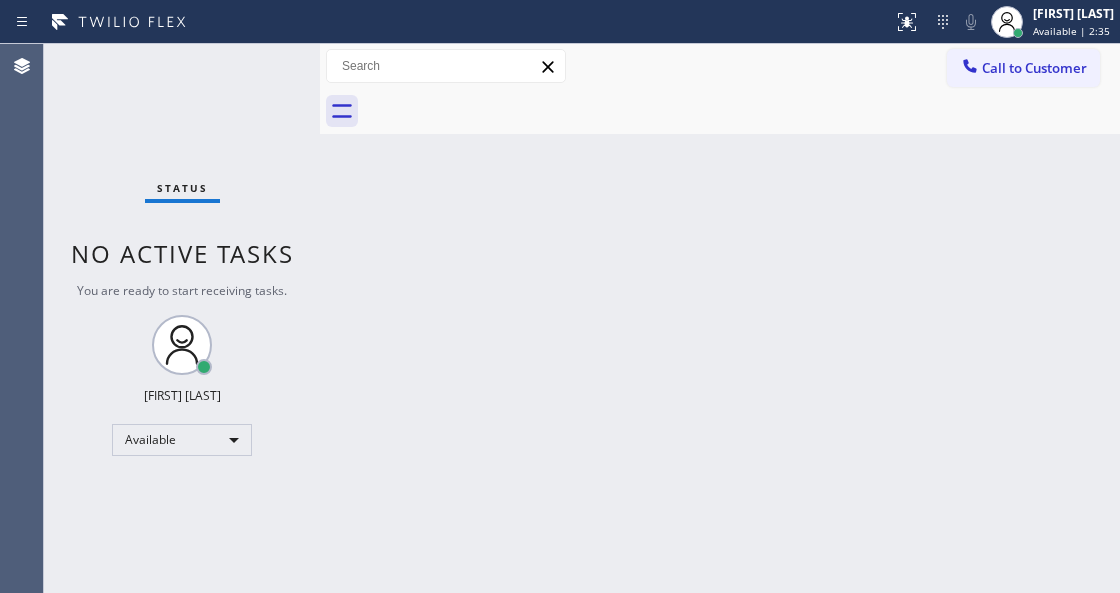 click on "Status   No active tasks     You are ready to start receiving tasks.   Venezza Koren Intas Available" at bounding box center [182, 318] 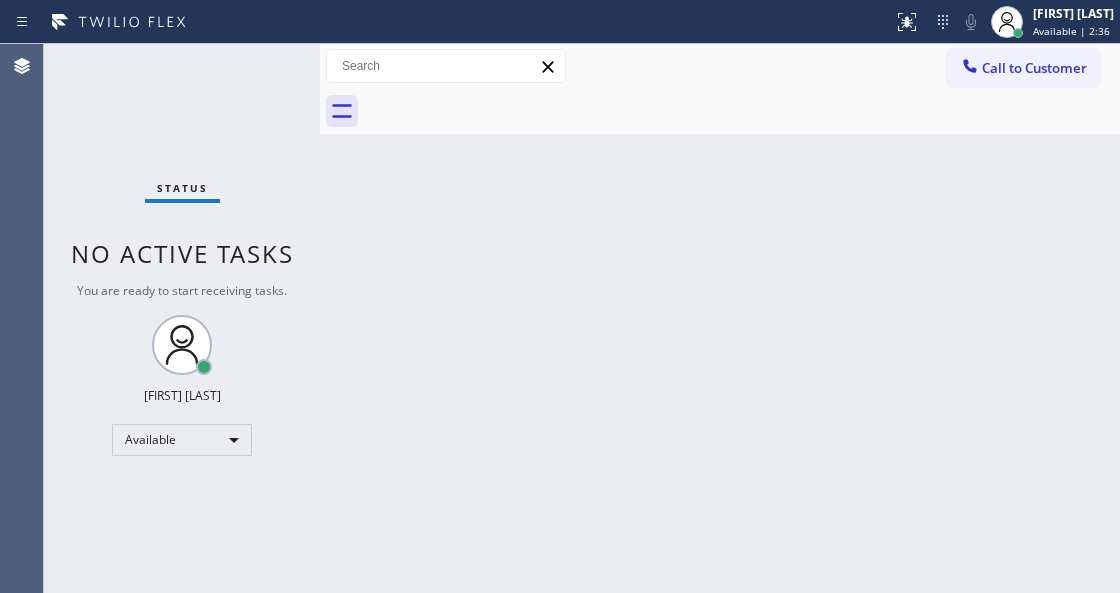 click on "Status   No active tasks     You are ready to start receiving tasks.   Venezza Koren Intas Available" at bounding box center (182, 318) 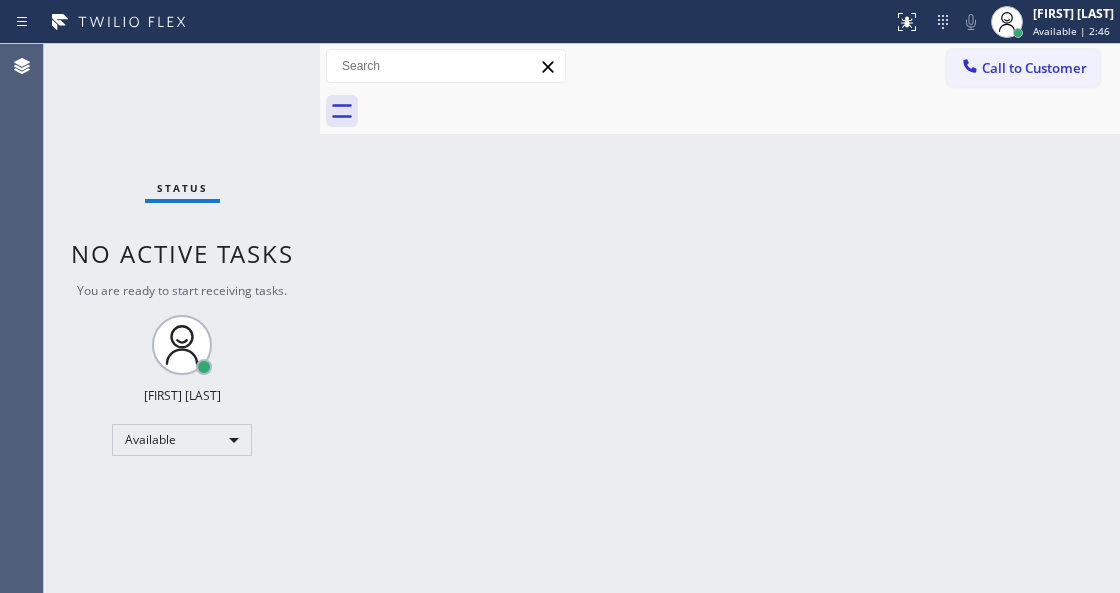 click on "Back to Dashboard Change Sender ID Customers Technicians Select a contact Outbound call Technician Search Technician Your caller id phone number Your caller id phone number Call Technician info Name Phone none Address none Change Sender ID HVAC [PHONE] 5 Star Appliance [PHONE] Appliance Repair [PHONE] Plumbing [PHONE] Air Duct Cleaning [PHONE] Electricians [PHONE] Cancel Change Check personal SMS Reset Change No tabs Call to Customer Outbound call Location Search location Your caller id phone number [PHONE] Customer number Call Outbound call Technician Search Technician Your caller id phone number Your caller id phone number Call" at bounding box center (720, 318) 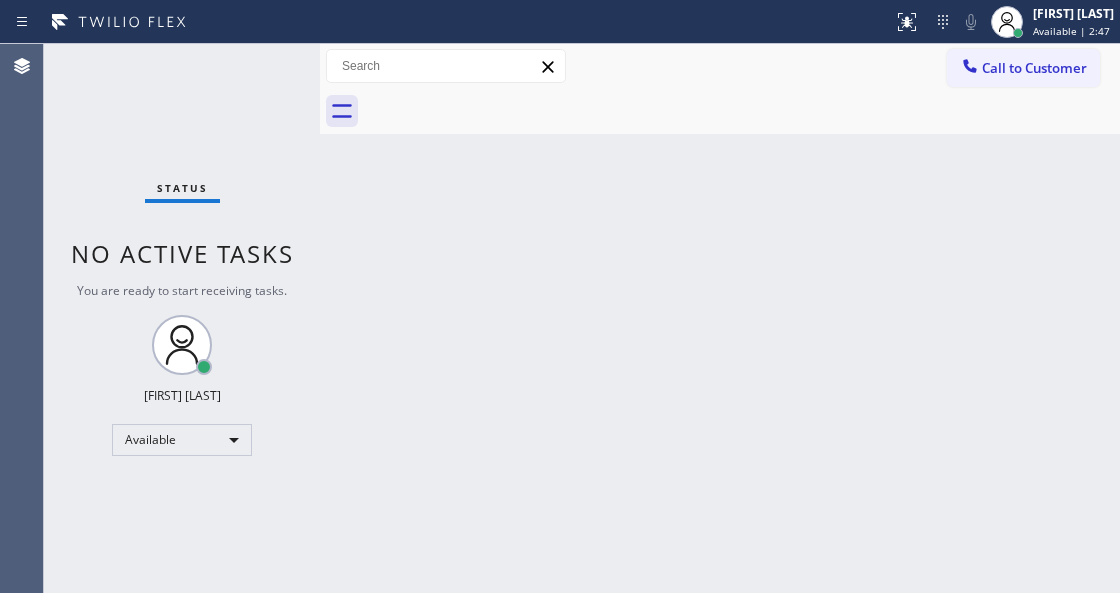 drag, startPoint x: 336, startPoint y: 234, endPoint x: 318, endPoint y: 170, distance: 66.48308 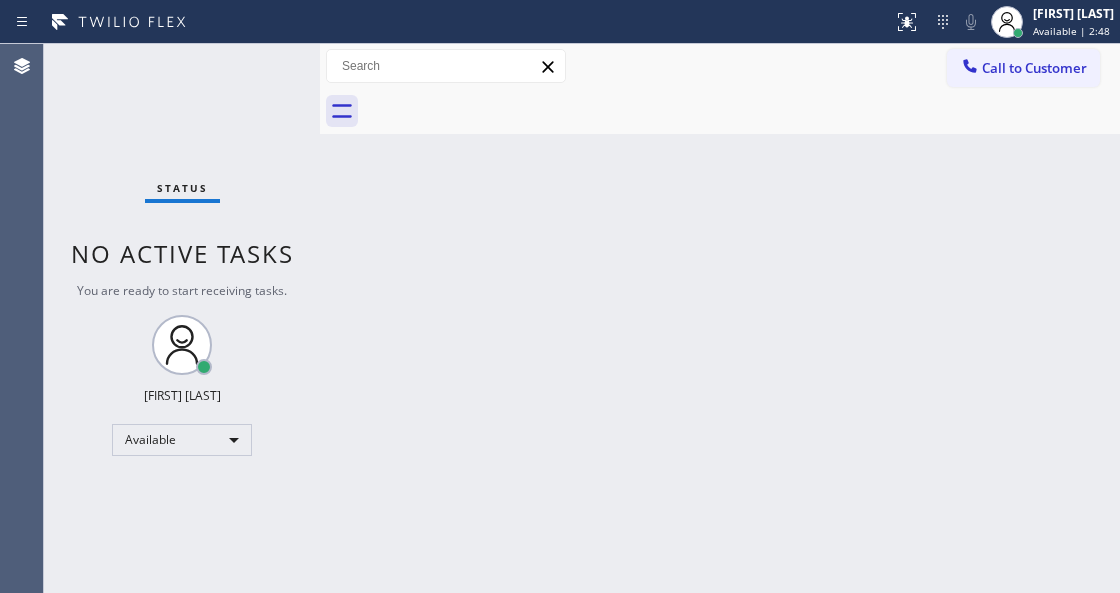 click on "Status   No active tasks     You are ready to start receiving tasks.   Venezza Koren Intas Available" at bounding box center (182, 318) 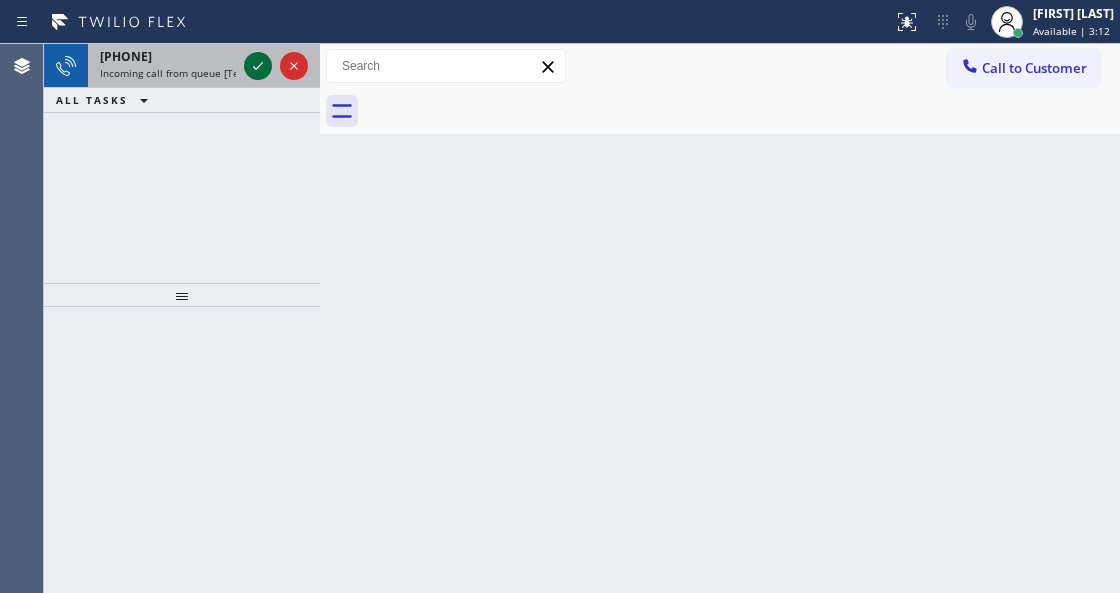 click 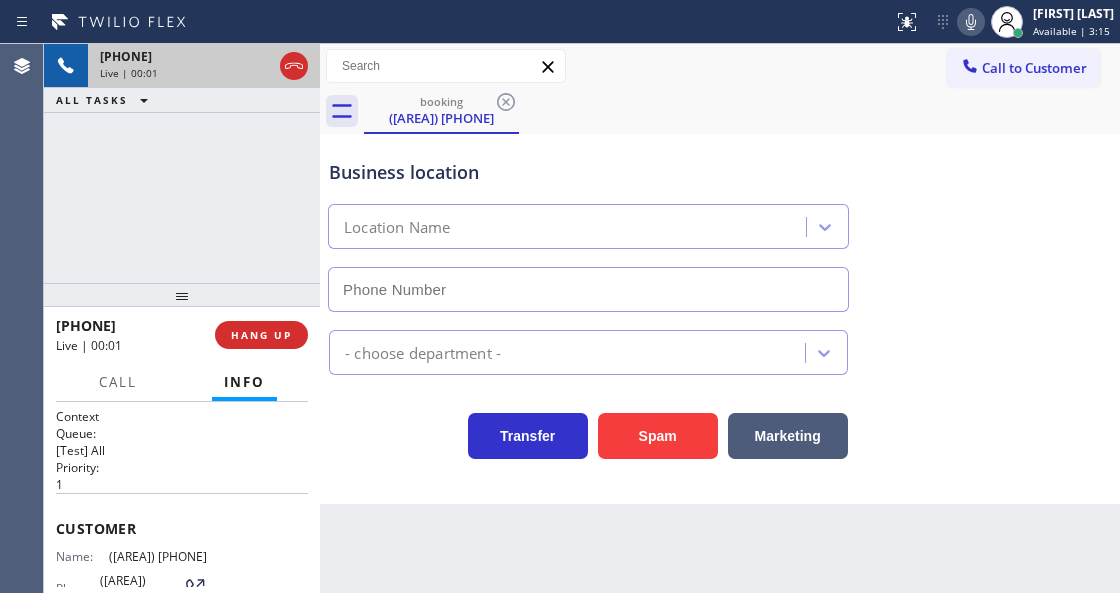 scroll, scrollTop: 200, scrollLeft: 0, axis: vertical 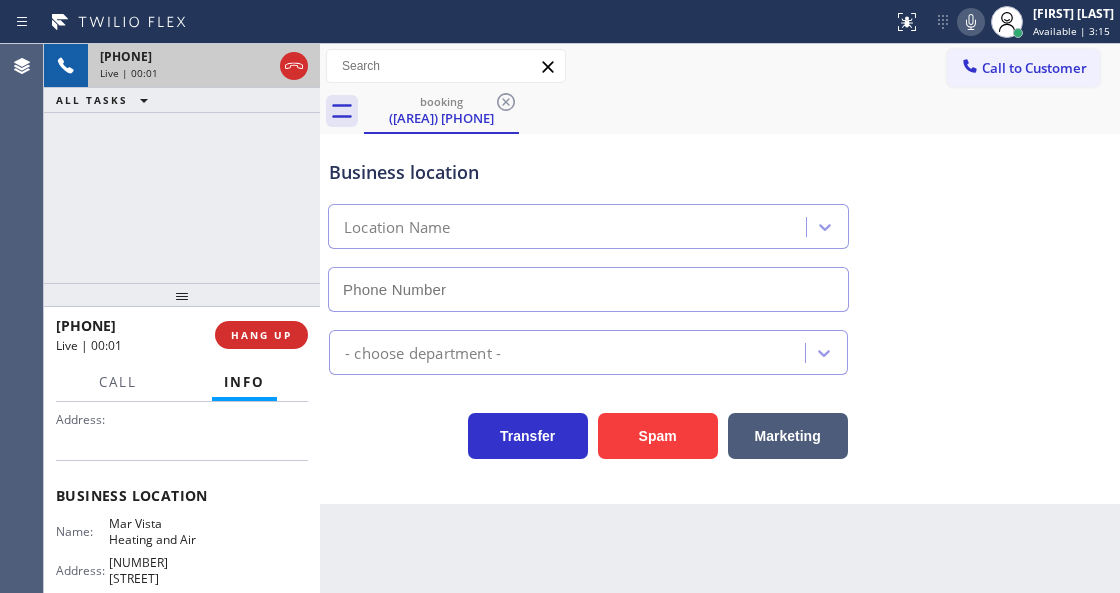 type on "([AREA]) [PHONE]" 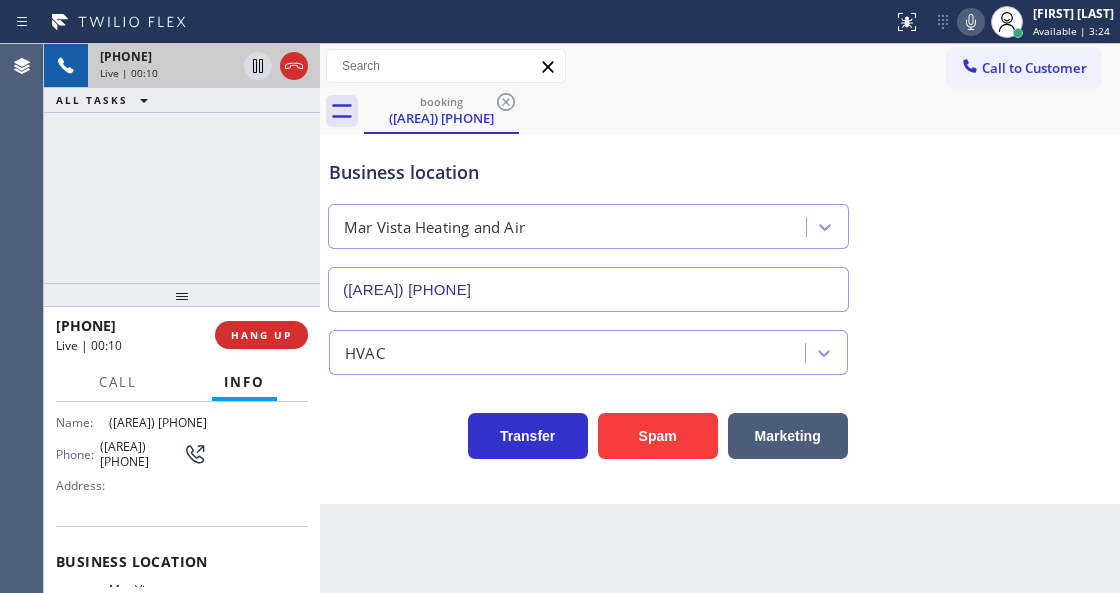 scroll, scrollTop: 133, scrollLeft: 0, axis: vertical 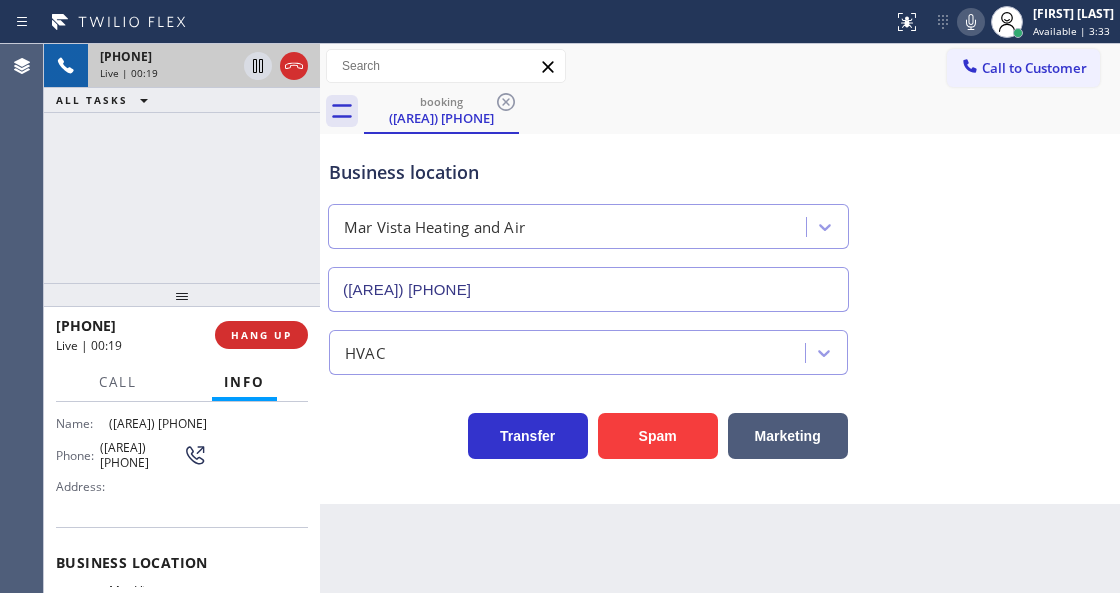 click on "Business location" at bounding box center [182, 562] 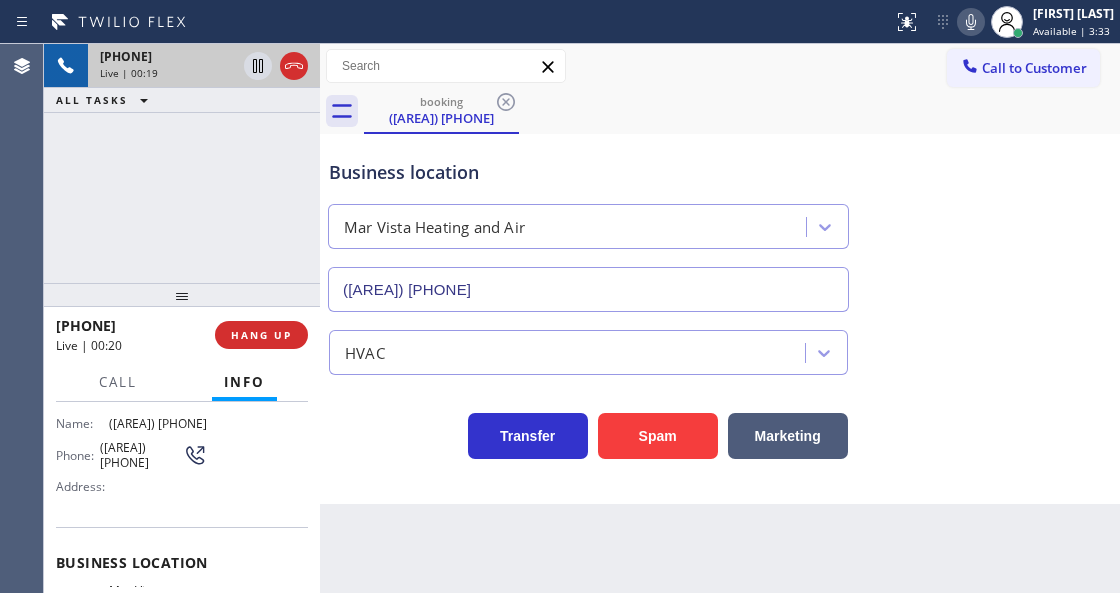 click on "Back to Dashboard Change Sender ID Customers Technicians Select a contact Outbound call Technician Search Technician Your caller id phone number Your caller id phone number Call Technician info Name   Phone none Address none Change Sender ID HVAC [PHONE] 5 Star Appliance [PHONE] Appliance Repair [PHONE] Plumbing [PHONE] Air Duct Cleaning [PHONE]  Electricians [PHONE]  Cancel Change Check personal SMS Reset Change booking [PHONE] Call to Customer Outbound call Location Search location Your caller id phone number [PHONE] Customer number Call Outbound call Technician Search Technician Your caller id phone number Your caller id phone number Call booking [PHONE] Business location Mar Vista Heating and Air [PHONE] HVAC Transfer Spam Marketing" at bounding box center [720, 318] 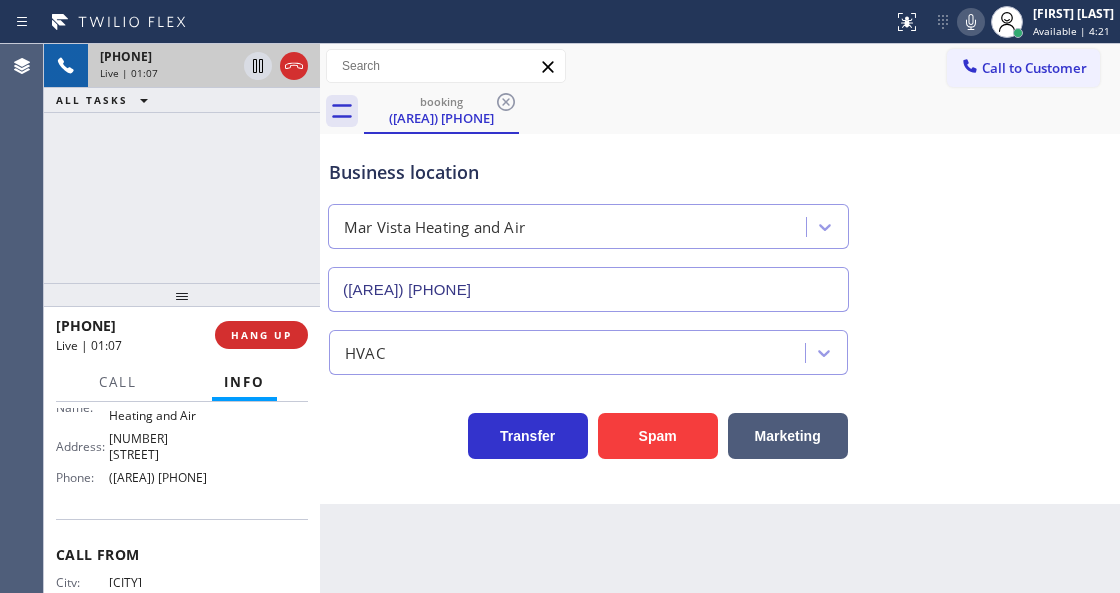 scroll, scrollTop: 266, scrollLeft: 0, axis: vertical 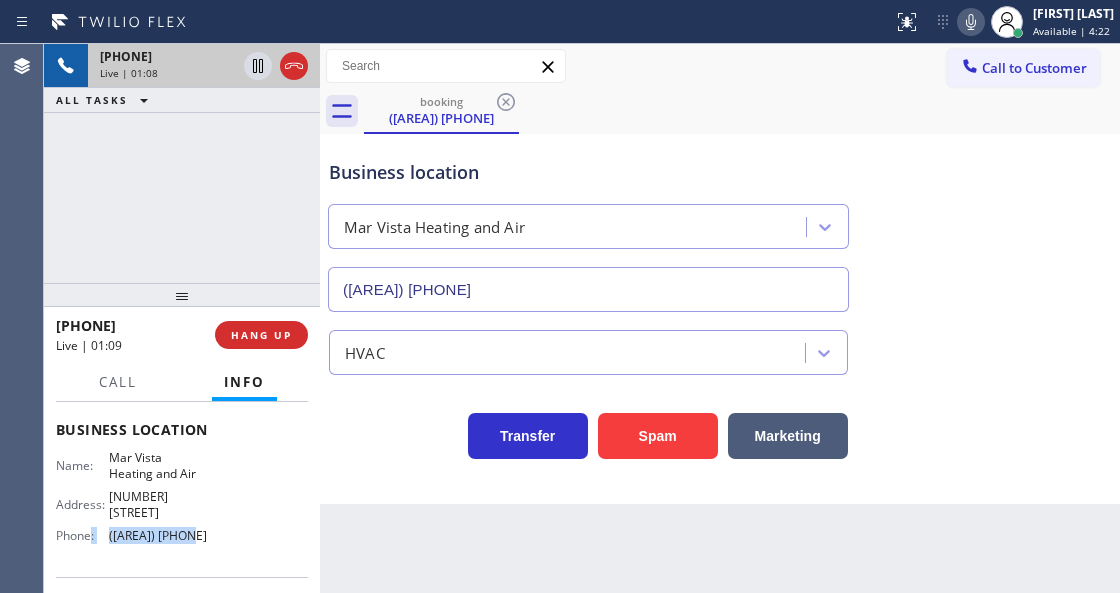 drag, startPoint x: 197, startPoint y: 528, endPoint x: 102, endPoint y: 524, distance: 95.084175 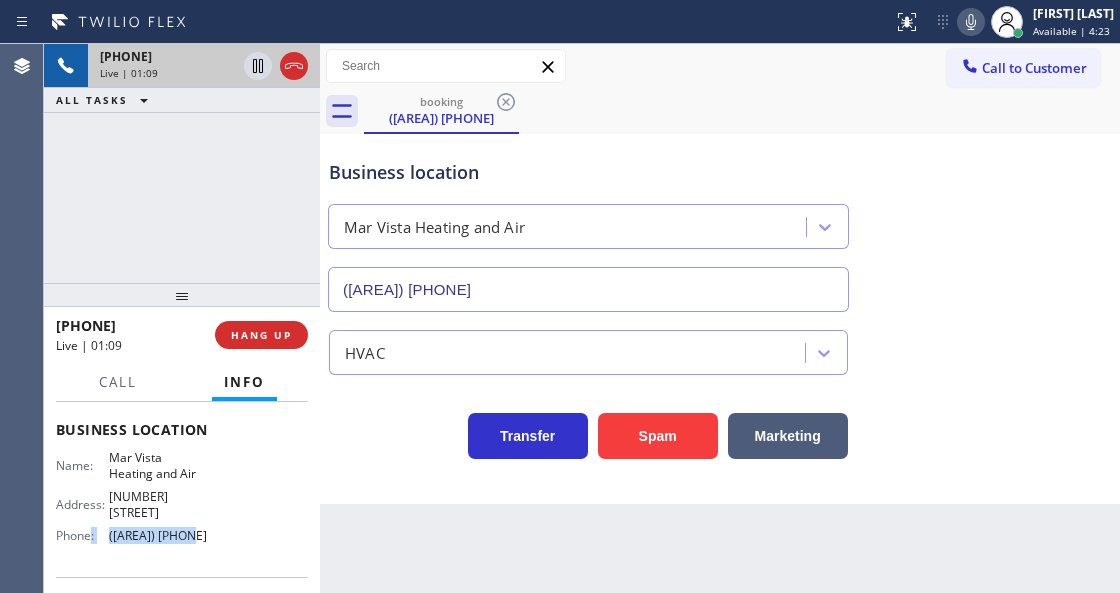 click on "([AREA]) [PHONE]" at bounding box center [158, 535] 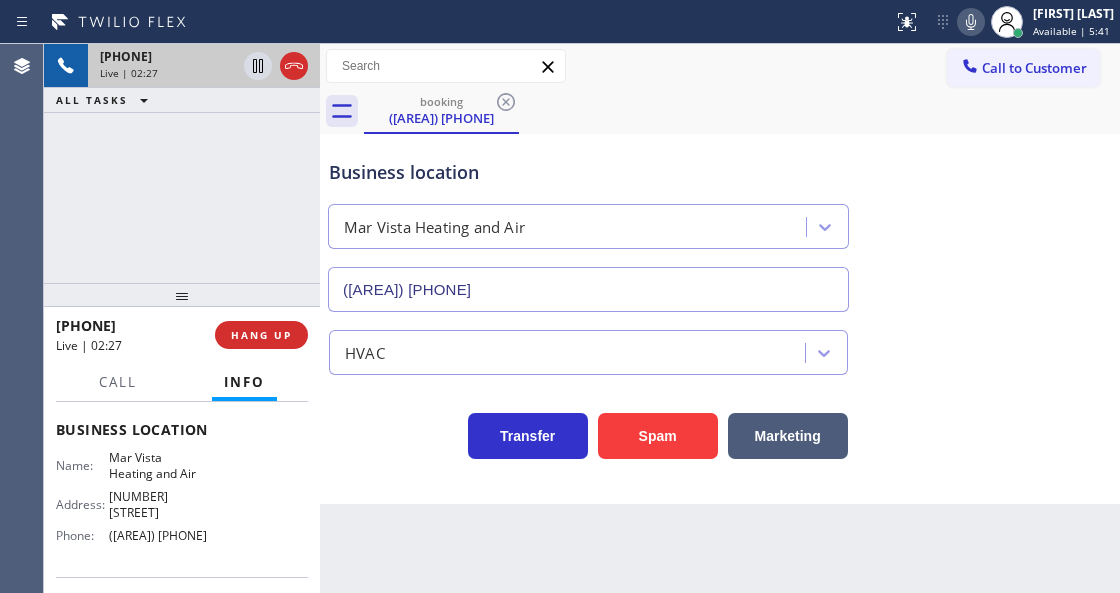 click on "Business location Mar Vista Heating and Air [PHONE] HVAC Transfer Spam Marketing" at bounding box center [720, 319] 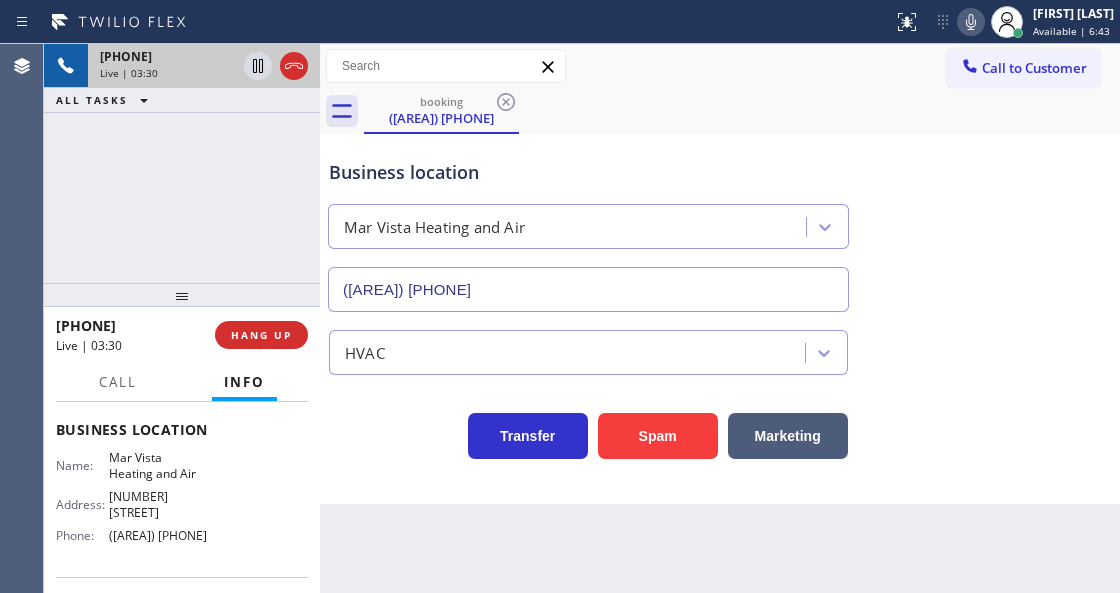 click on "Call to Customer Outbound call Location Search location Your caller id phone number [PHONE] Customer number Call Outbound call Technician Search Technician Your caller id phone number Your caller id phone number Call" at bounding box center (720, 66) 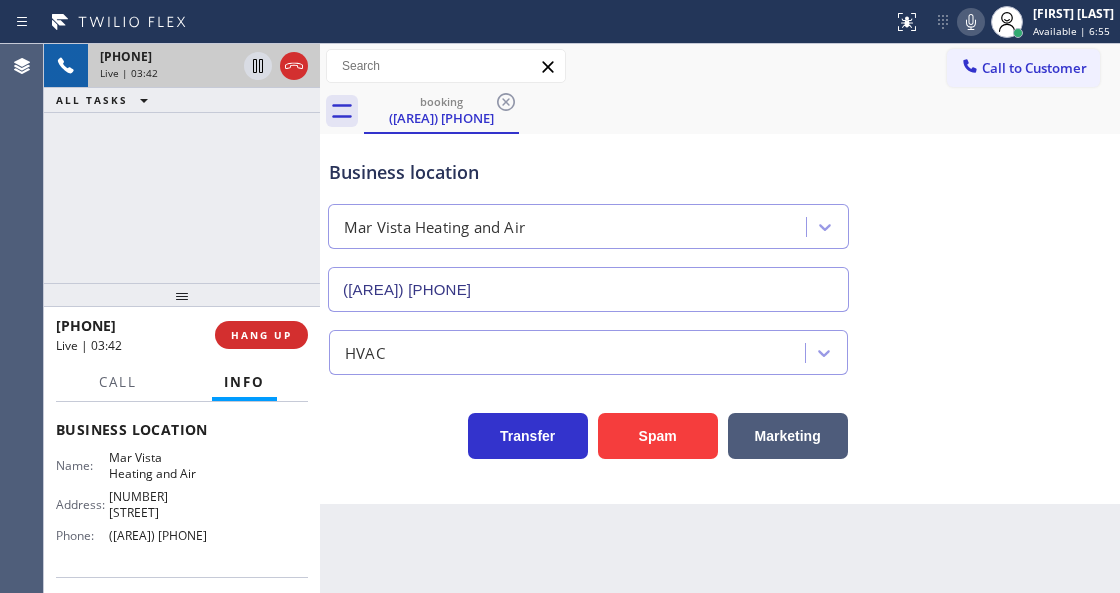 click 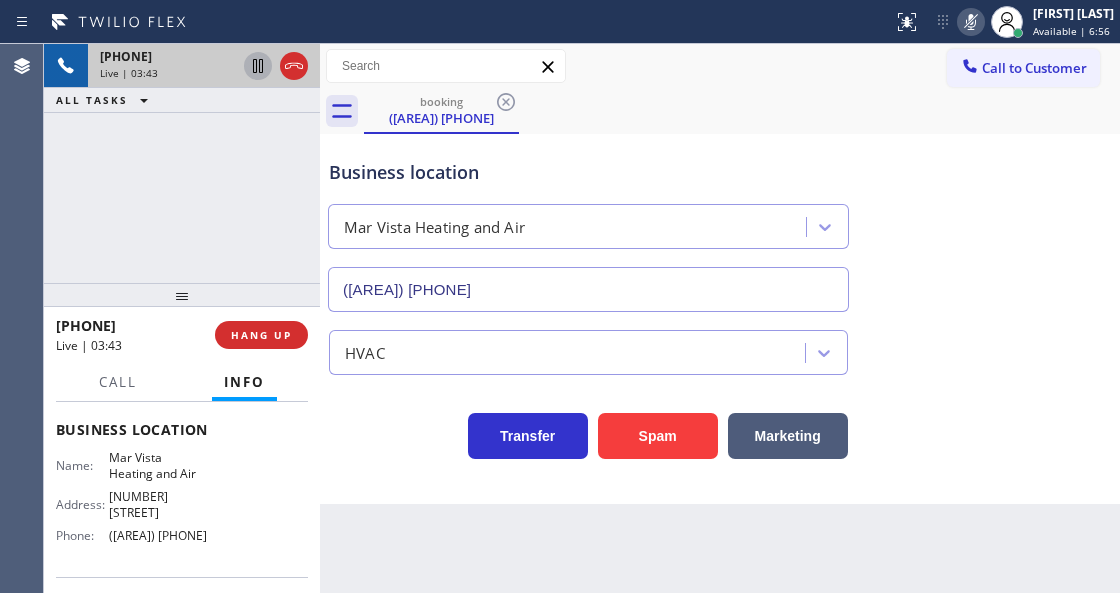 click 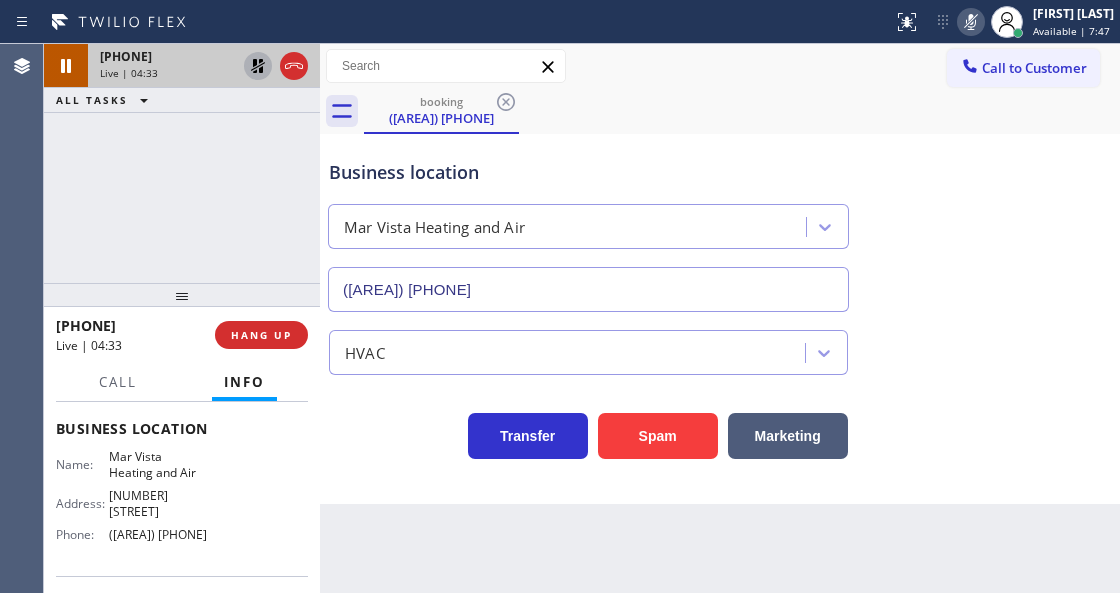 scroll, scrollTop: 266, scrollLeft: 0, axis: vertical 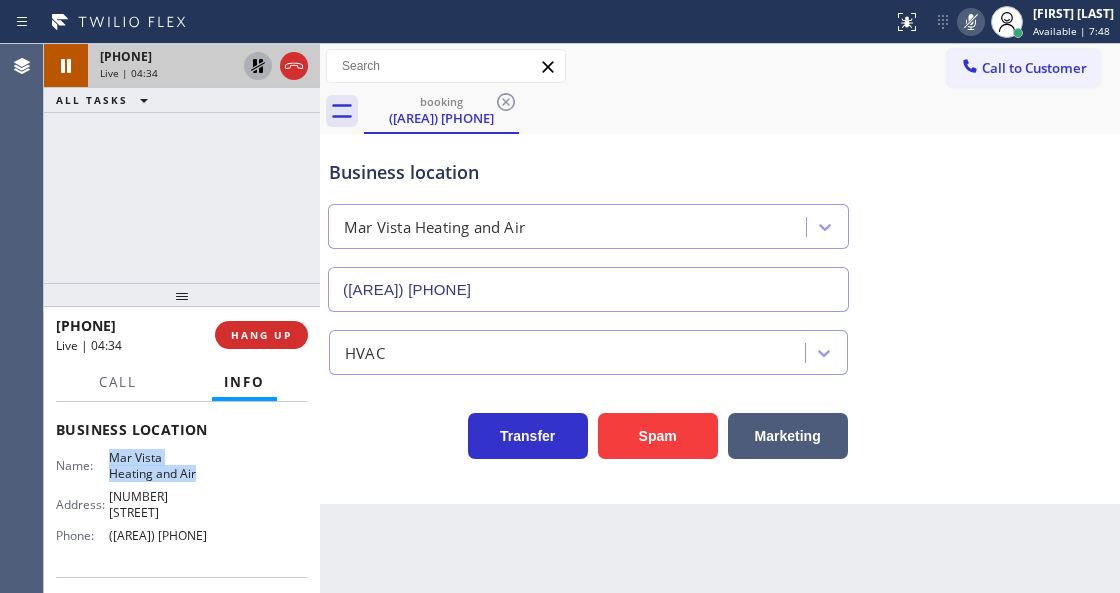drag, startPoint x: 104, startPoint y: 444, endPoint x: 206, endPoint y: 474, distance: 106.320274 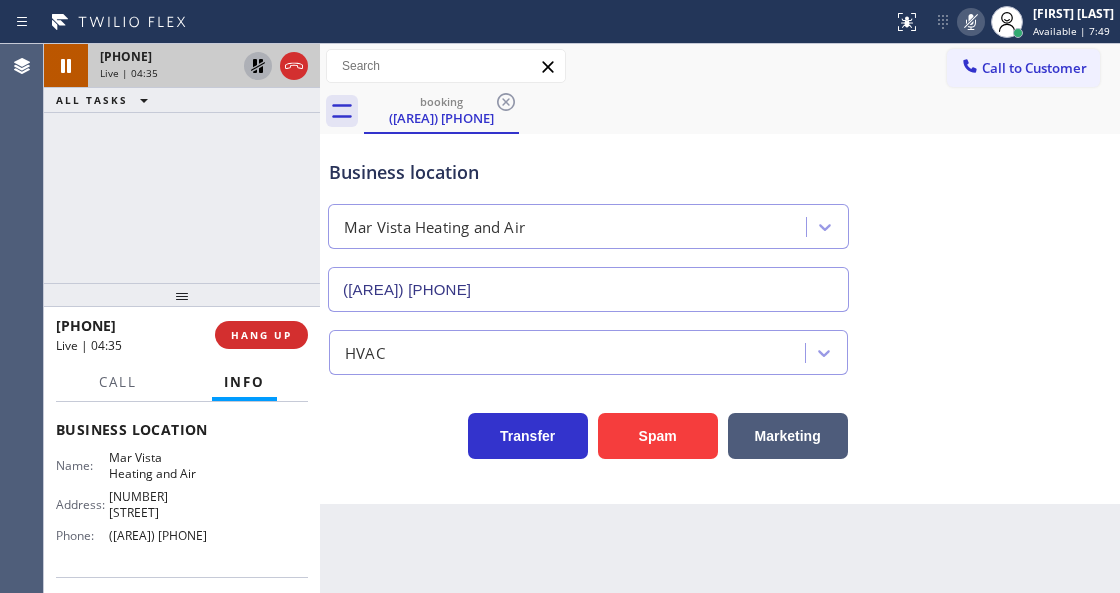 click on "Back to Dashboard Change Sender ID Customers Technicians Select a contact Outbound call Technician Search Technician Your caller id phone number Your caller id phone number Call Technician info Name   Phone none Address none Change Sender ID HVAC [PHONE] 5 Star Appliance [PHONE] Appliance Repair [PHONE] Plumbing [PHONE] Air Duct Cleaning [PHONE]  Electricians [PHONE]  Cancel Change Check personal SMS Reset Change booking [PHONE] Call to Customer Outbound call Location Search location Your caller id phone number [PHONE] Customer number Call Outbound call Technician Search Technician Your caller id phone number Your caller id phone number Call booking [PHONE] Business location Mar Vista Heating and Air [PHONE] HVAC Transfer Spam Marketing" at bounding box center (720, 318) 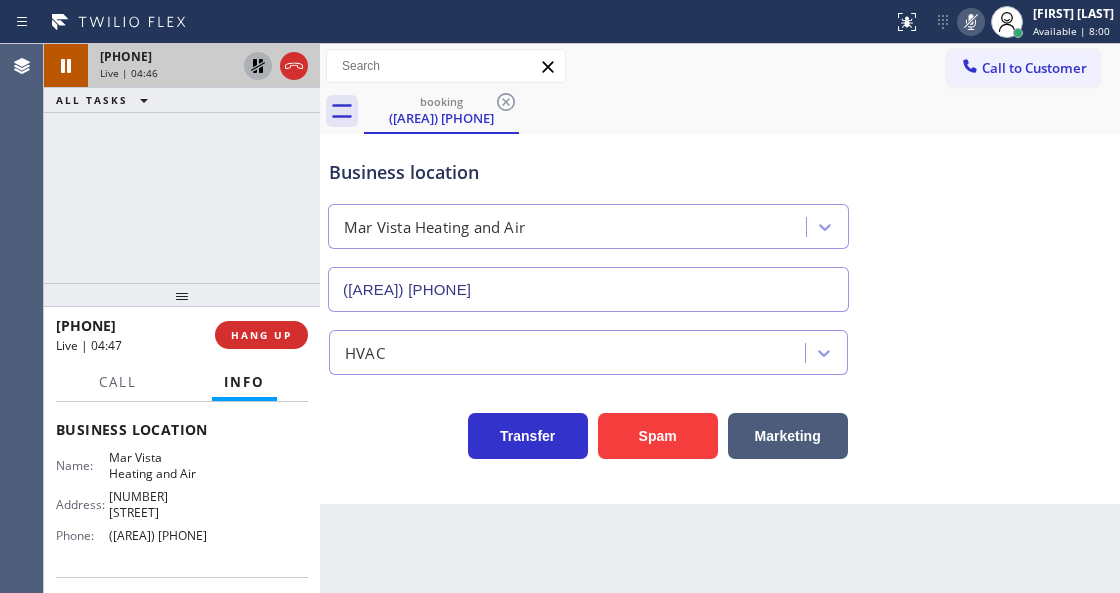 click 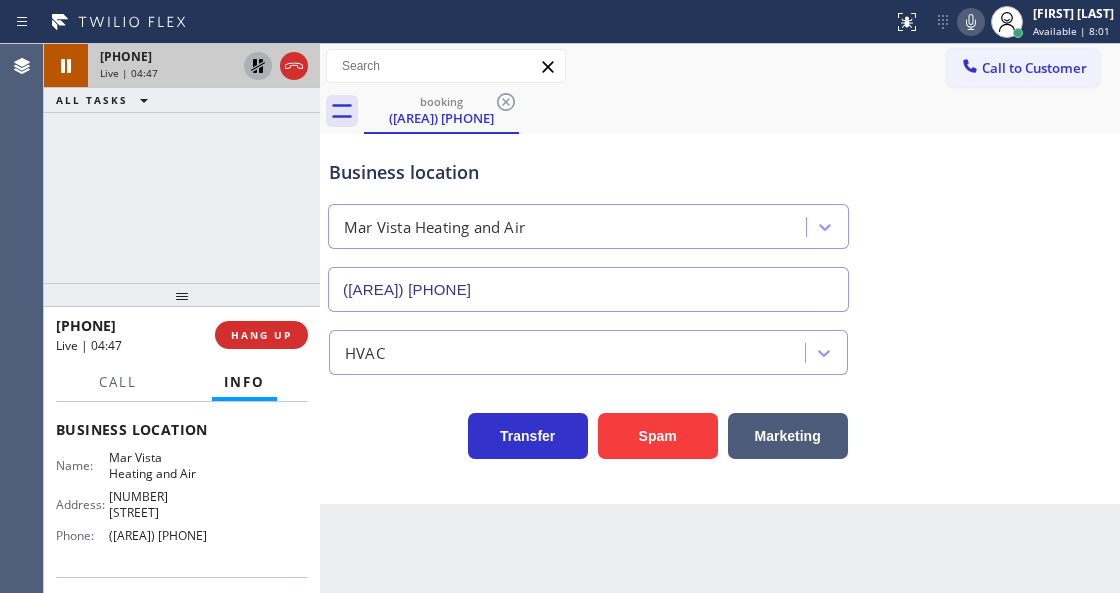 click 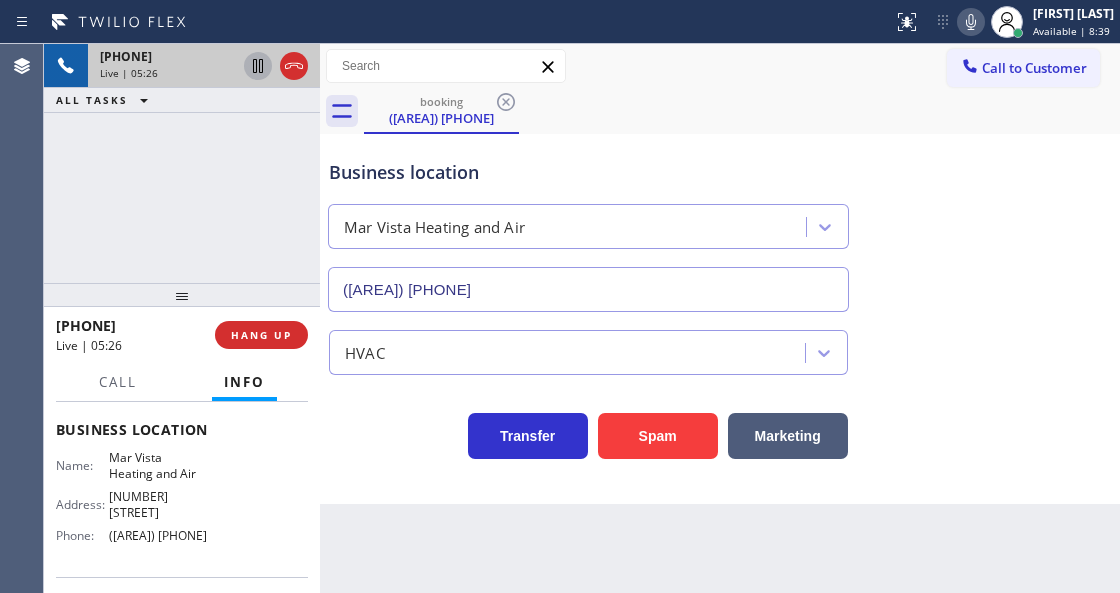 click on "Business location Mar Vista Heating and Air [PHONE] HVAC Transfer Spam Marketing" at bounding box center (720, 319) 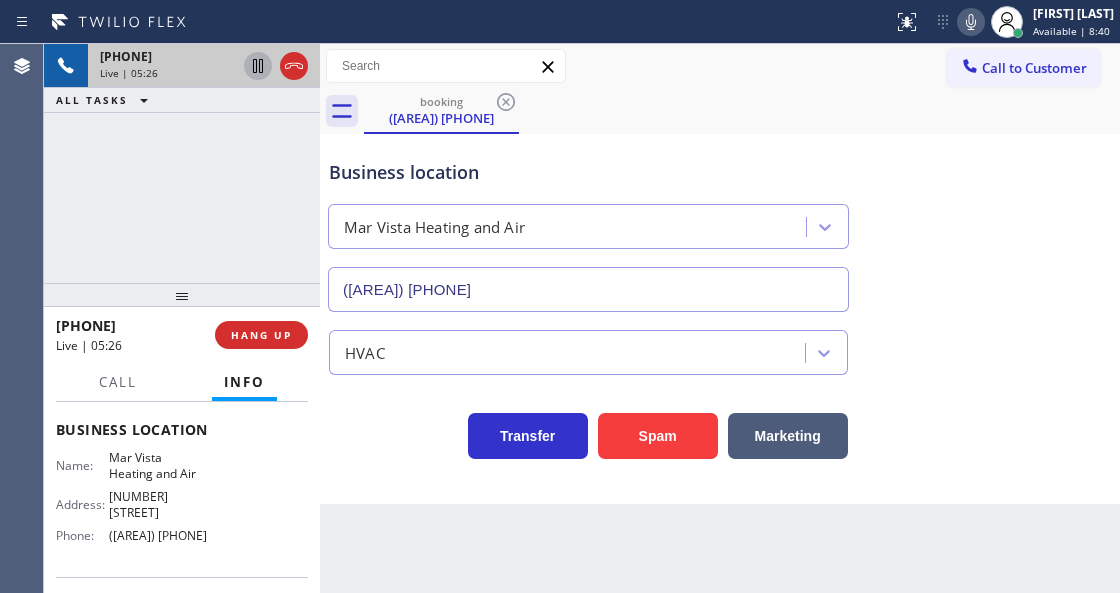 click on "Business location [COMPANY] ([AREA]) [PHONE]" at bounding box center [588, 225] 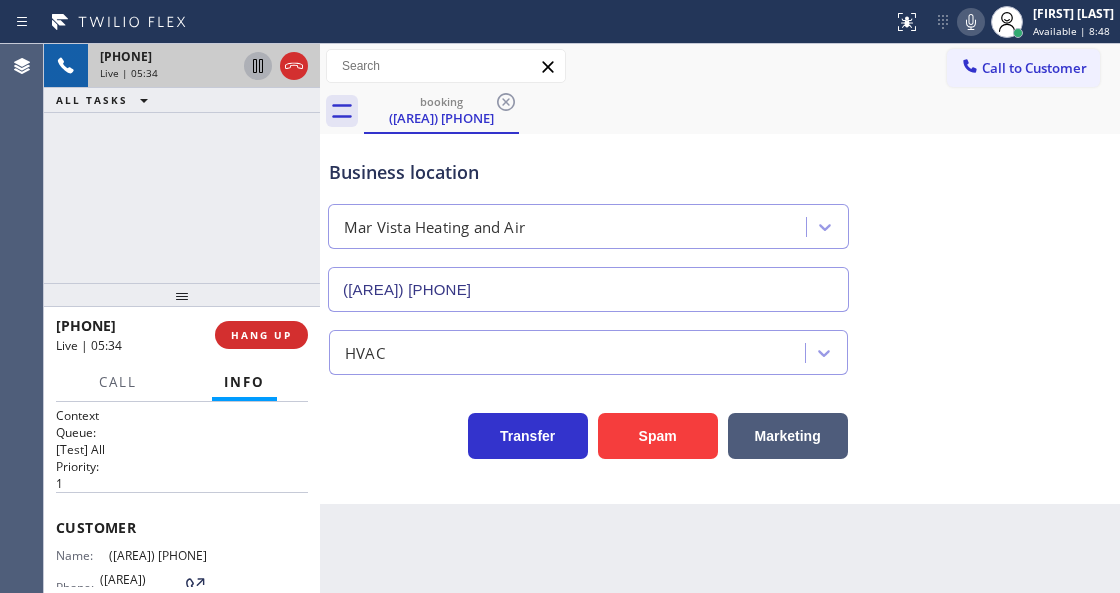 scroll, scrollTop: 0, scrollLeft: 0, axis: both 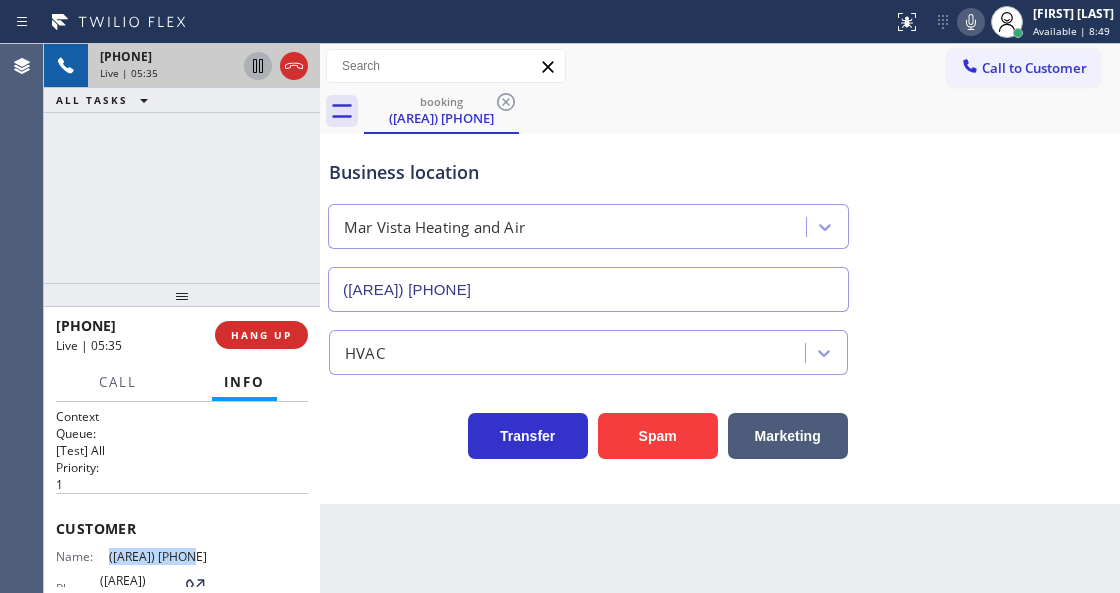 drag, startPoint x: 196, startPoint y: 552, endPoint x: 105, endPoint y: 550, distance: 91.02197 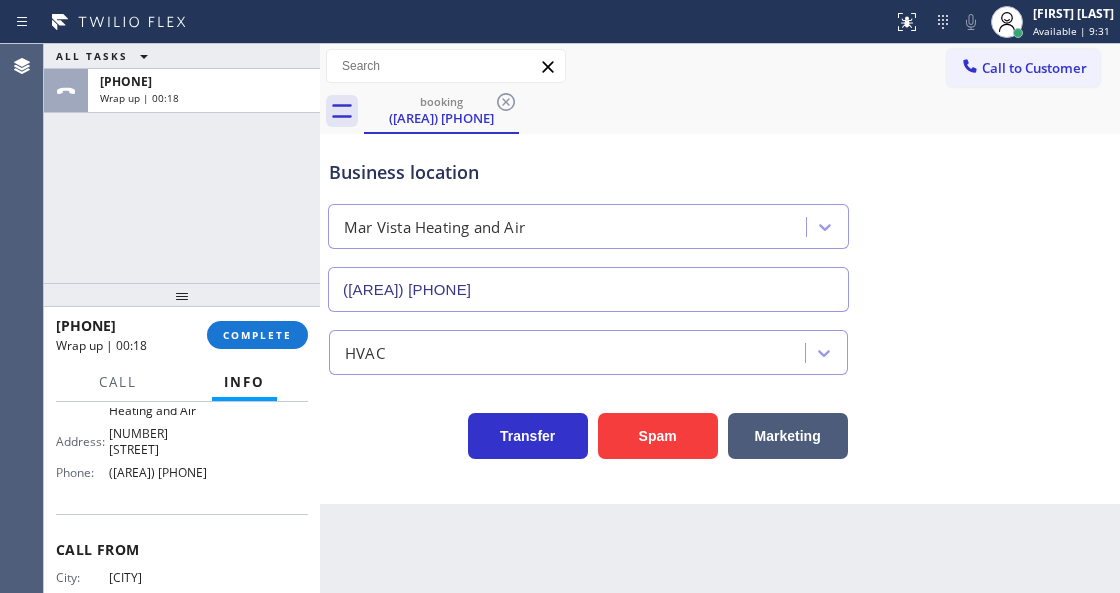 scroll, scrollTop: 333, scrollLeft: 0, axis: vertical 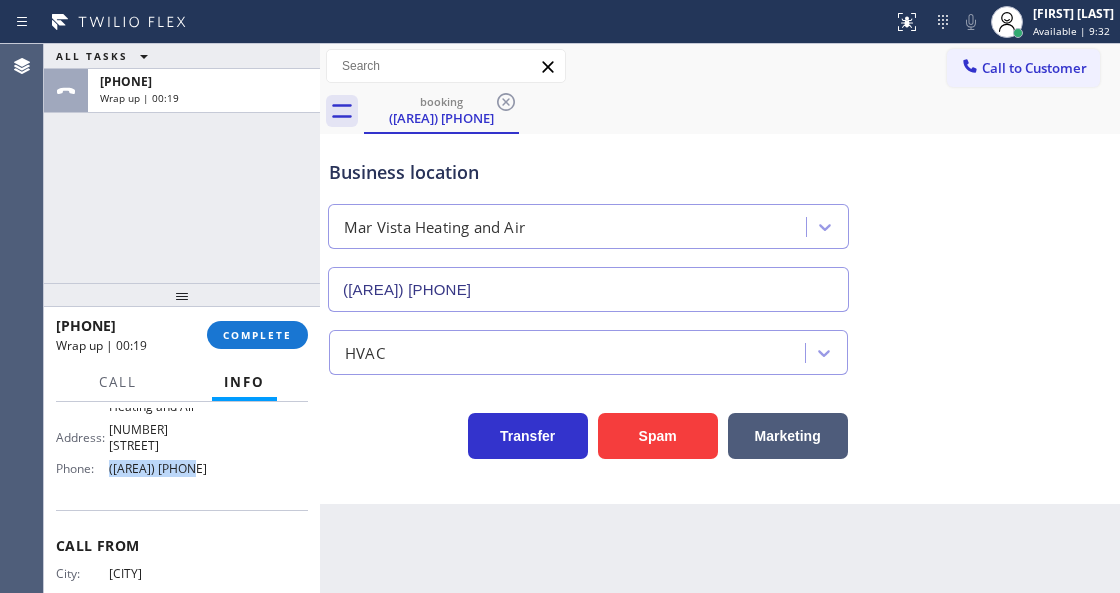 drag, startPoint x: 216, startPoint y: 465, endPoint x: 107, endPoint y: 468, distance: 109.041275 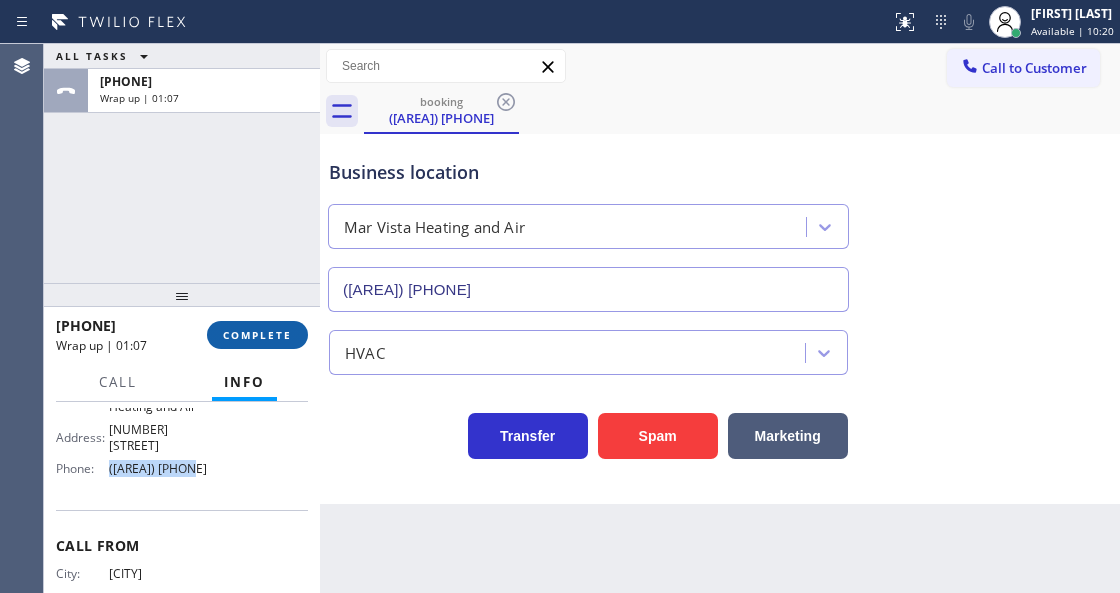click on "COMPLETE" at bounding box center [257, 335] 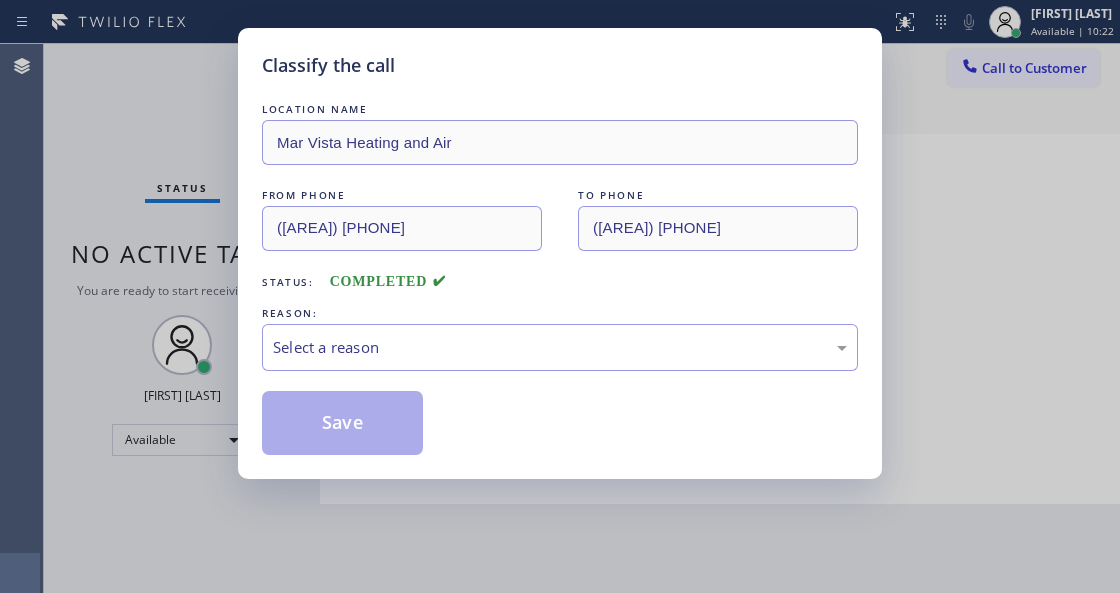 click on "Select a reason" at bounding box center [560, 347] 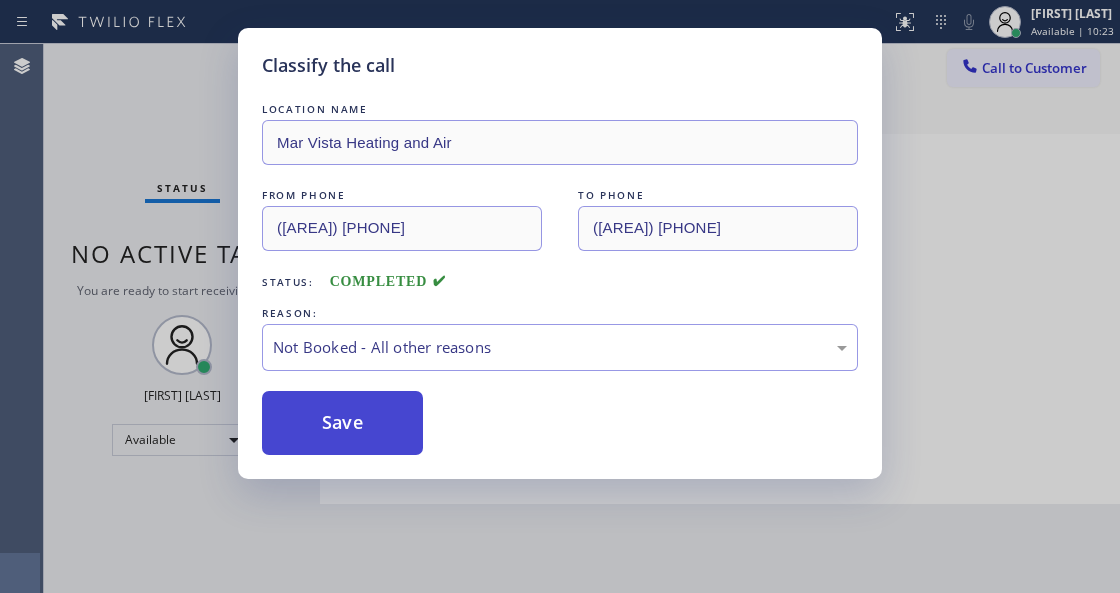 click on "Save" at bounding box center [342, 423] 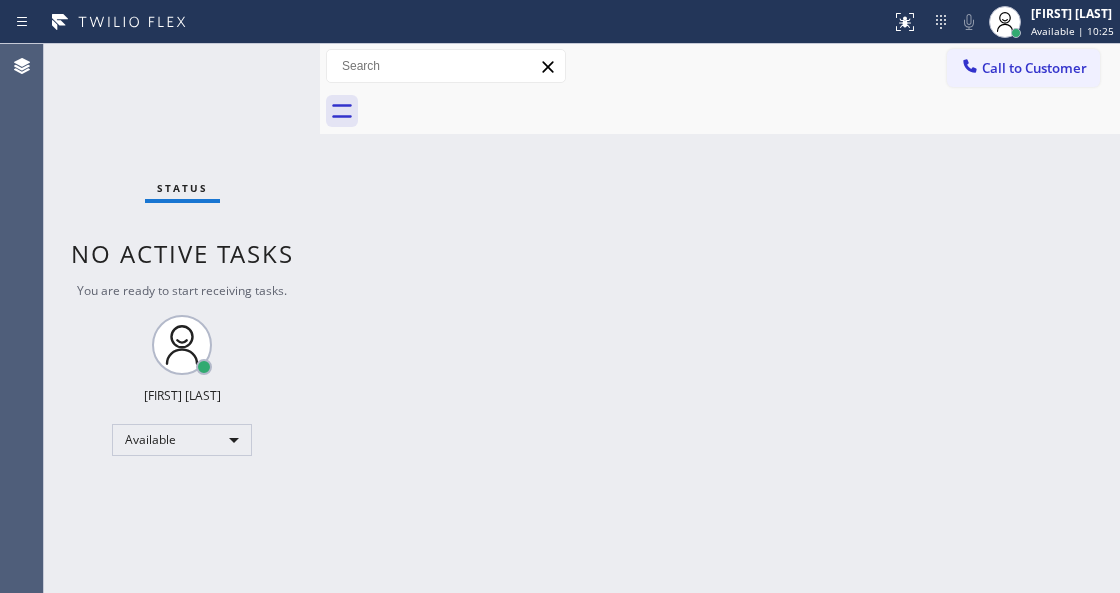 drag, startPoint x: 309, startPoint y: 316, endPoint x: 86, endPoint y: 274, distance: 226.92068 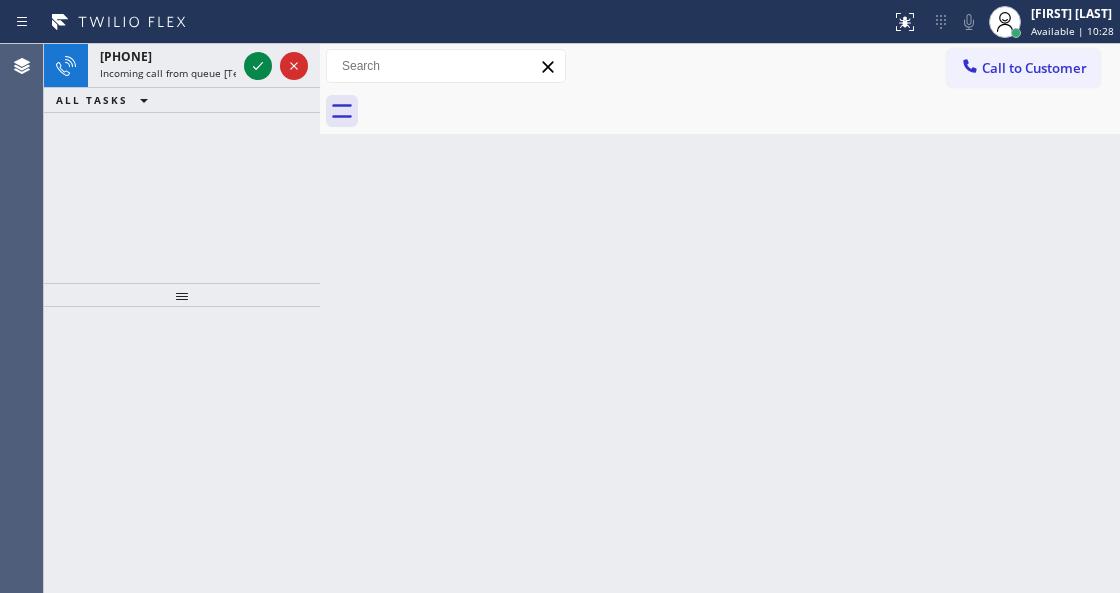 click on "+1[PHONE] Incoming call from queue [Test] All ALL TASKS ALL TASKS ACTIVE TASKS TASKS IN WRAP UP" at bounding box center (182, 163) 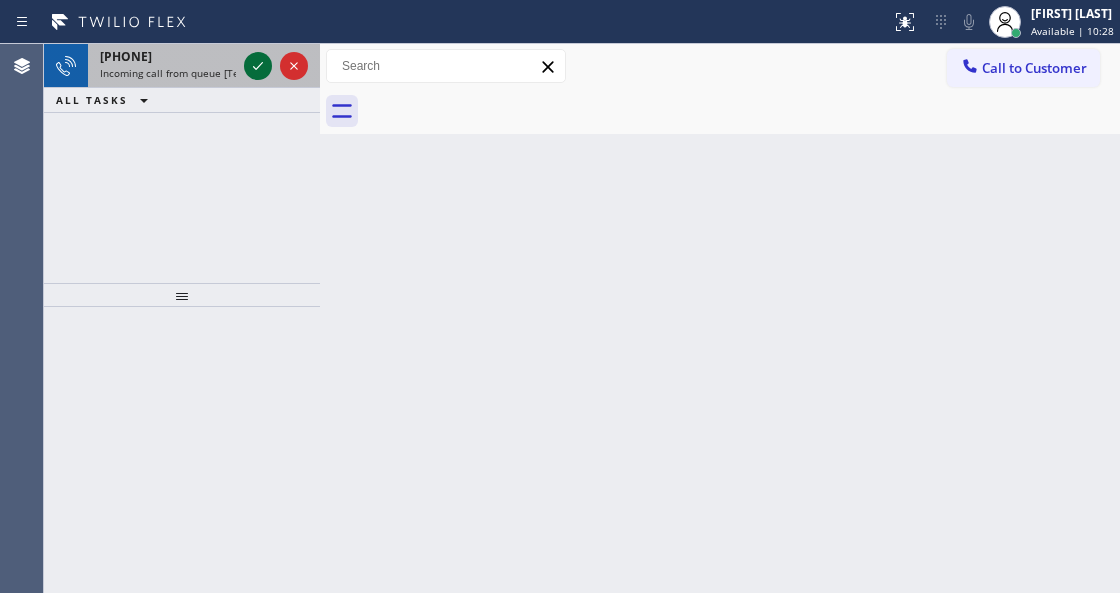 click 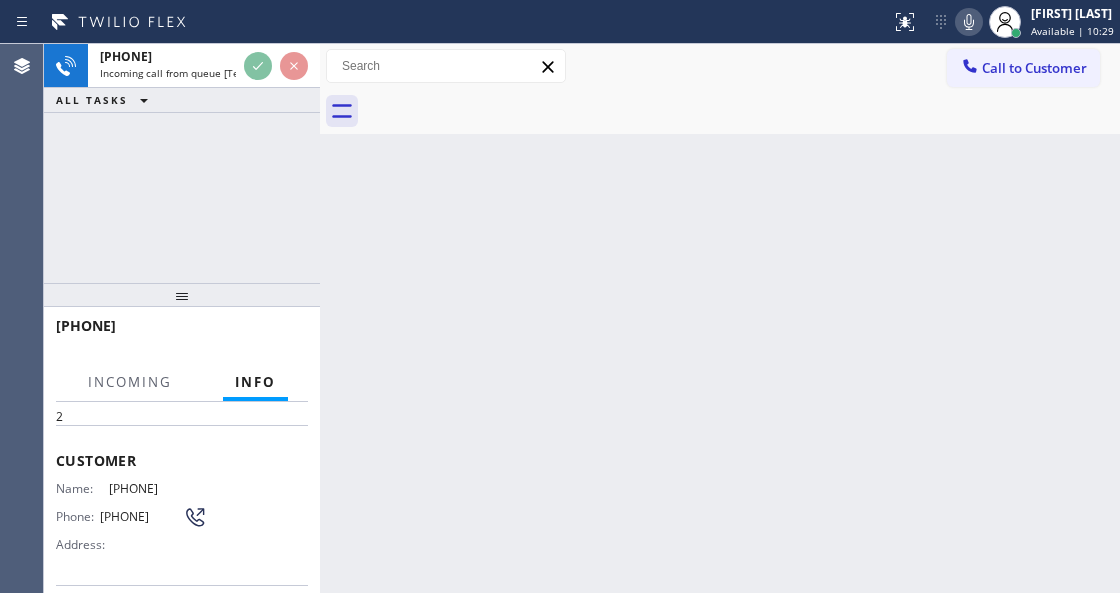 scroll, scrollTop: 200, scrollLeft: 0, axis: vertical 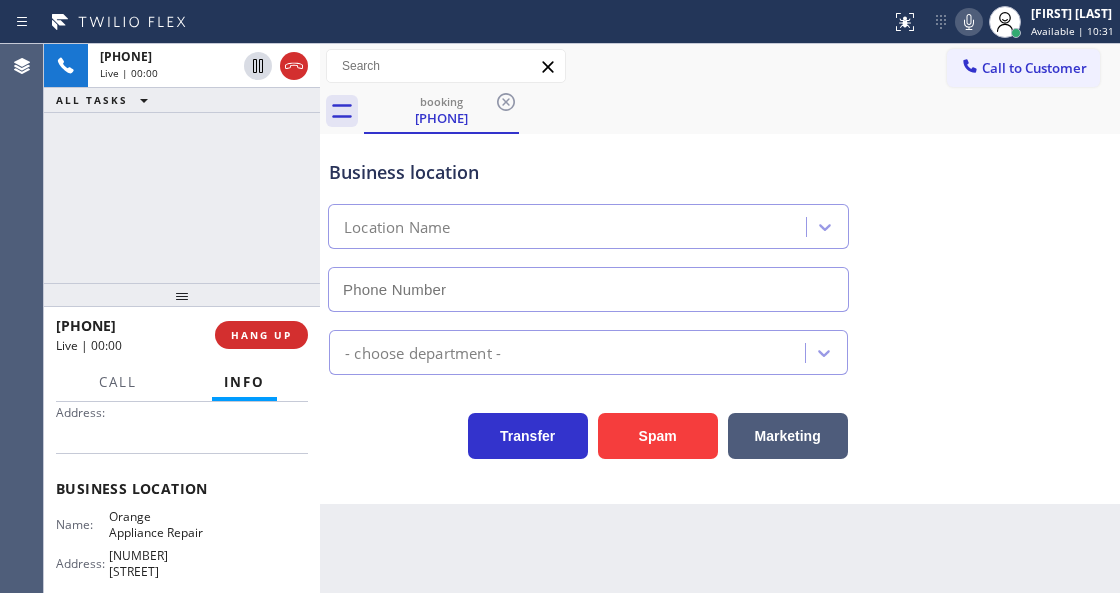 type on "[PHONE]" 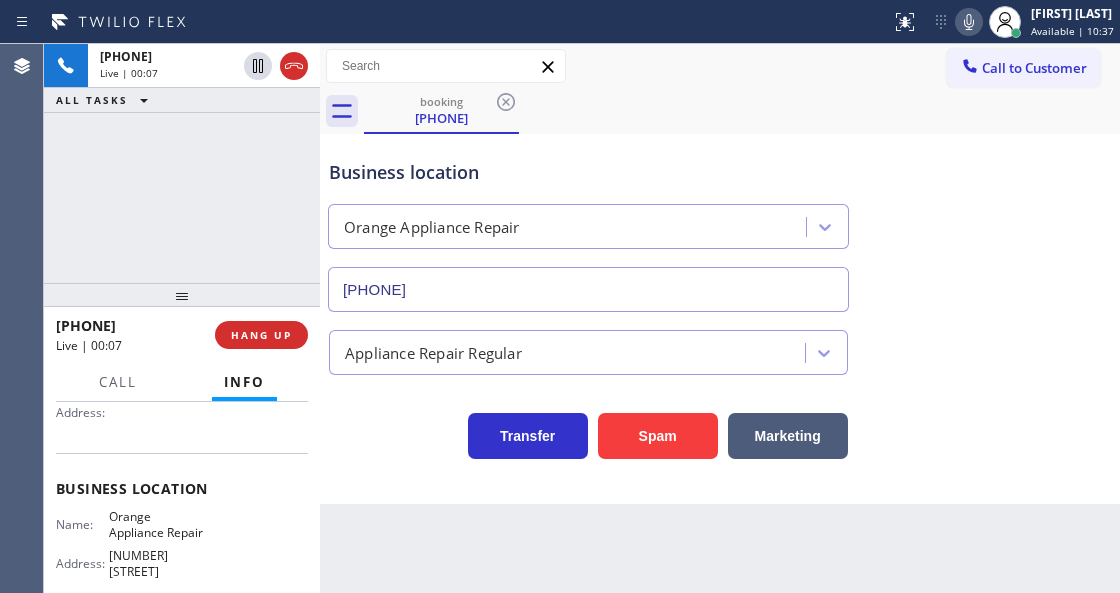 click on "Transfer Spam Marketing" at bounding box center [588, 431] 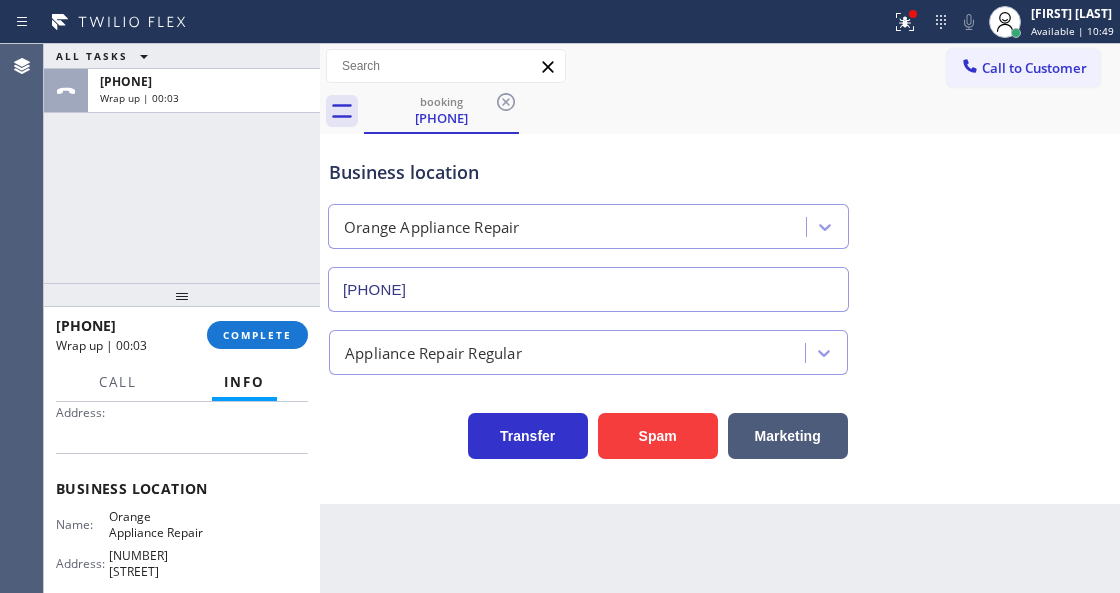 click on "[PHONE] Wrap up | 00:03 COMPLETE" at bounding box center (182, 335) 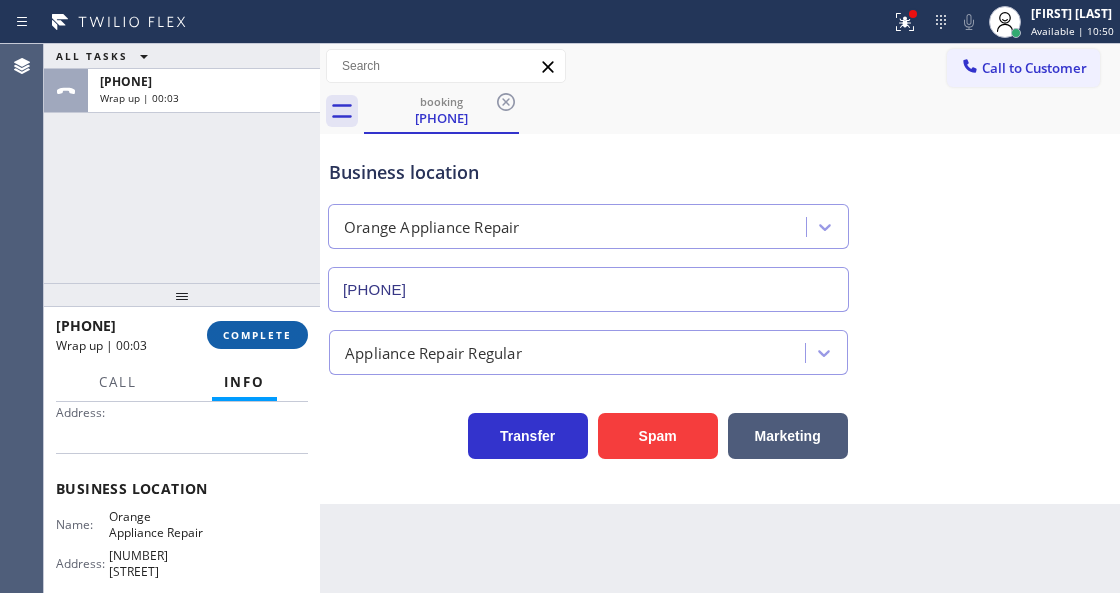 click on "COMPLETE" at bounding box center [257, 335] 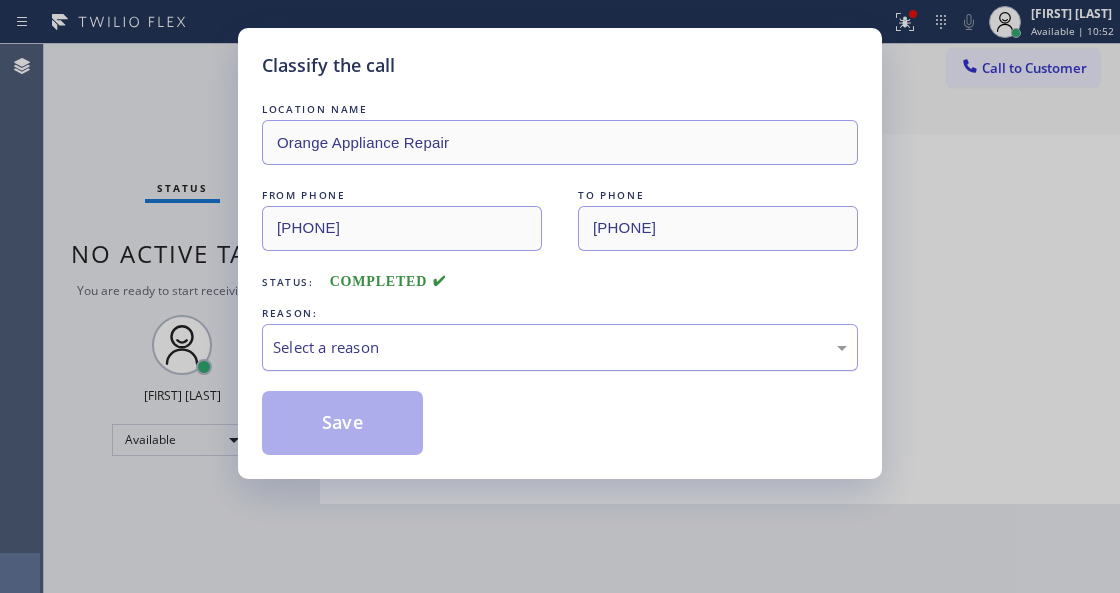 click on "Select a reason" at bounding box center [560, 347] 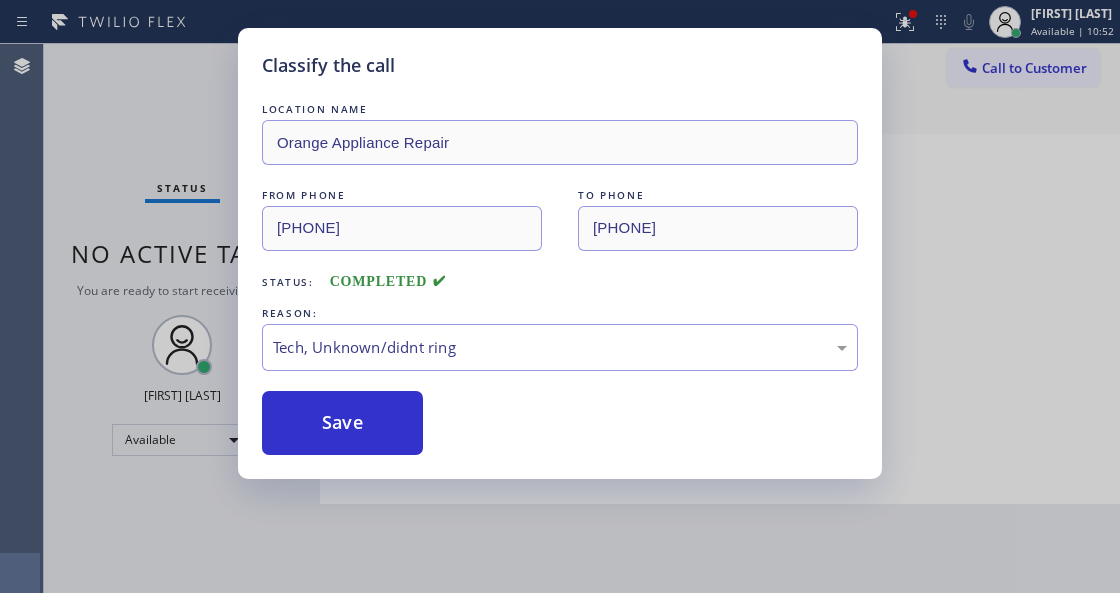 click on "Classify the call LOCATION NAME [COMPANY] [CITY] FROM PHONE ([AREA]) [PHONE] TO PHONE ([AREA]) [PHONE] Status: COMPLETED REASON: Tech, Unknown/didnt ring Save" at bounding box center [560, 253] 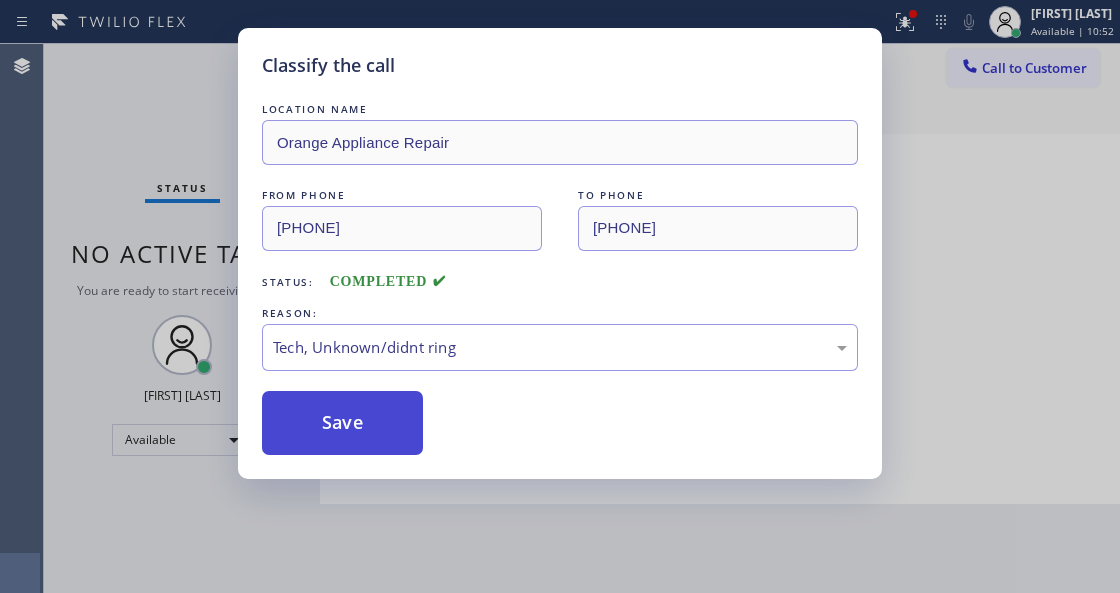 click on "Save" at bounding box center (342, 423) 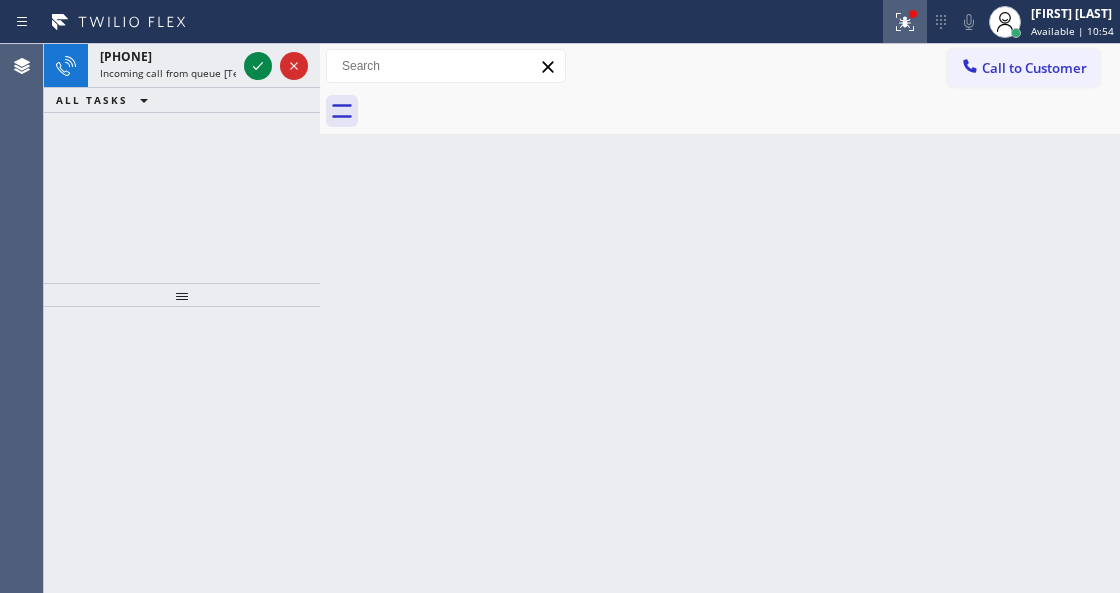 click 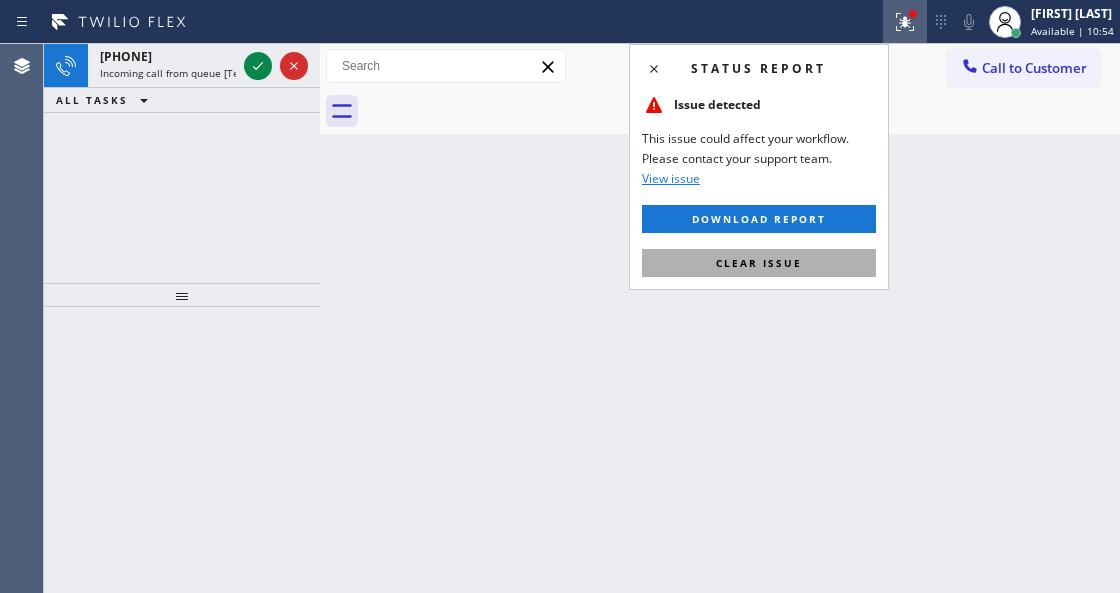 click on "Clear issue" at bounding box center (759, 263) 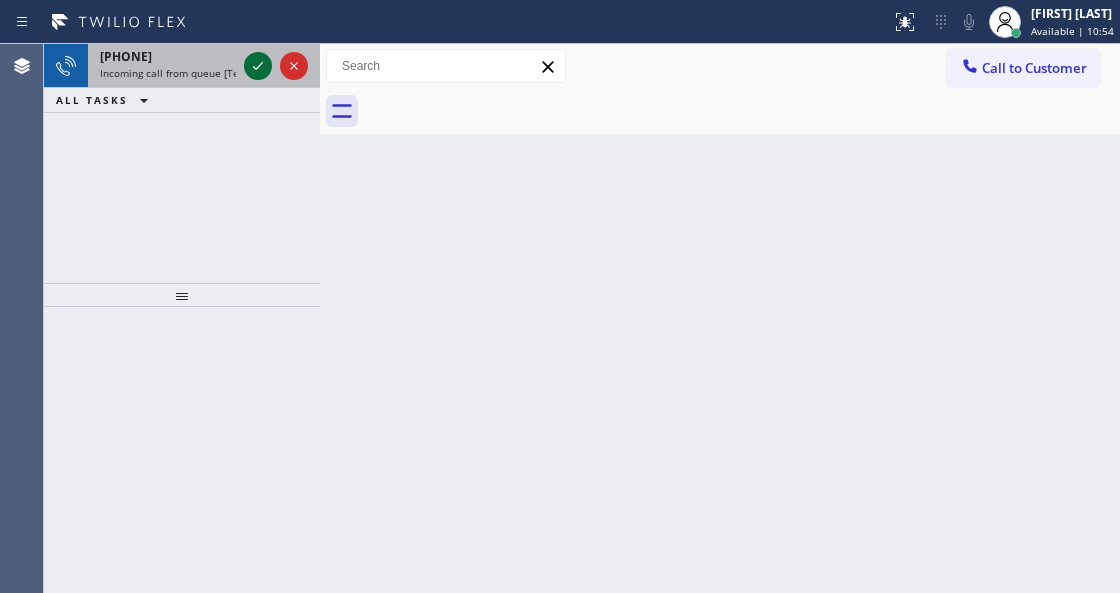 click 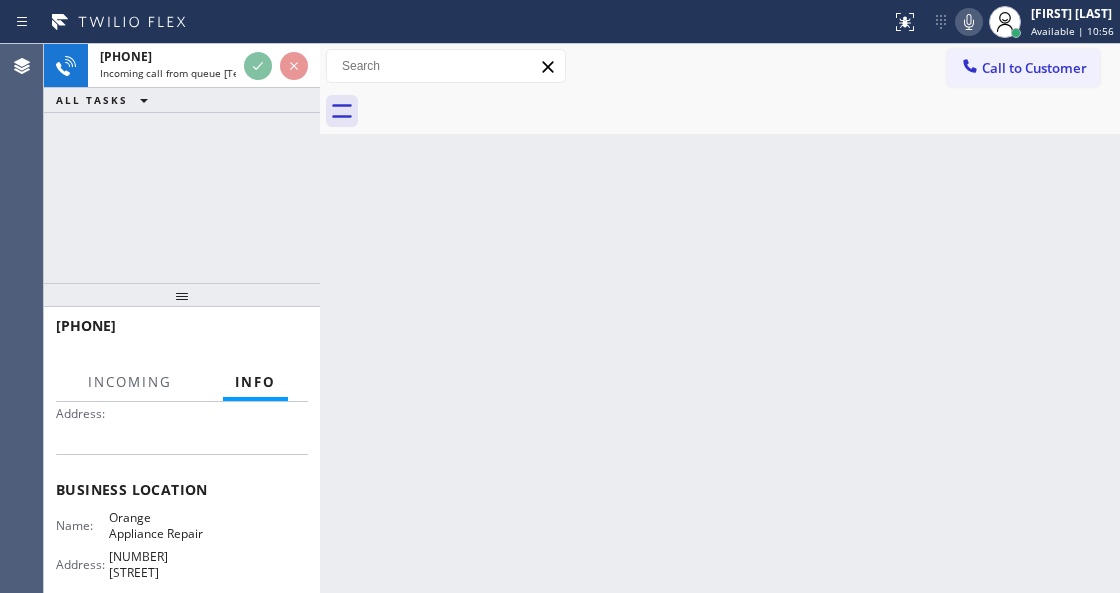 scroll, scrollTop: 200, scrollLeft: 0, axis: vertical 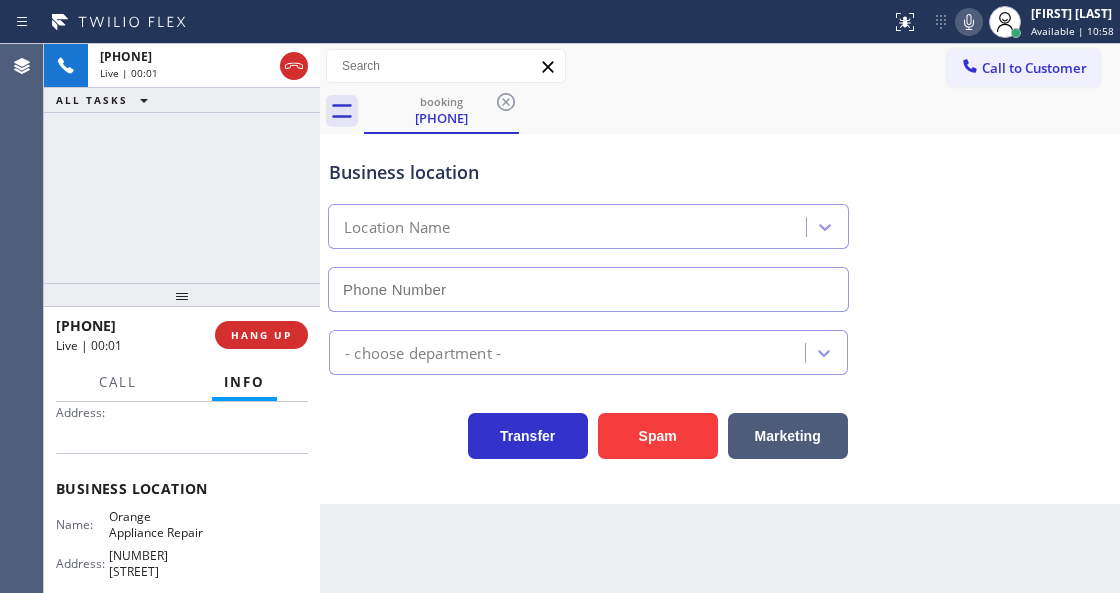 type on "[PHONE]" 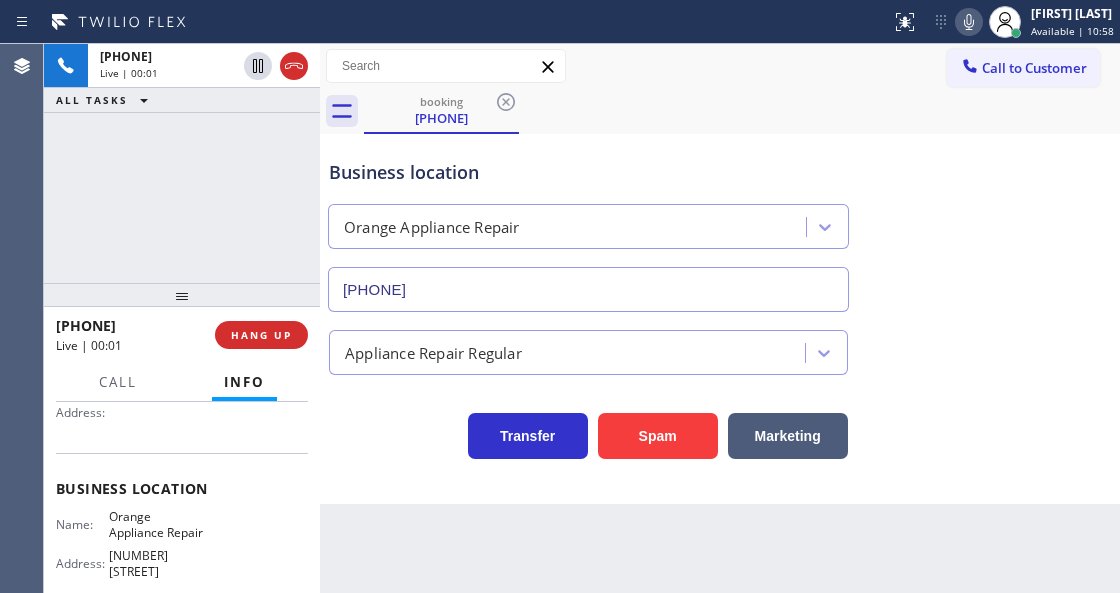 click on "booking [PHONE]" at bounding box center (742, 111) 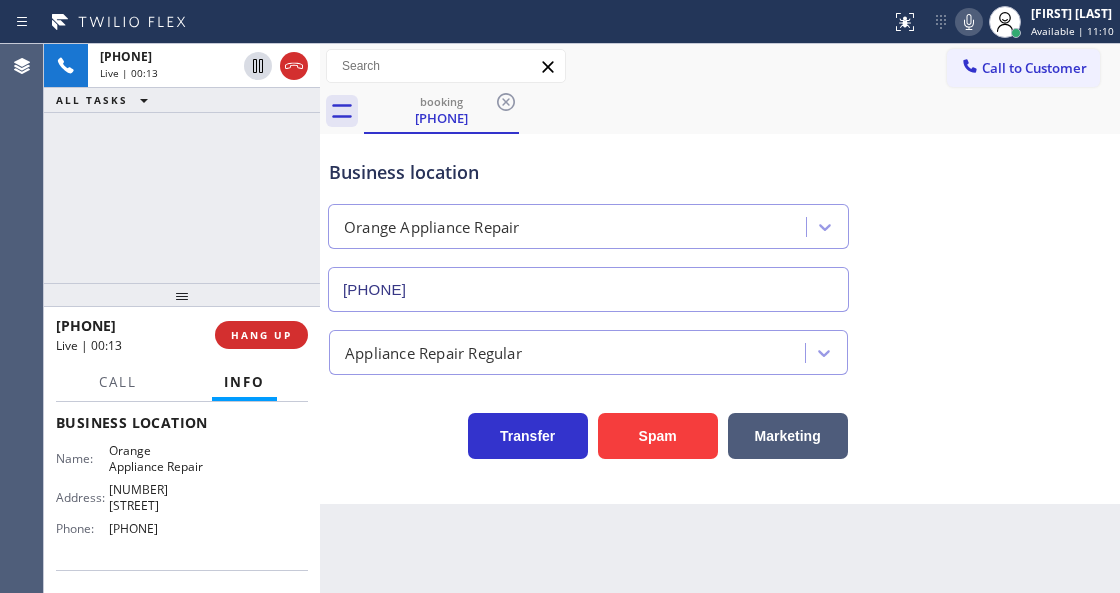 scroll, scrollTop: 66, scrollLeft: 0, axis: vertical 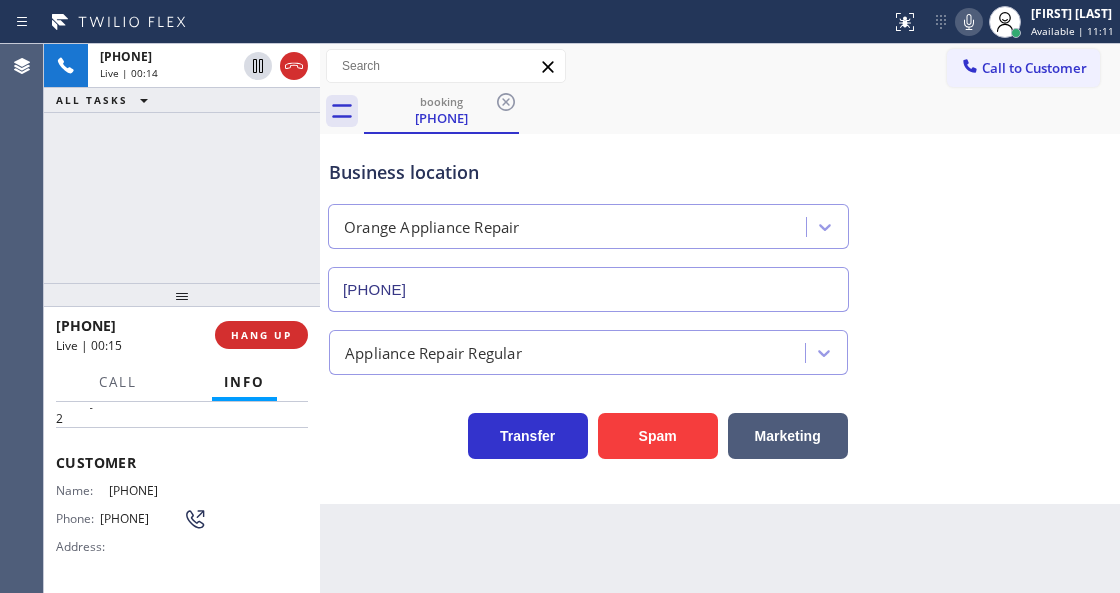 drag, startPoint x: 154, startPoint y: 486, endPoint x: 106, endPoint y: 482, distance: 48.166378 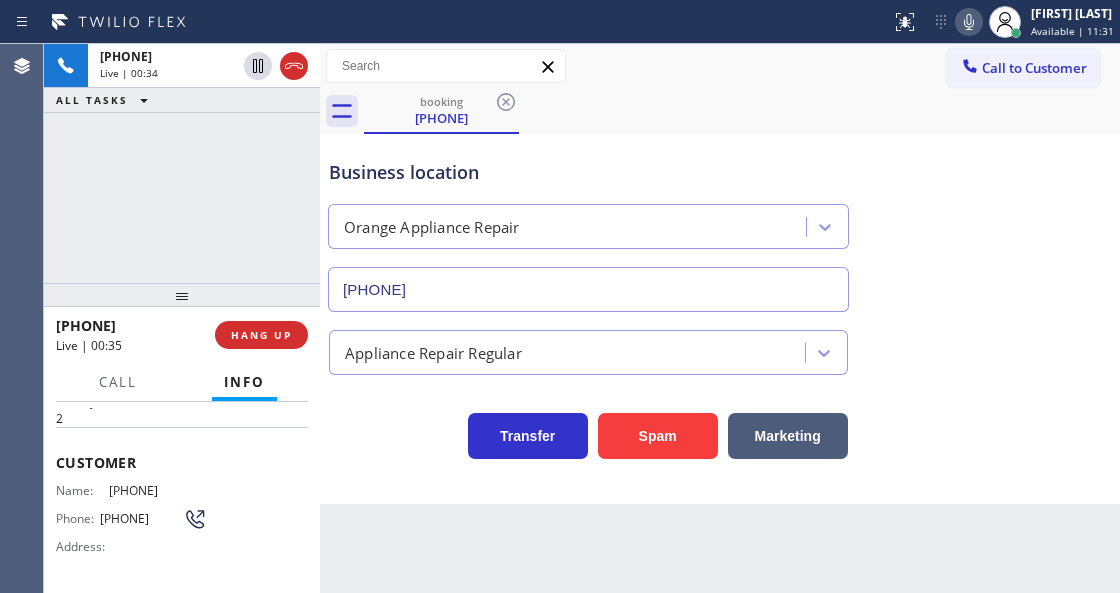 click on "Call to Customer Outbound call Location Search location Your caller id phone number [PHONE] Customer number Call Outbound call Technician Search Technician Your caller id phone number Your caller id phone number Call" at bounding box center (720, 66) 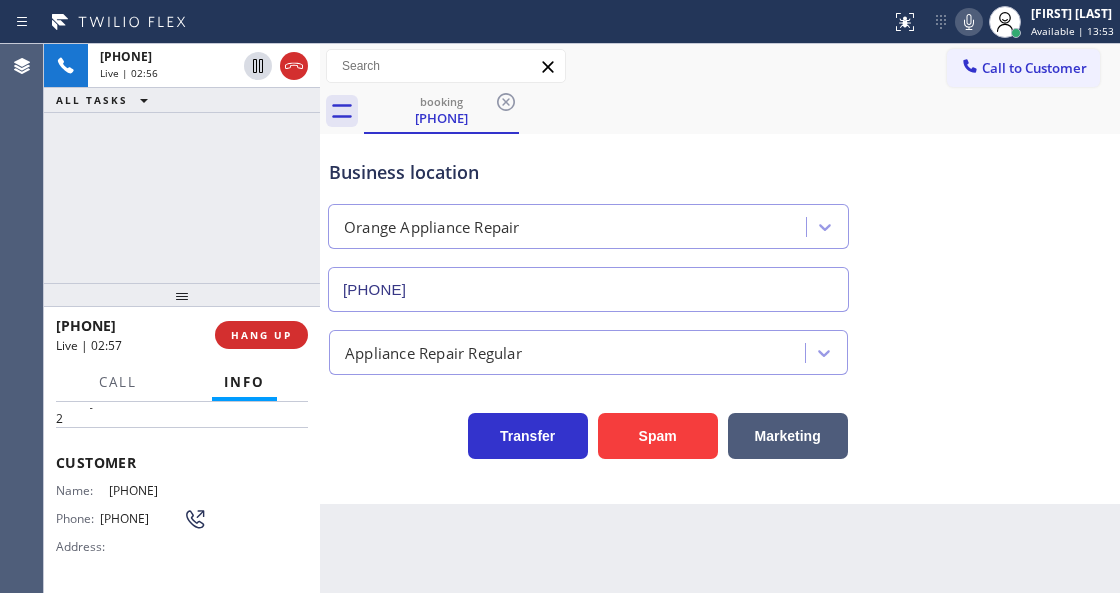 scroll, scrollTop: 0, scrollLeft: 0, axis: both 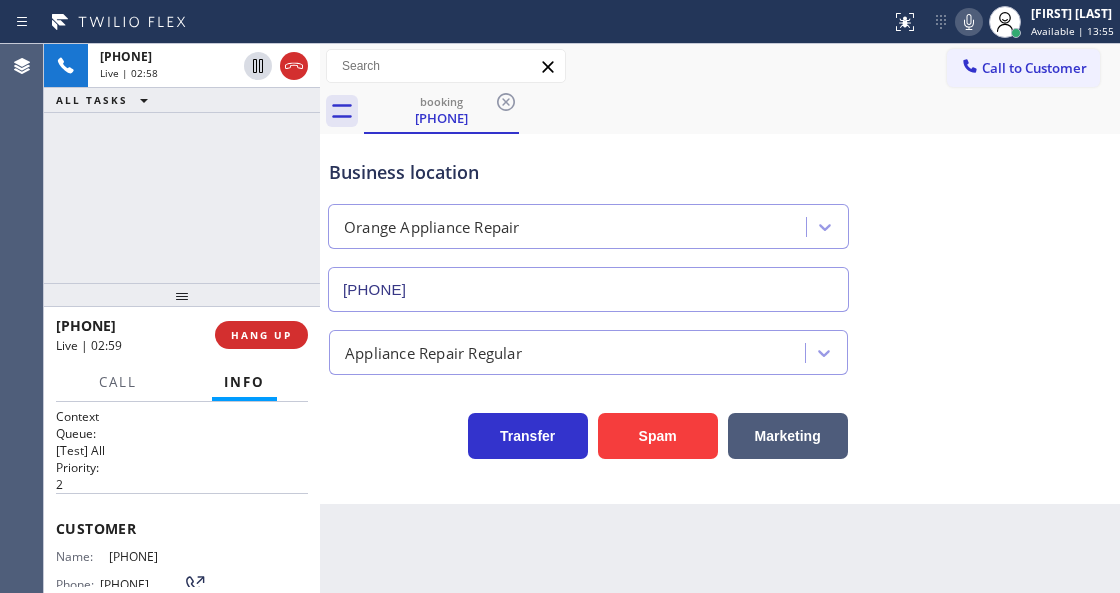 drag, startPoint x: 205, startPoint y: 556, endPoint x: 93, endPoint y: 545, distance: 112.53888 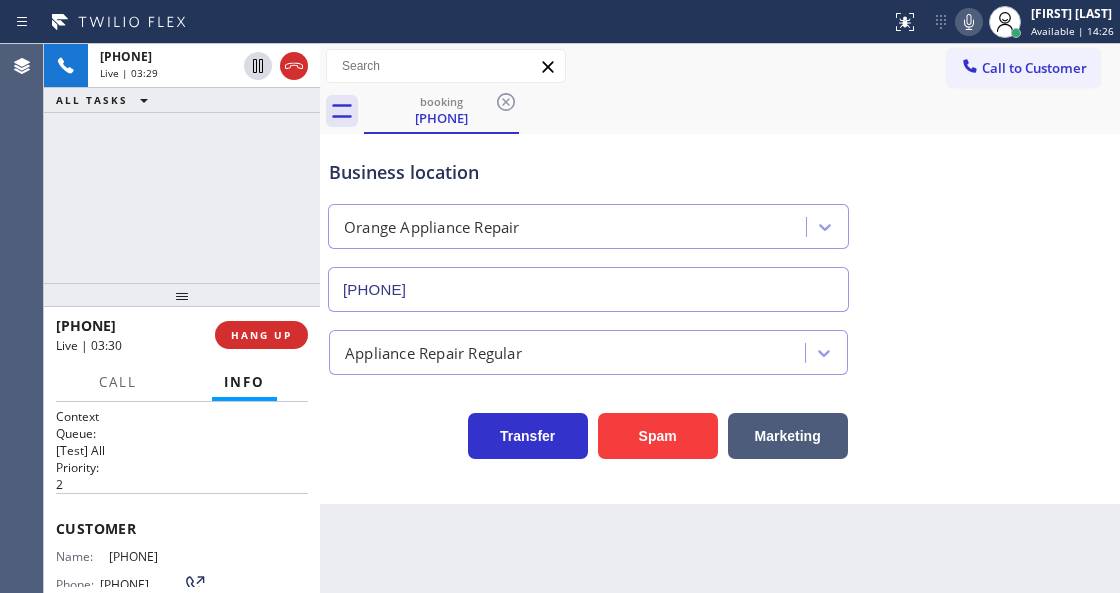 click 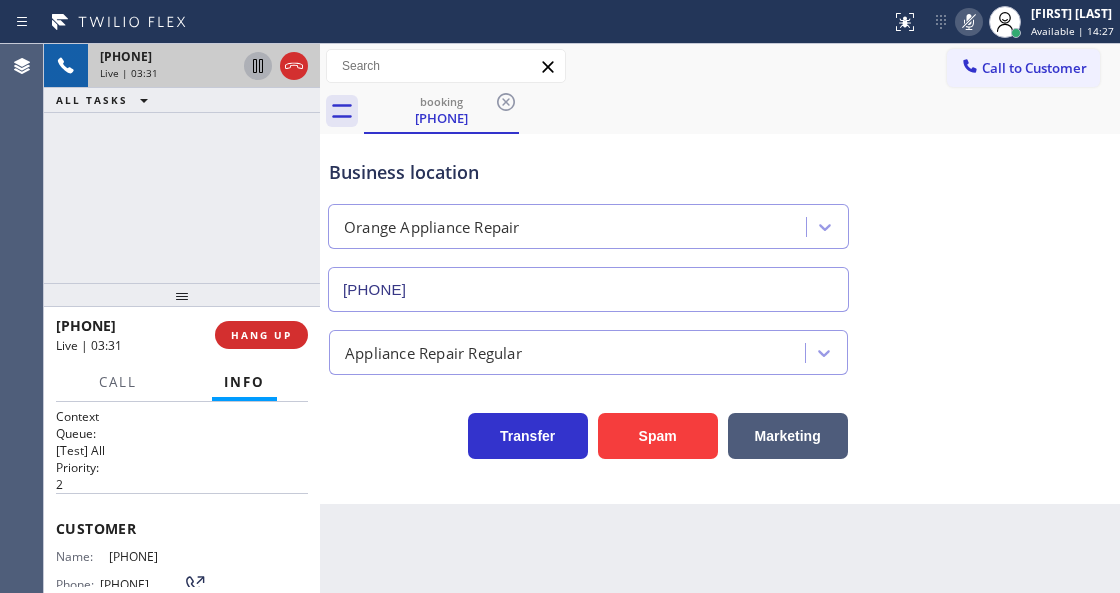 click 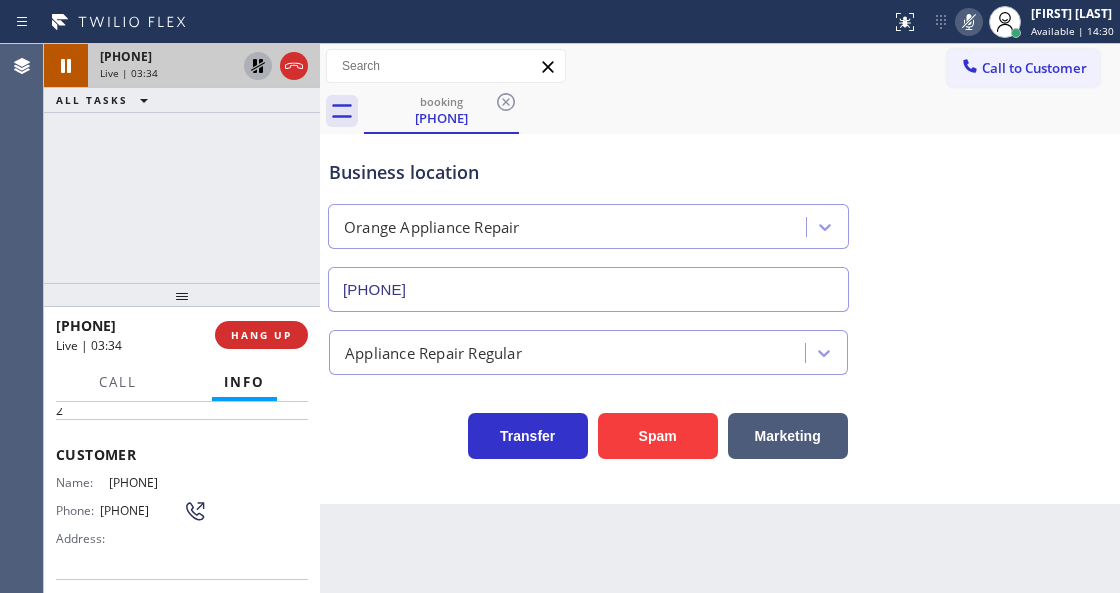 scroll, scrollTop: 200, scrollLeft: 0, axis: vertical 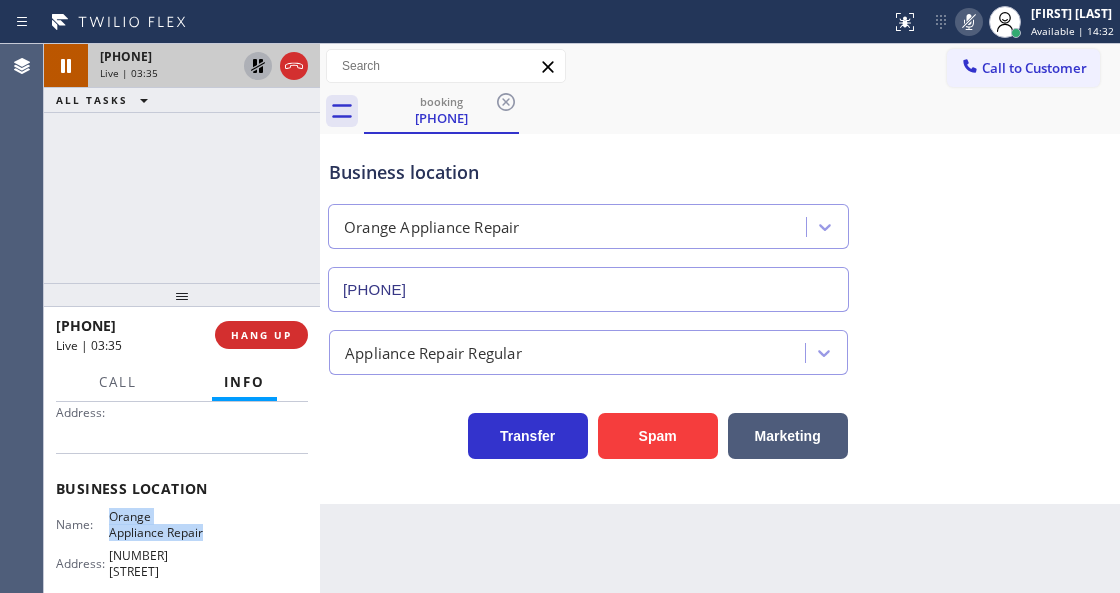 drag, startPoint x: 108, startPoint y: 512, endPoint x: 210, endPoint y: 537, distance: 105.01904 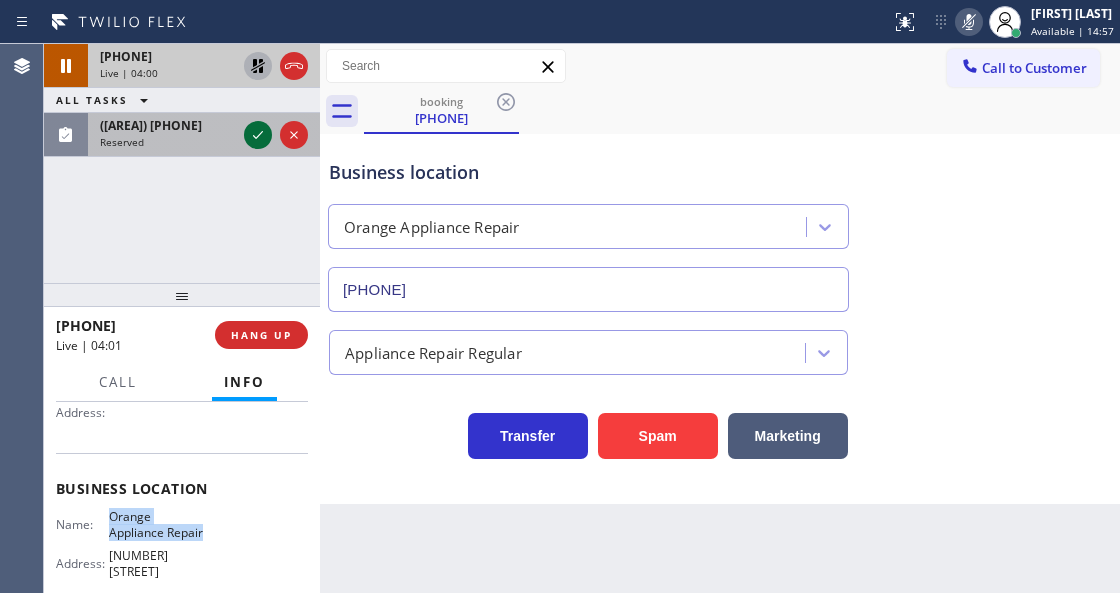 click 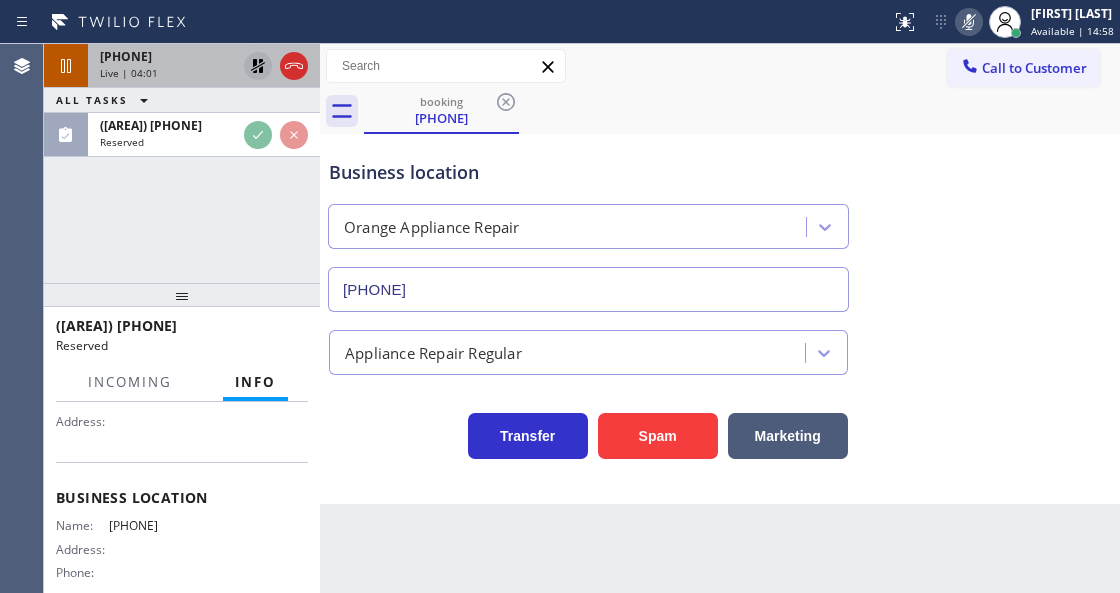 scroll, scrollTop: 318, scrollLeft: 0, axis: vertical 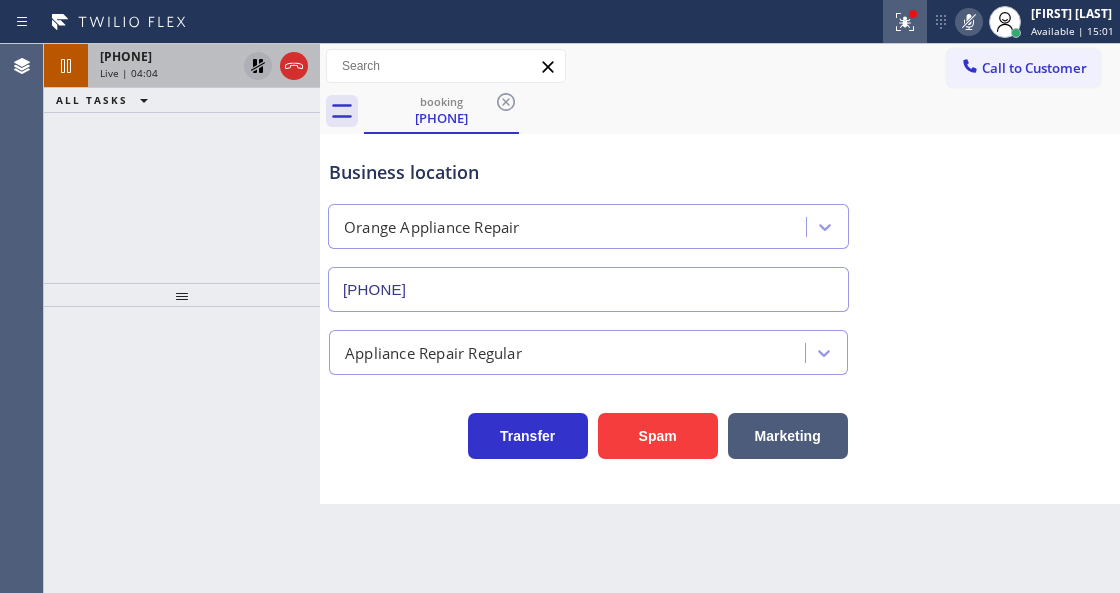 click 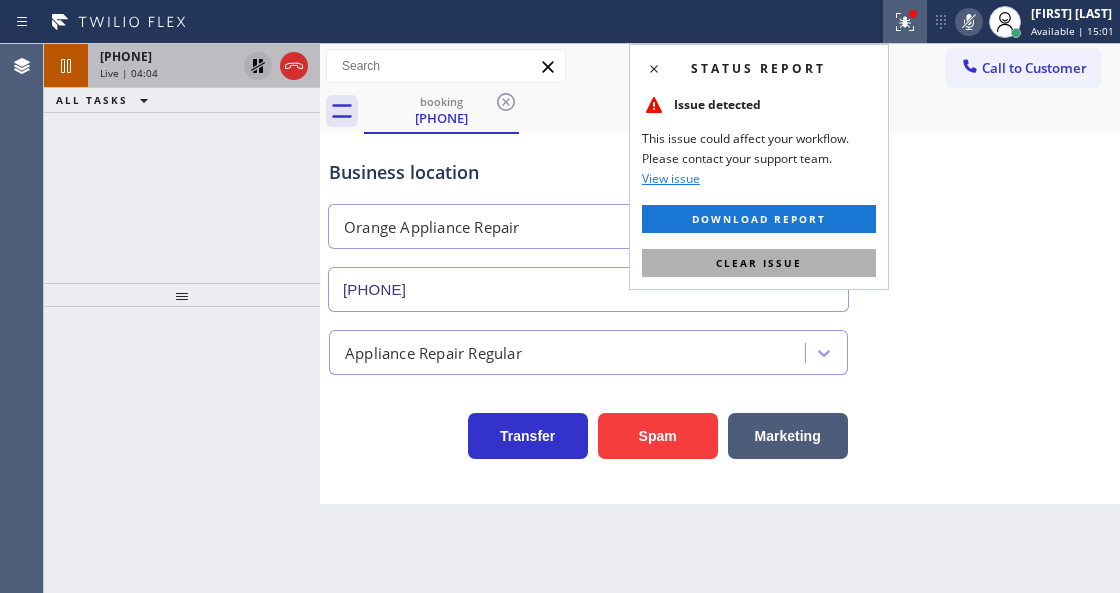click on "Clear issue" at bounding box center (759, 263) 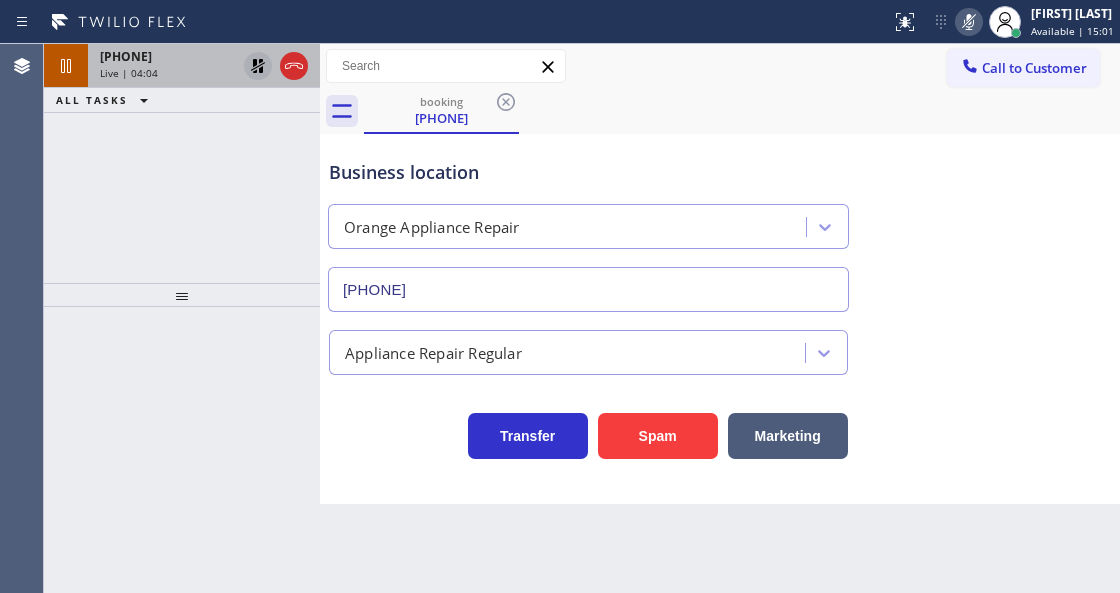click on "Business location Orange Appliance Repair [PHONE]" at bounding box center [720, 221] 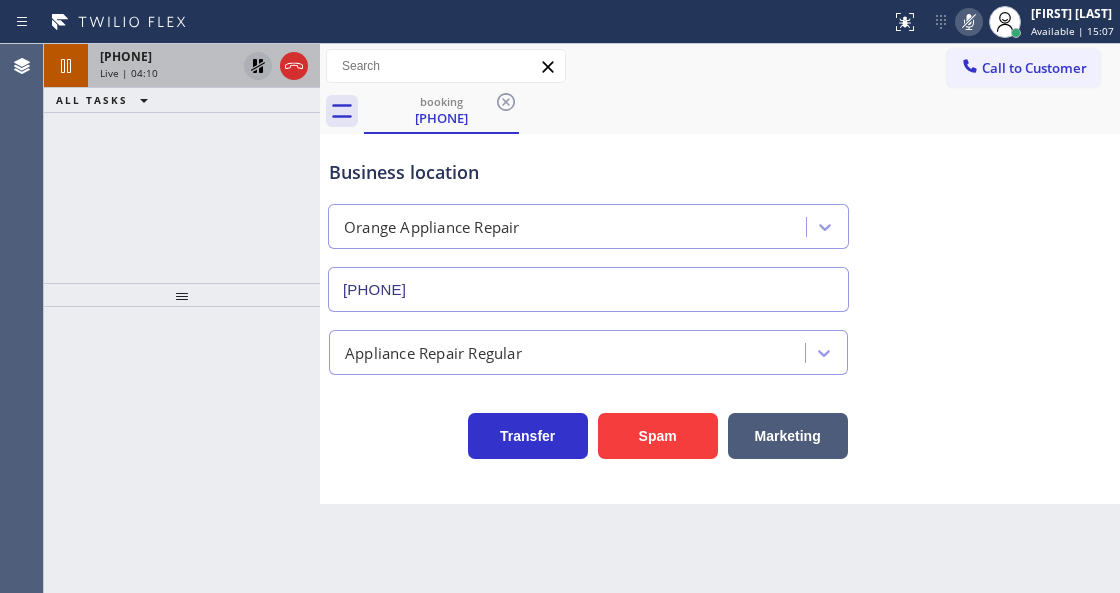 click 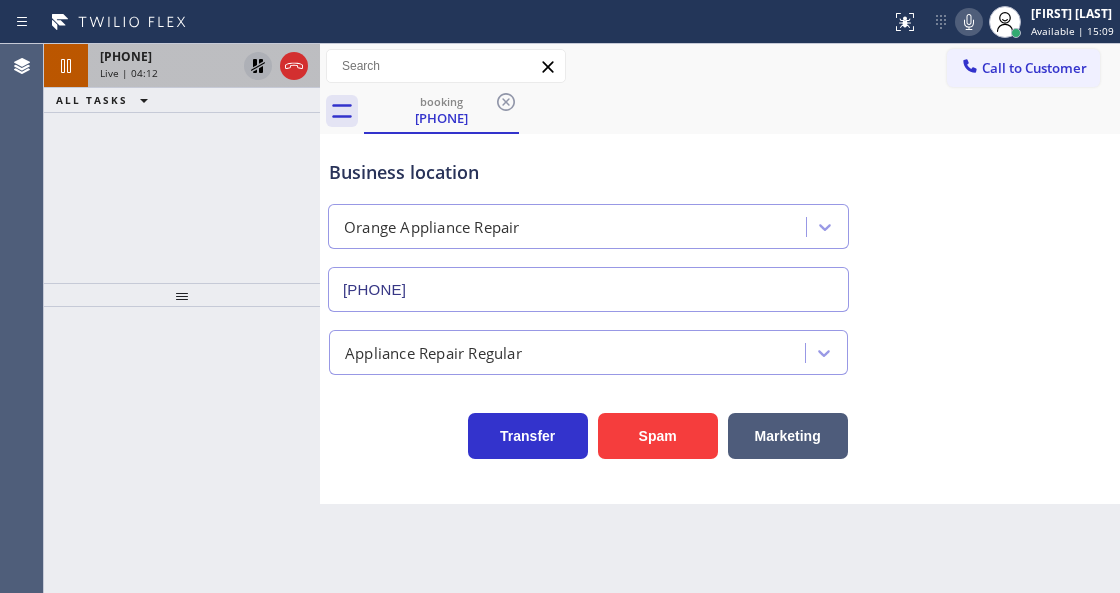 click 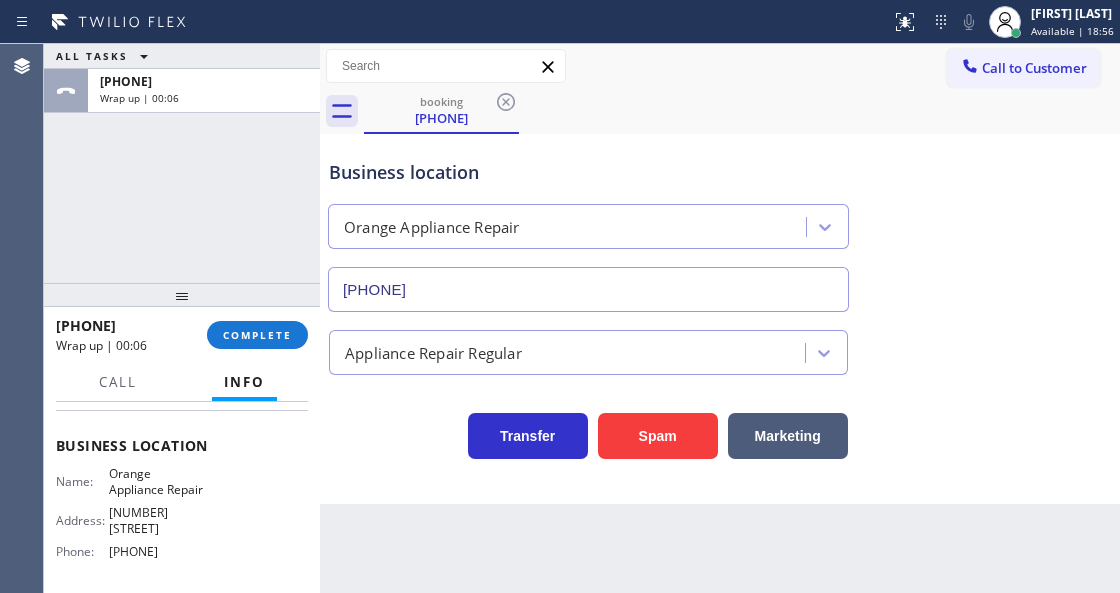 scroll, scrollTop: 266, scrollLeft: 0, axis: vertical 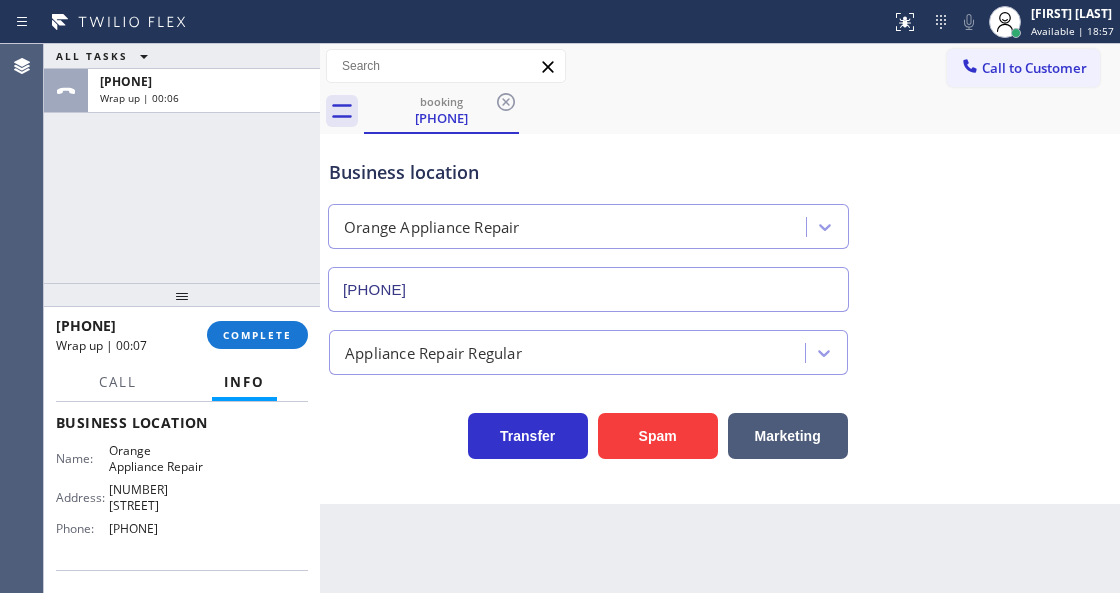 drag, startPoint x: 220, startPoint y: 532, endPoint x: 105, endPoint y: 520, distance: 115.62439 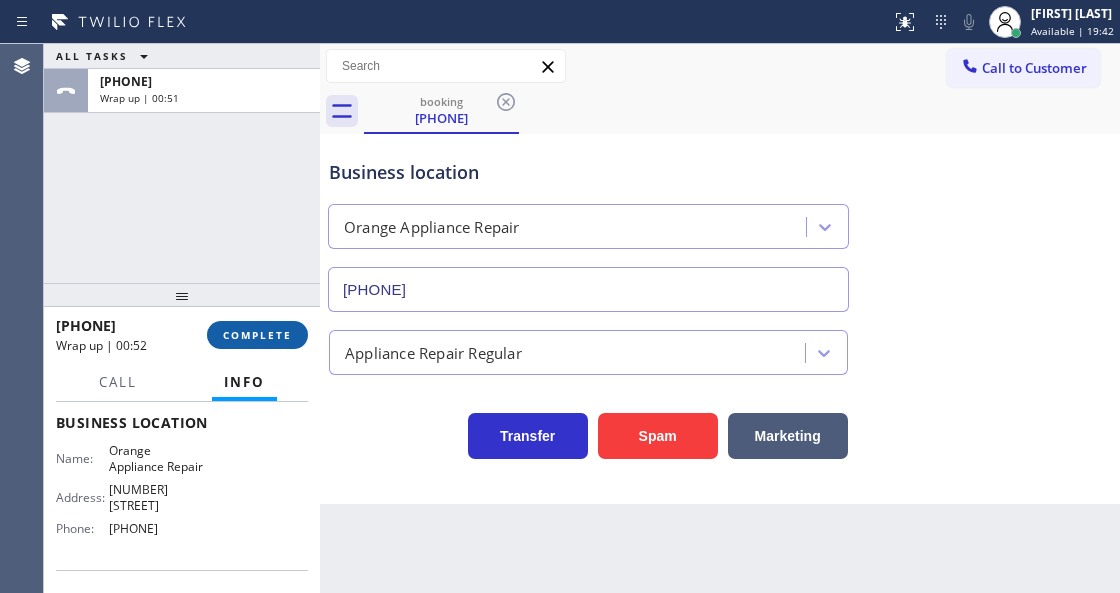 click on "COMPLETE" at bounding box center [257, 335] 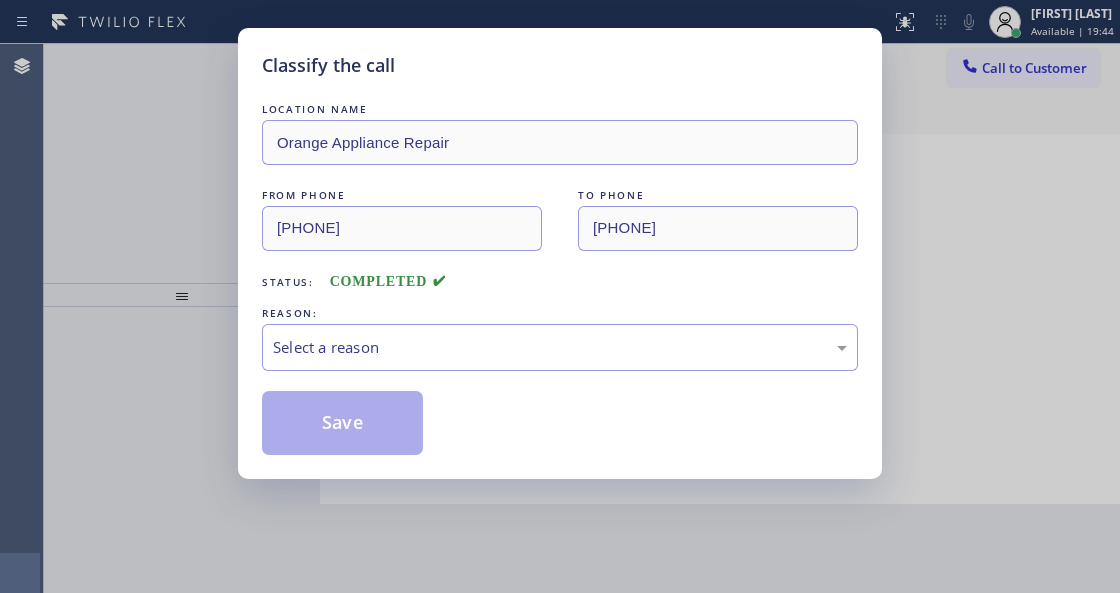 click on "Select a reason" at bounding box center [560, 347] 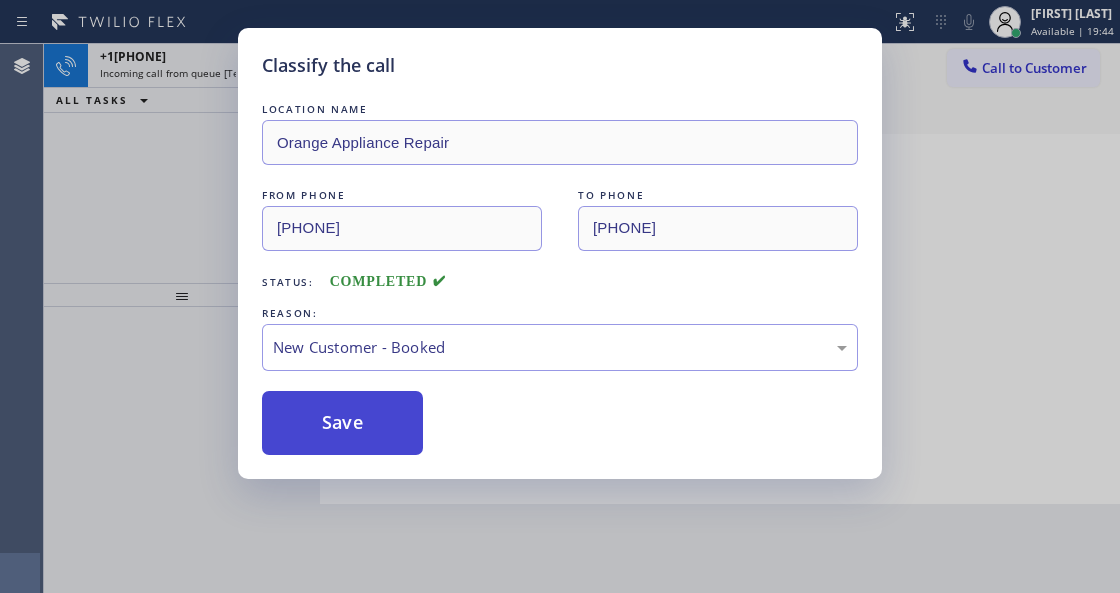 click on "Save" at bounding box center [342, 423] 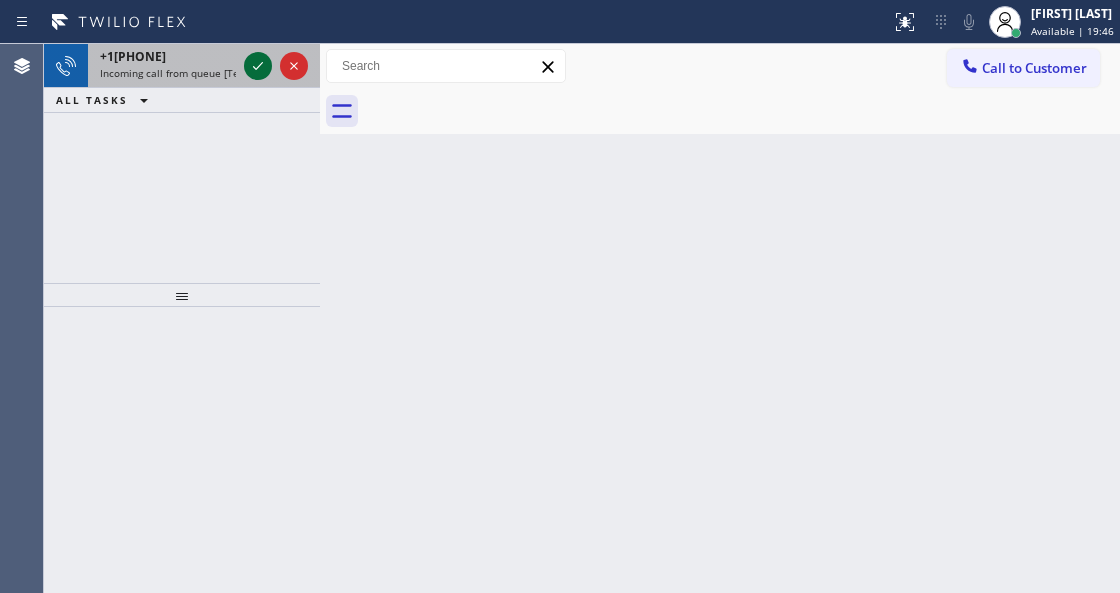 click 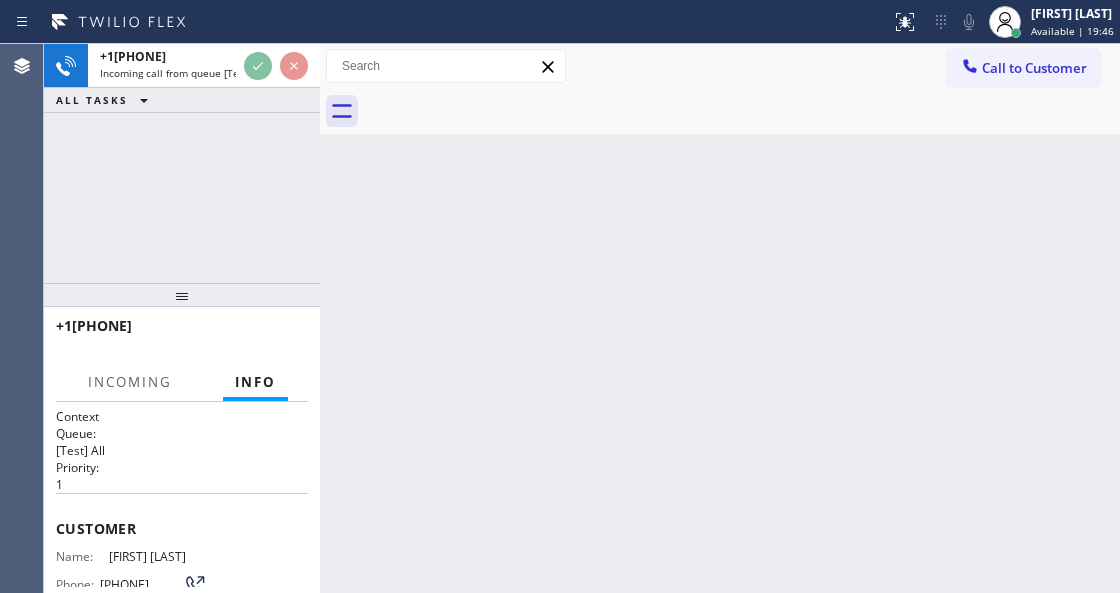 scroll, scrollTop: 200, scrollLeft: 0, axis: vertical 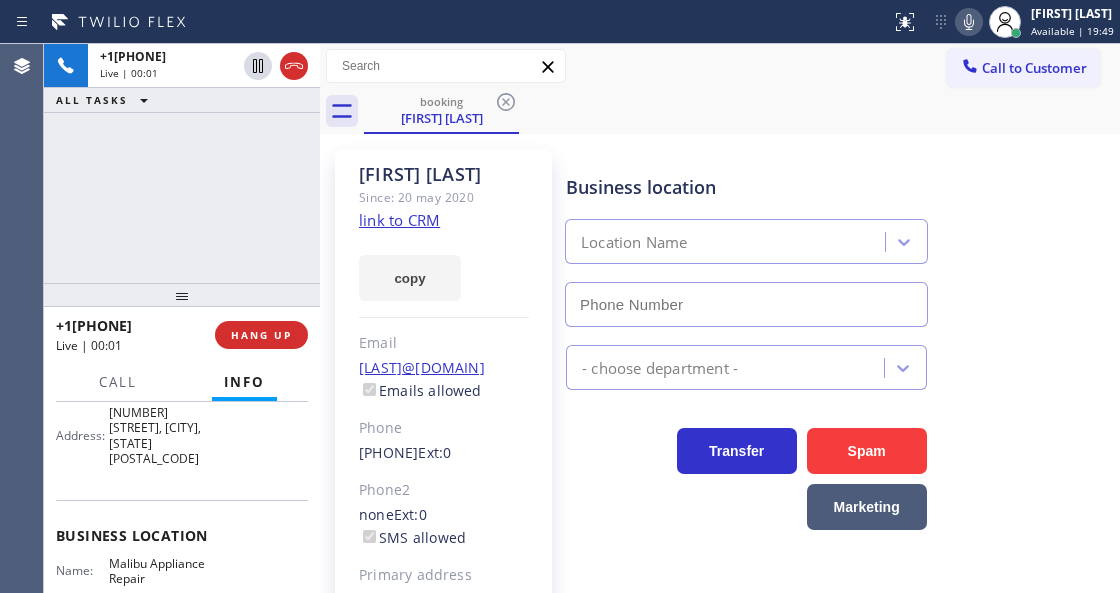 type on "([AREA]) [PHONE]" 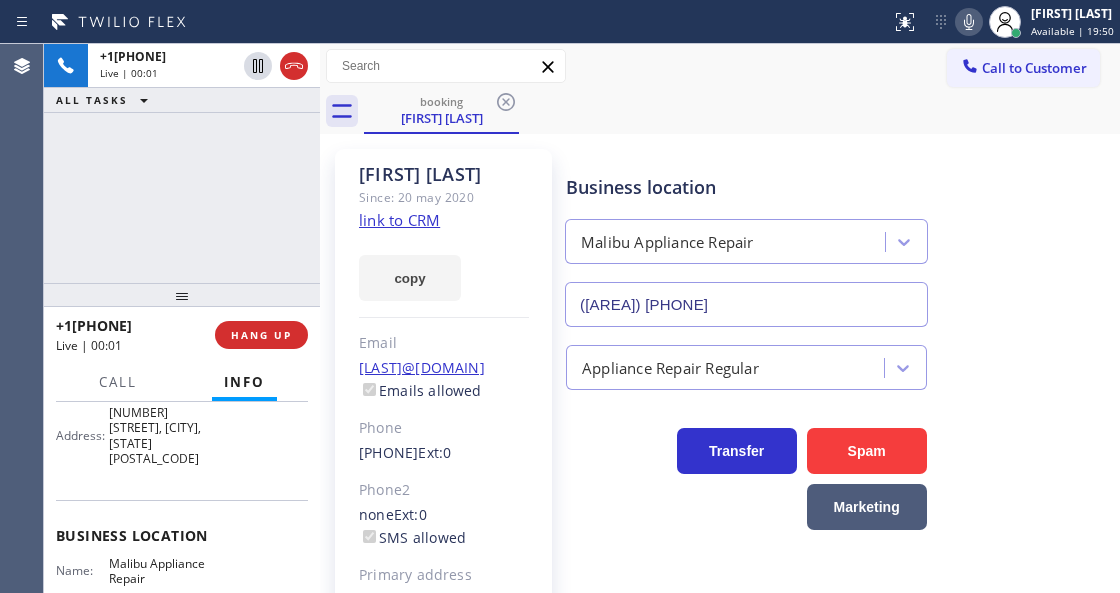 click on "link to CRM" 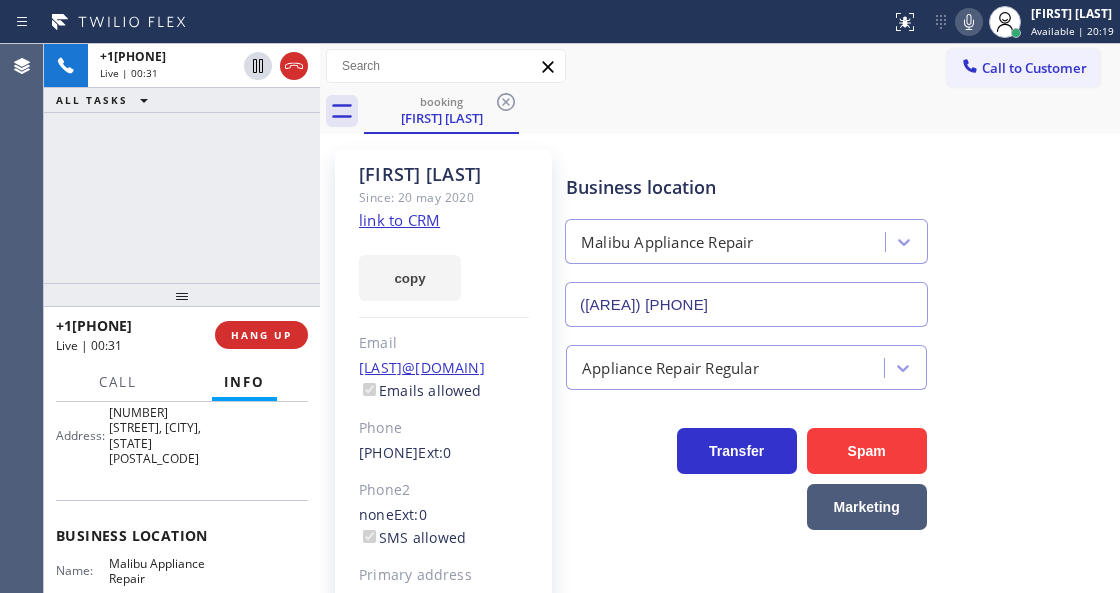 click 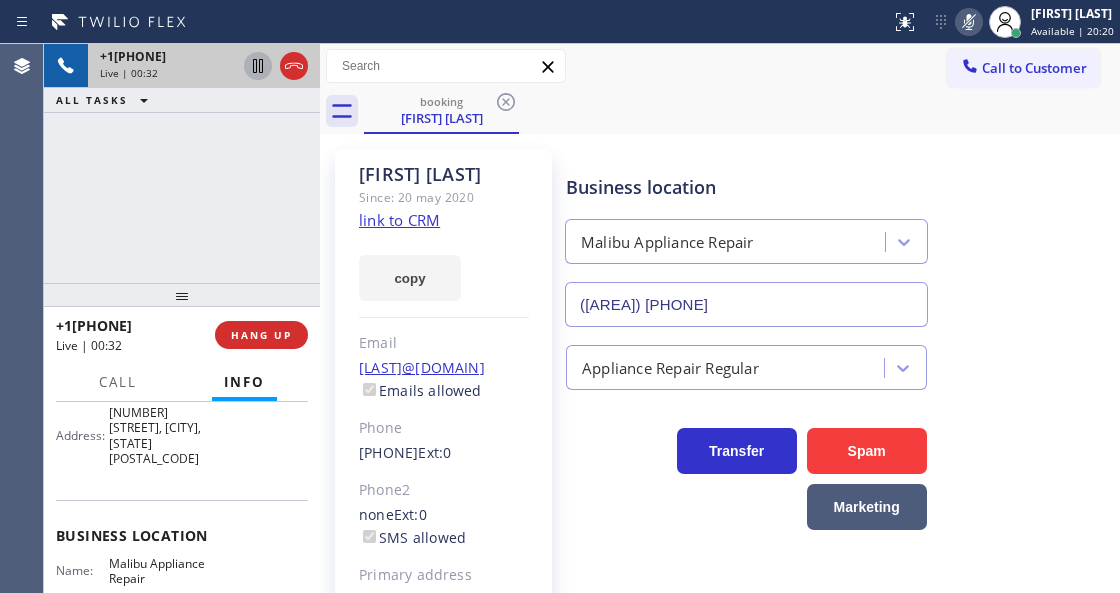 click 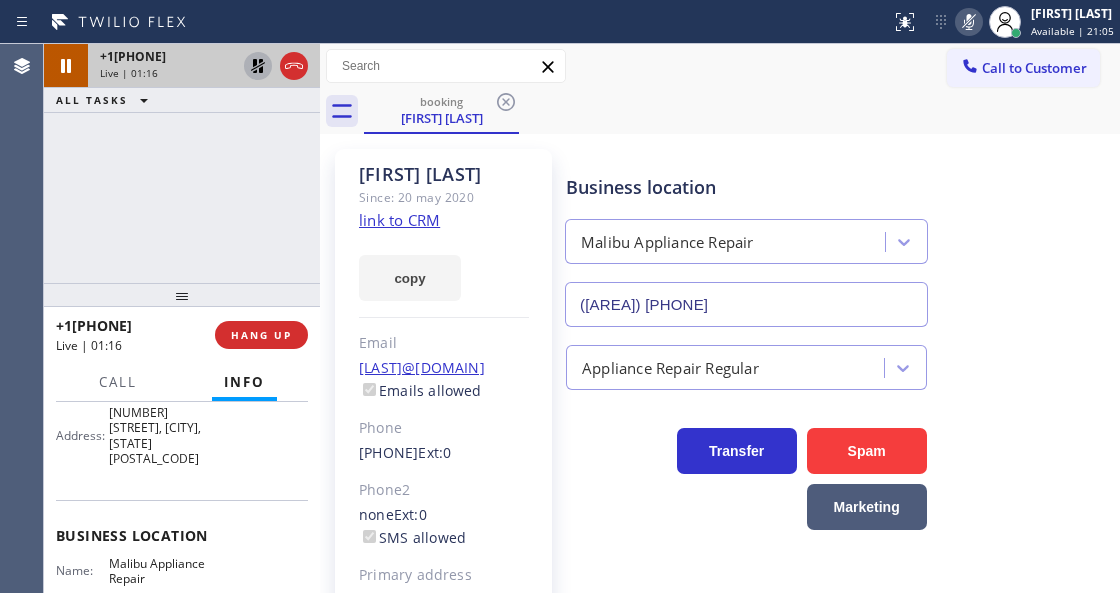click at bounding box center [320, 318] 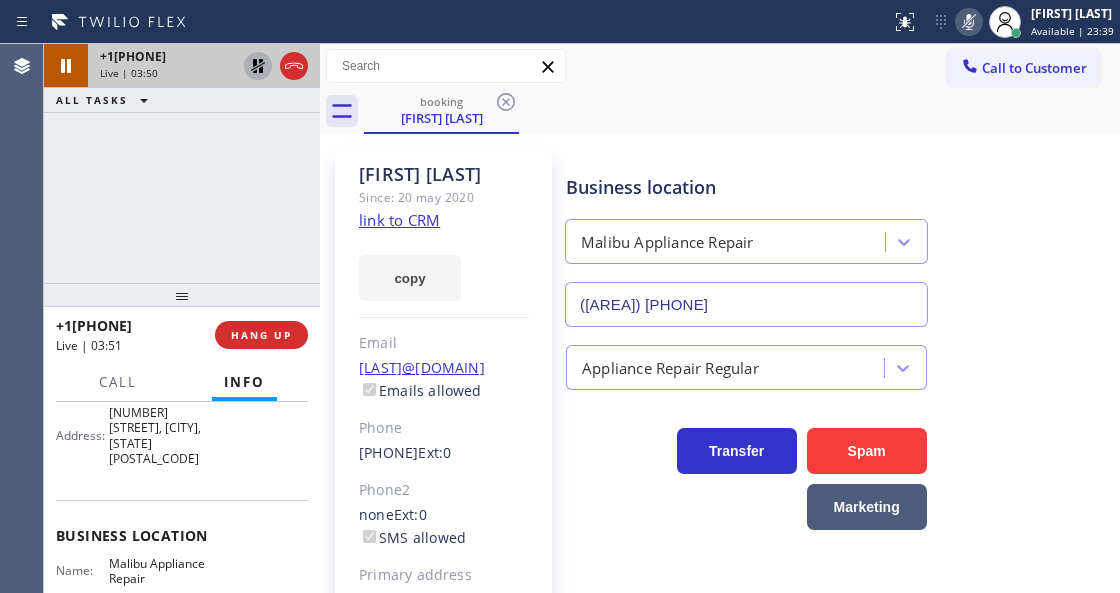 click on "Status report No issues detected If you experience an issue, please download the report and send it to your support team. Download report [FIRST] [LAST] Available | 23:39 Set your status Offline Available Unavailable Break Log out" at bounding box center [1001, 22] 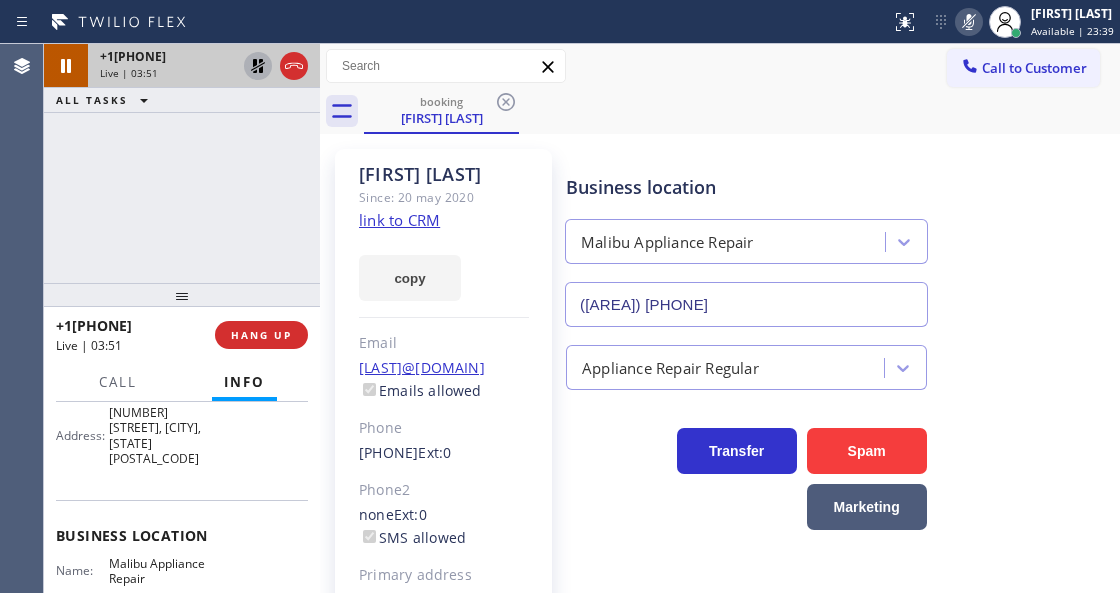 click 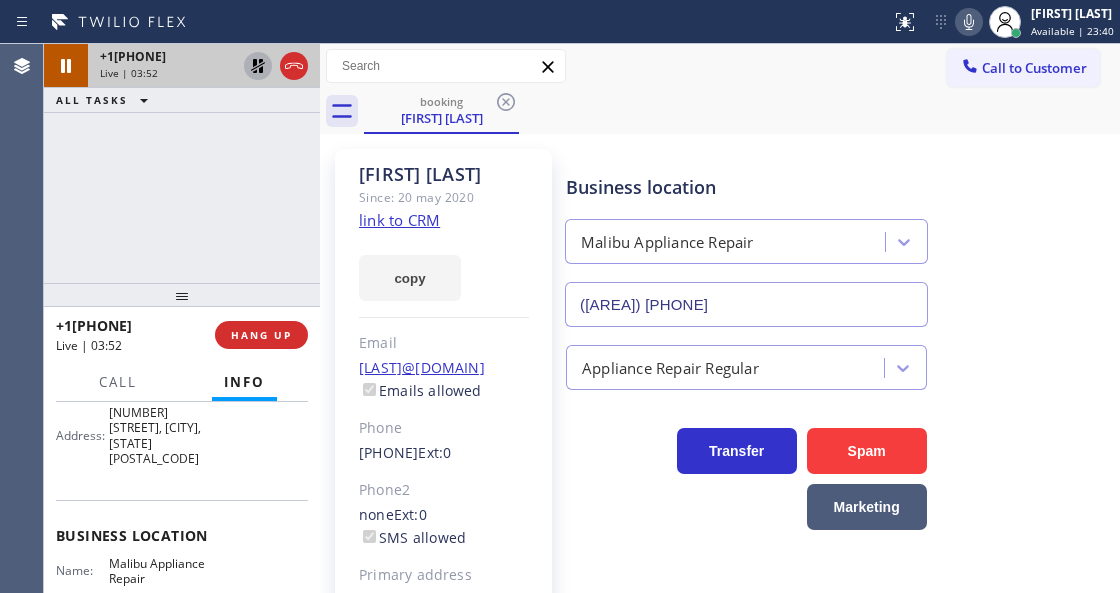 click 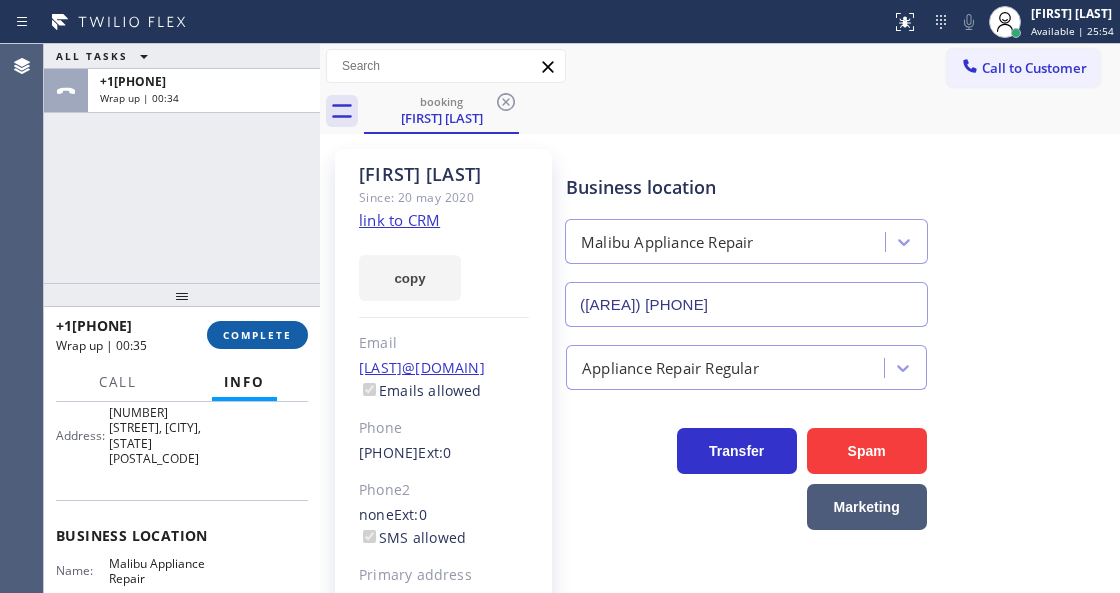 click on "COMPLETE" at bounding box center [257, 335] 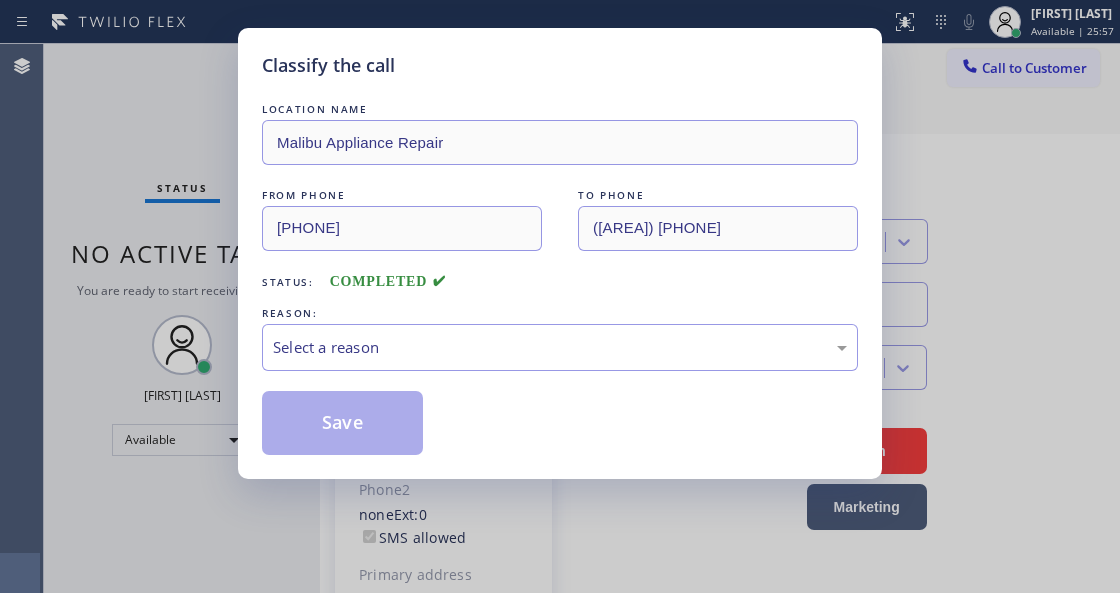 click on "Select a reason" at bounding box center (560, 347) 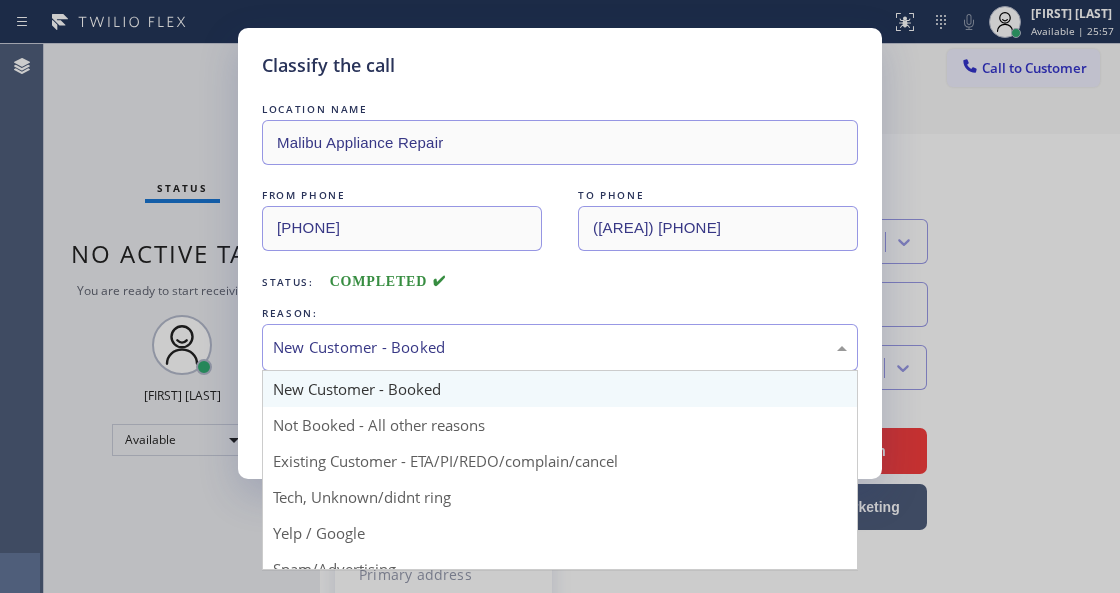 click on "New Customer - Booked" at bounding box center (560, 347) 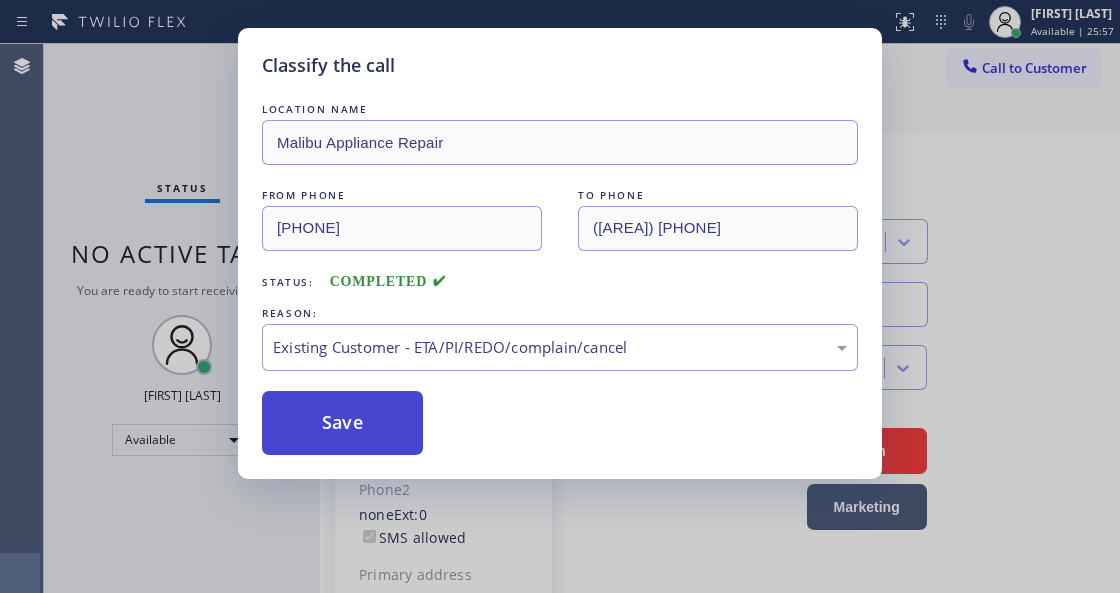 click on "Save" at bounding box center (342, 423) 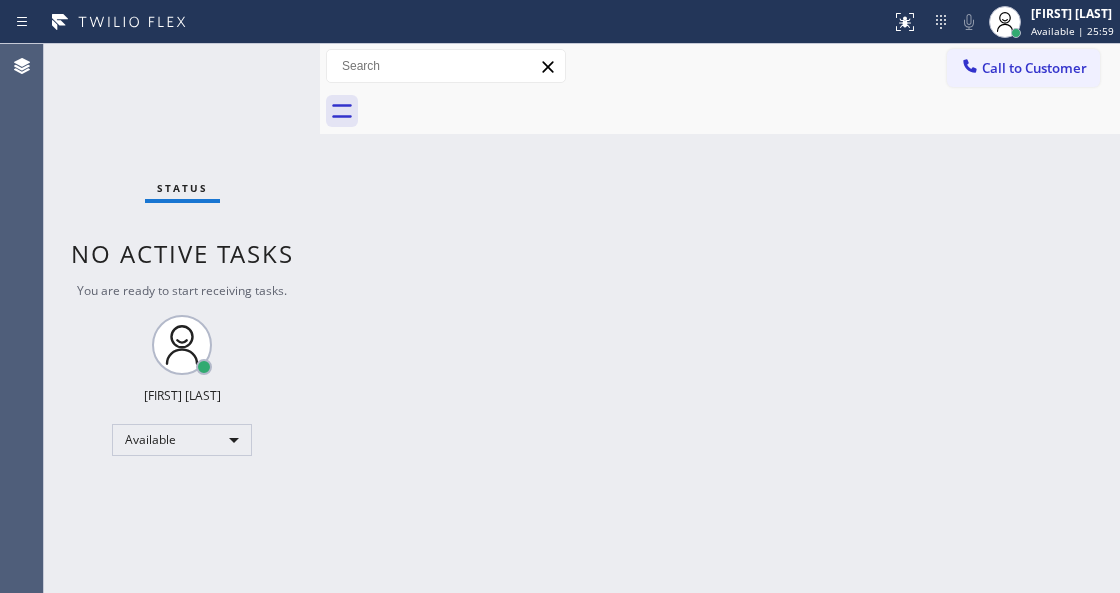 click on "Status   No active tasks     You are ready to start receiving tasks.   Venezza Koren Intas Available" at bounding box center [182, 318] 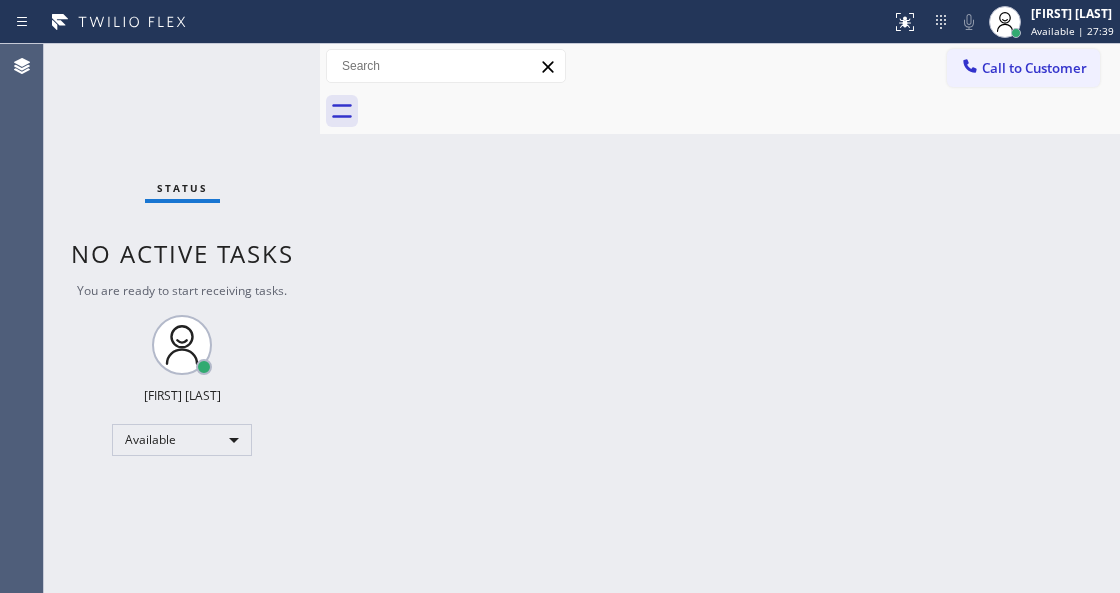 click on "Status   No active tasks     You are ready to start receiving tasks.   Venezza Koren Intas Available" at bounding box center (182, 318) 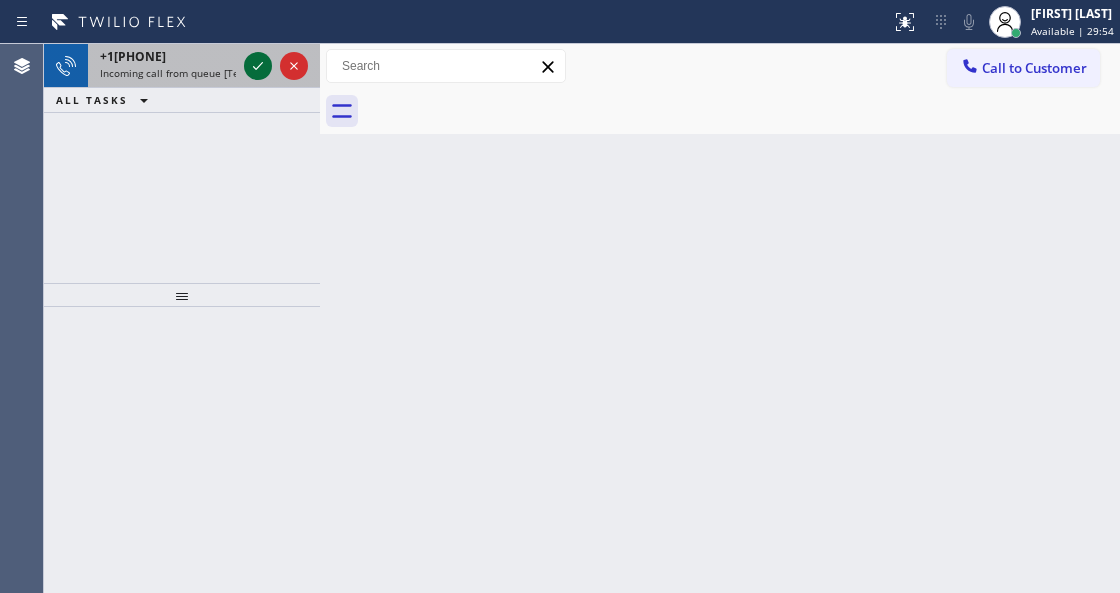 click 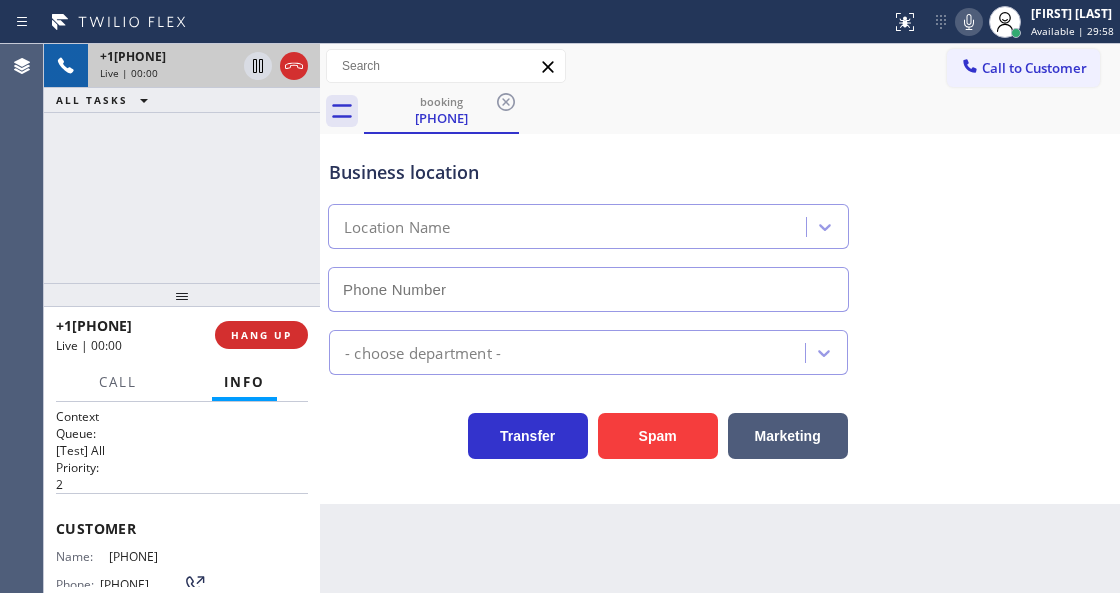 type on "[PHONE]" 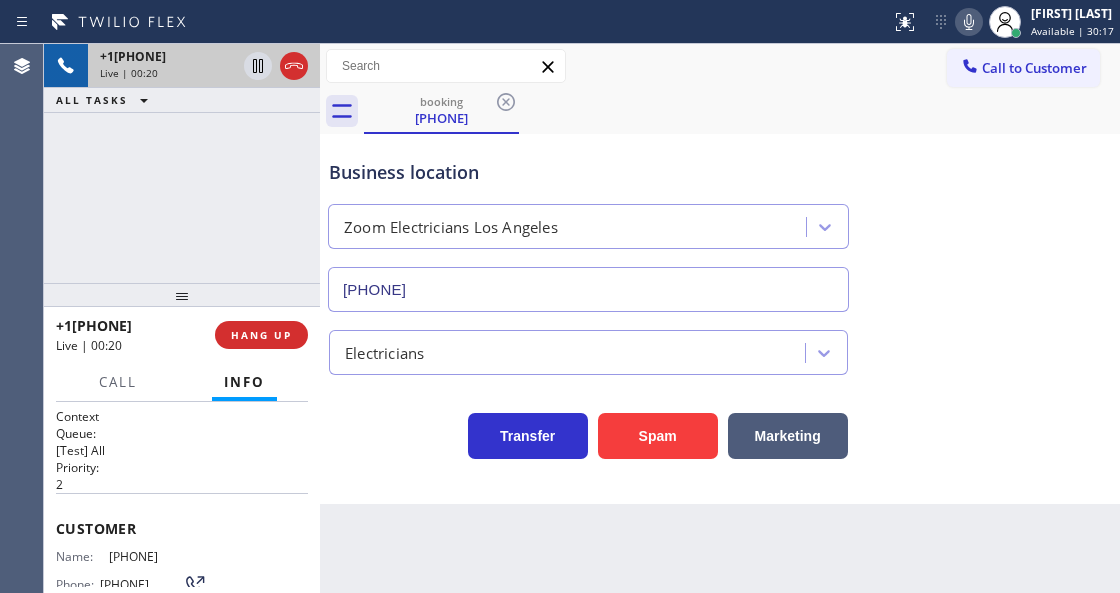 click at bounding box center (182, 295) 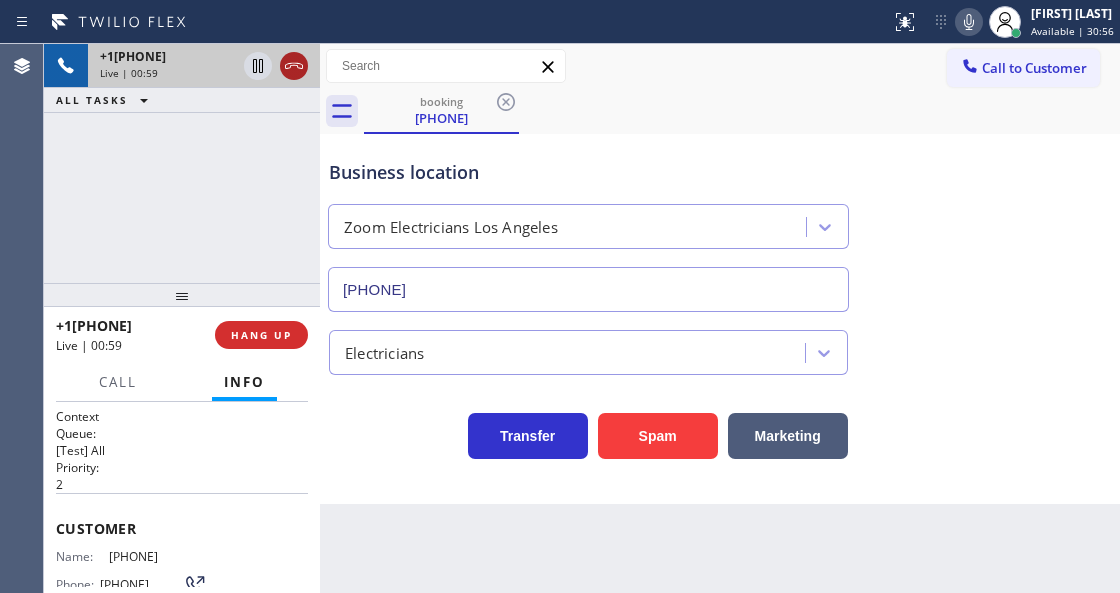 click 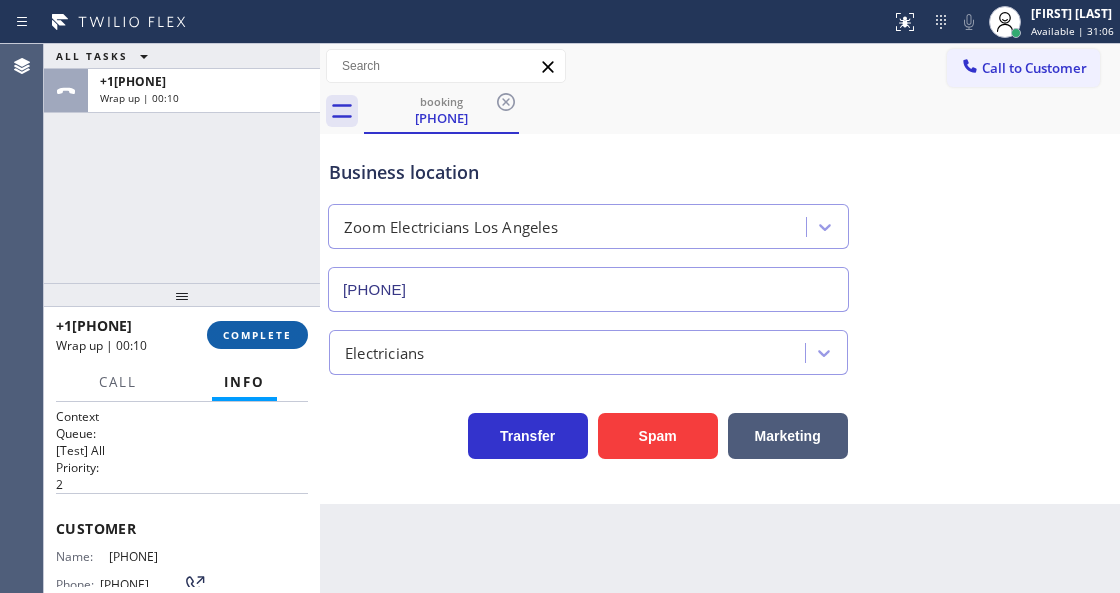 click on "COMPLETE" at bounding box center (257, 335) 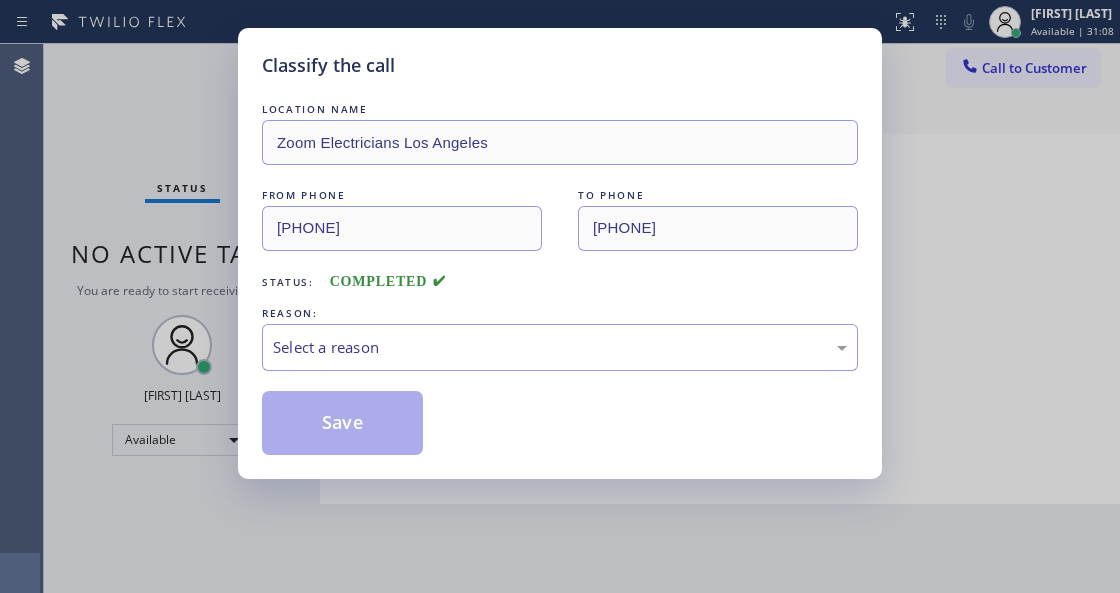 click on "Select a reason" at bounding box center [560, 347] 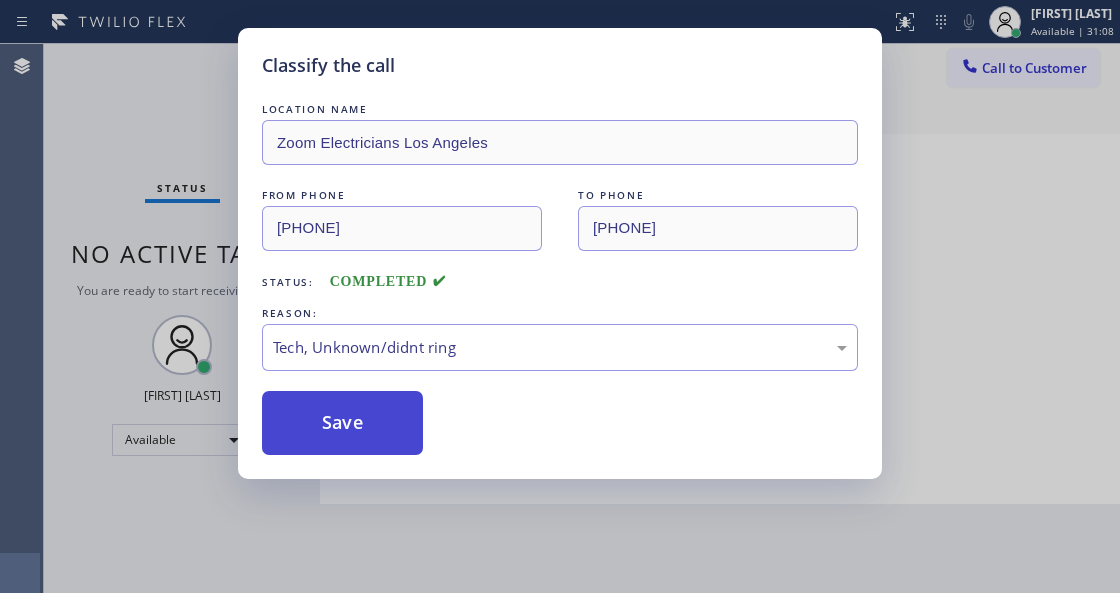 click on "Save" at bounding box center (342, 423) 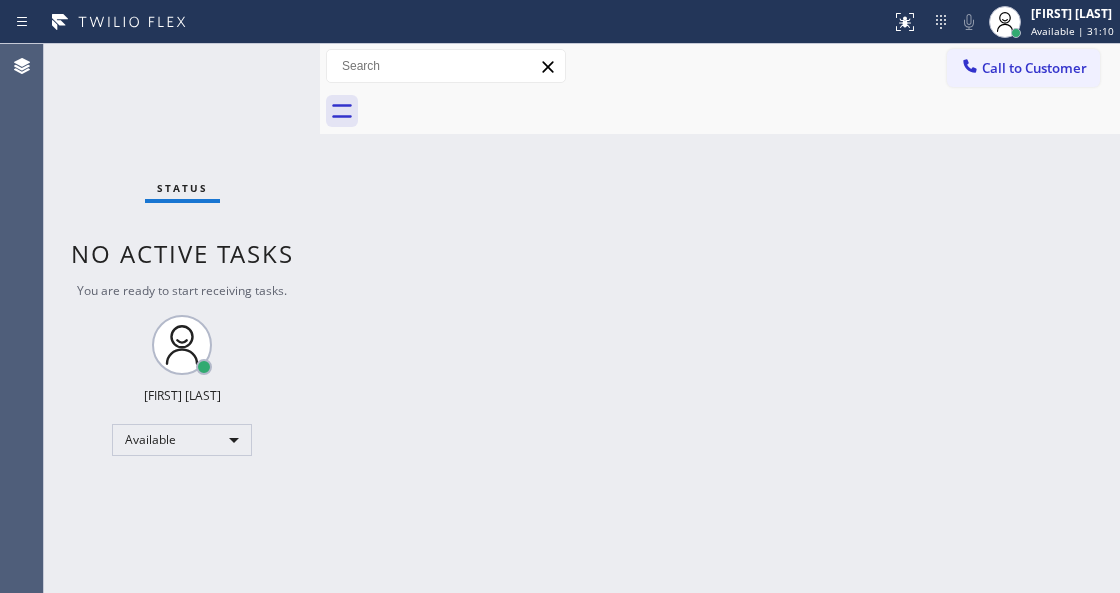 click on "Status   No active tasks     You are ready to start receiving tasks.   Venezza Koren Intas Available" at bounding box center [182, 318] 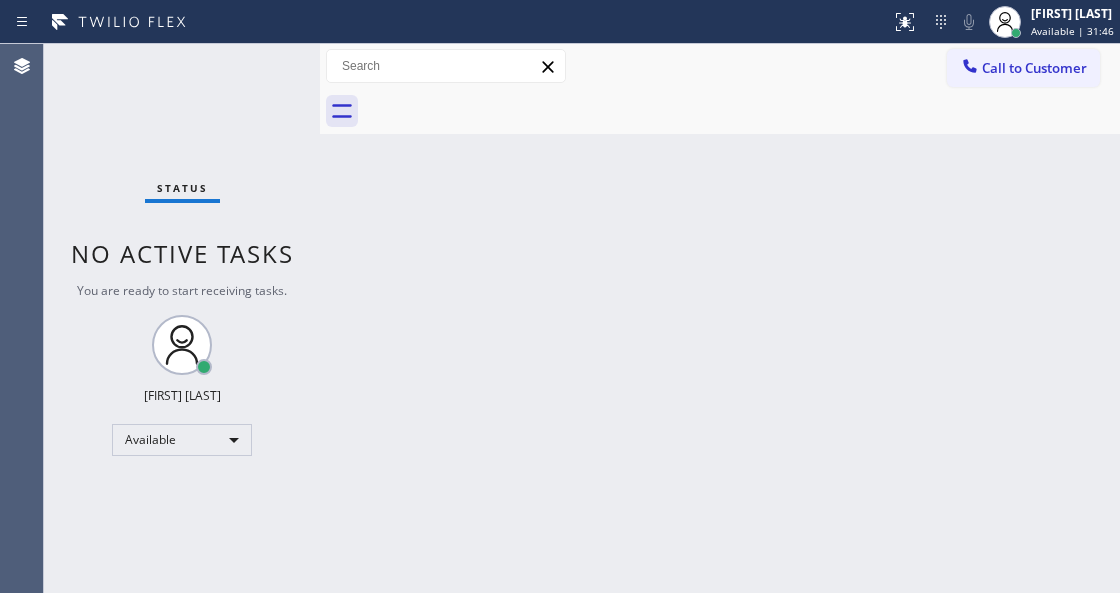 click on "Status   No active tasks     You are ready to start receiving tasks.   Venezza Koren Intas Available" at bounding box center [182, 318] 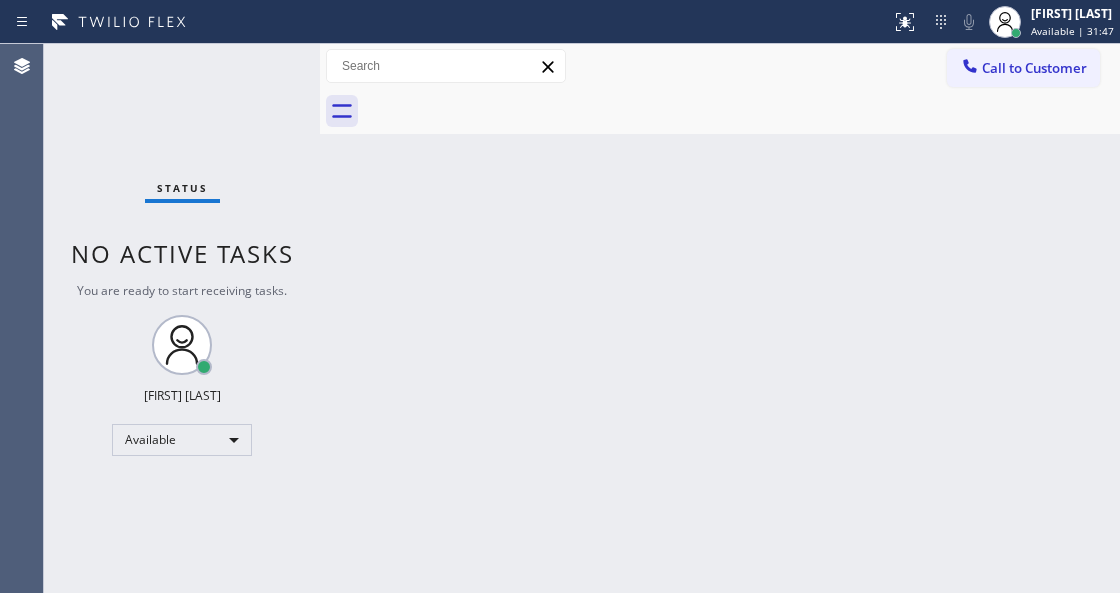 click on "Status   No active tasks     You are ready to start receiving tasks.   Venezza Koren Intas Available" at bounding box center (182, 318) 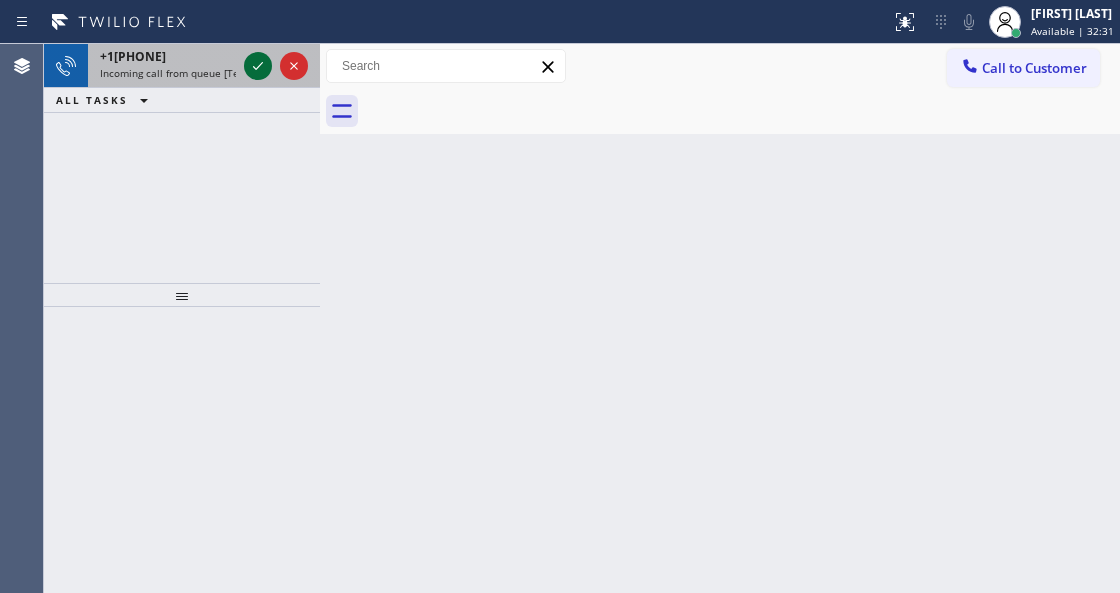 click 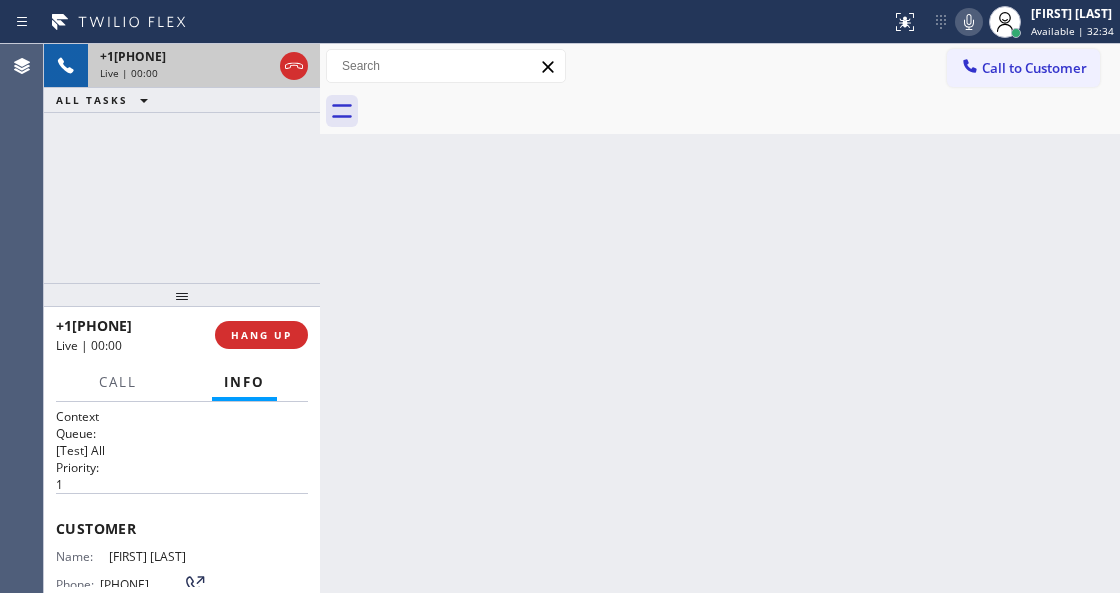 scroll, scrollTop: 200, scrollLeft: 0, axis: vertical 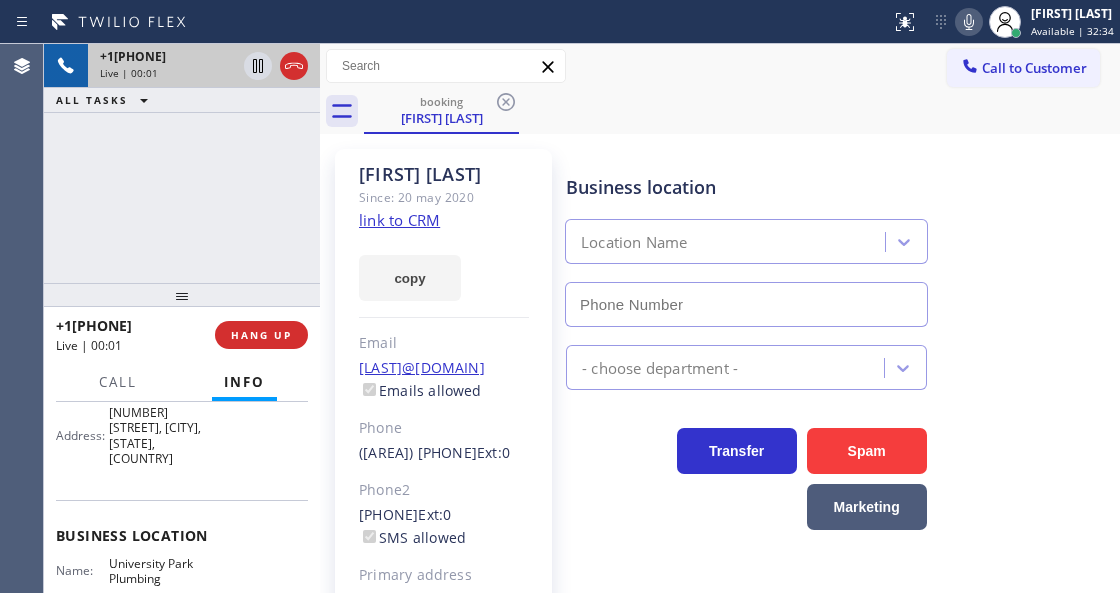 type on "[PHONE]" 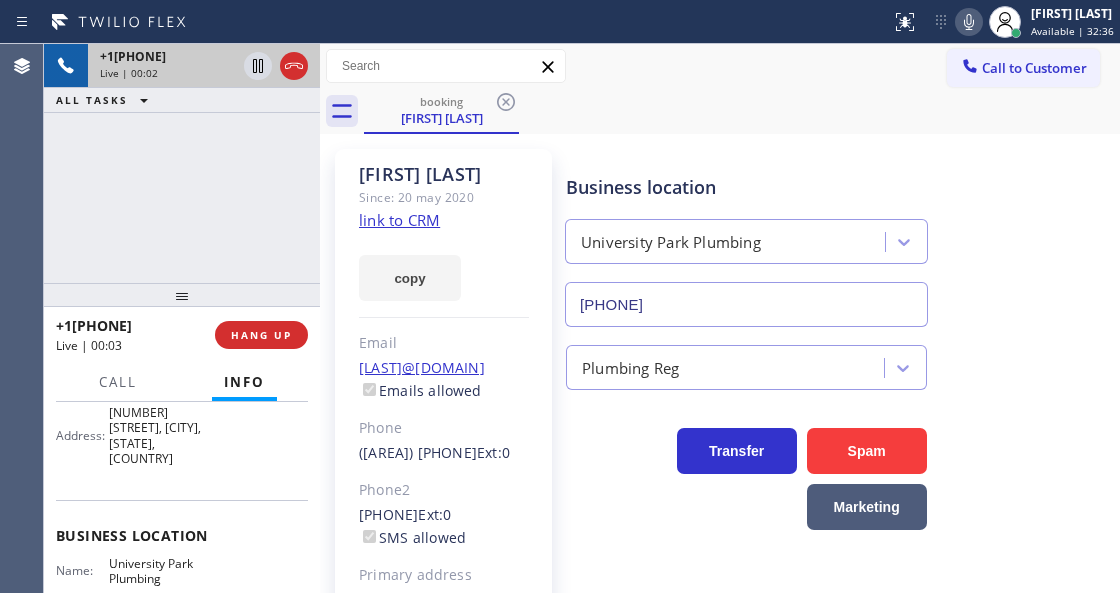 click on "link to CRM" 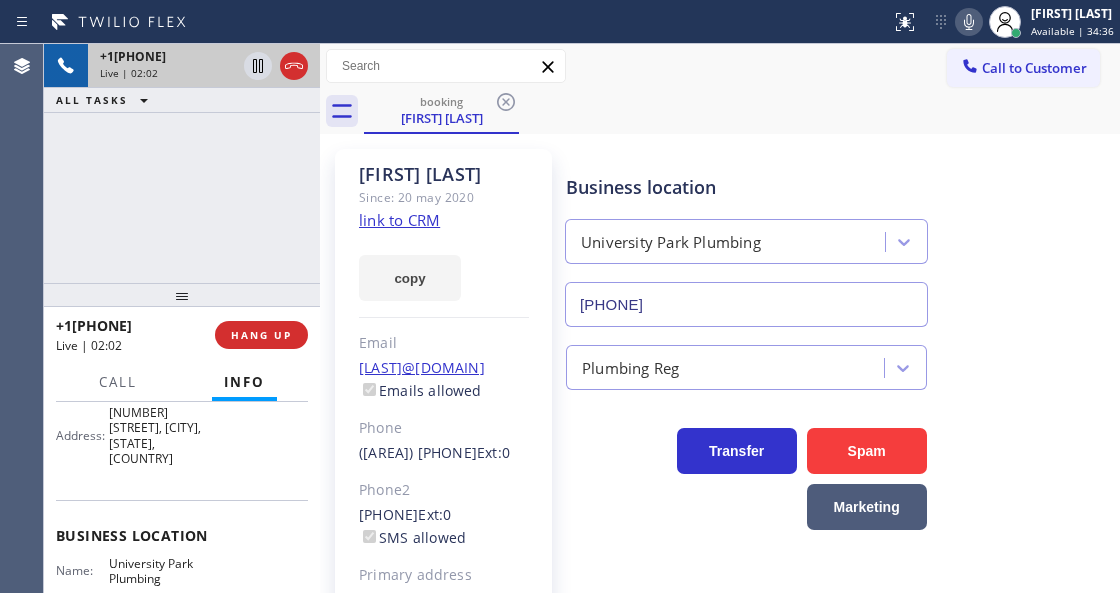click on "Business location University Park Plumbing [PHONE]" at bounding box center [838, 236] 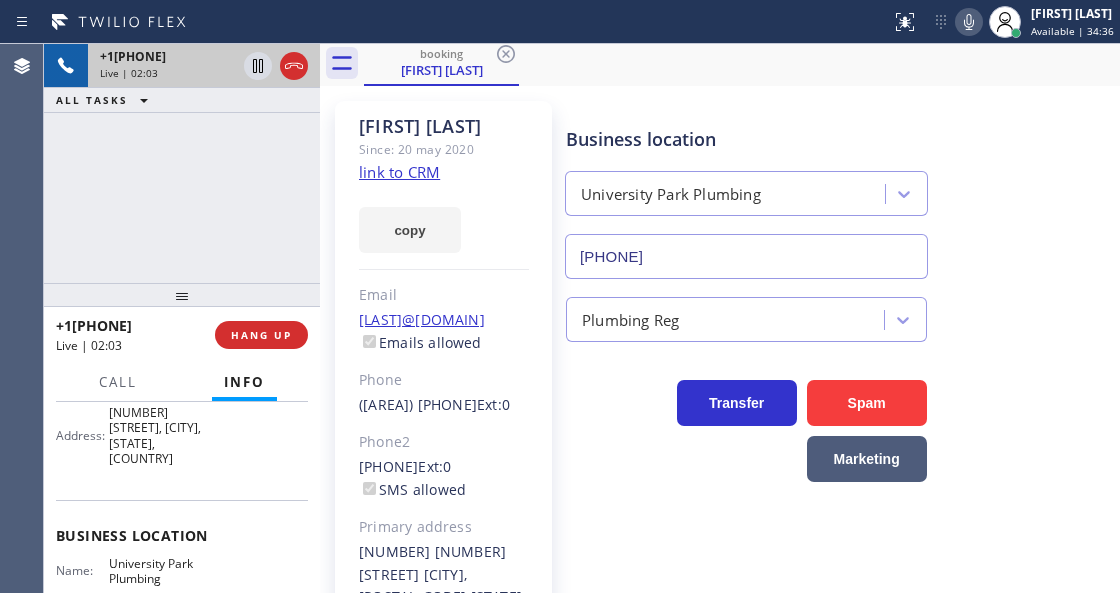 scroll, scrollTop: 166, scrollLeft: 0, axis: vertical 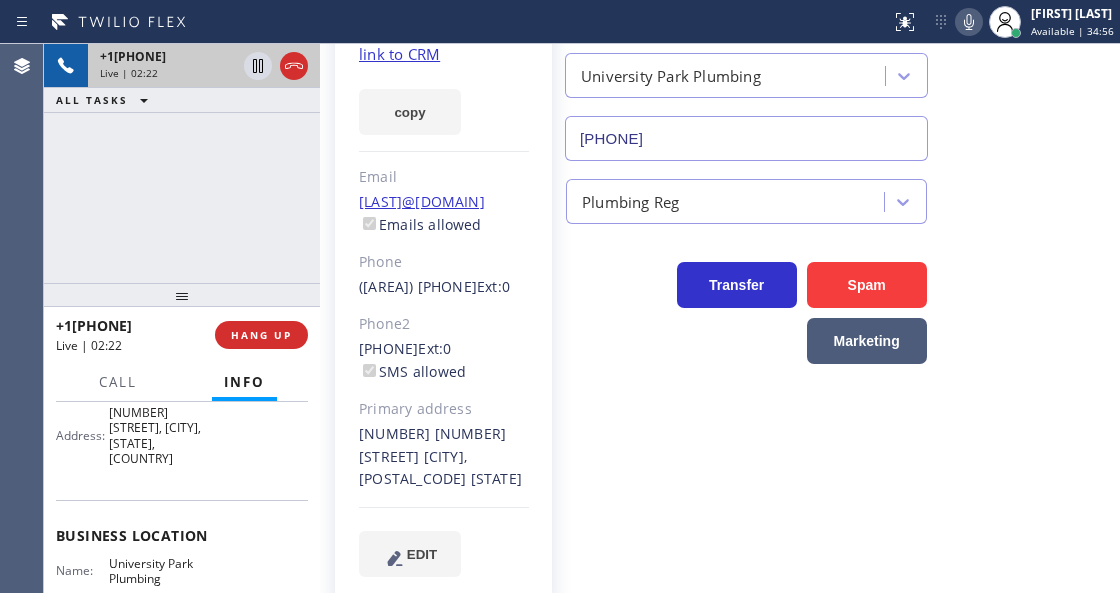 click 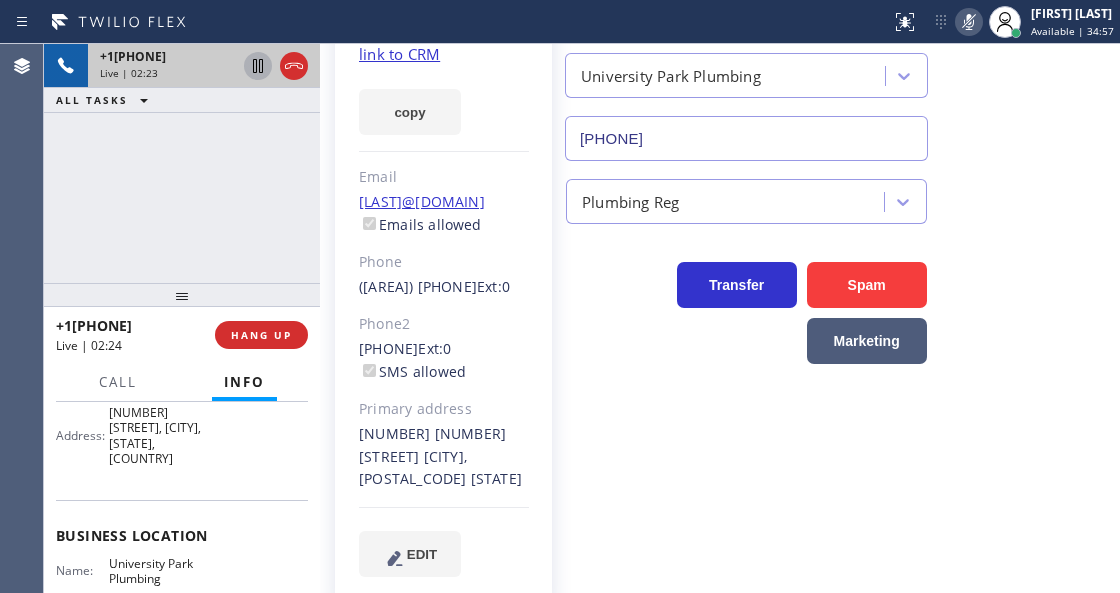 click 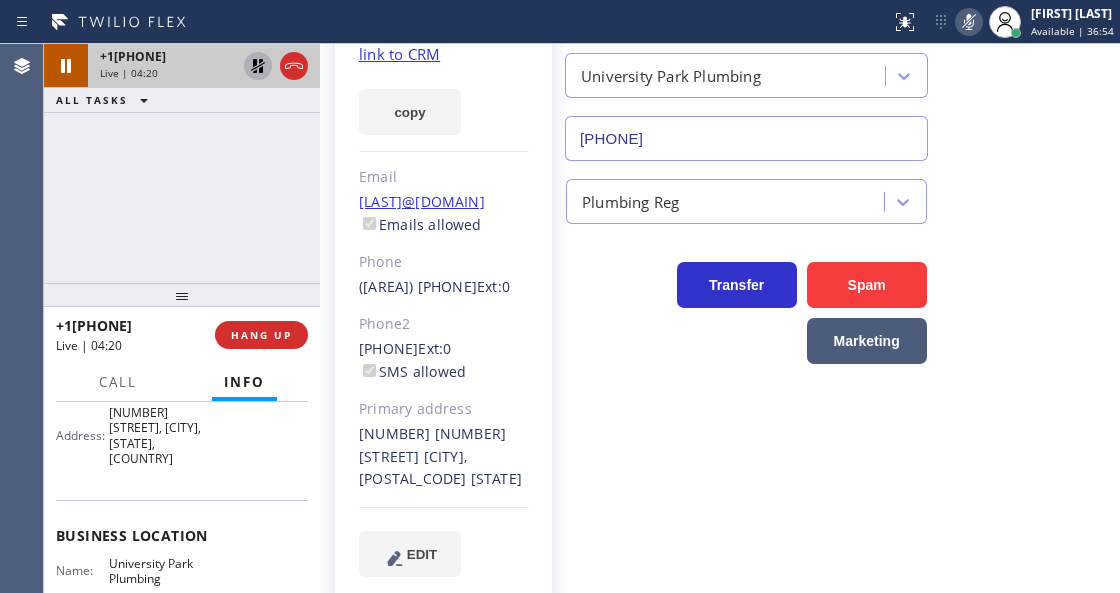 click 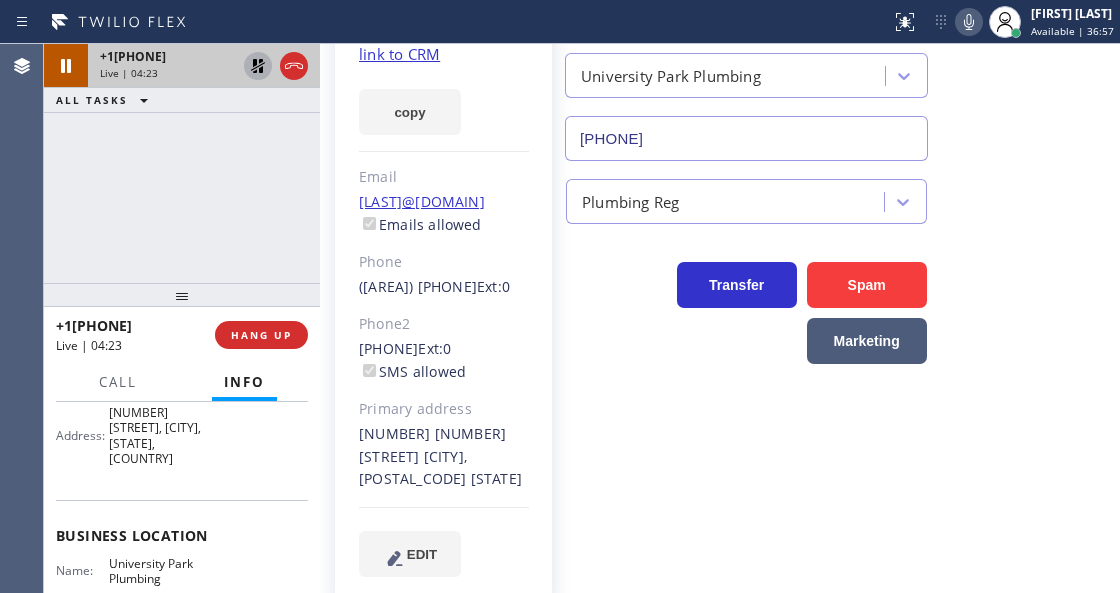 click 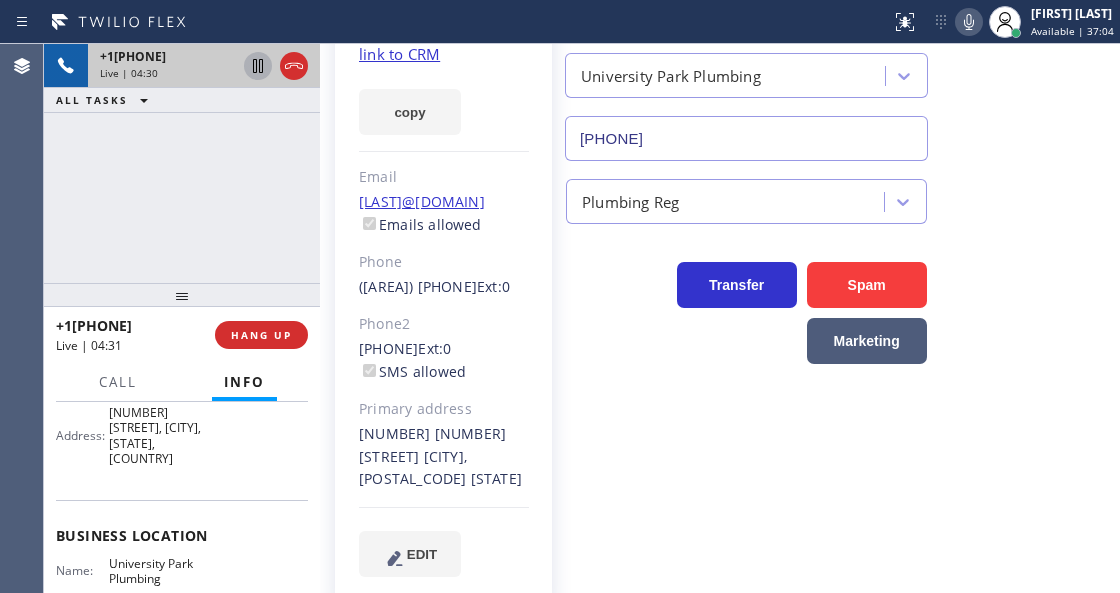 scroll, scrollTop: 0, scrollLeft: 0, axis: both 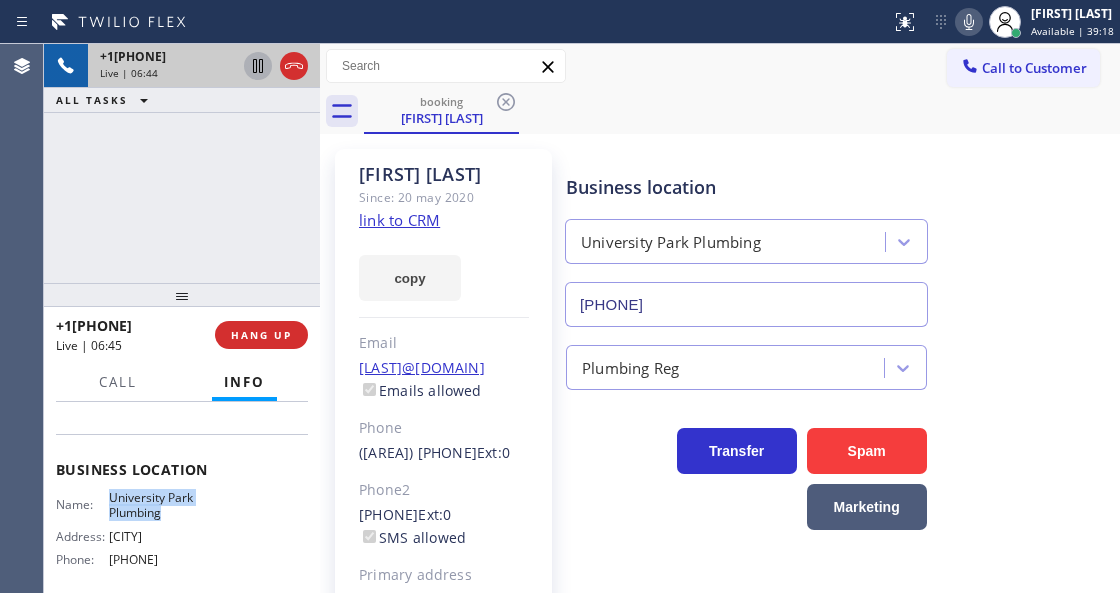 drag, startPoint x: 102, startPoint y: 477, endPoint x: 174, endPoint y: 500, distance: 75.58439 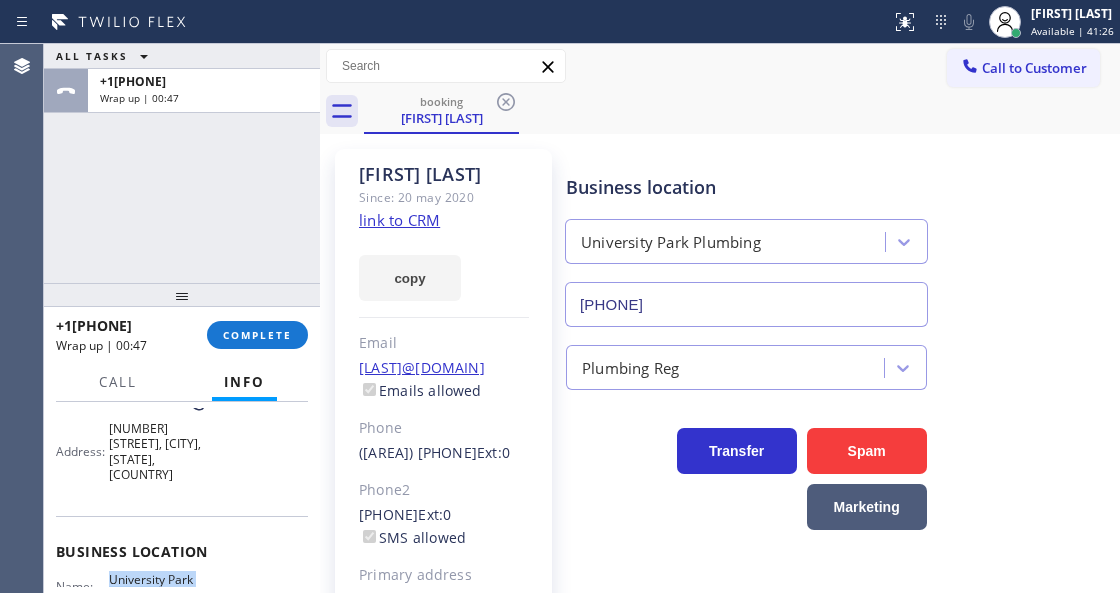 scroll, scrollTop: 266, scrollLeft: 0, axis: vertical 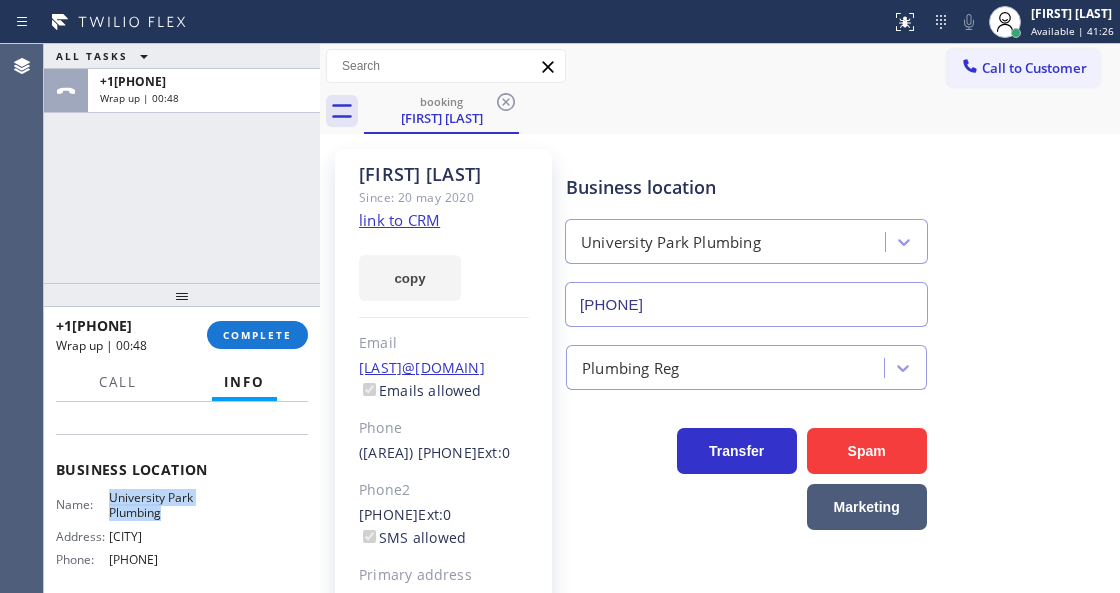 drag, startPoint x: 208, startPoint y: 544, endPoint x: 104, endPoint y: 548, distance: 104.0769 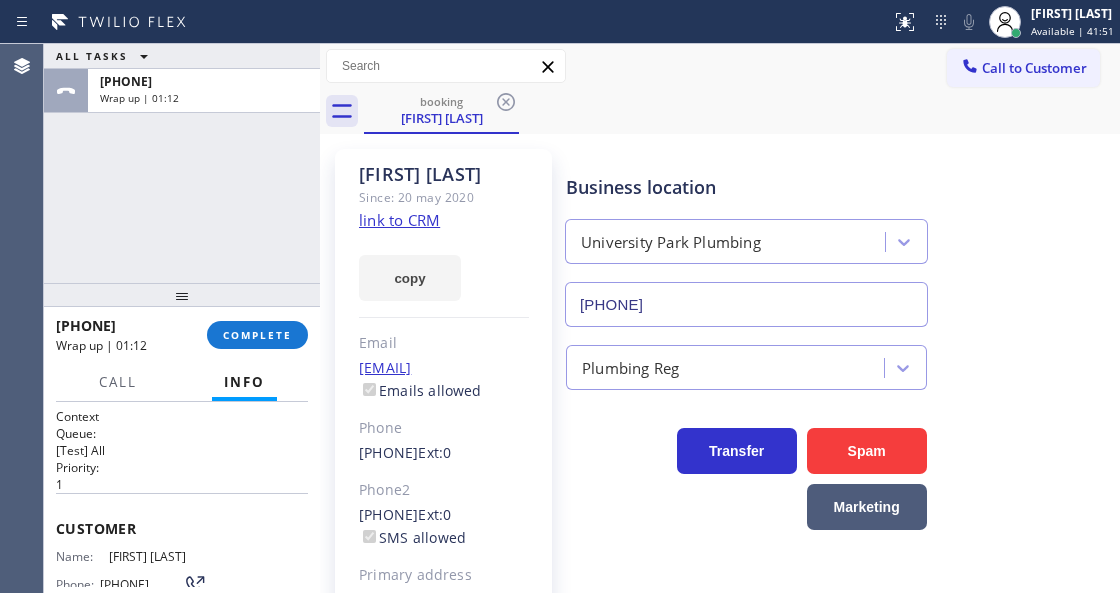 scroll, scrollTop: 0, scrollLeft: 0, axis: both 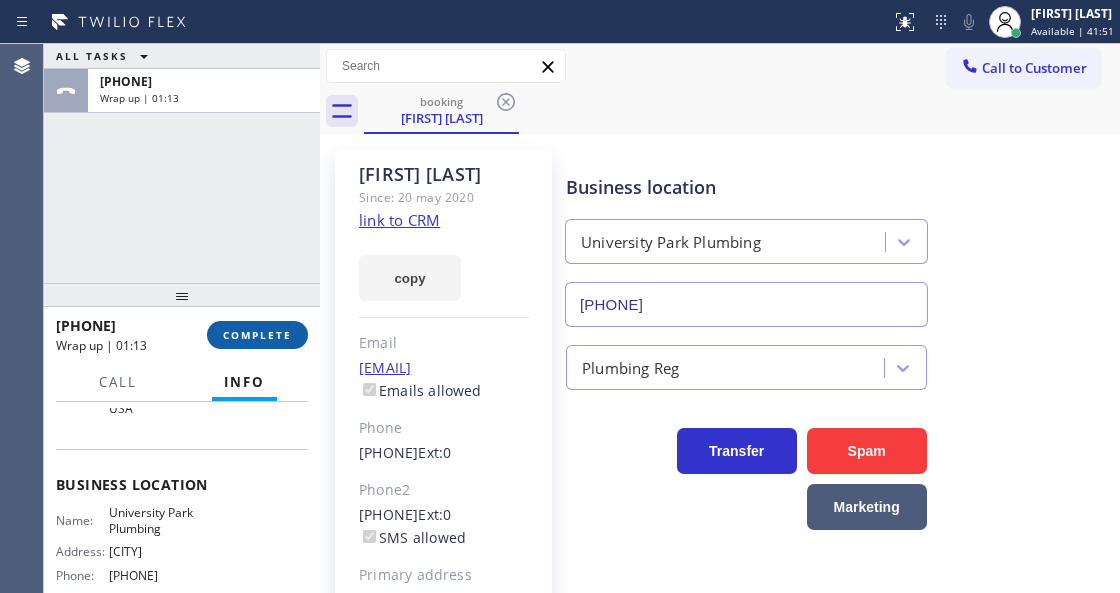click on "COMPLETE" at bounding box center (257, 335) 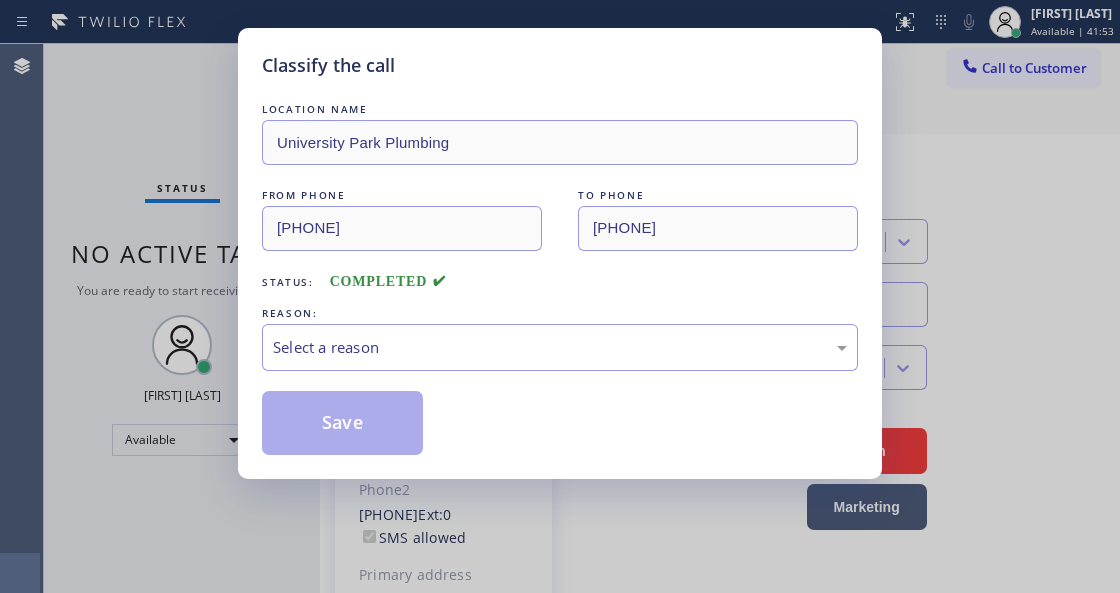 click on "Select a reason" at bounding box center (560, 347) 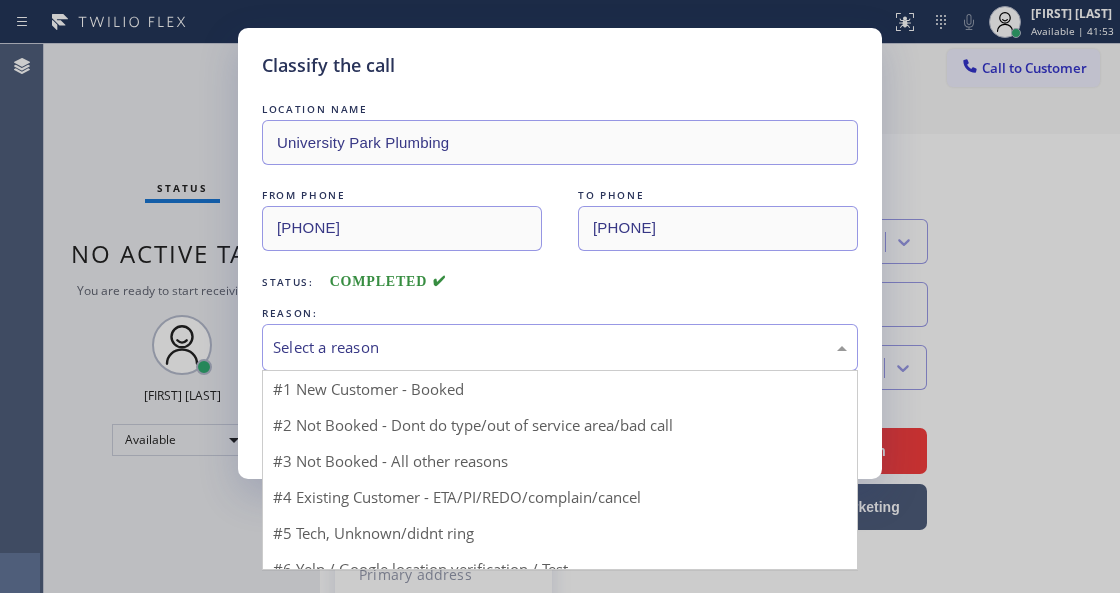 drag, startPoint x: 405, startPoint y: 398, endPoint x: 402, endPoint y: 408, distance: 10.440307 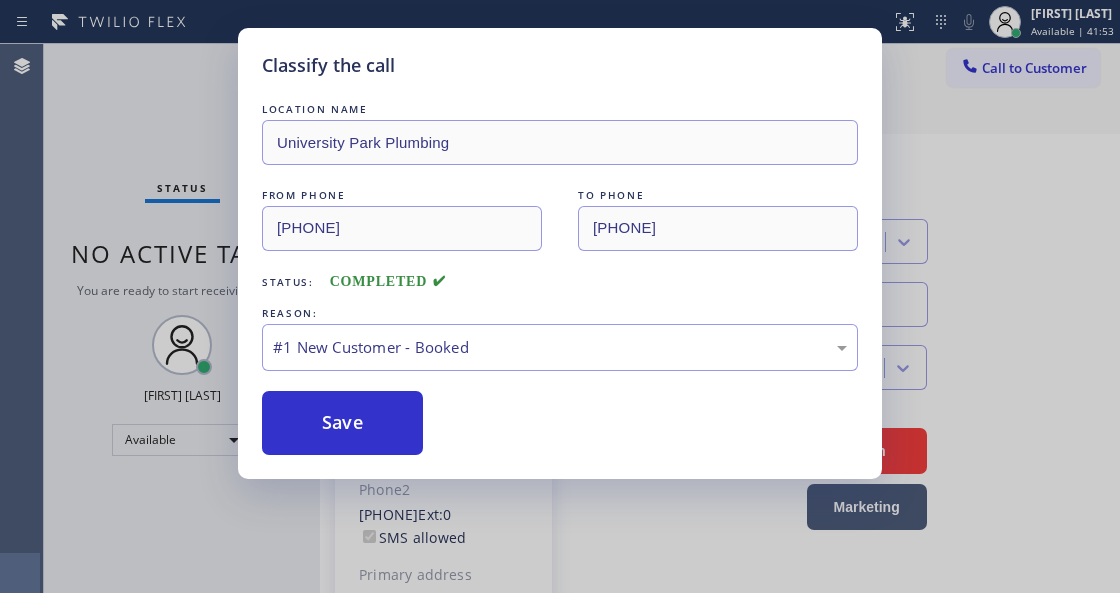 click on "Save" at bounding box center (342, 423) 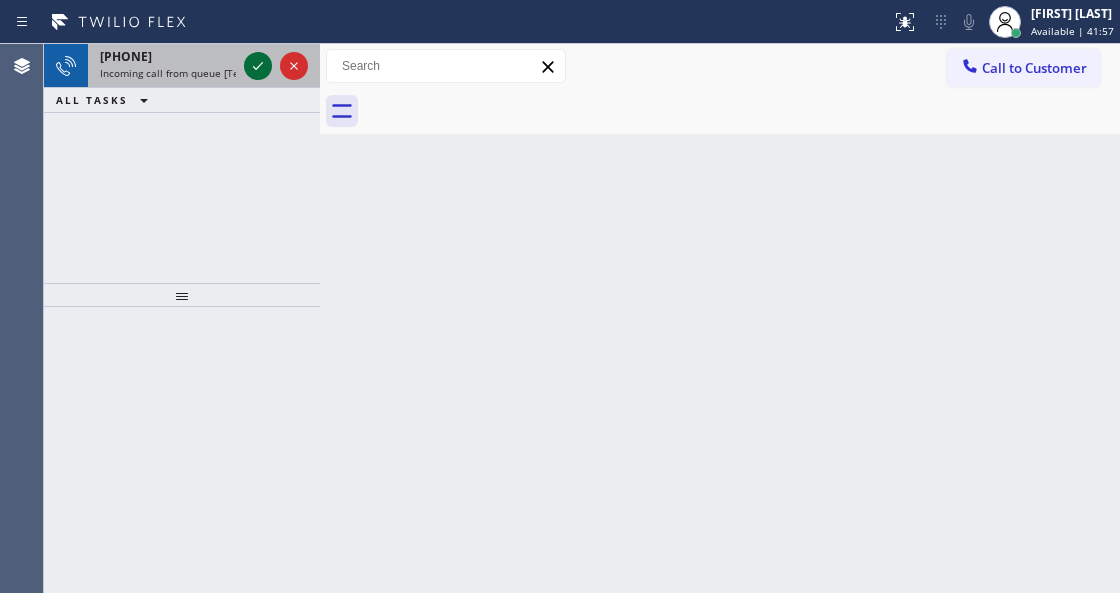click 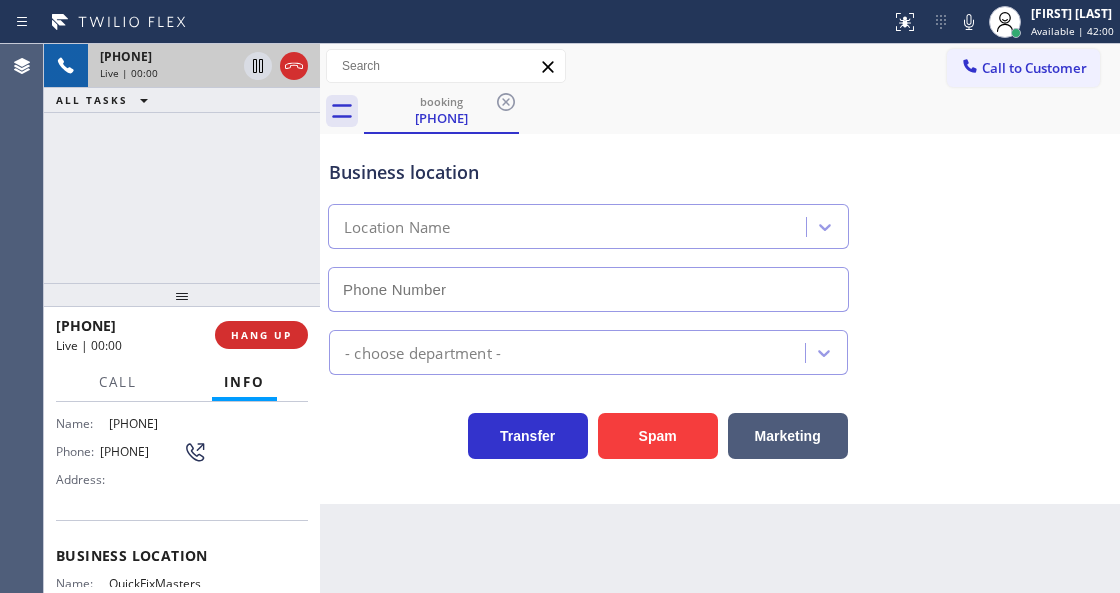 scroll, scrollTop: 266, scrollLeft: 0, axis: vertical 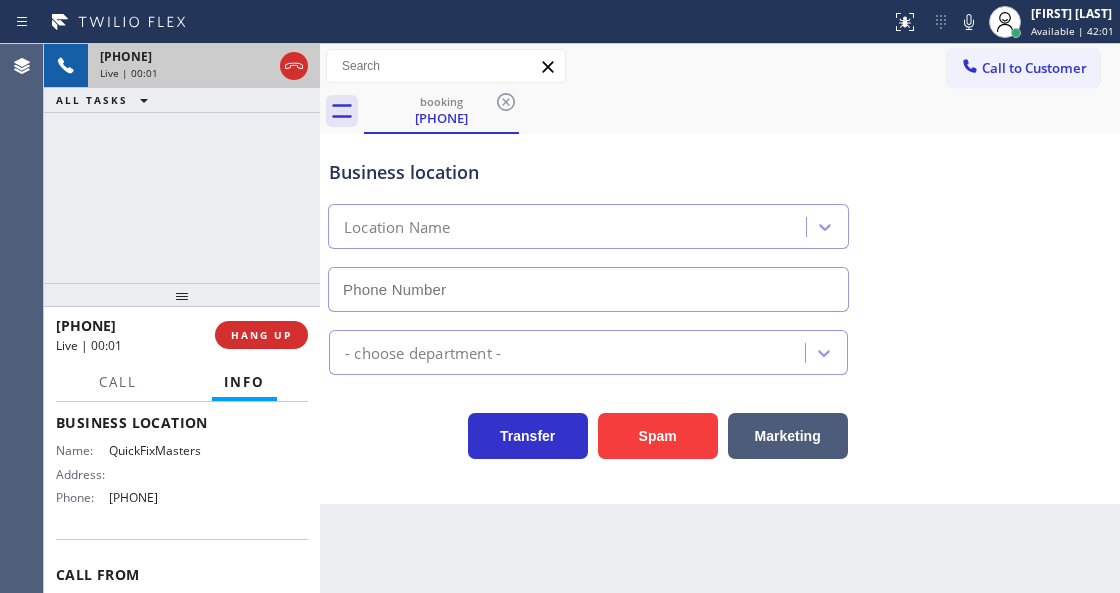 type on "(760) 462-2559" 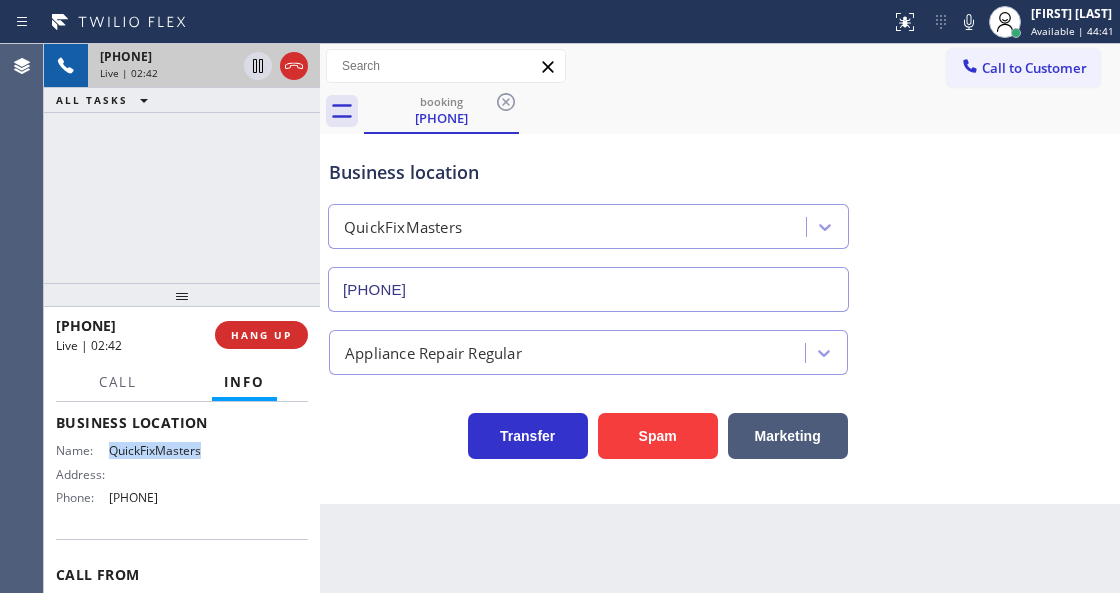 drag, startPoint x: 212, startPoint y: 454, endPoint x: 109, endPoint y: 452, distance: 103.01942 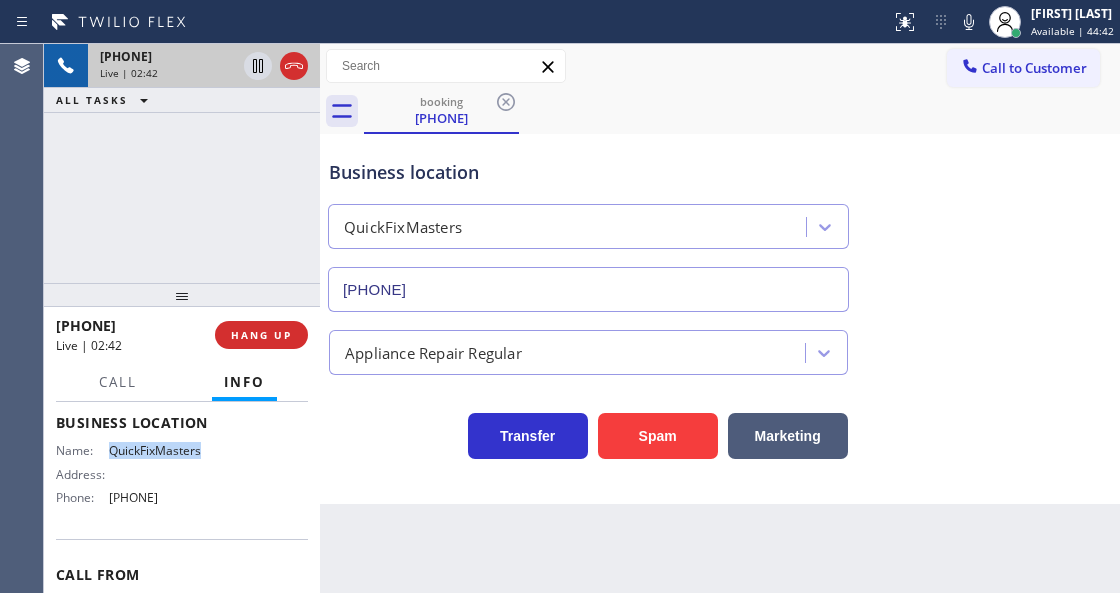 copy on "QuickFixMasters" 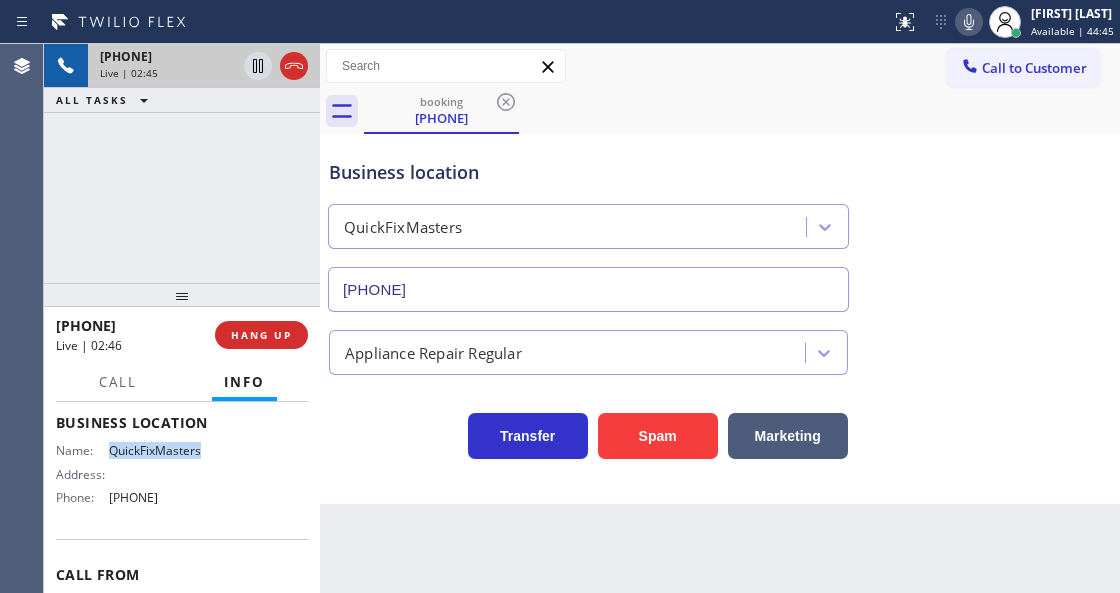click 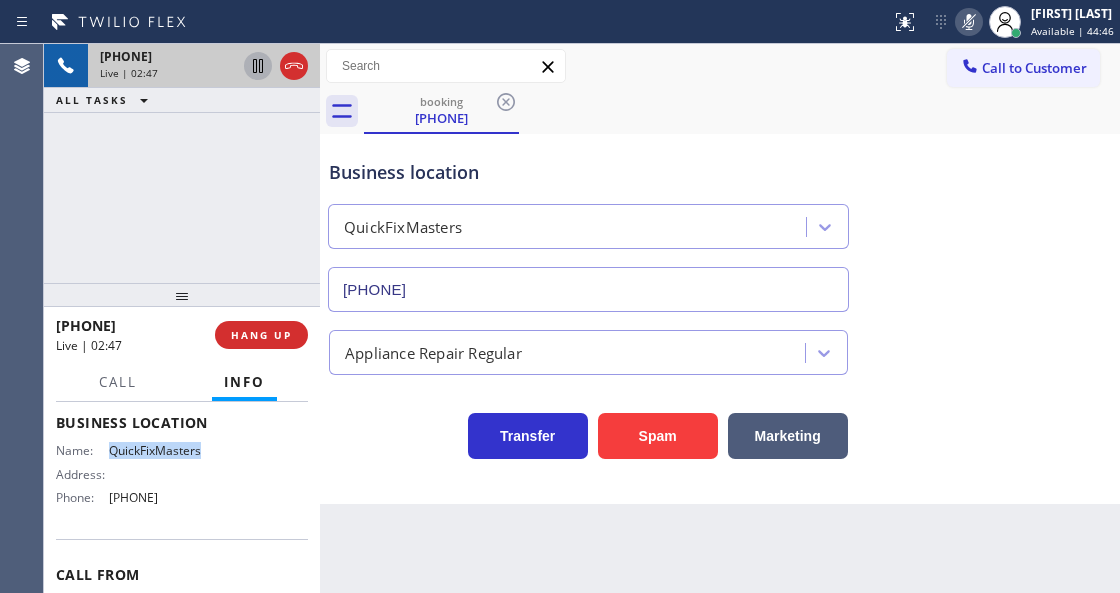 click 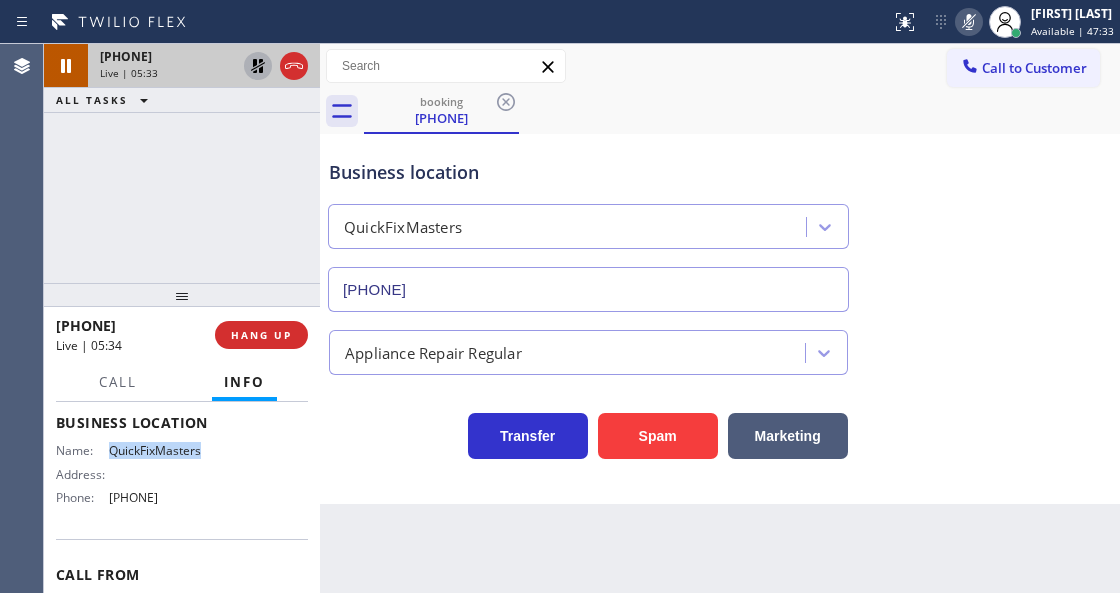 click 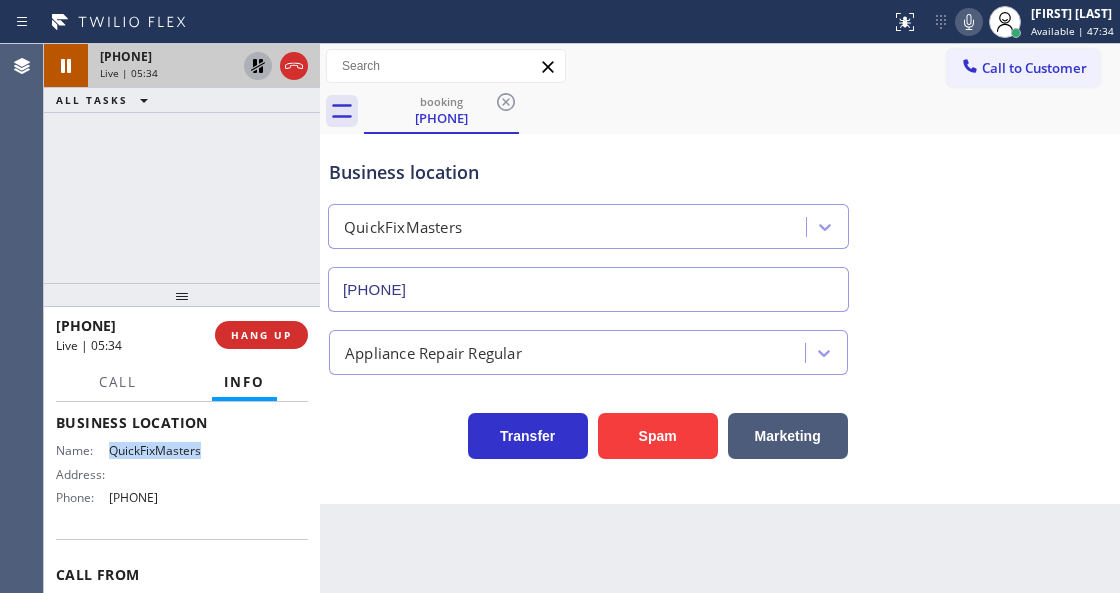click 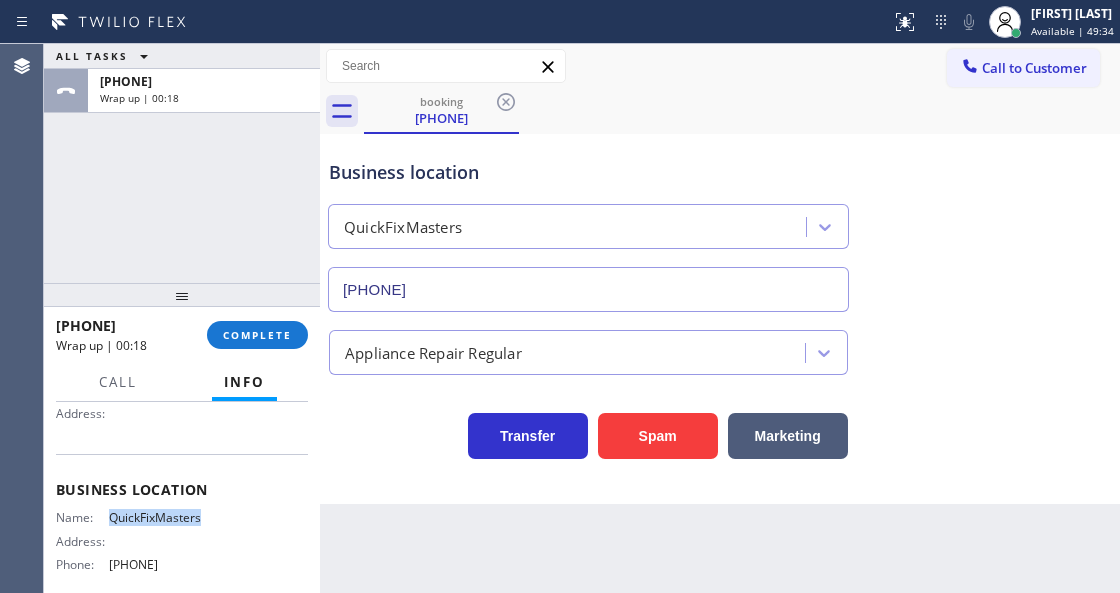 scroll, scrollTop: 0, scrollLeft: 0, axis: both 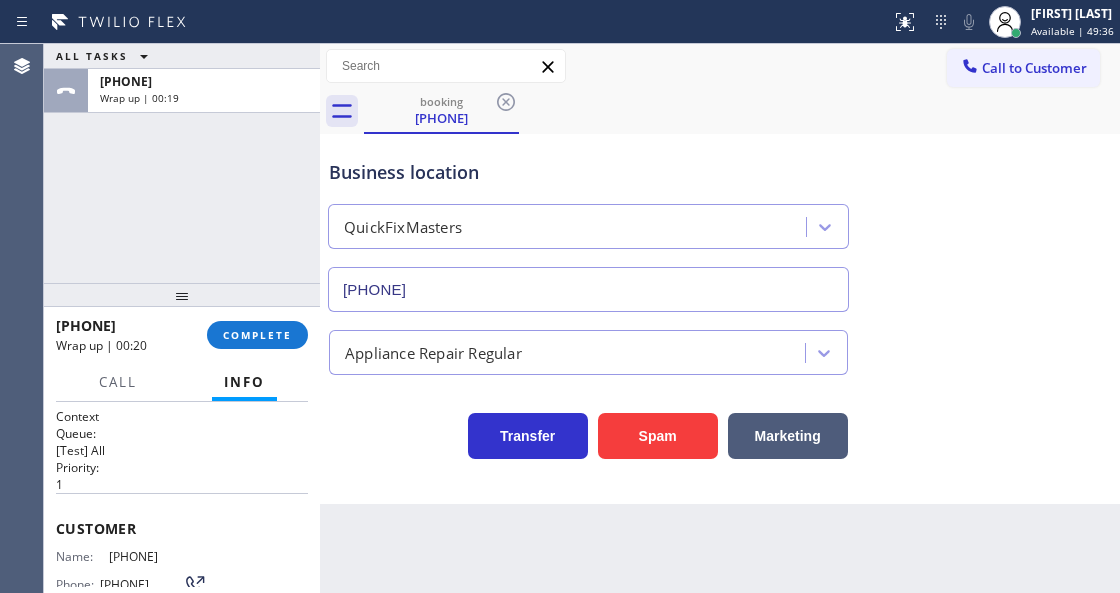 drag, startPoint x: 216, startPoint y: 552, endPoint x: 106, endPoint y: 556, distance: 110.0727 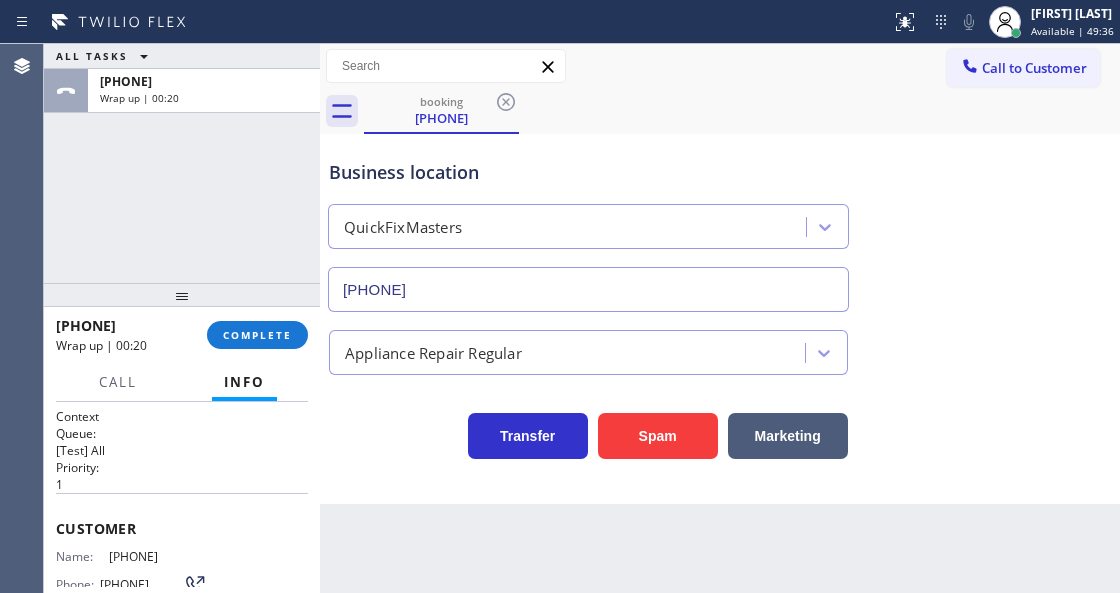 copy on "(323) 986-0040" 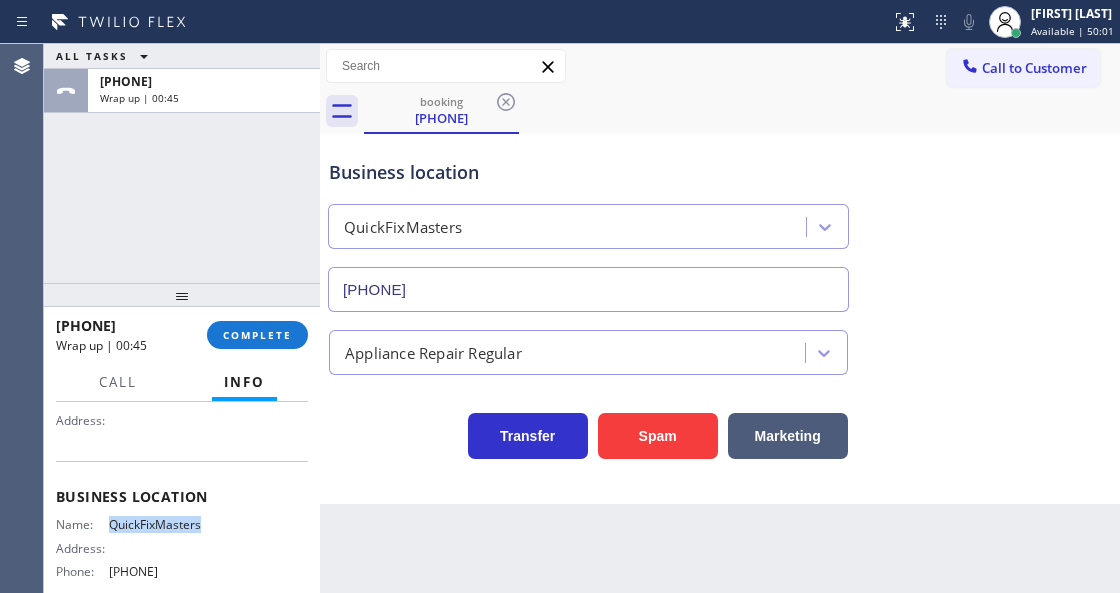 scroll, scrollTop: 266, scrollLeft: 0, axis: vertical 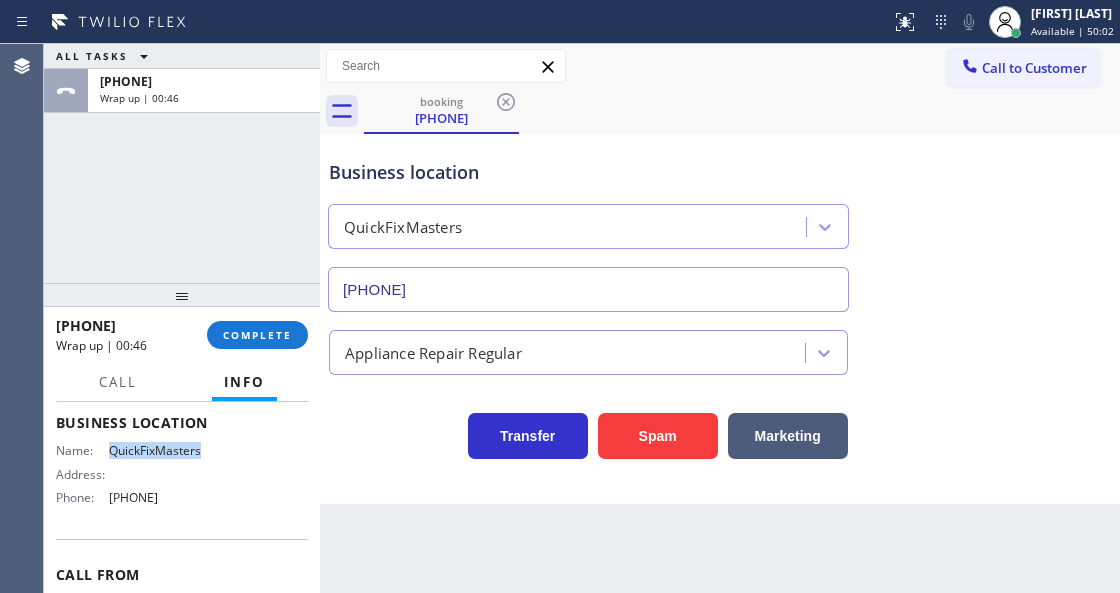 drag, startPoint x: 148, startPoint y: 498, endPoint x: 96, endPoint y: 492, distance: 52.34501 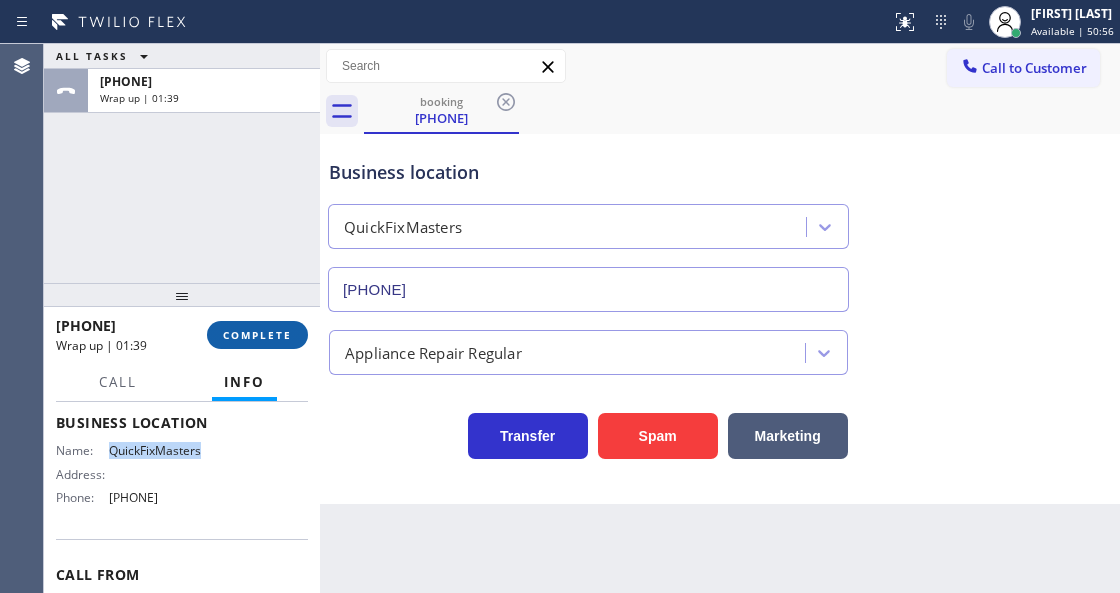 click on "COMPLETE" at bounding box center [257, 335] 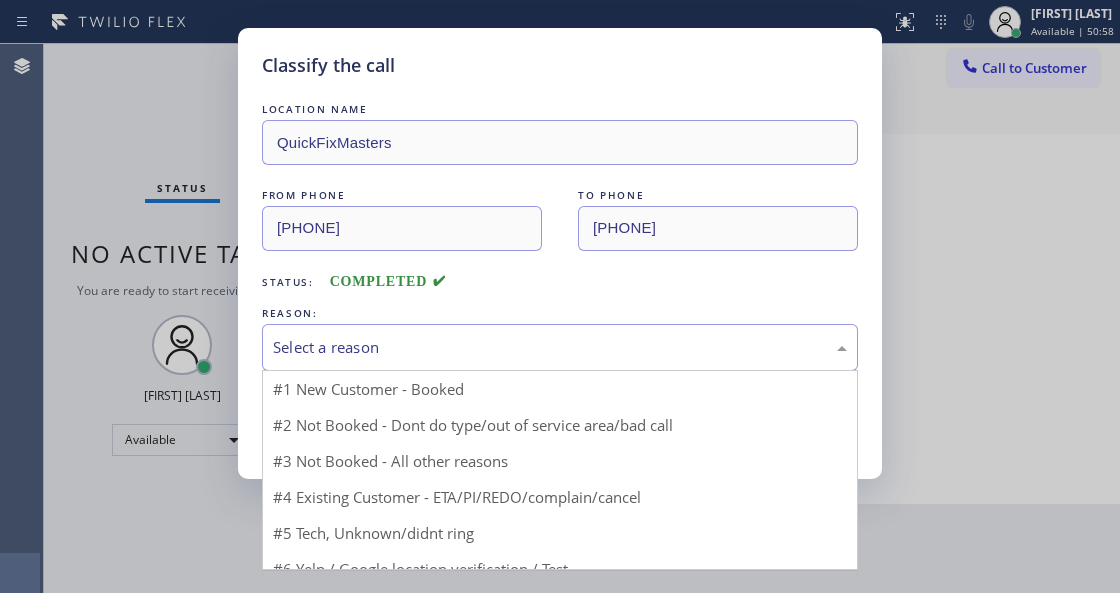 click on "Select a reason" at bounding box center [560, 347] 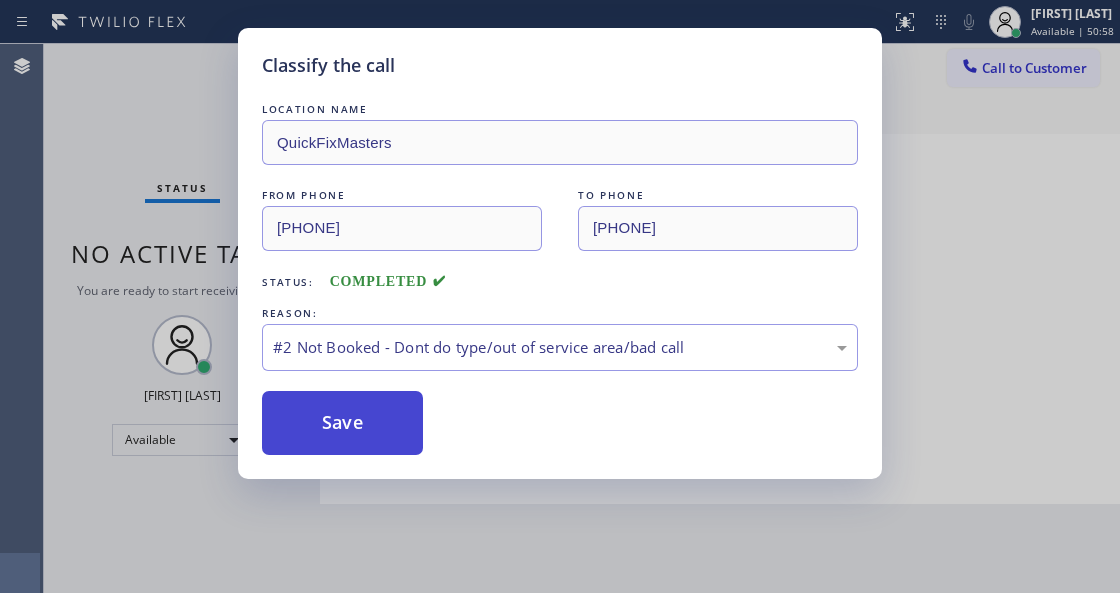 click on "Save" at bounding box center (342, 423) 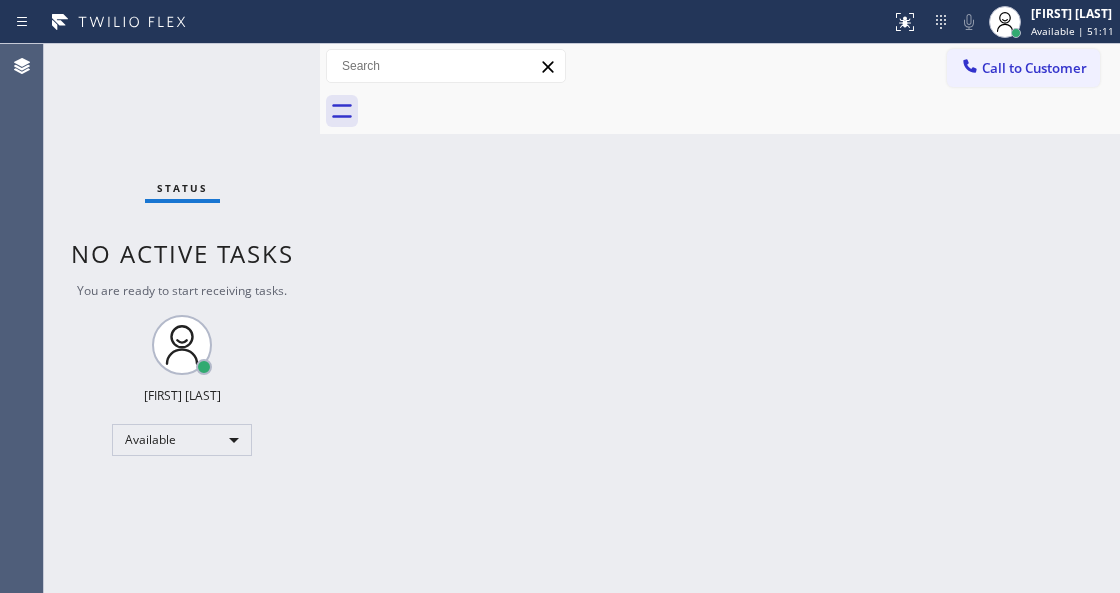 click on "Status   No active tasks     You are ready to start receiving tasks.   Venezza Koren Intas Available" at bounding box center (182, 318) 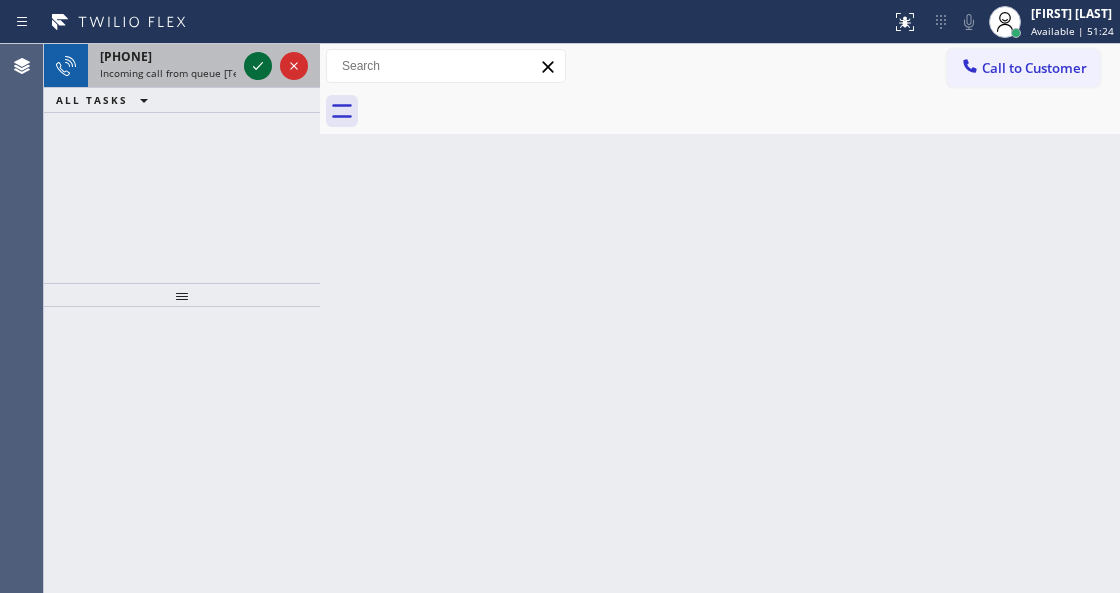 click 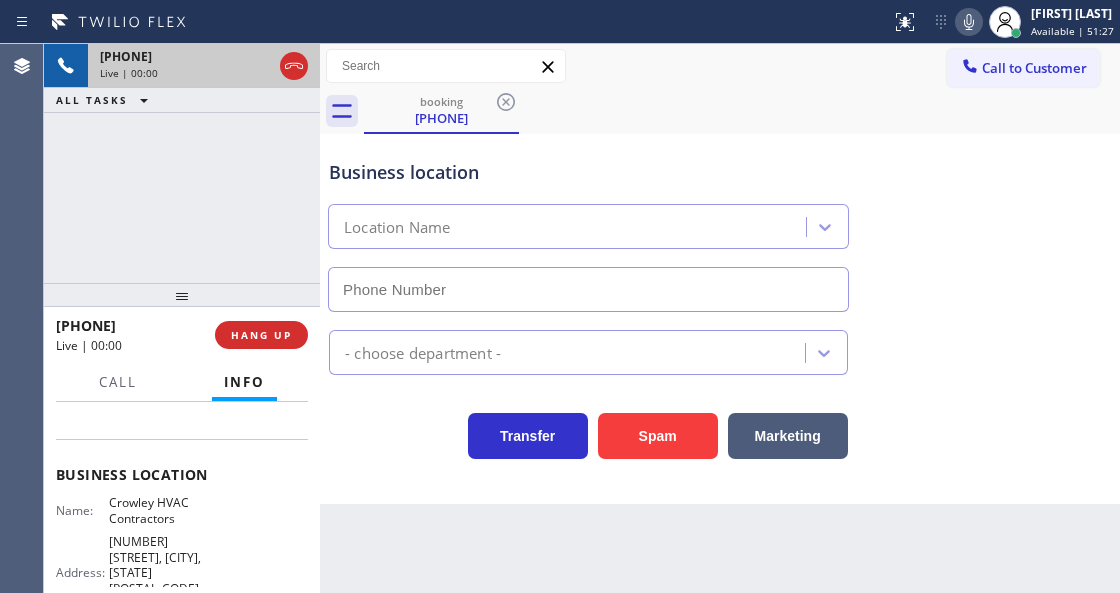 type on "(817) 839-2140" 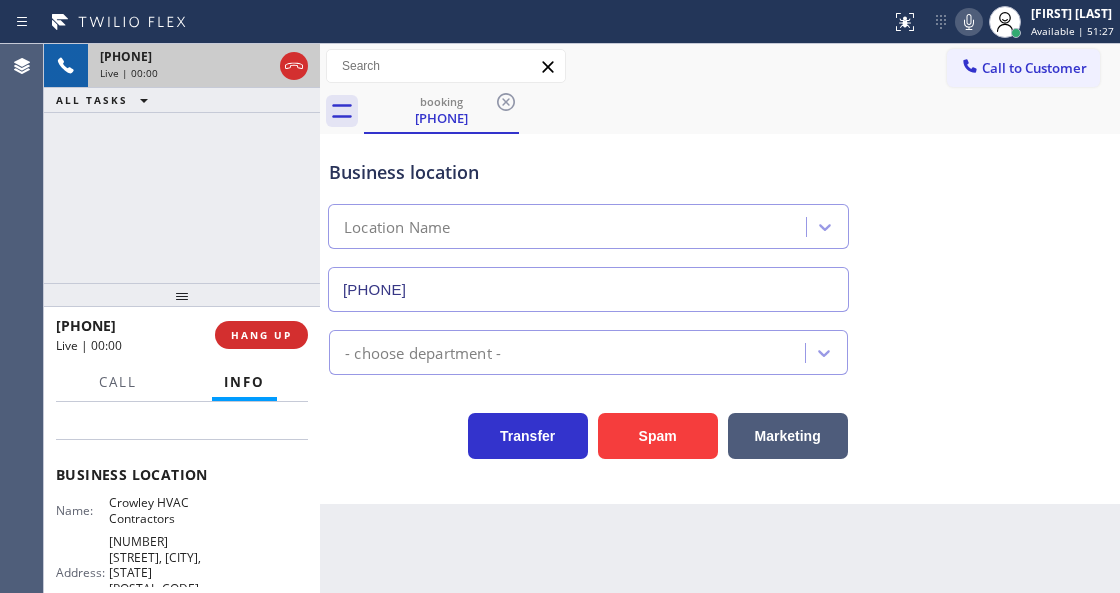 scroll, scrollTop: 266, scrollLeft: 0, axis: vertical 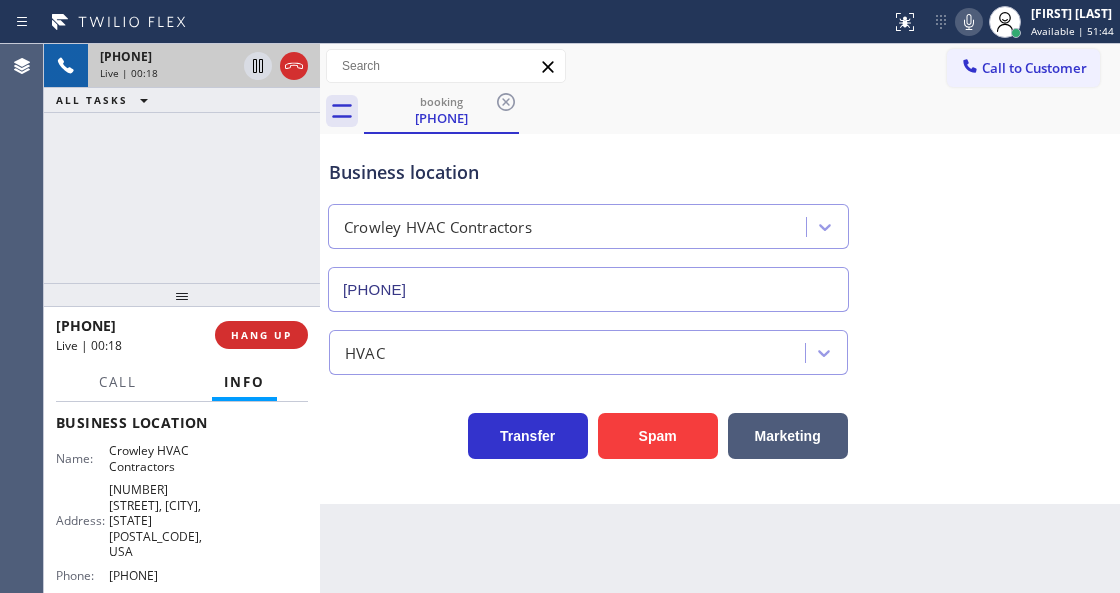 click on "+12708041301 Live | 00:18 ALL TASKS ALL TASKS ACTIVE TASKS TASKS IN WRAP UP" at bounding box center [182, 163] 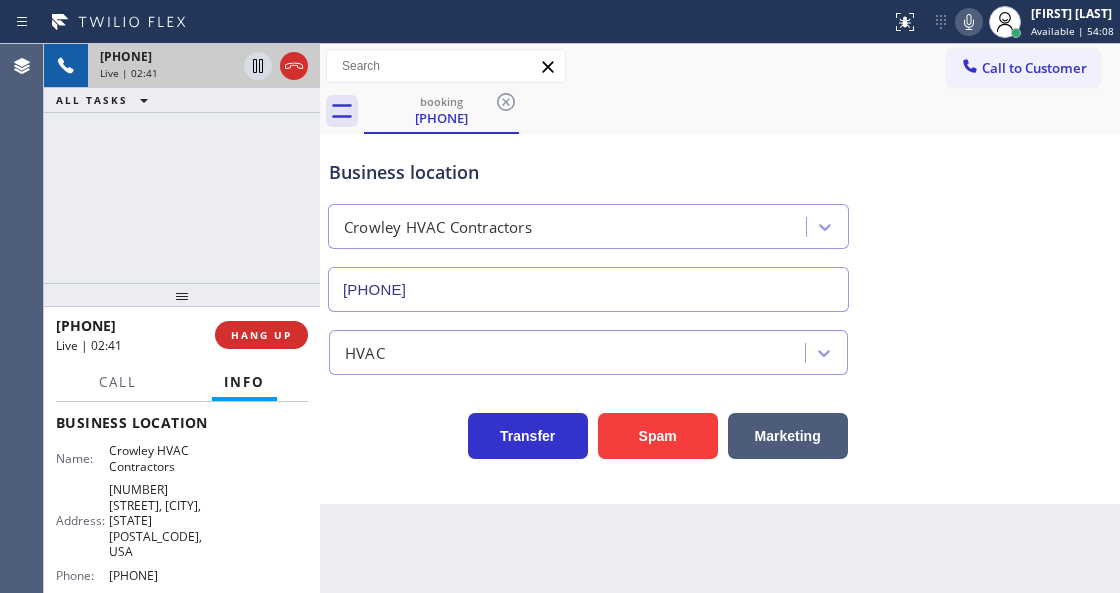 drag, startPoint x: 934, startPoint y: 19, endPoint x: 903, endPoint y: 50, distance: 43.840622 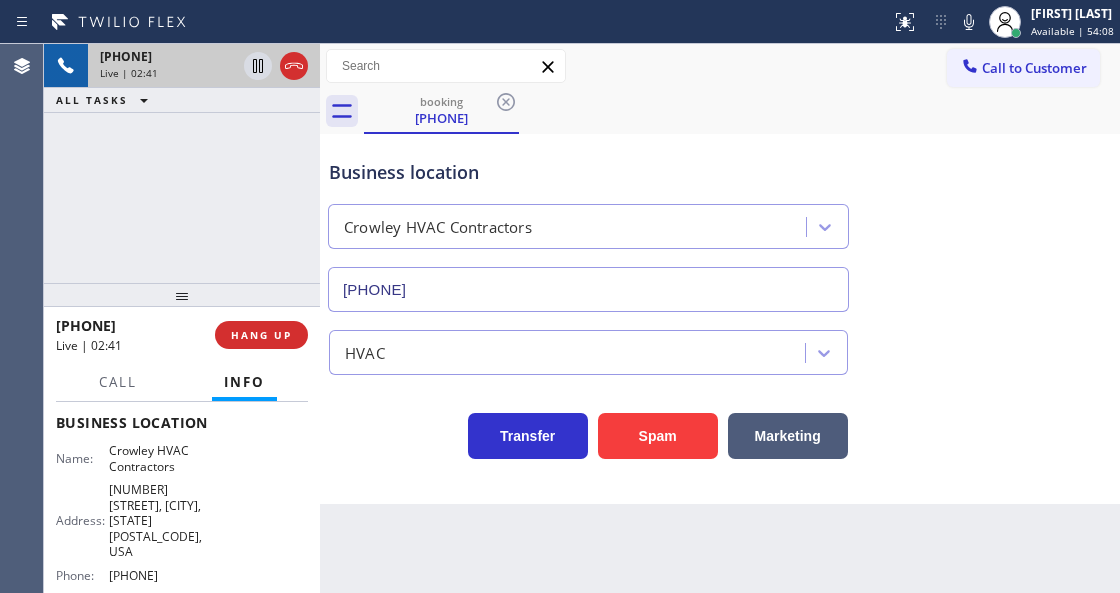 click 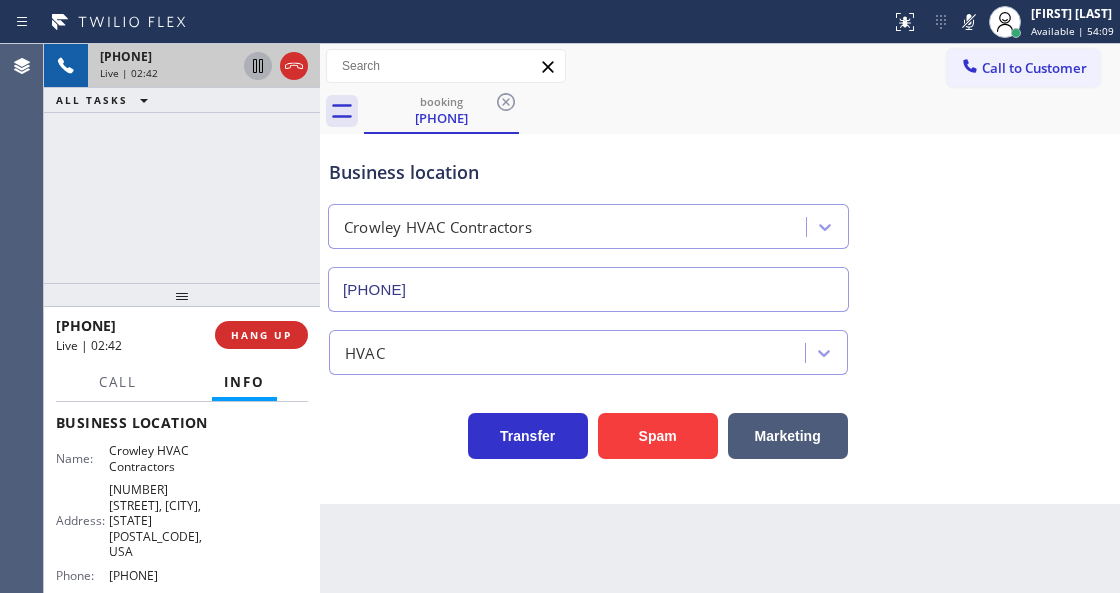 click 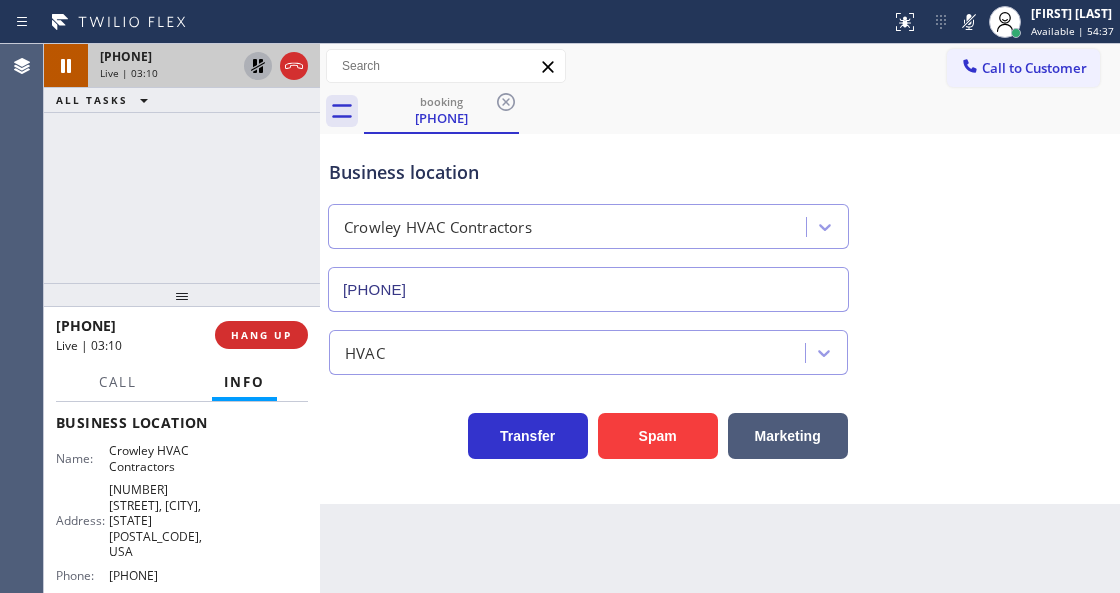 scroll, scrollTop: 66, scrollLeft: 0, axis: vertical 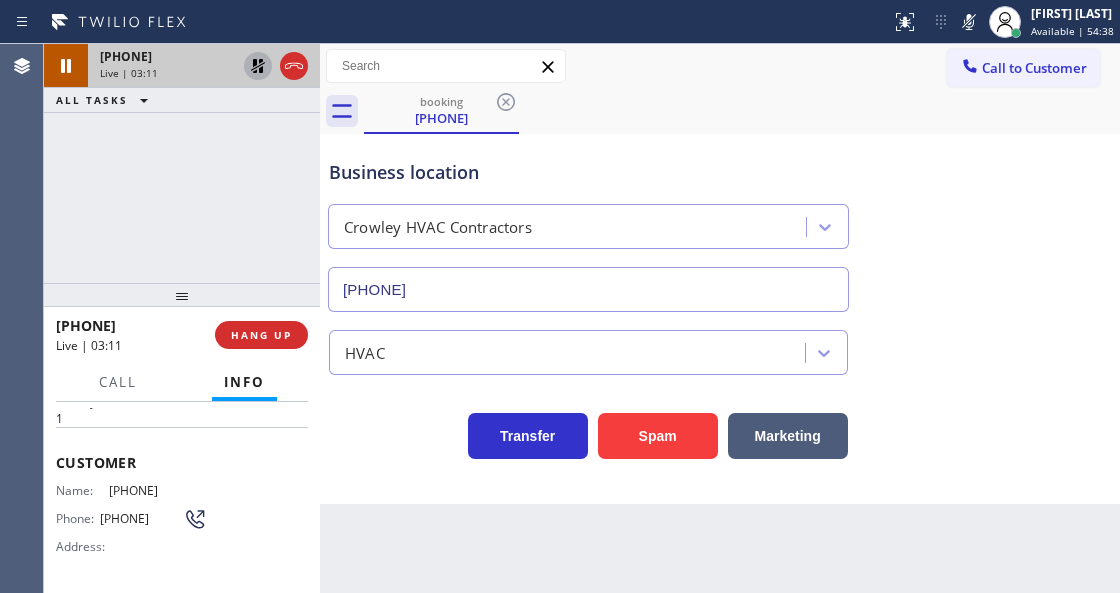 drag, startPoint x: 205, startPoint y: 488, endPoint x: 106, endPoint y: 488, distance: 99 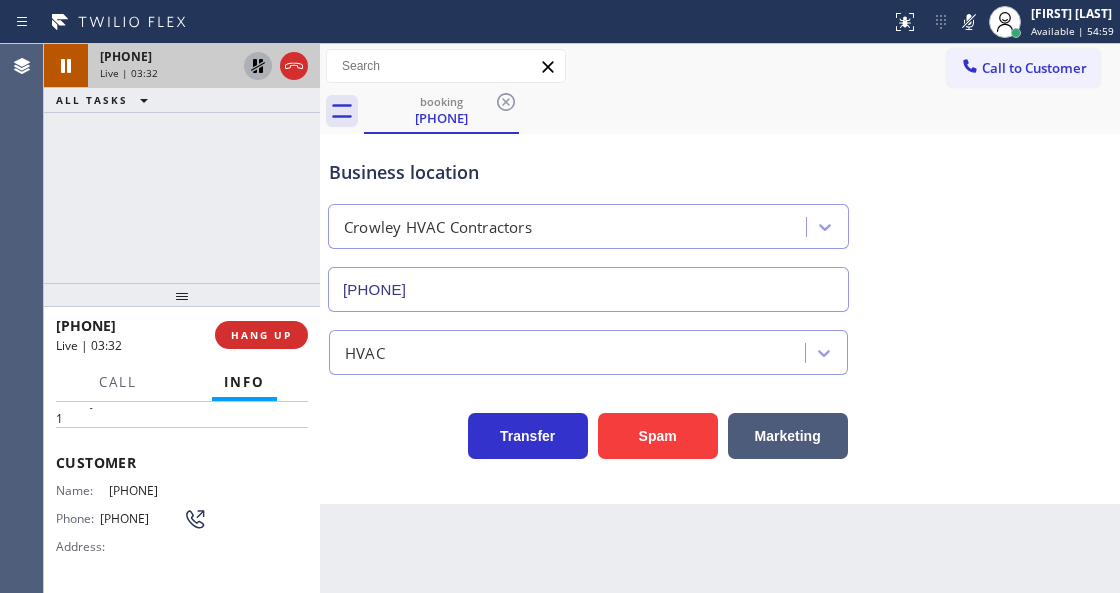 click 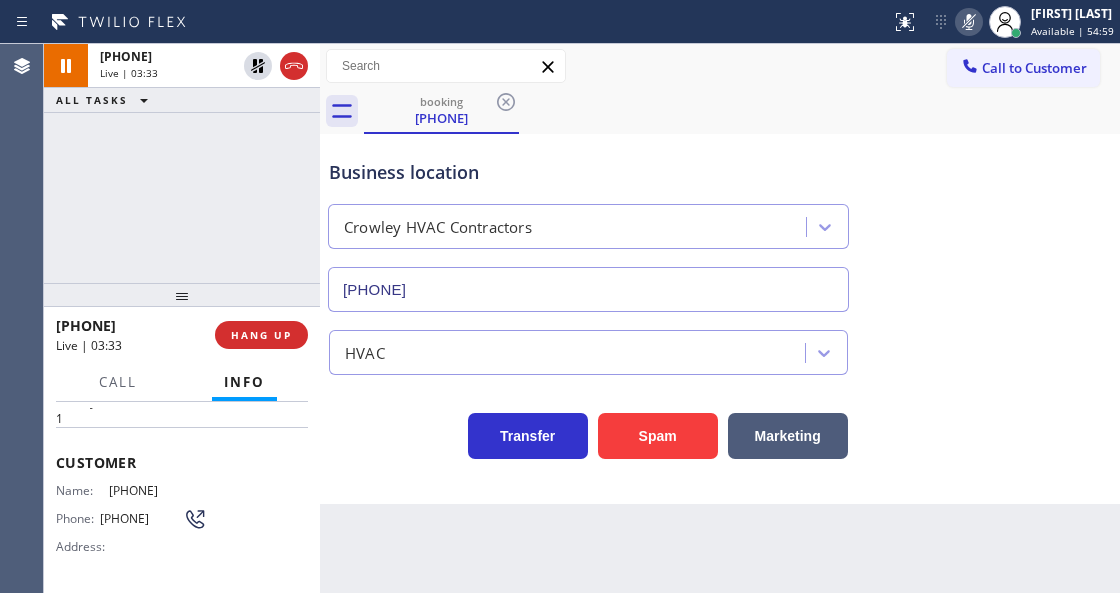 click 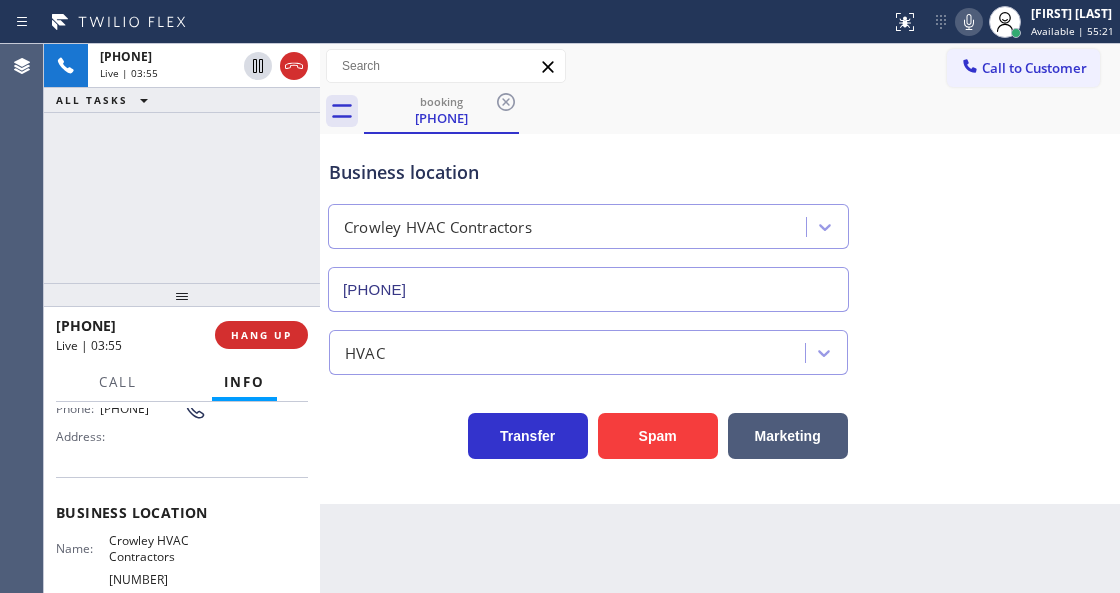 scroll, scrollTop: 200, scrollLeft: 0, axis: vertical 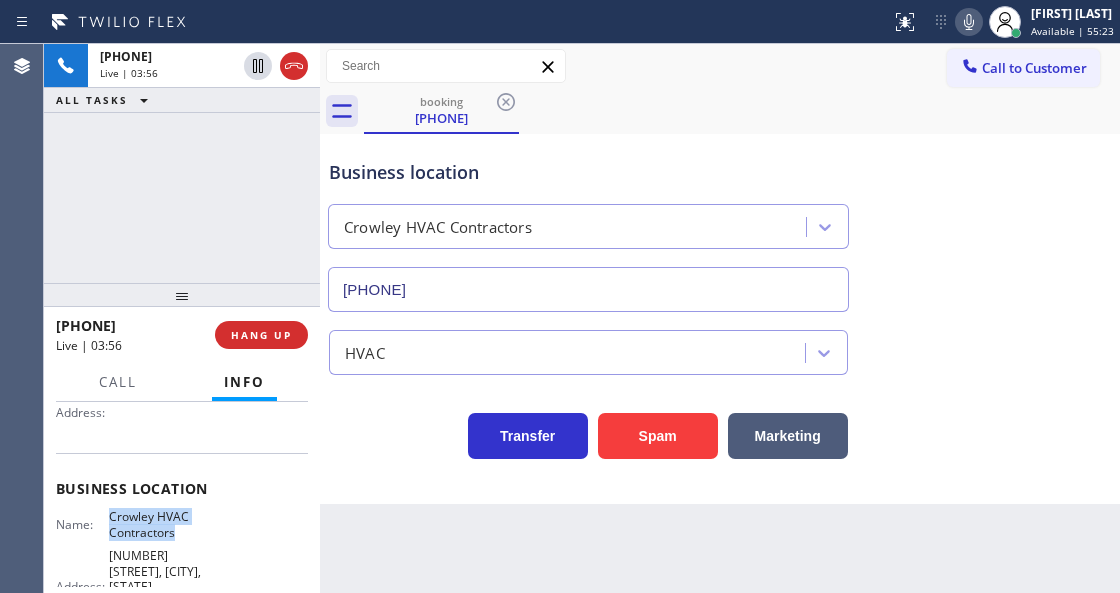 drag, startPoint x: 169, startPoint y: 532, endPoint x: 108, endPoint y: 516, distance: 63.06346 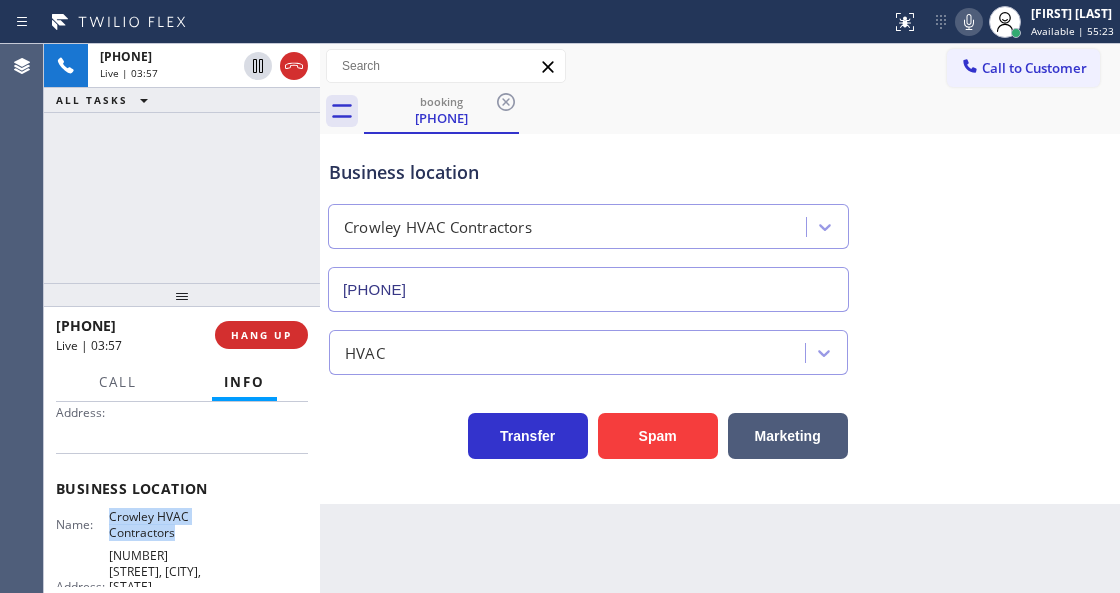 copy on "Crowley HVAC Contractors" 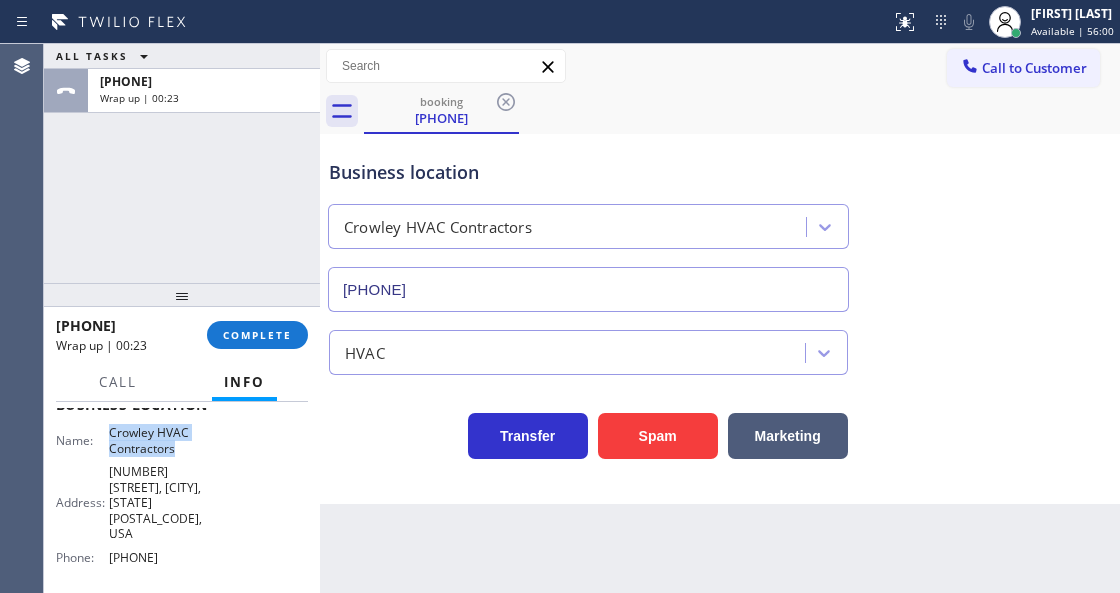scroll, scrollTop: 333, scrollLeft: 0, axis: vertical 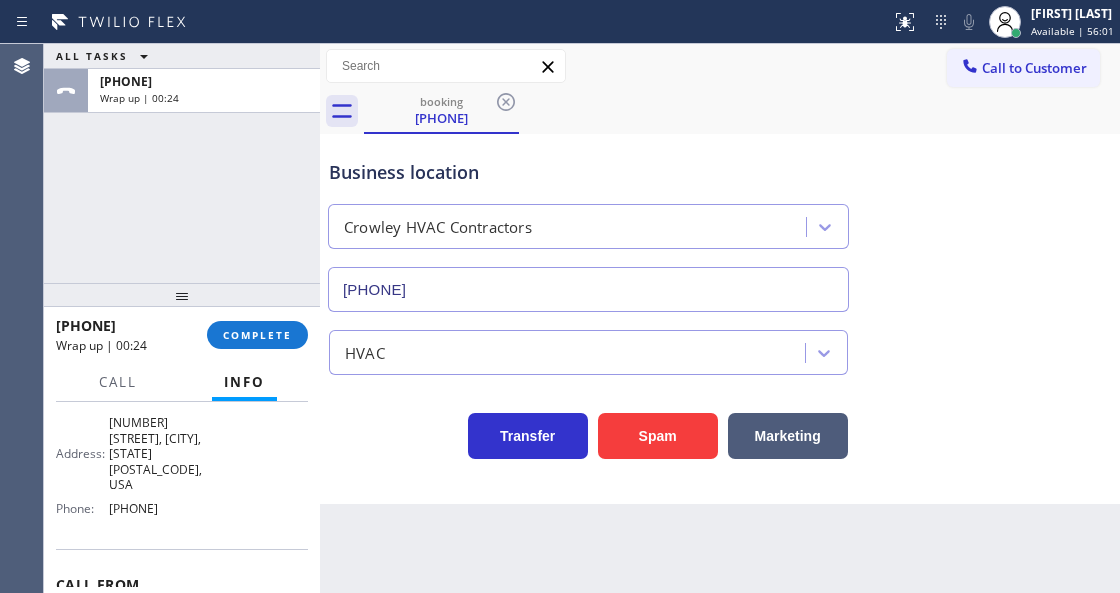 drag, startPoint x: 216, startPoint y: 501, endPoint x: 104, endPoint y: 490, distance: 112.53888 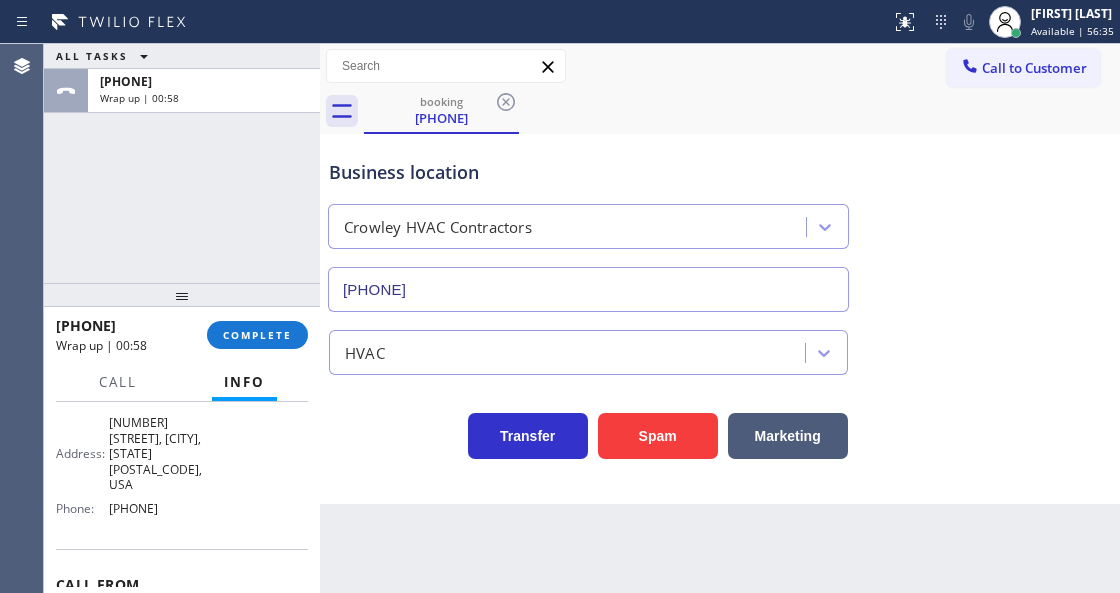 click at bounding box center (182, 295) 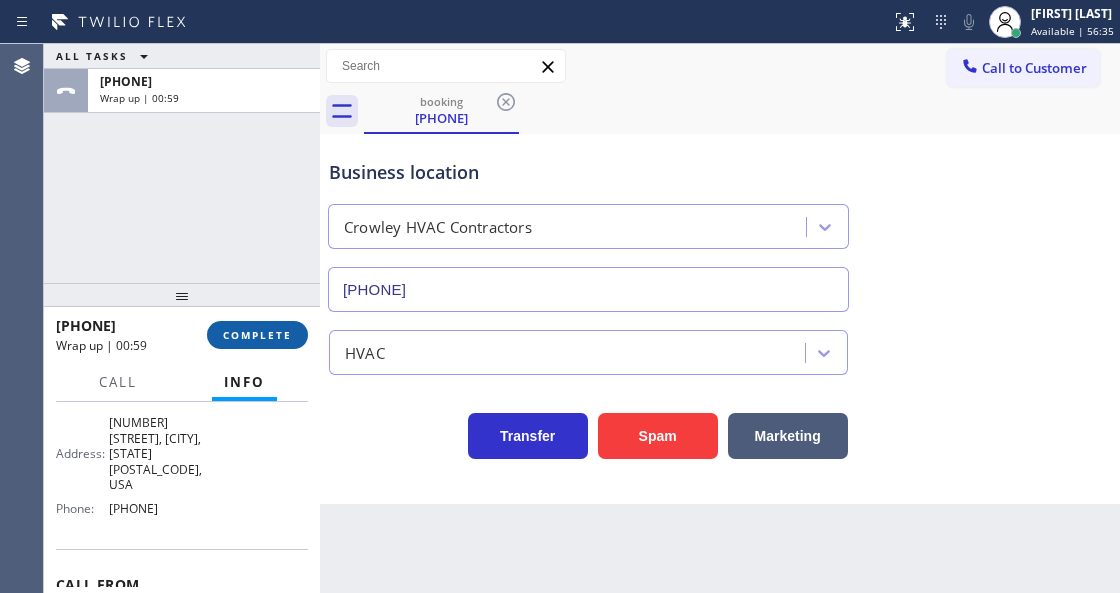 click on "COMPLETE" at bounding box center [257, 335] 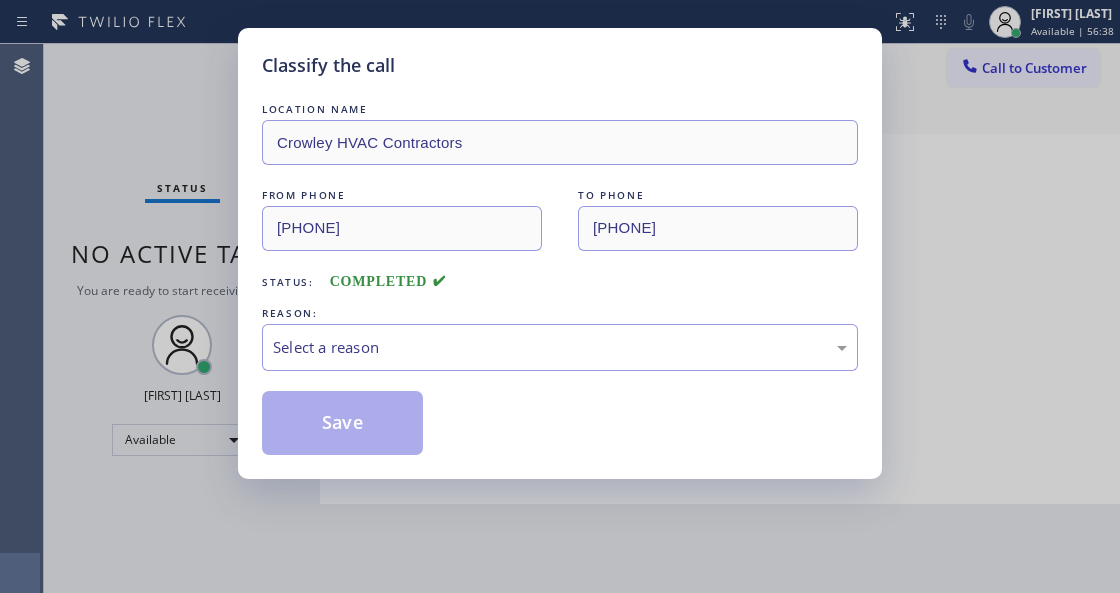 click on "Select a reason" at bounding box center [560, 347] 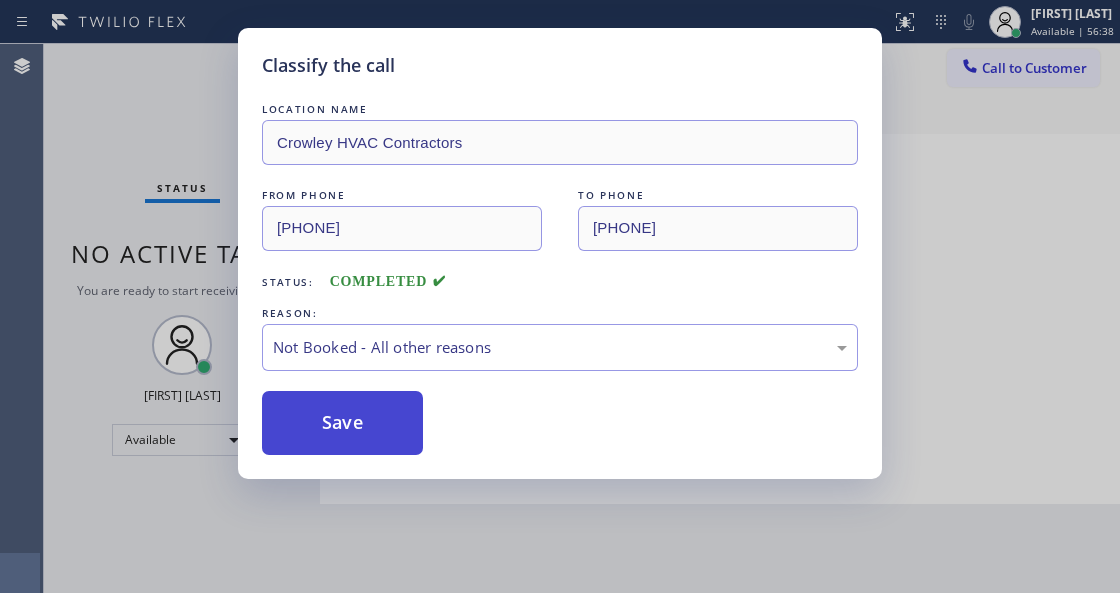 click on "Save" at bounding box center (342, 423) 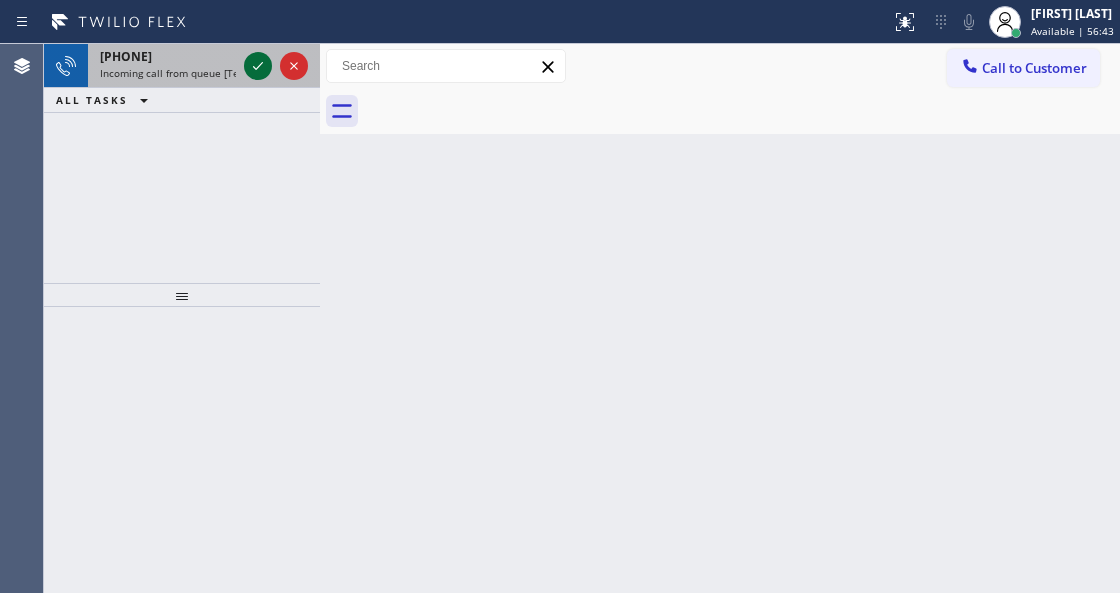 click 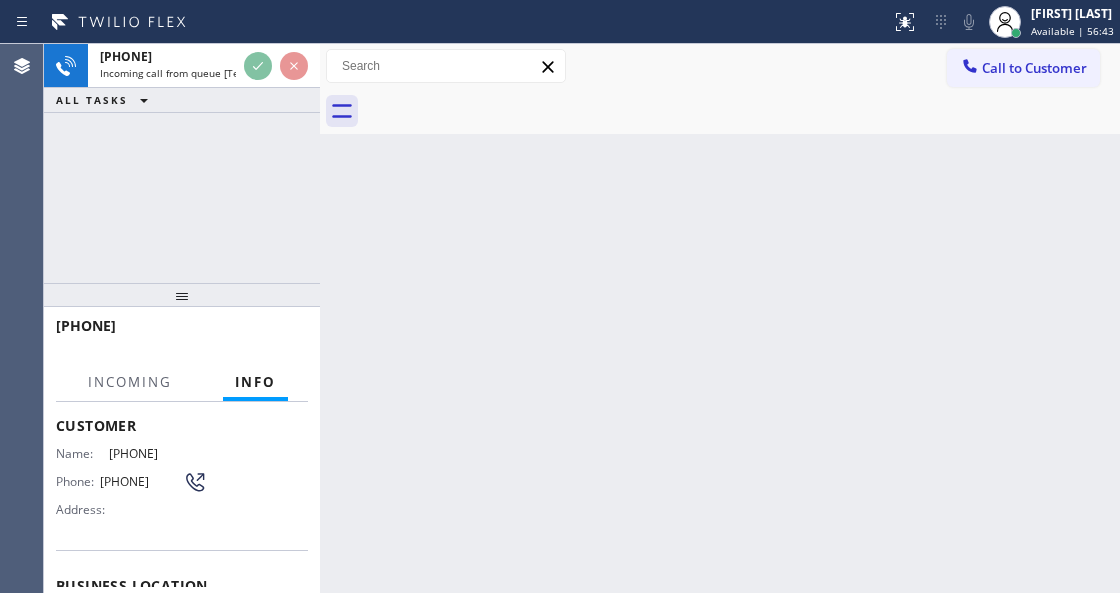 scroll, scrollTop: 200, scrollLeft: 0, axis: vertical 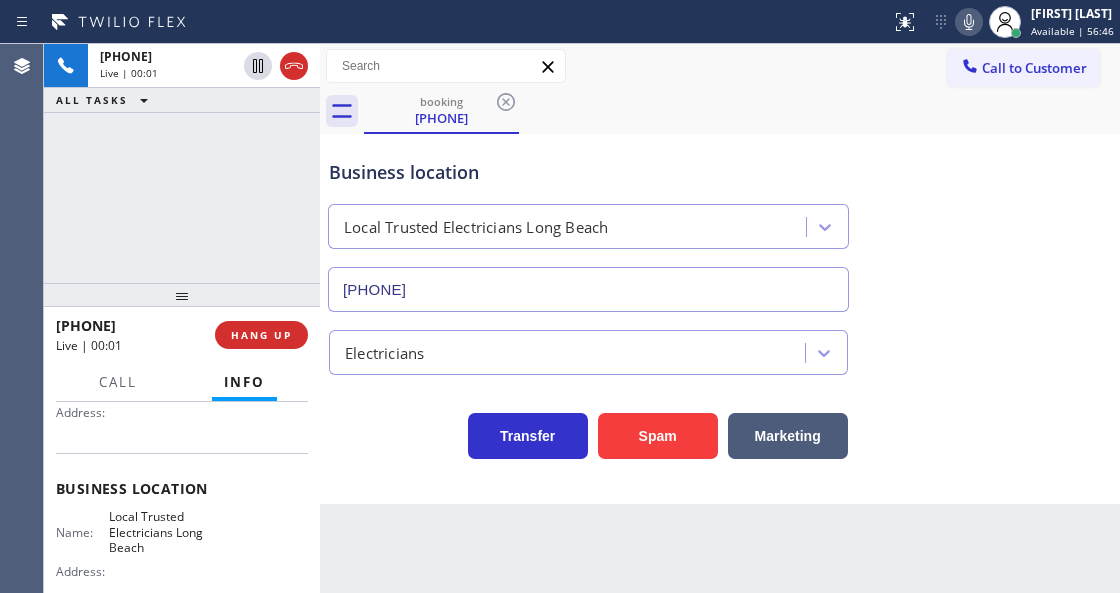 type on "(562) 276-2419" 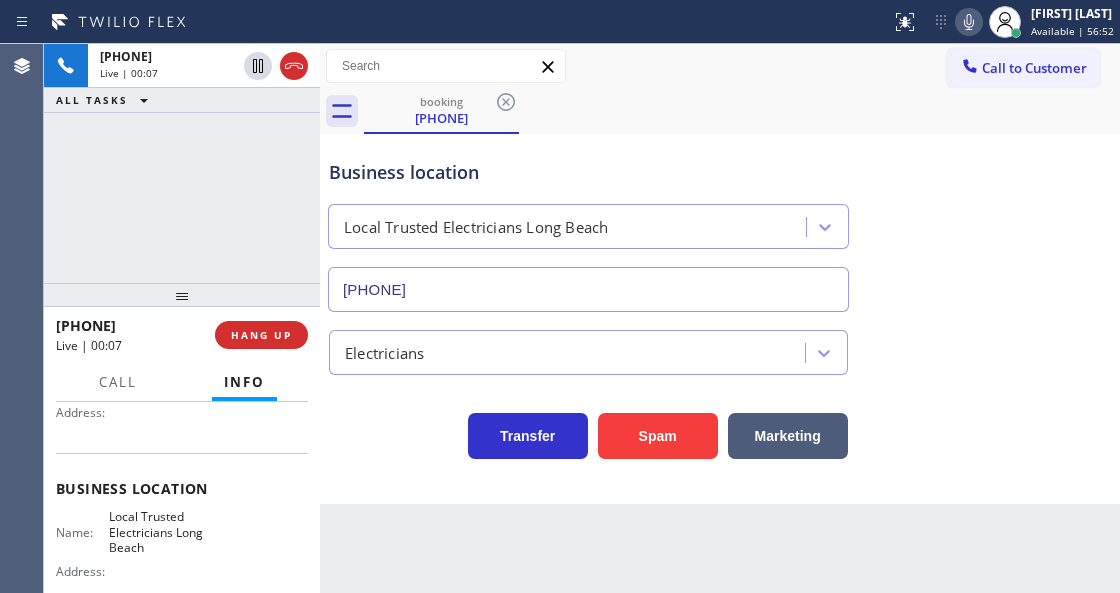 click on "Transfer Spam Marketing" at bounding box center [588, 431] 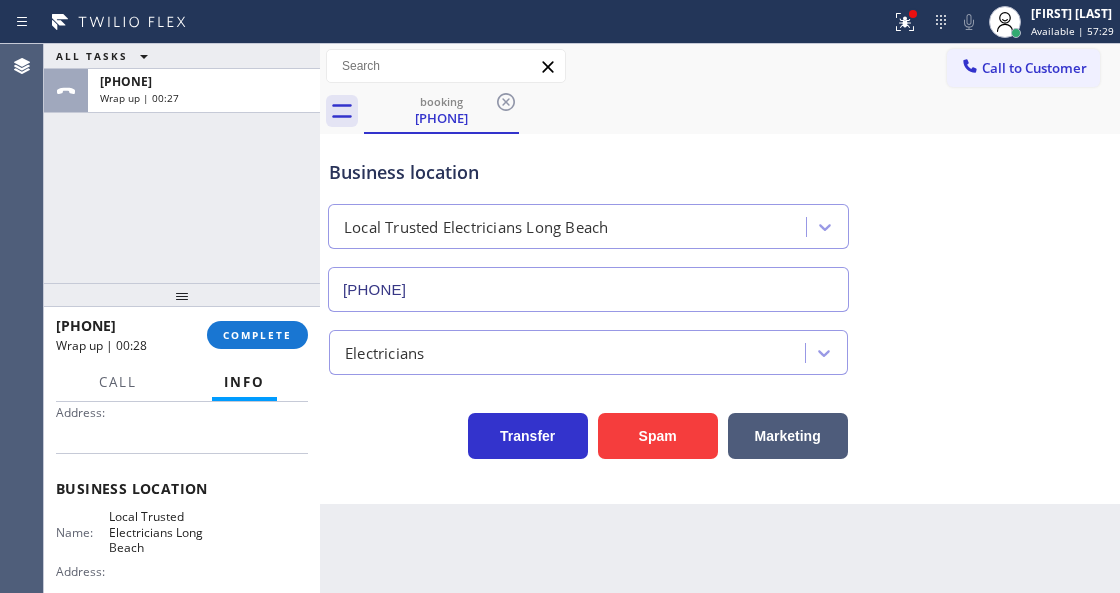 drag, startPoint x: 260, startPoint y: 347, endPoint x: 392, endPoint y: 385, distance: 137.36084 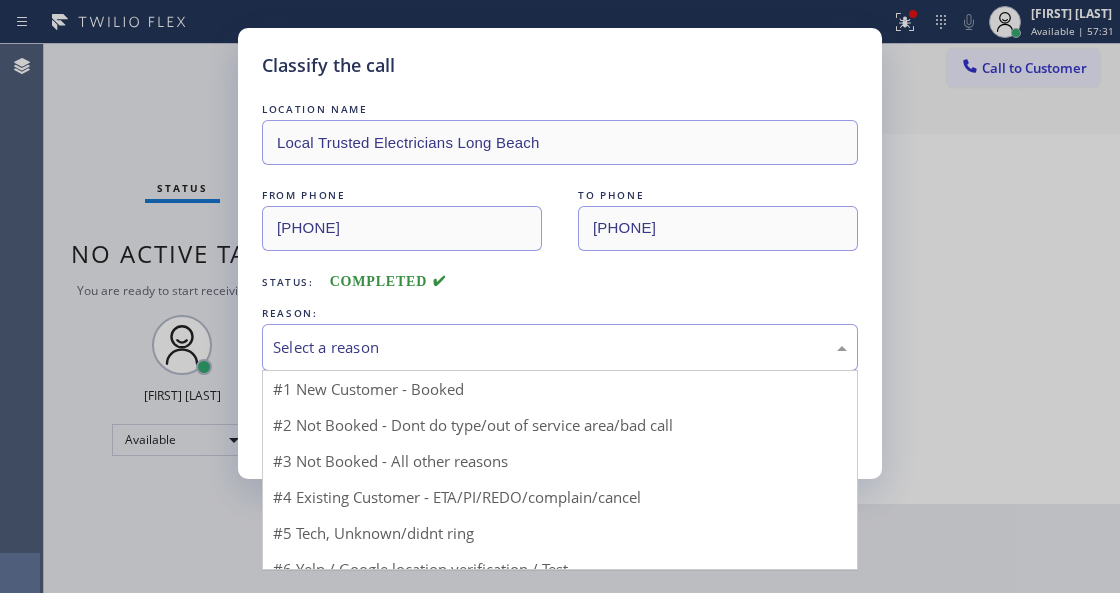 click on "Select a reason" at bounding box center (560, 347) 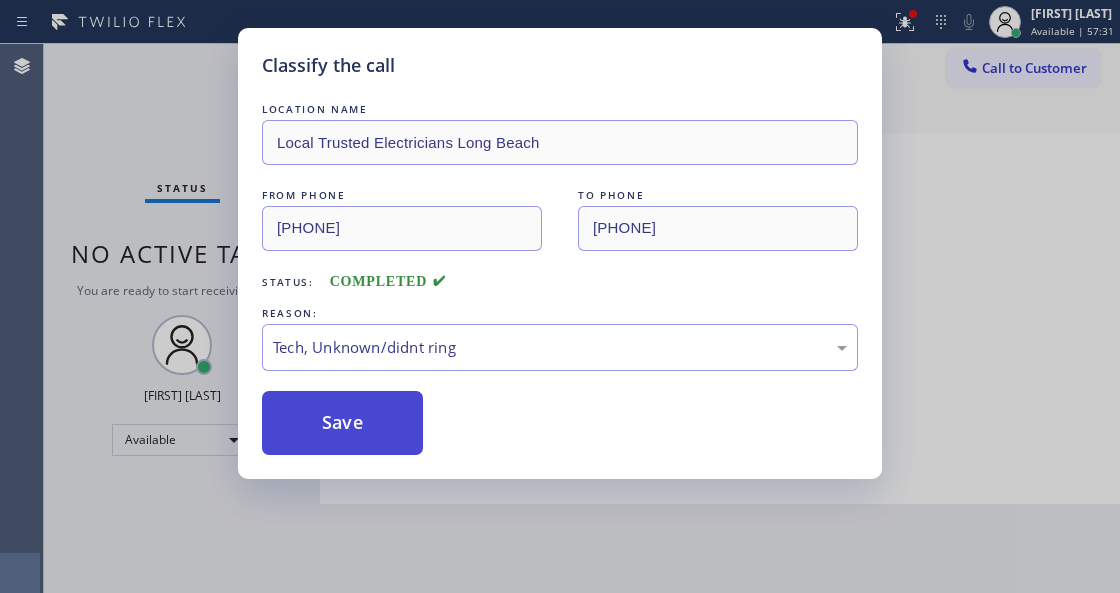 click on "Save" at bounding box center [342, 423] 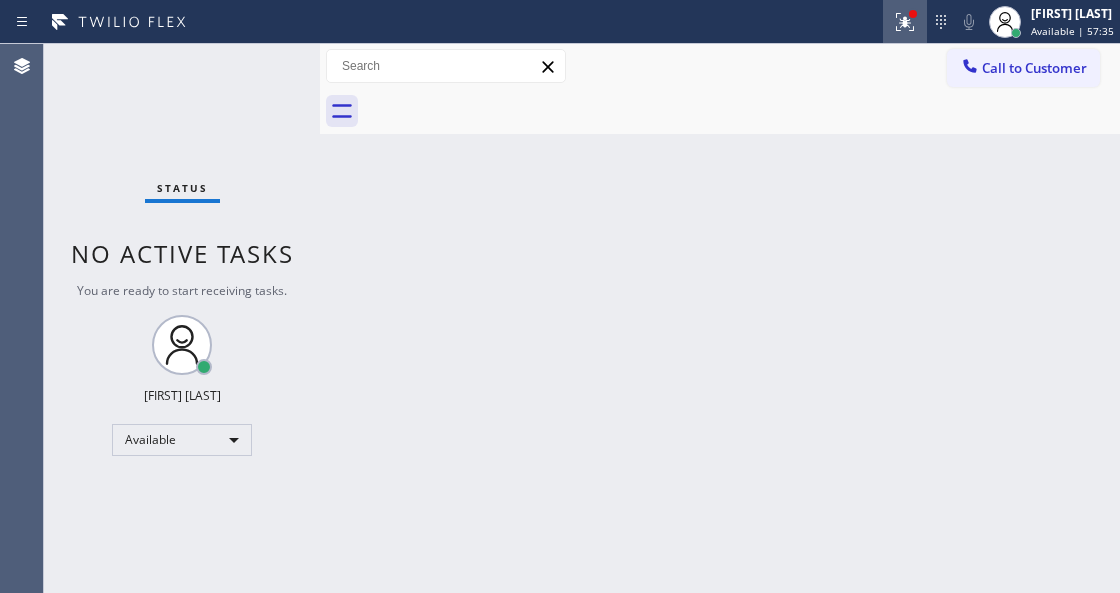 click 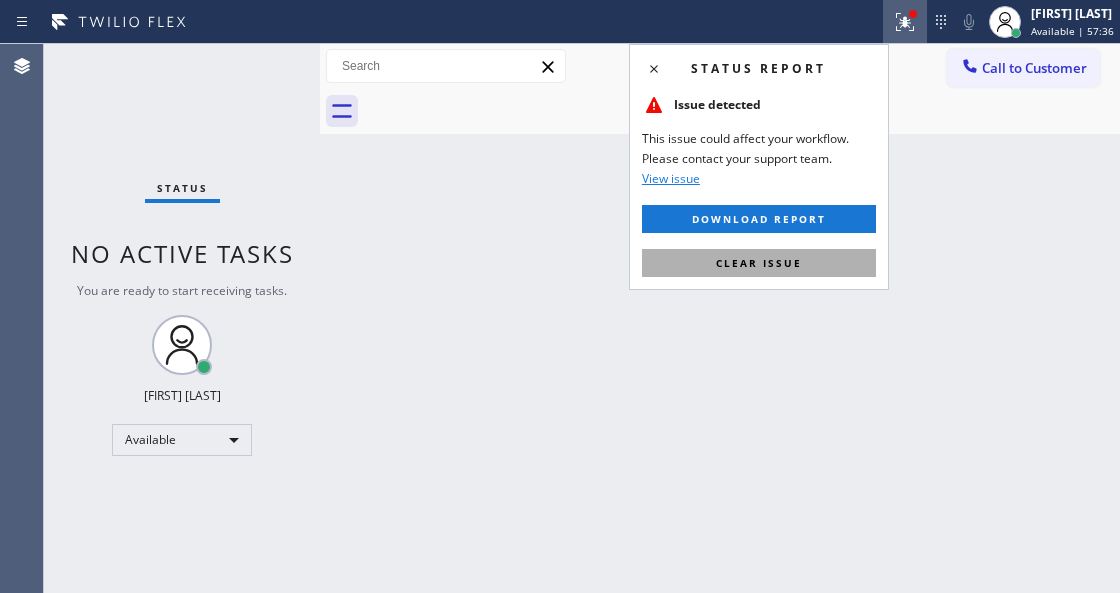 click on "Clear issue" at bounding box center (759, 263) 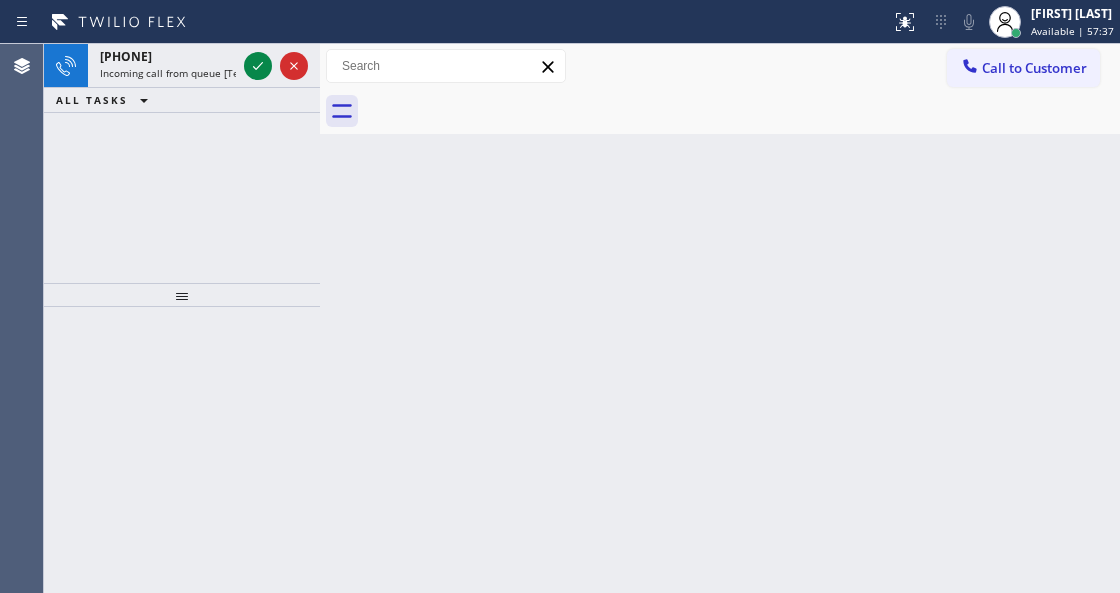 drag, startPoint x: 650, startPoint y: 392, endPoint x: 400, endPoint y: 250, distance: 287.5135 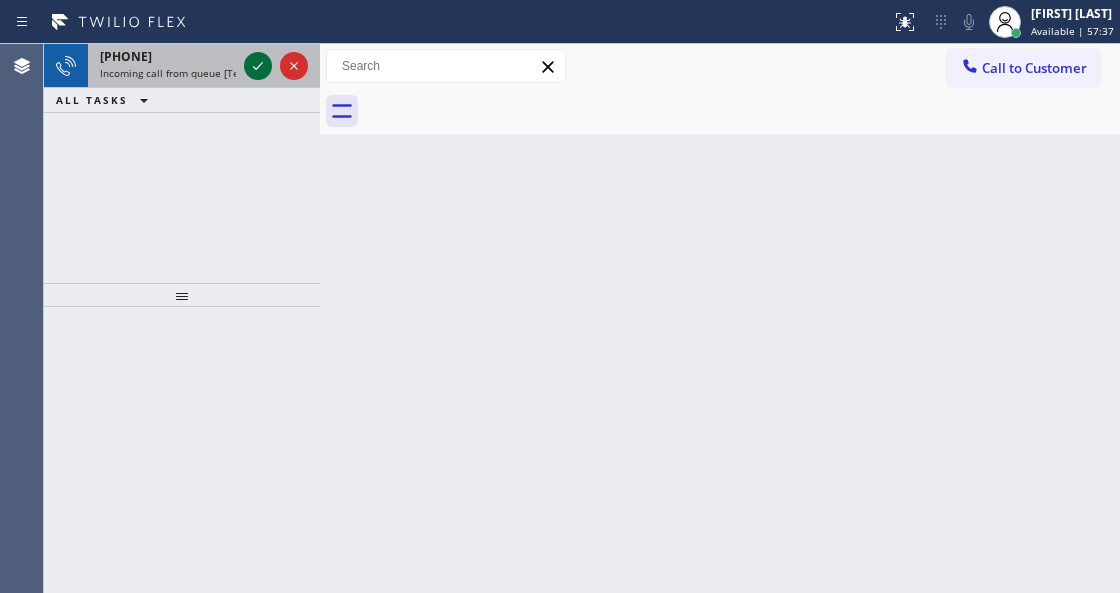 click 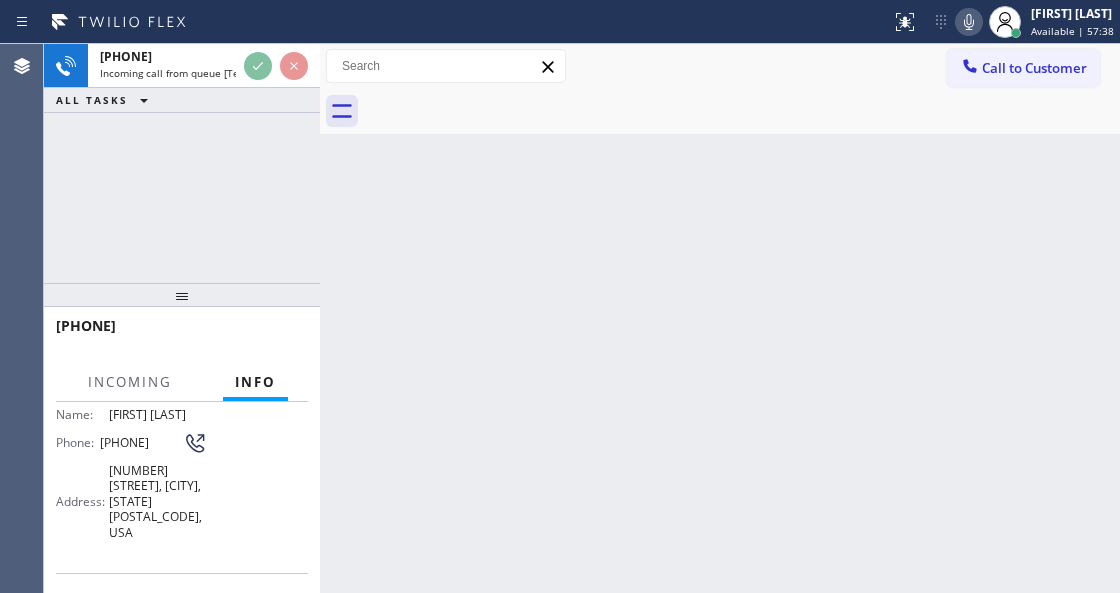 scroll, scrollTop: 200, scrollLeft: 0, axis: vertical 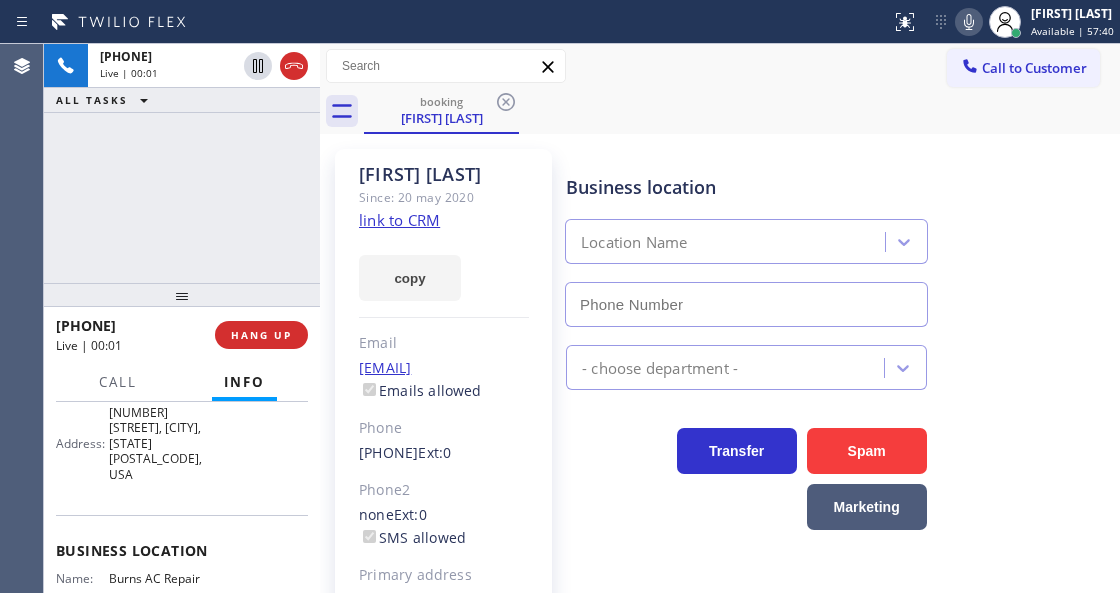 type on "(323) 797-5574" 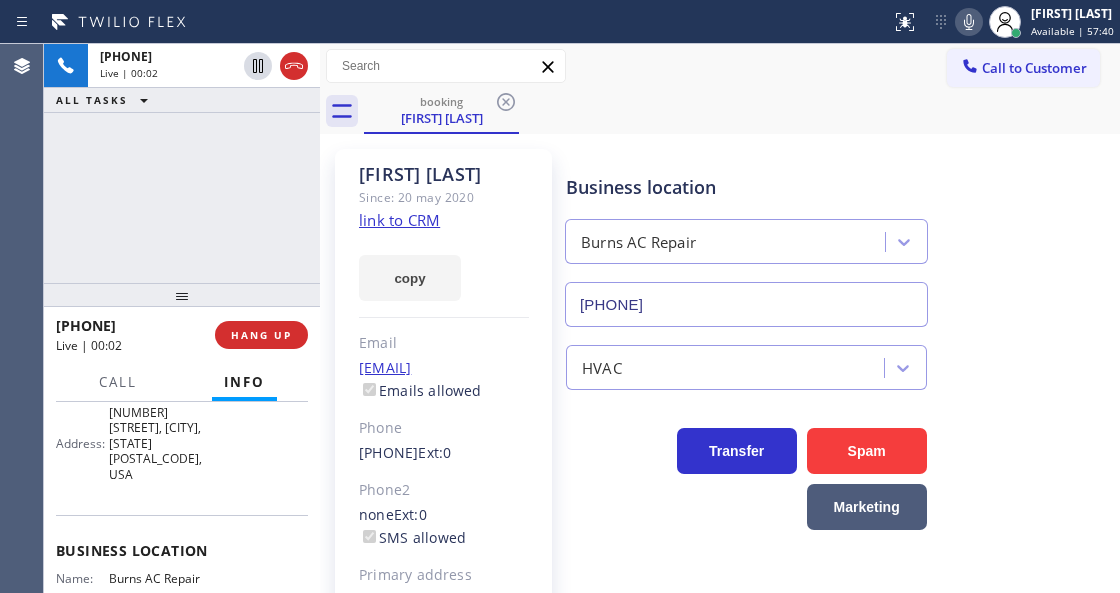 click on "link to CRM" 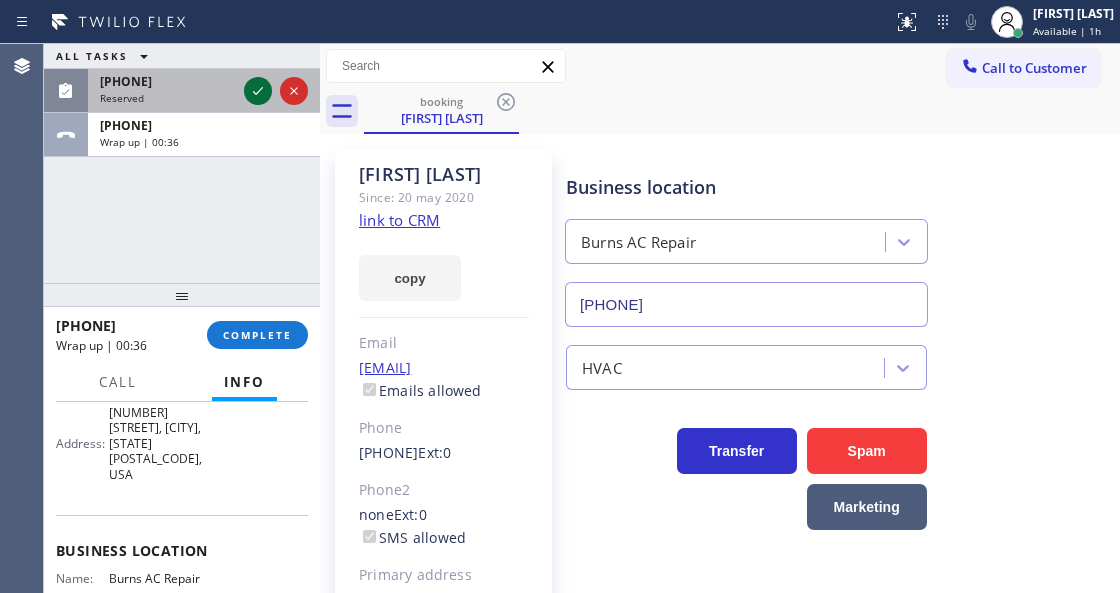 click 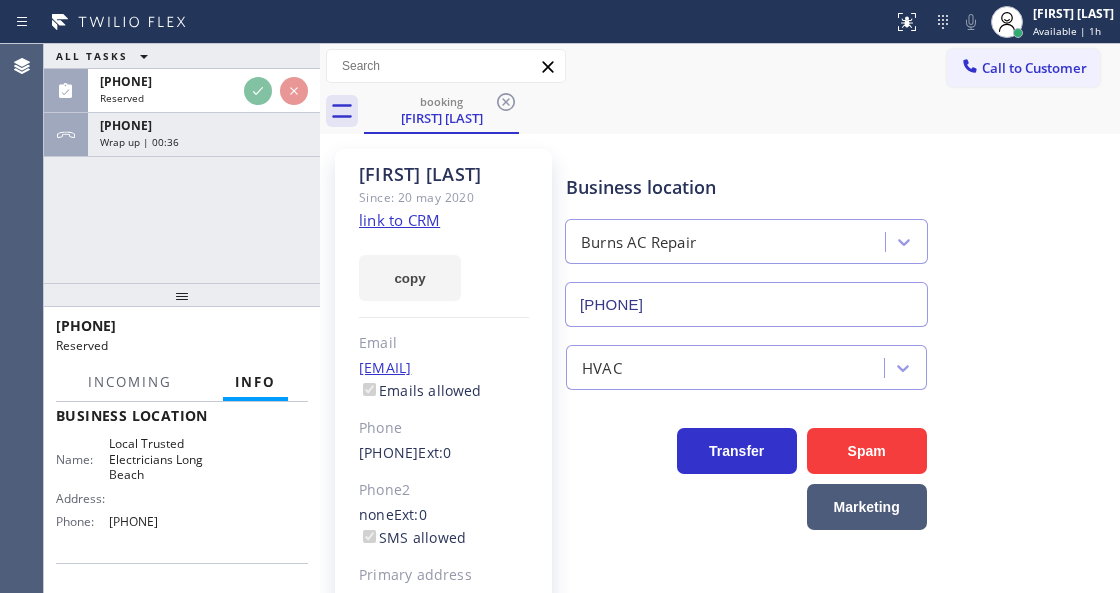scroll, scrollTop: 416, scrollLeft: 0, axis: vertical 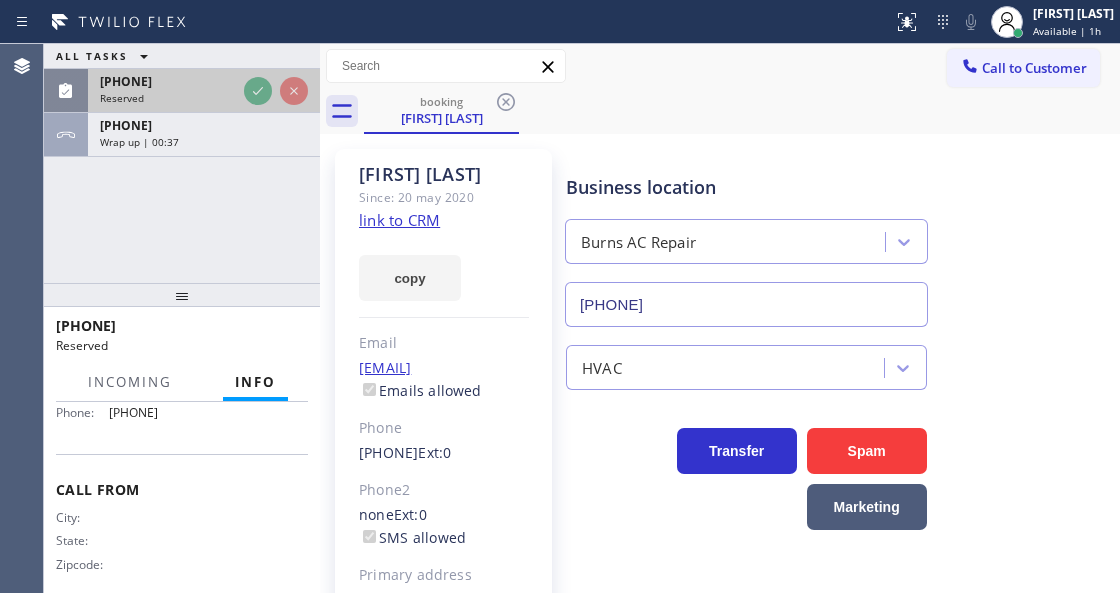 type 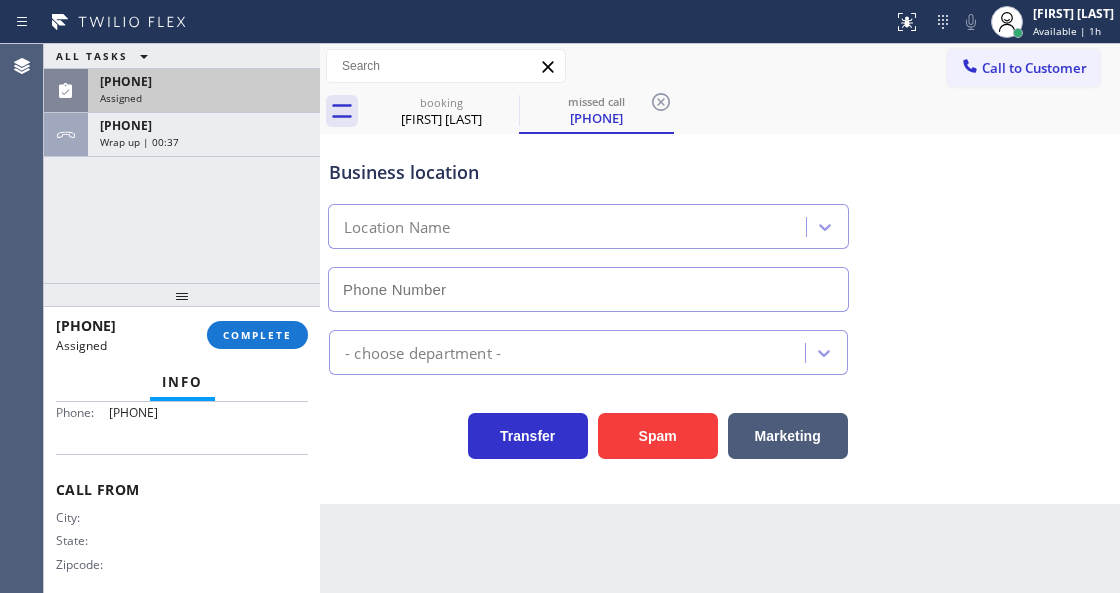 type on "(562) 276-2419" 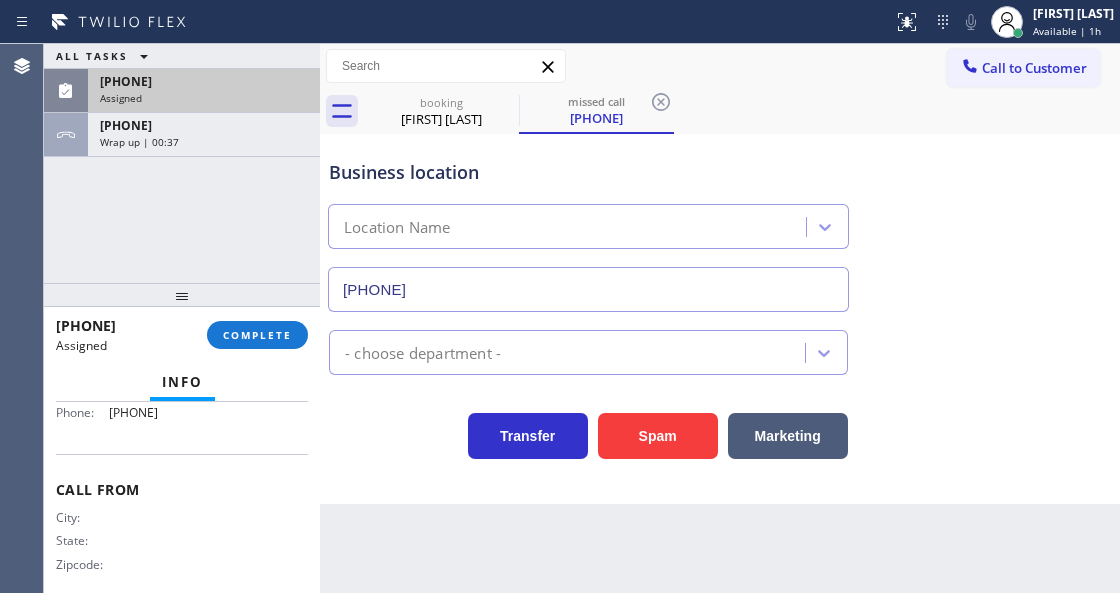 click on "Assigned" at bounding box center (204, 98) 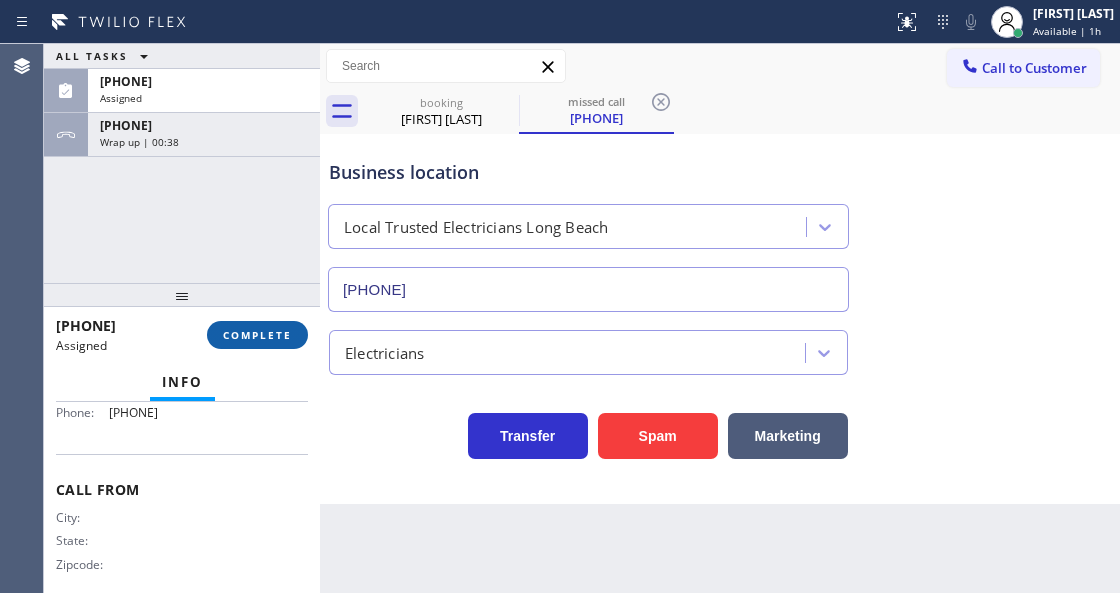 click on "COMPLETE" at bounding box center [257, 335] 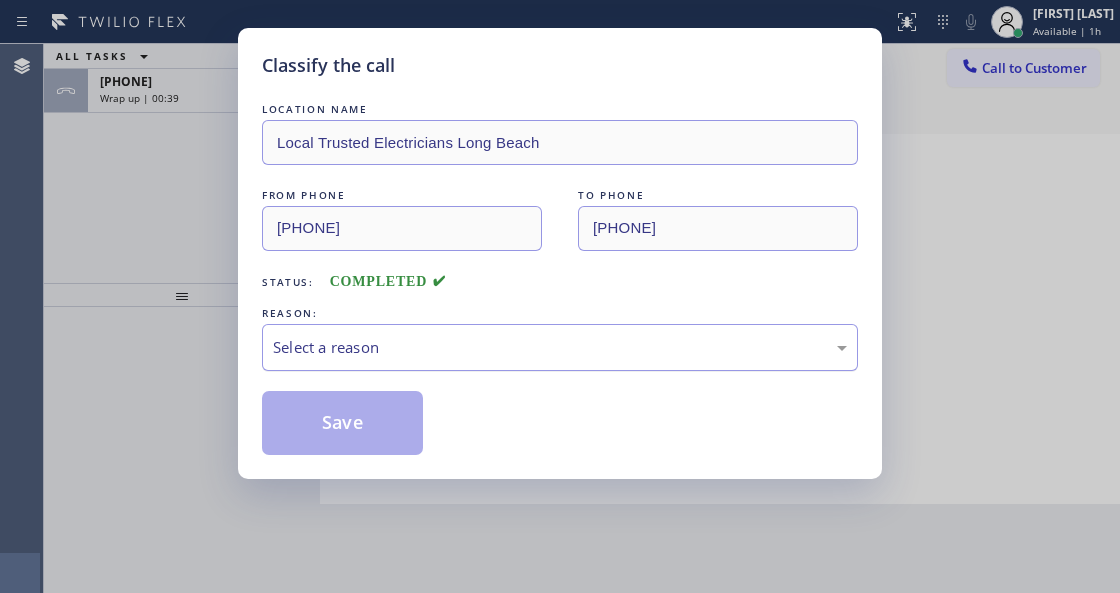 click on "Select a reason" at bounding box center (560, 347) 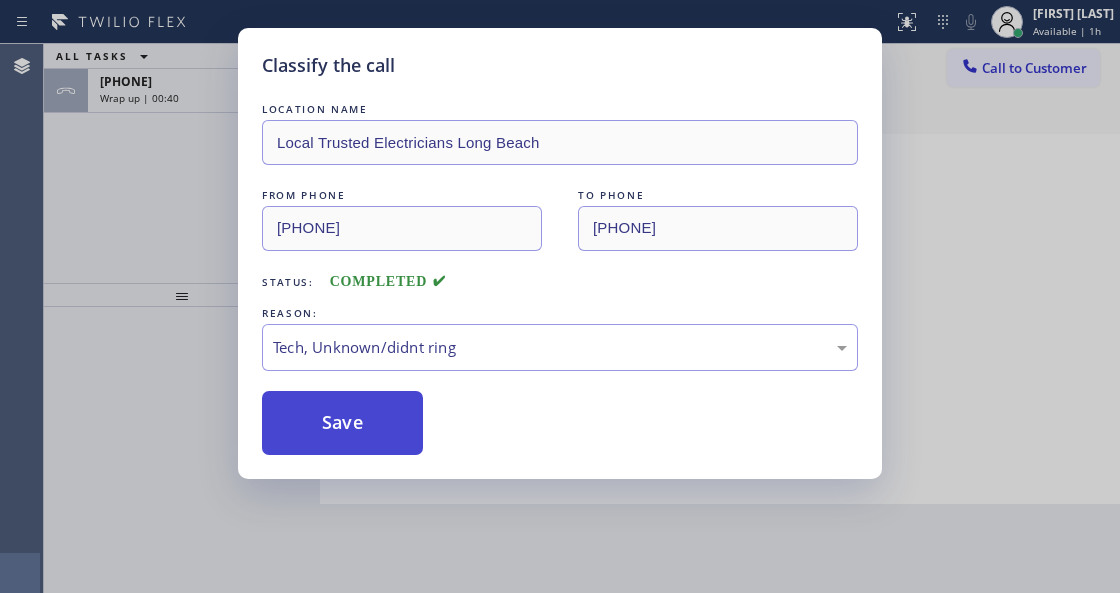 click on "Save" at bounding box center [342, 423] 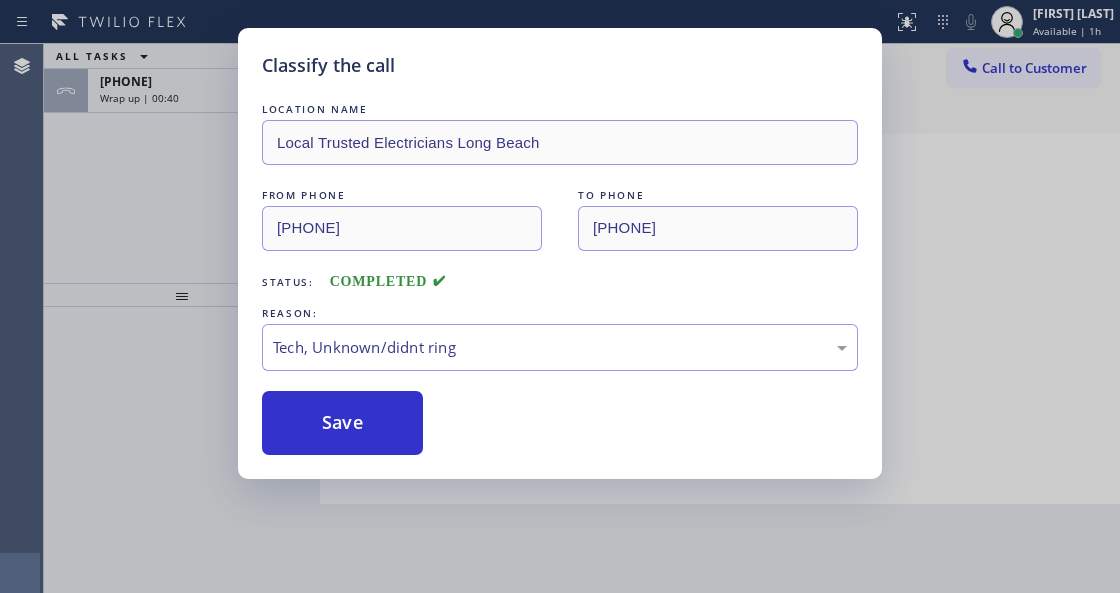 type on "(323) 797-5574" 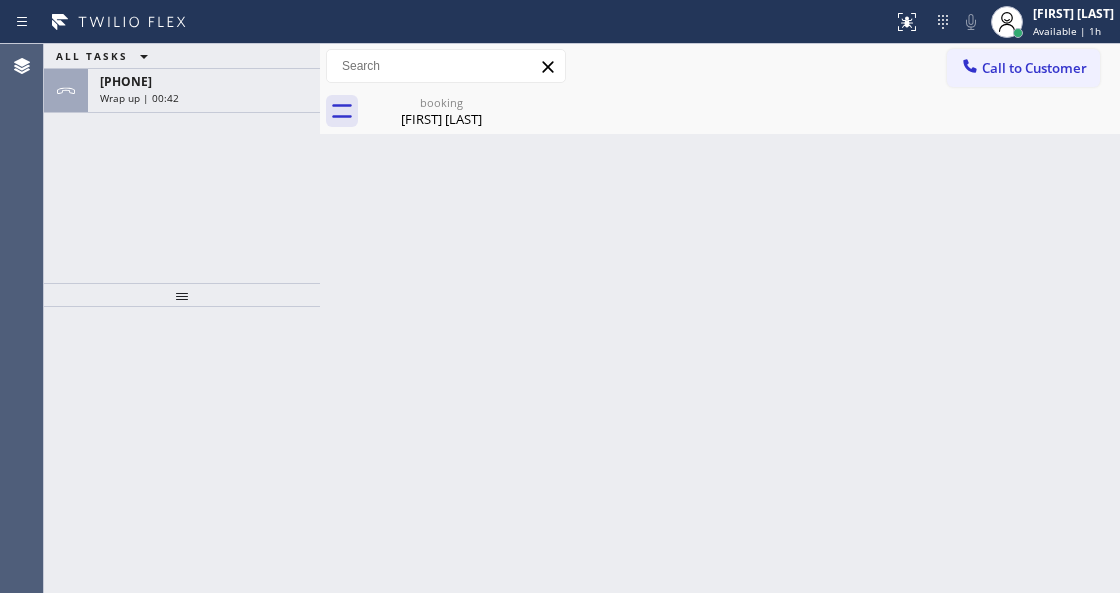 click on "Back to Dashboard Change Sender ID Customers Technicians Select a contact Outbound call Technician Search Technician Your caller id phone number Your caller id phone number Call Technician info Name   Phone none Address none Change Sender ID HVAC +18559994417 5 Star Appliance +18557314952 Appliance Repair +18554611149 Plumbing +18889090120 Air Duct Cleaning +18006865038  Electricians +18005688664 Cancel Change Check personal SMS Reset Change booking Rigo Cruz Call to Customer Outbound call Location Search location Your caller id phone number (818) 210-4855 Customer number Call Outbound call Technician Search Technician Your caller id phone number Your caller id phone number Call booking Rigo Cruz Rigo   Cruz Since: 20 may 2020 link to CRM copy Email cruzrig@aol.com  Emails allowed Phone (760) 486-5415  Ext:  0 Phone2 none  Ext:  0  SMS allowed Primary address  9725 Woodford Street Pico Rivera, 90660 CA EDIT Outbound call Location Burns AC Repair Your caller id phone number (323) 797-5574 Customer number" at bounding box center (720, 318) 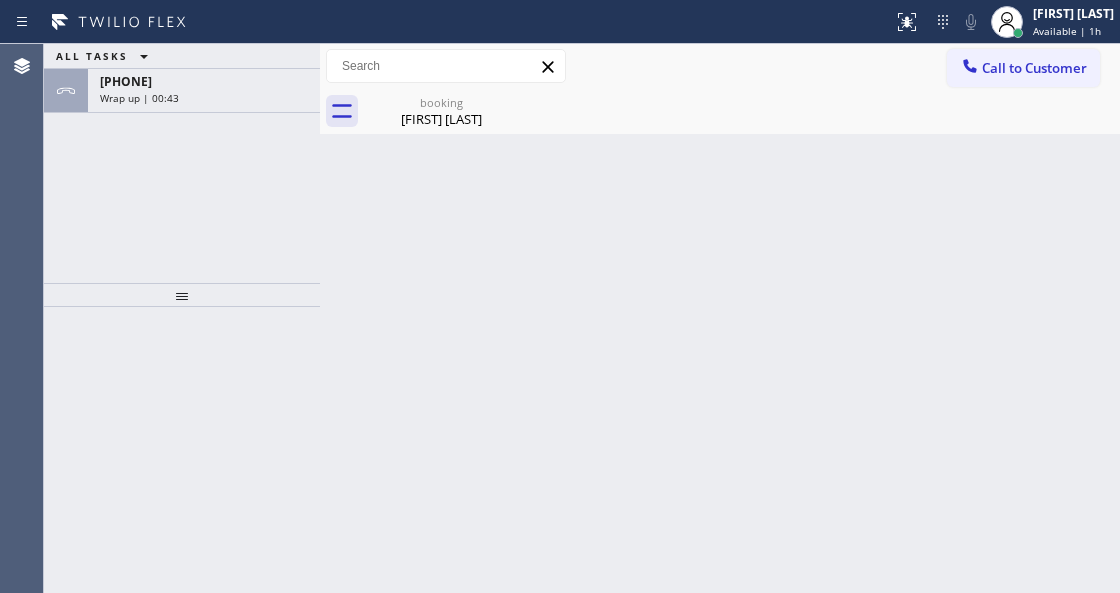 click on "Back to Dashboard Change Sender ID Customers Technicians Select a contact Outbound call Technician Search Technician Your caller id phone number Your caller id phone number Call Technician info Name   Phone none Address none Change Sender ID HVAC +18559994417 5 Star Appliance +18557314952 Appliance Repair +18554611149 Plumbing +18889090120 Air Duct Cleaning +18006865038  Electricians +18005688664 Cancel Change Check personal SMS Reset Change booking Rigo Cruz Call to Customer Outbound call Location Search location Your caller id phone number (818) 210-4855 Customer number Call Outbound call Technician Search Technician Your caller id phone number Your caller id phone number Call booking Rigo Cruz Rigo   Cruz Since: 20 may 2020 link to CRM copy Email cruzrig@aol.com  Emails allowed Phone (760) 486-5415  Ext:  0 Phone2 none  Ext:  0  SMS allowed Primary address  9725 Woodford Street Pico Rivera, 90660 CA EDIT Outbound call Location Burns AC Repair Your caller id phone number (323) 797-5574 Customer number" at bounding box center (720, 318) 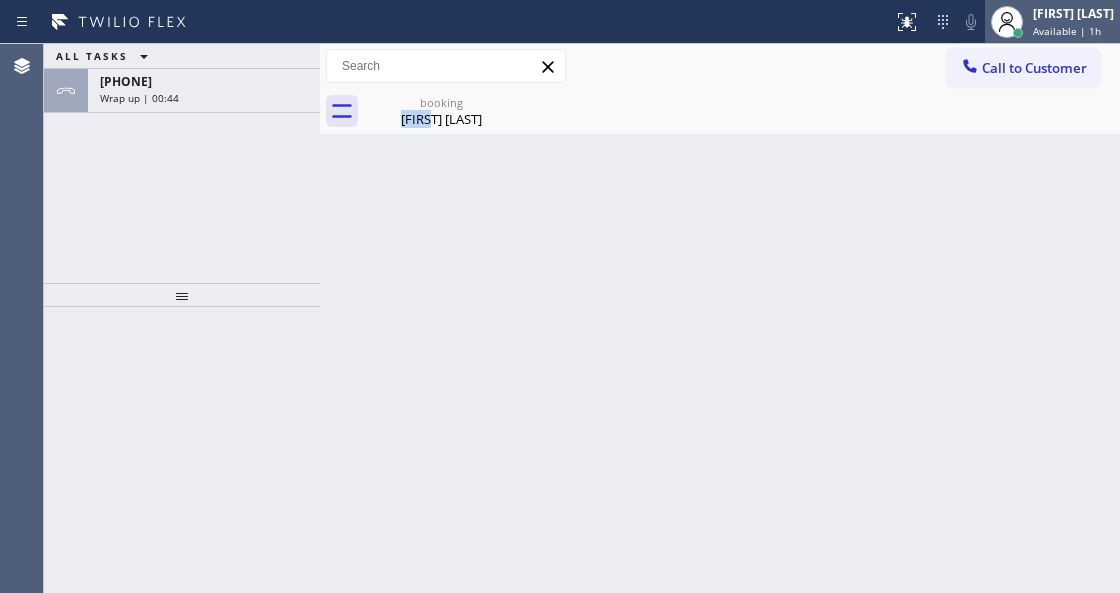 click on "[FIRST] [LAST]" at bounding box center [1073, 13] 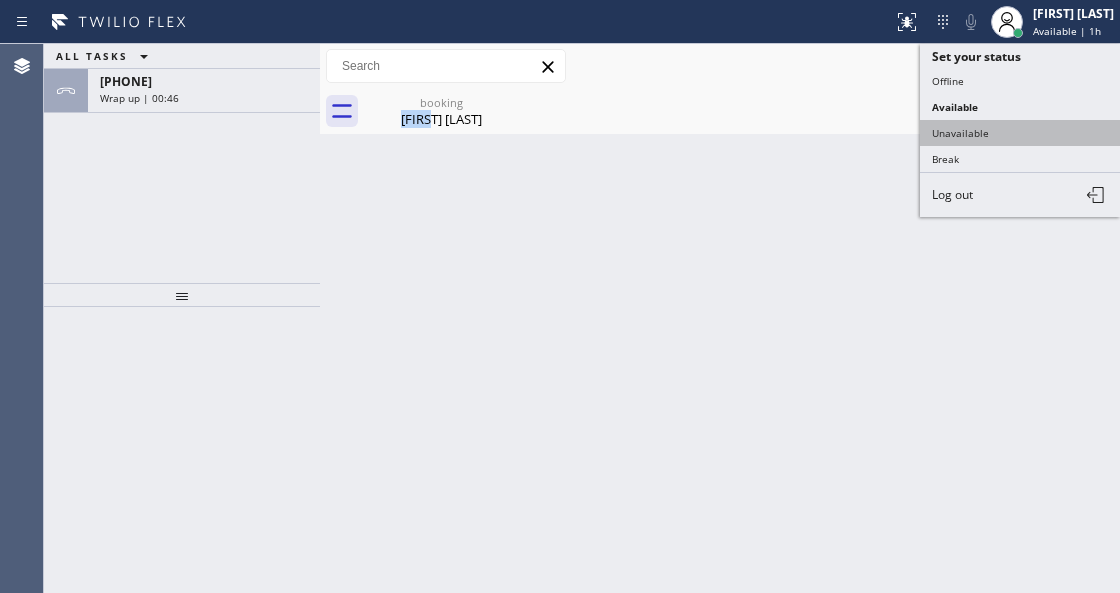click on "Unavailable" at bounding box center [1020, 133] 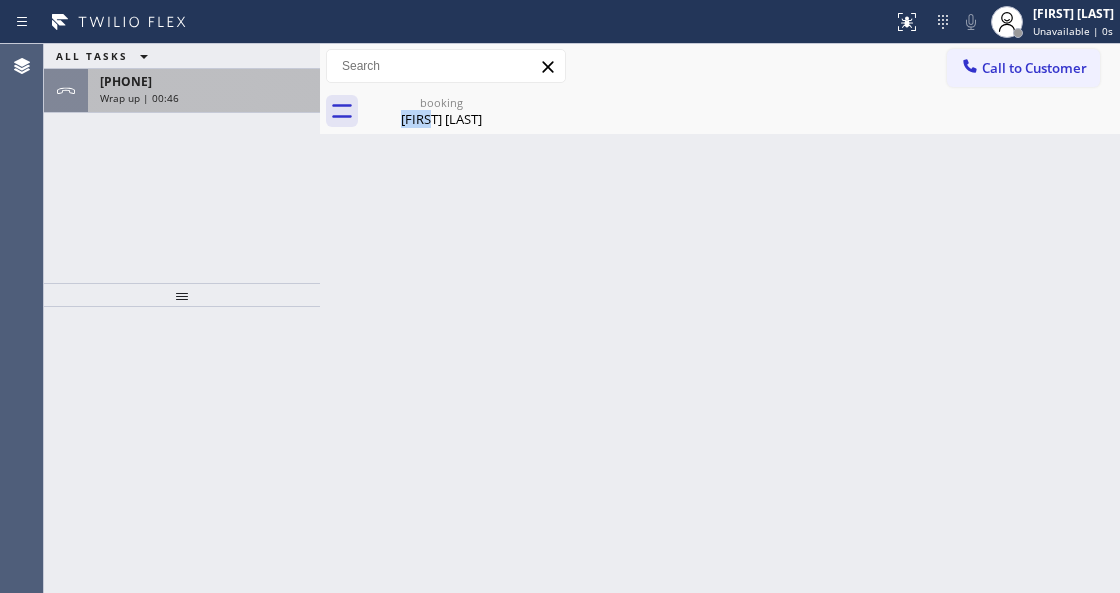 click on "+17604865415" at bounding box center (204, 81) 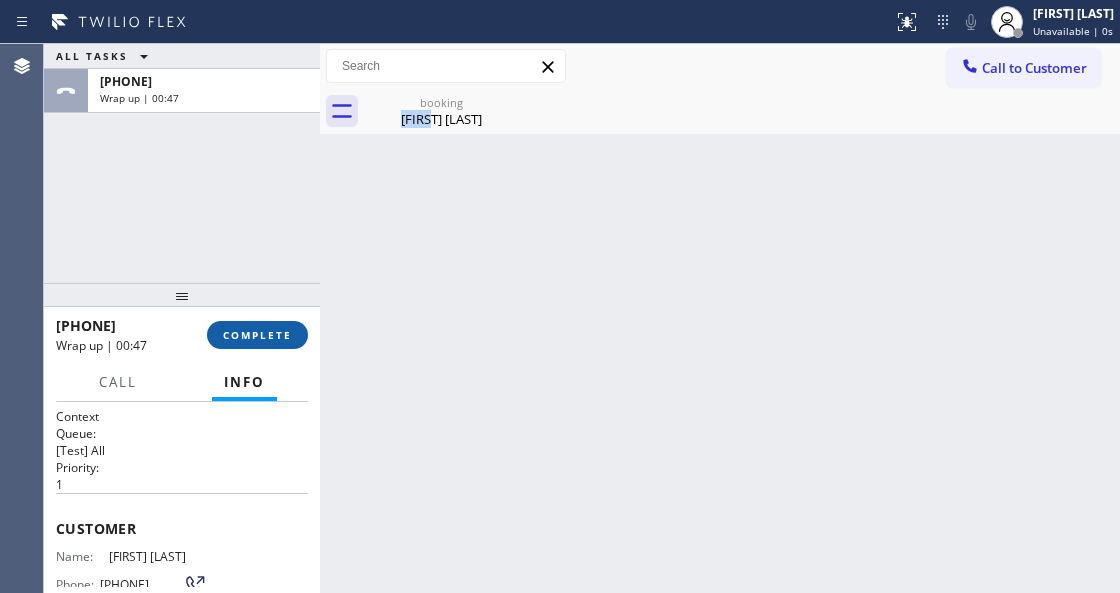 click on "COMPLETE" at bounding box center (257, 335) 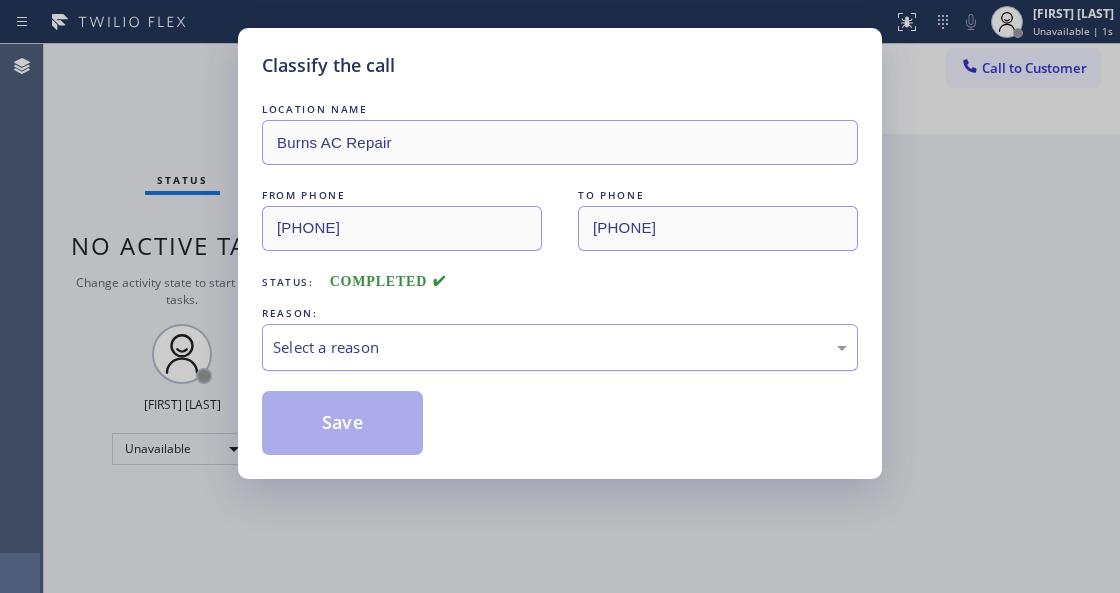 click on "Select a reason" at bounding box center (560, 347) 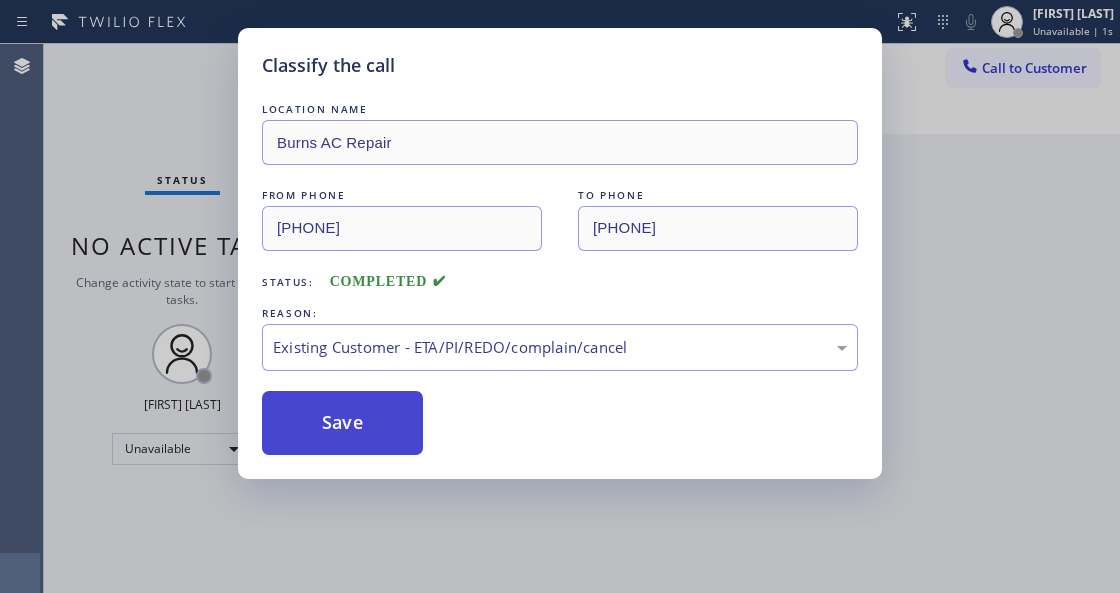click on "Save" at bounding box center (342, 423) 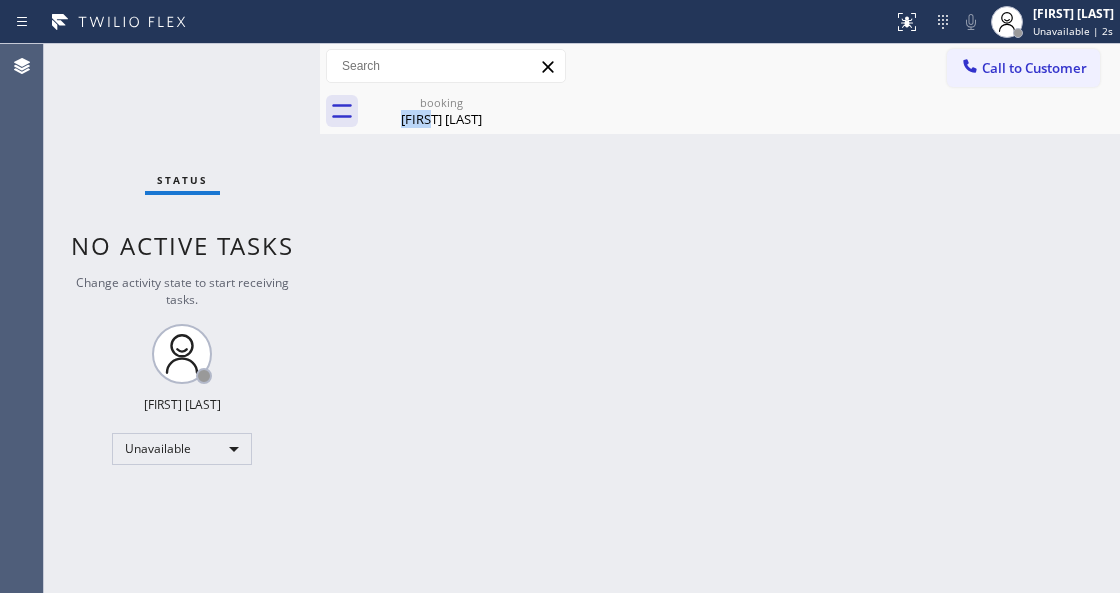 click on "[FIRST] [LAST]" at bounding box center [1073, 13] 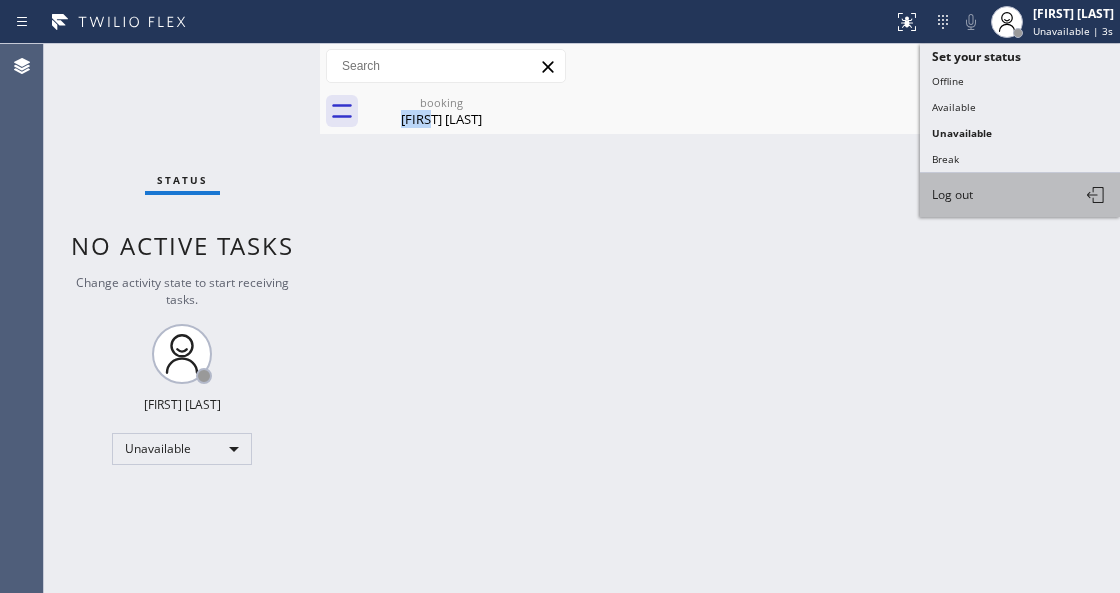 click on "Log out" at bounding box center [1020, 195] 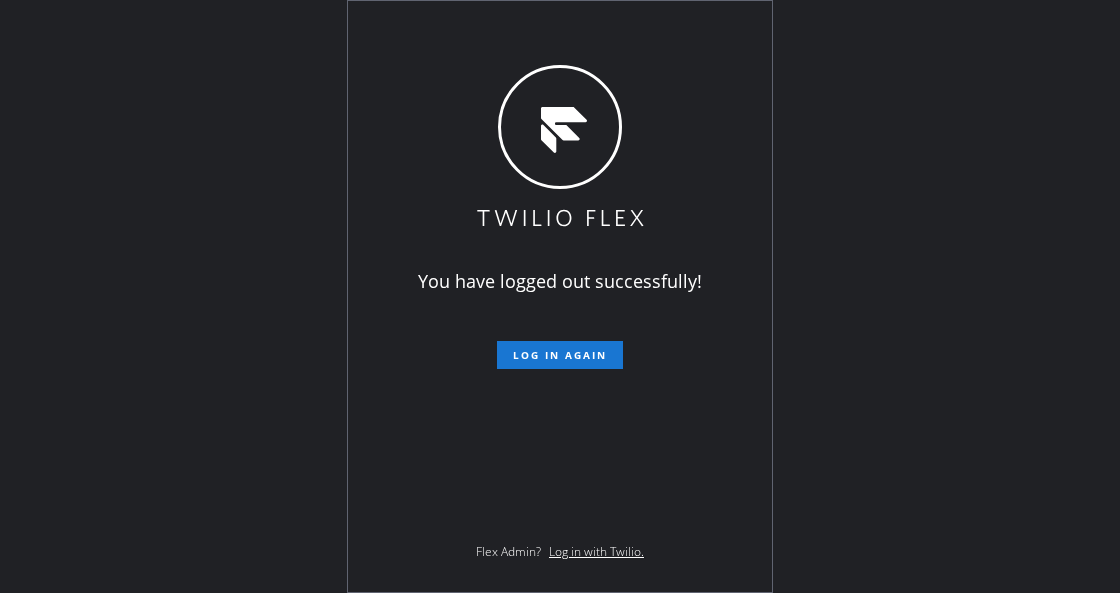 click on "You have logged out successfully! Log in again Flex Admin? Log in with Twilio." at bounding box center [560, 296] 